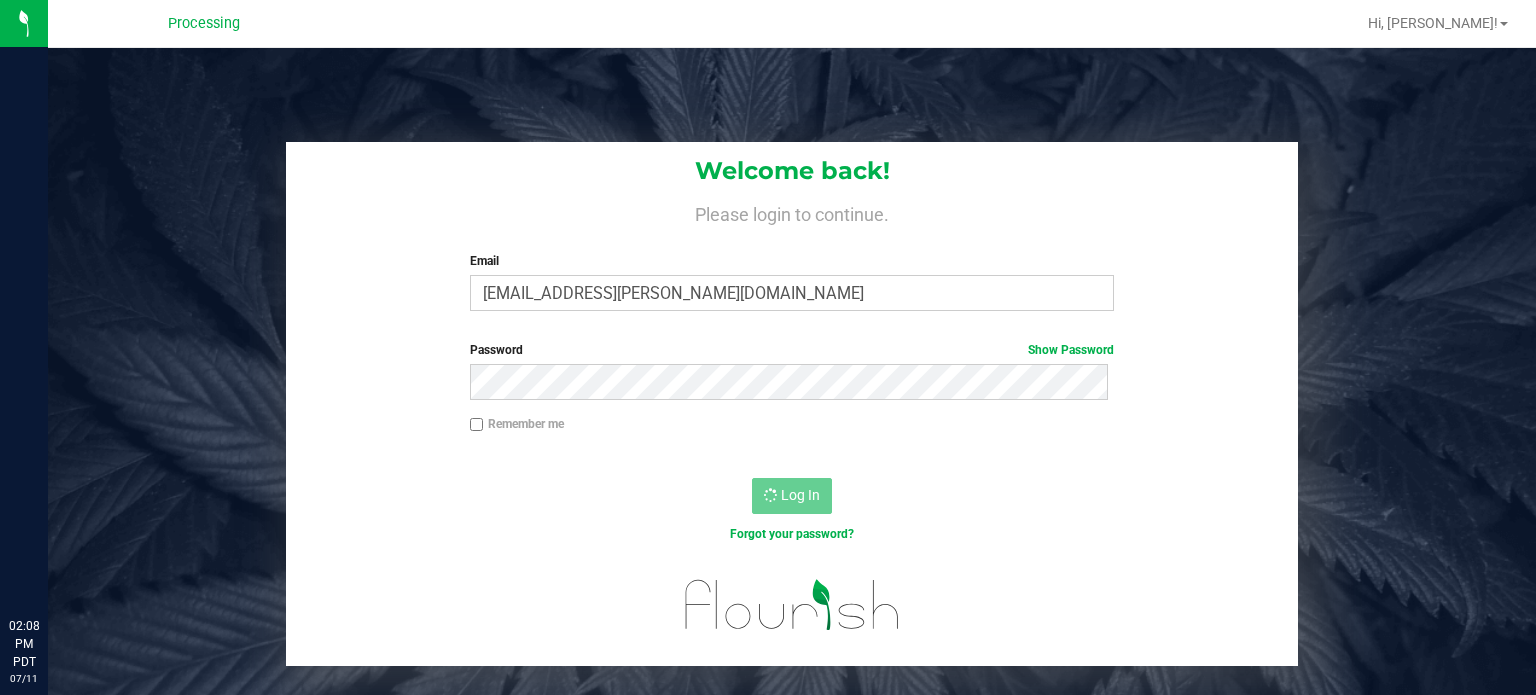 scroll, scrollTop: 0, scrollLeft: 0, axis: both 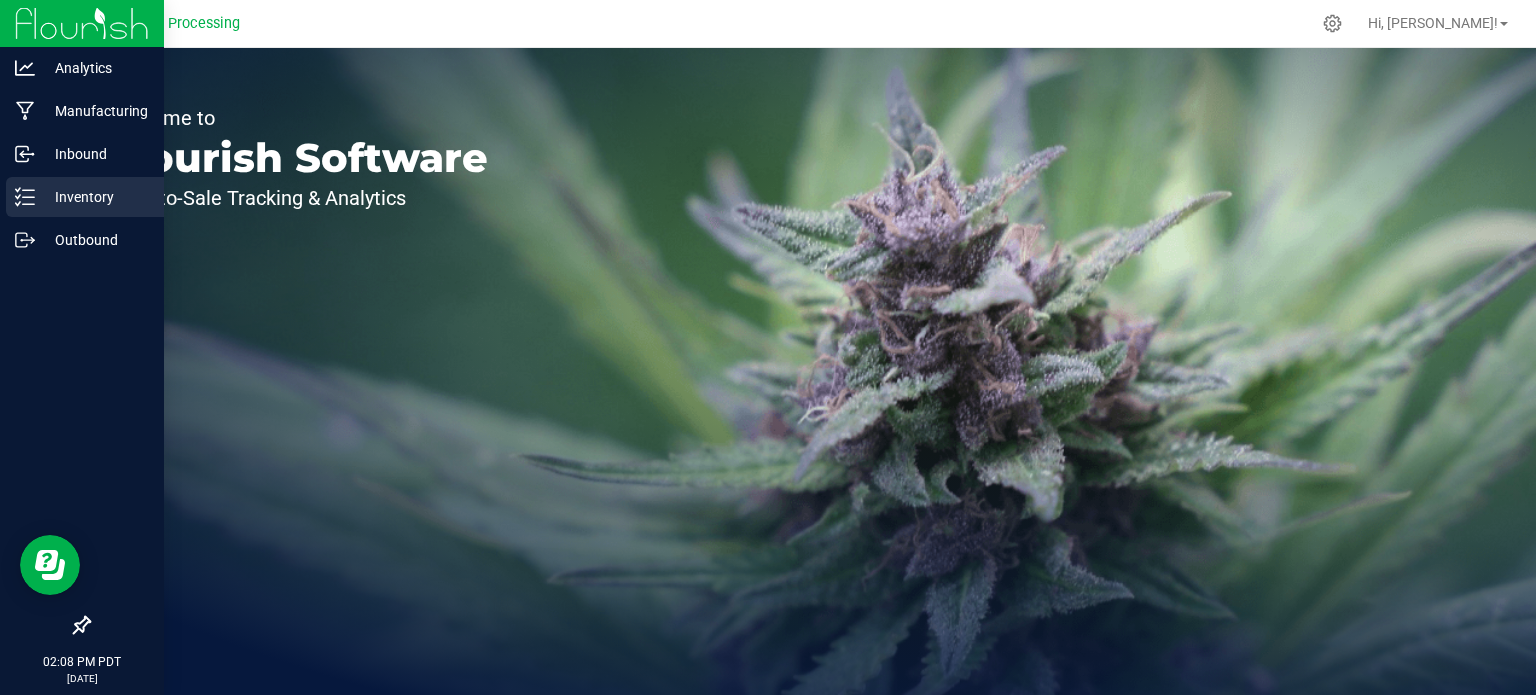 click on "Inventory" at bounding box center (95, 197) 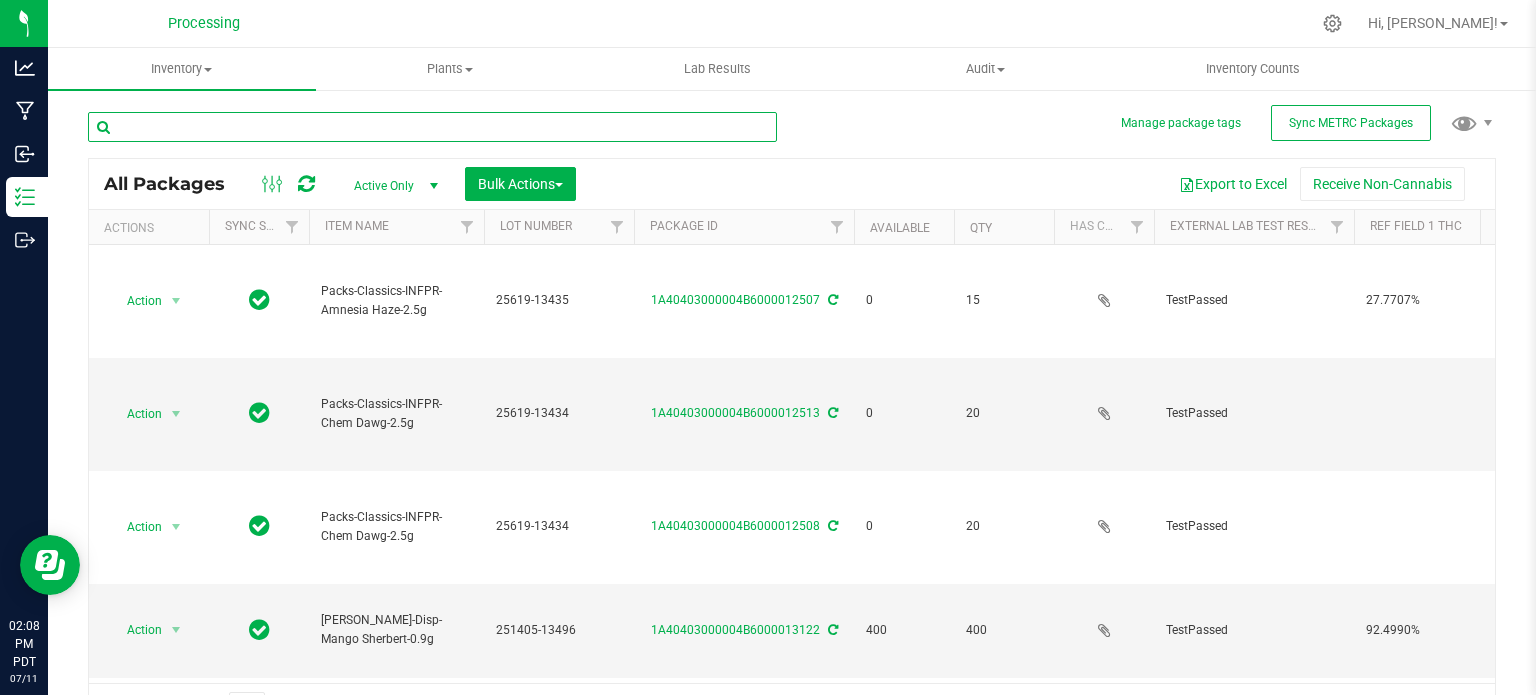 click at bounding box center (432, 127) 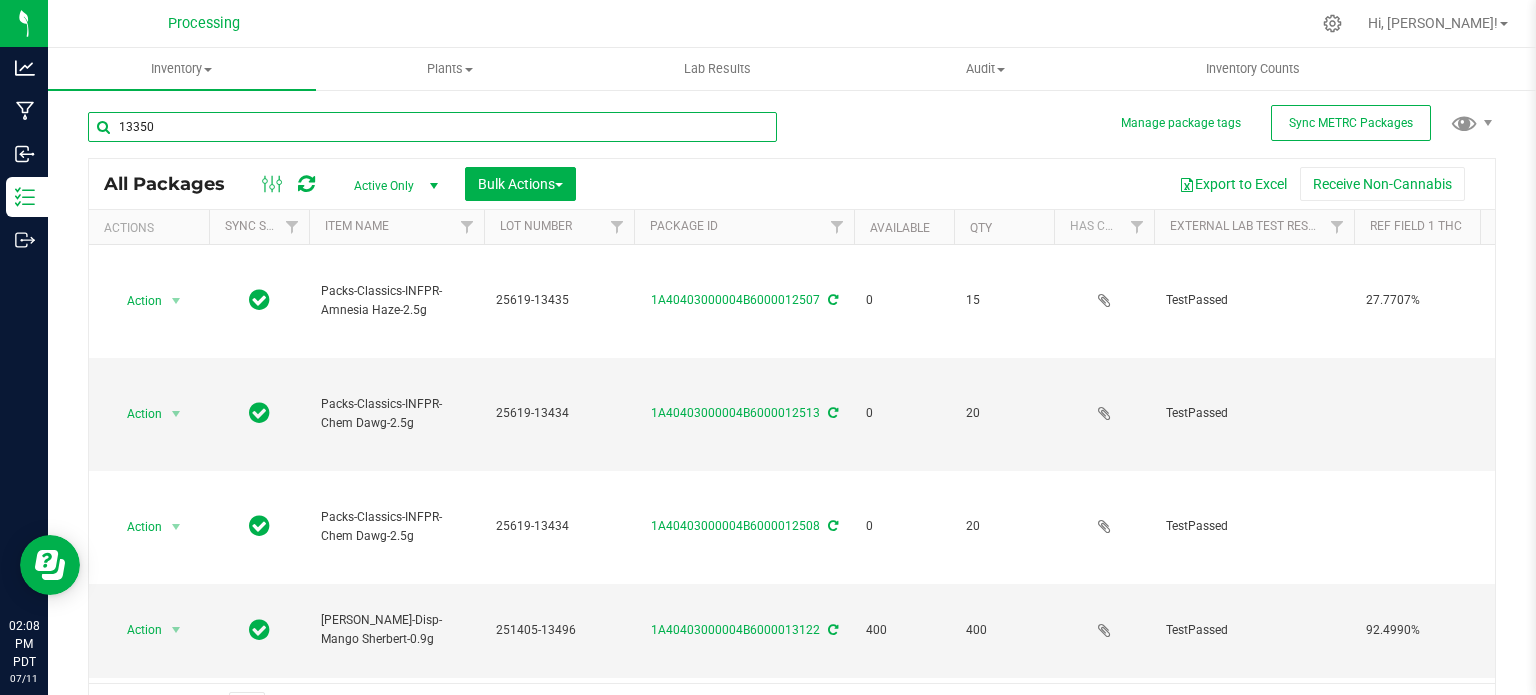 type on "13350" 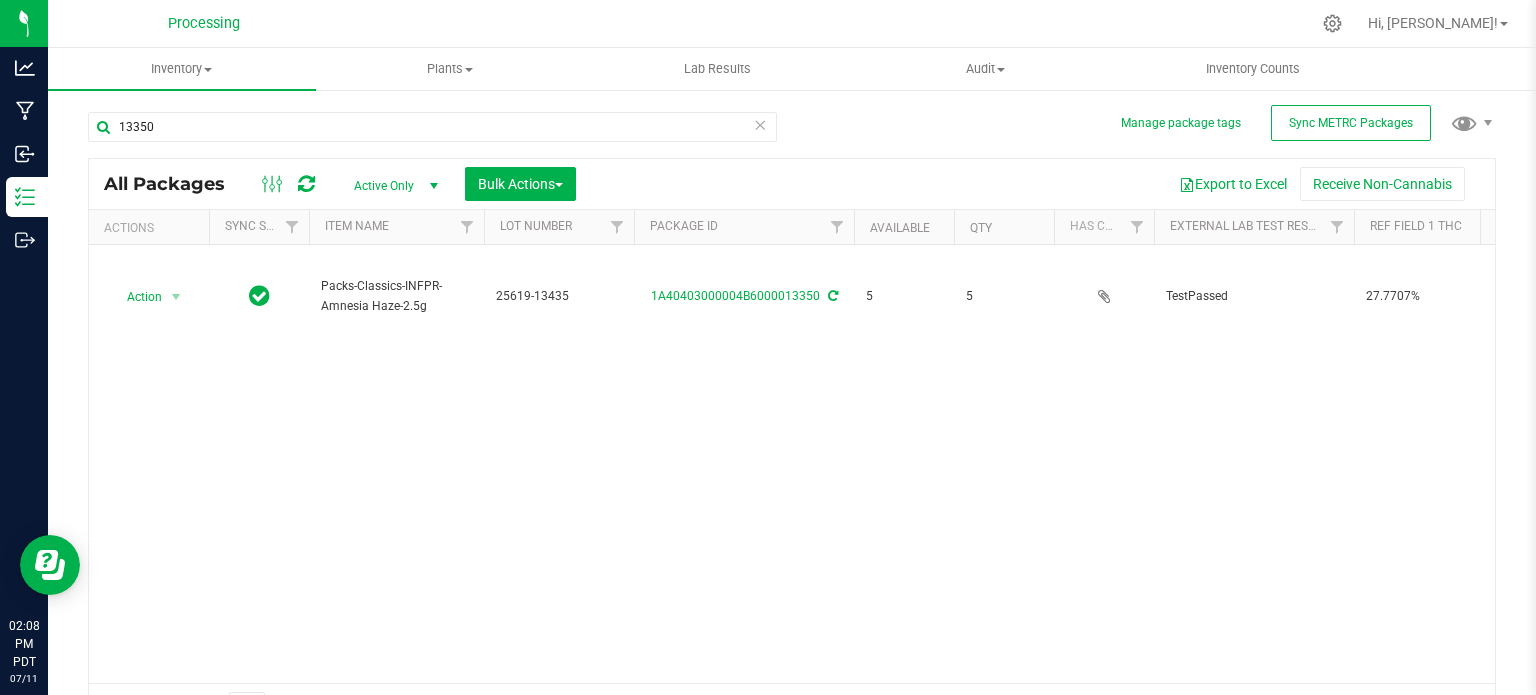 click on "Active Only" at bounding box center (392, 186) 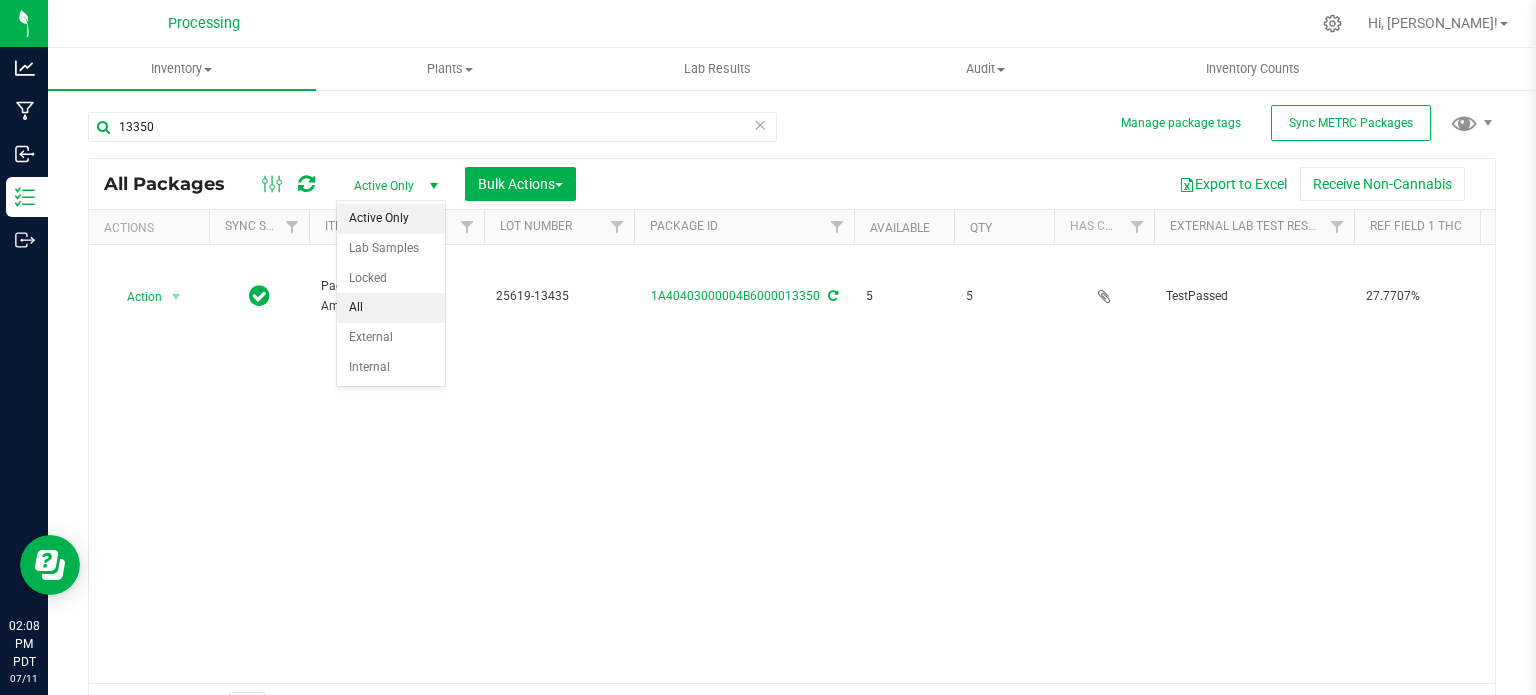 click on "All" at bounding box center [391, 308] 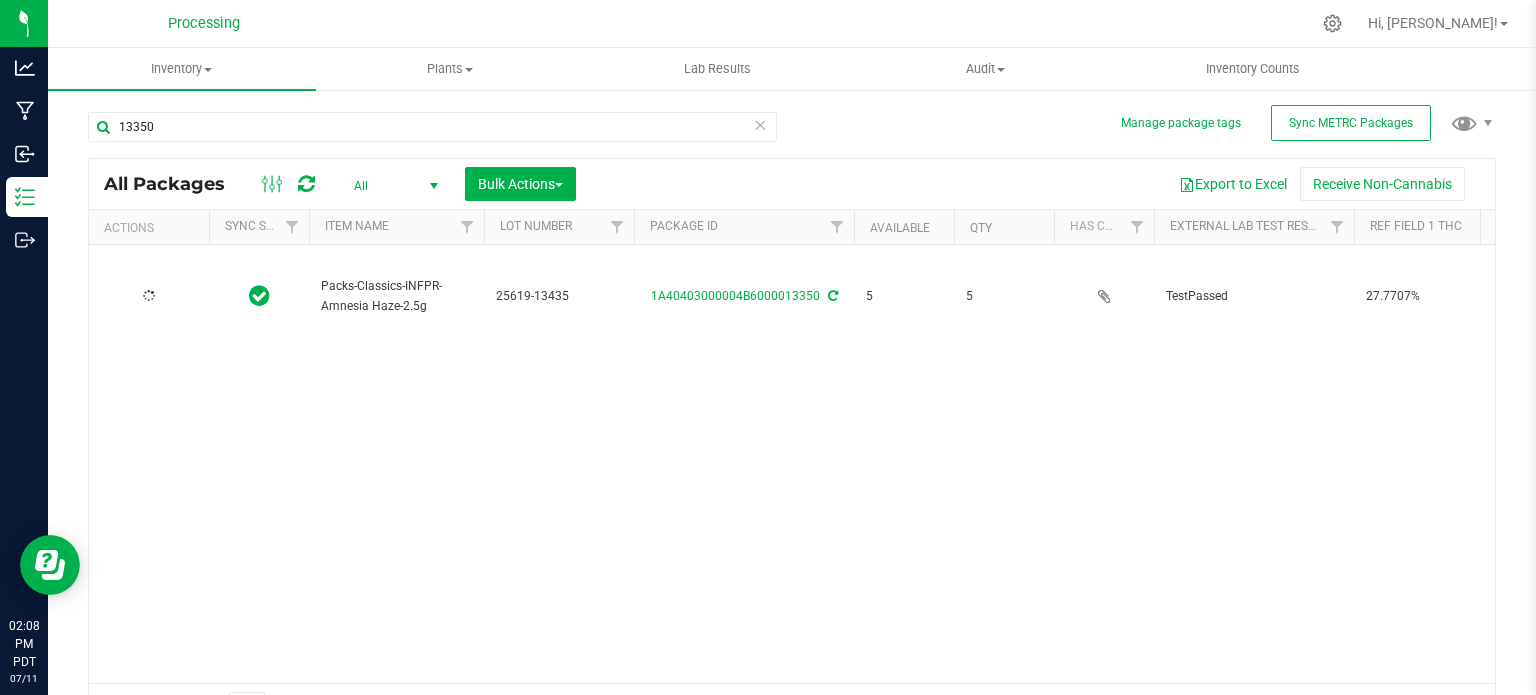 type on "[DATE]" 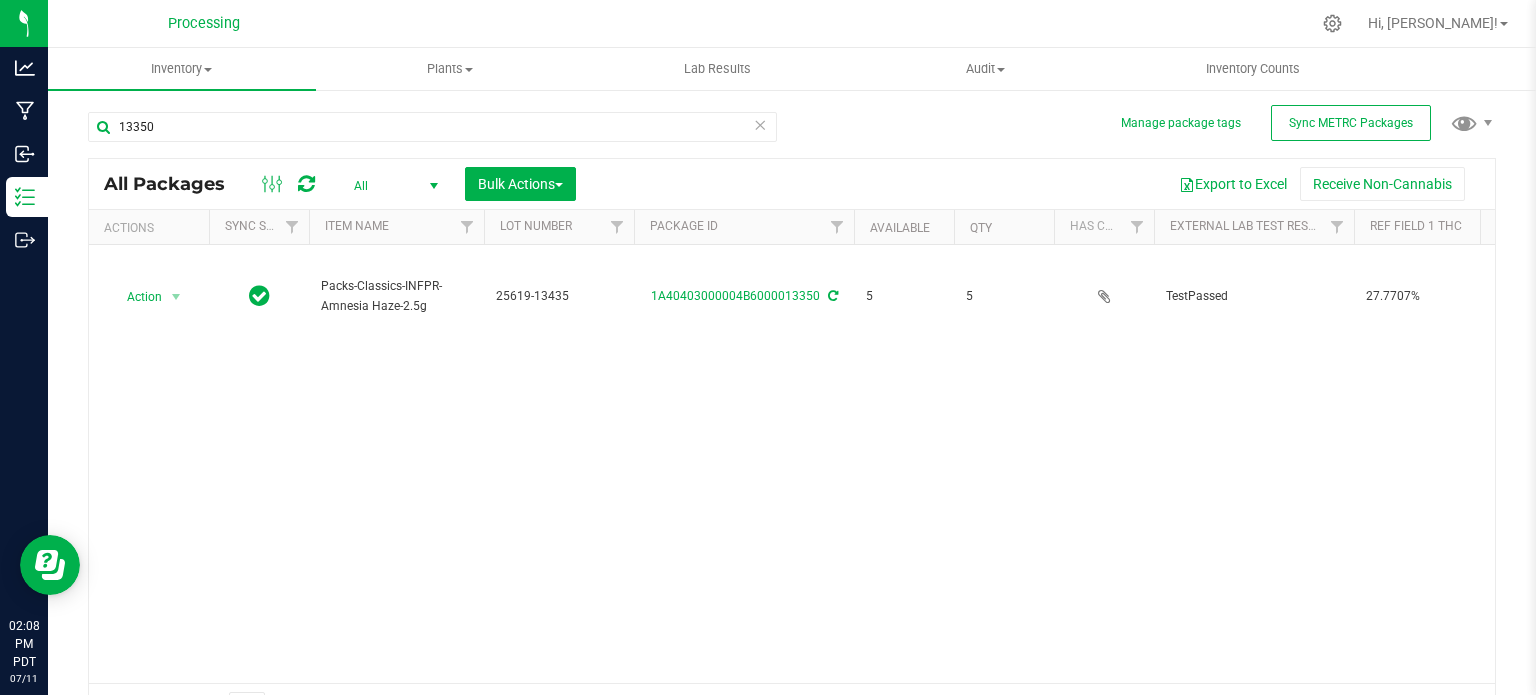 scroll, scrollTop: 0, scrollLeft: 58, axis: horizontal 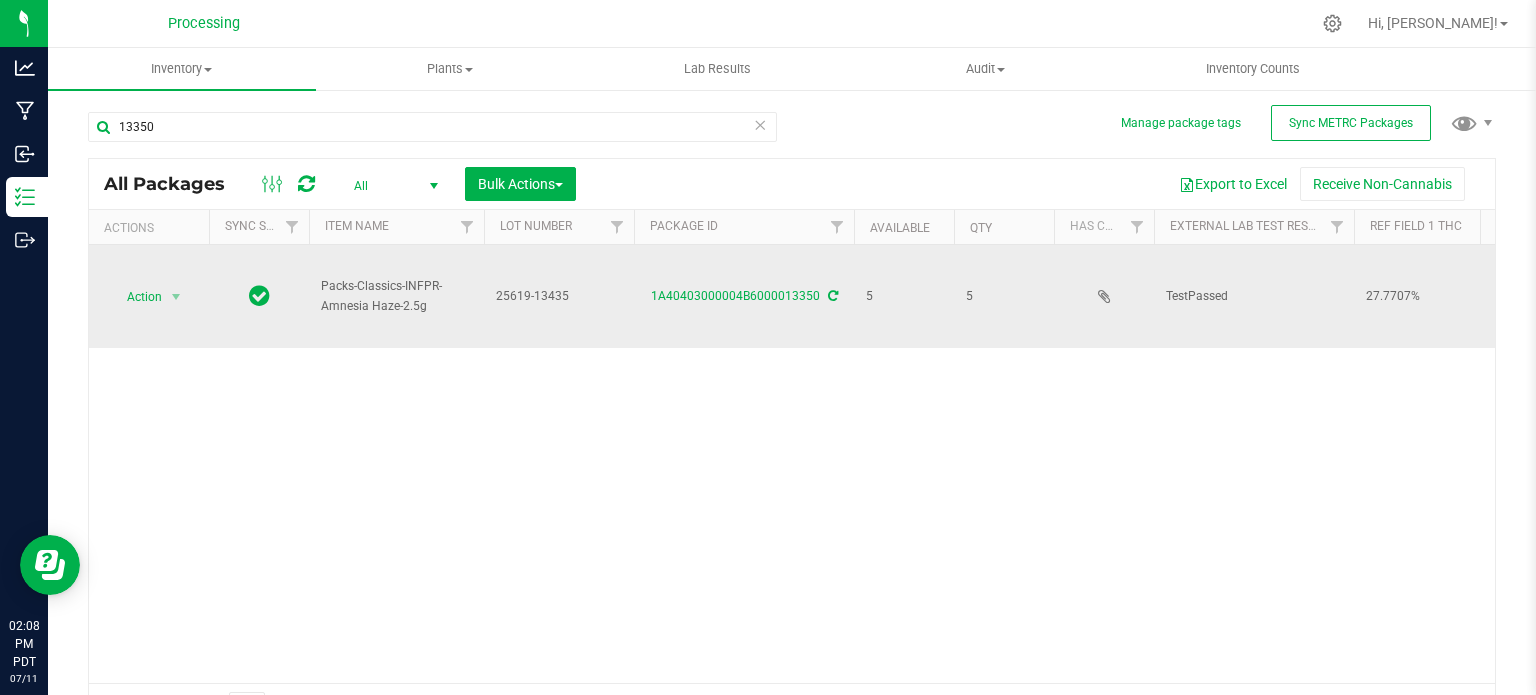 click on "Action Action Adjust qty Create package Edit attributes Global inventory Locate package Lock package Package audit log Print package label Record a lab result Retag package See history Take lab sample" at bounding box center [149, 296] 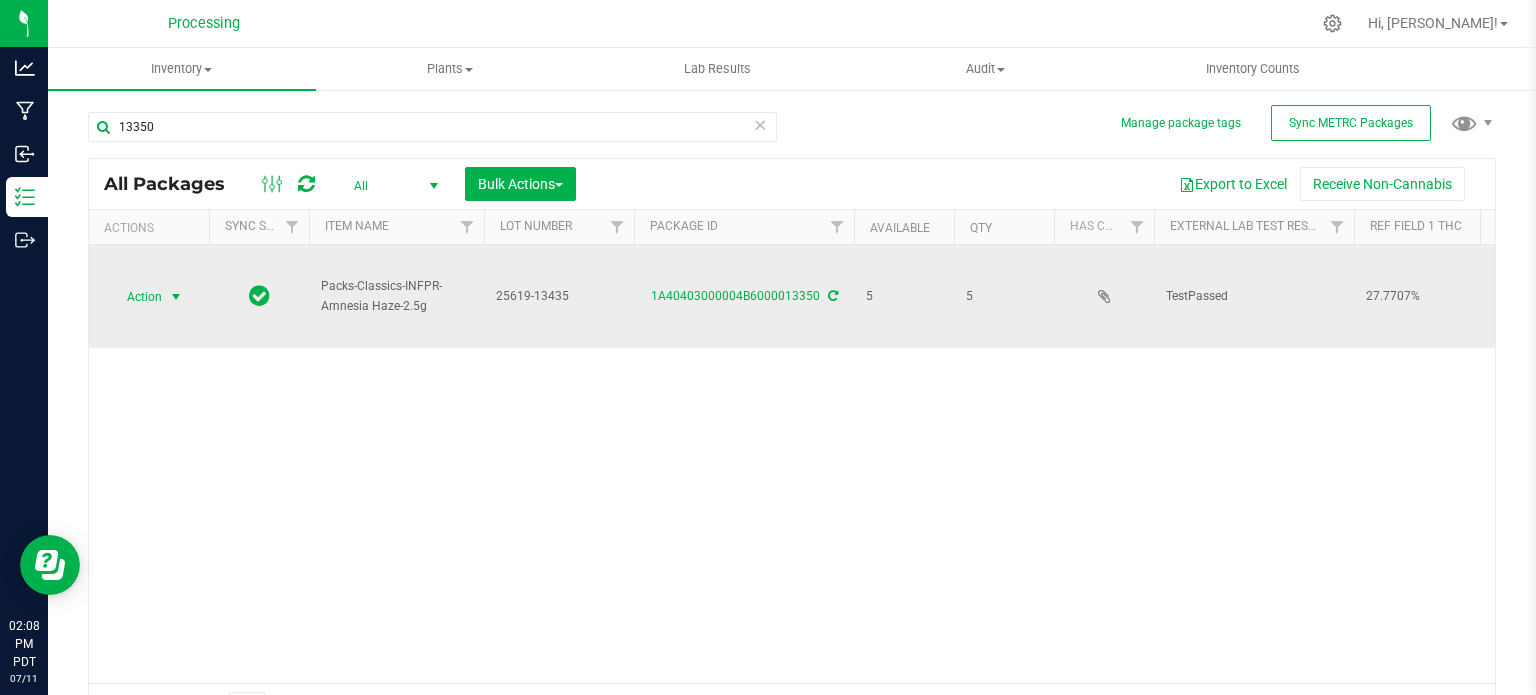 click on "Action" at bounding box center [136, 297] 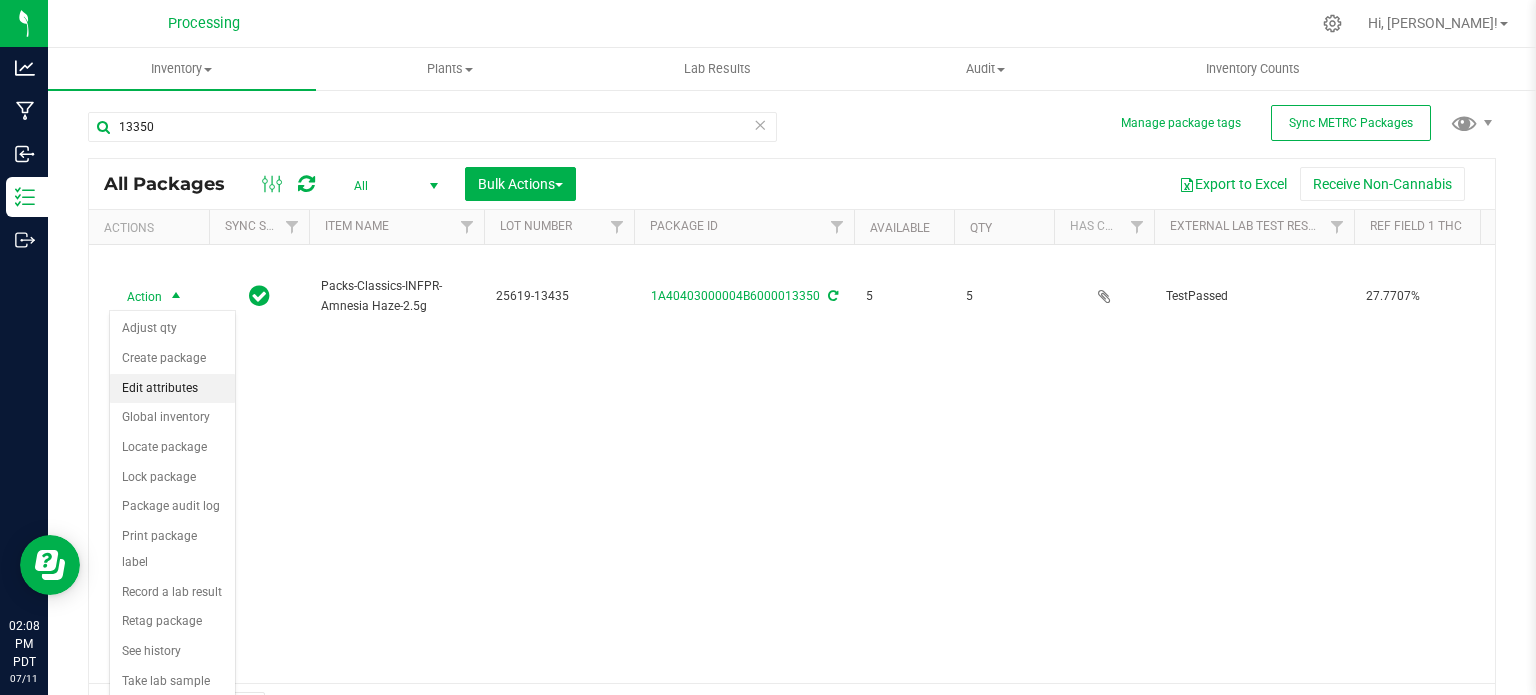 click on "Edit attributes" at bounding box center (172, 389) 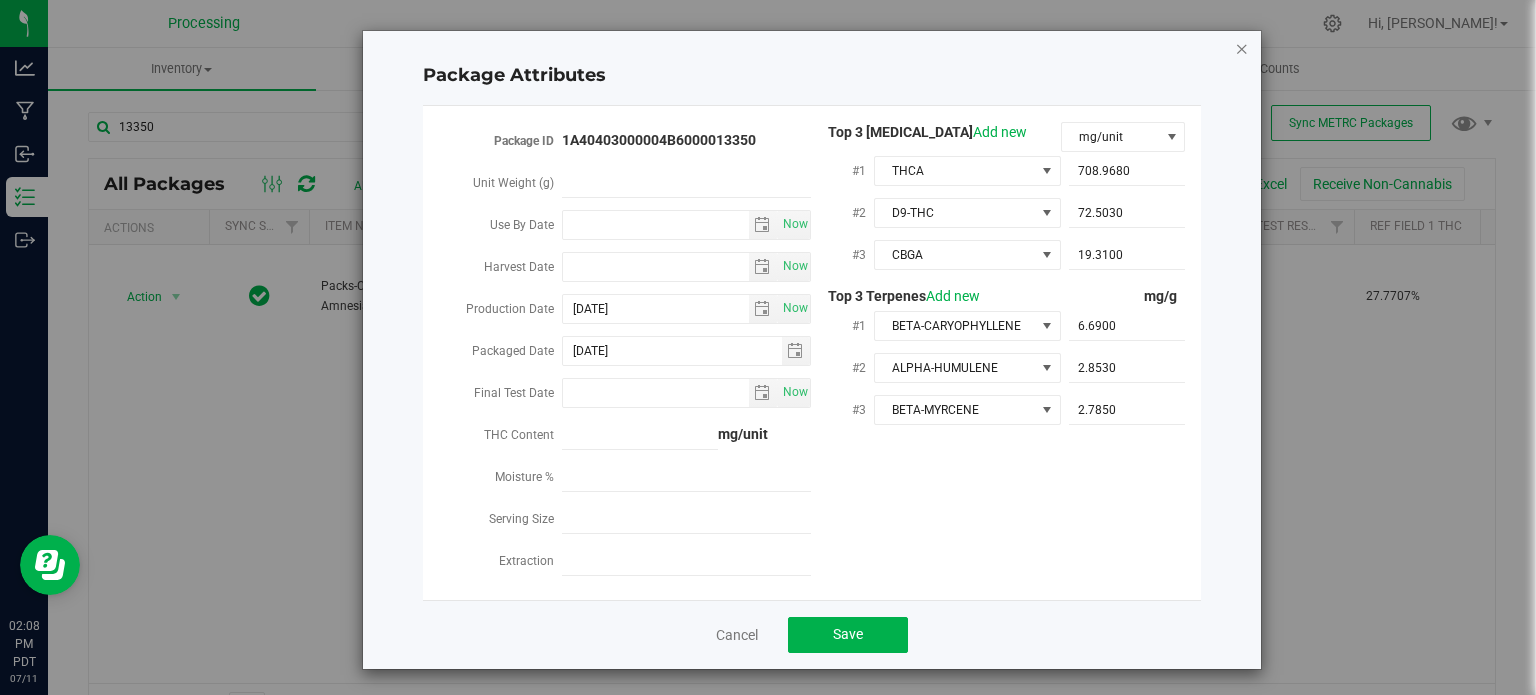 click at bounding box center [1242, 48] 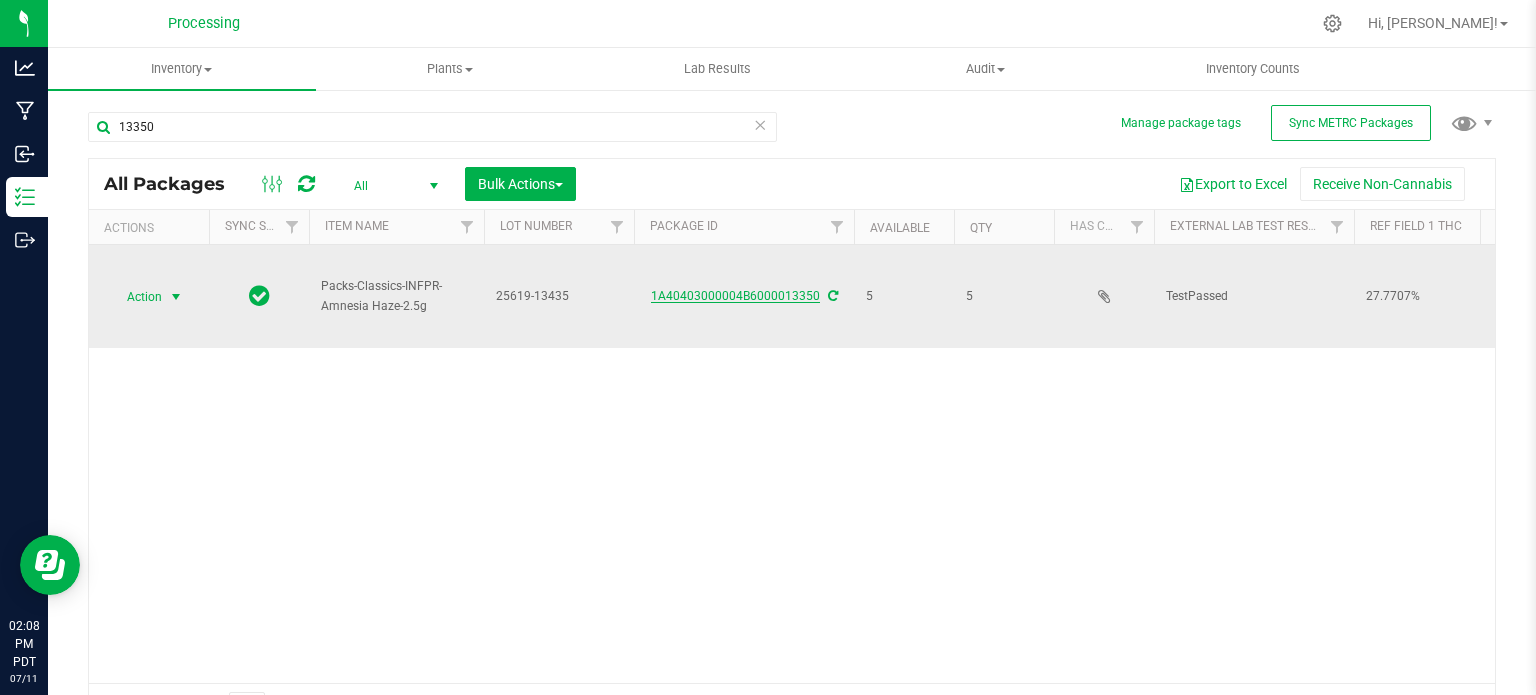 click on "1A40403000004B6000013350" at bounding box center [735, 296] 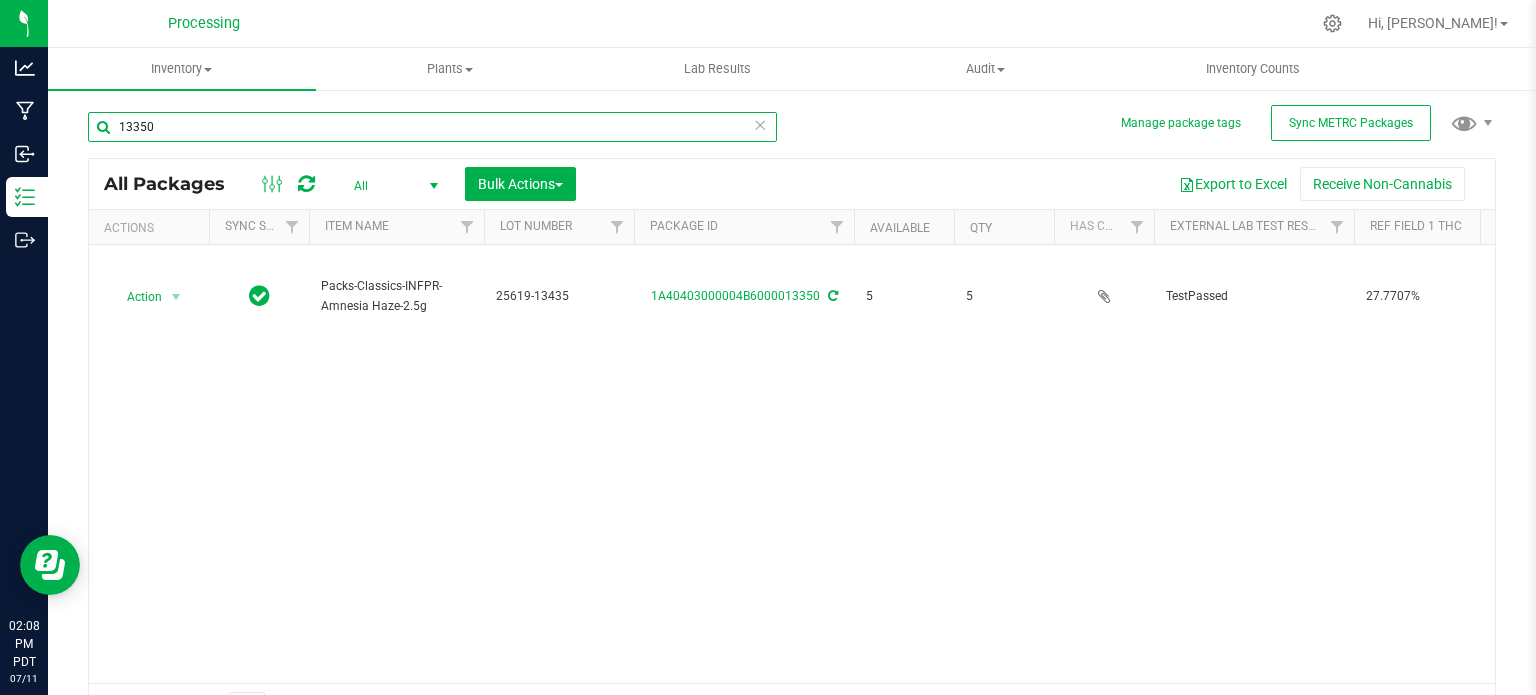 click on "13350" at bounding box center [432, 127] 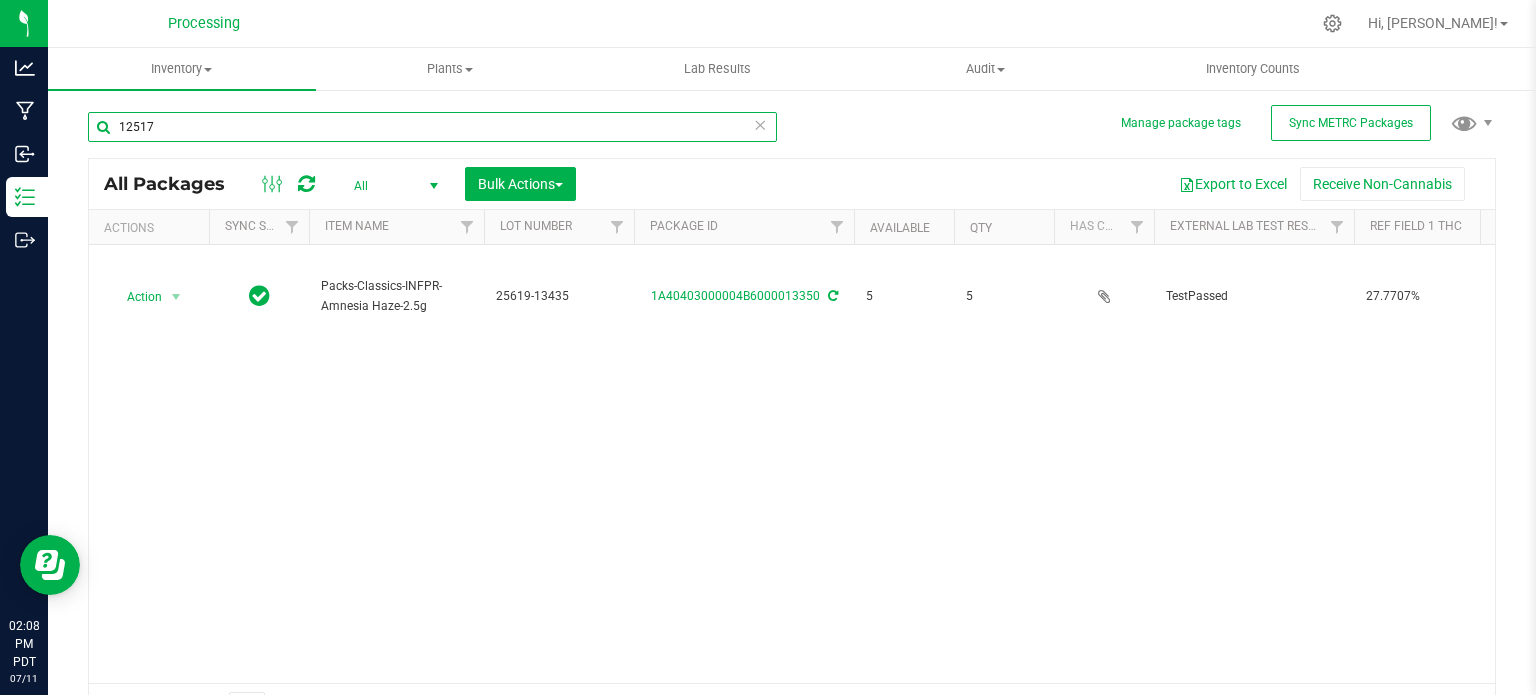 type on "12517" 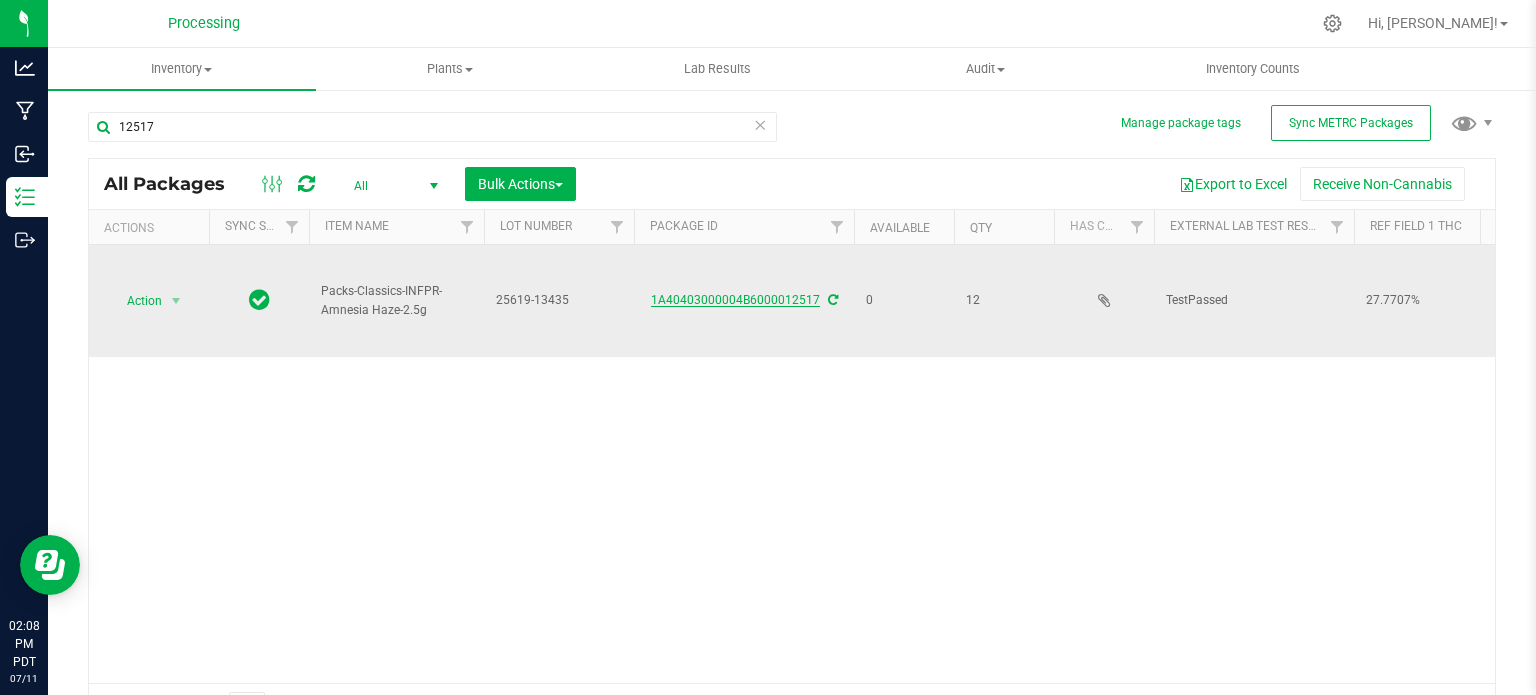 click on "1A40403000004B6000012517" at bounding box center (735, 300) 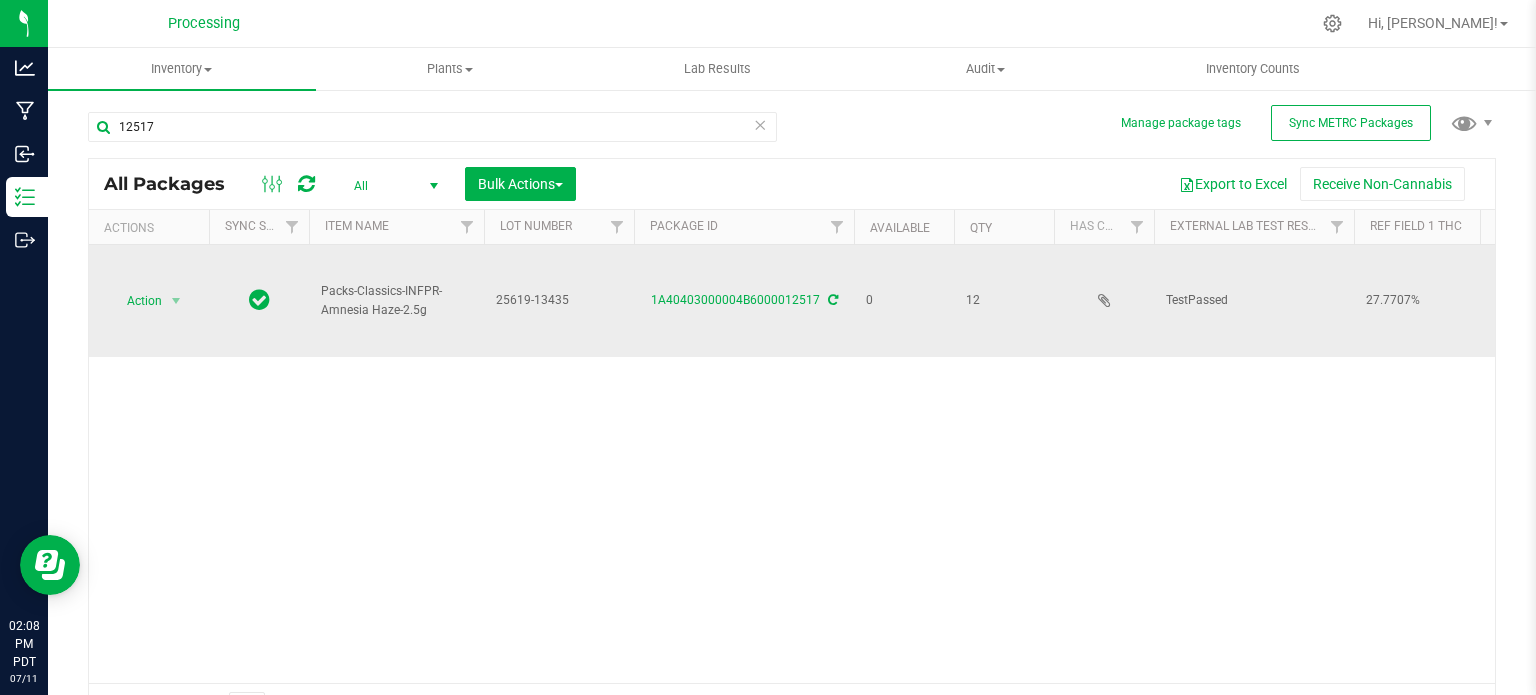 click on "Action Action Edit attributes Global inventory Locate package Package audit log Print package label See history View package order" at bounding box center (149, 301) 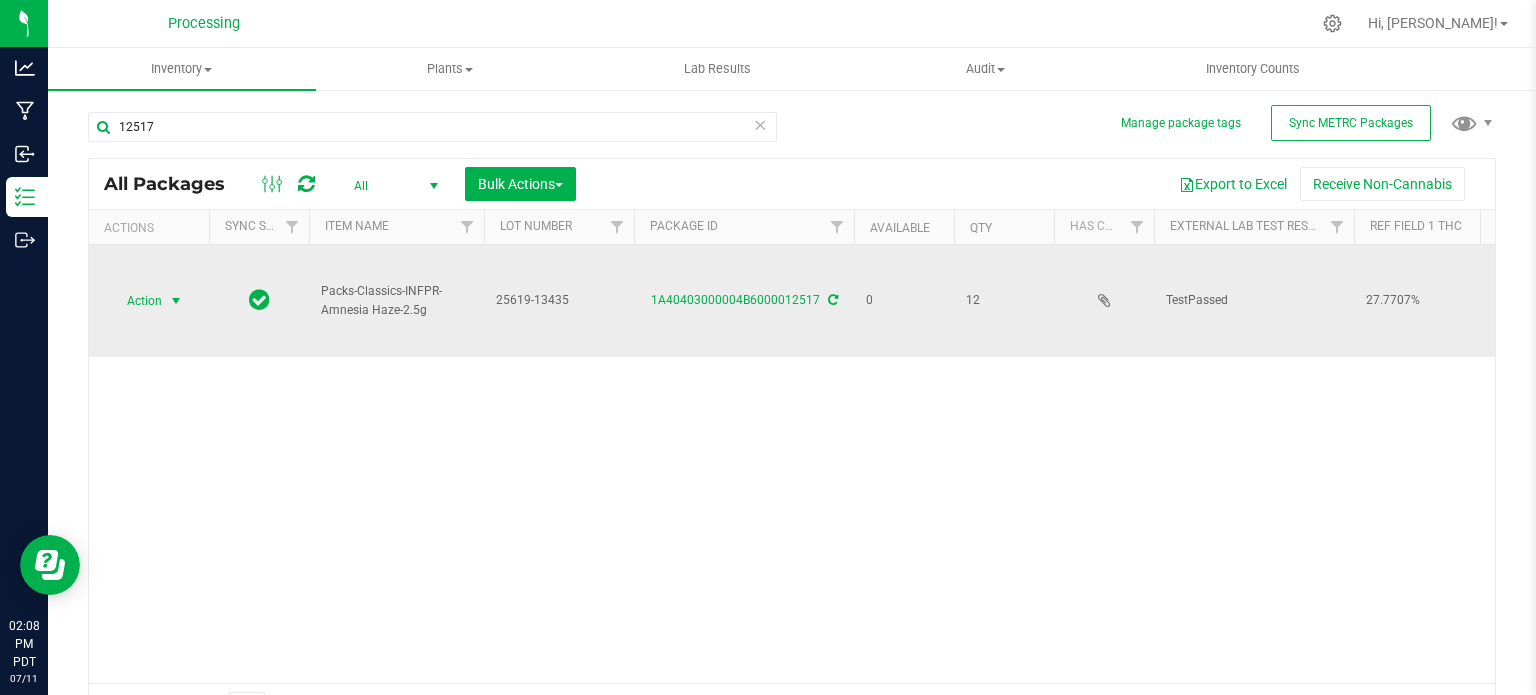 click on "Action" at bounding box center [136, 301] 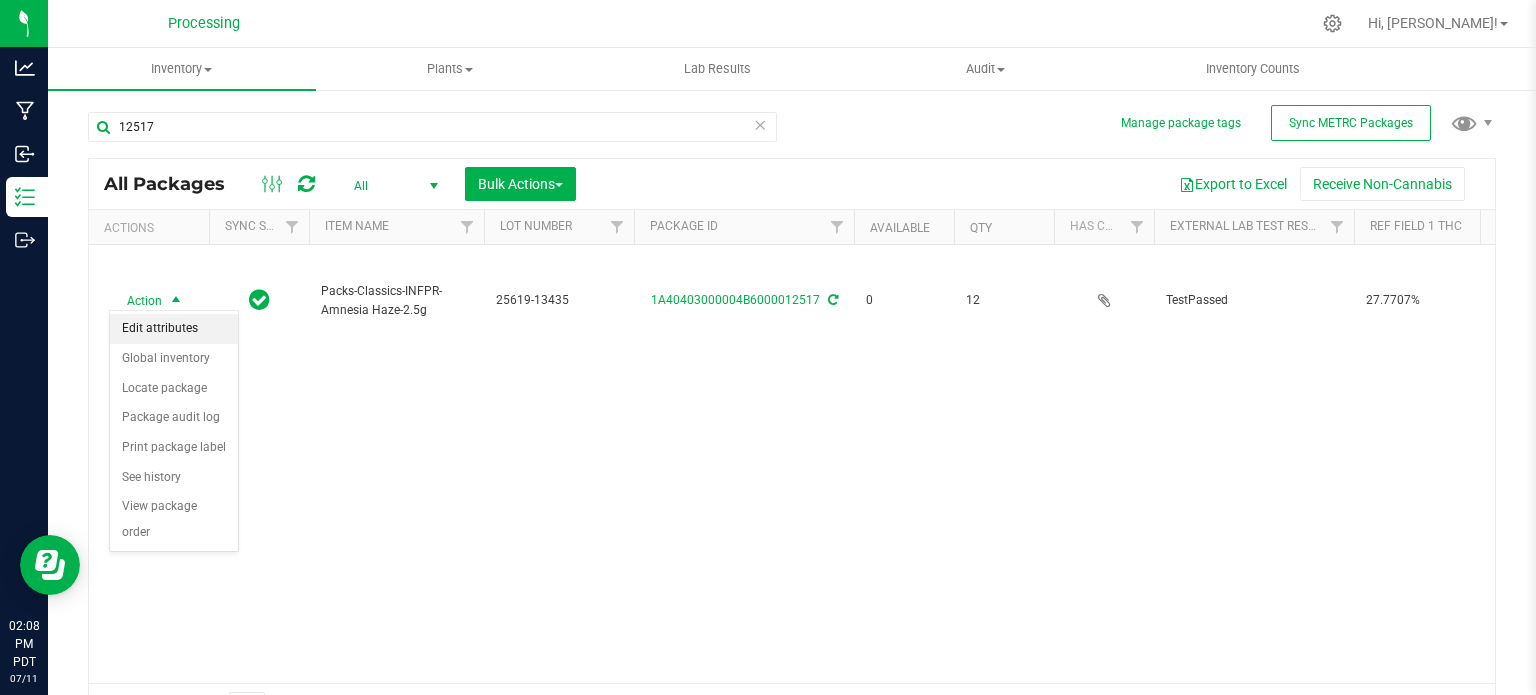 click on "Edit attributes" at bounding box center [174, 329] 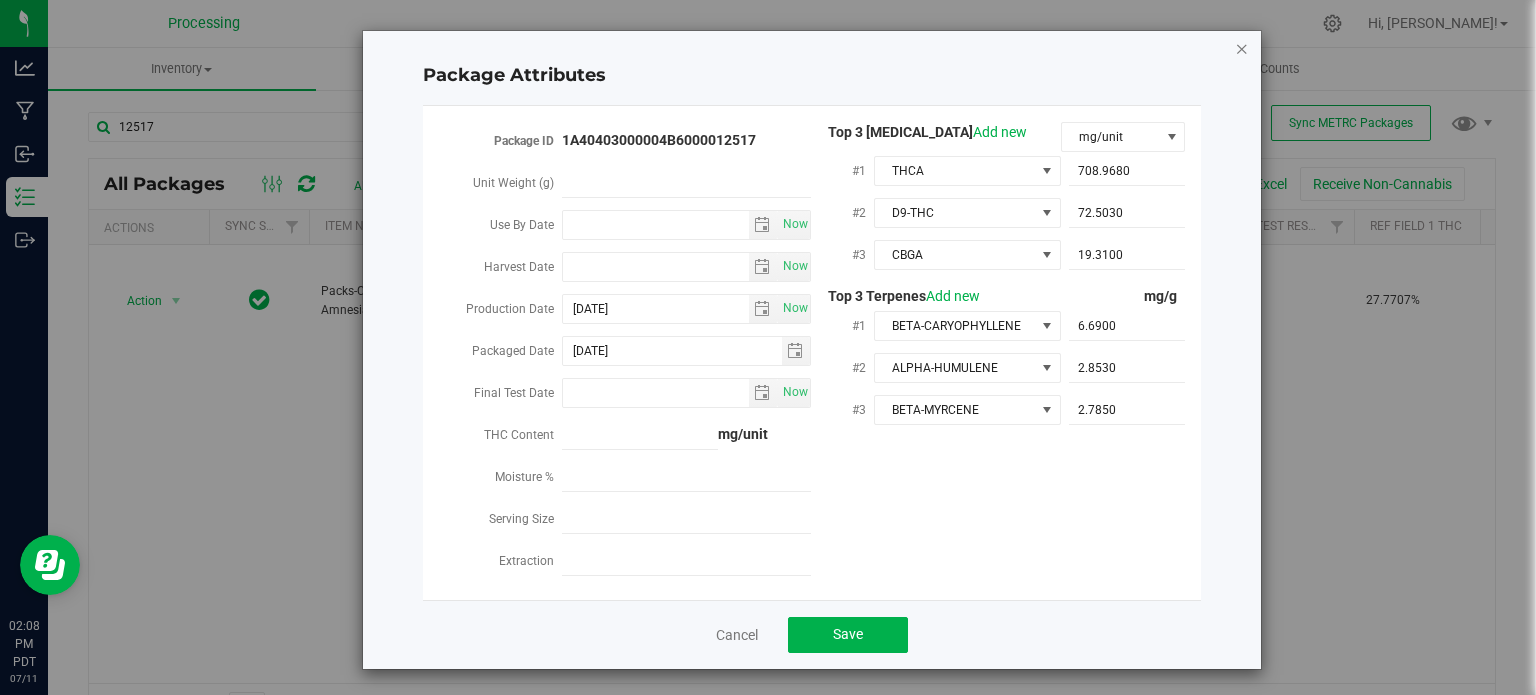 click at bounding box center [1242, 48] 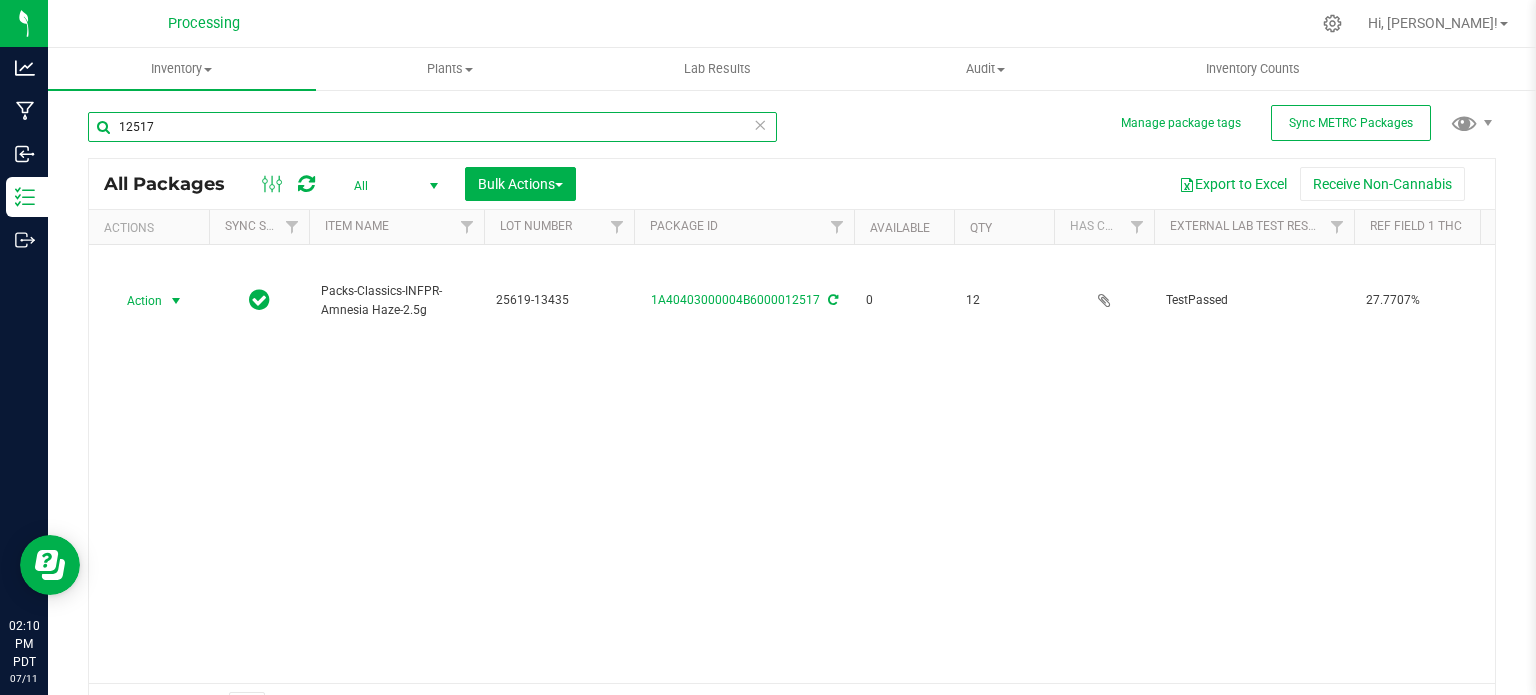 click on "12517" at bounding box center [432, 127] 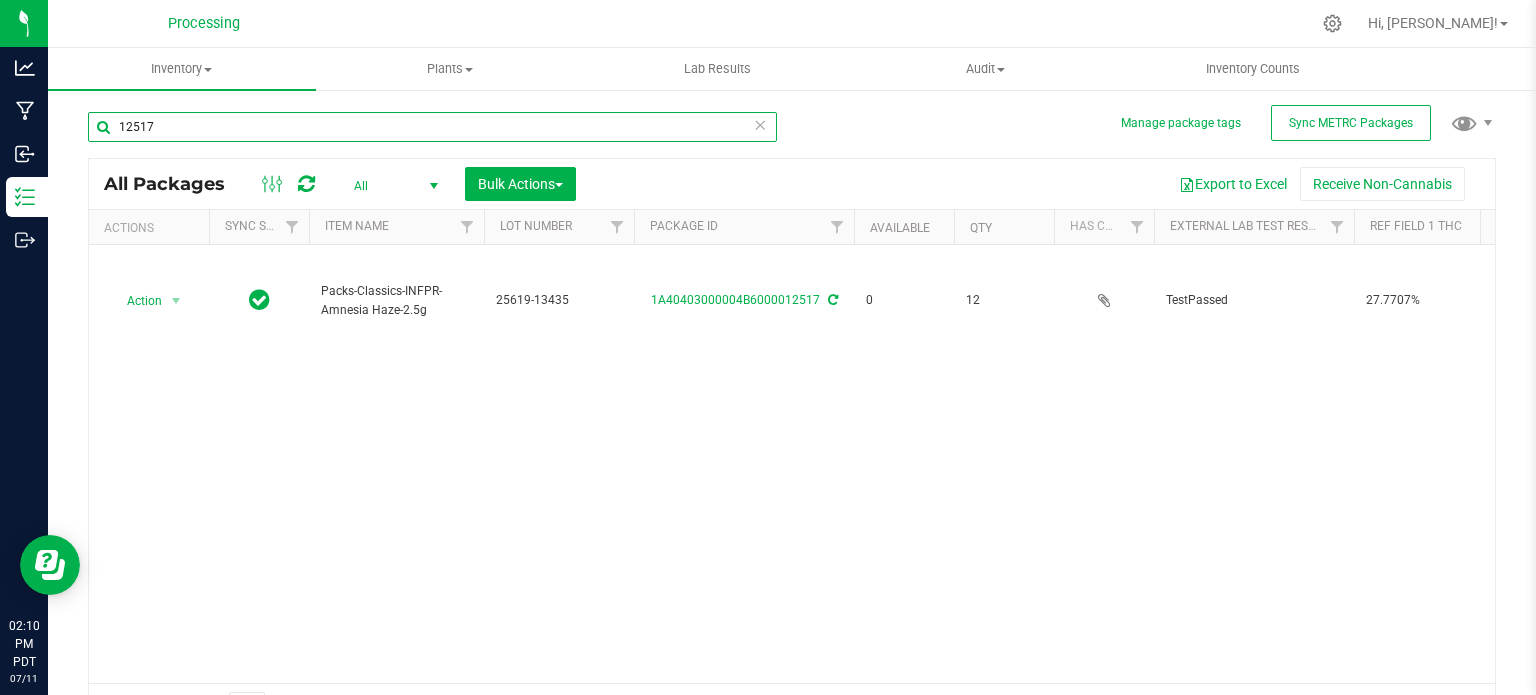 click on "12517" at bounding box center (432, 127) 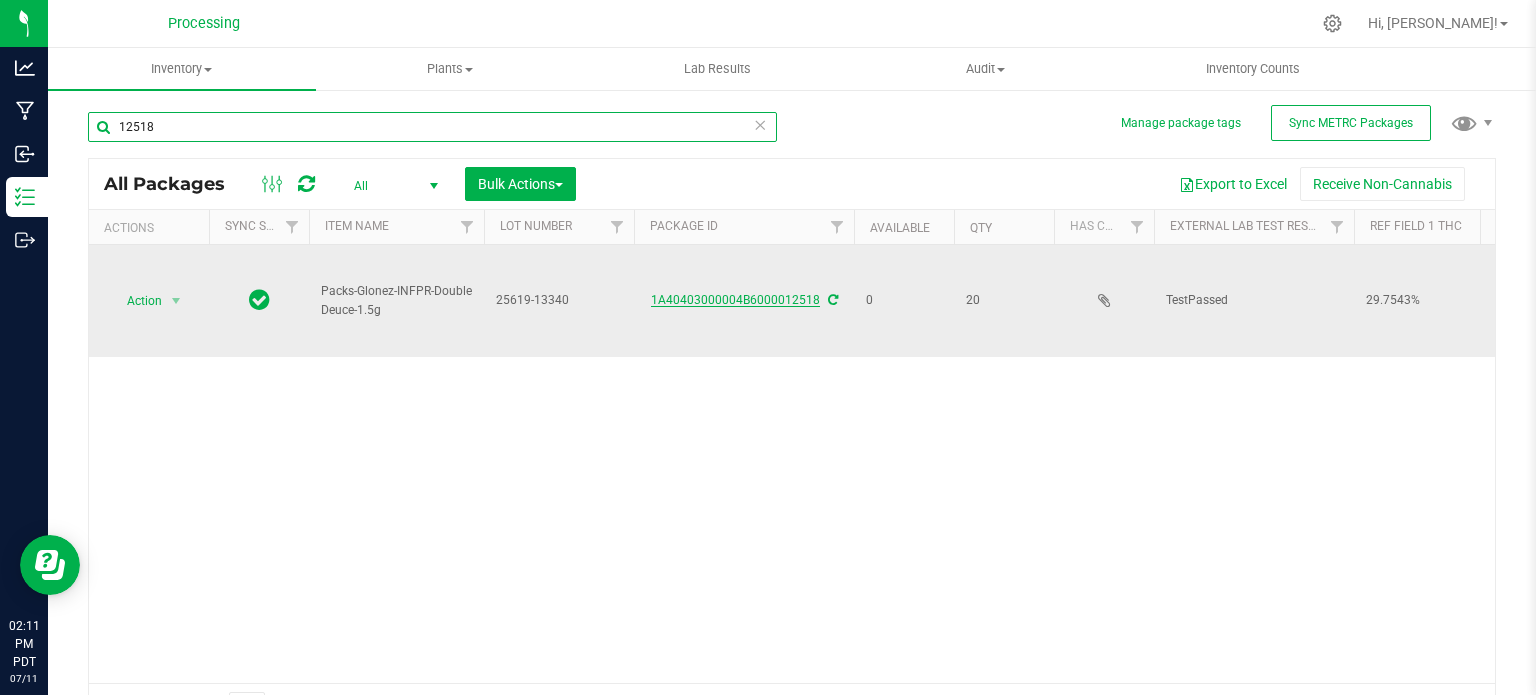 type on "12518" 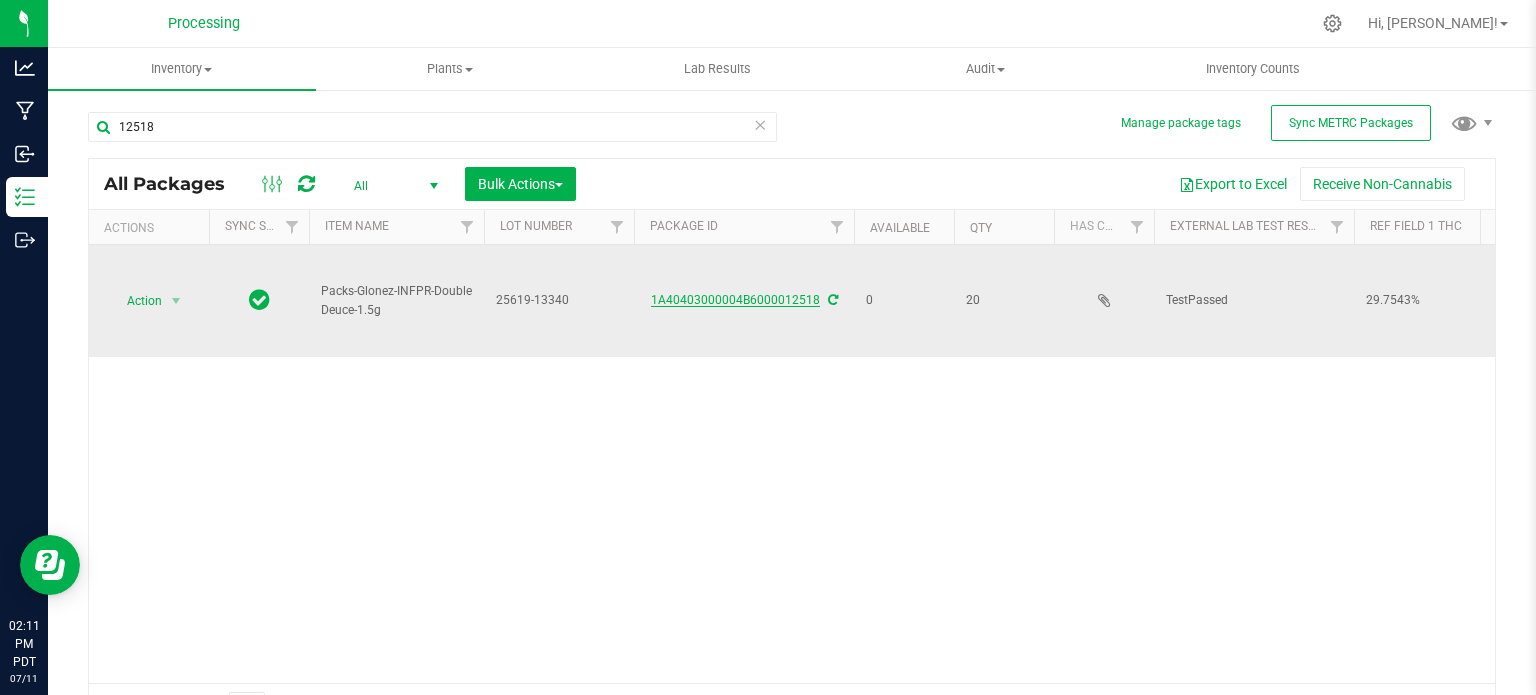 click on "1A40403000004B6000012518" at bounding box center (735, 300) 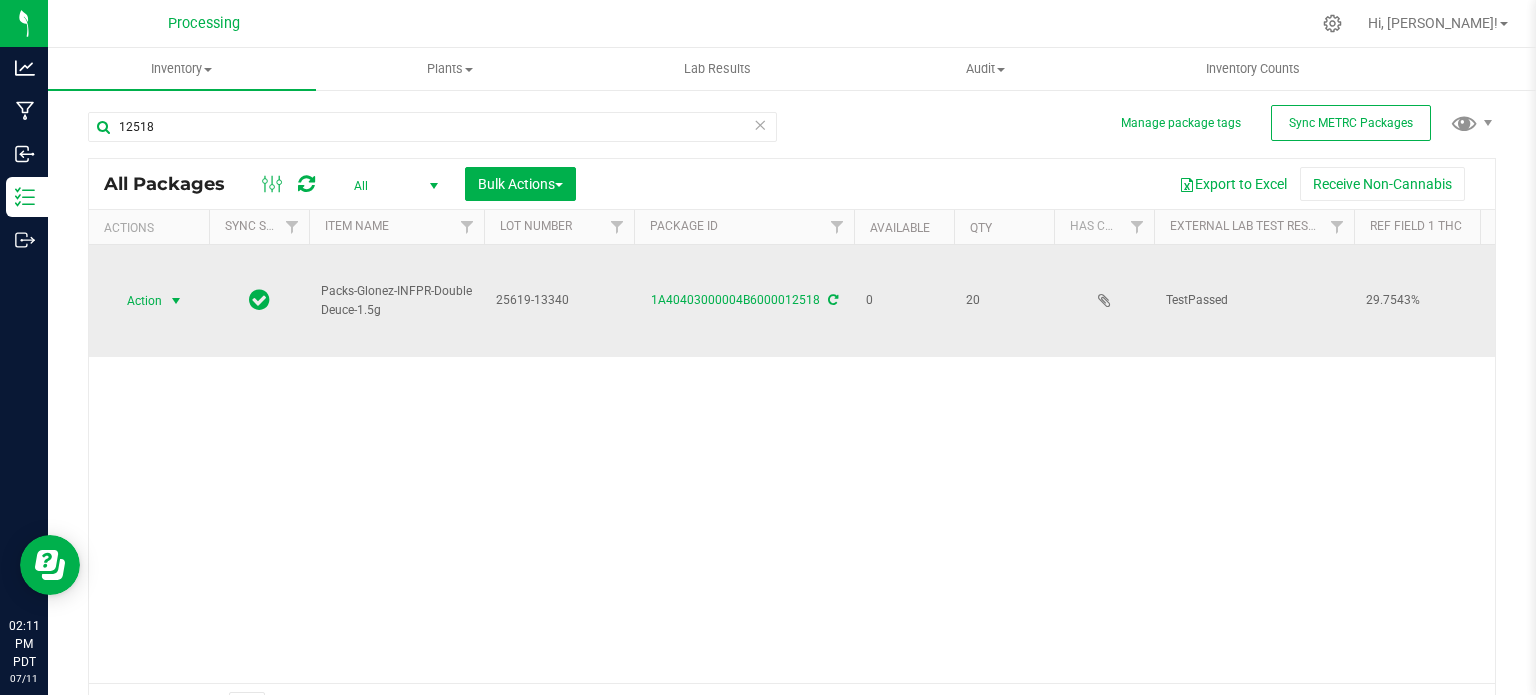 click on "Action" at bounding box center [136, 301] 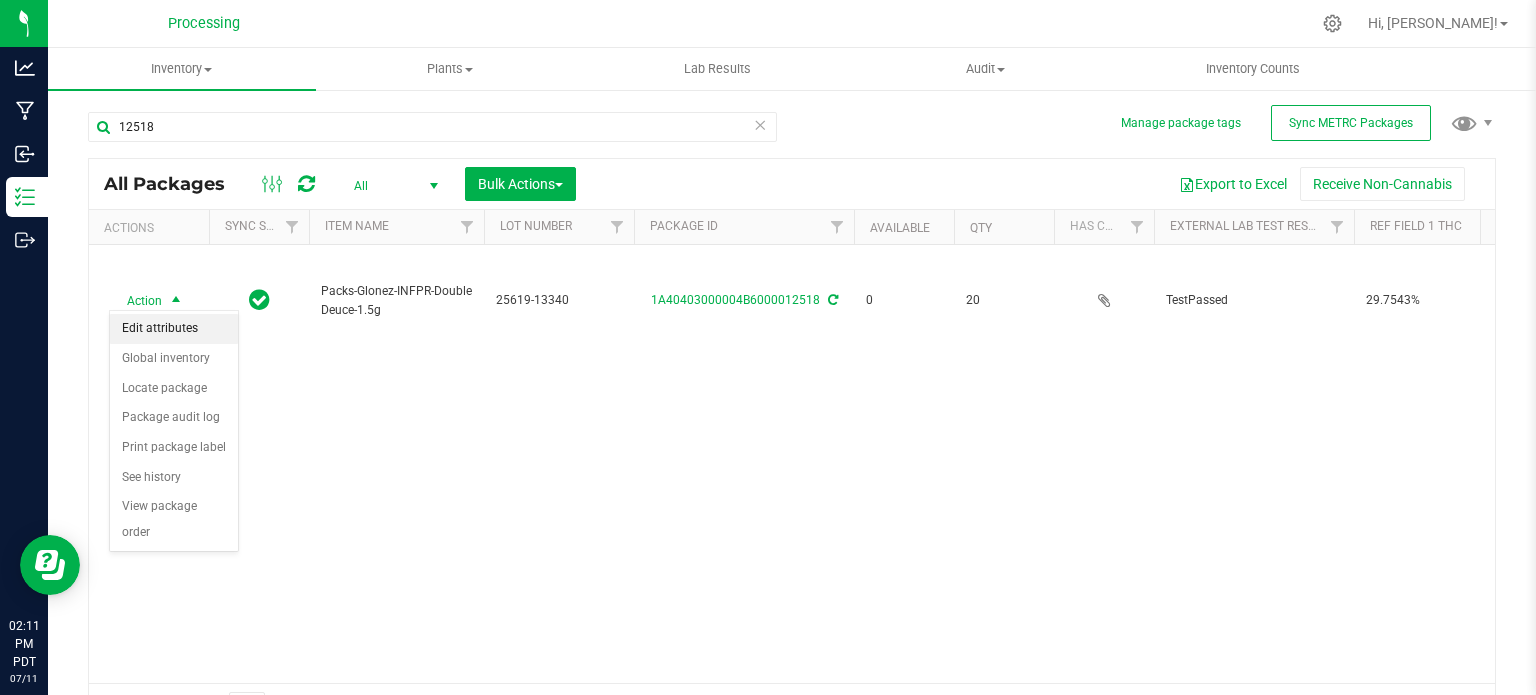click on "Edit attributes" at bounding box center (174, 329) 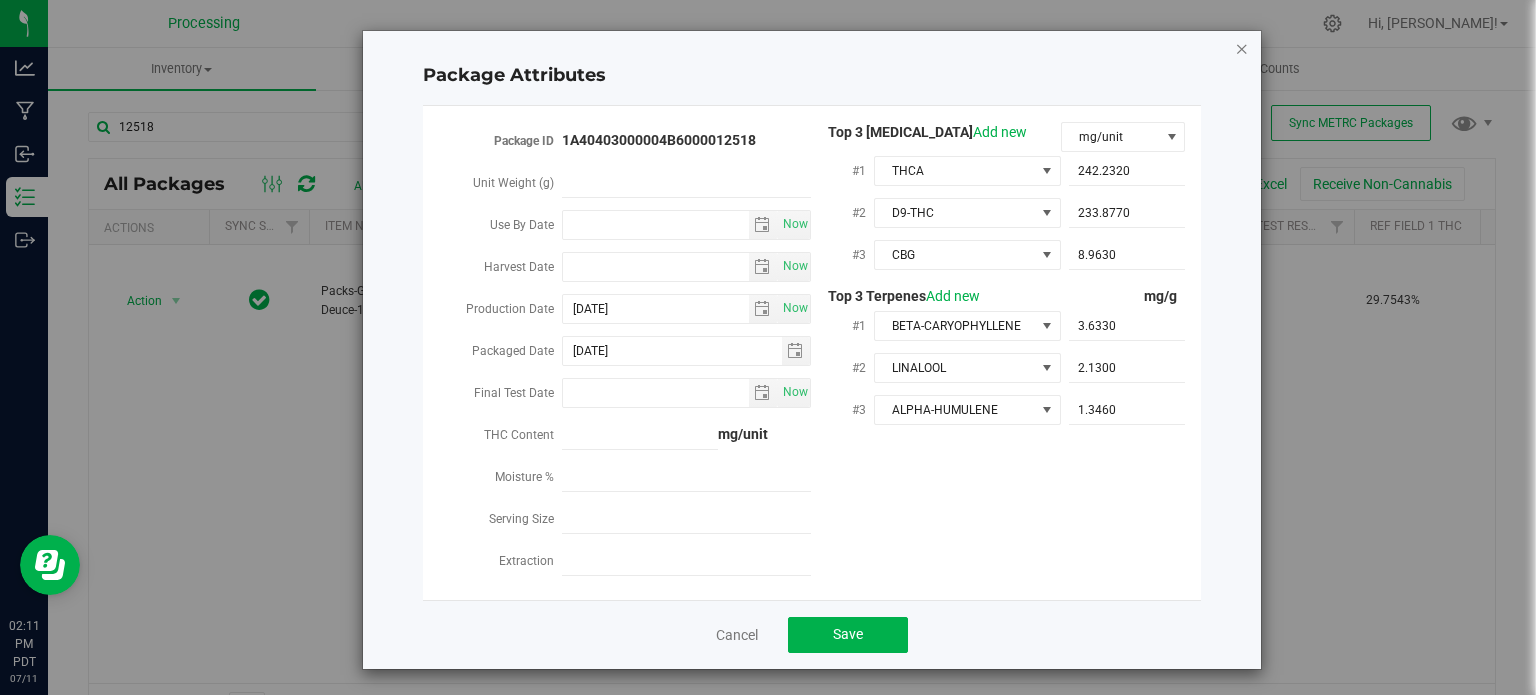 click at bounding box center (1242, 48) 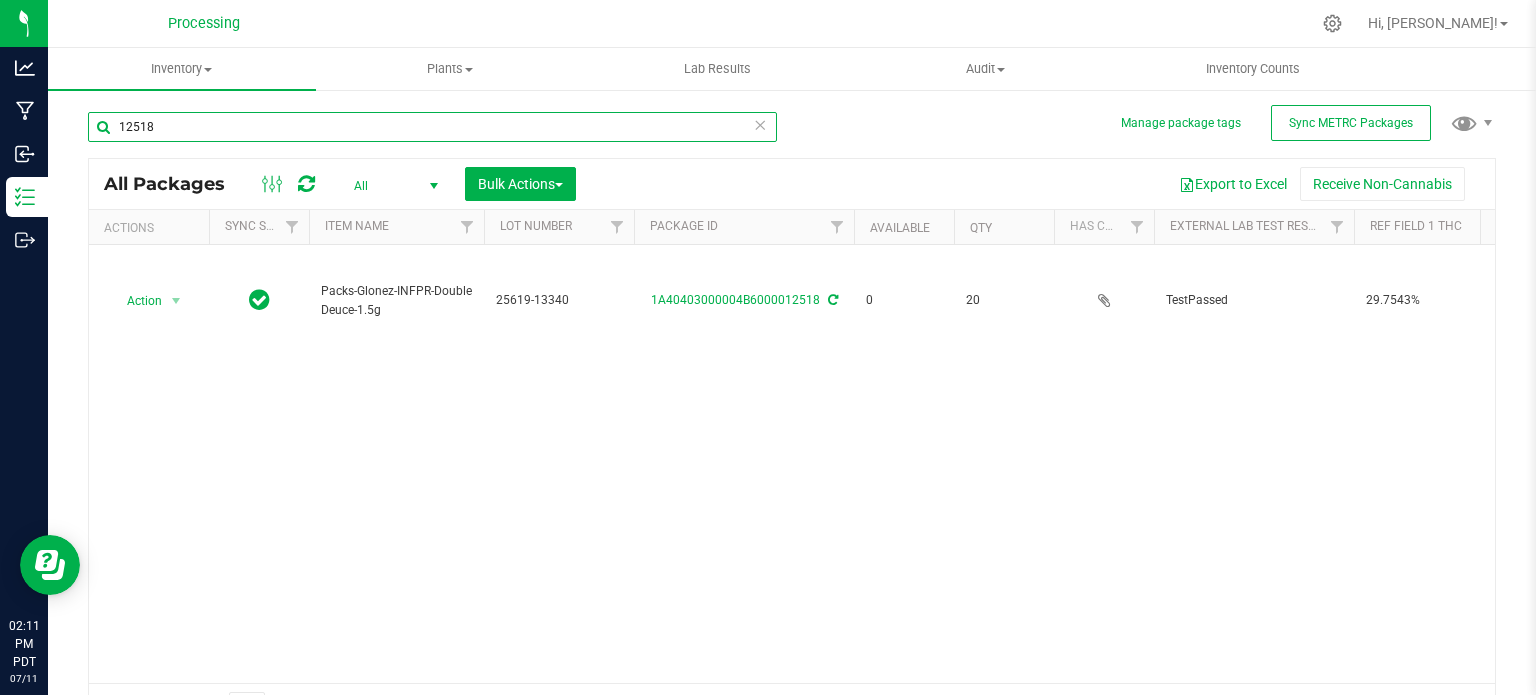 click on "12518" at bounding box center [432, 127] 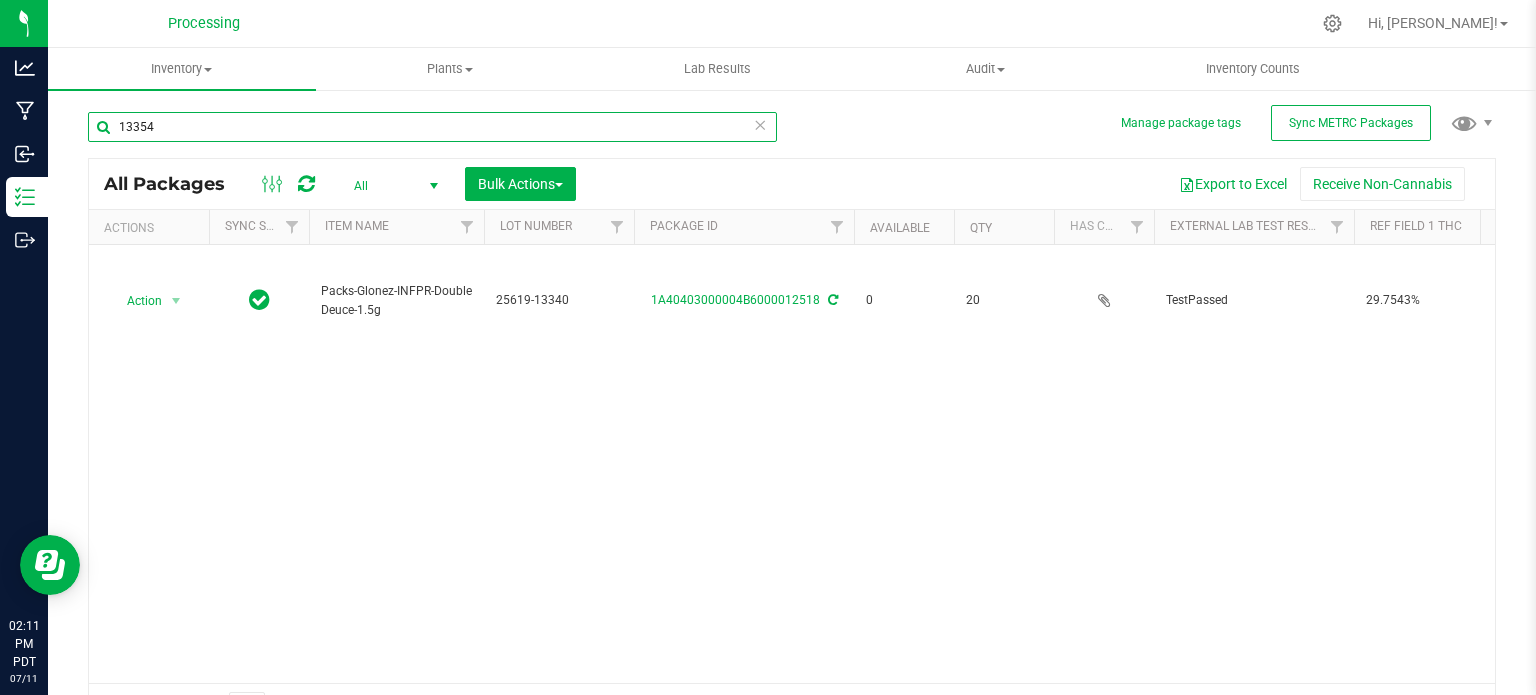 type on "13354" 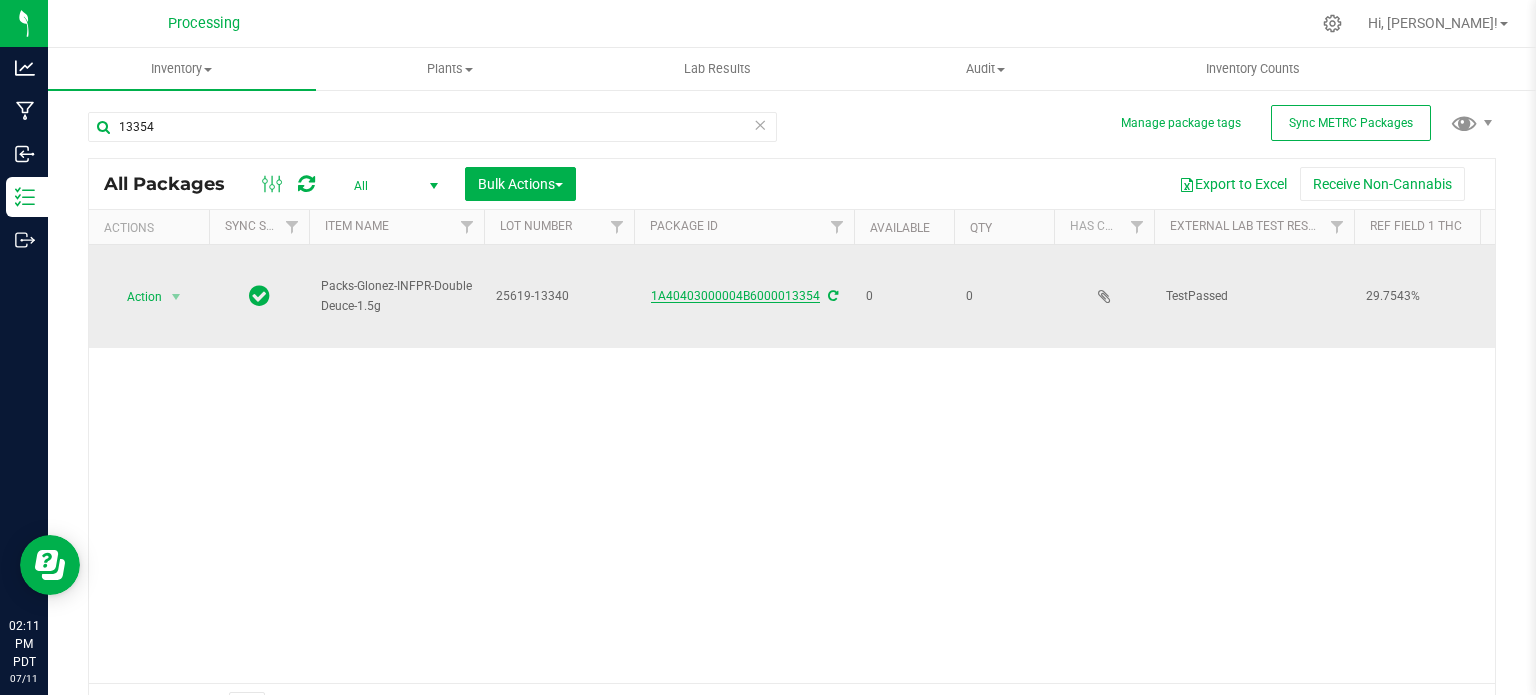 click on "1A40403000004B6000013354" at bounding box center (735, 296) 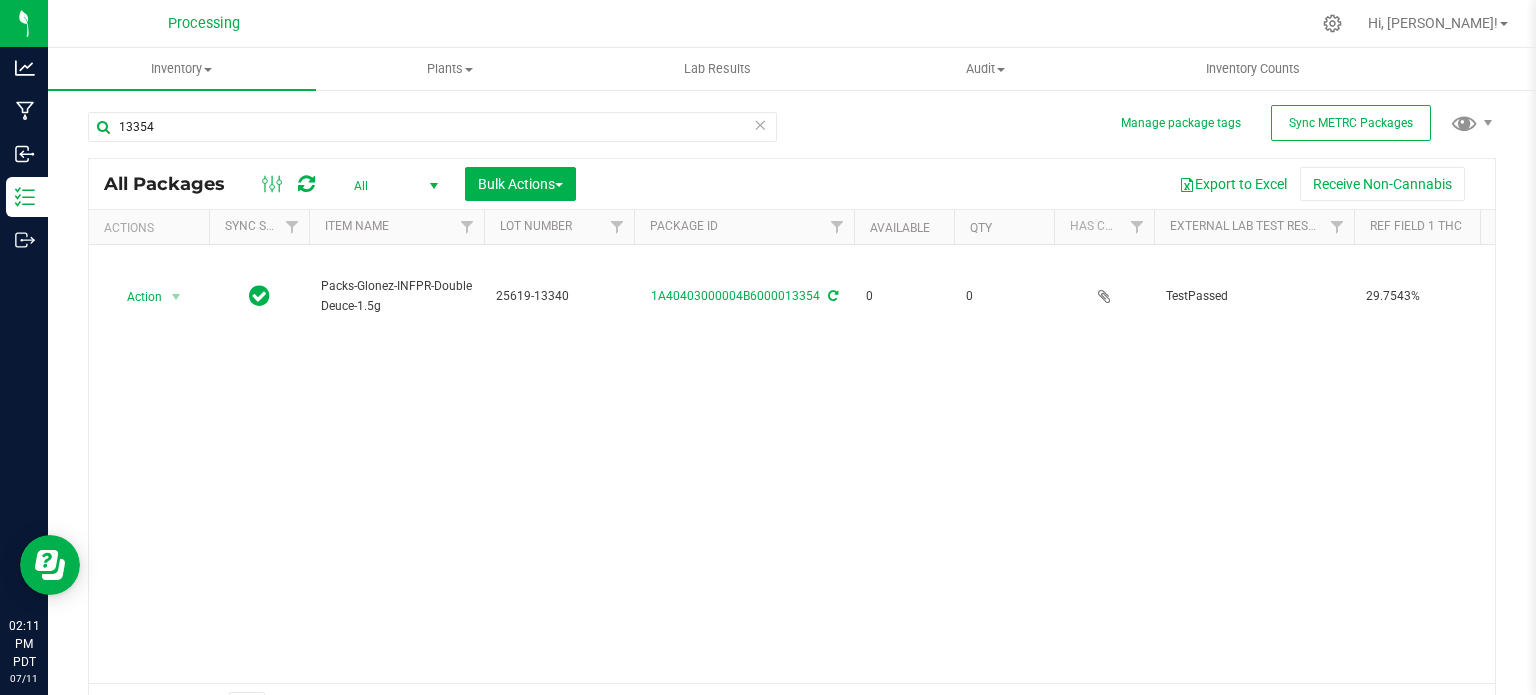 scroll, scrollTop: 0, scrollLeft: 414, axis: horizontal 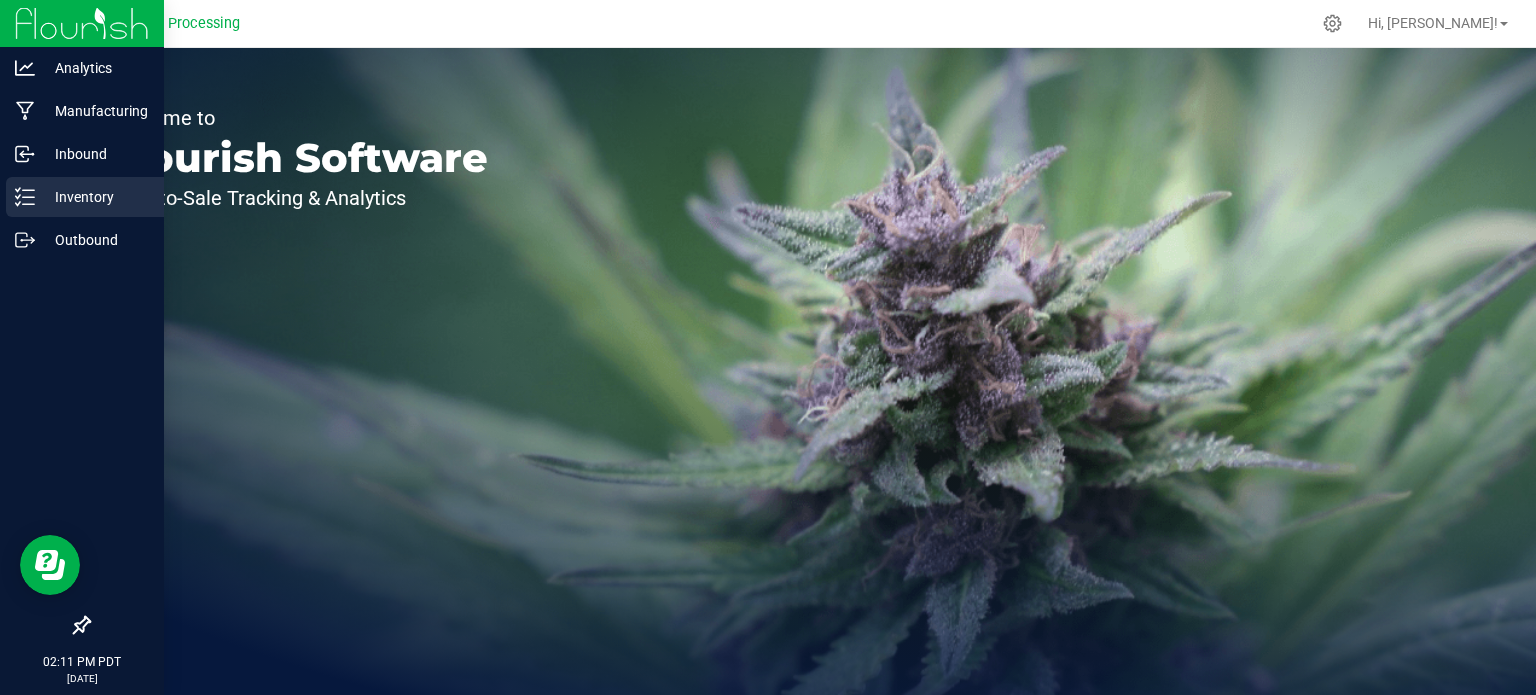 click 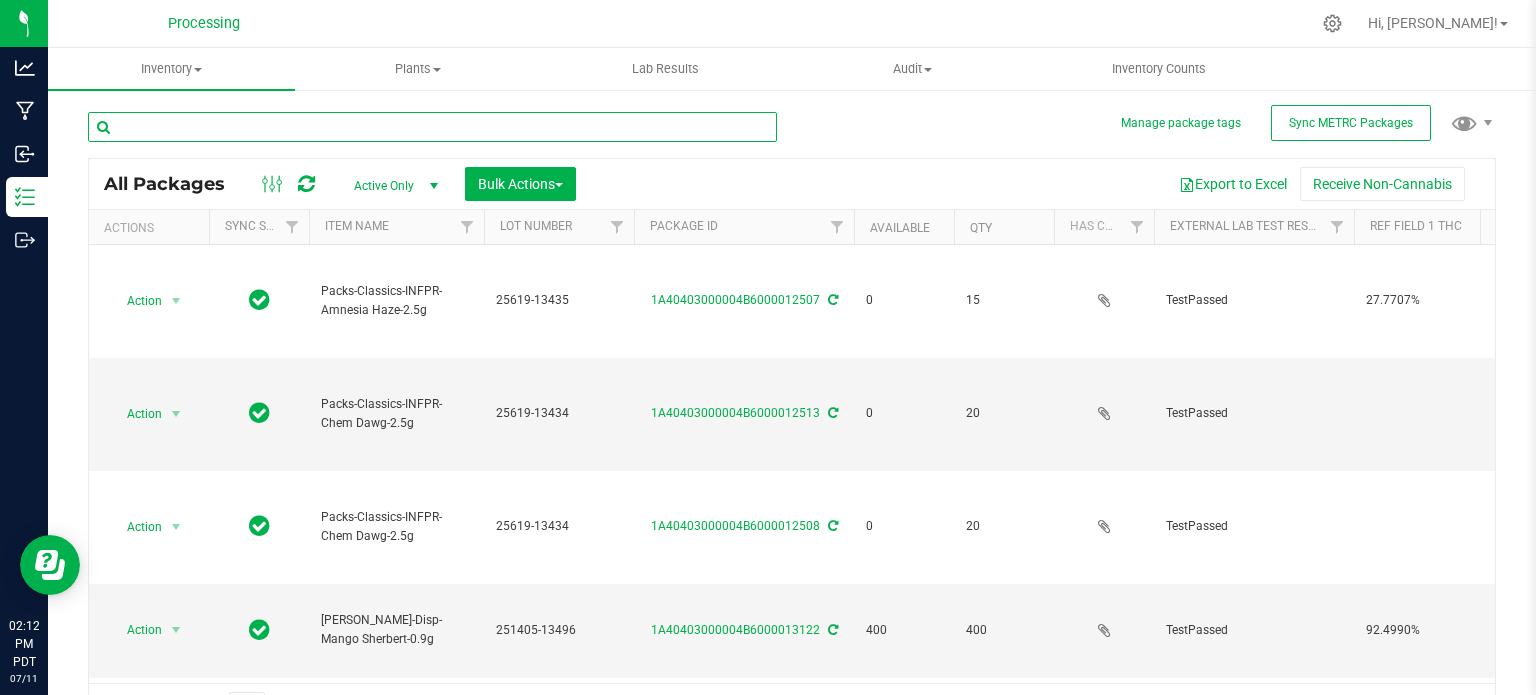 click at bounding box center [432, 127] 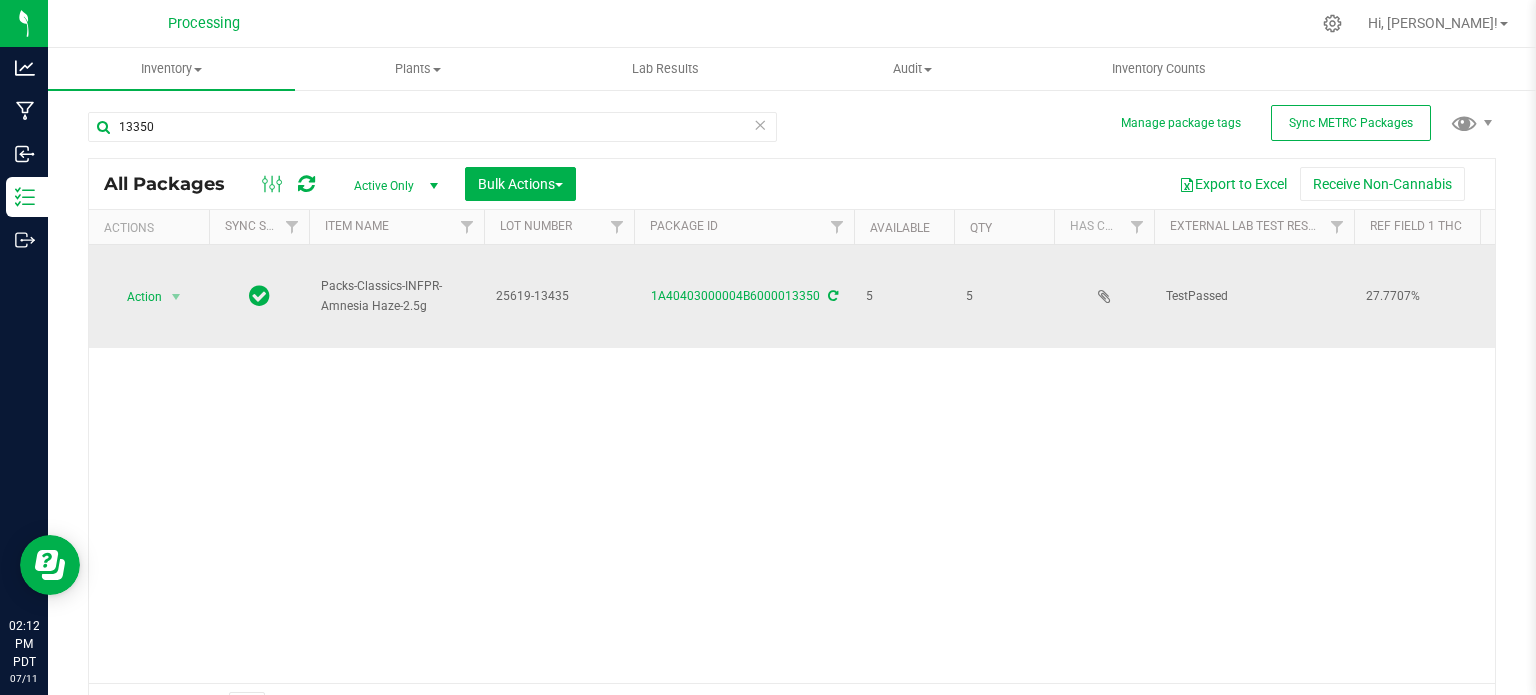 click on "25619-13435" at bounding box center (559, 296) 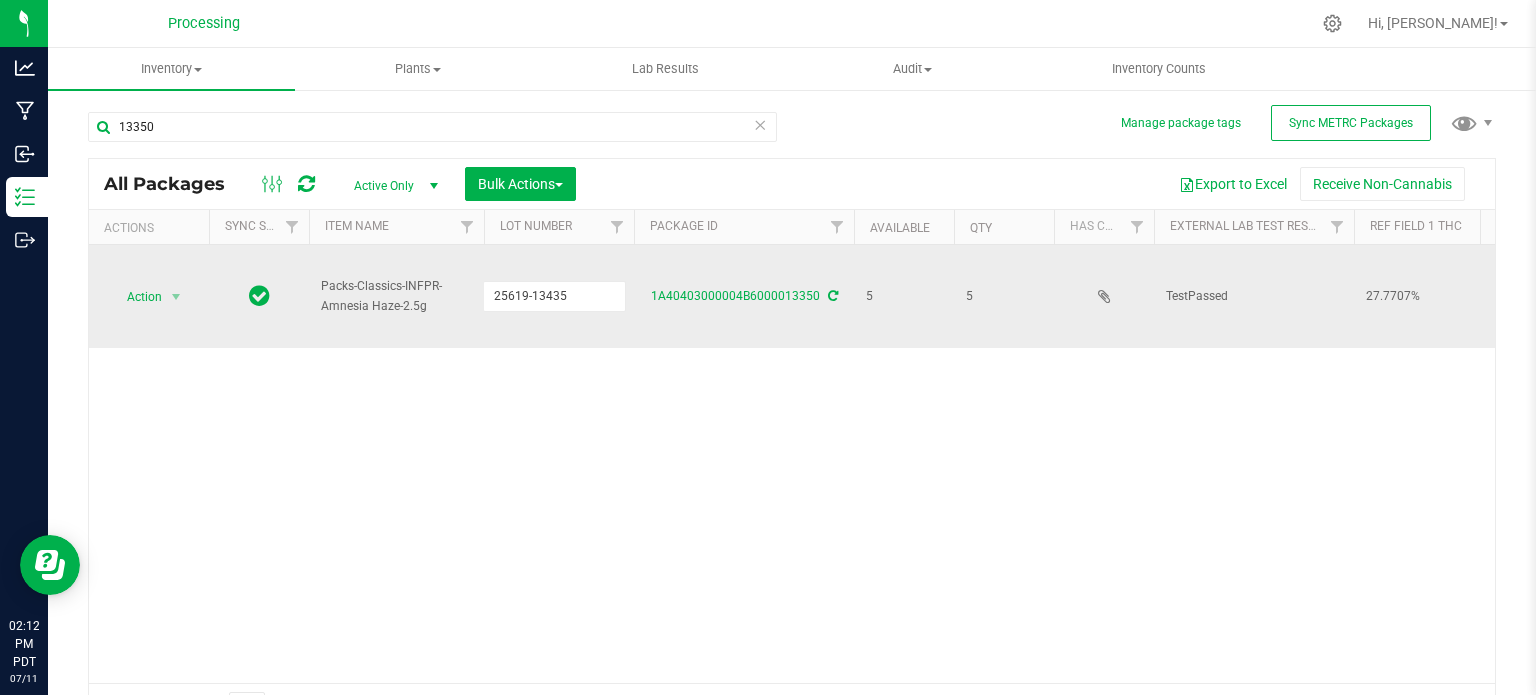 click on "25619-13435" at bounding box center (554, 296) 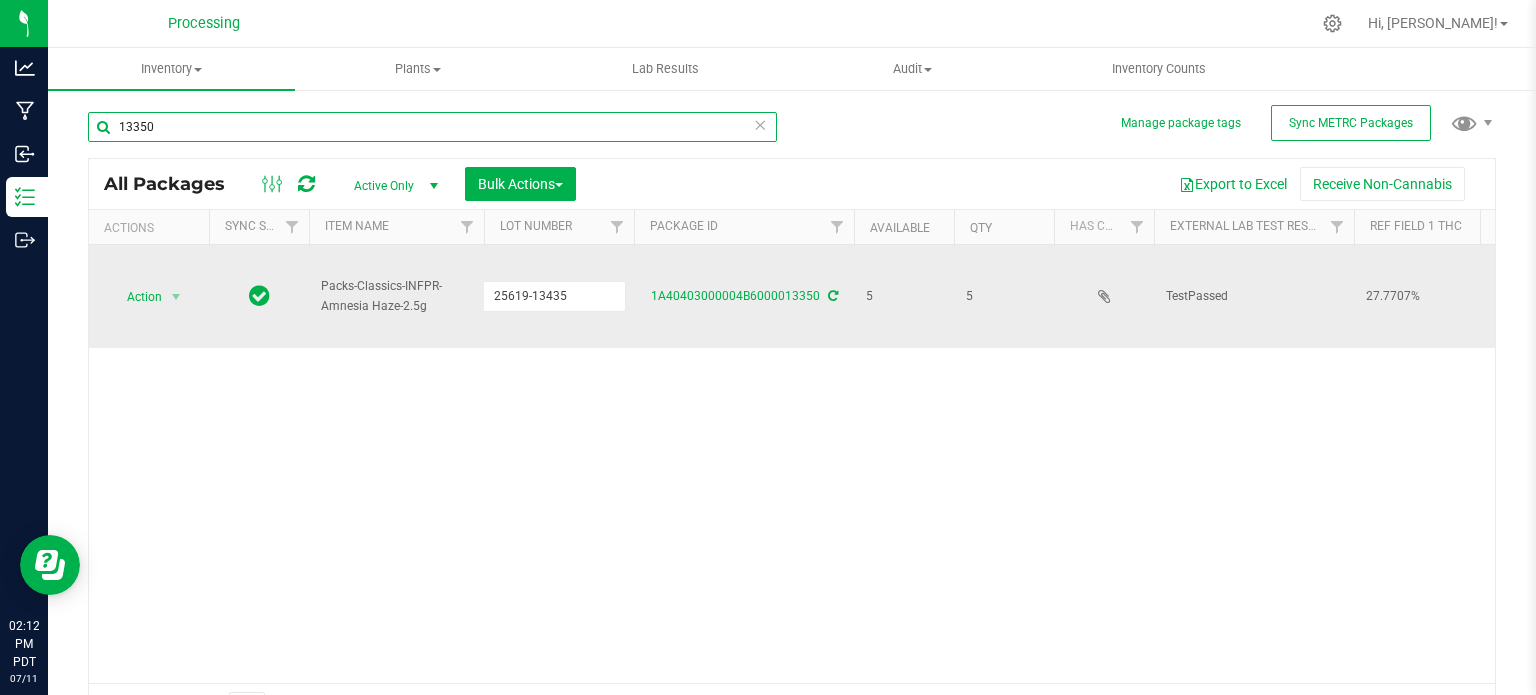 click on "13350" at bounding box center [432, 127] 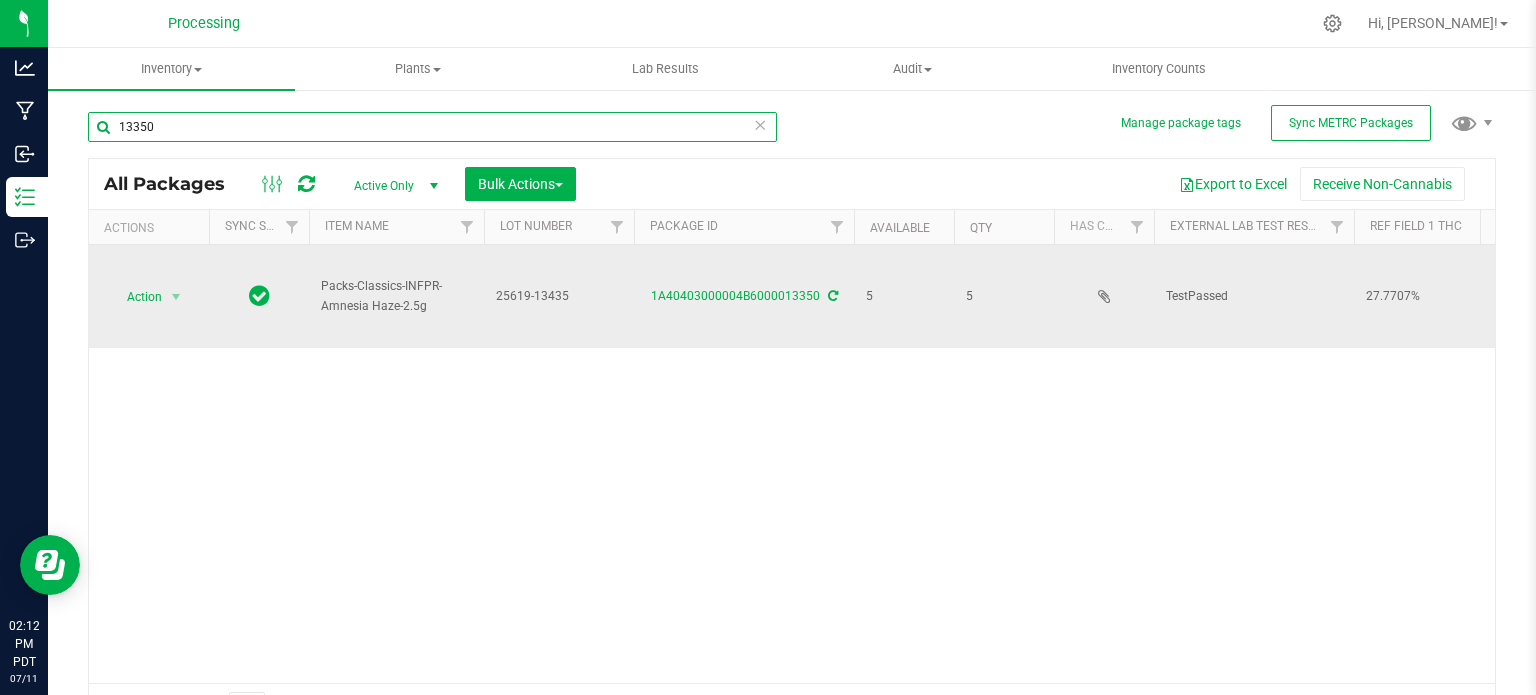 click on "13350" at bounding box center (432, 127) 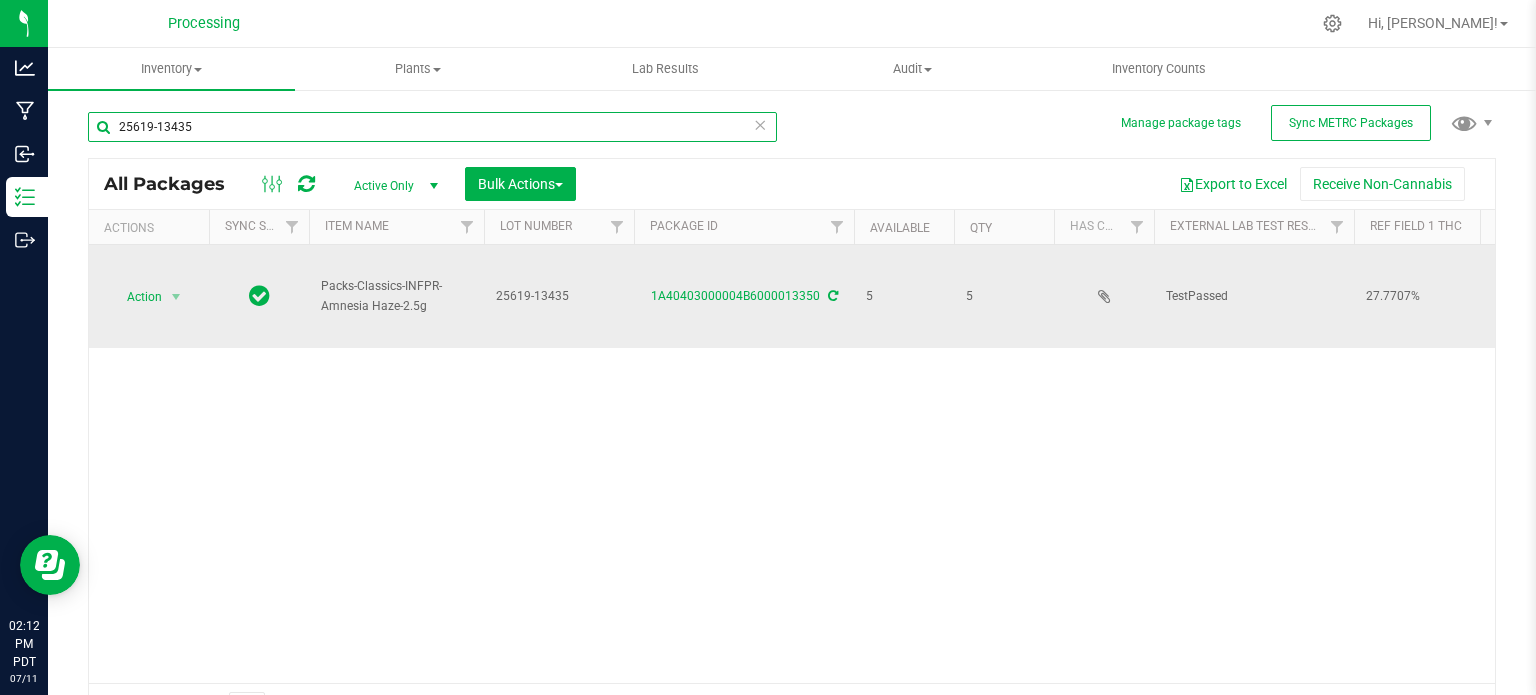 click on "25619-13435" at bounding box center (432, 127) 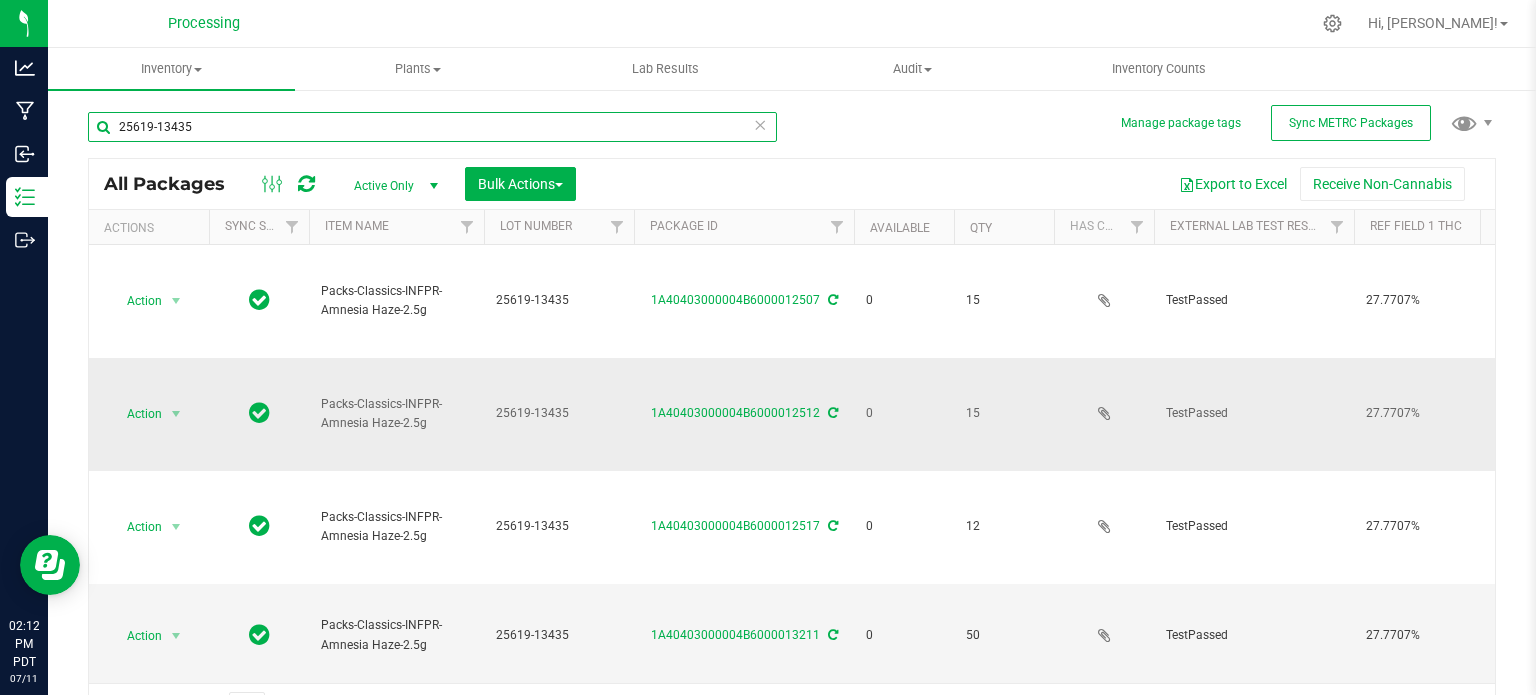scroll, scrollTop: 0, scrollLeft: 470, axis: horizontal 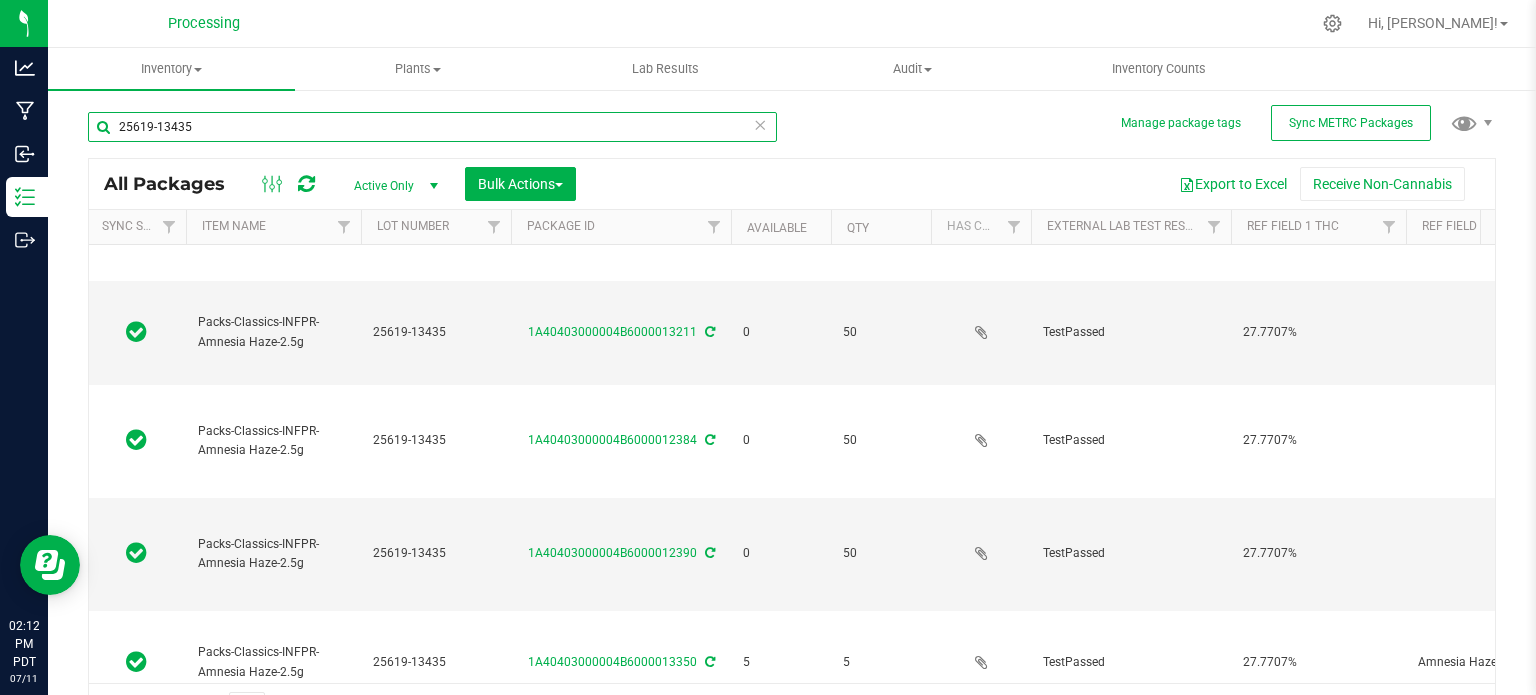 click on "25619-13435" at bounding box center [432, 127] 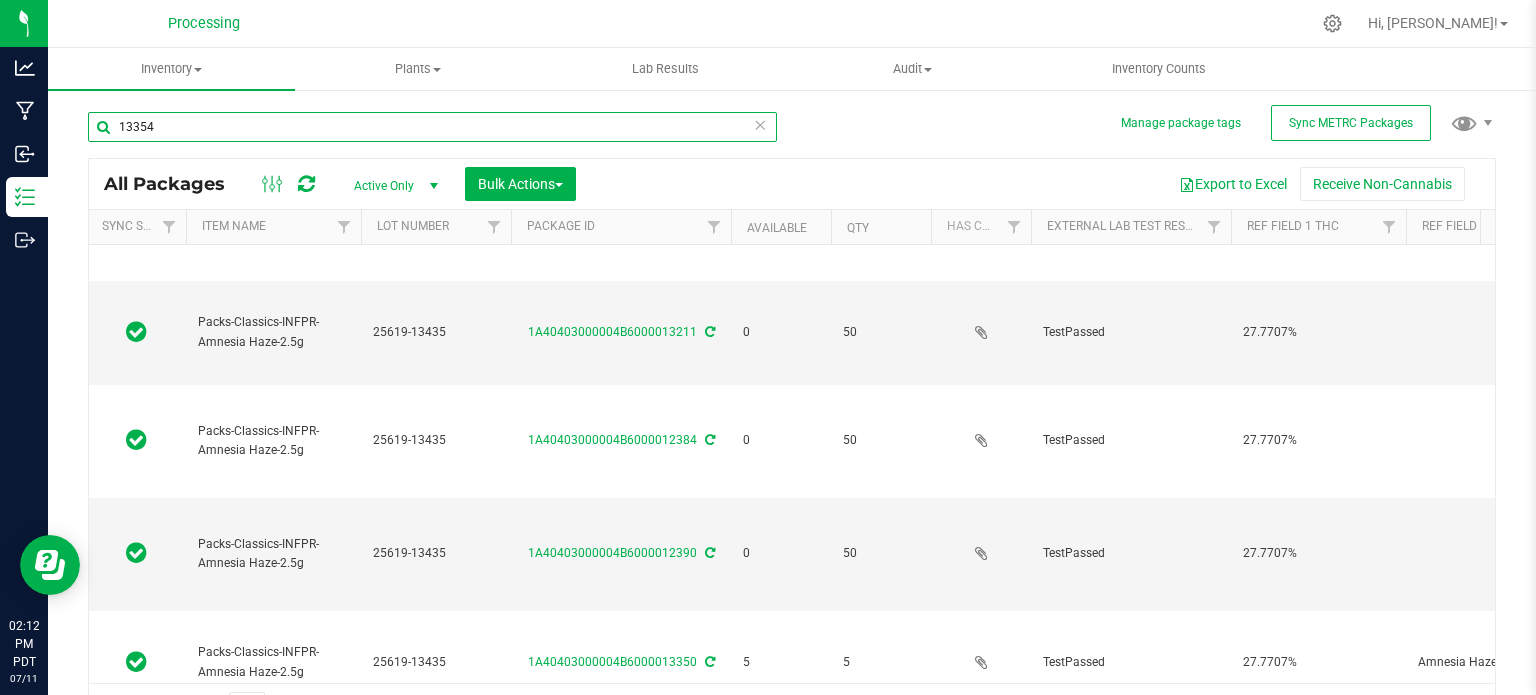 type on "13354" 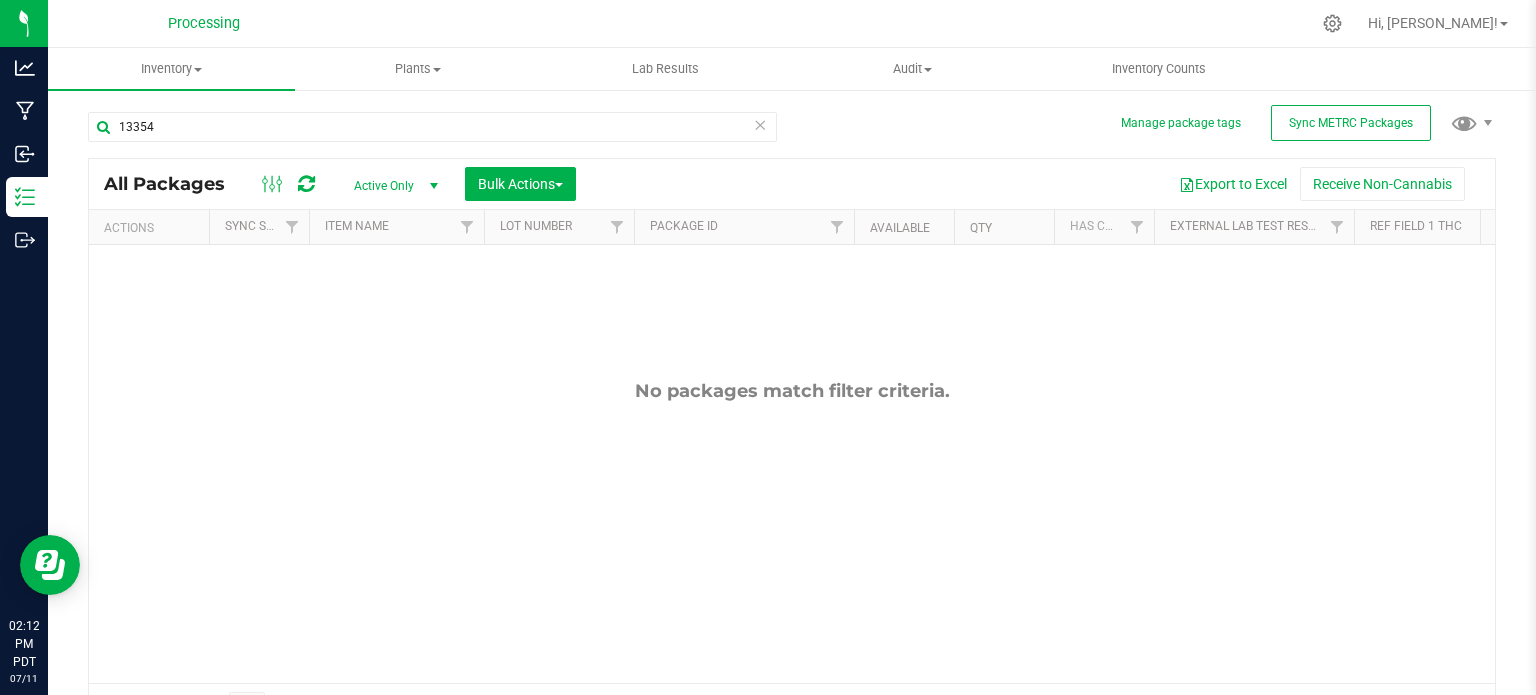 click on "Active Only" at bounding box center (392, 186) 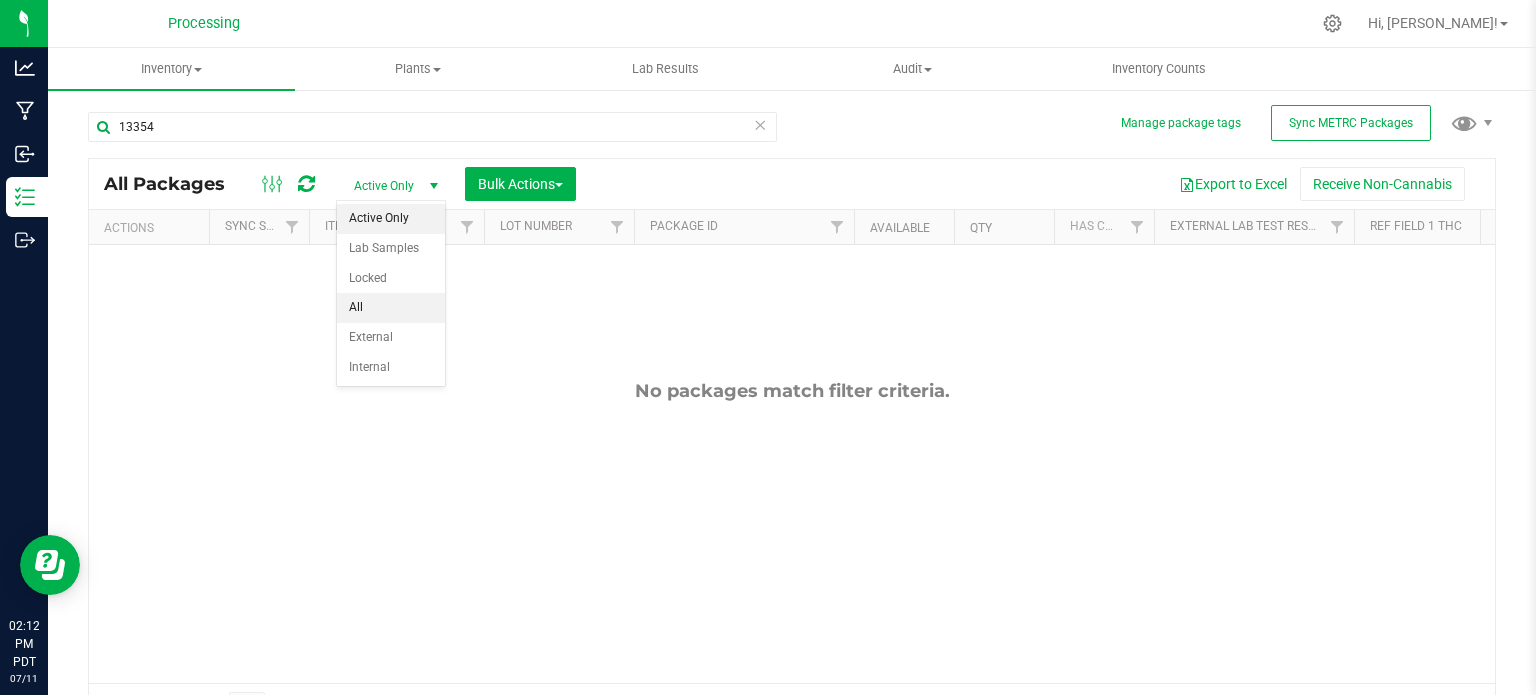 click on "All" at bounding box center [391, 308] 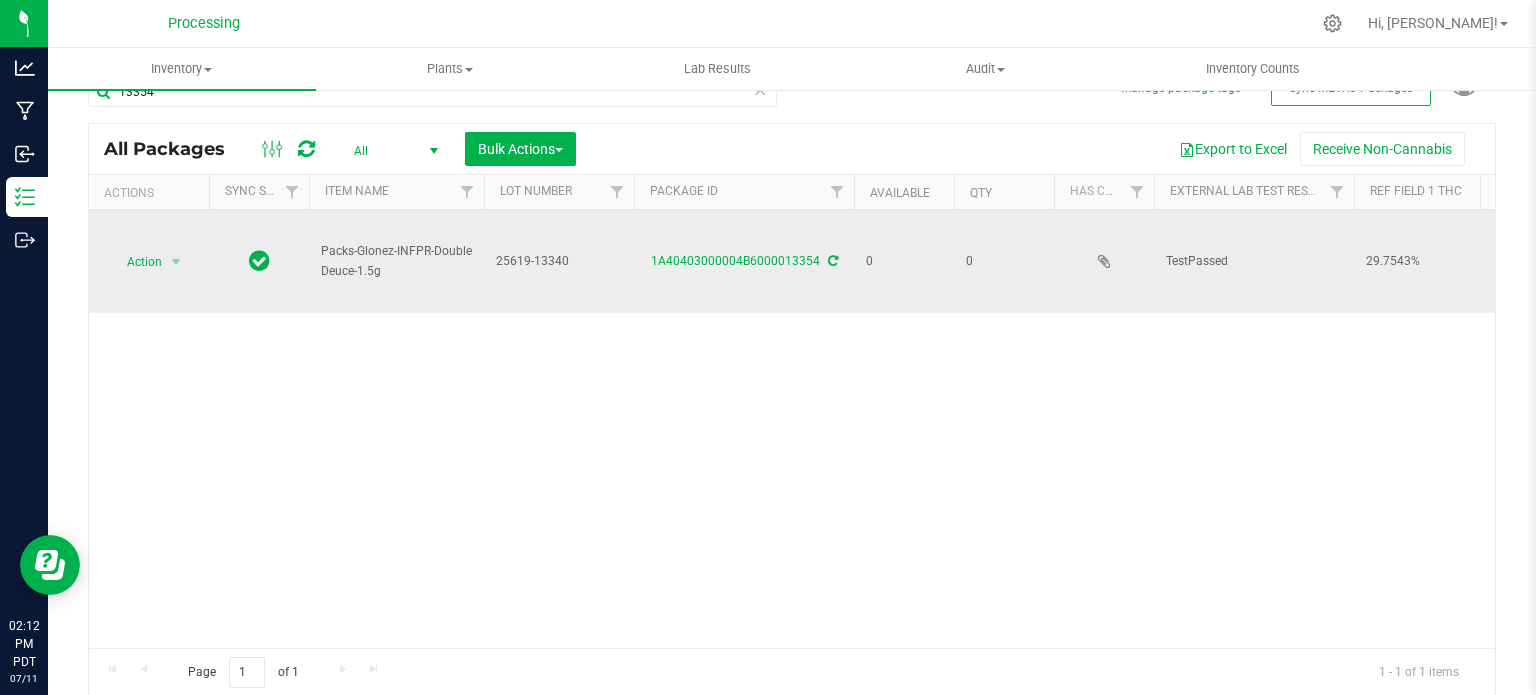 click on "25619-13340" at bounding box center (559, 261) 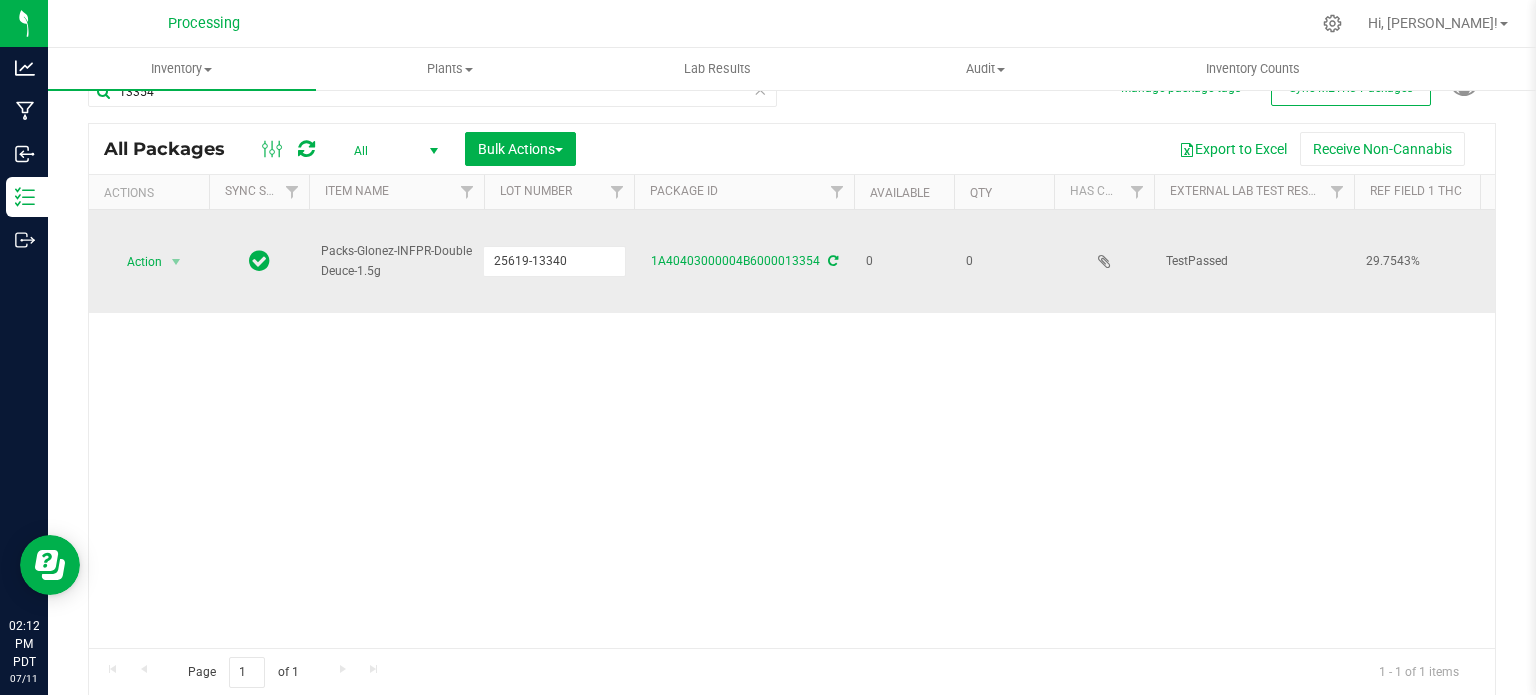 click on "25619-13340" at bounding box center (554, 261) 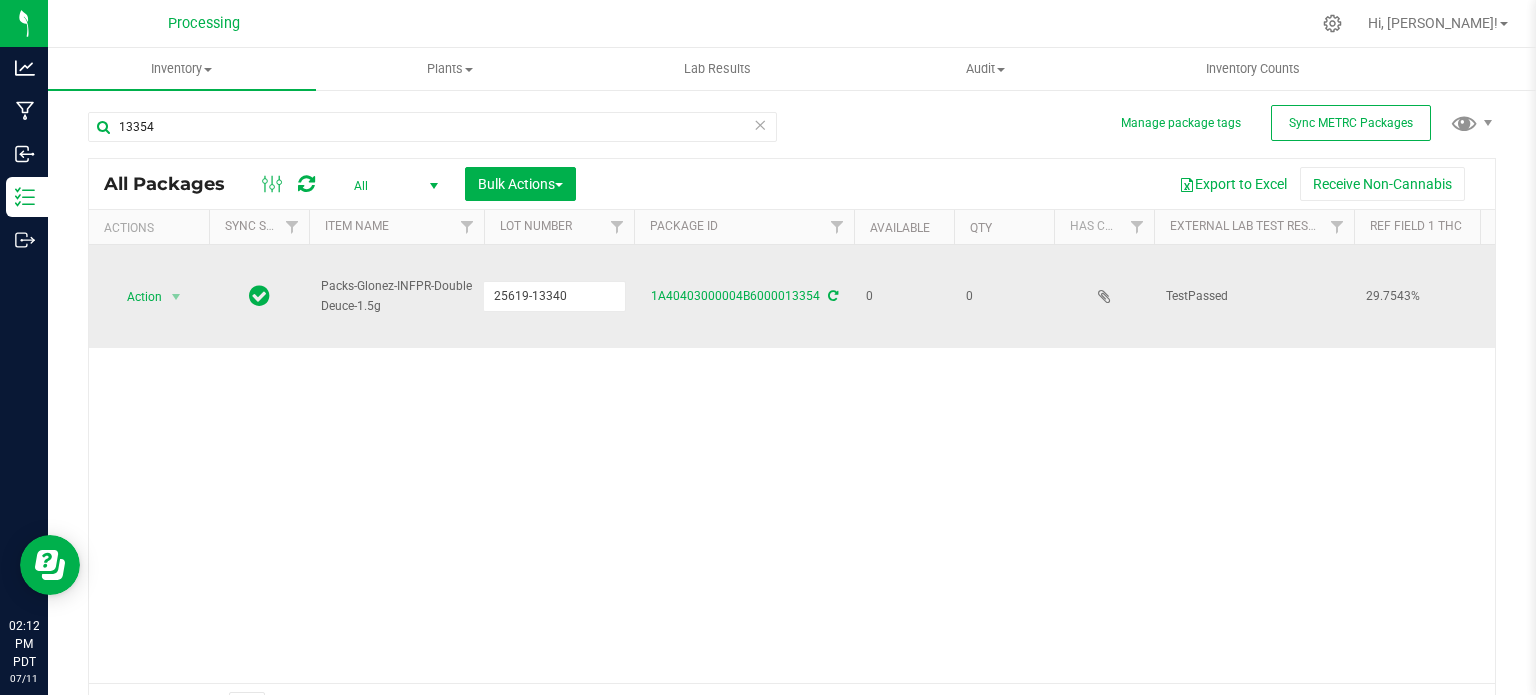 click on "13354" at bounding box center [432, 135] 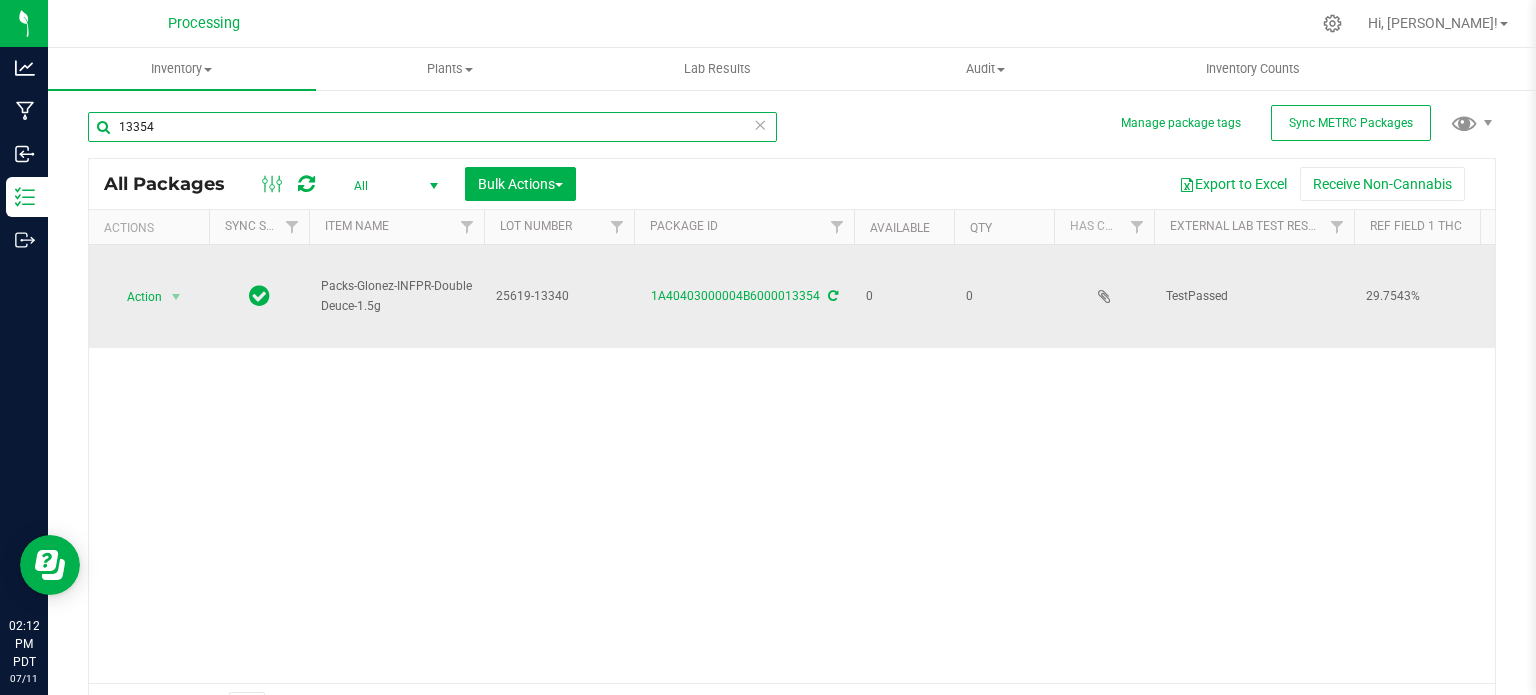 click on "13354" at bounding box center (432, 127) 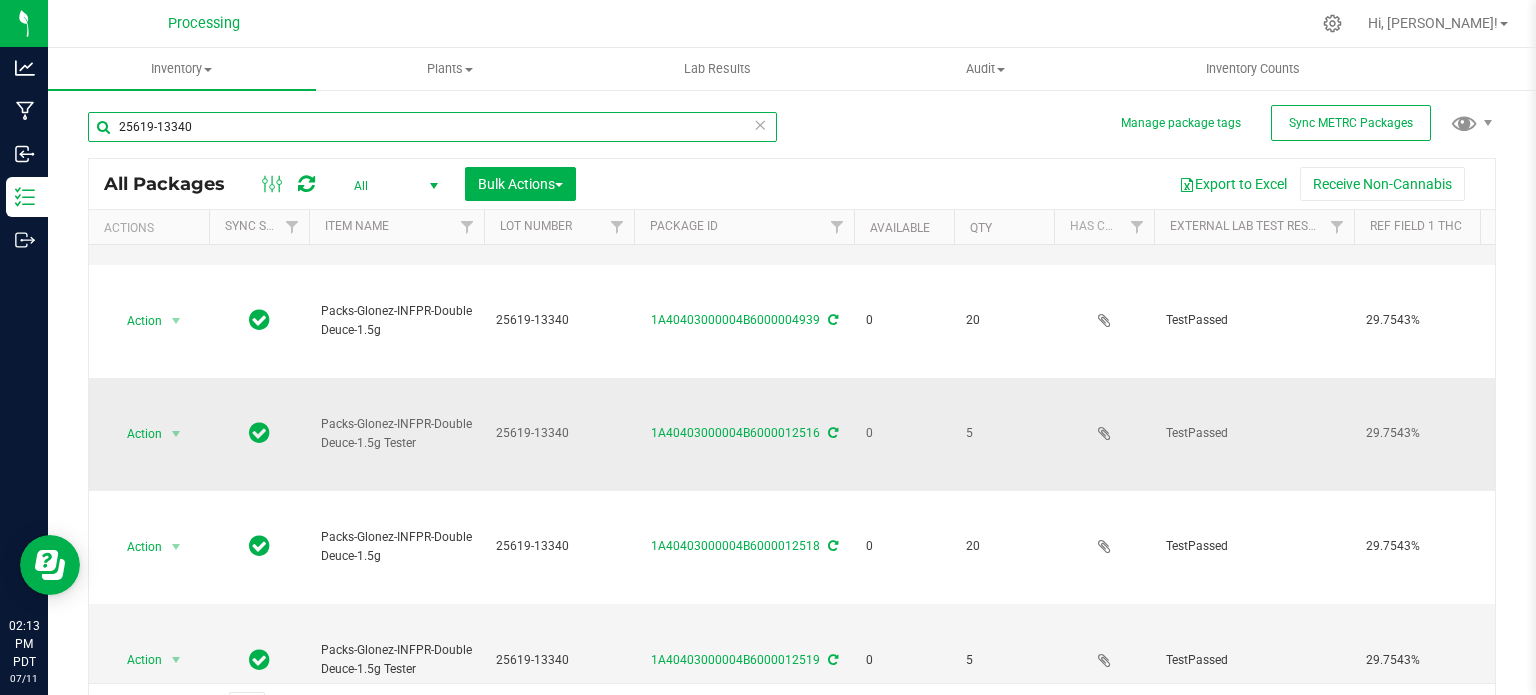 scroll, scrollTop: 0, scrollLeft: 0, axis: both 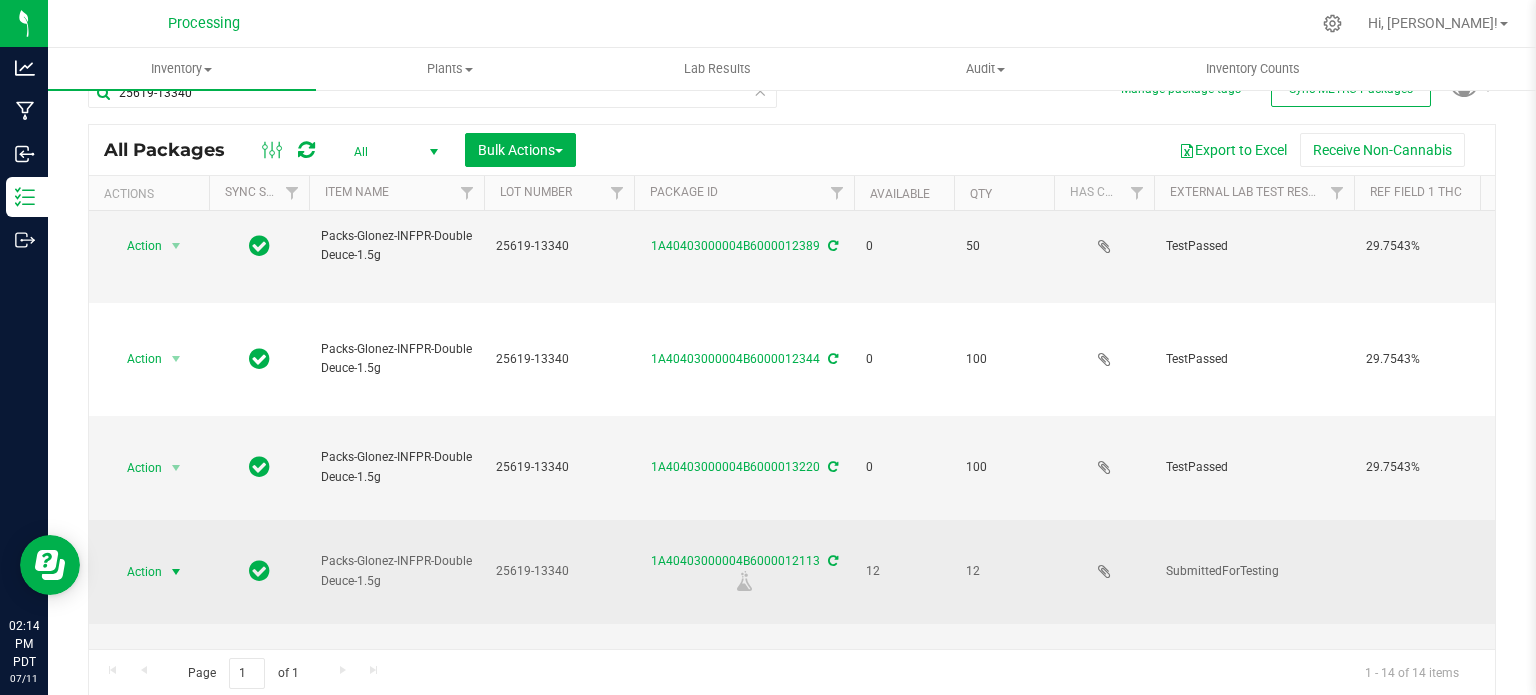 click at bounding box center [176, 572] 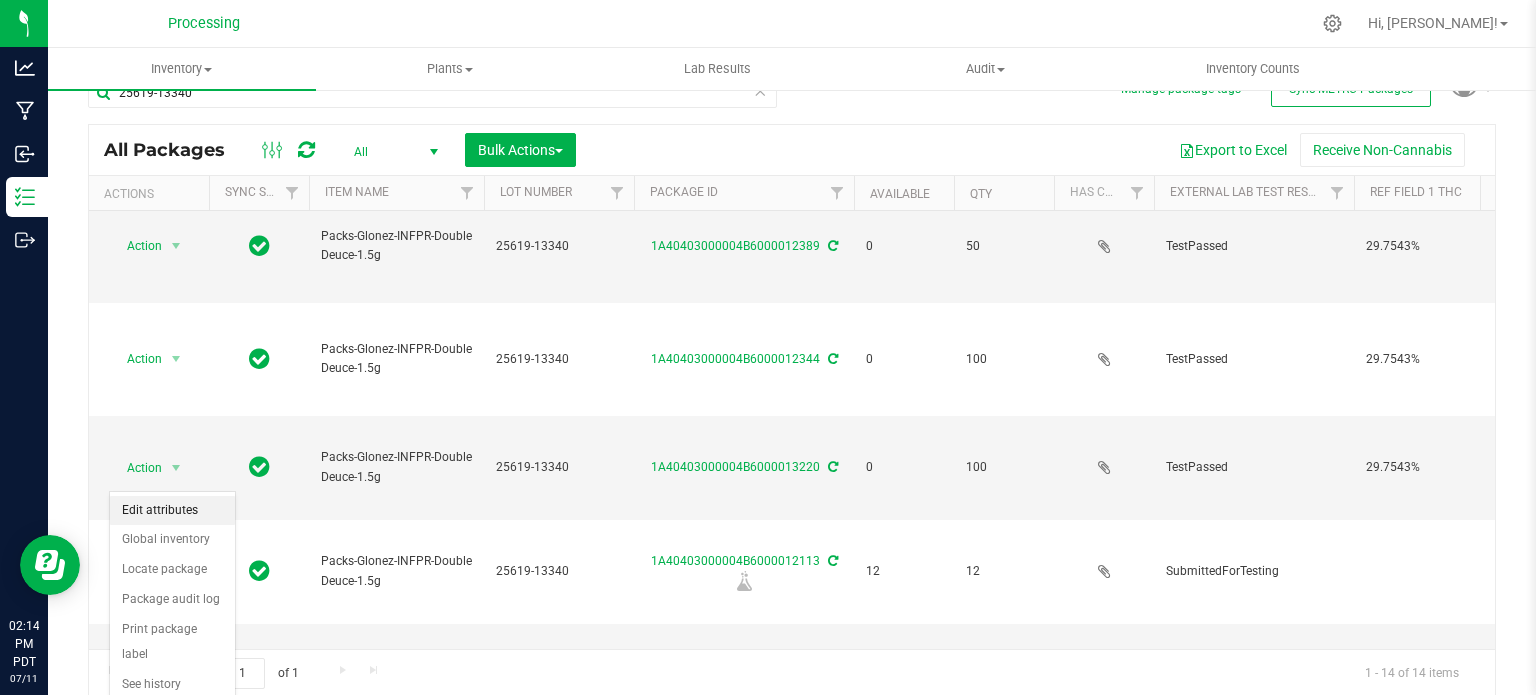 click on "Edit attributes" at bounding box center [172, 511] 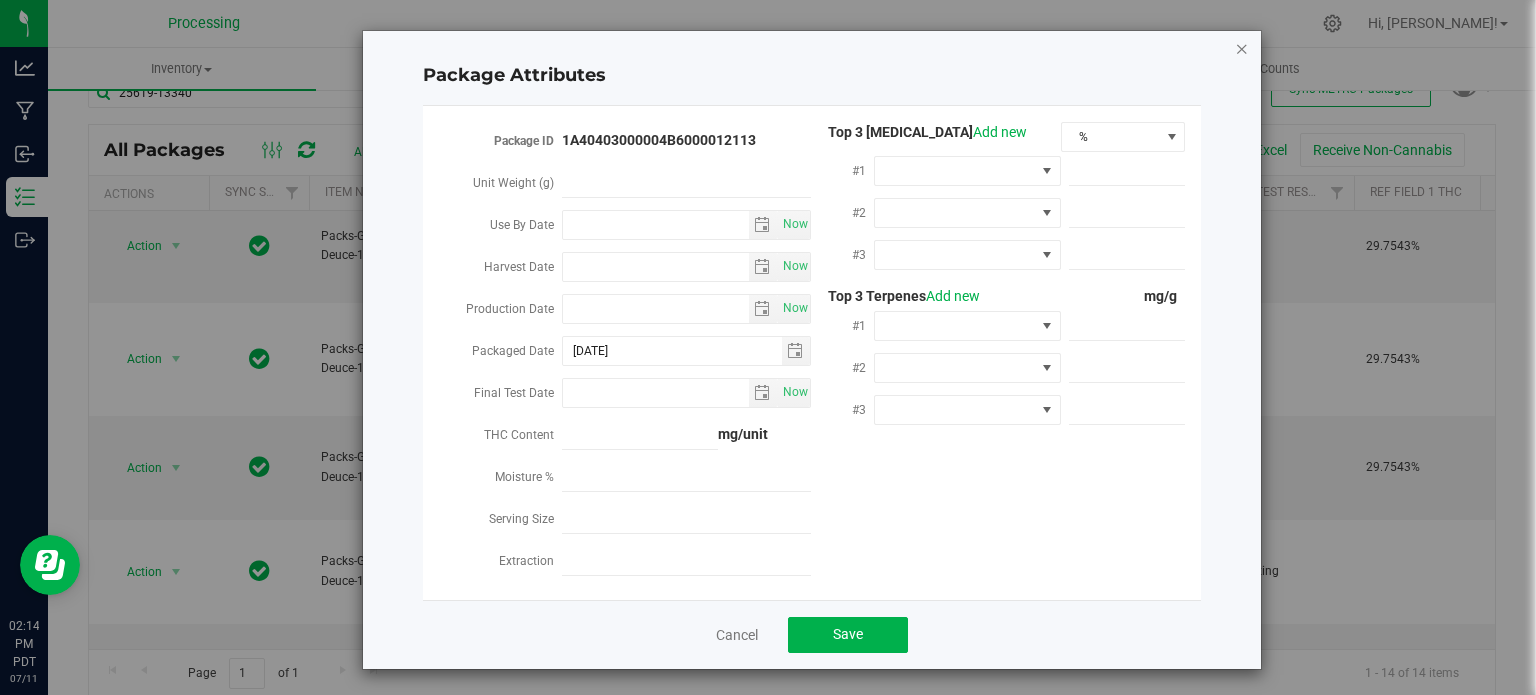 click at bounding box center (1242, 48) 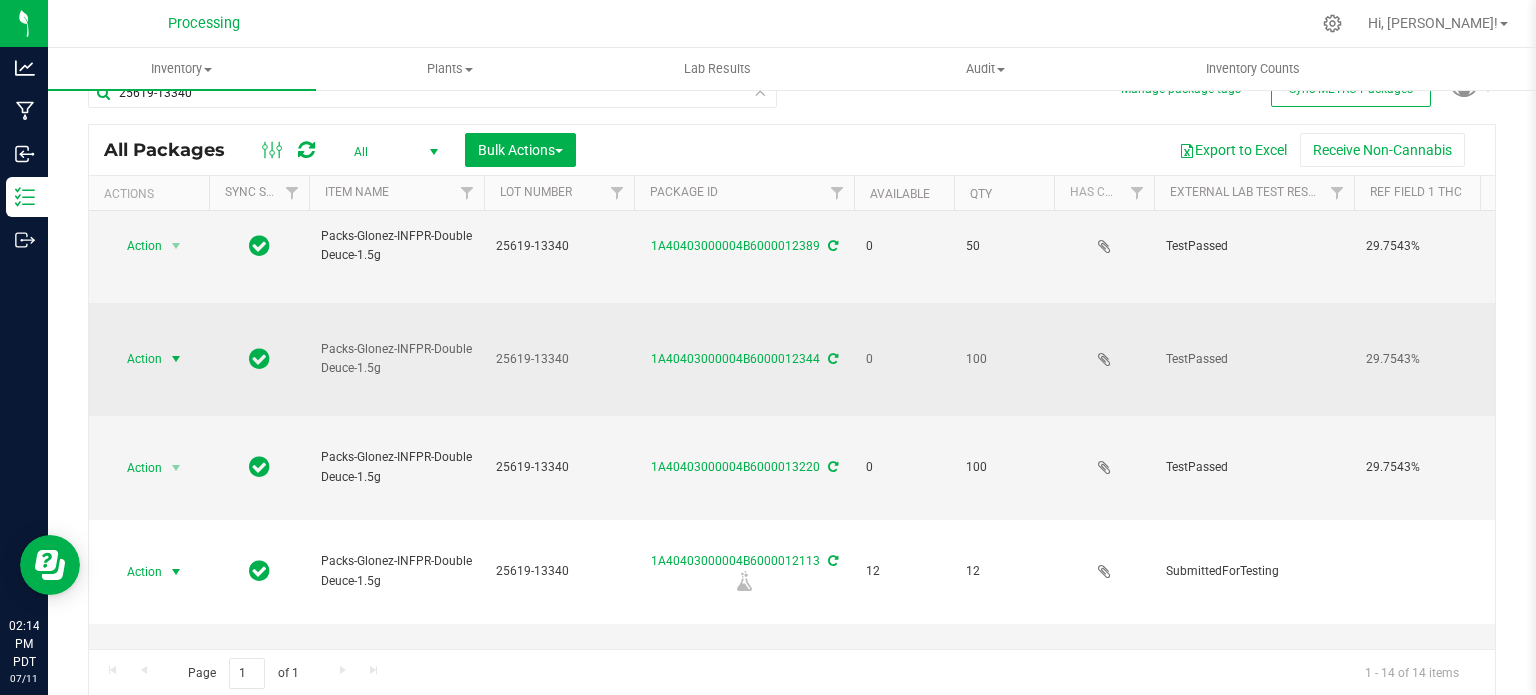 click on "Action" at bounding box center (136, 359) 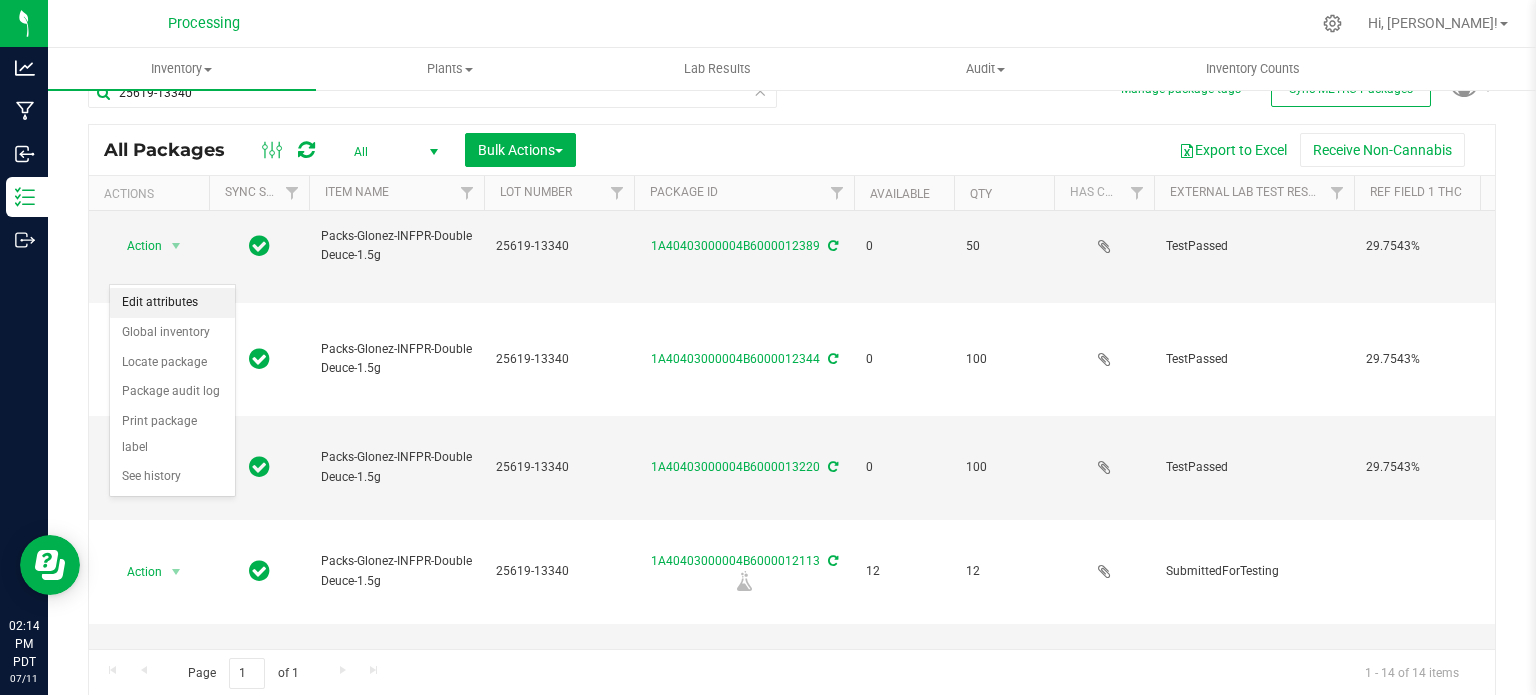 click on "Edit attributes" at bounding box center (172, 303) 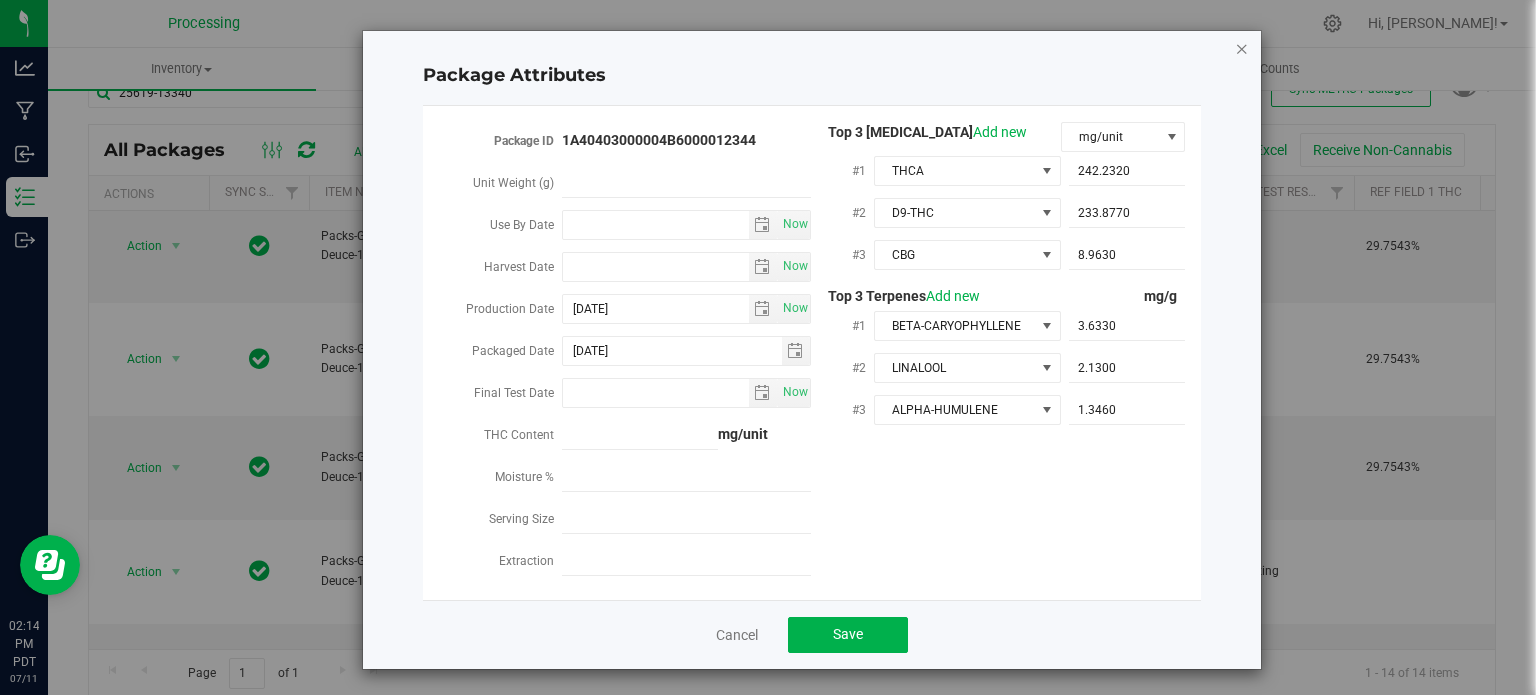 click at bounding box center [1242, 48] 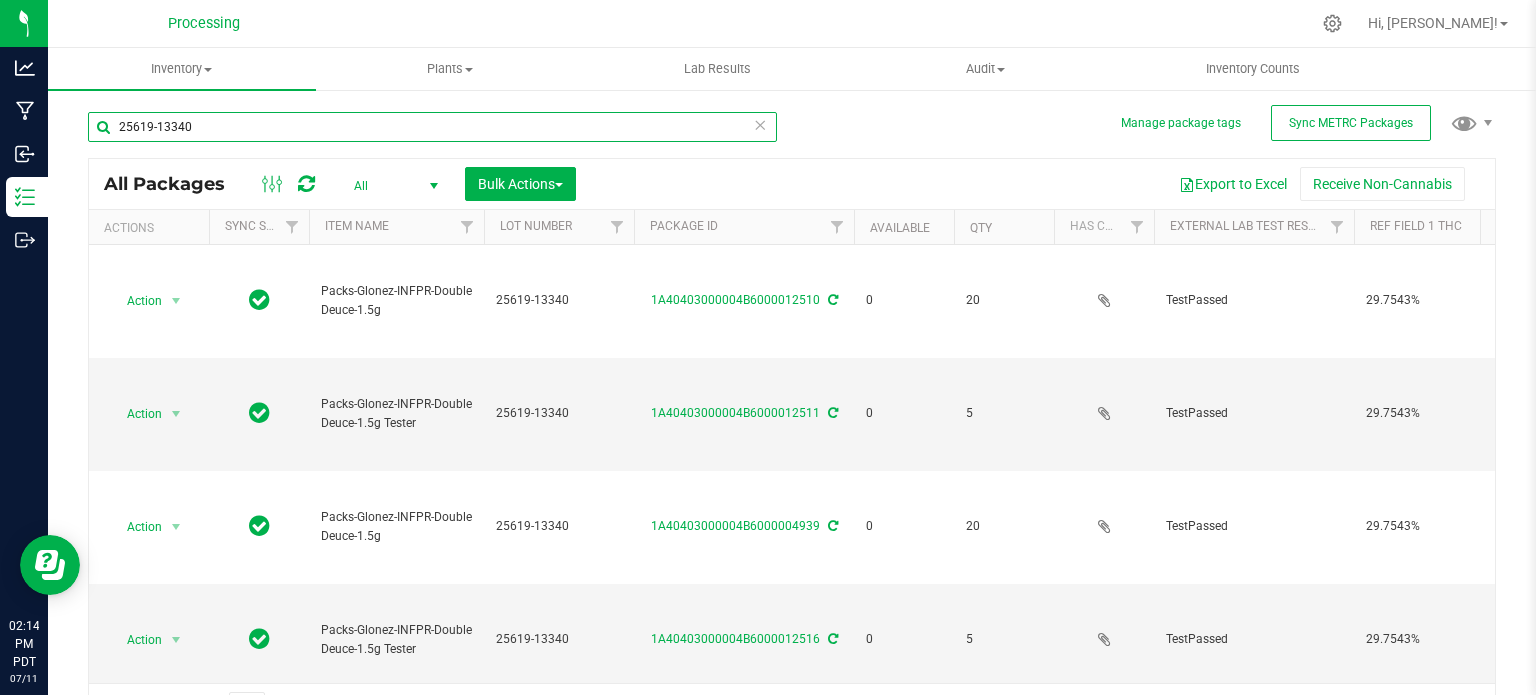 click on "25619-13340" at bounding box center [432, 127] 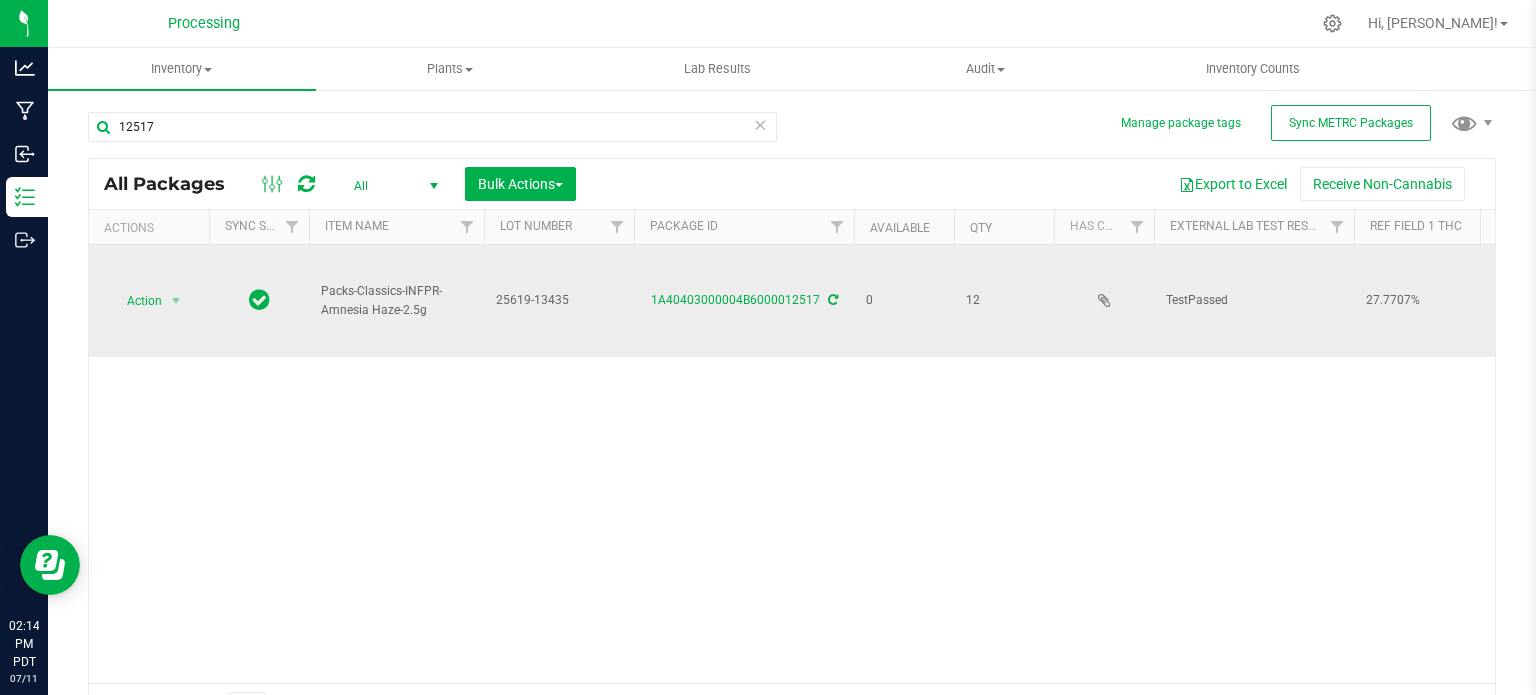 click on "25619-13435" at bounding box center (559, 300) 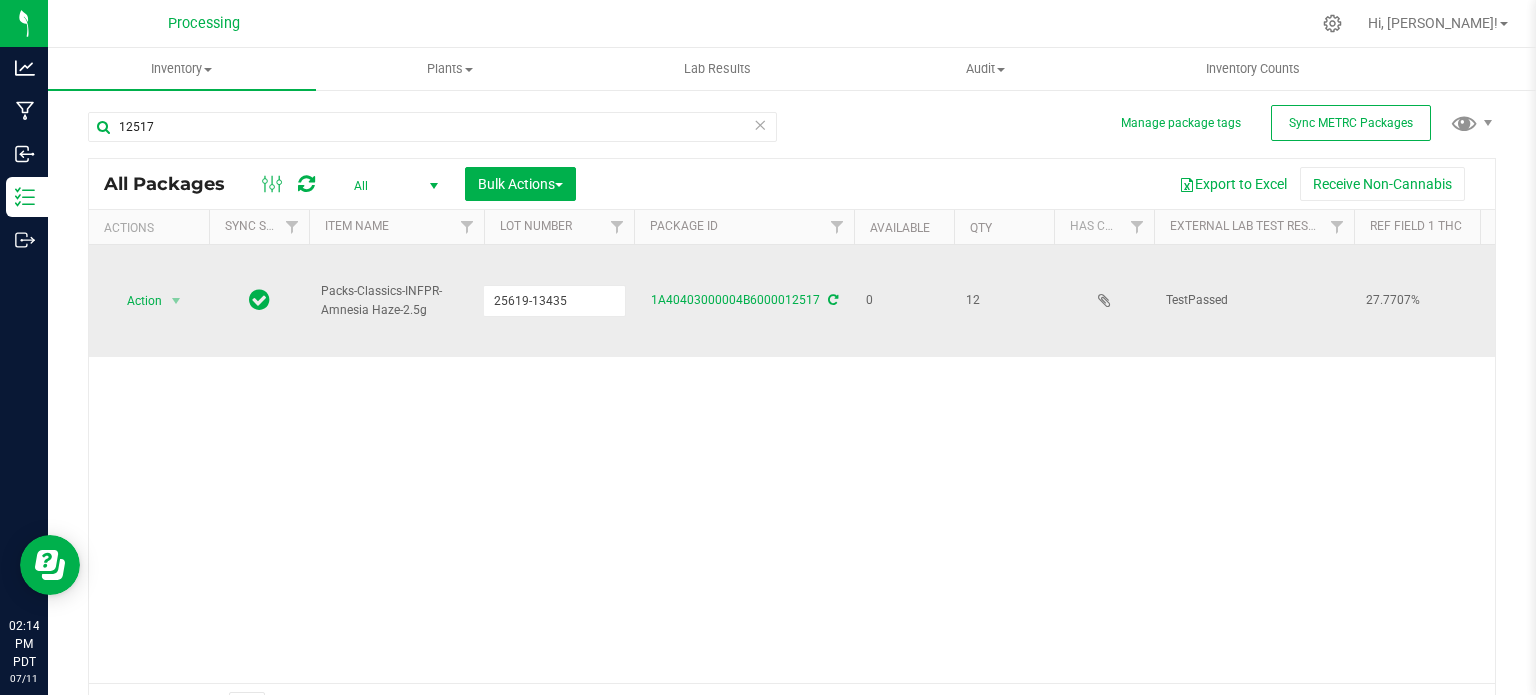 click on "25619-13435" at bounding box center (554, 300) 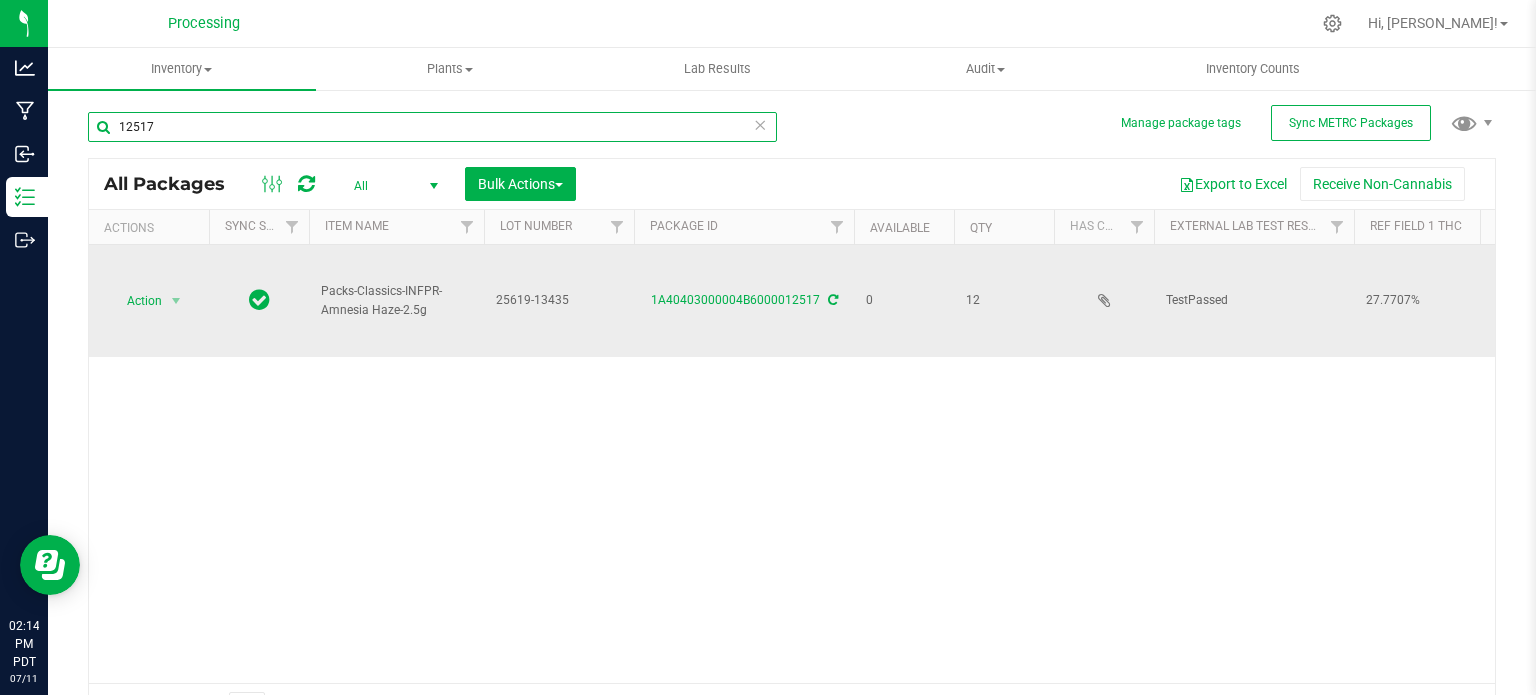 click on "12517" at bounding box center [432, 127] 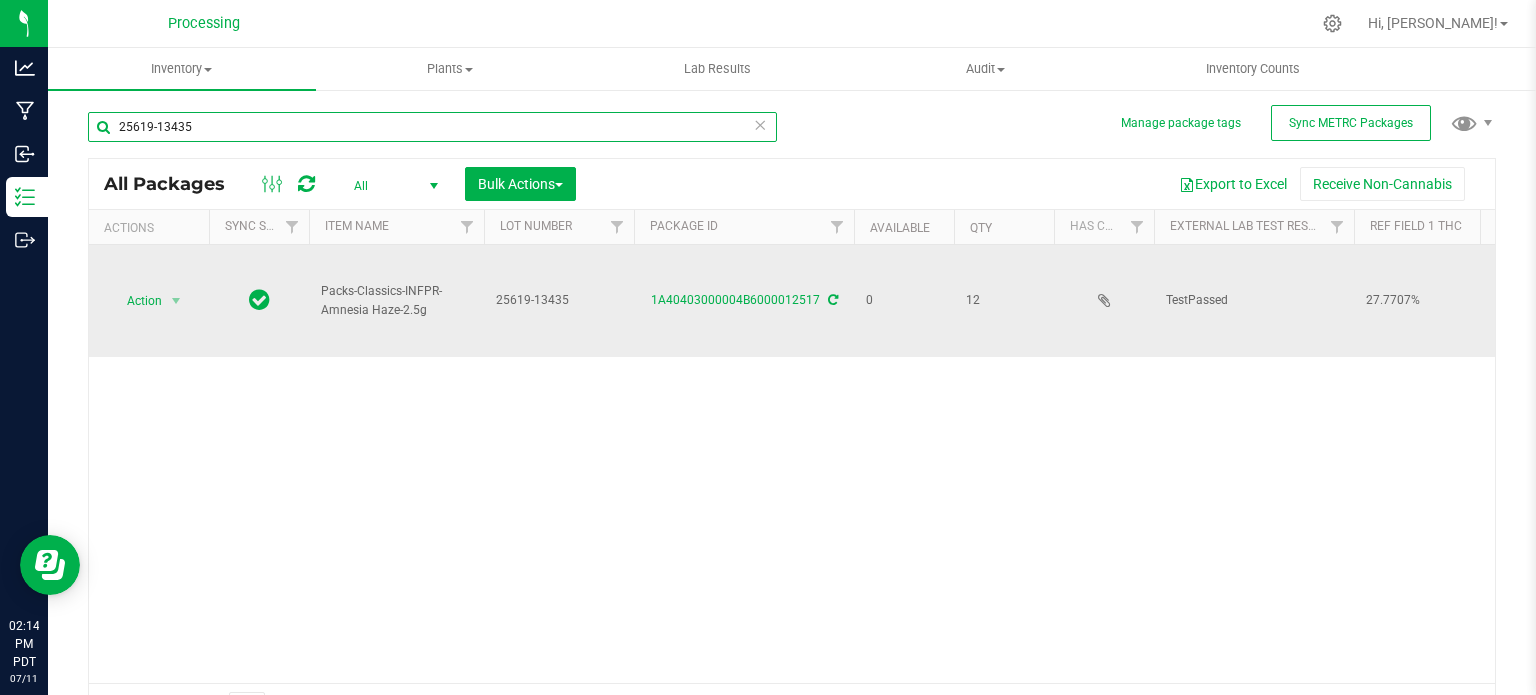 type on "25619-13435" 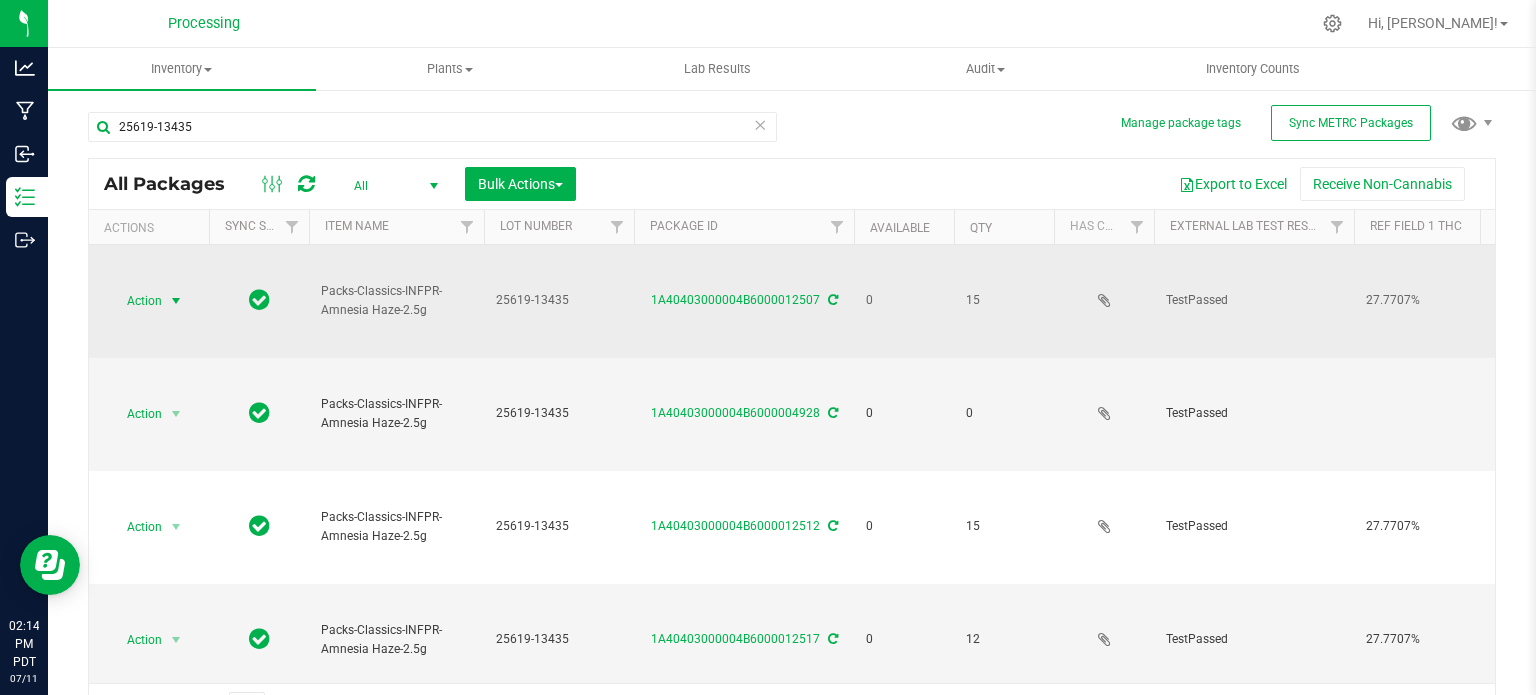 click on "Action" at bounding box center (136, 301) 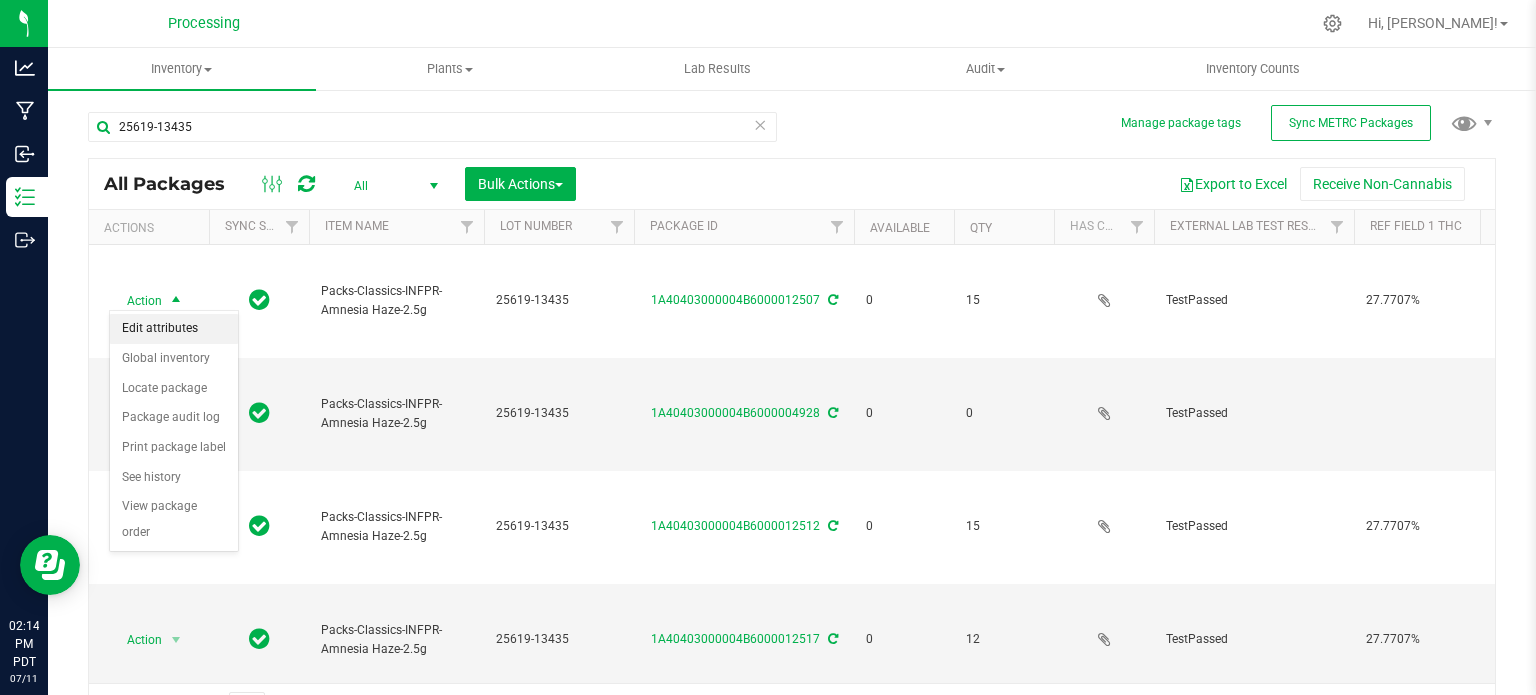 click on "Edit attributes" at bounding box center (174, 329) 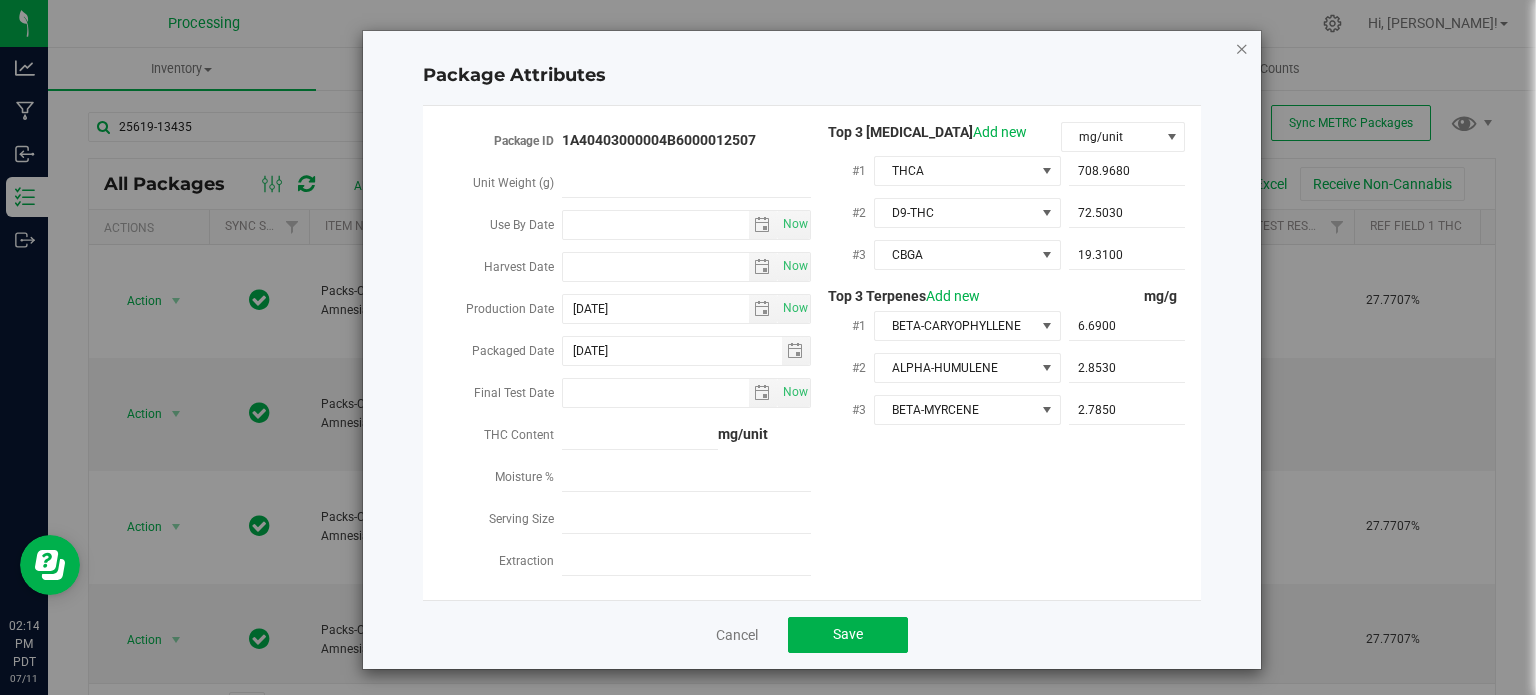 click at bounding box center (1242, 48) 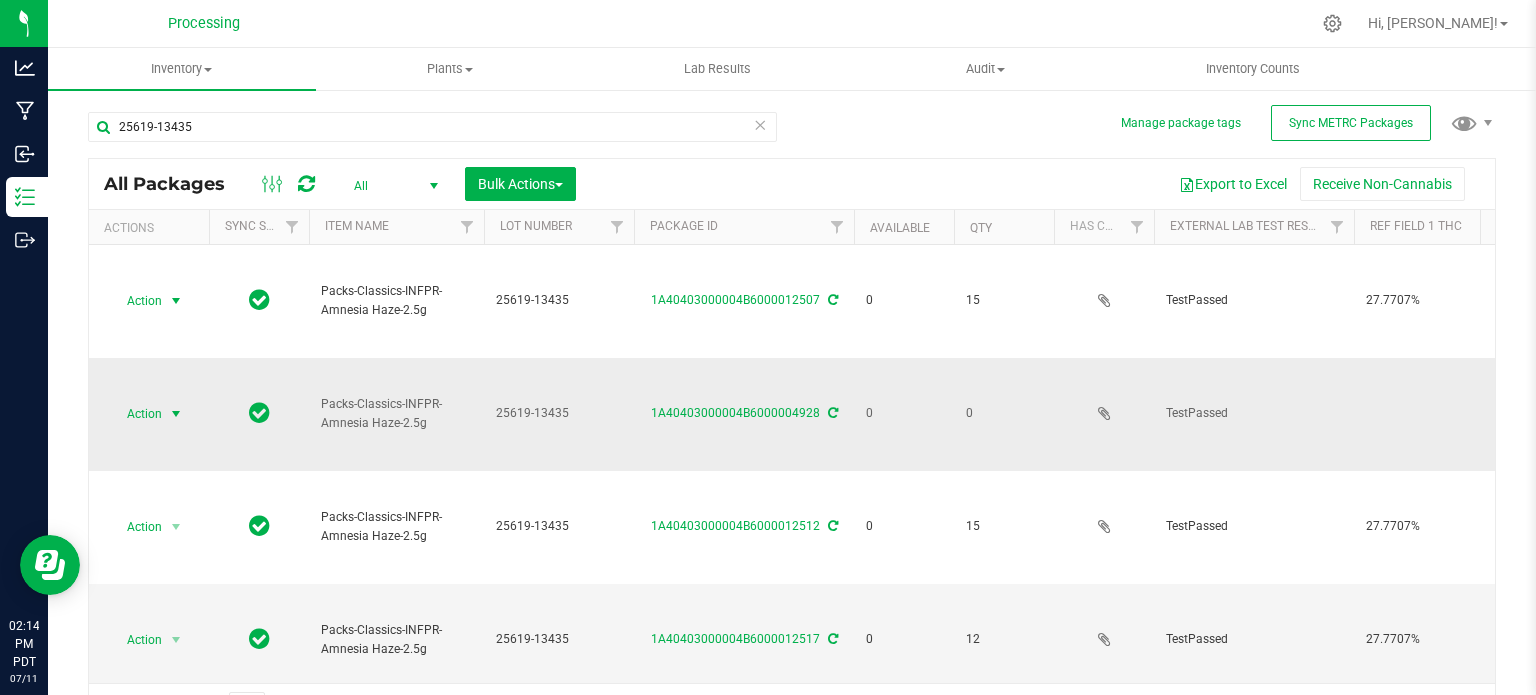 click on "Action" at bounding box center [136, 414] 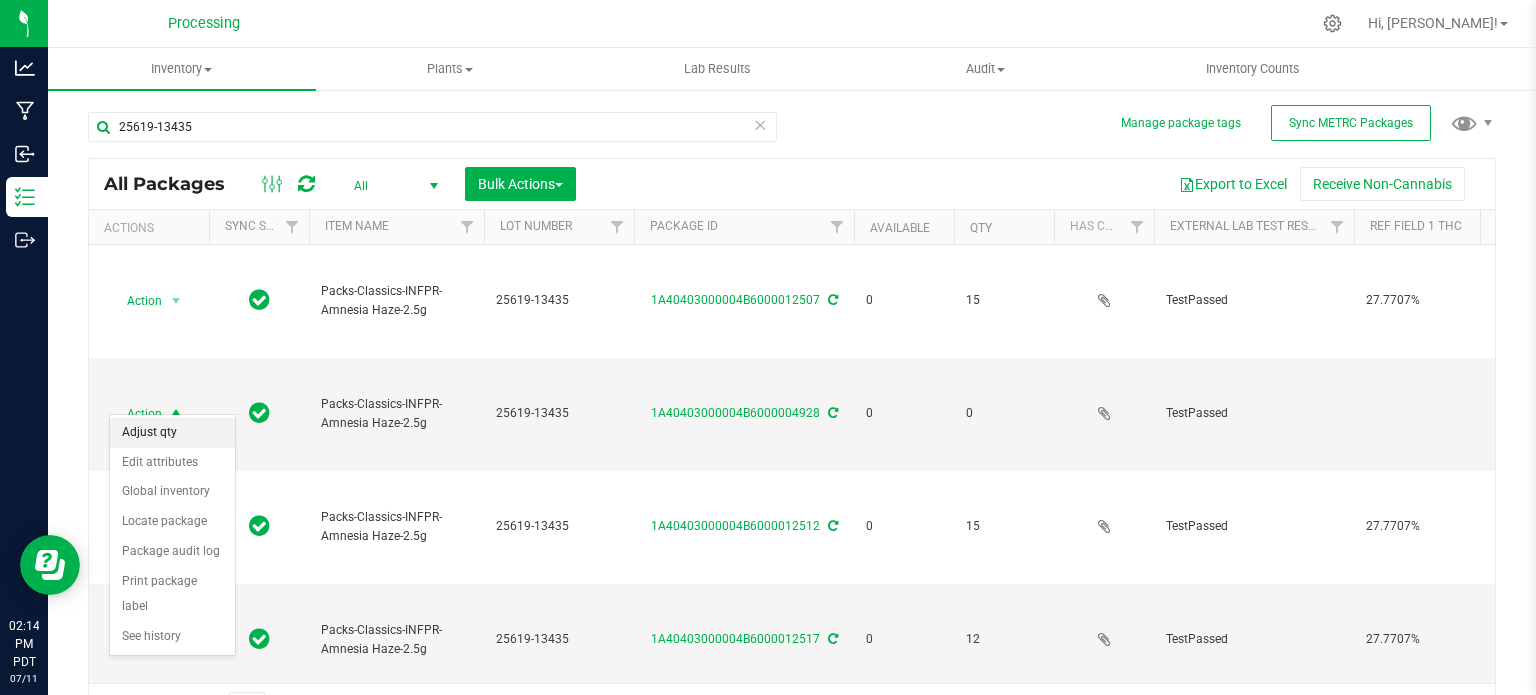 click on "Adjust qty" at bounding box center [172, 433] 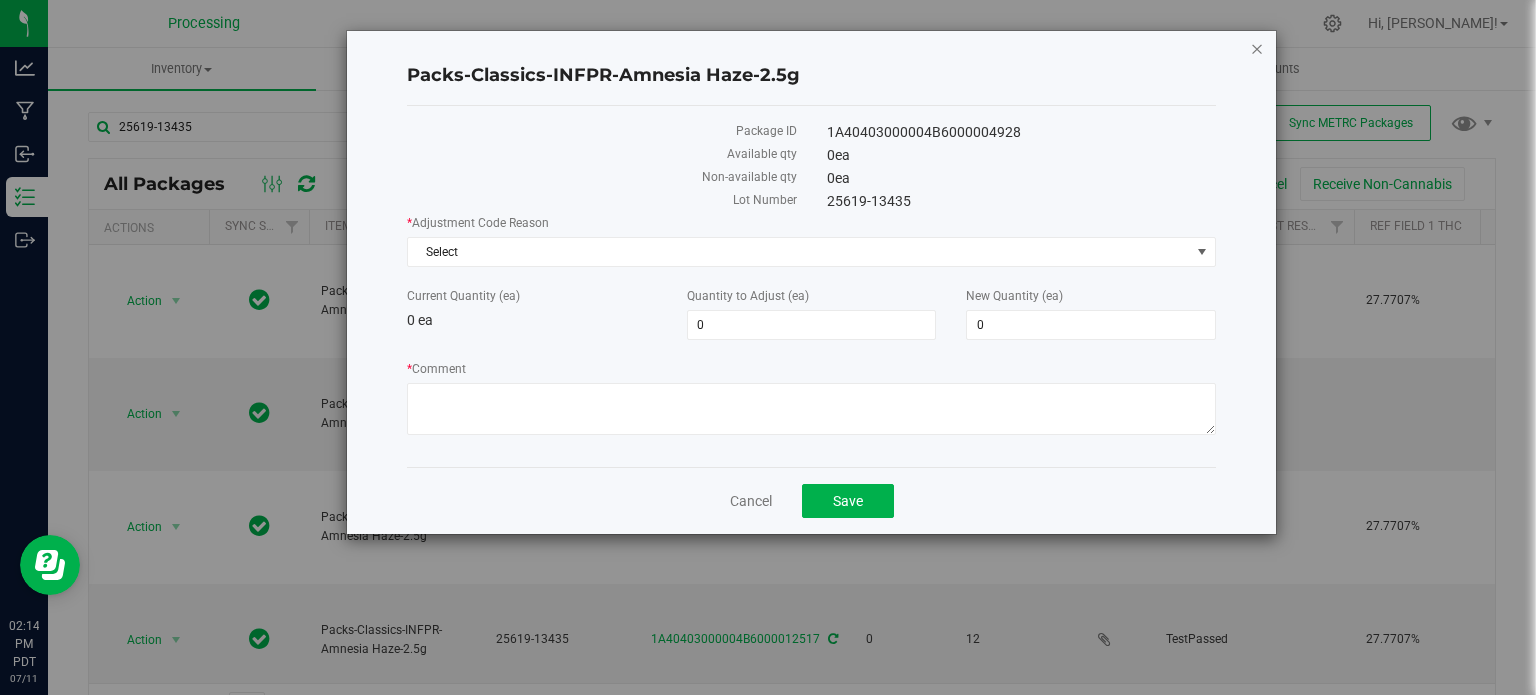 click at bounding box center (1257, 48) 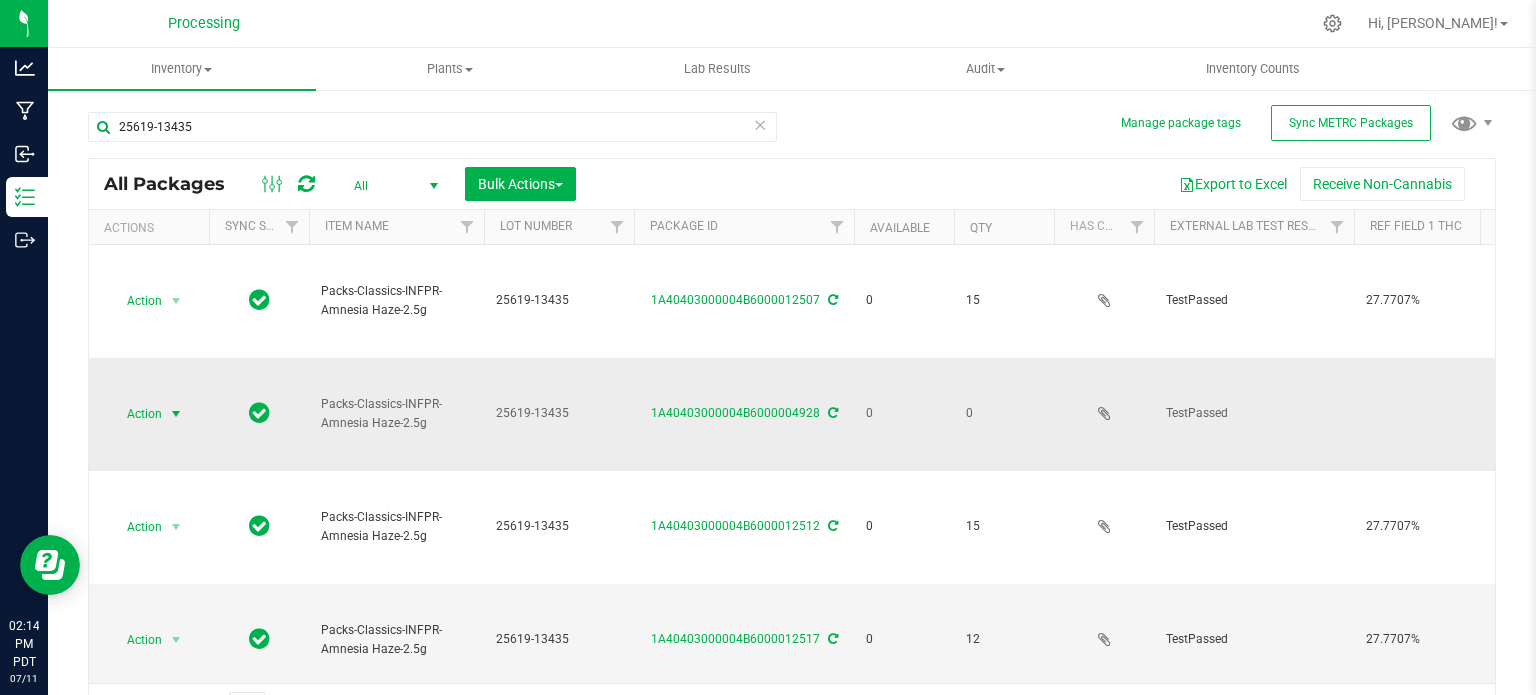 click on "Action" at bounding box center [136, 414] 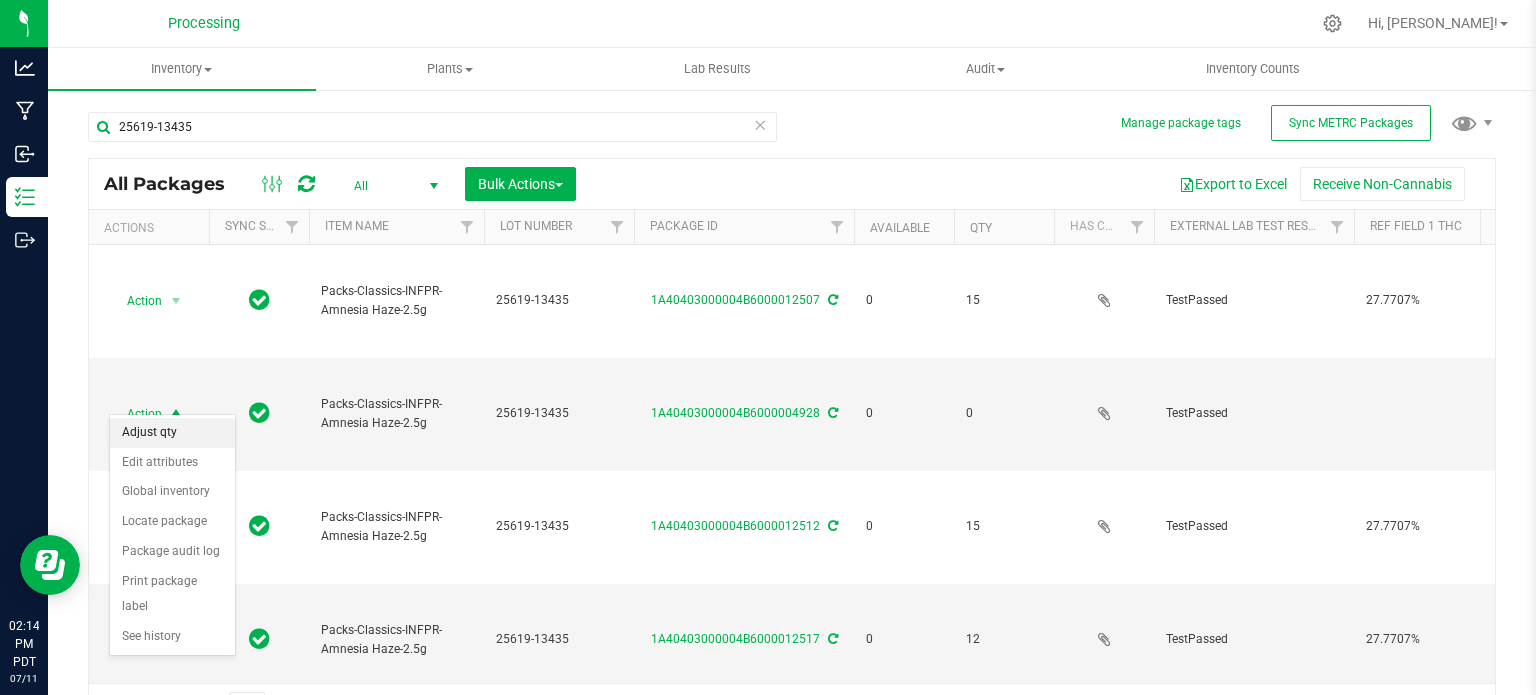click on "Adjust qty" at bounding box center (172, 433) 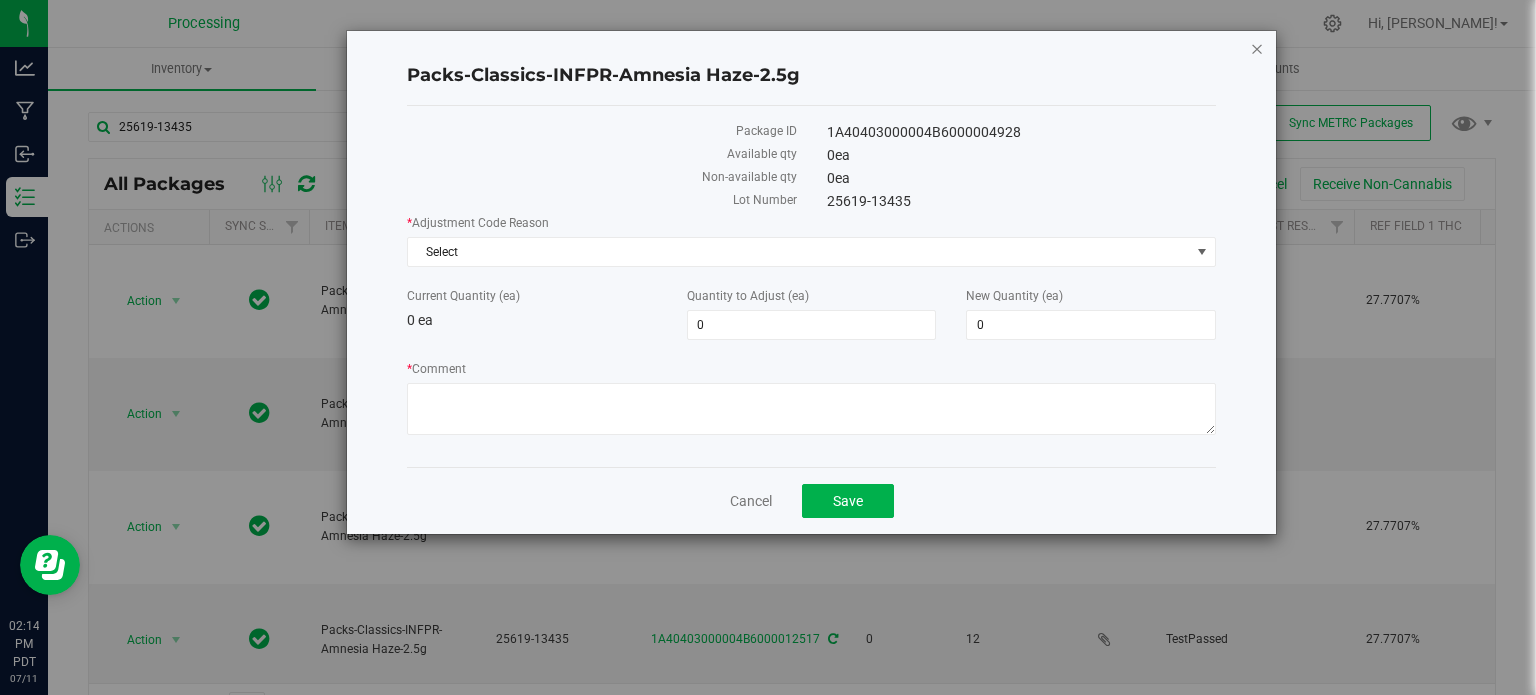 click at bounding box center (1257, 48) 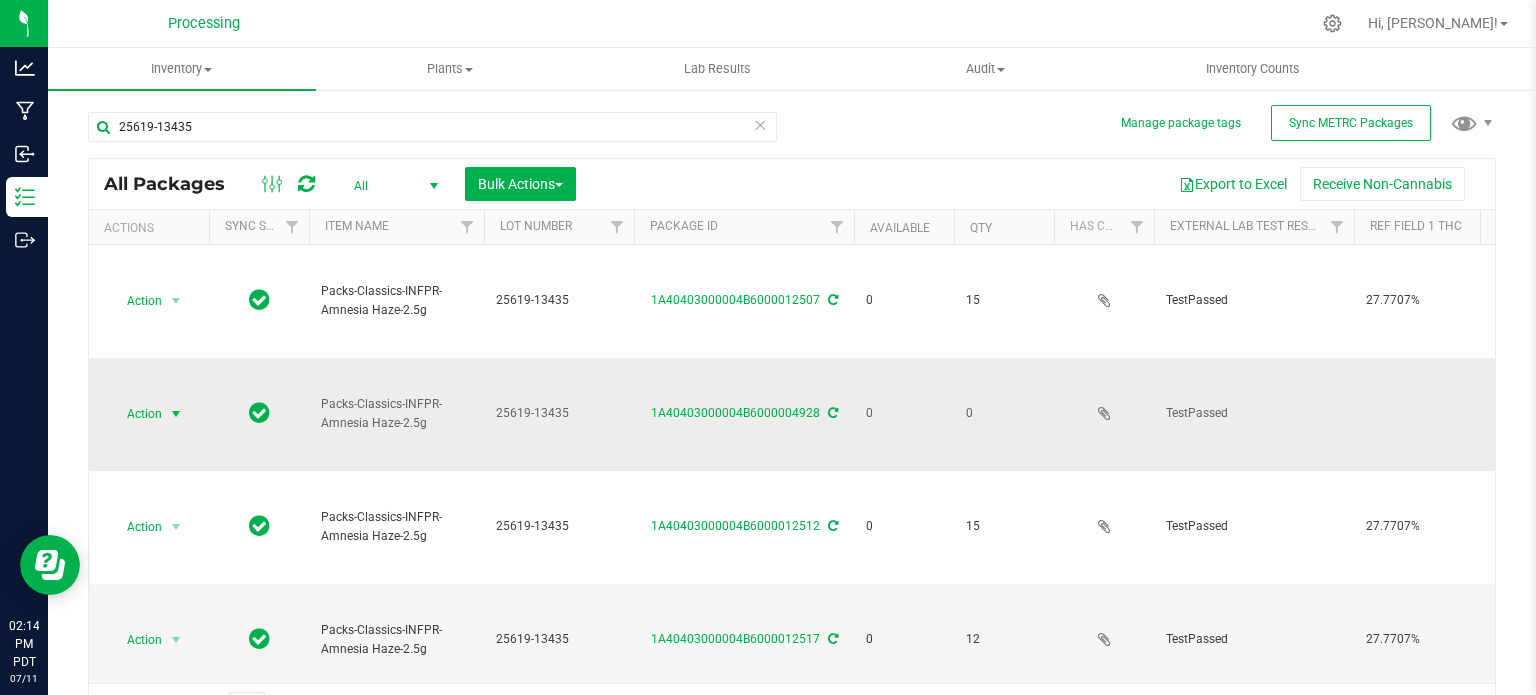 click on "Action" at bounding box center (136, 414) 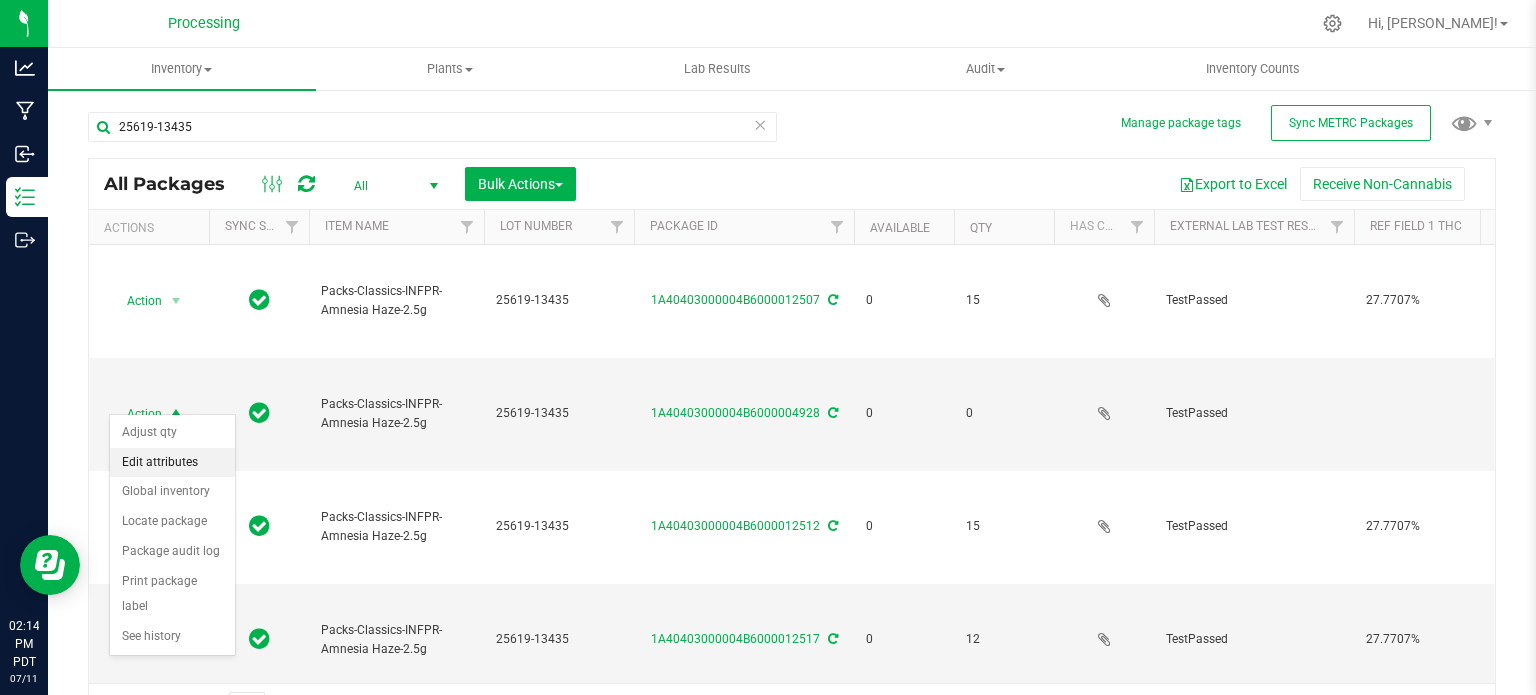 click on "Edit attributes" at bounding box center [172, 463] 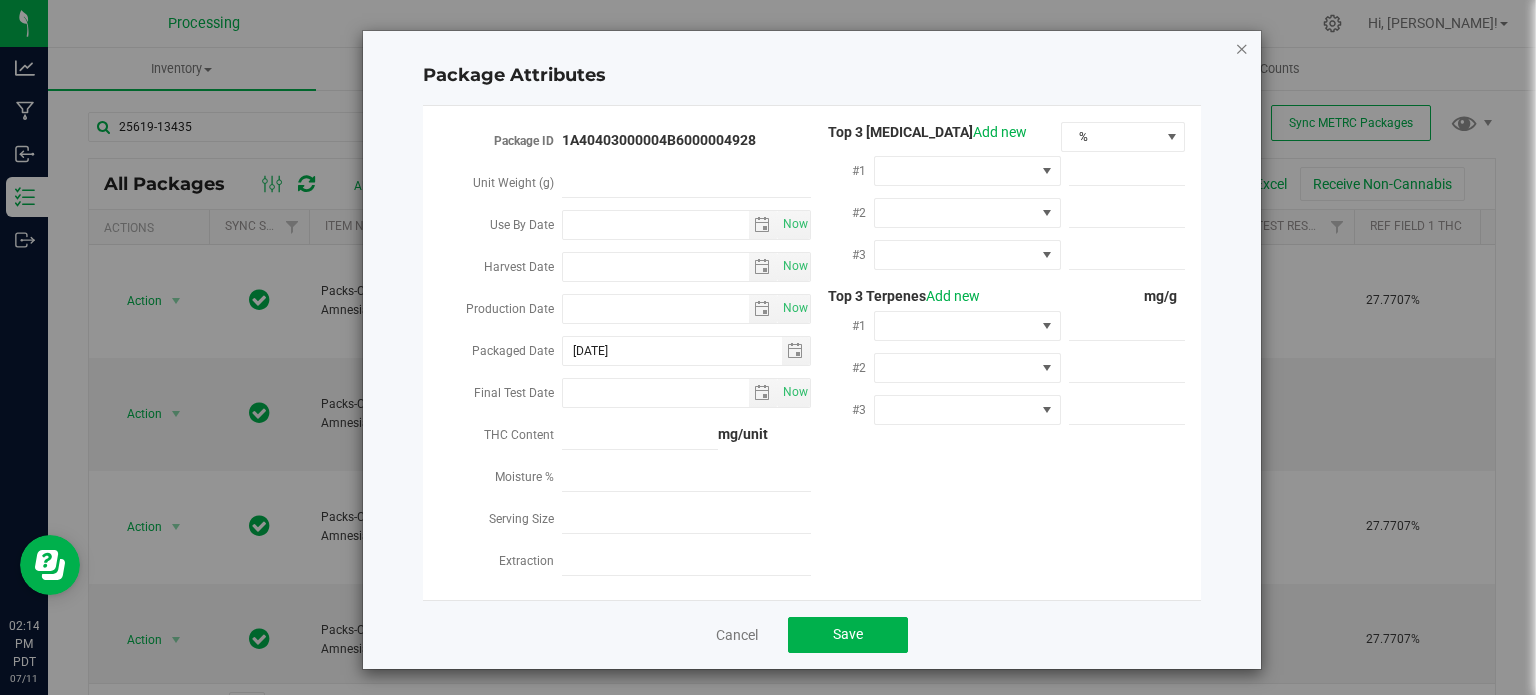 click at bounding box center [1242, 48] 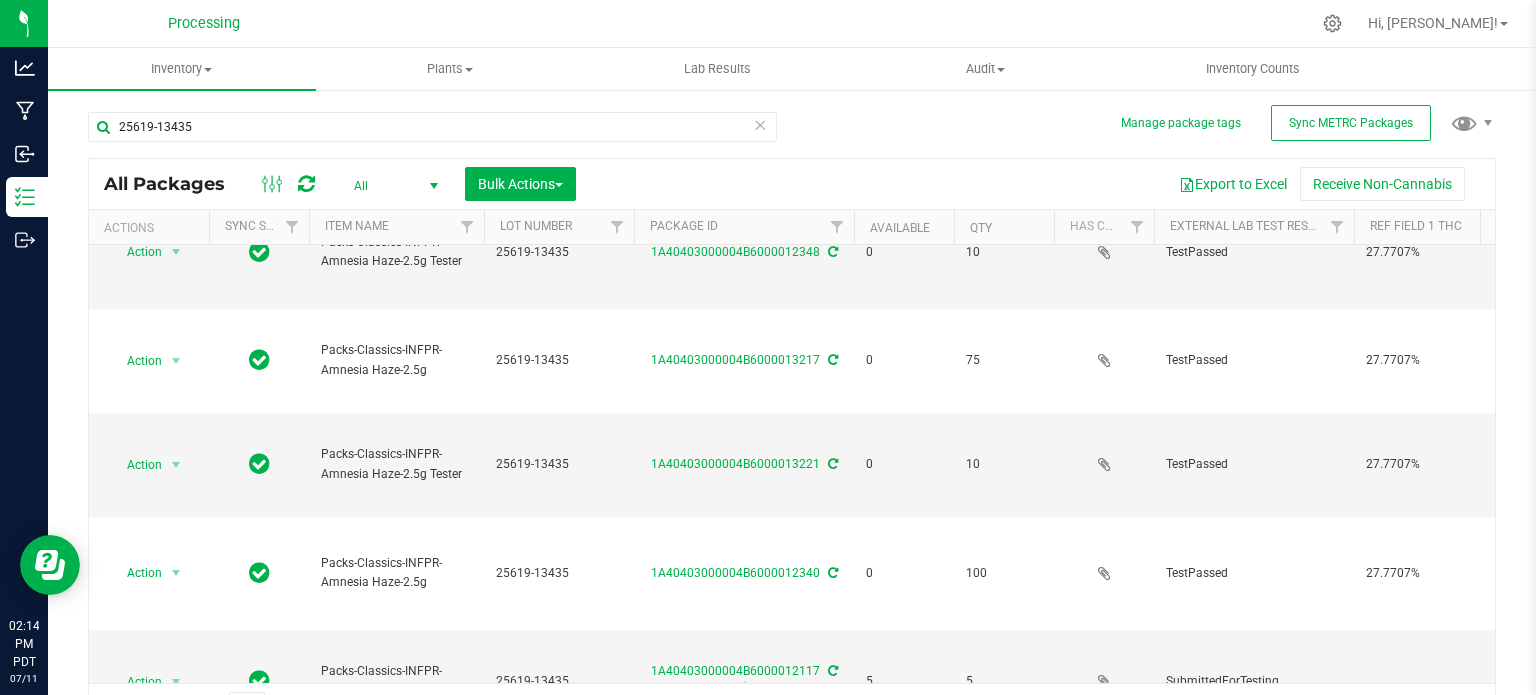 scroll, scrollTop: 1133, scrollLeft: 0, axis: vertical 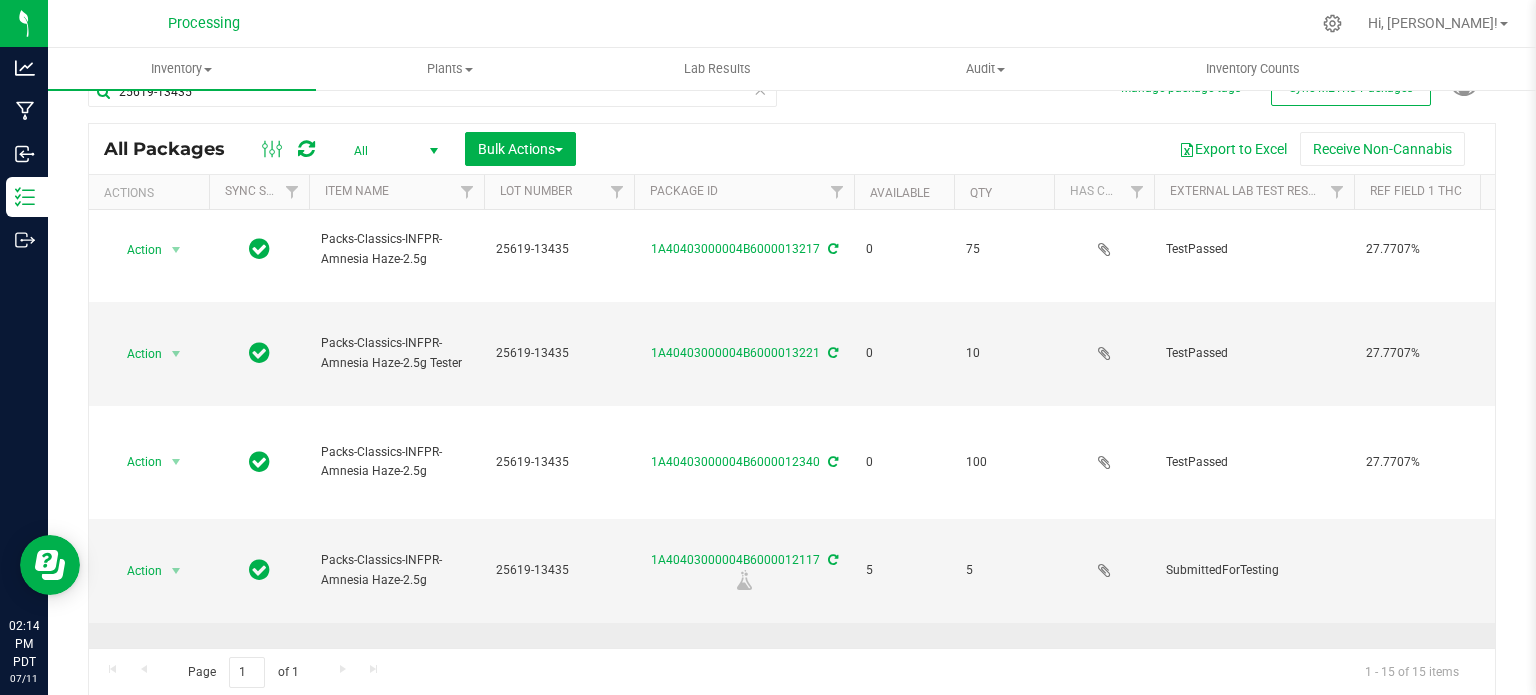 click on "1A40403000004B6000013350" at bounding box center [735, 674] 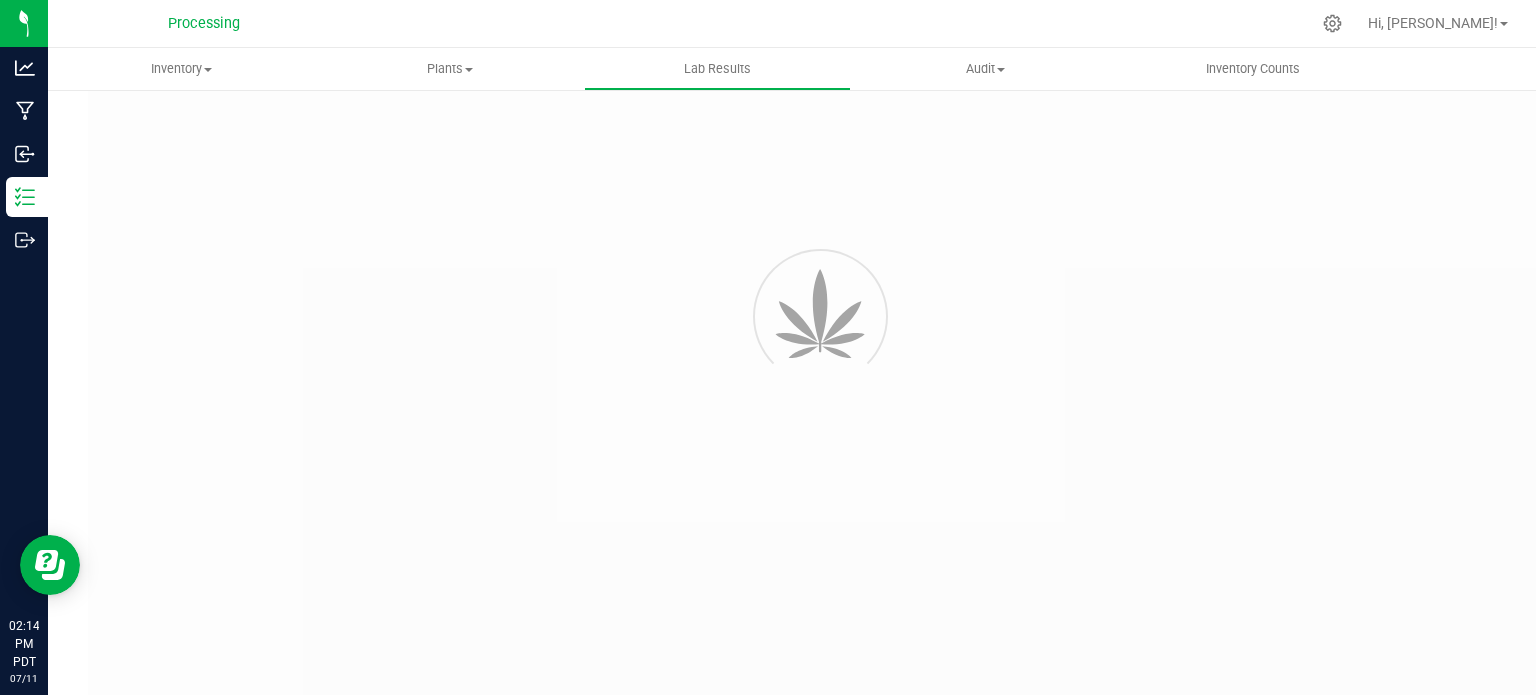scroll, scrollTop: 0, scrollLeft: 0, axis: both 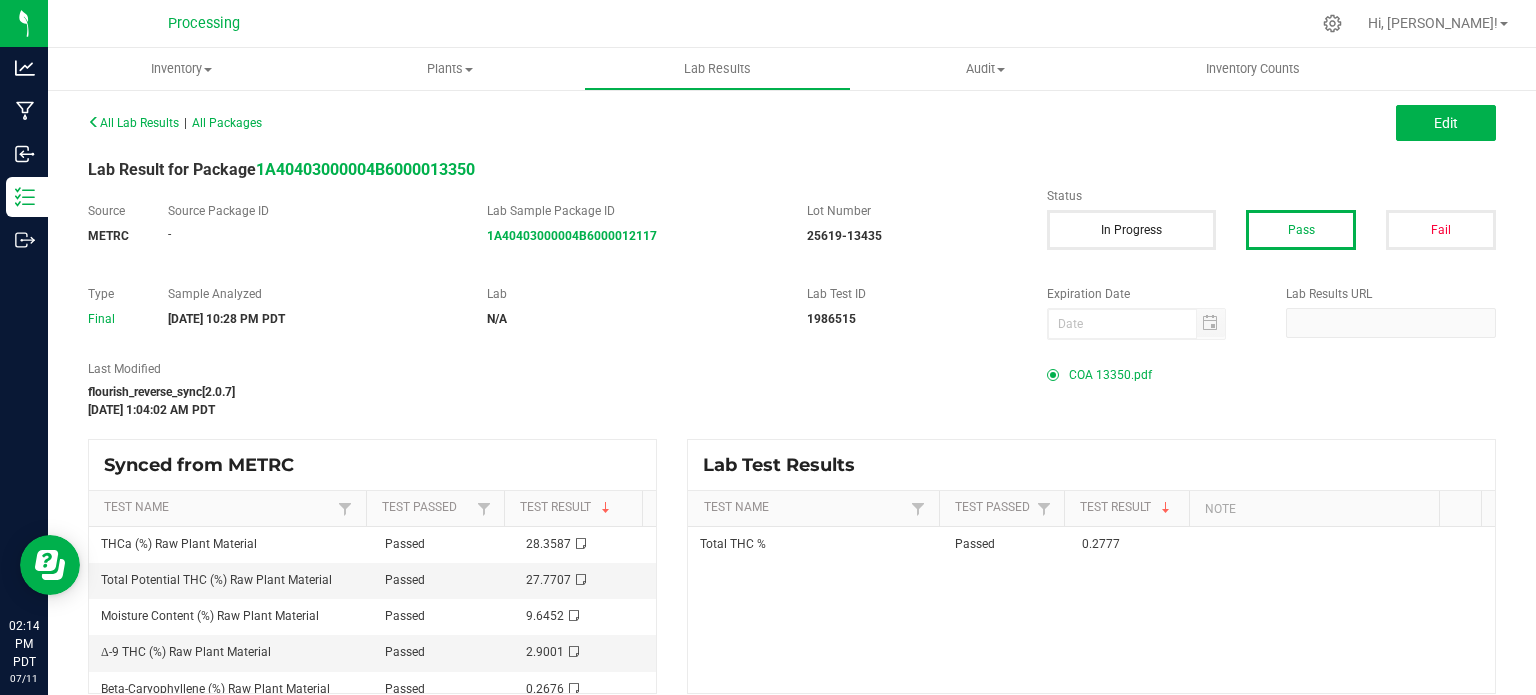 click on "COA 13350.pdf" at bounding box center (1110, 375) 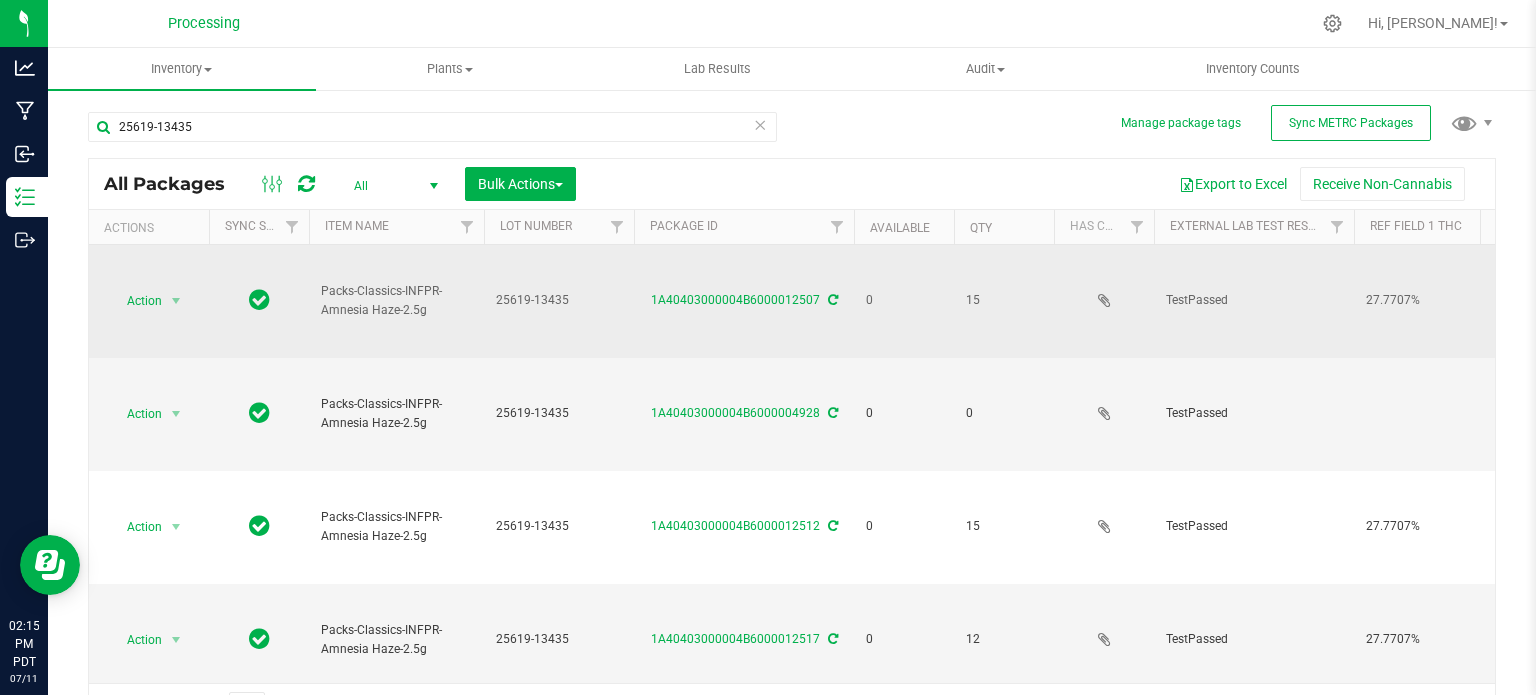 scroll, scrollTop: 0, scrollLeft: 372, axis: horizontal 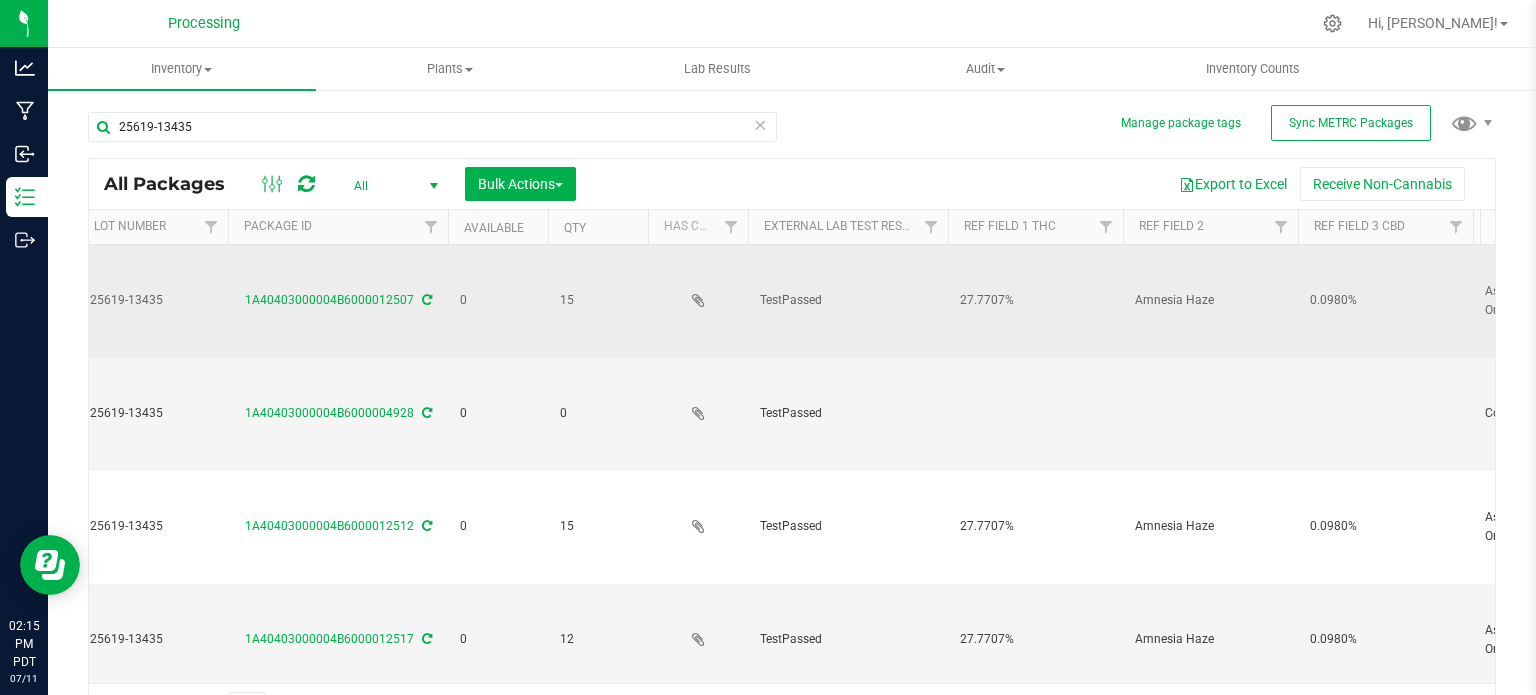 click on "27.7707%" at bounding box center [1035, 300] 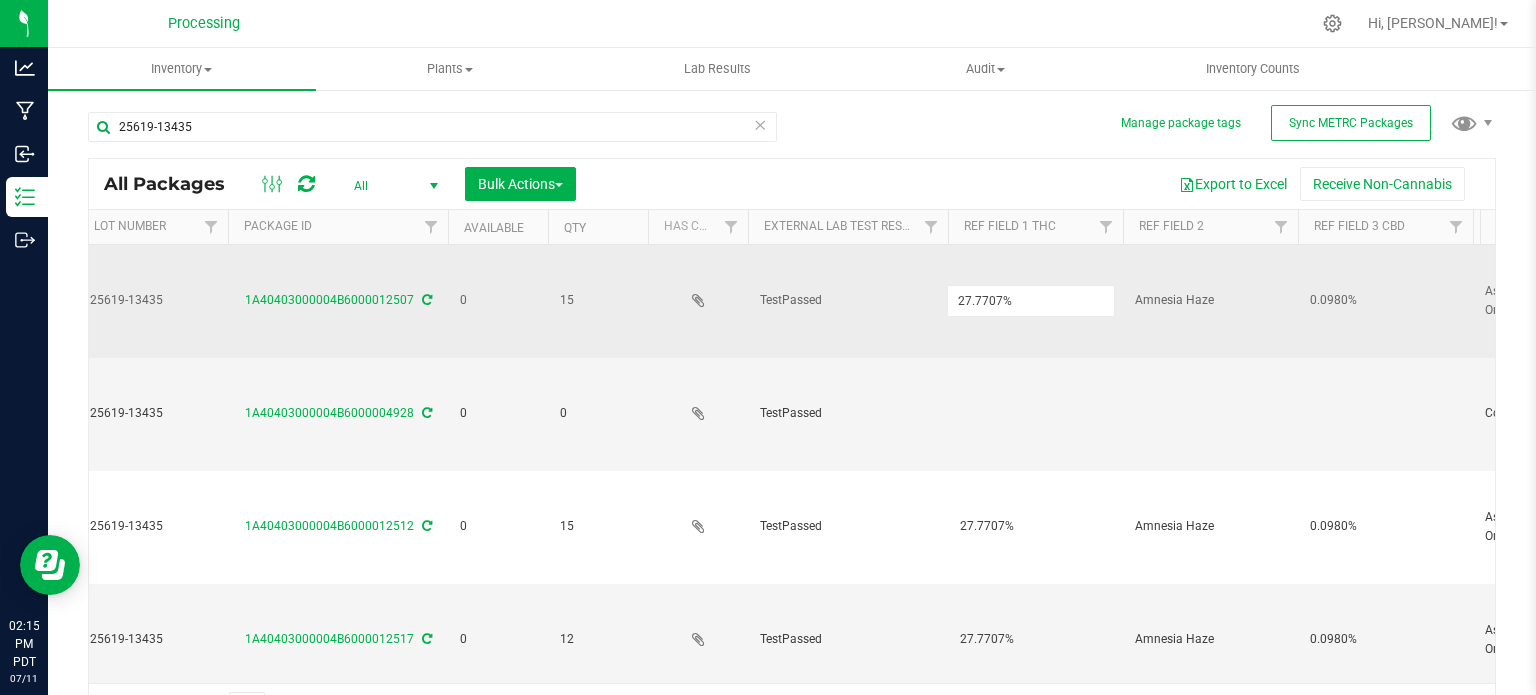 click on "27.7707%" at bounding box center (1031, 300) 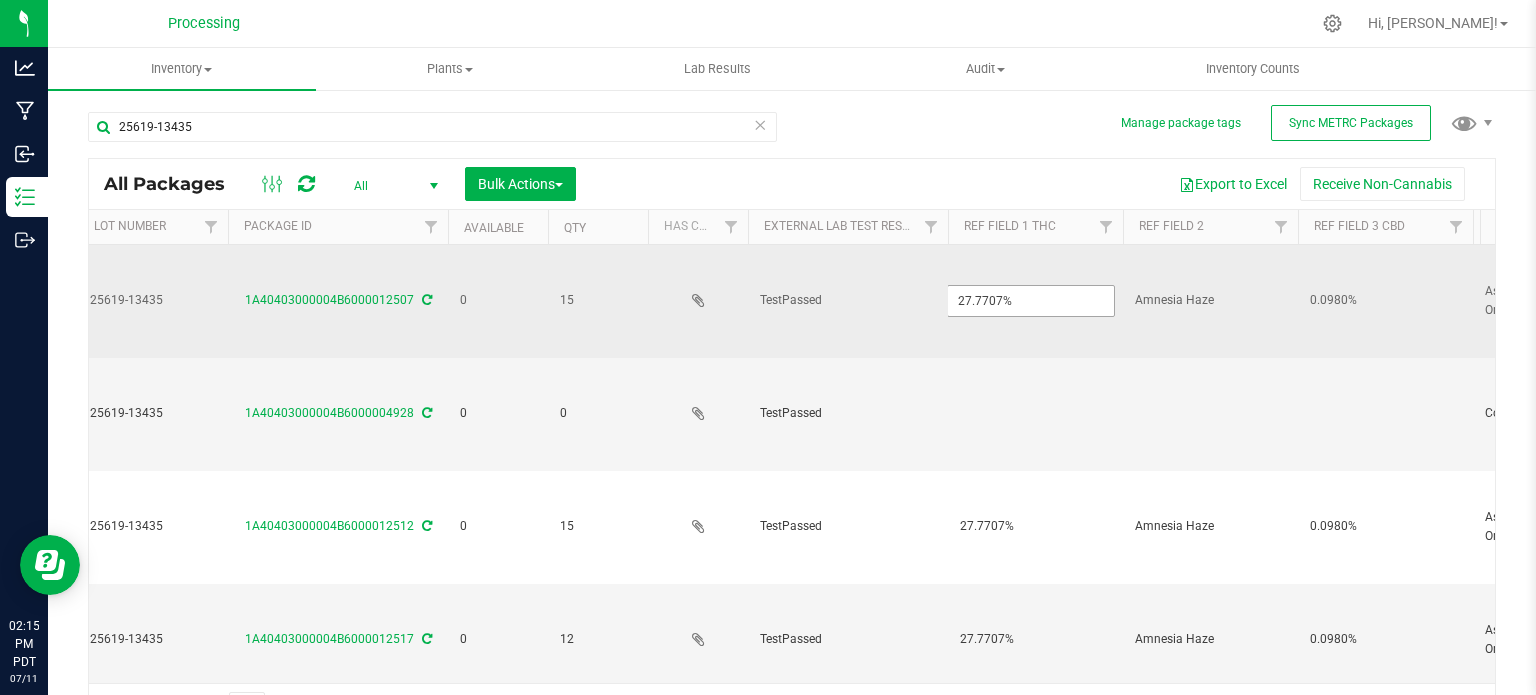 click on "27.7707%" at bounding box center [1031, 300] 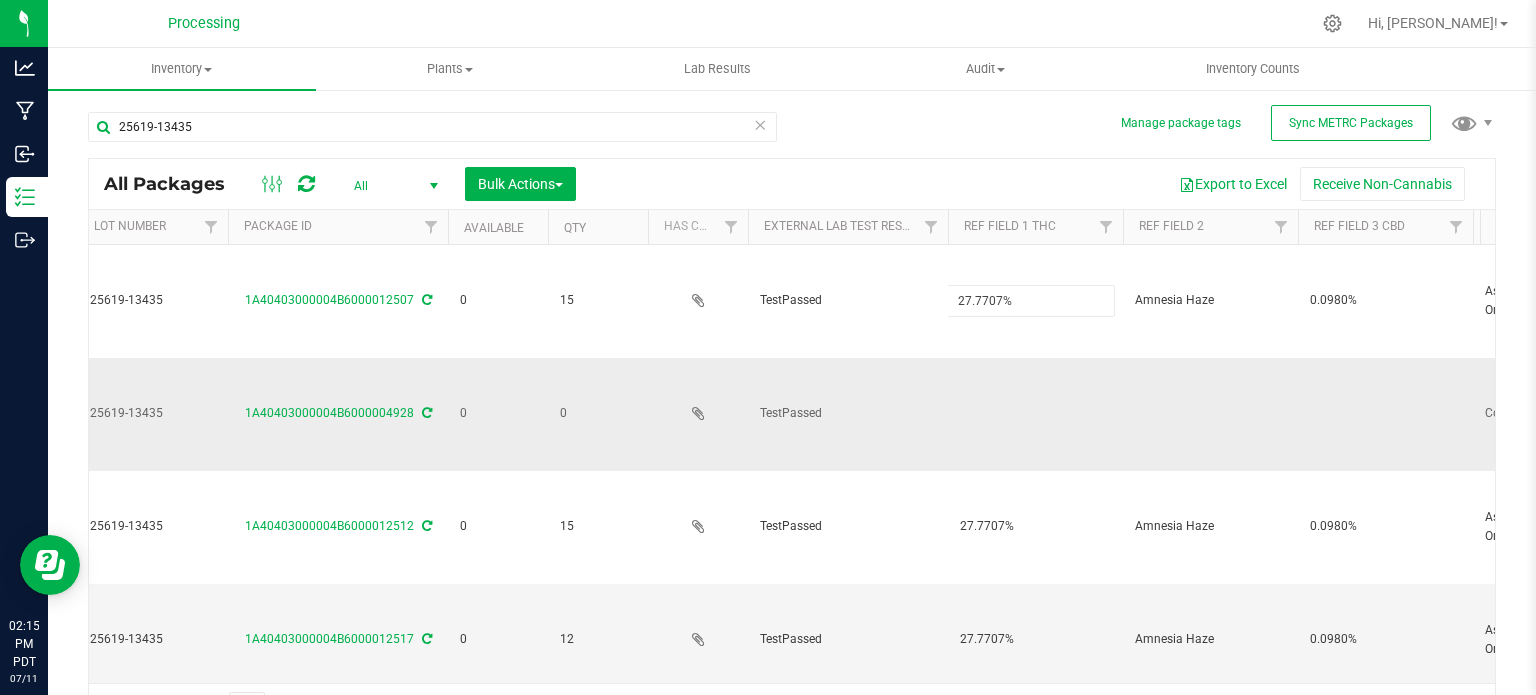 click at bounding box center (1035, 414) 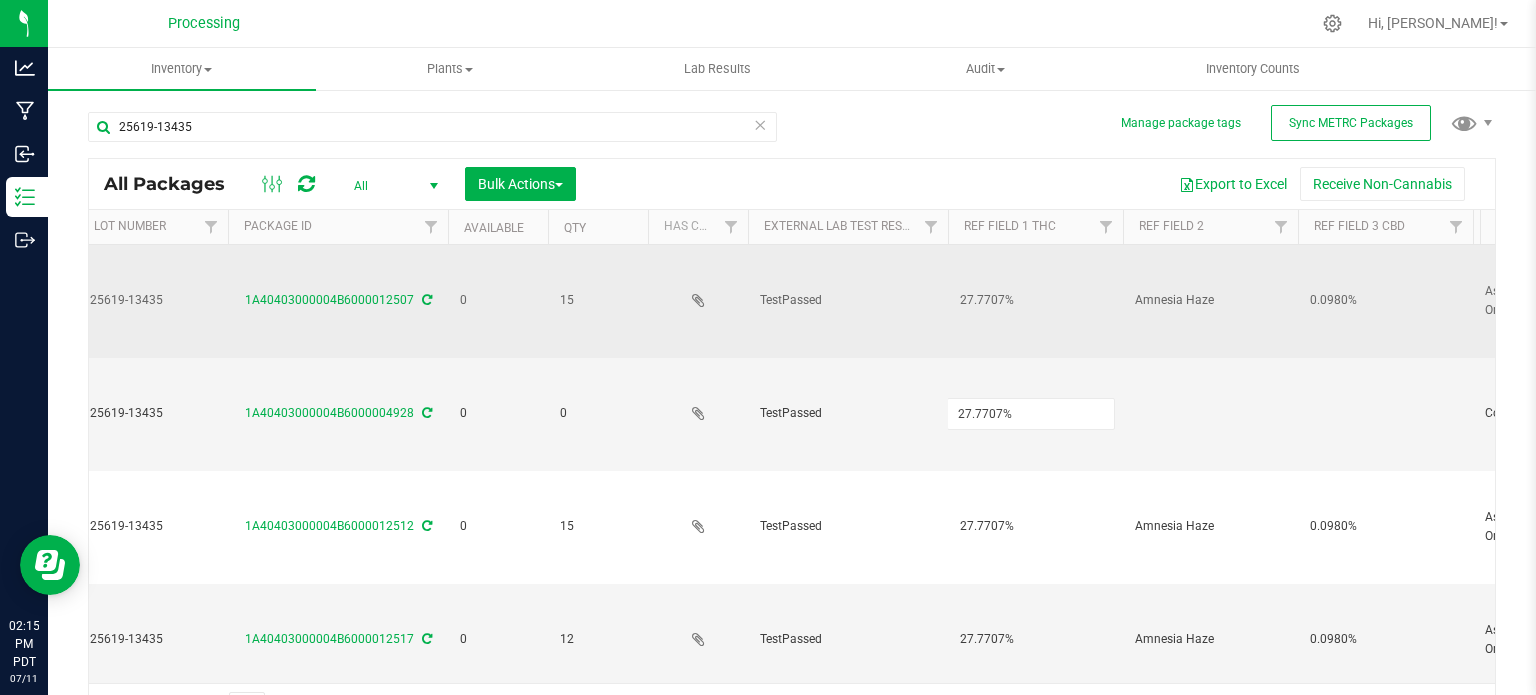 type on "27.7707%" 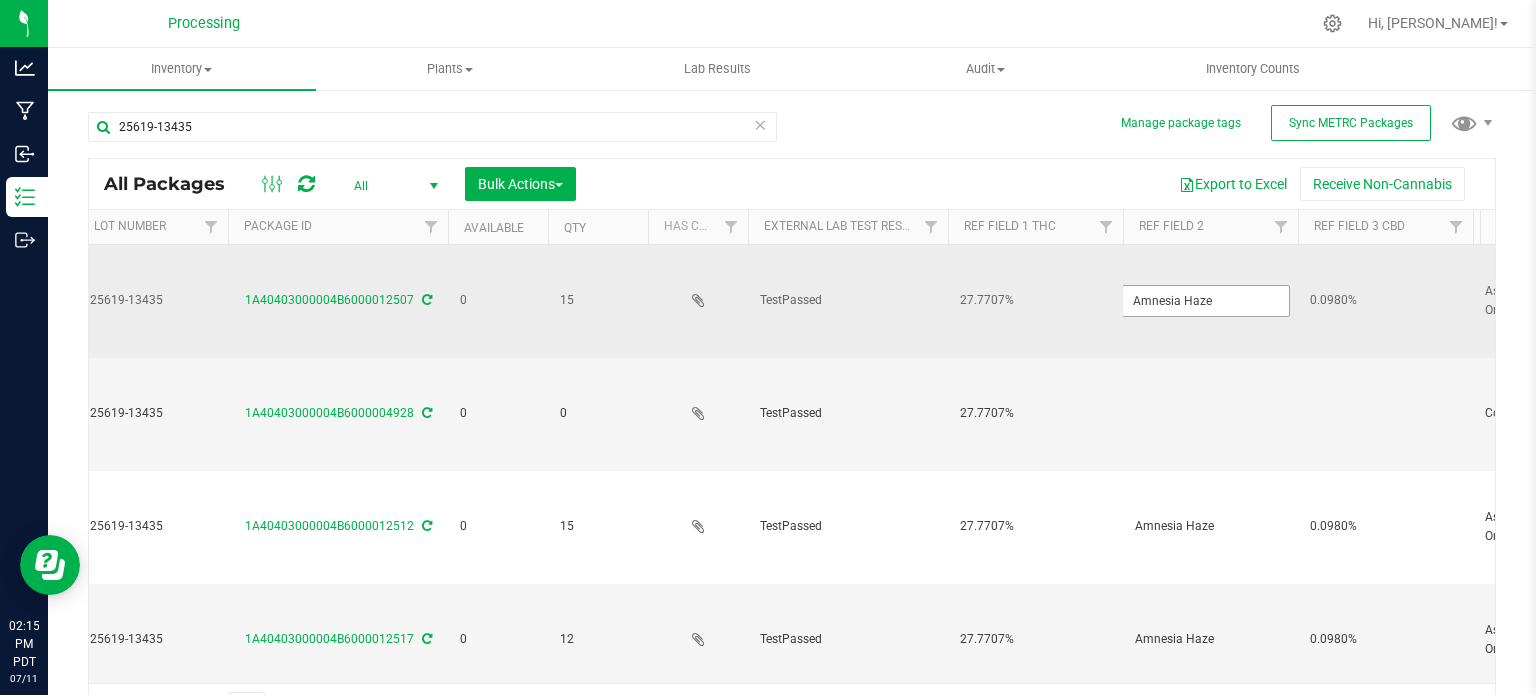 type on "[DATE]" 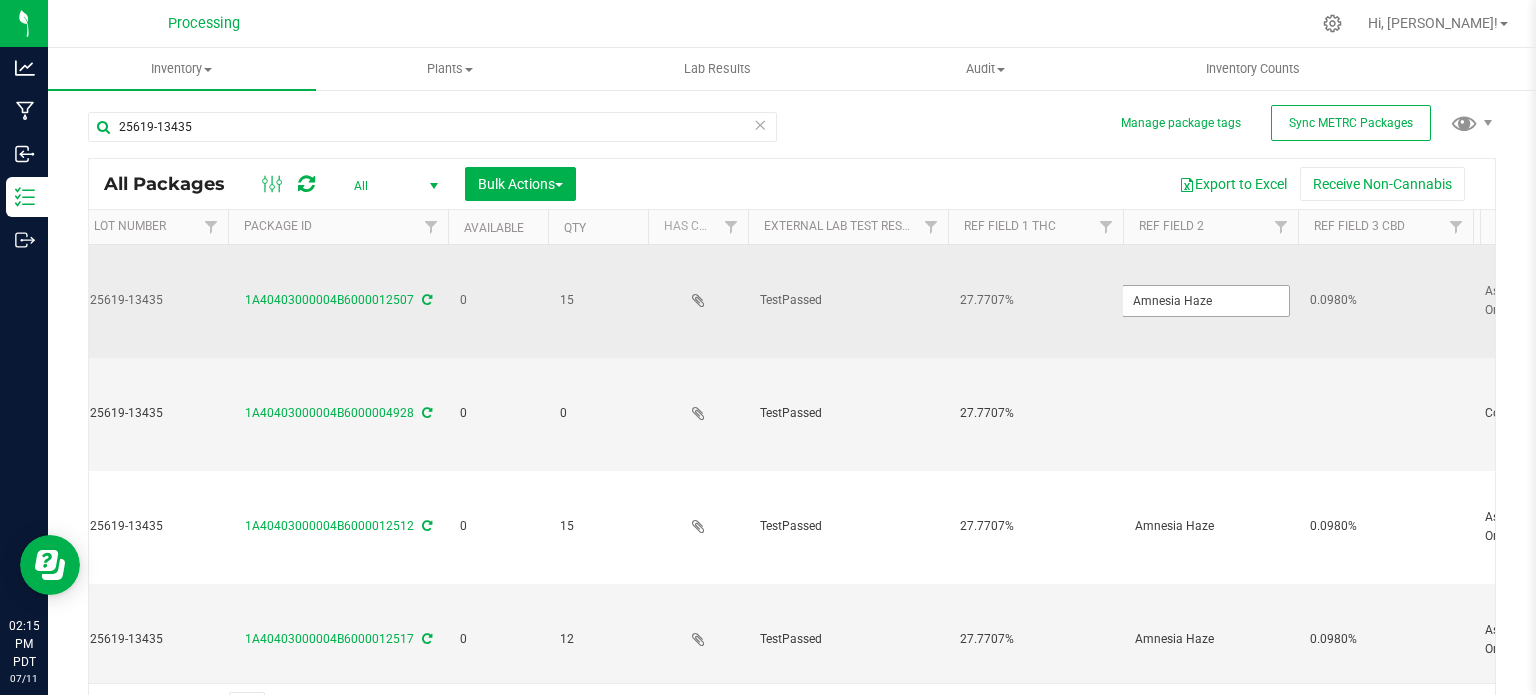 type on "[DATE]" 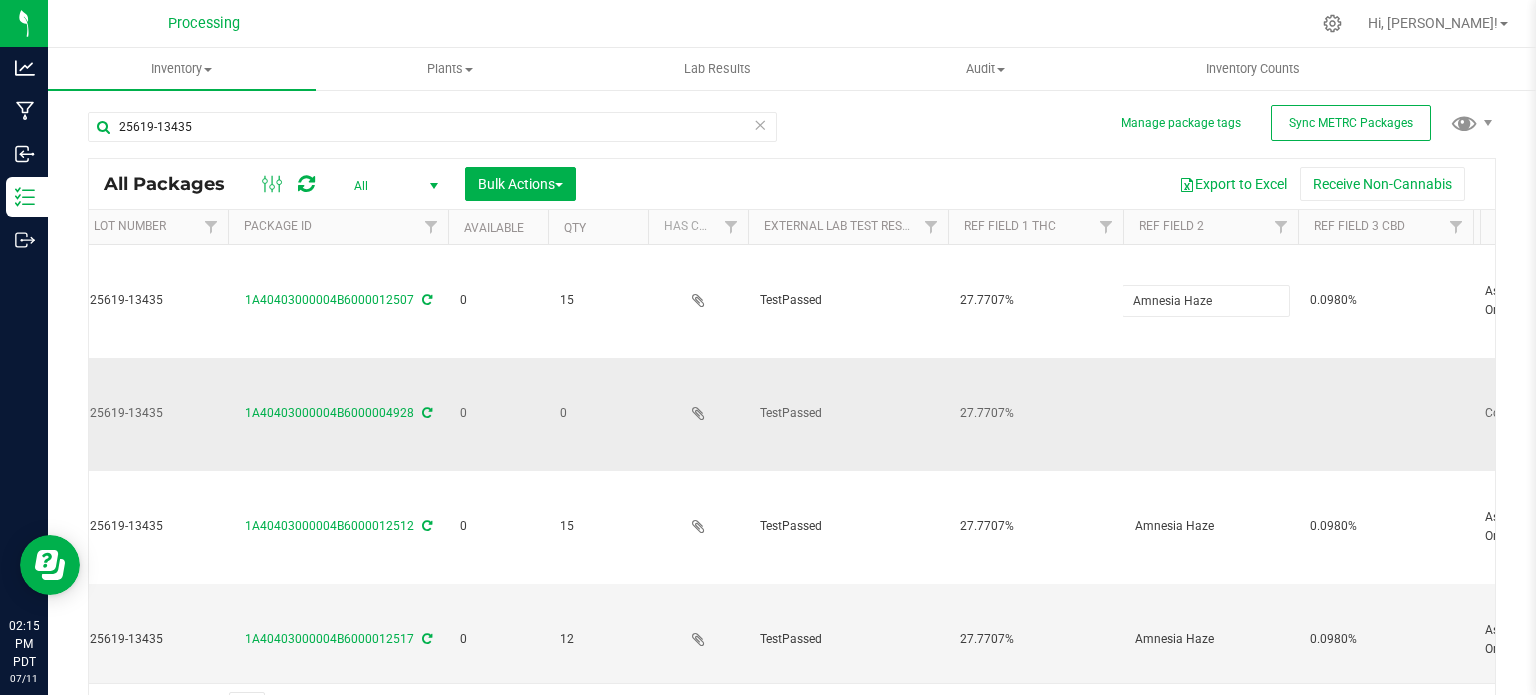 click at bounding box center [1210, 414] 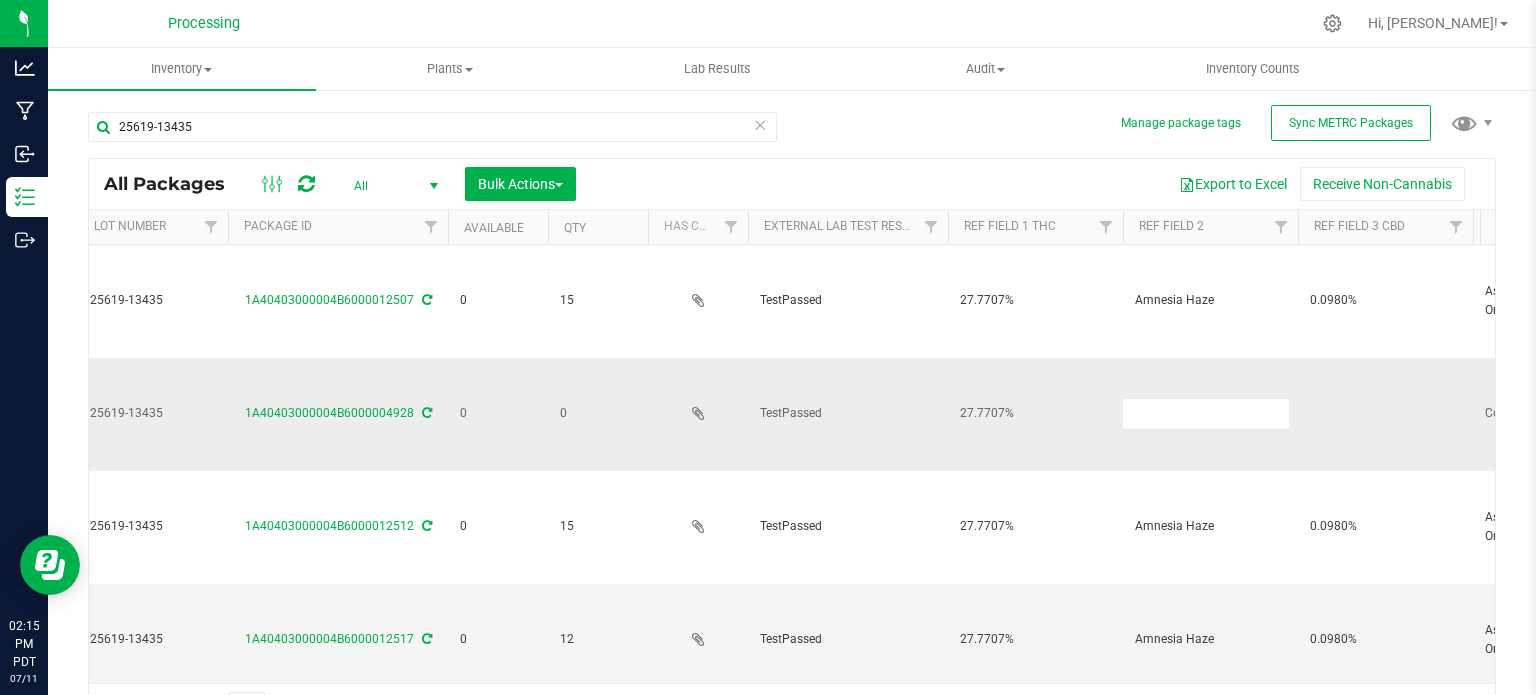 type on "Amnesia Haze" 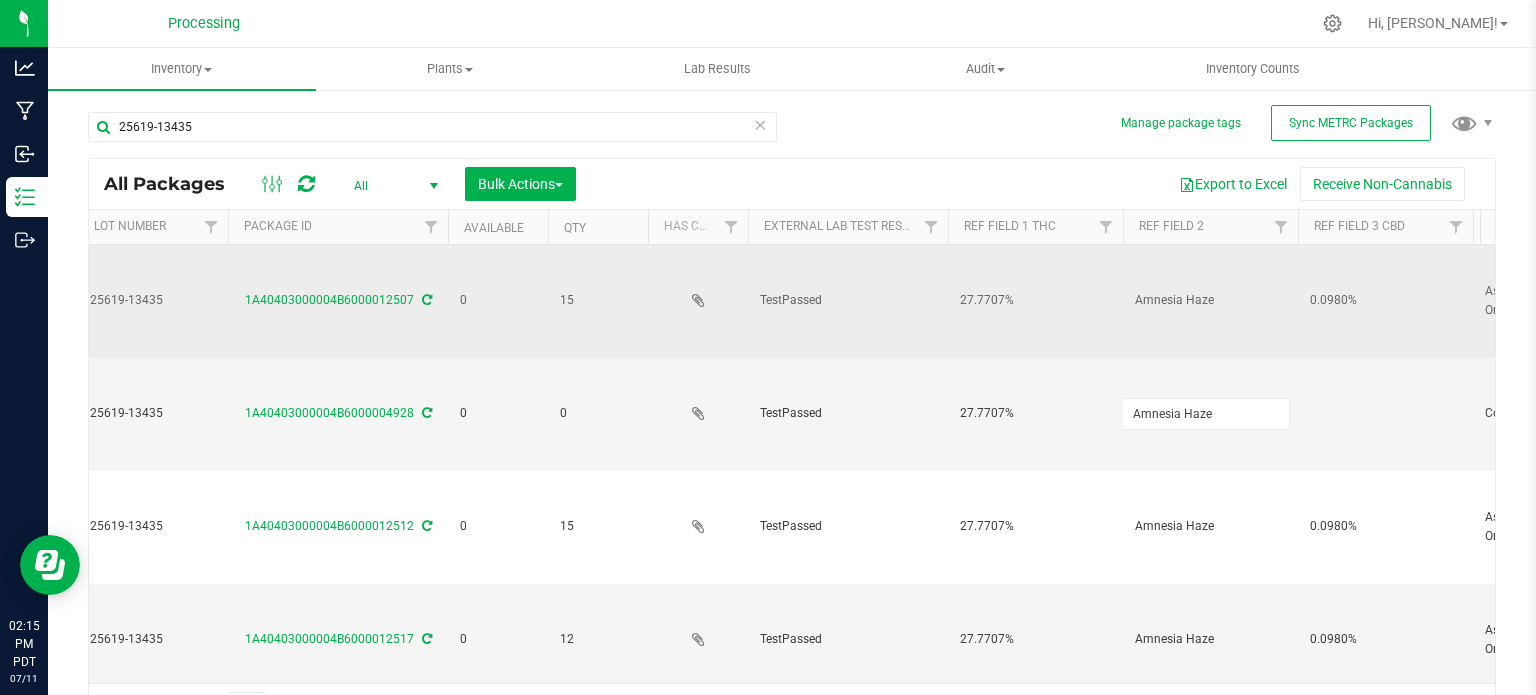 click on "All Packages
All Active Only Lab Samples Locked All External Internal
Bulk Actions
Add to manufacturing run
Add to outbound order
Combine packages
Combine packages (lot)" at bounding box center [792, 445] 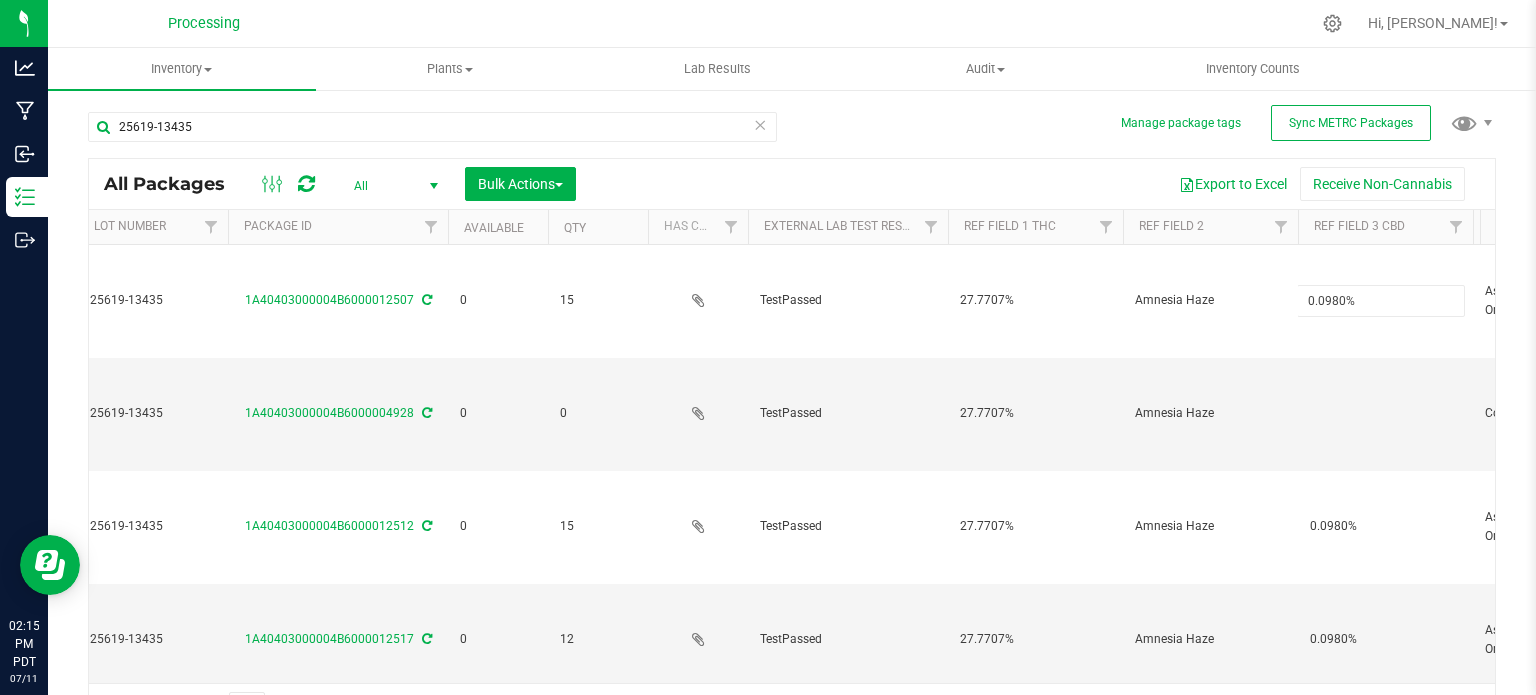 click on "0.0980%" at bounding box center [1381, 300] 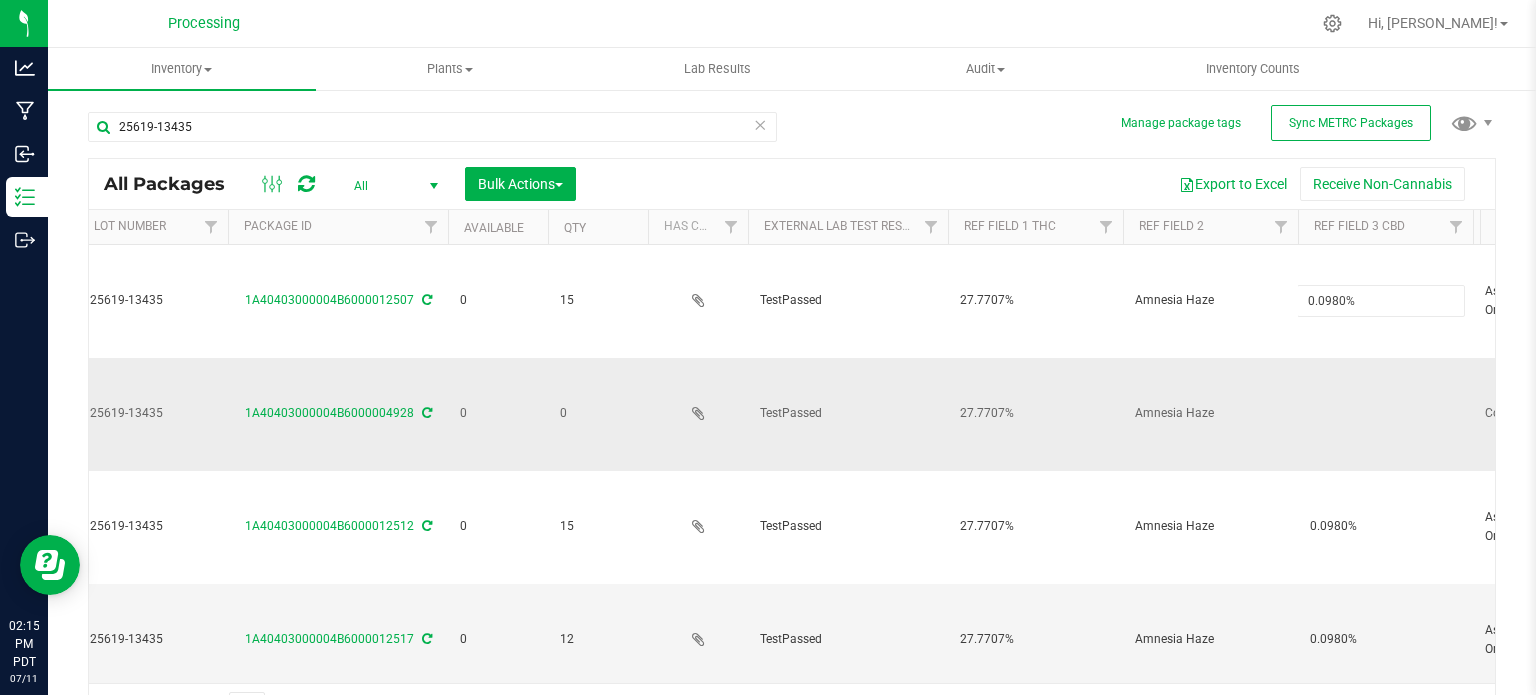 click at bounding box center (1385, 414) 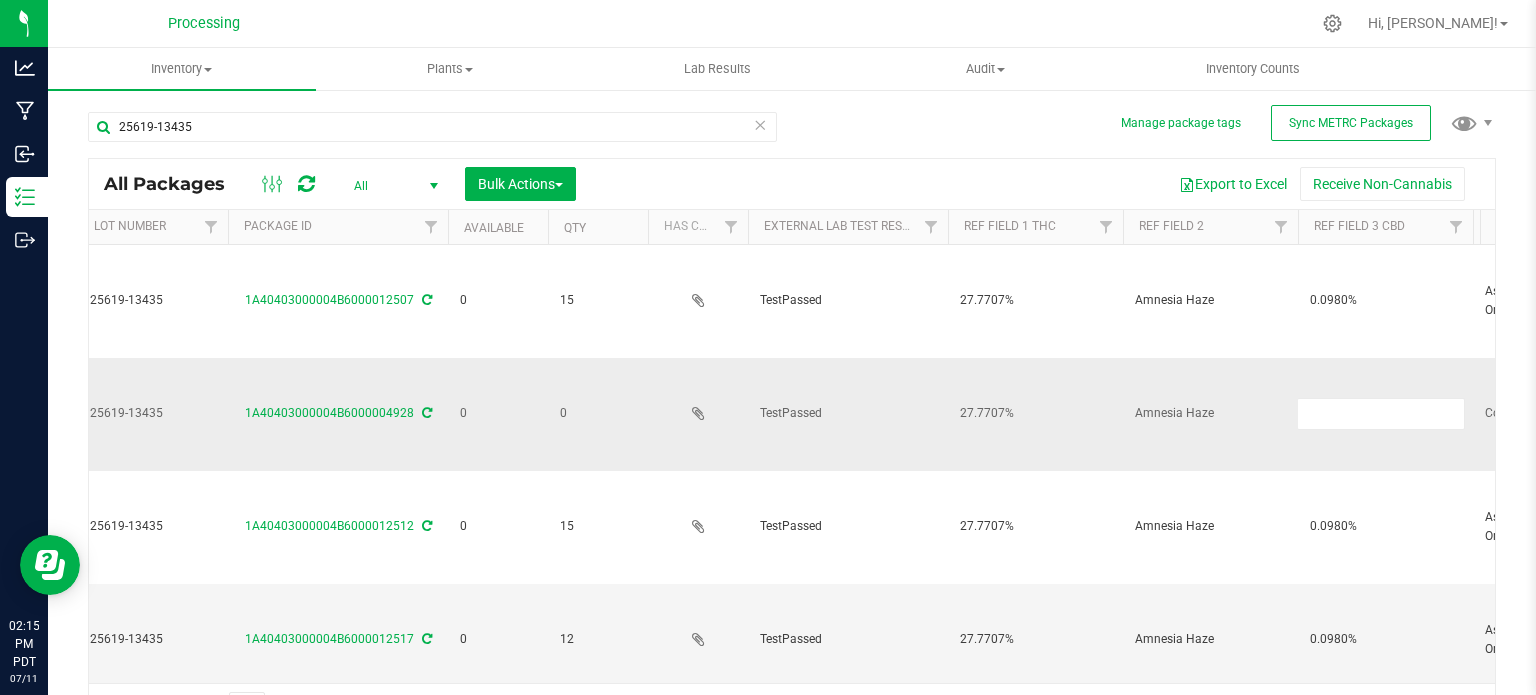 type on "0.0980%" 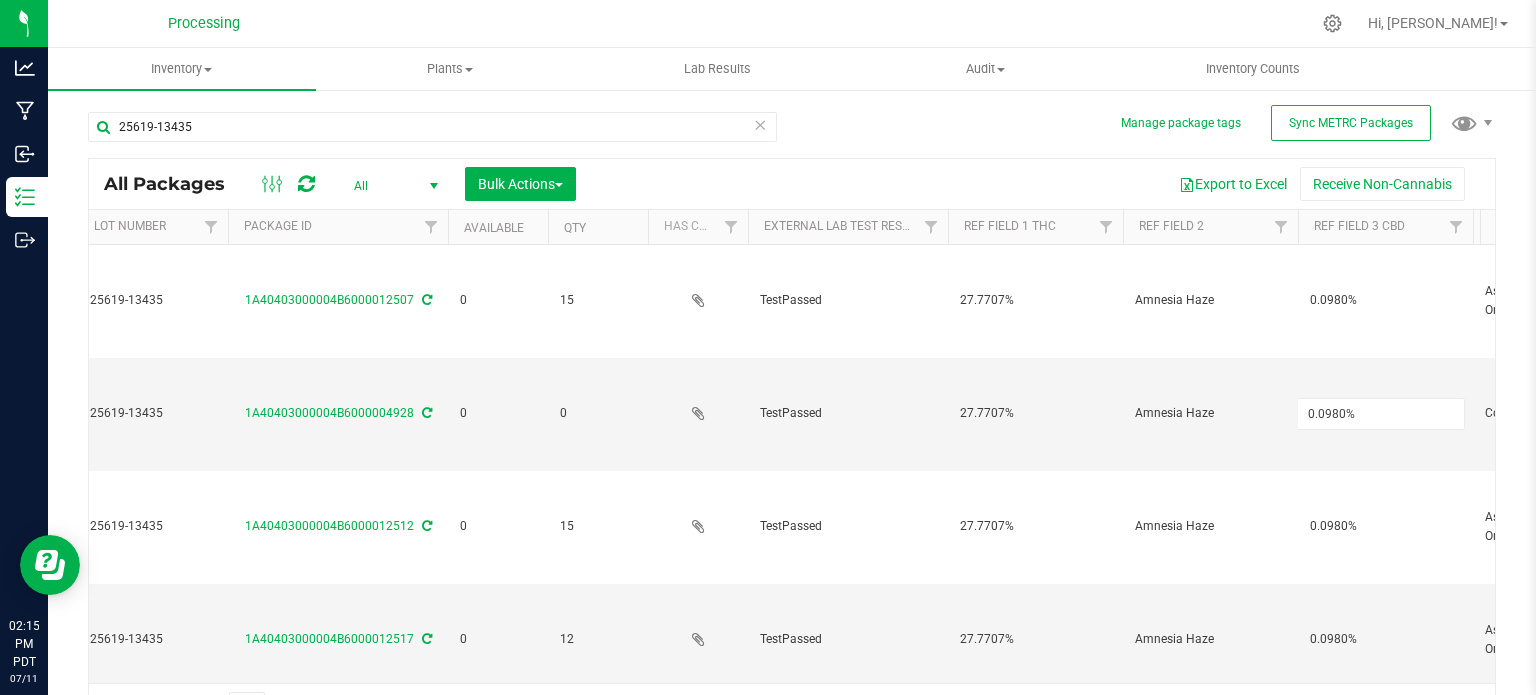 click on "All Packages
All Active Only Lab Samples Locked All External Internal
Bulk Actions
Add to manufacturing run
Add to outbound order
Combine packages
Combine packages (lot)" at bounding box center (792, 445) 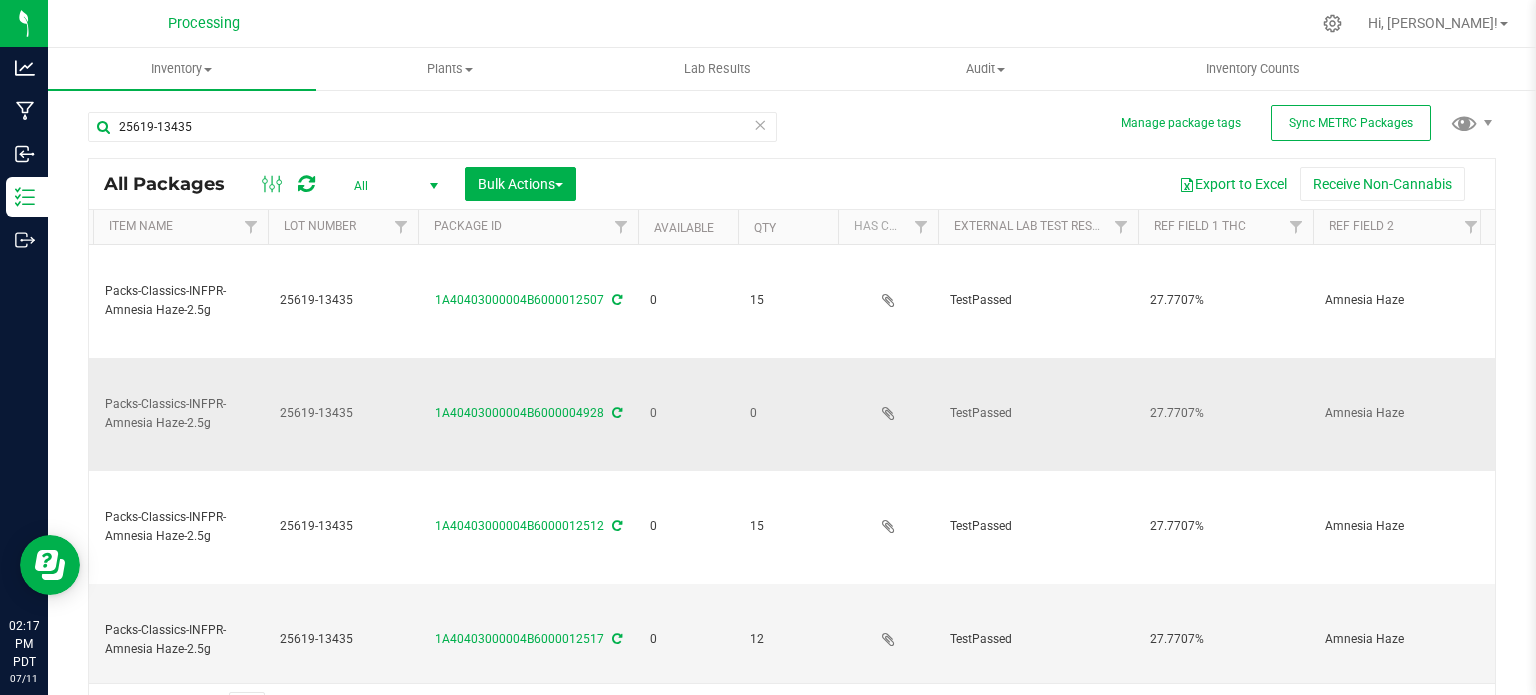 scroll, scrollTop: 0, scrollLeft: 0, axis: both 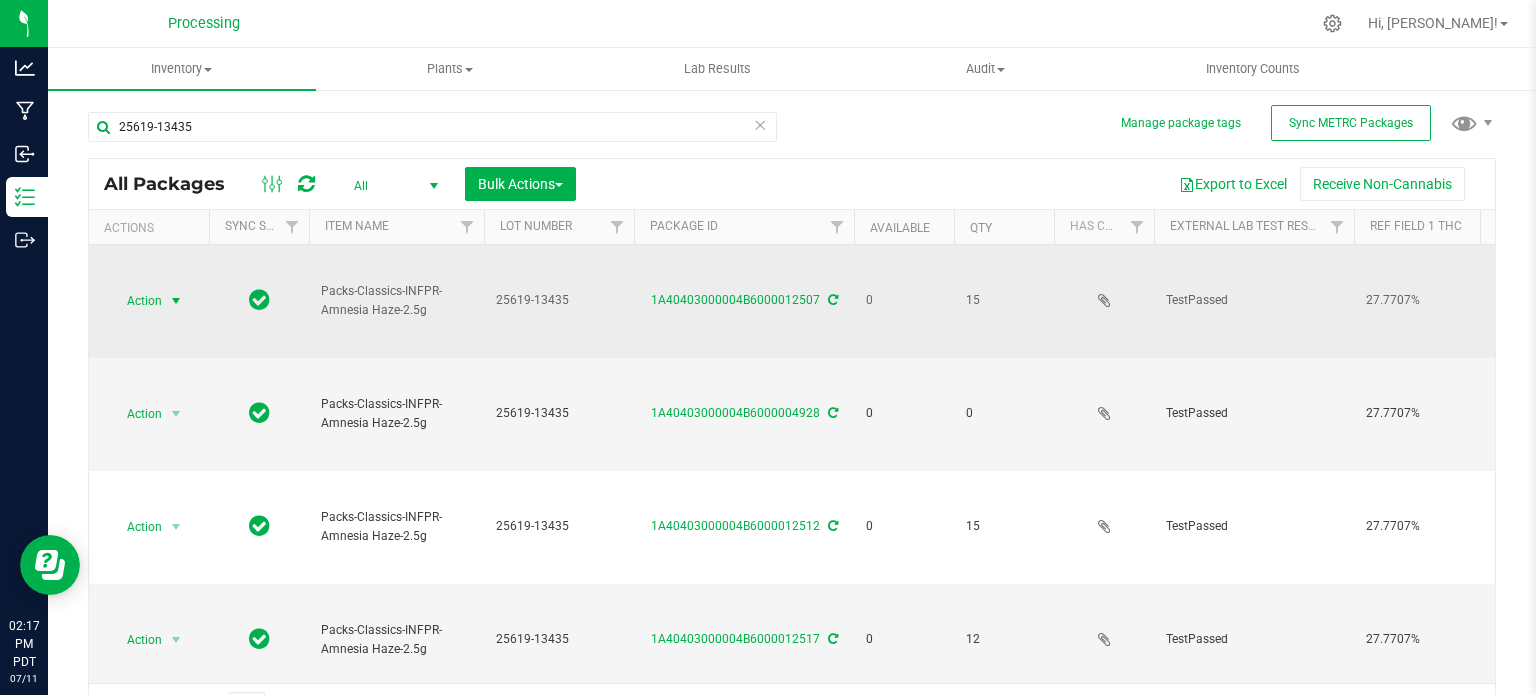 click on "Action" at bounding box center (136, 301) 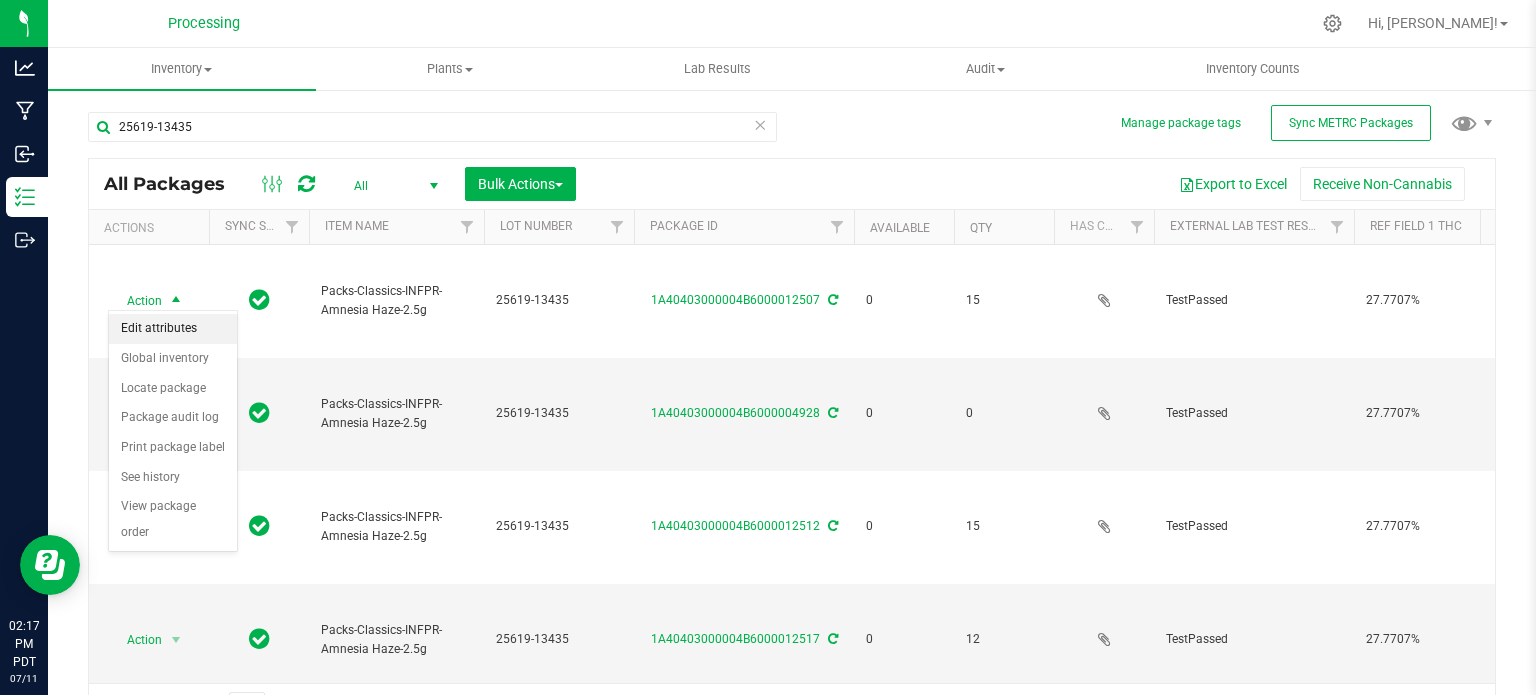click on "Edit attributes" at bounding box center [173, 329] 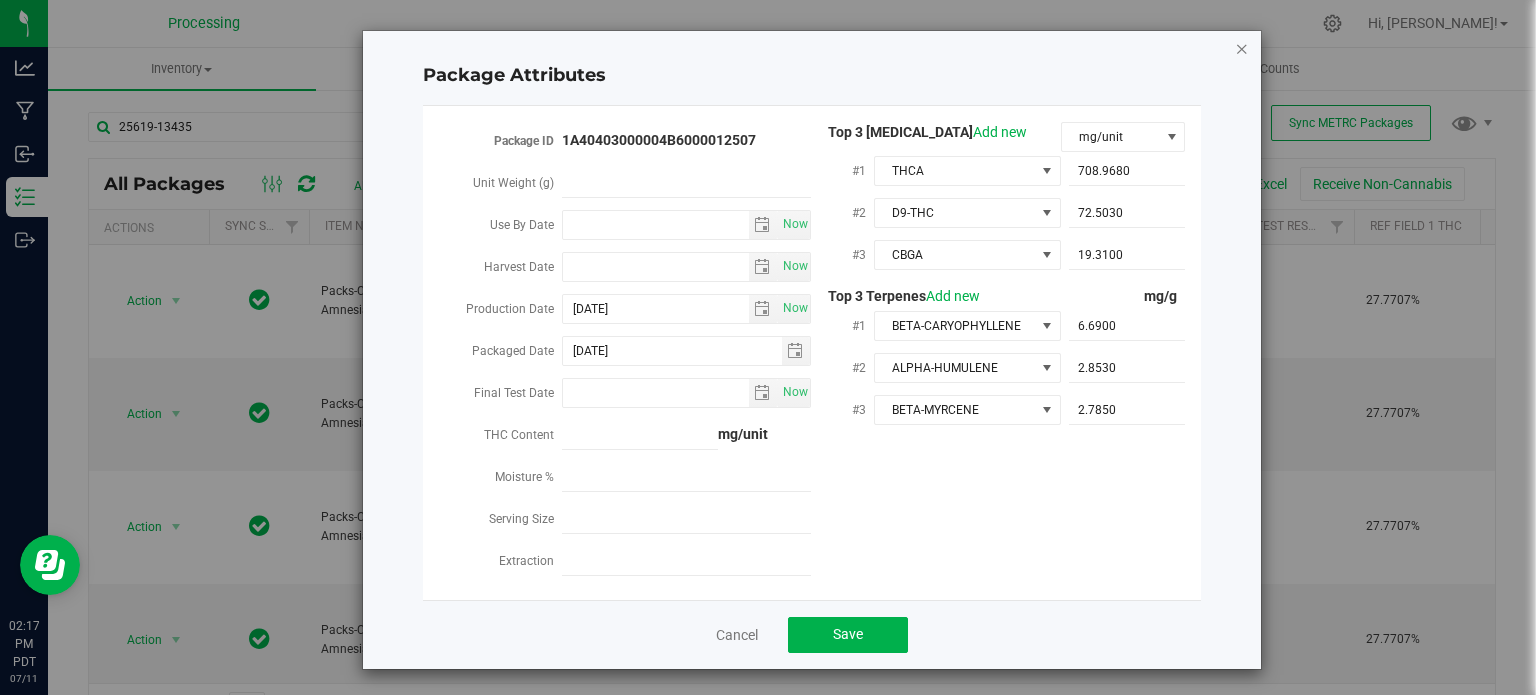 click at bounding box center [1242, 48] 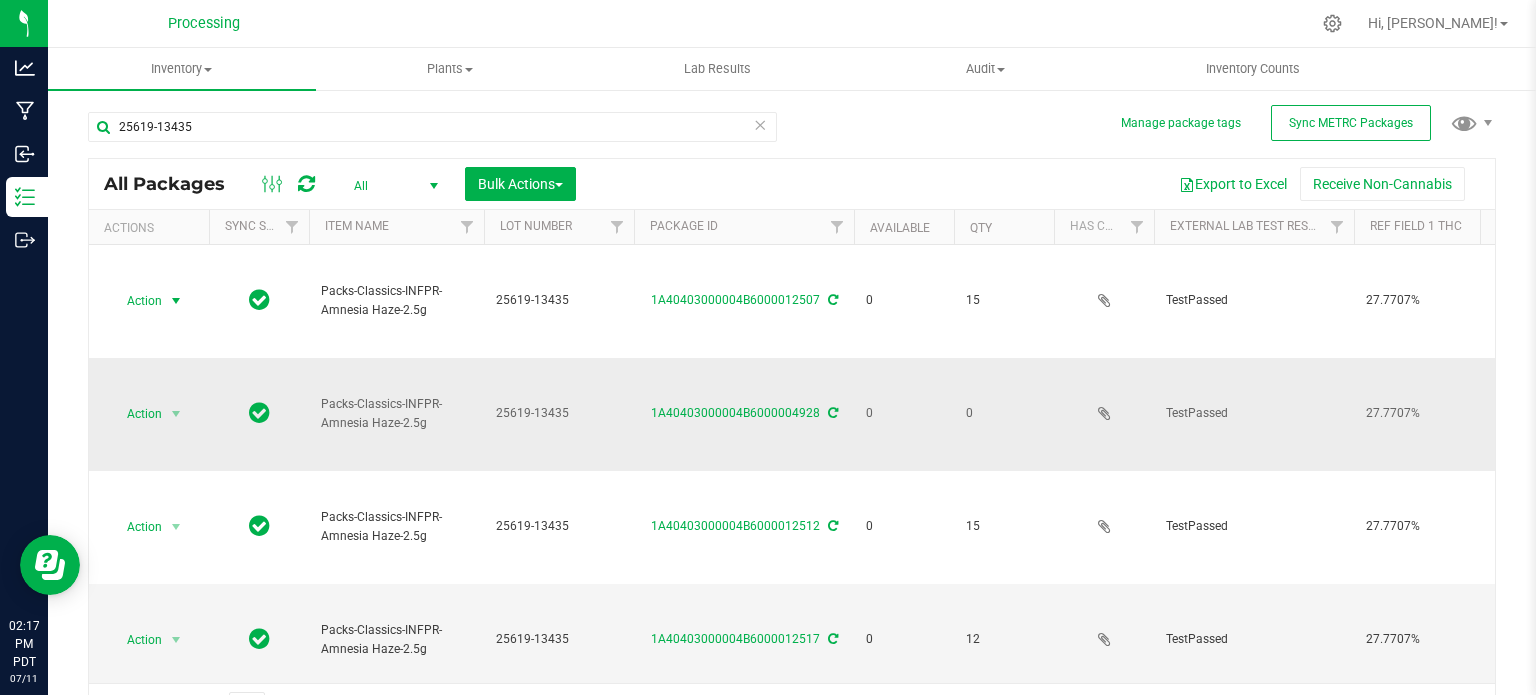 scroll, scrollTop: 300, scrollLeft: 48, axis: both 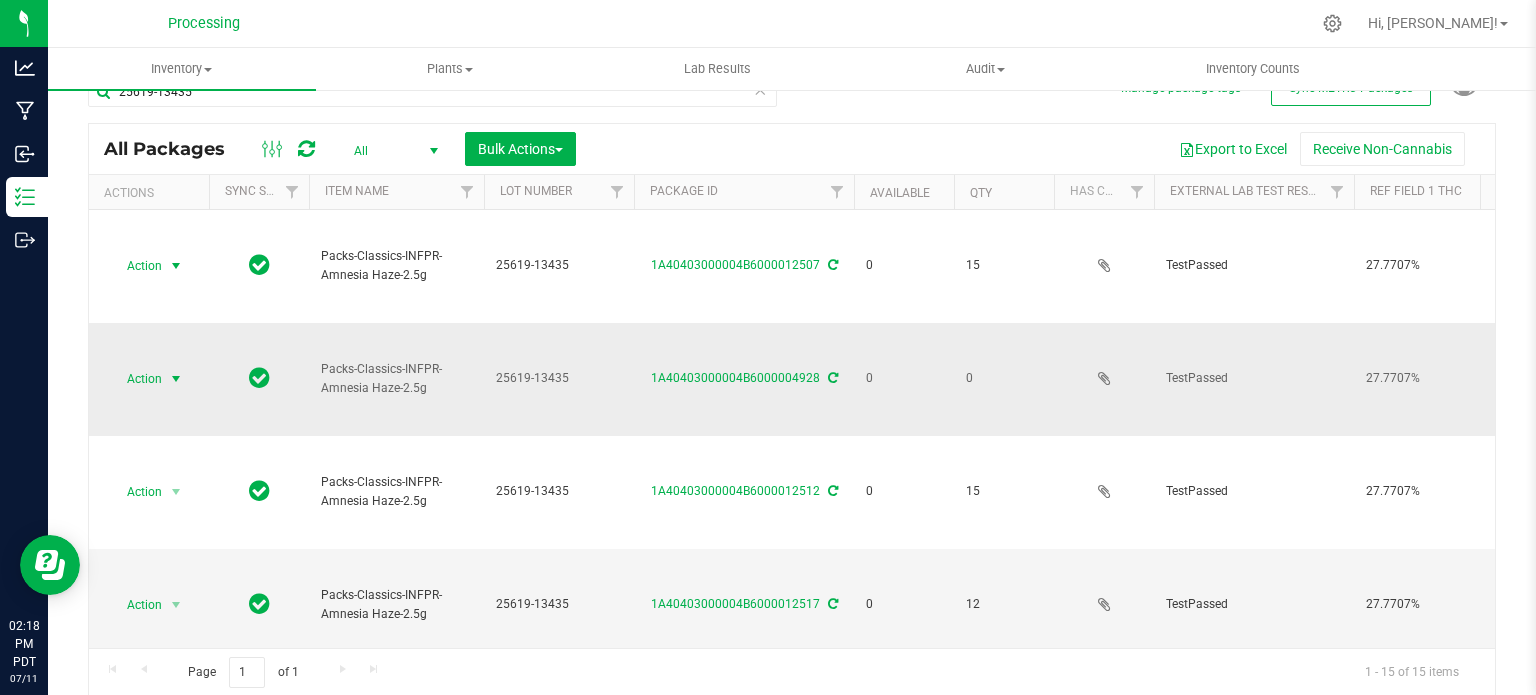 click on "Action" at bounding box center [136, 379] 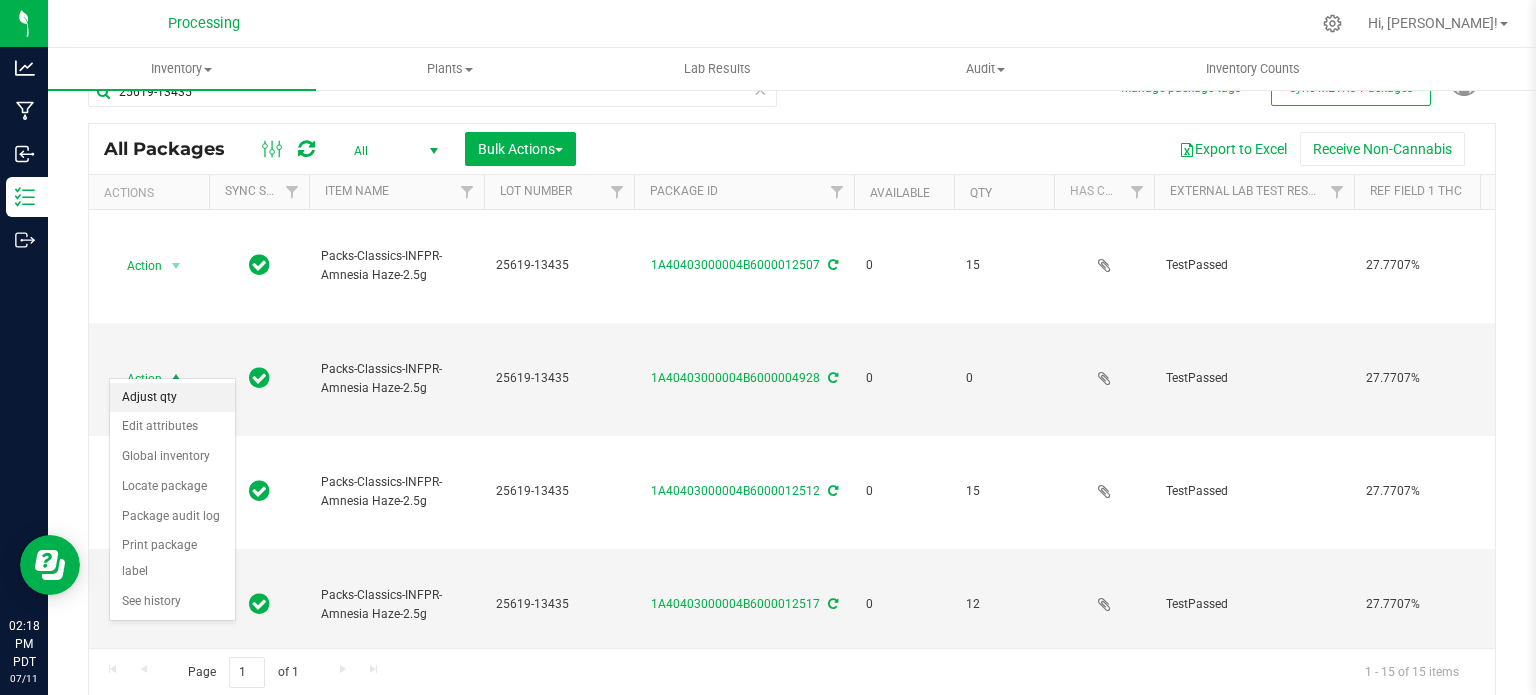 click on "Adjust qty" at bounding box center [172, 398] 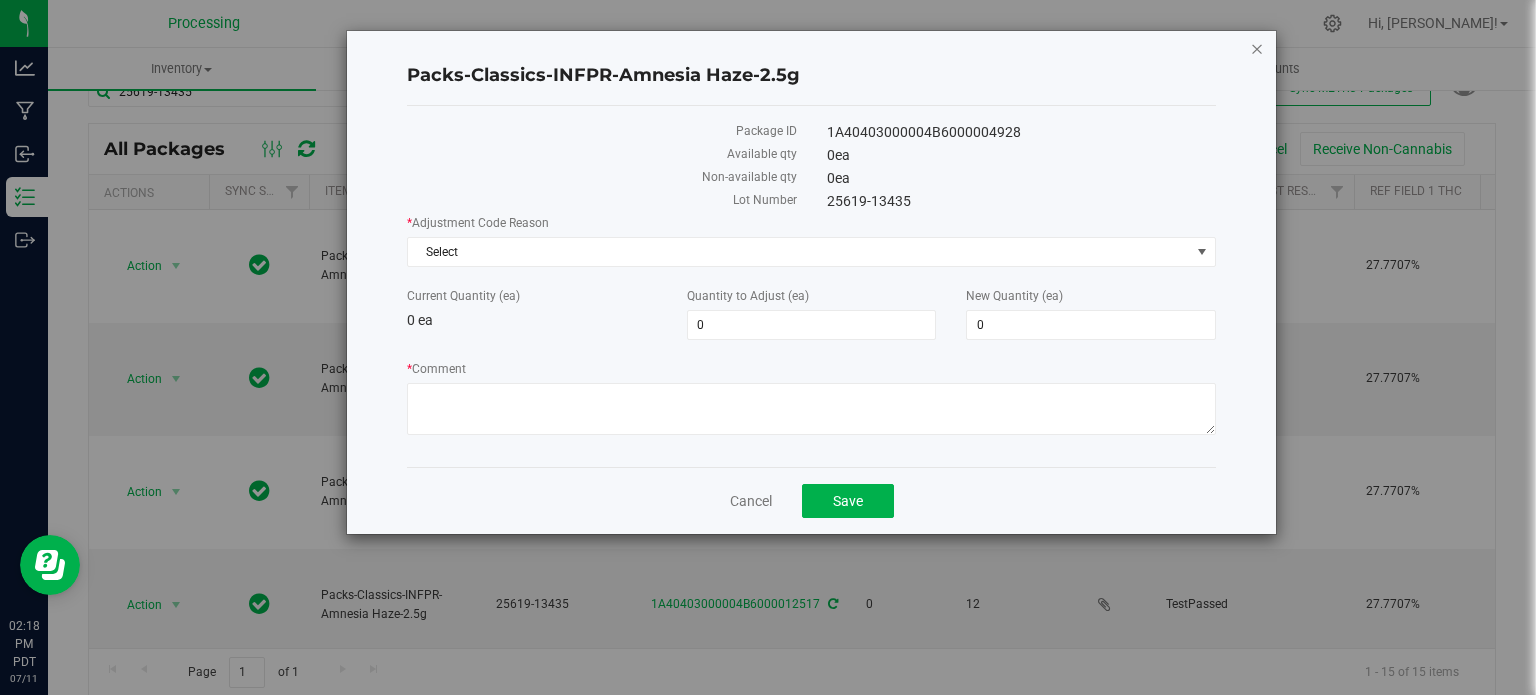 click at bounding box center [1257, 48] 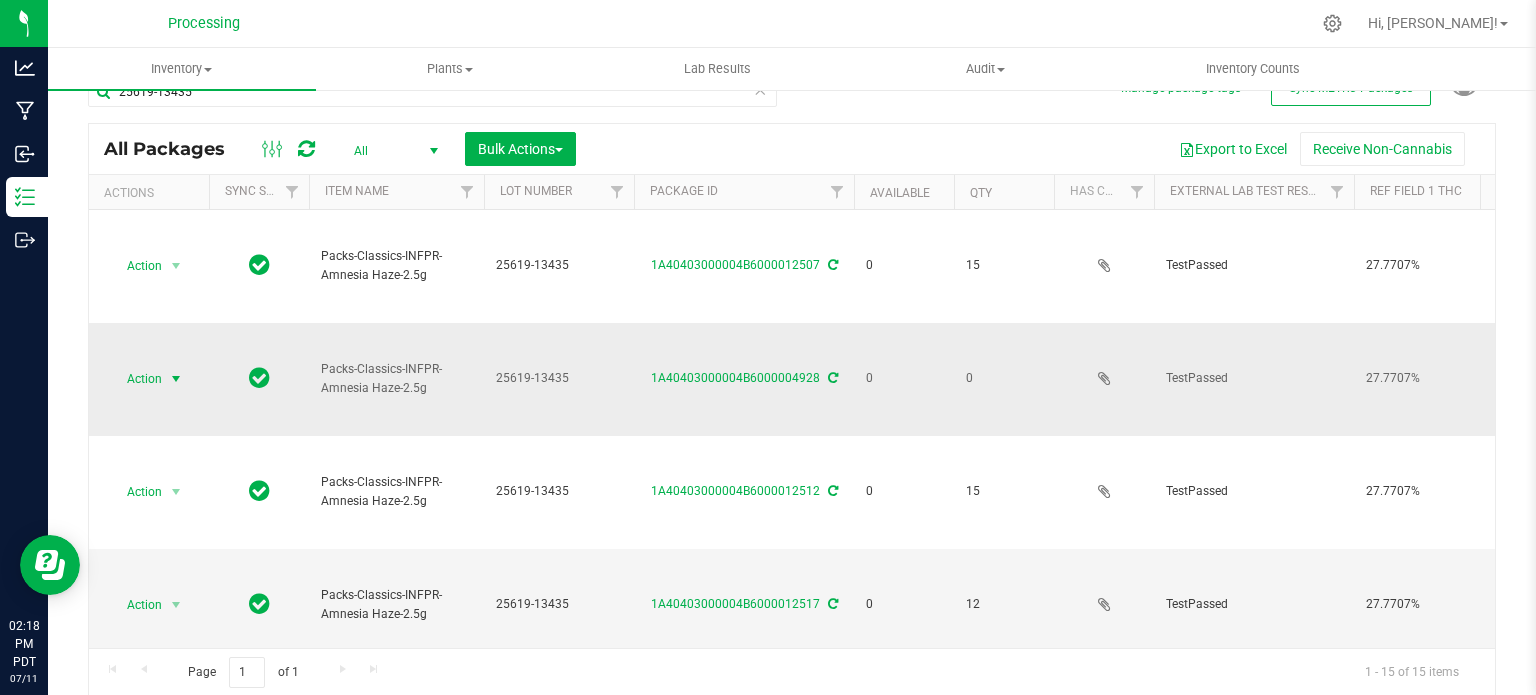 click at bounding box center (176, 379) 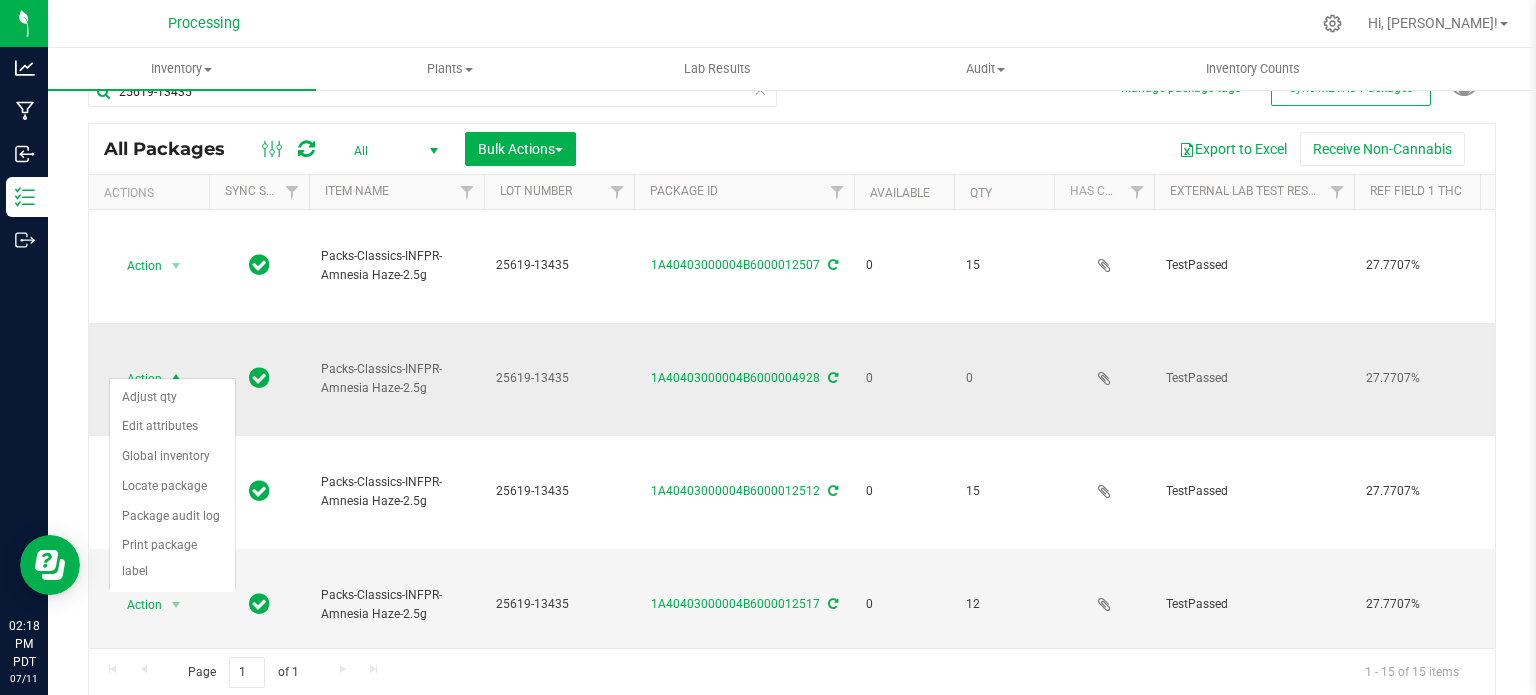 click at bounding box center (176, 379) 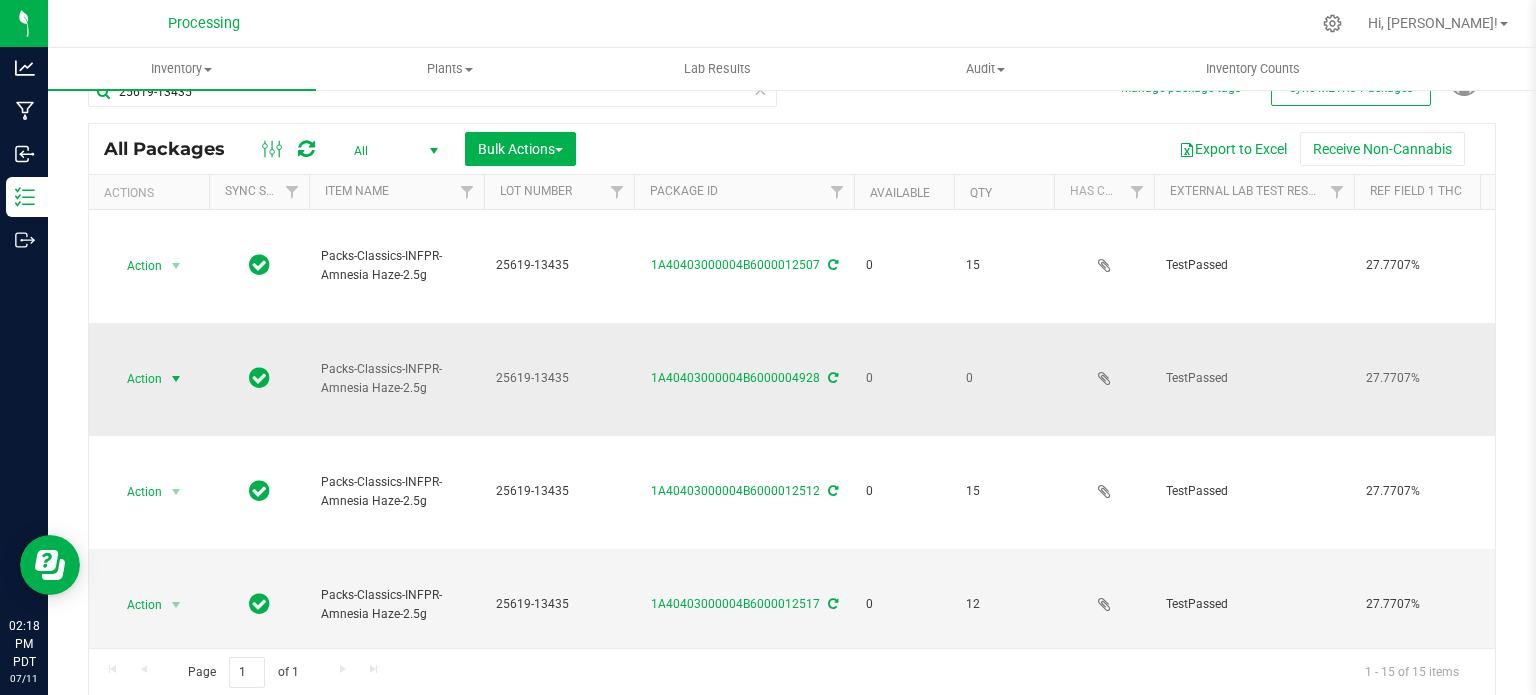 click on "Action" at bounding box center [136, 379] 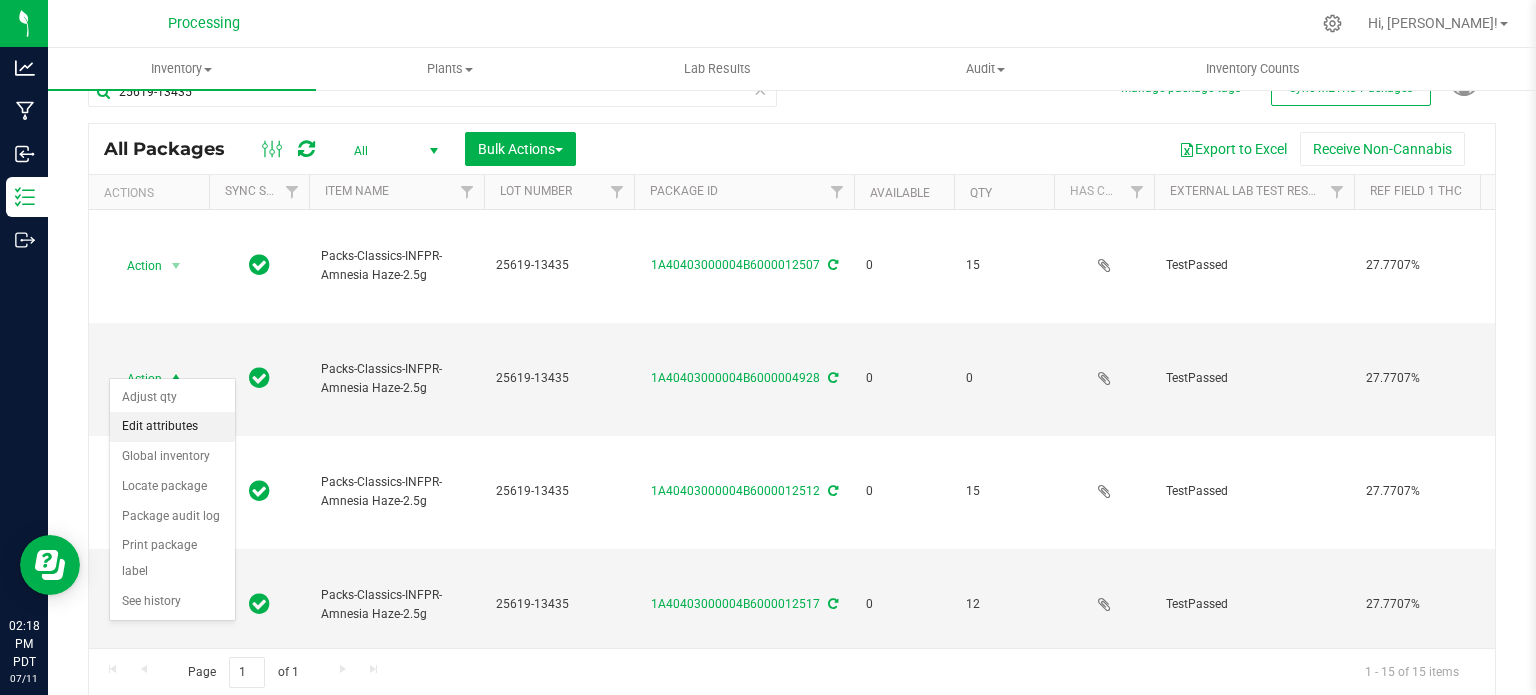 click on "Edit attributes" at bounding box center (172, 427) 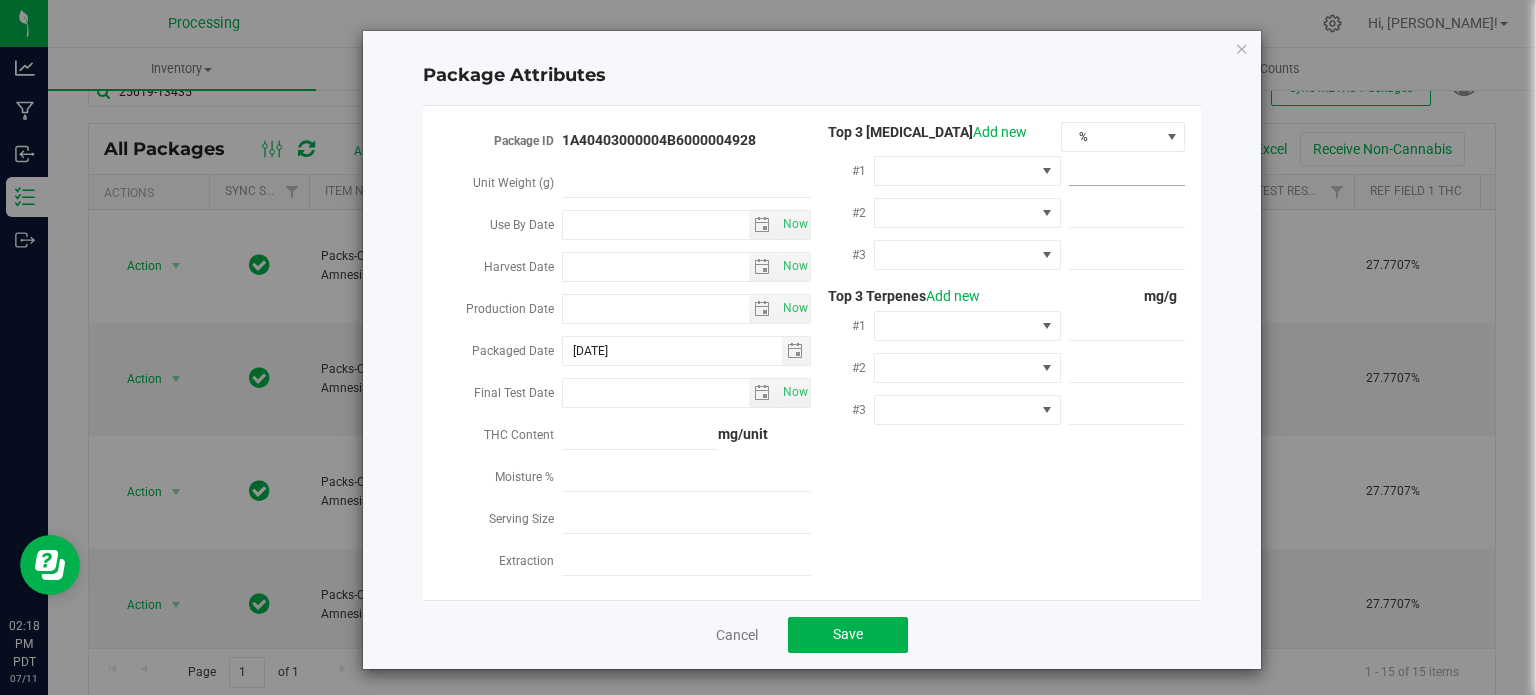 click at bounding box center [1127, 171] 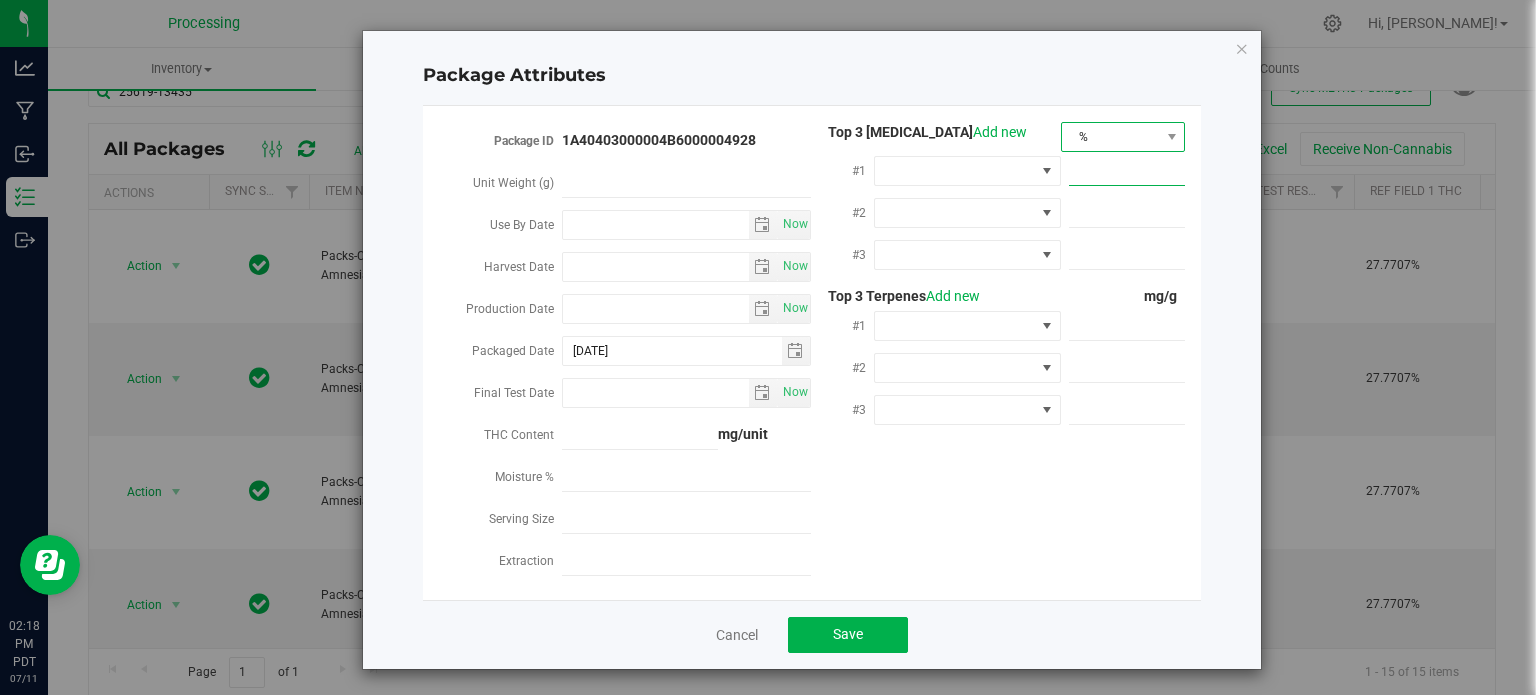 click on "%" at bounding box center [1111, 137] 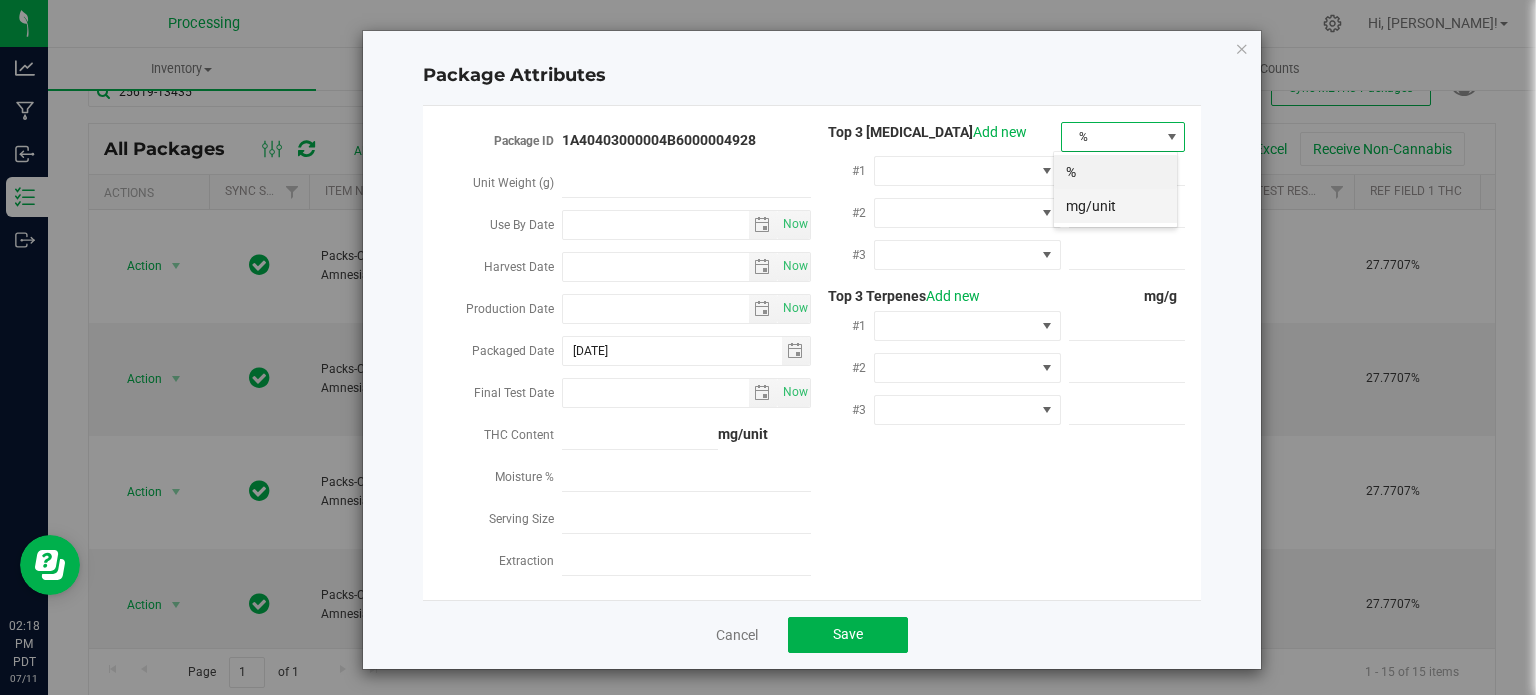 click on "mg/unit" at bounding box center [1115, 206] 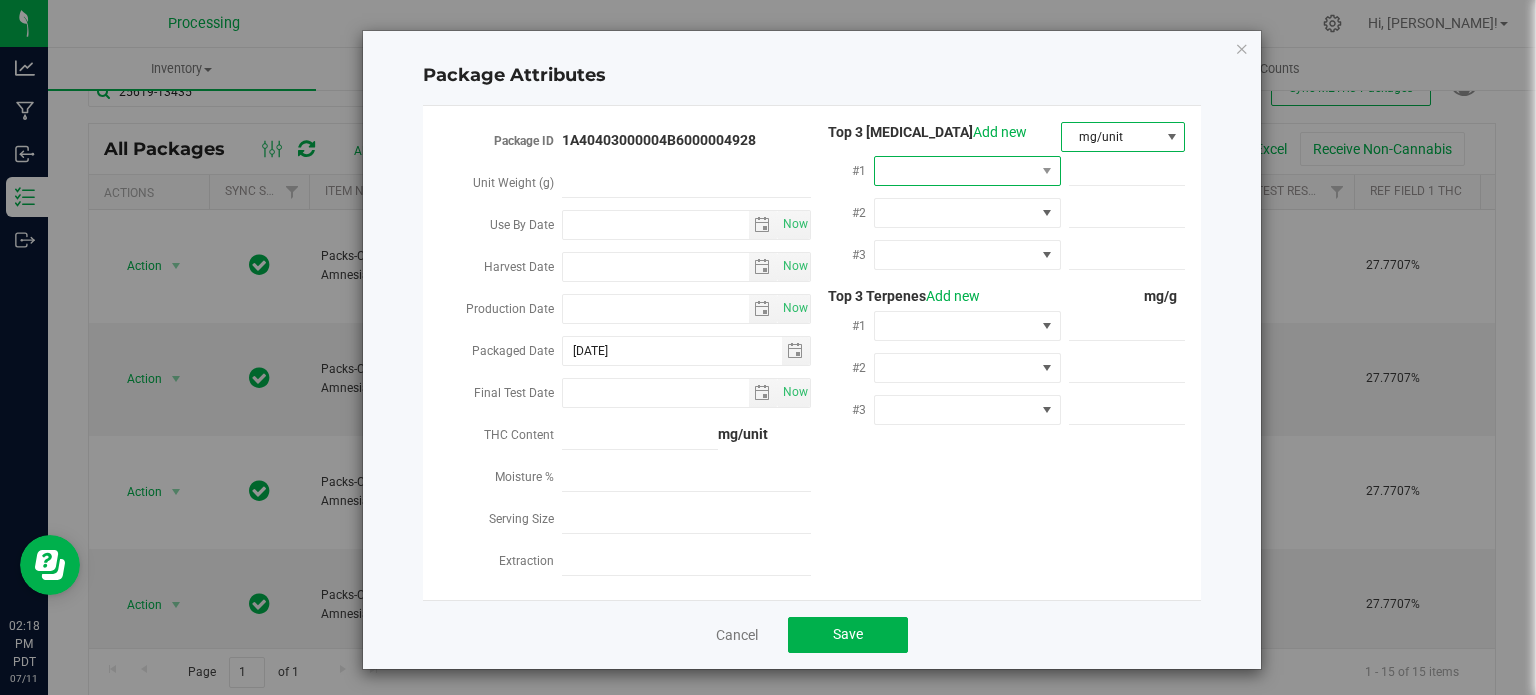click at bounding box center (1047, 171) 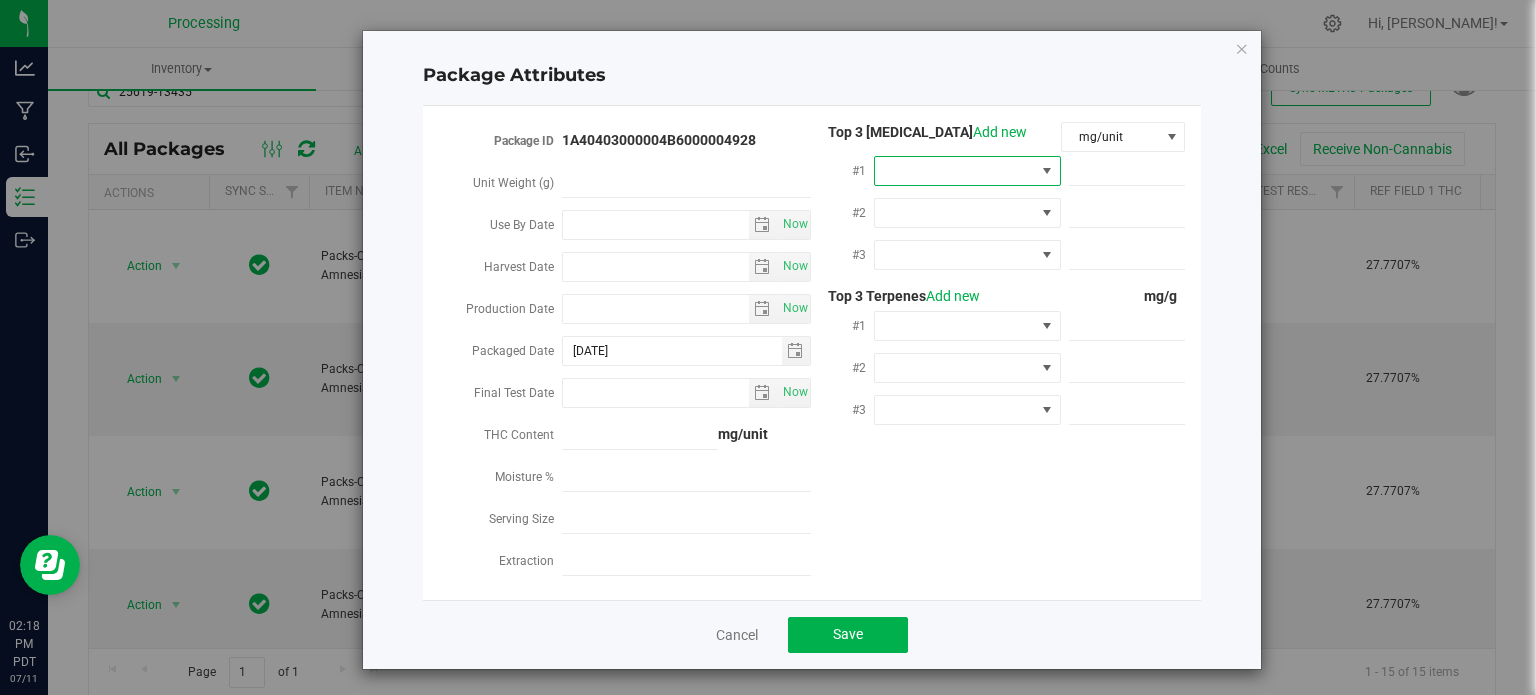 click at bounding box center [1047, 171] 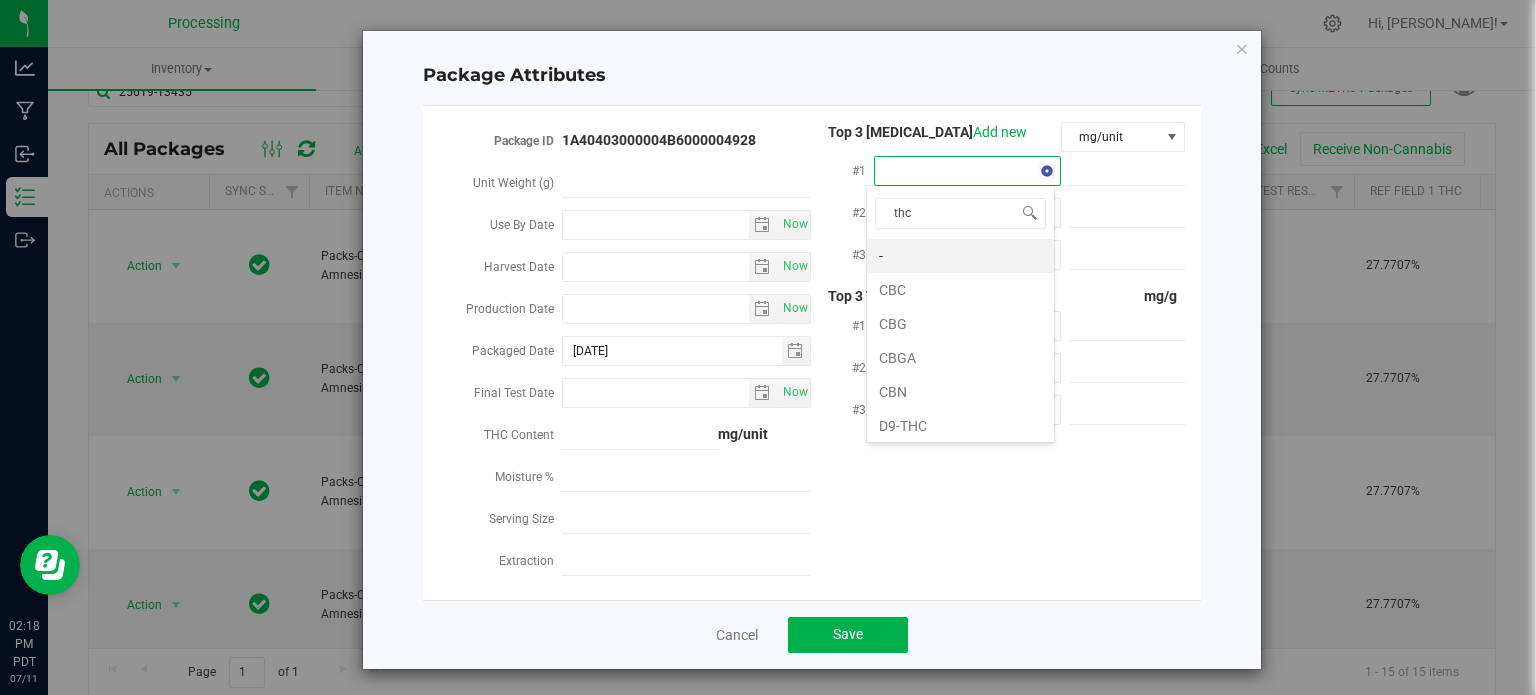 type on "thca" 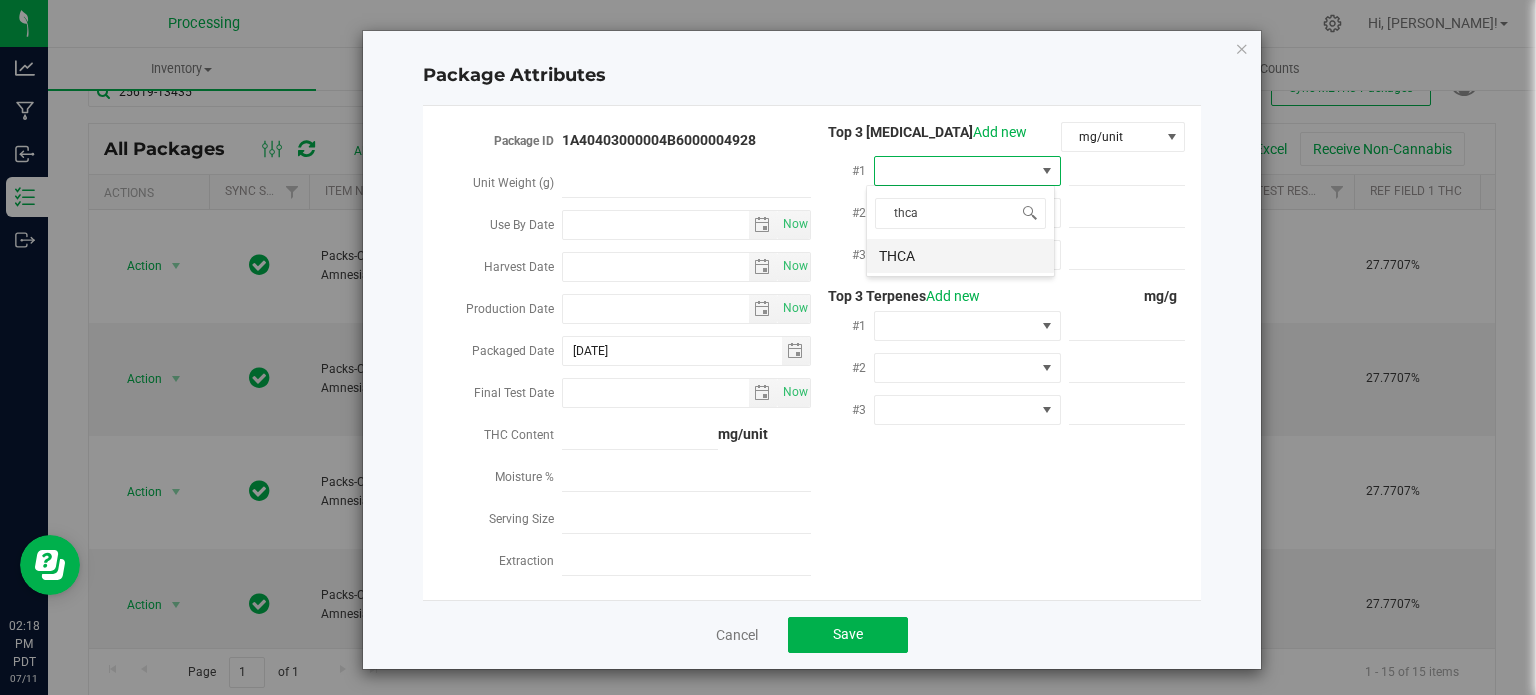 click on "THCA" at bounding box center (960, 256) 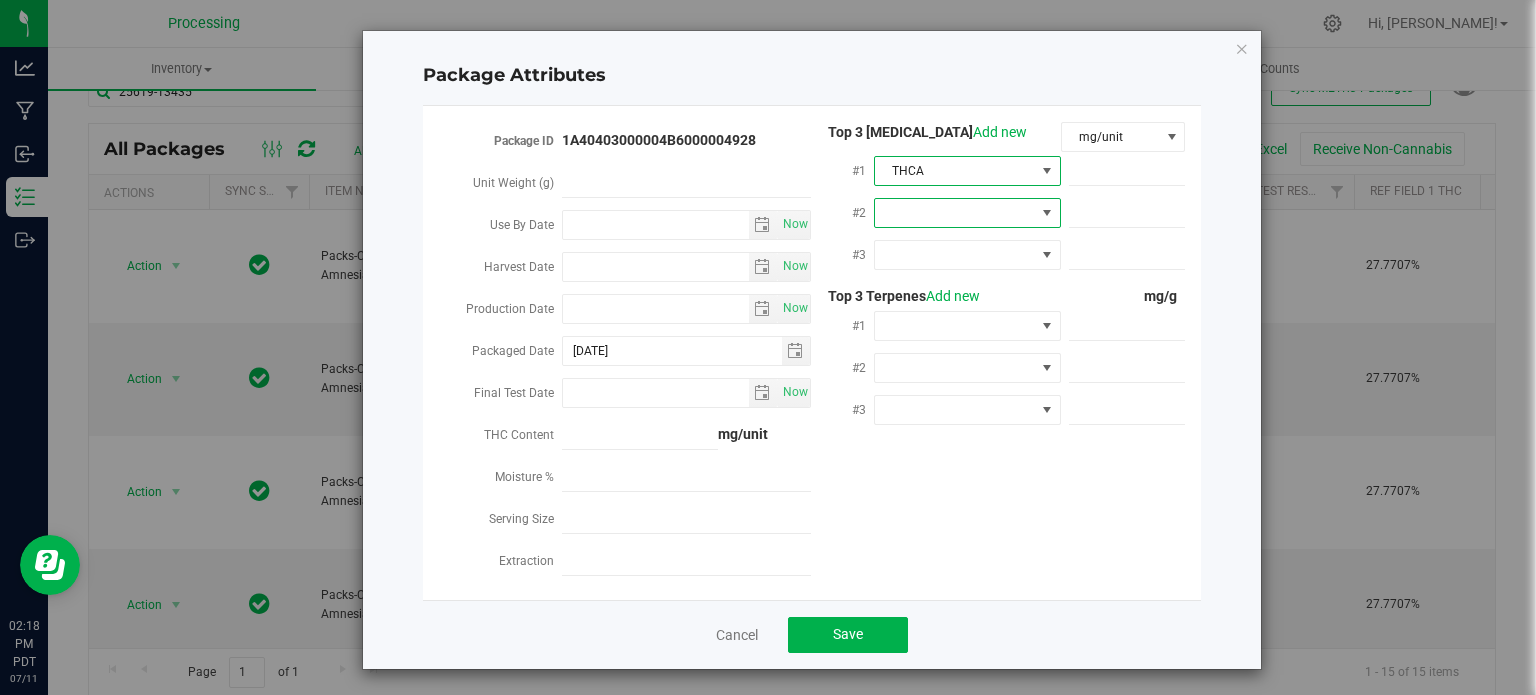 click at bounding box center [1047, 213] 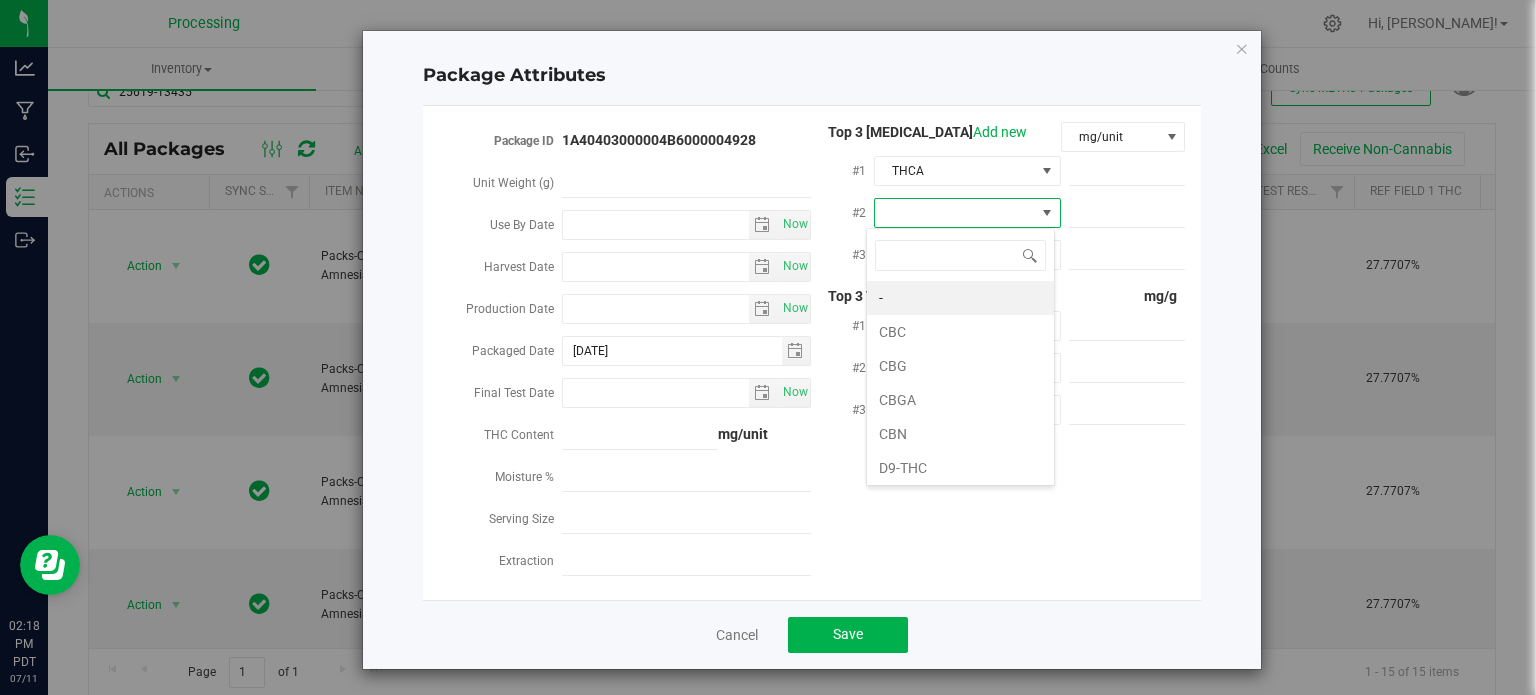 type on "9" 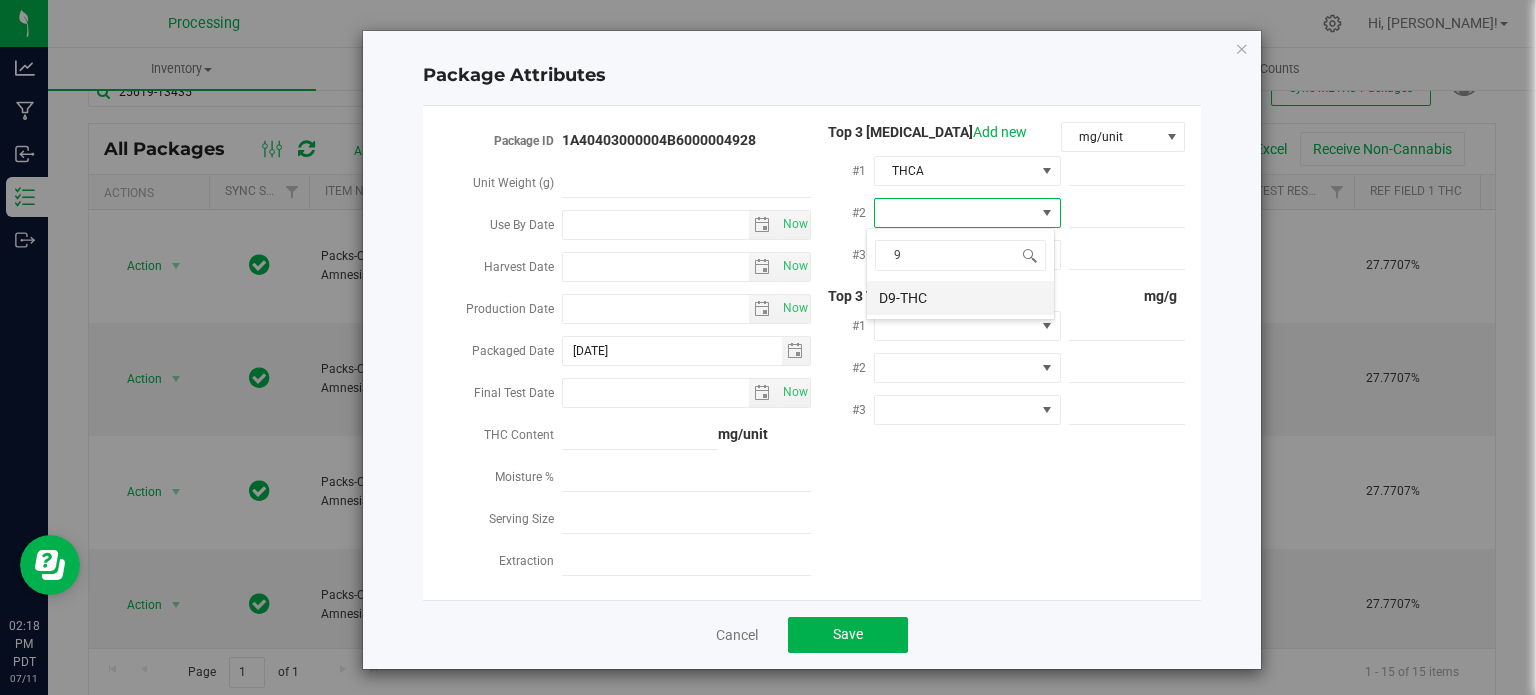 click on "D9-THC" at bounding box center (960, 298) 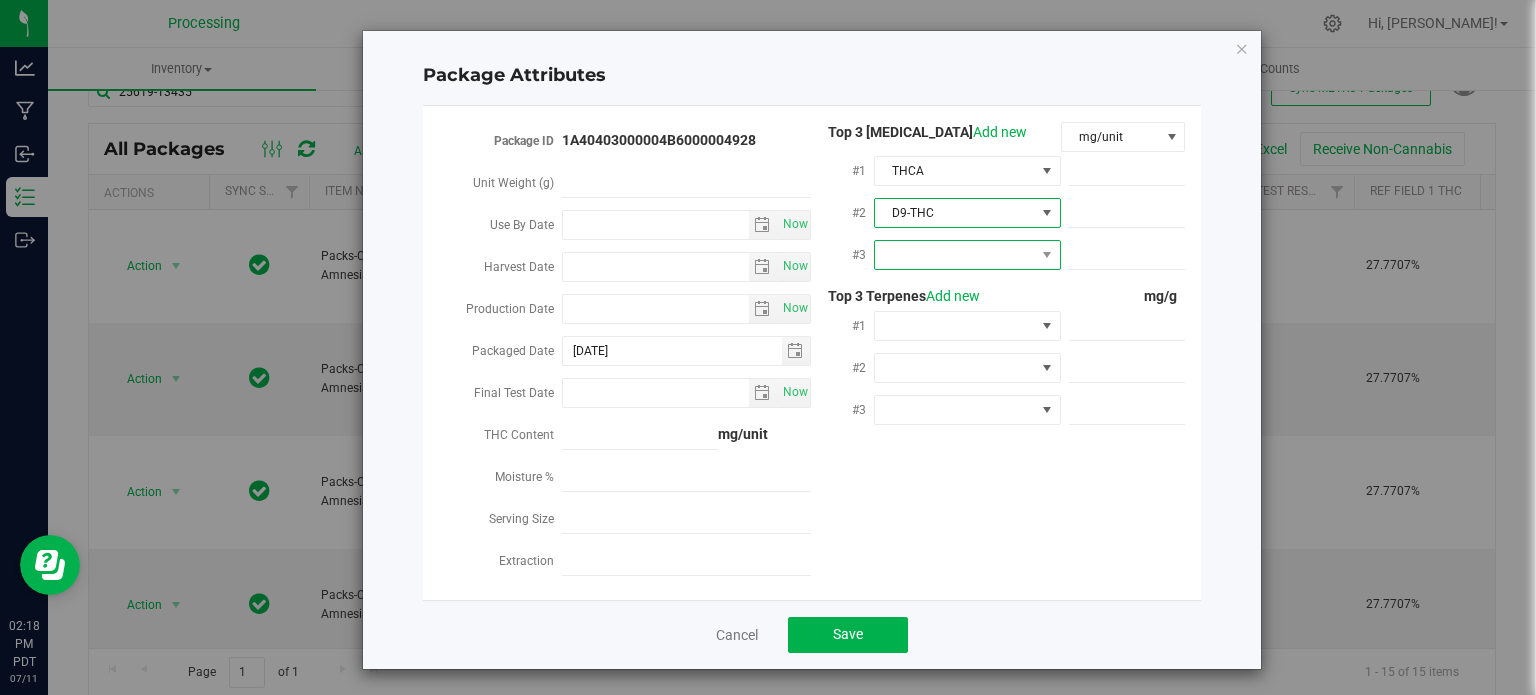 click at bounding box center [1047, 255] 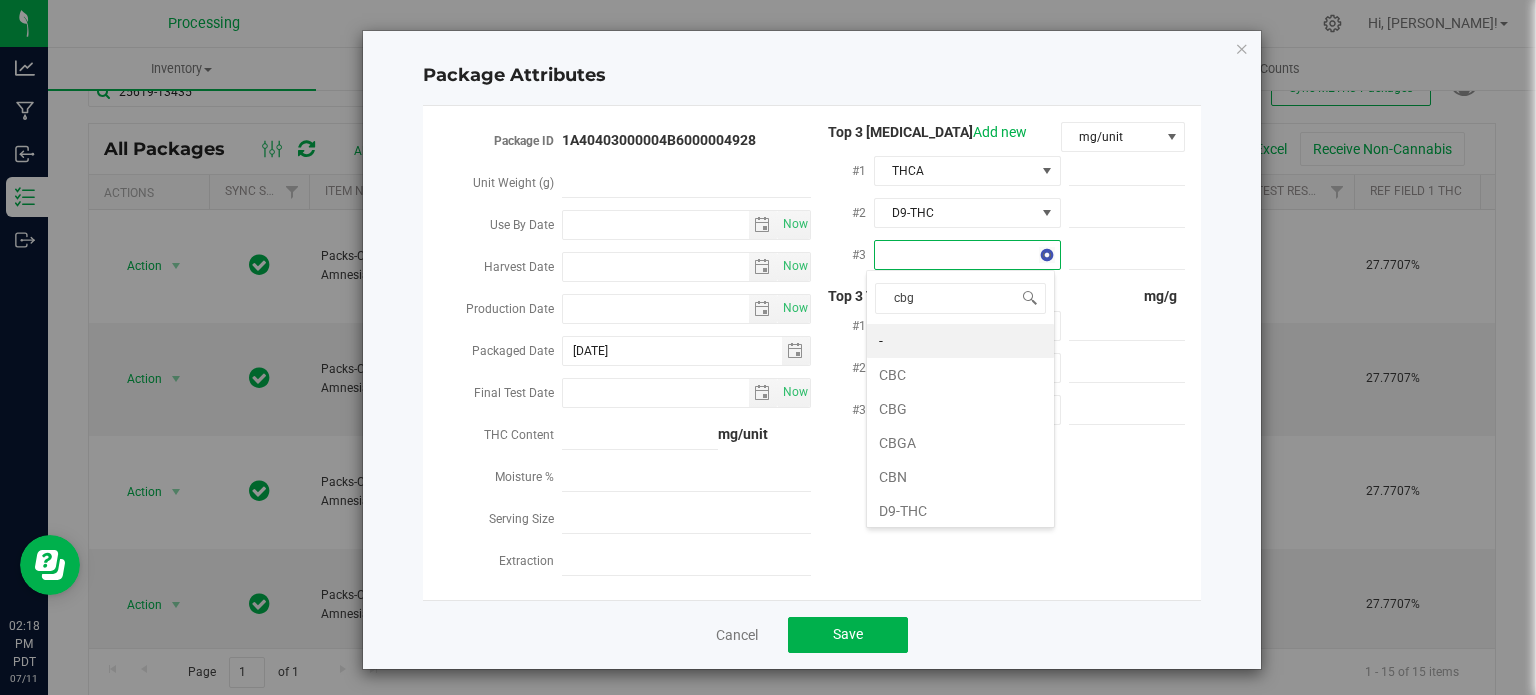 type on "cbga" 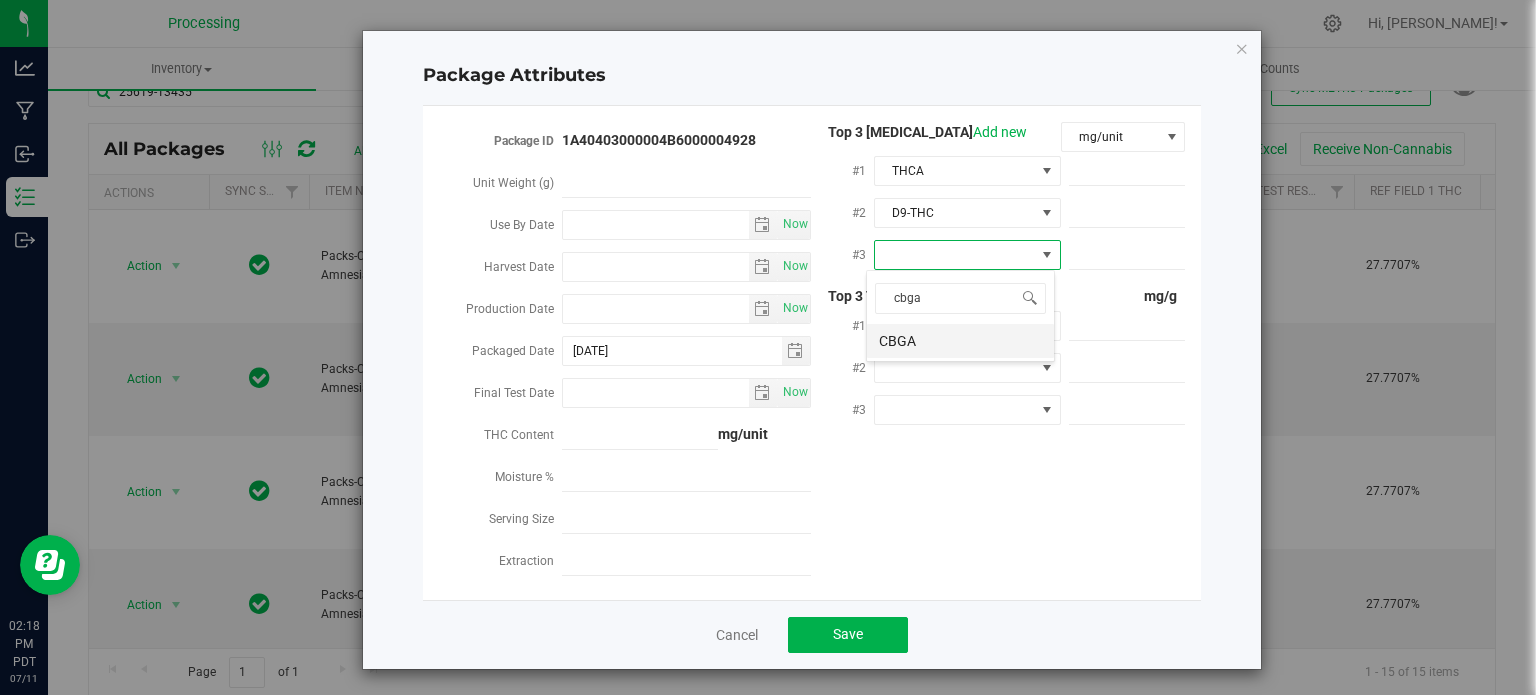 click on "CBGA" at bounding box center (960, 341) 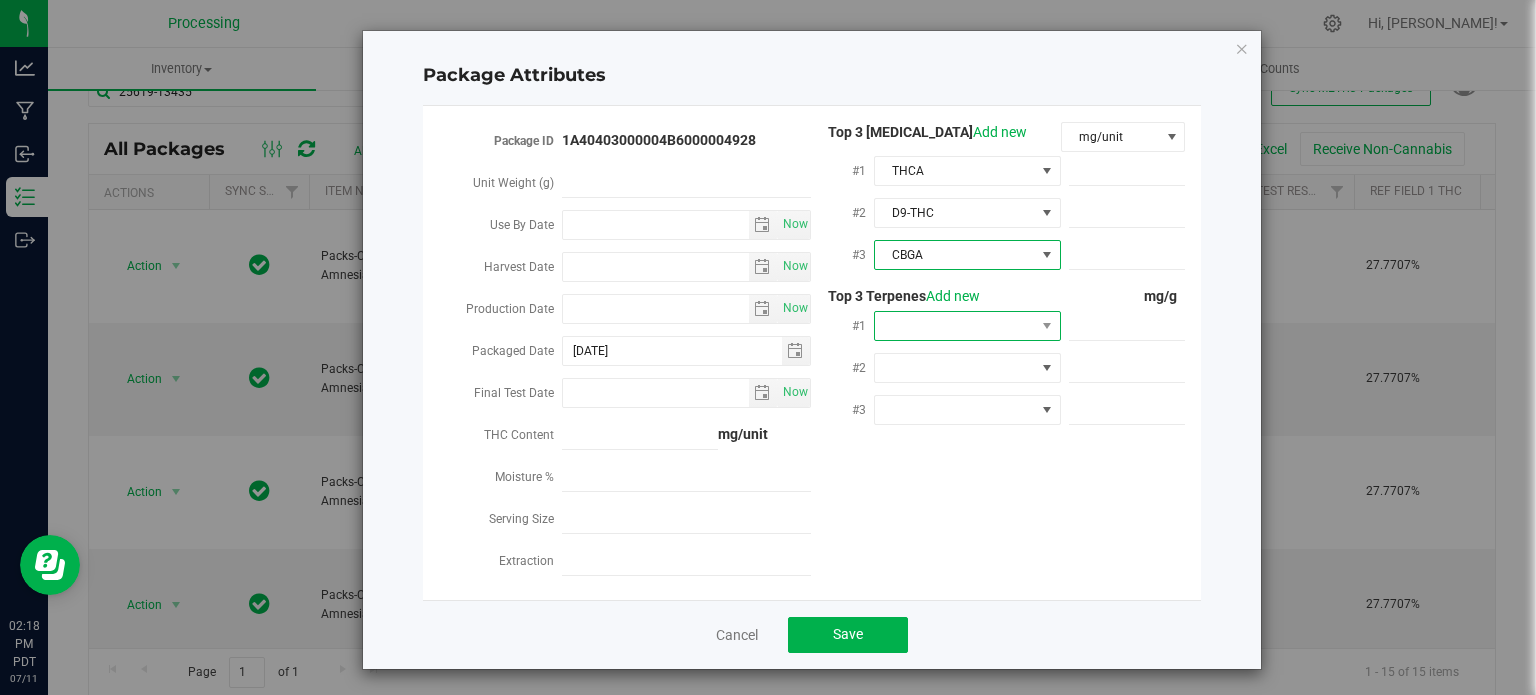 click at bounding box center (955, 326) 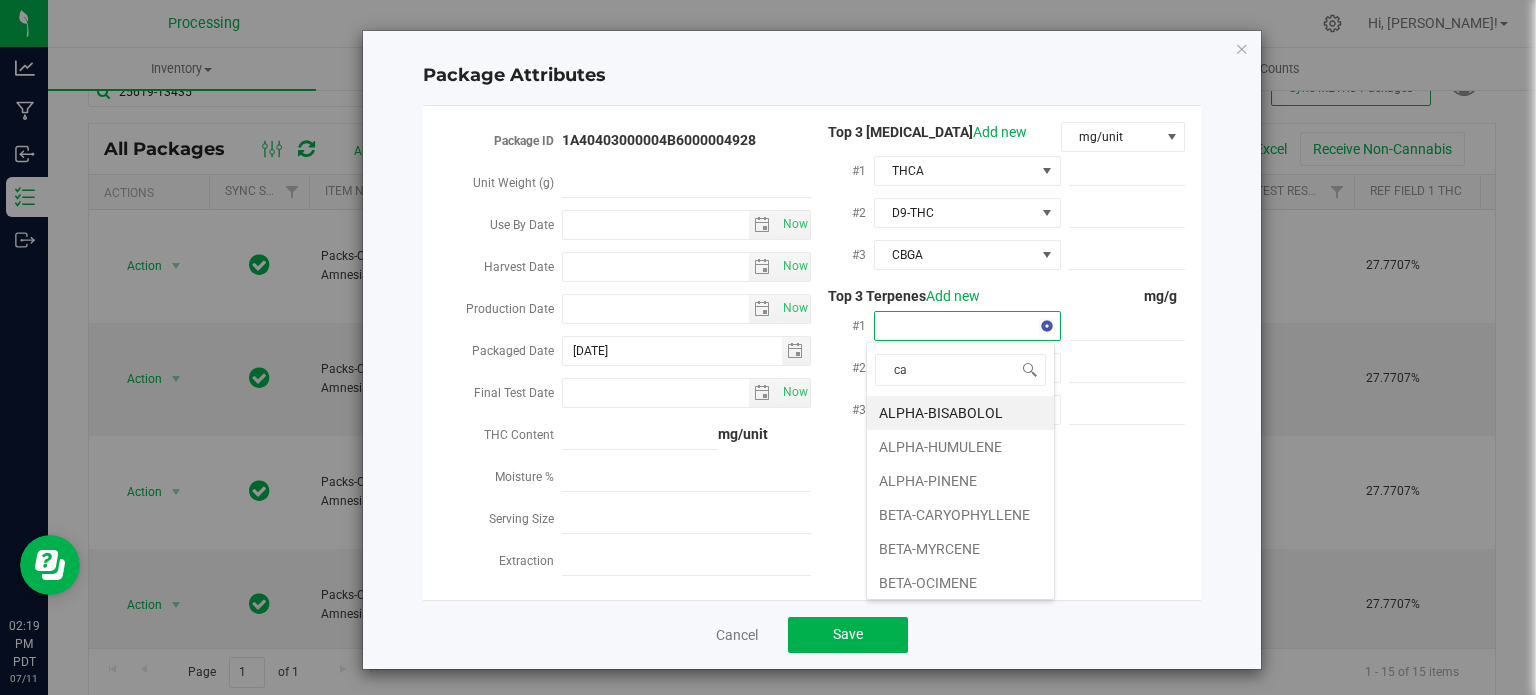 type on "car" 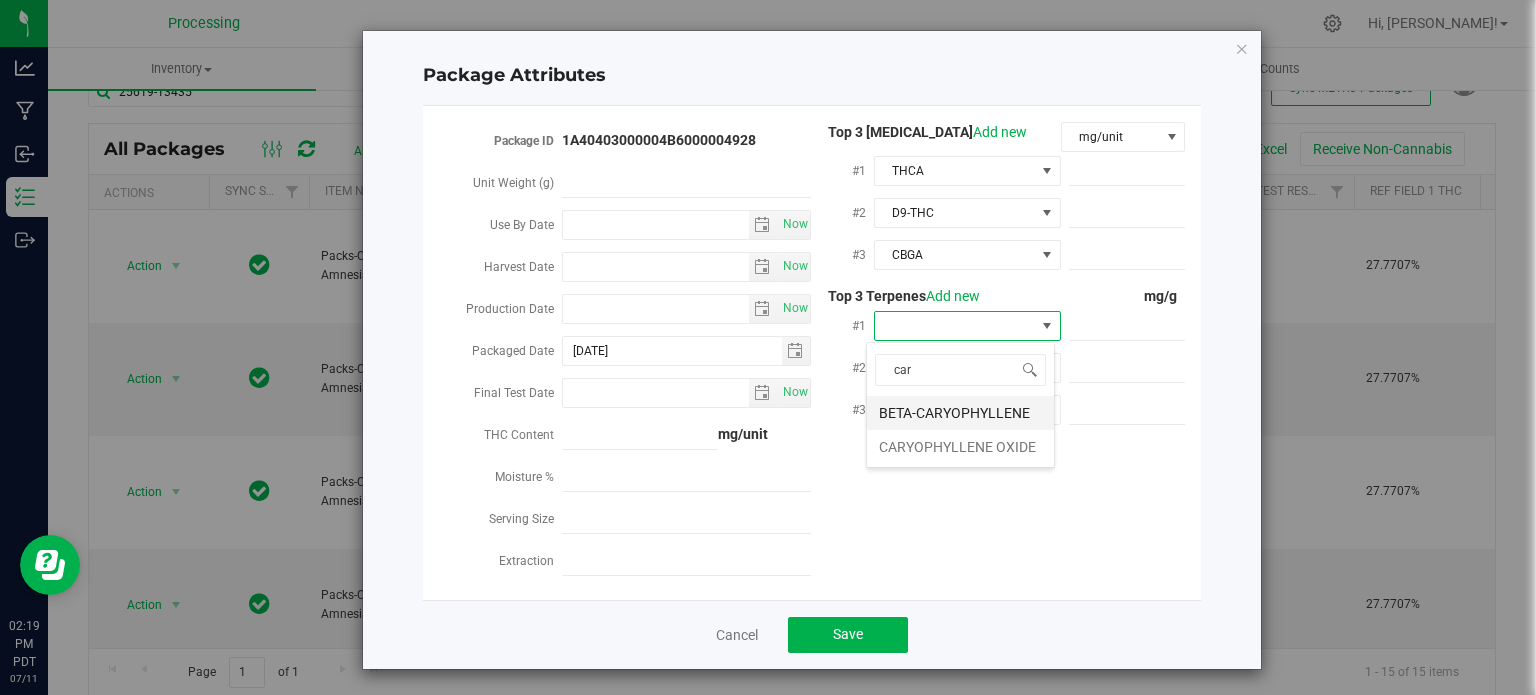 click on "BETA-CARYOPHYLLENE" at bounding box center [960, 413] 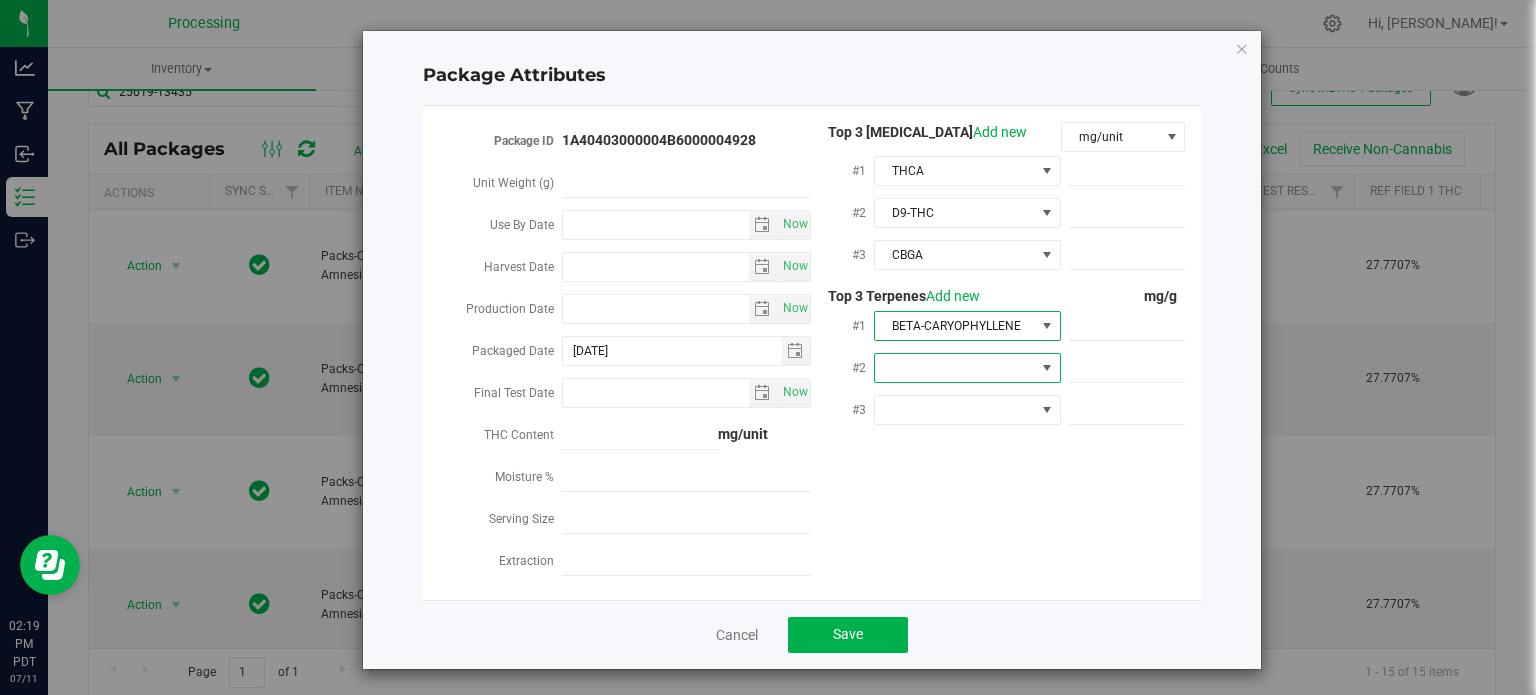 click at bounding box center [1047, 368] 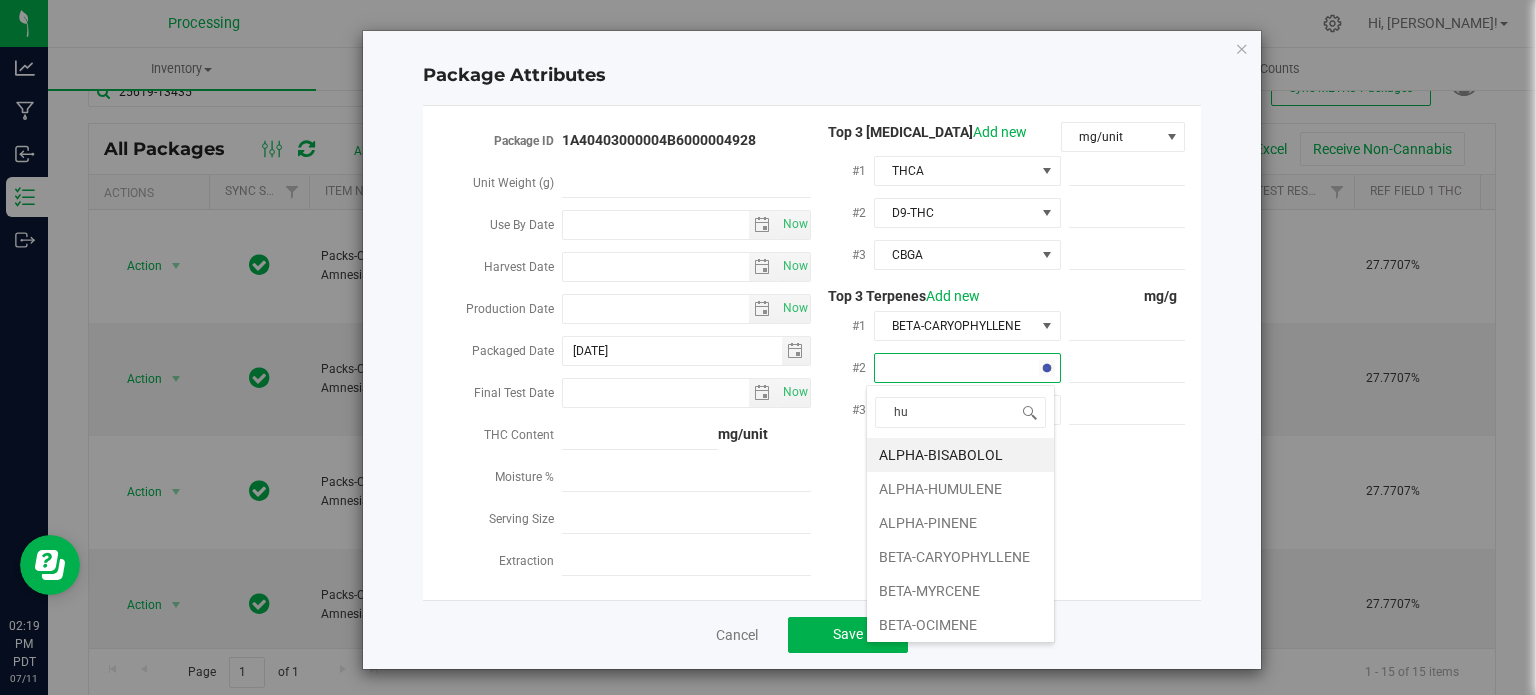 type on "hum" 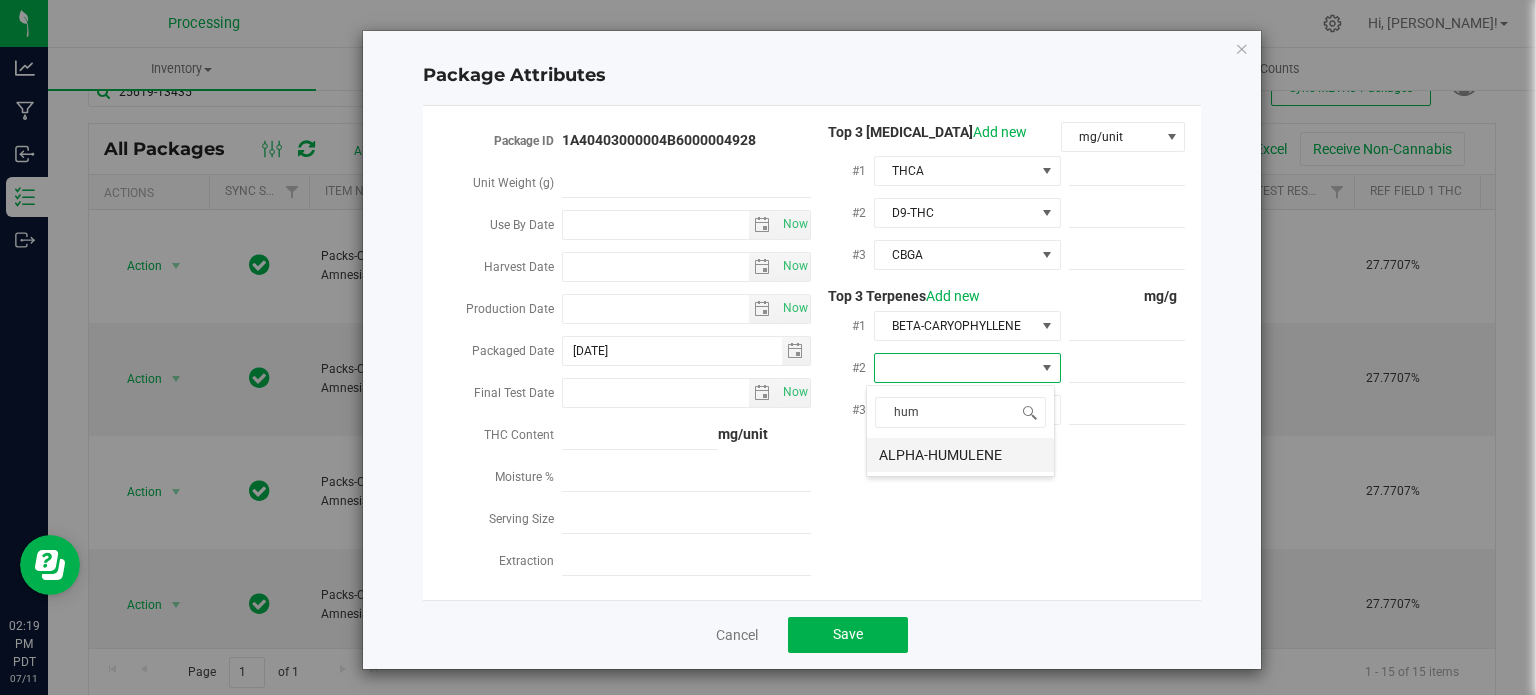 click on "ALPHA-HUMULENE" at bounding box center [960, 455] 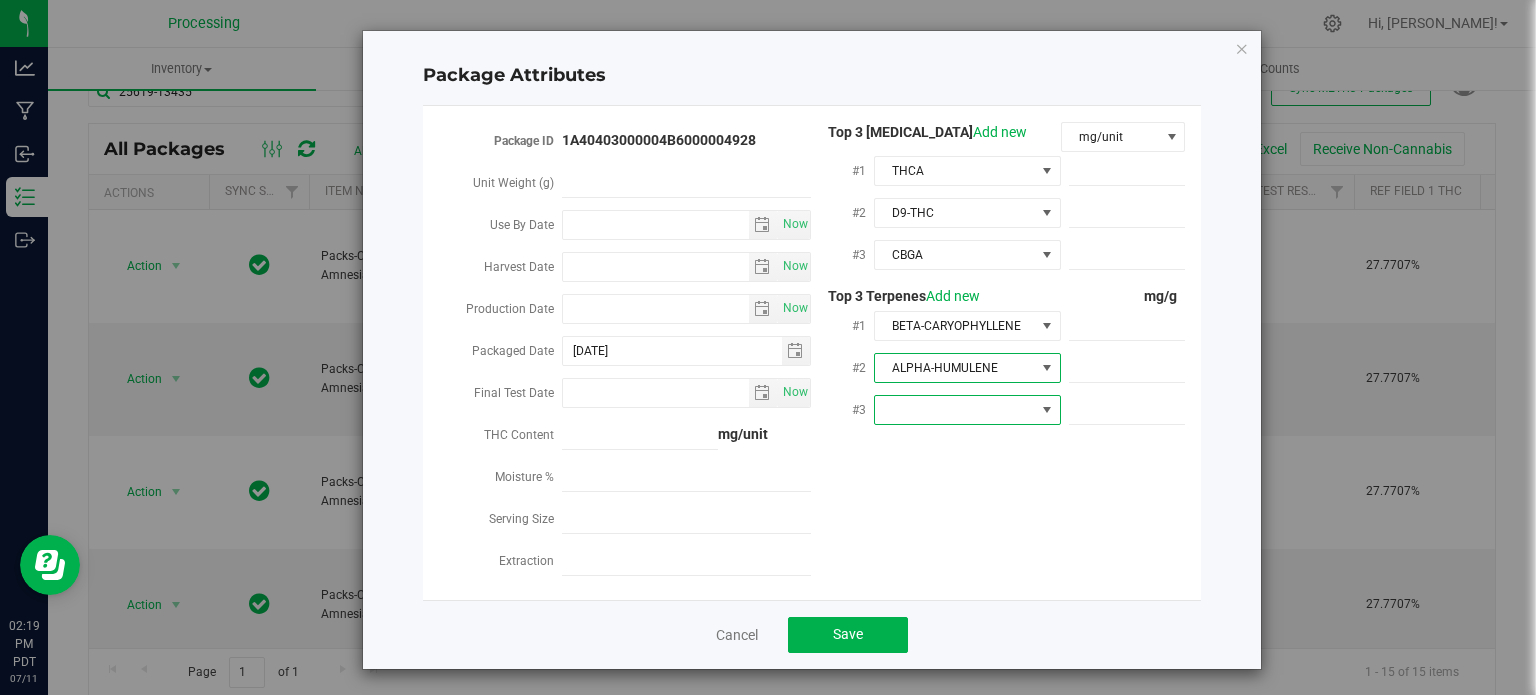 click at bounding box center [1047, 410] 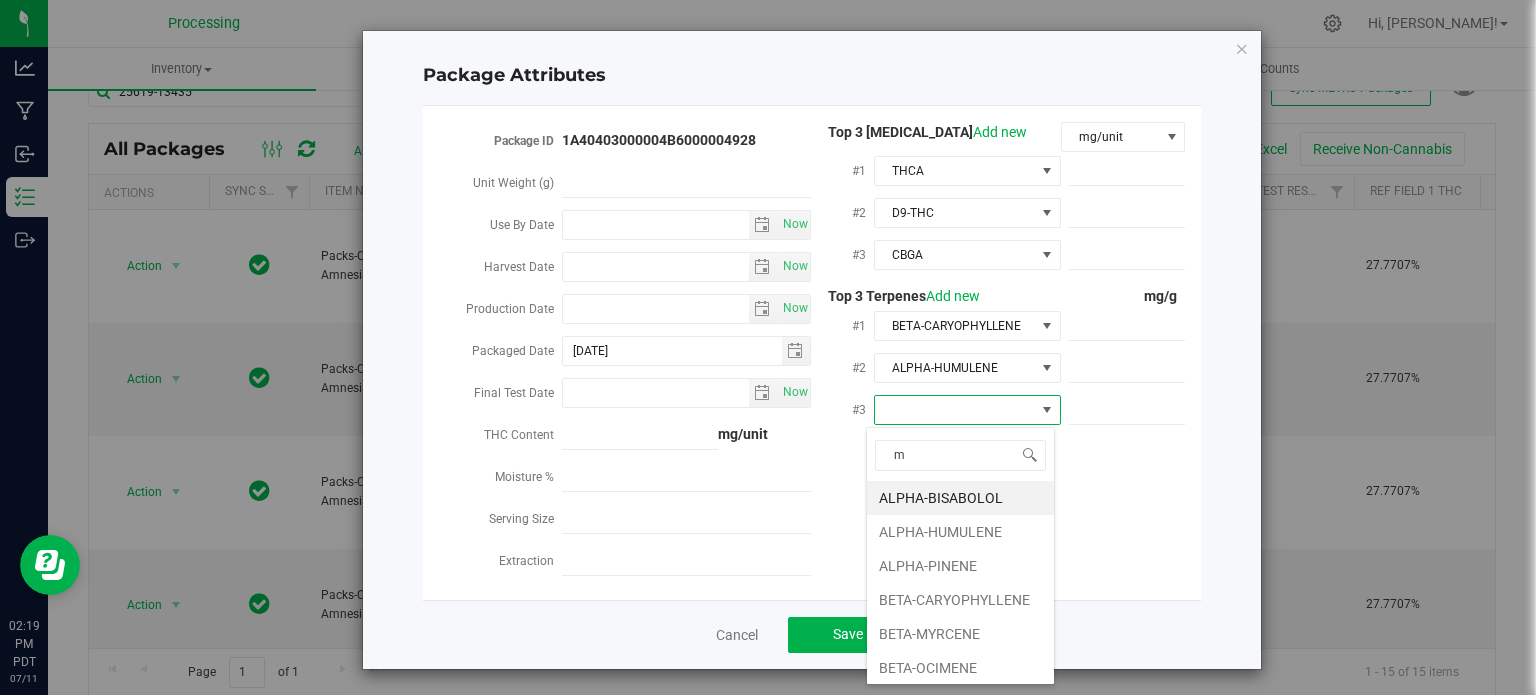 type on "my" 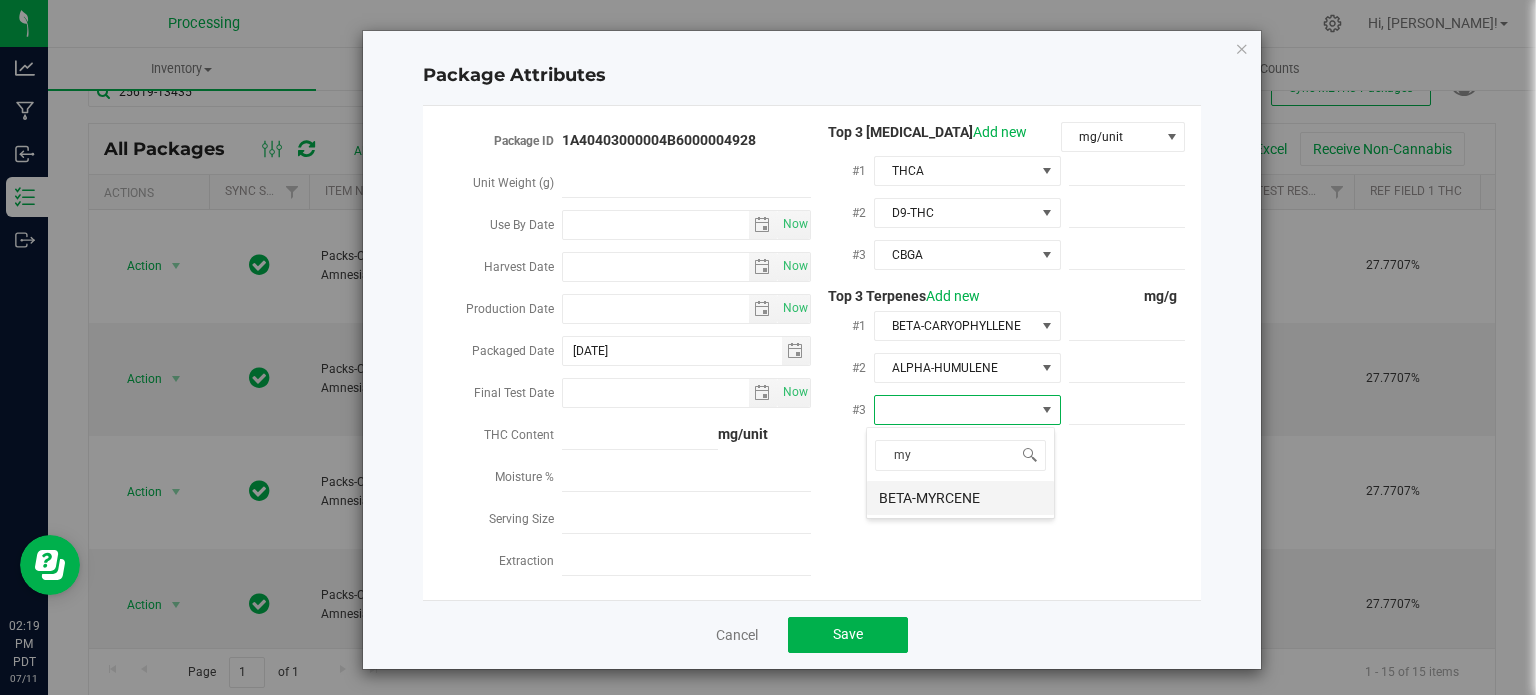 click on "BETA-MYRCENE" at bounding box center (960, 498) 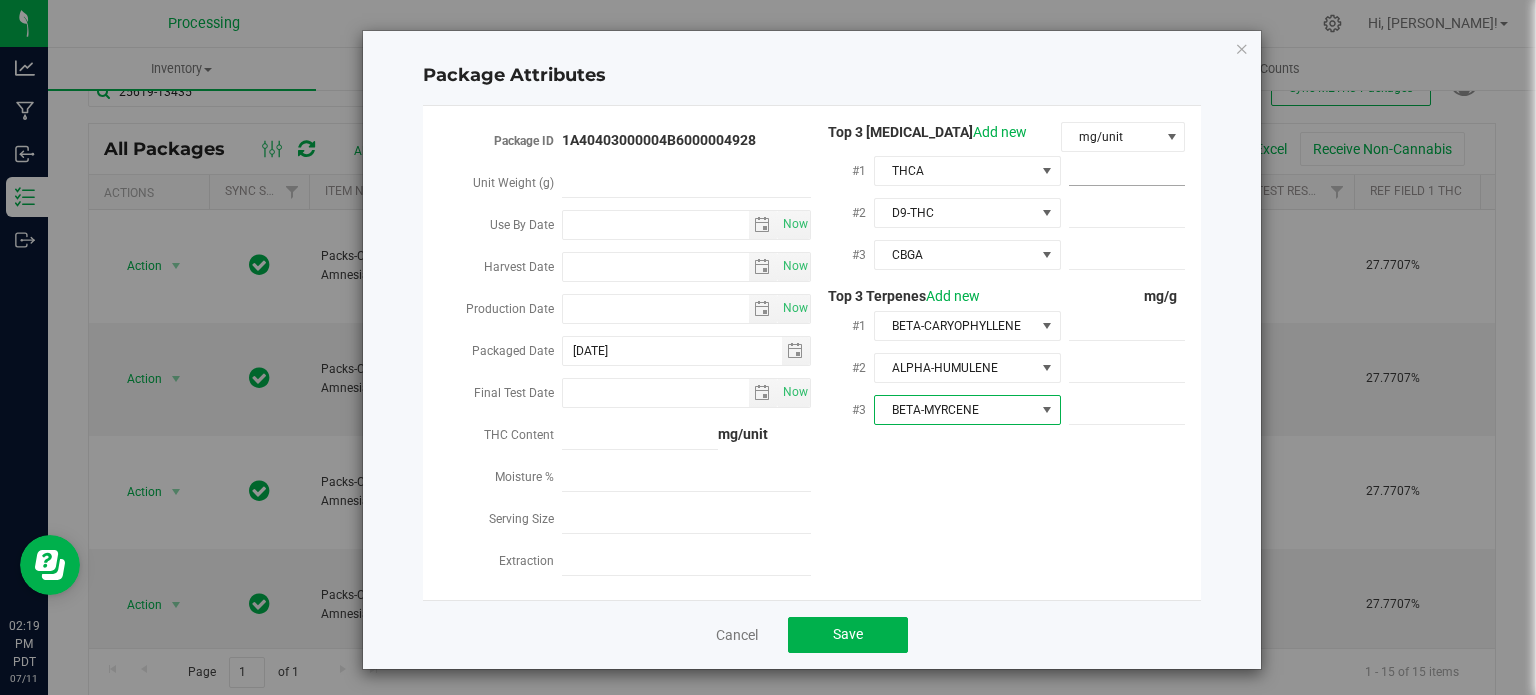 click at bounding box center (1127, 171) 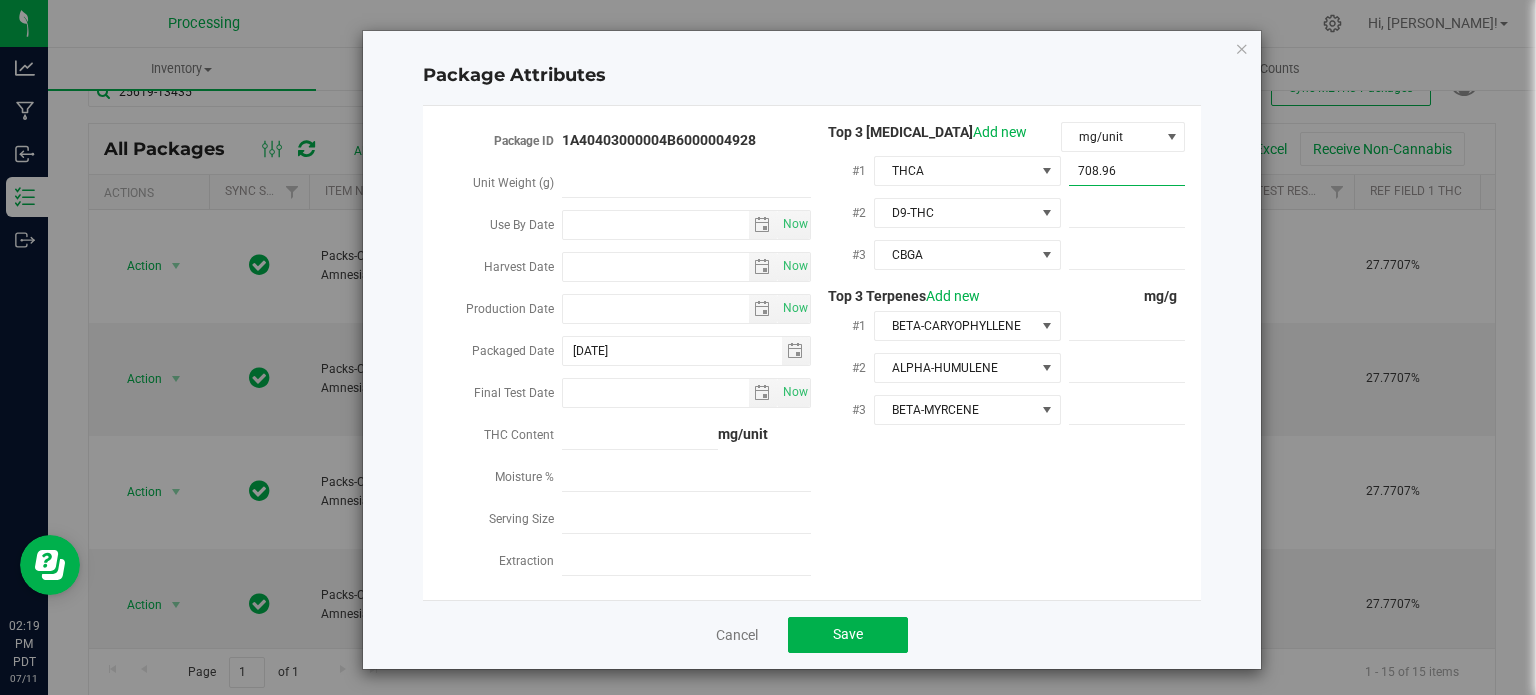type on "708.968" 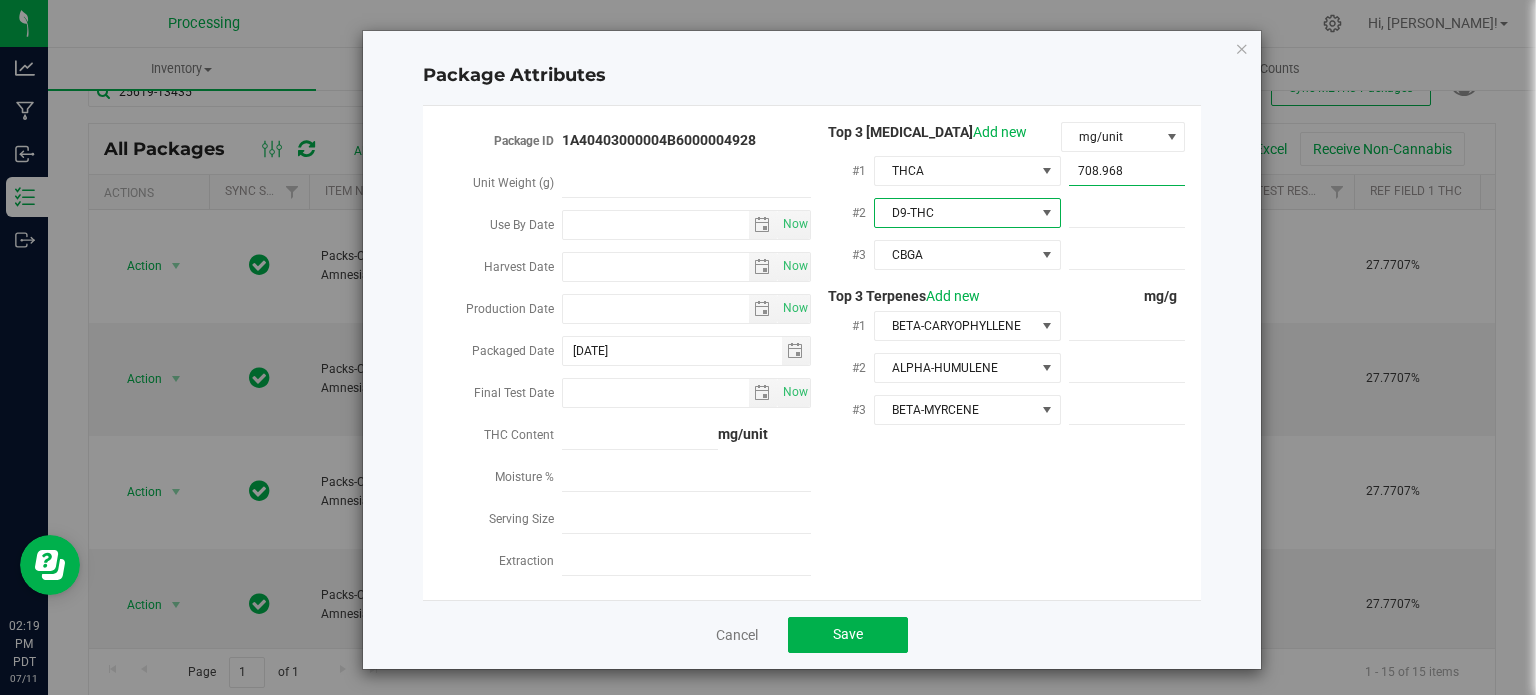 type on "708.9680" 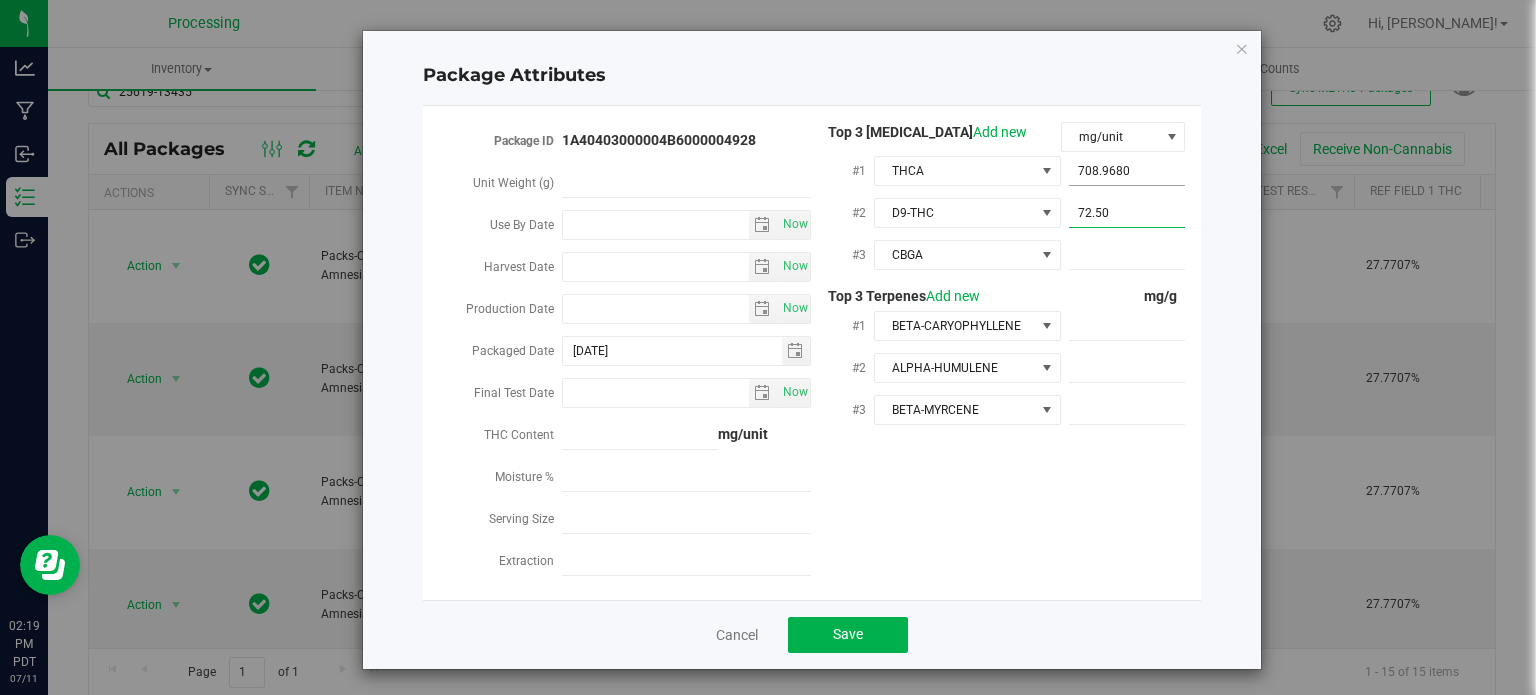 type on "72.503" 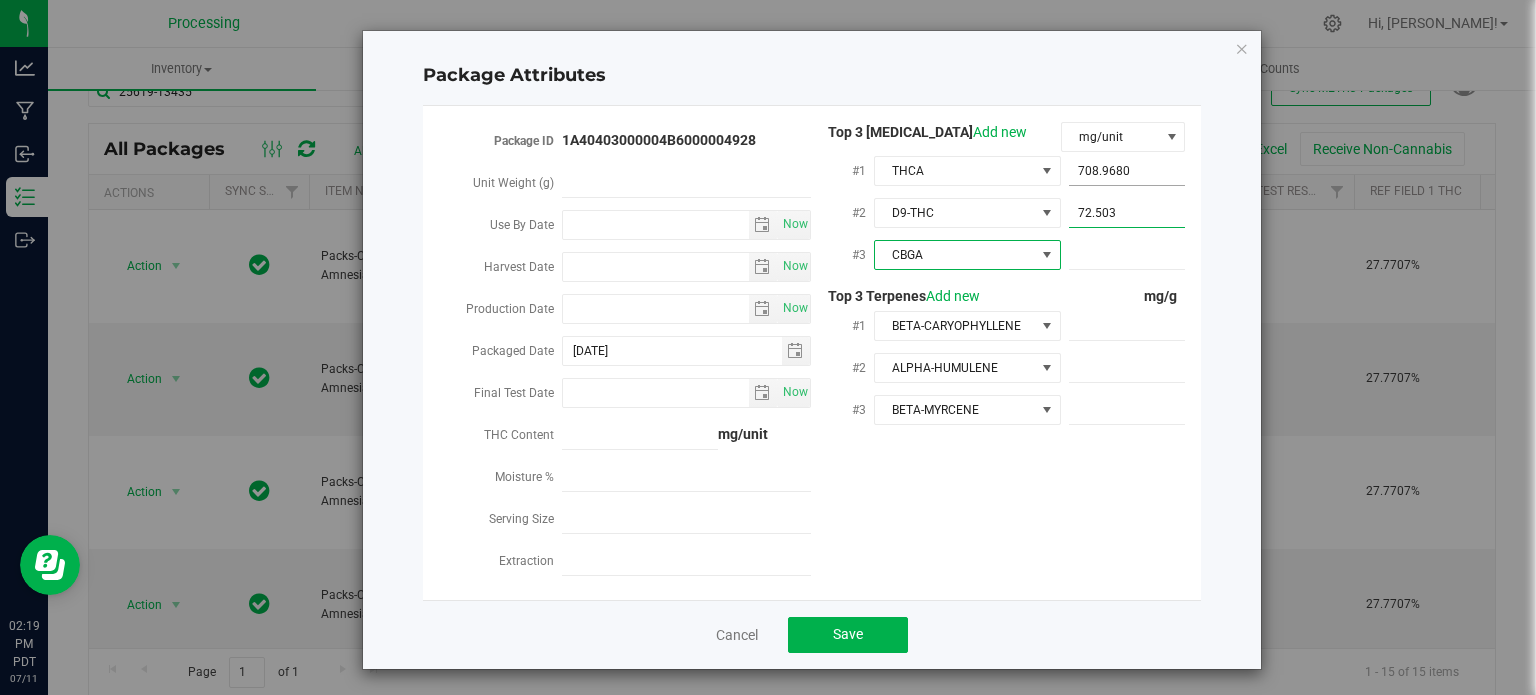type on "72.5030" 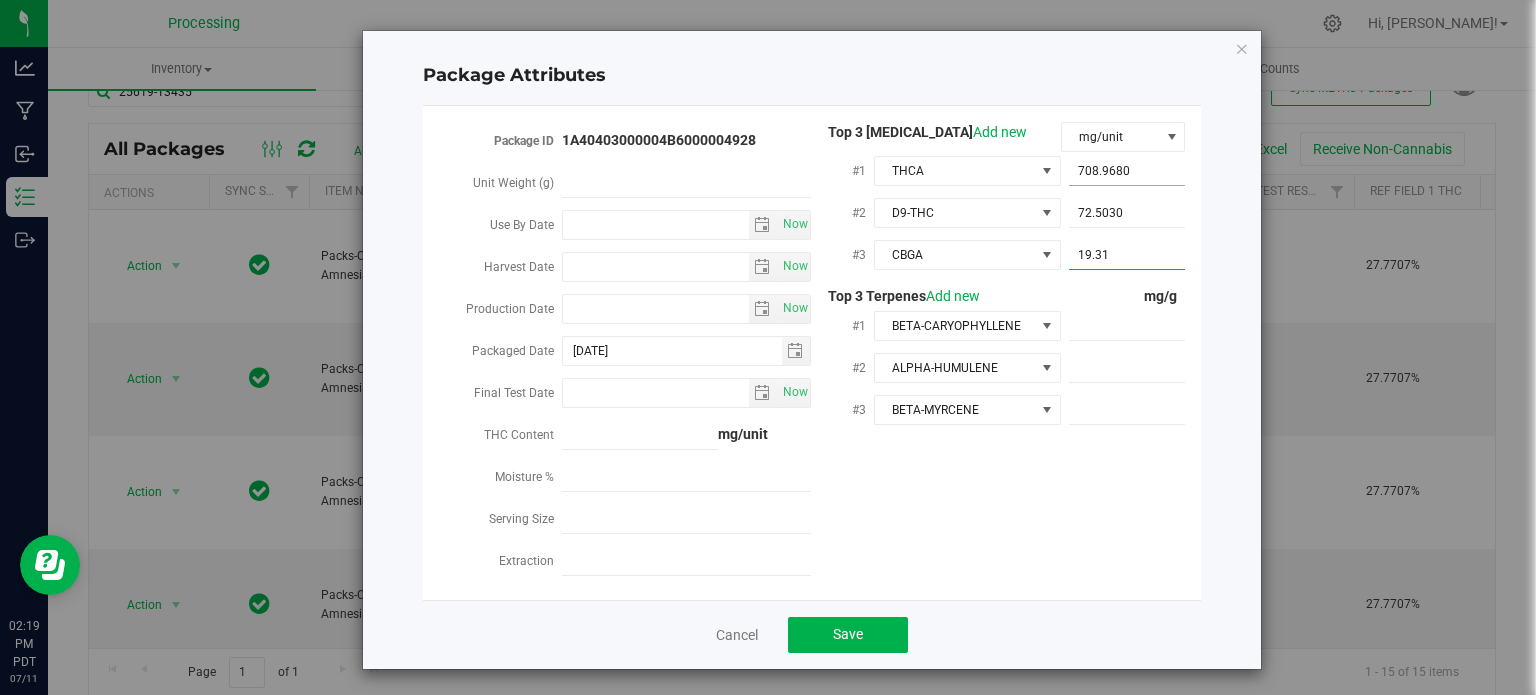 type on "19.310" 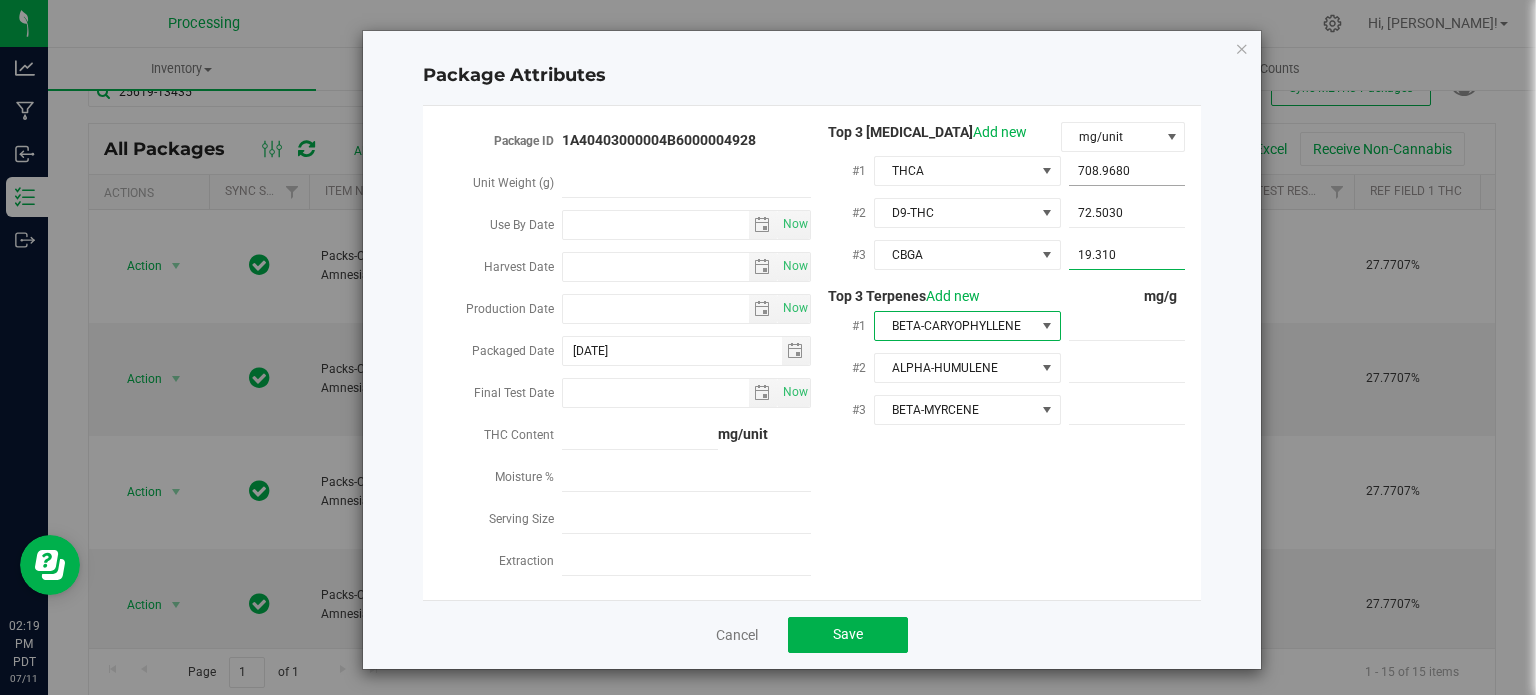 type on "19.3100" 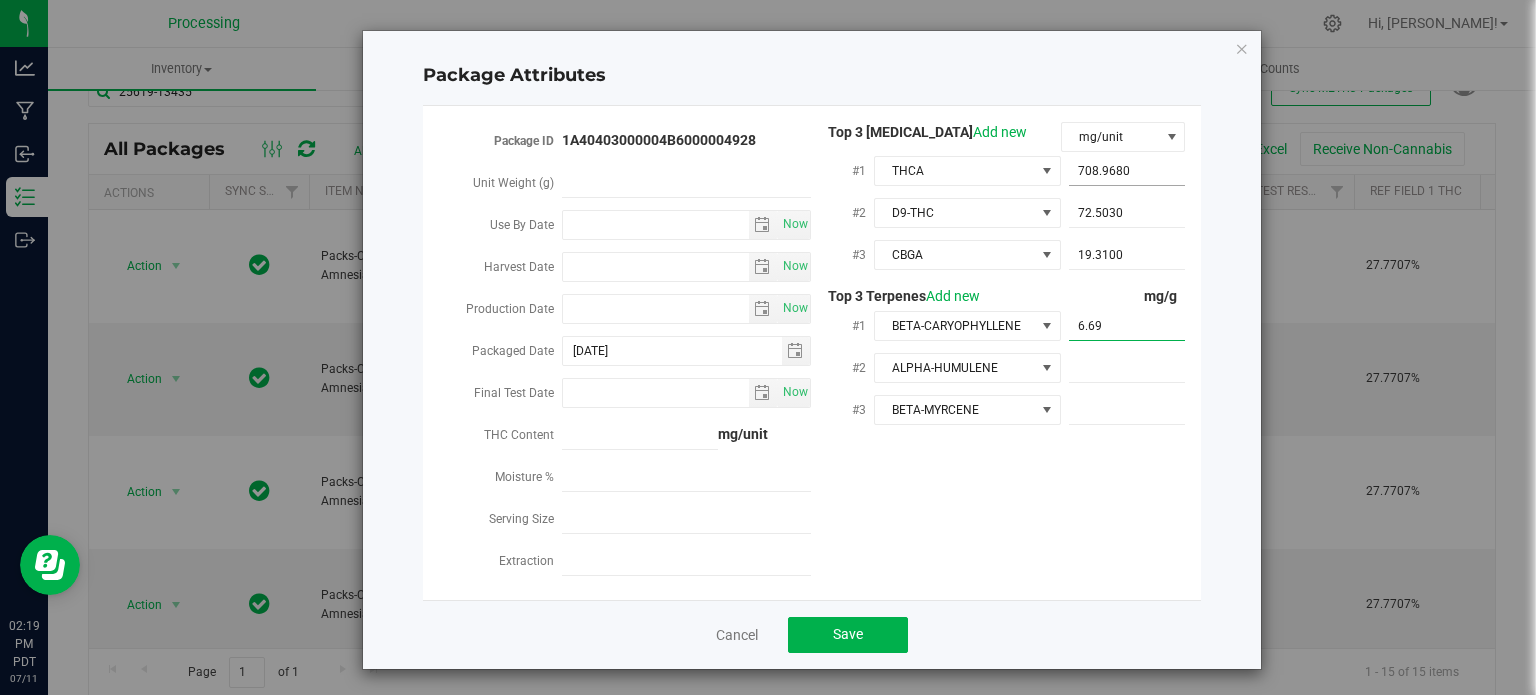 type on "6.690" 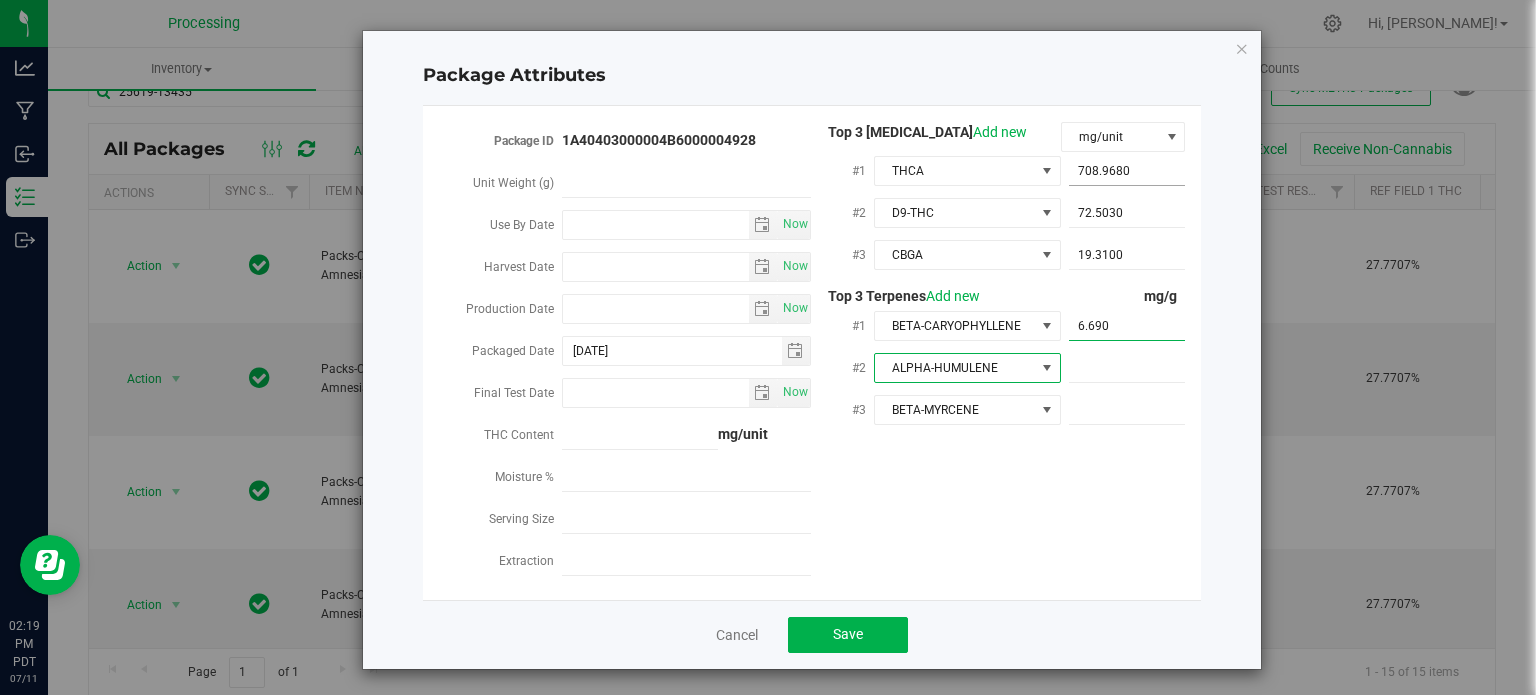 type on "6.6900" 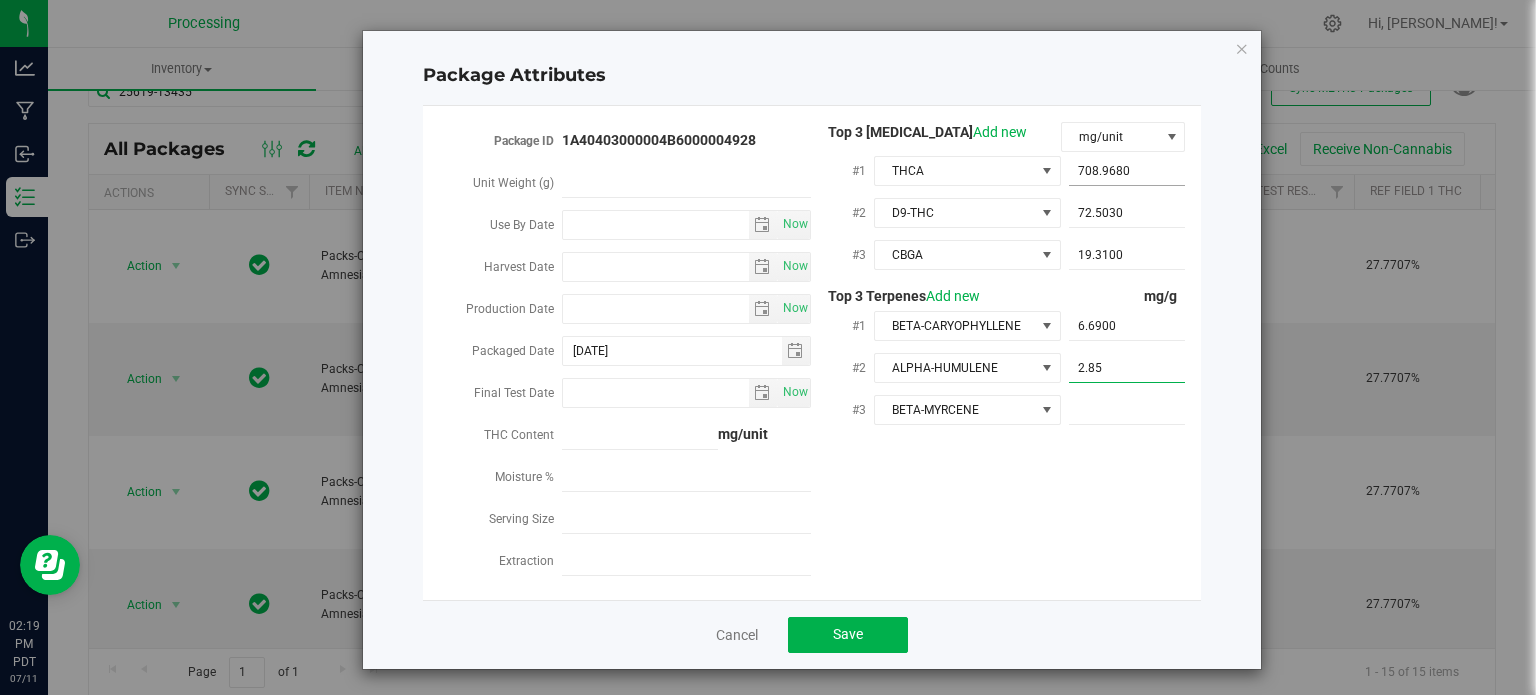 type on "2.853" 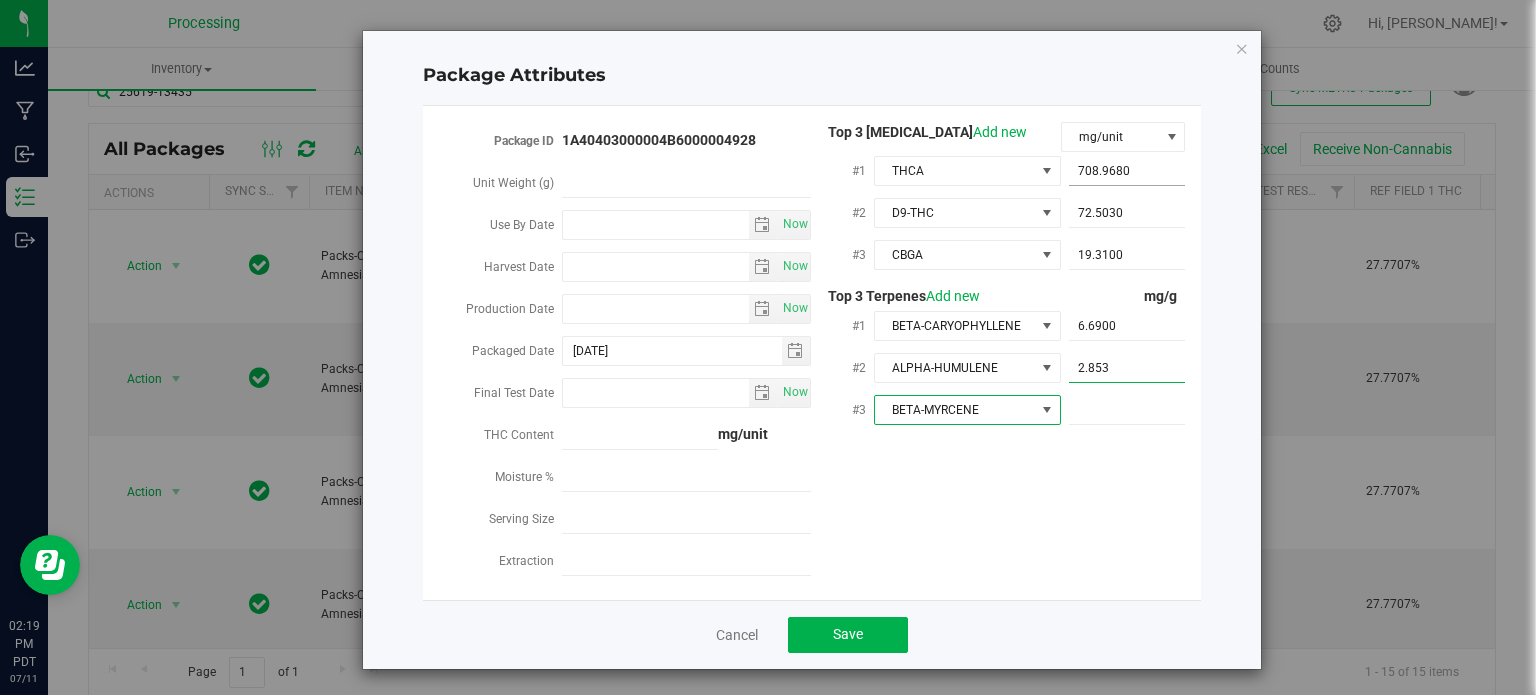 type on "2.8530" 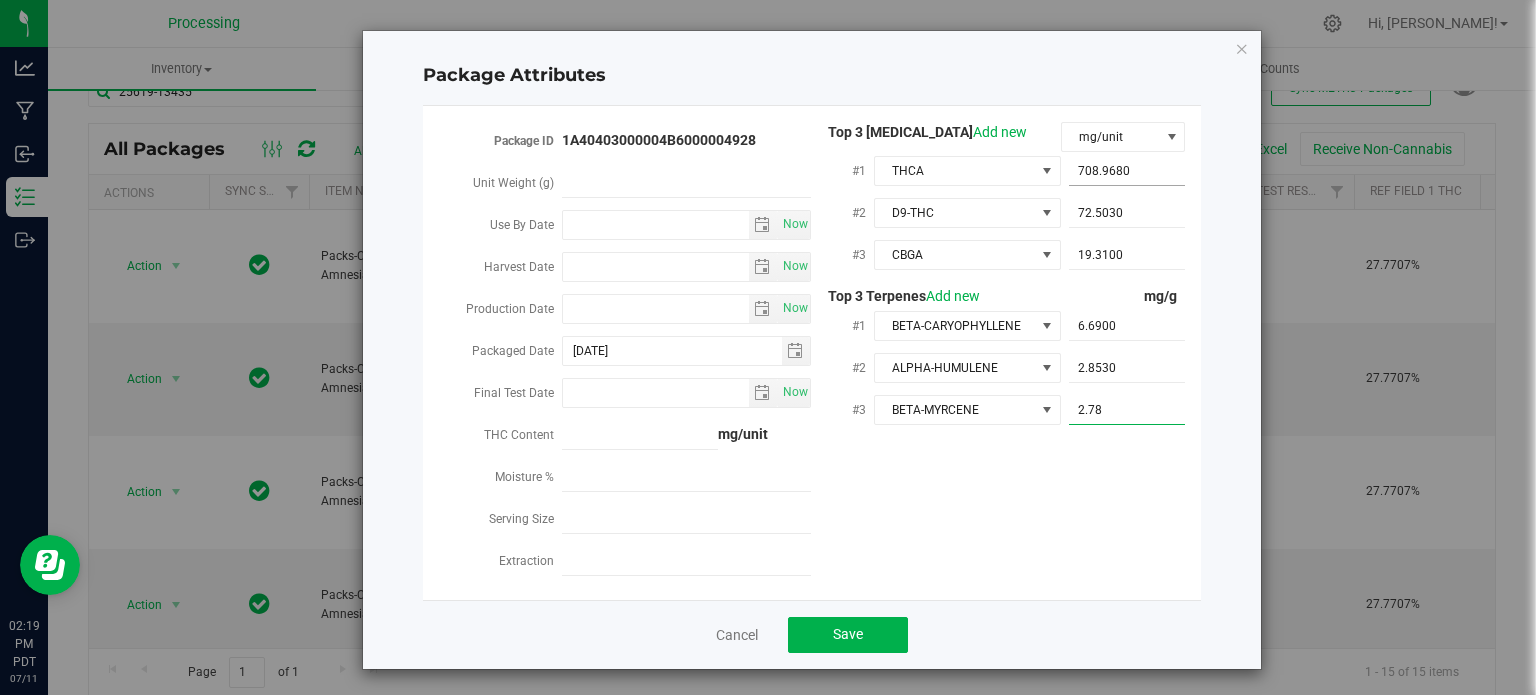 type on "2.785" 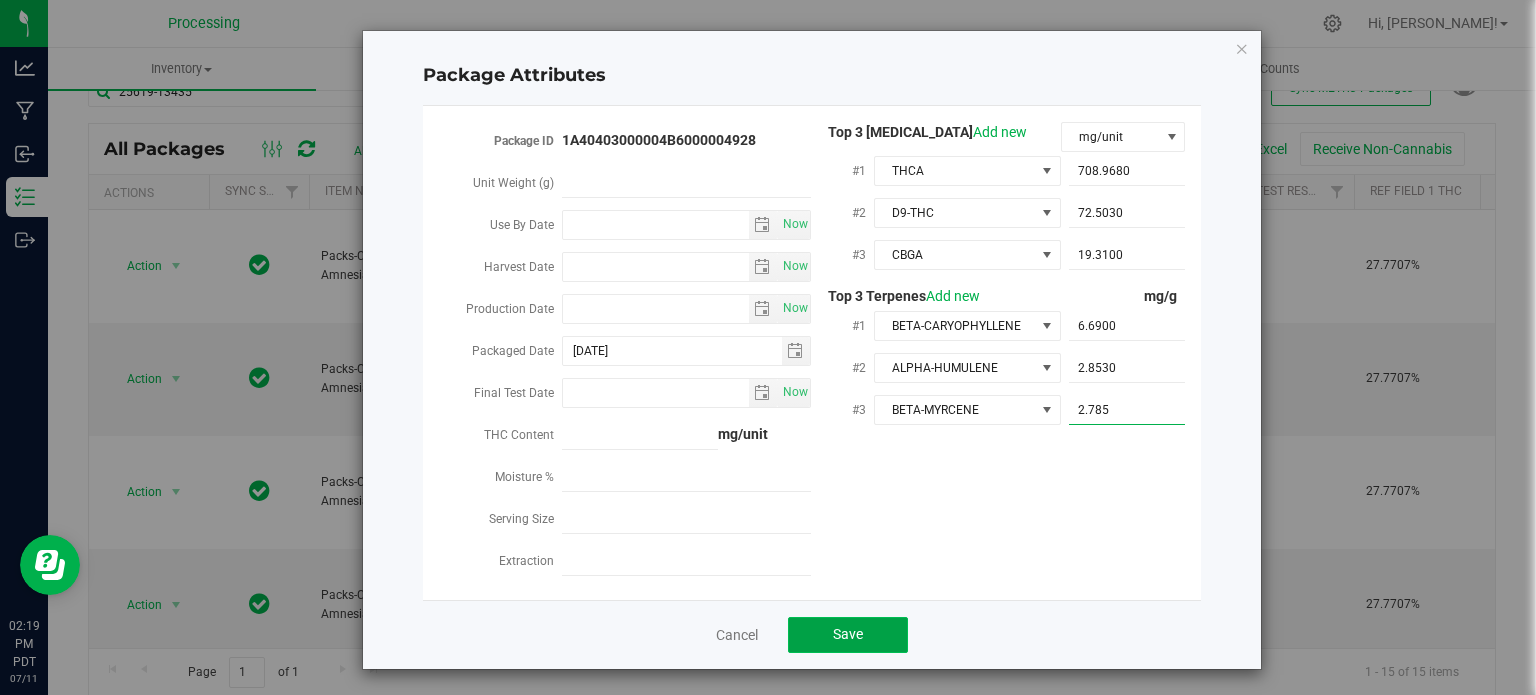 type on "2.7850" 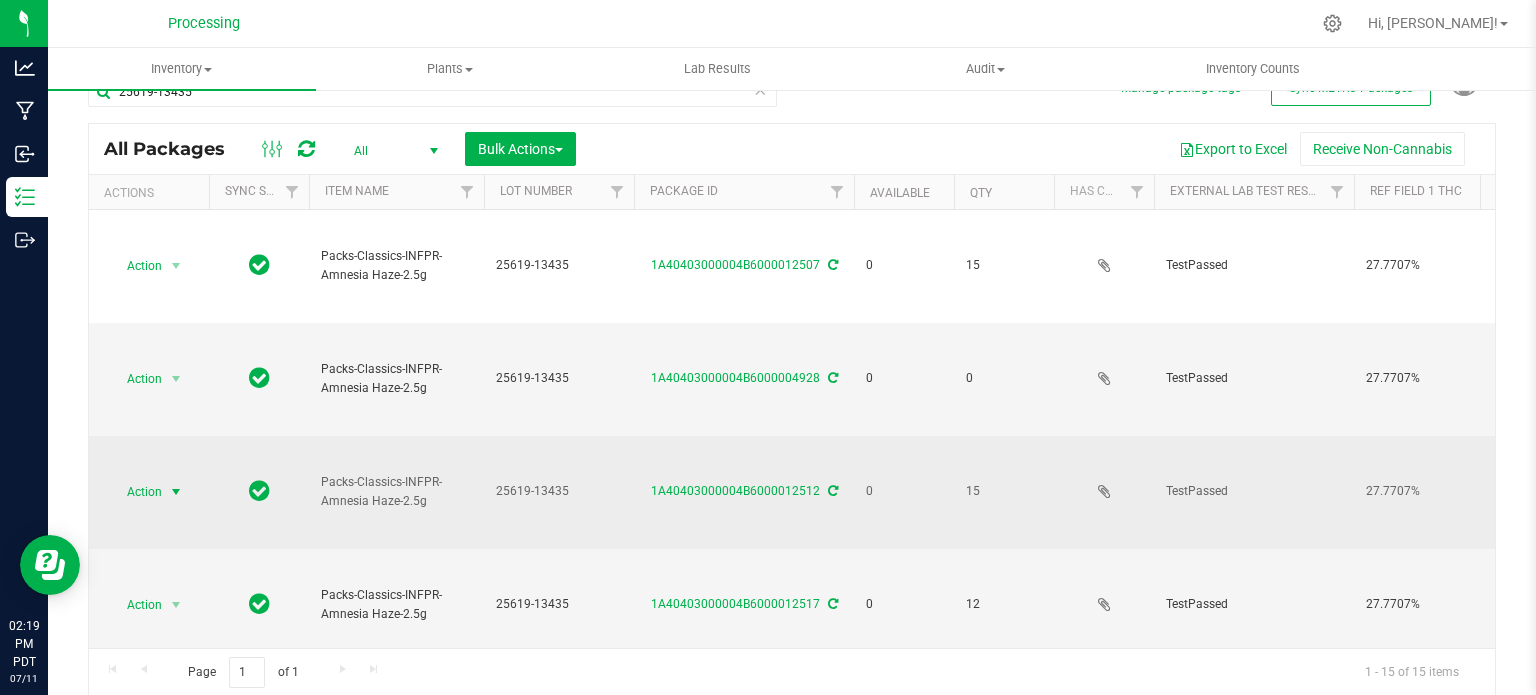 click on "Action" at bounding box center (136, 492) 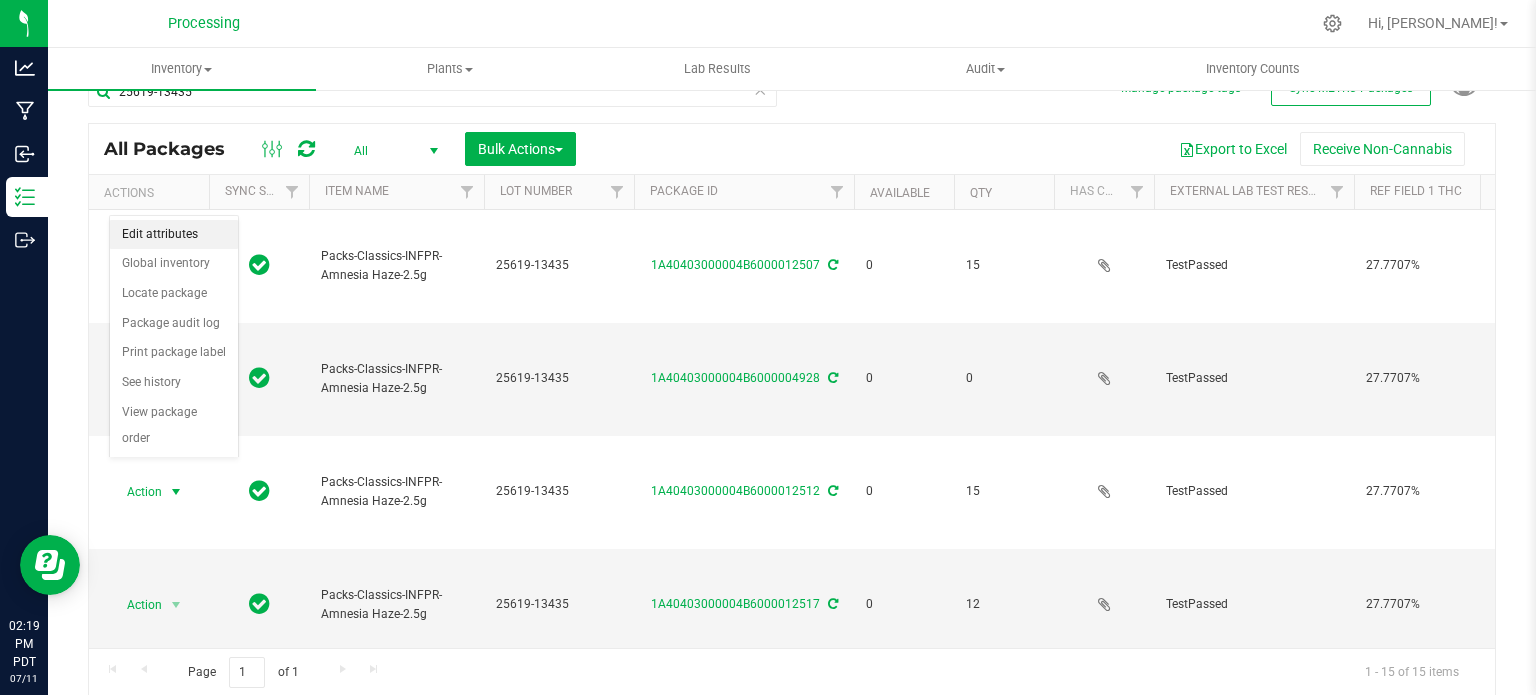 click on "Edit attributes" at bounding box center (174, 235) 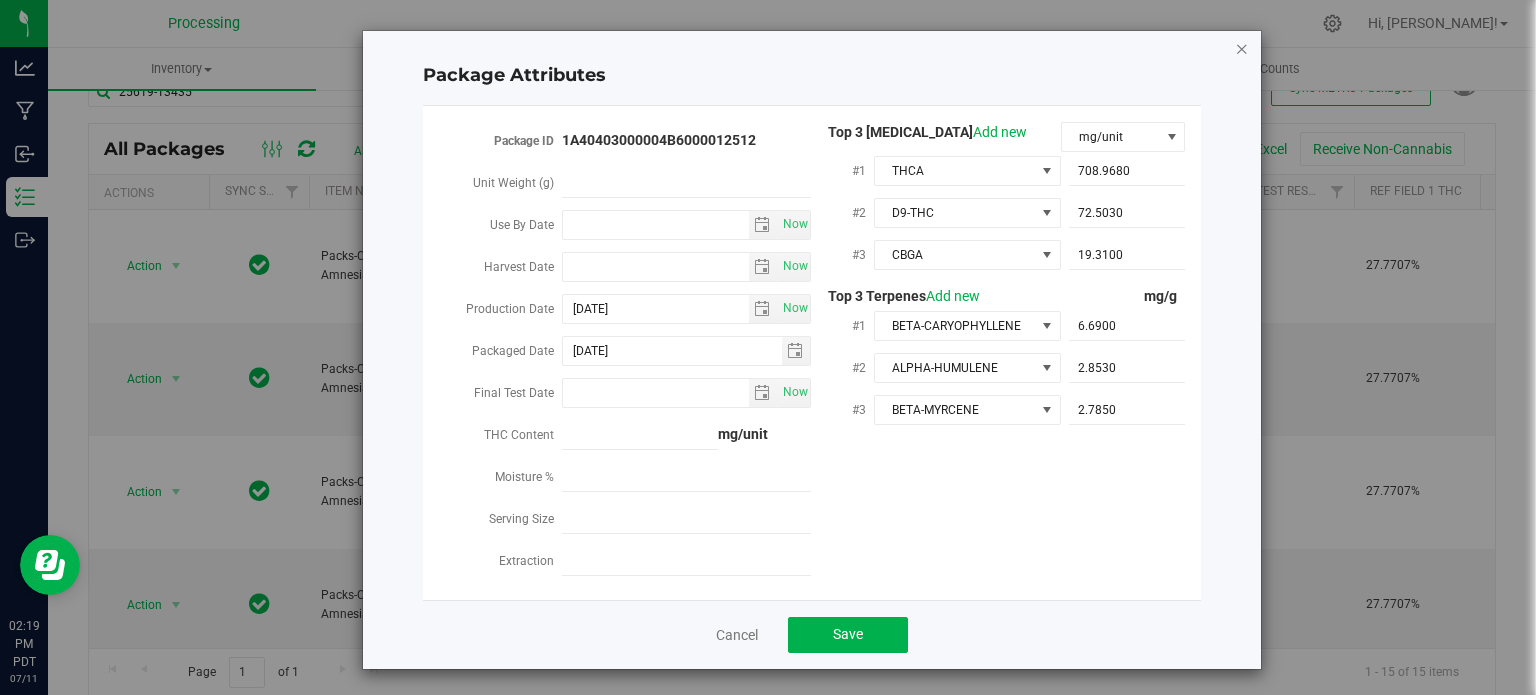 click at bounding box center [1242, 48] 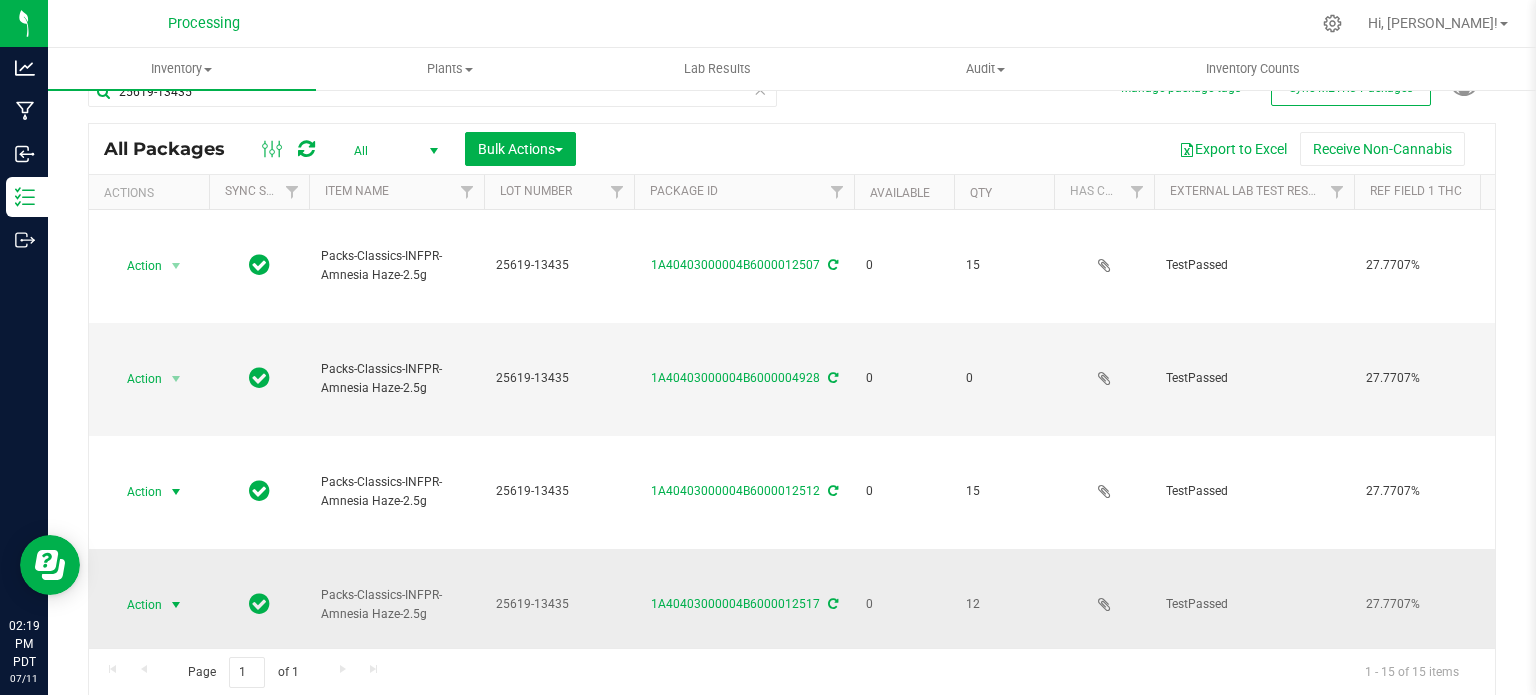 click on "Action" at bounding box center [136, 605] 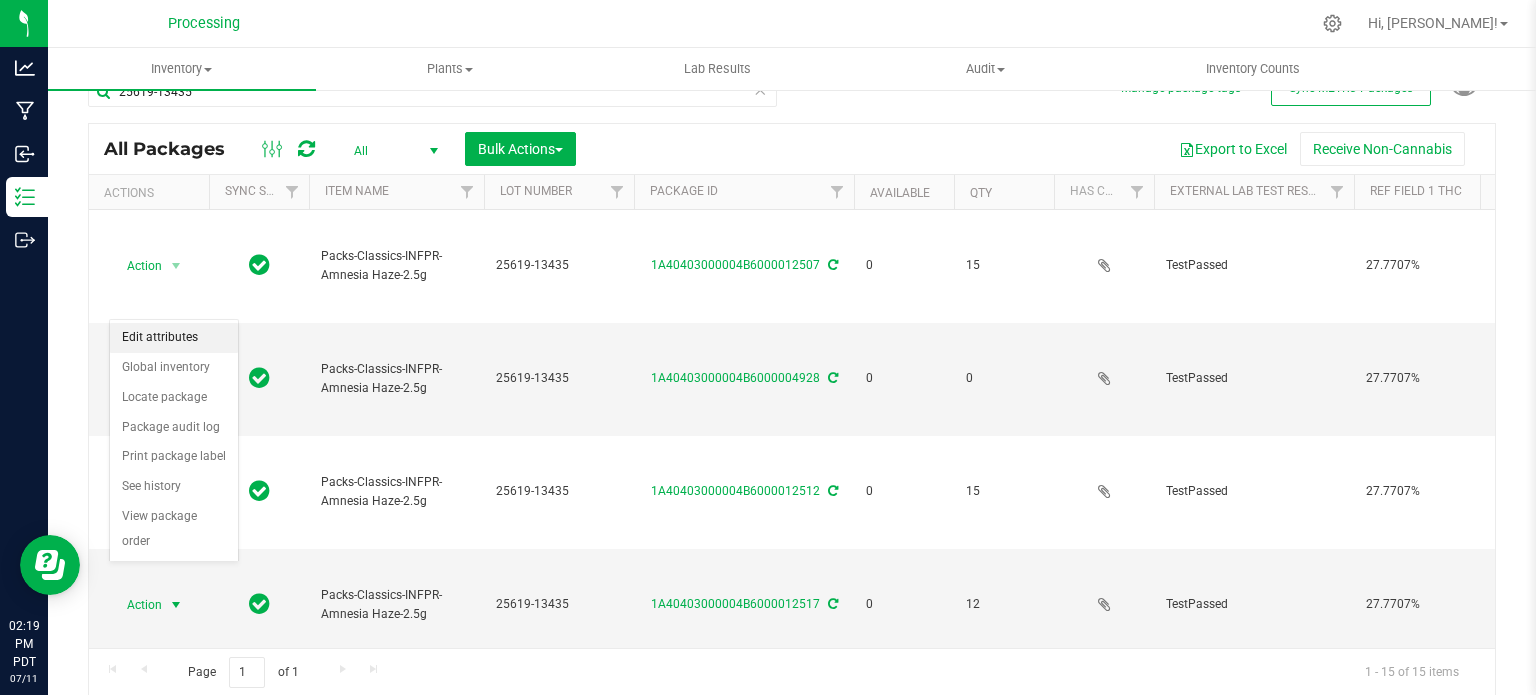 click on "Edit attributes" at bounding box center [174, 338] 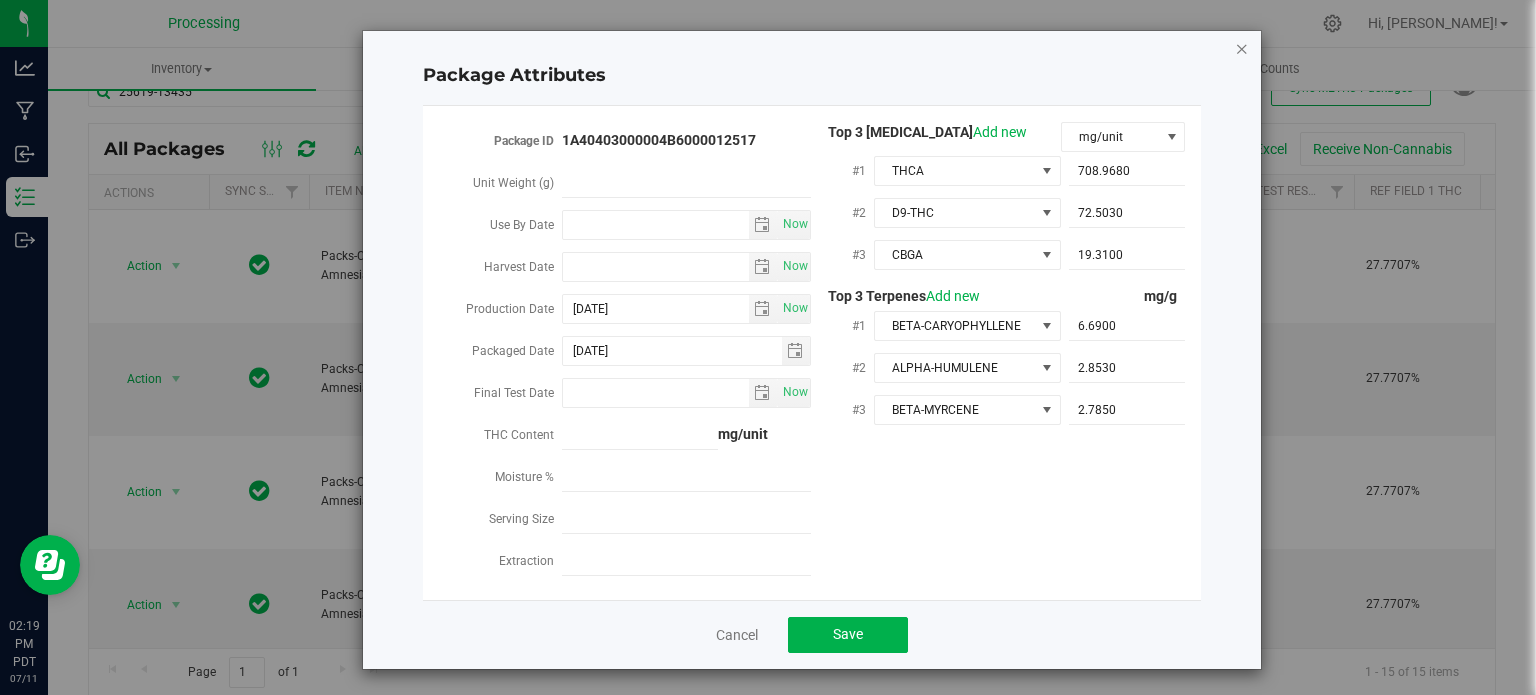 click at bounding box center (1242, 48) 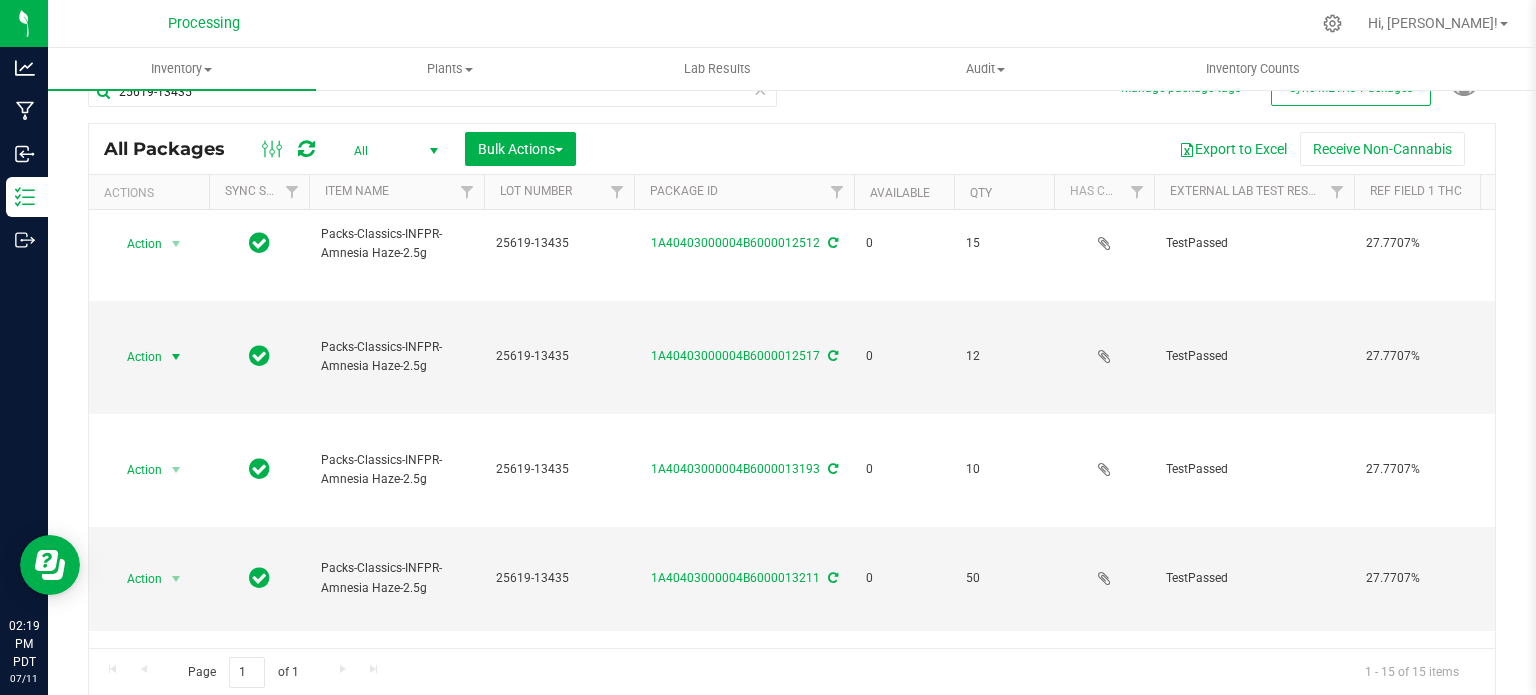 scroll, scrollTop: 300, scrollLeft: 0, axis: vertical 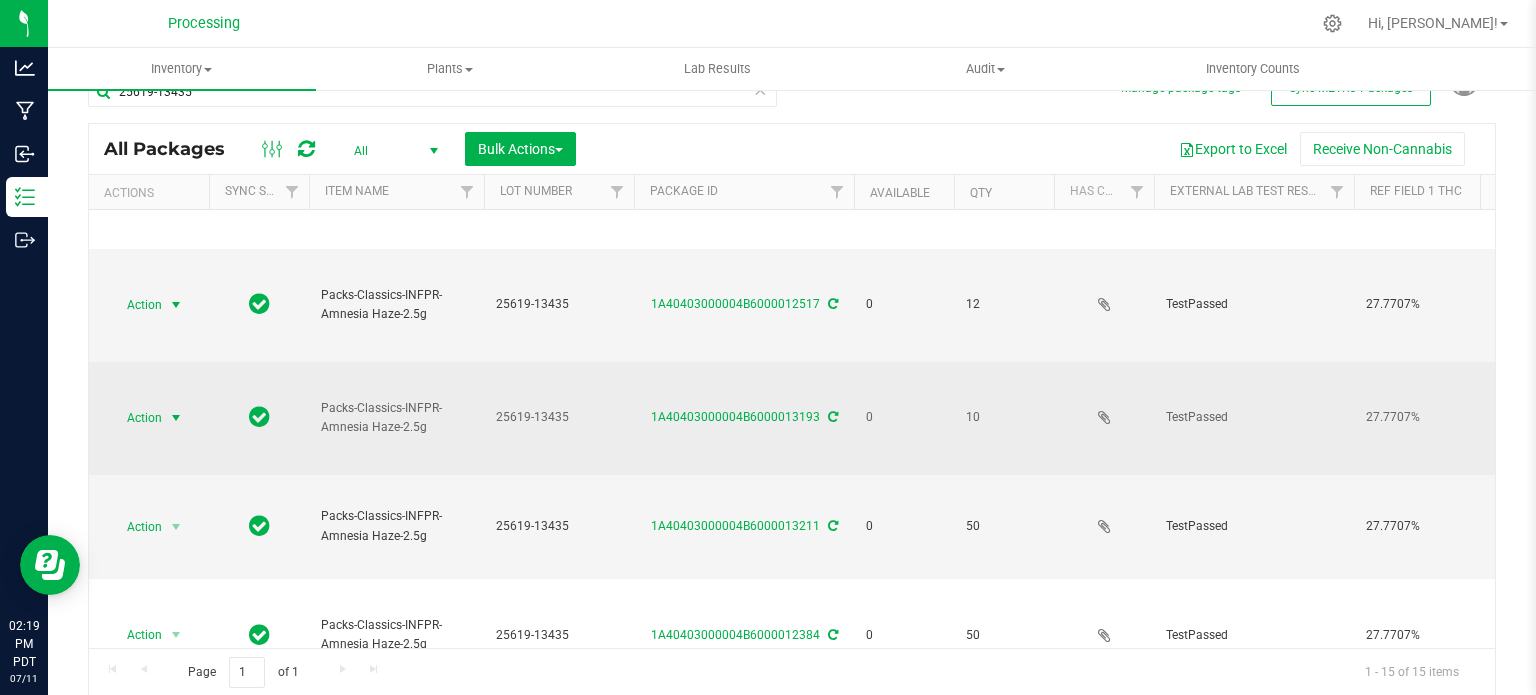 click on "Action" at bounding box center (136, 418) 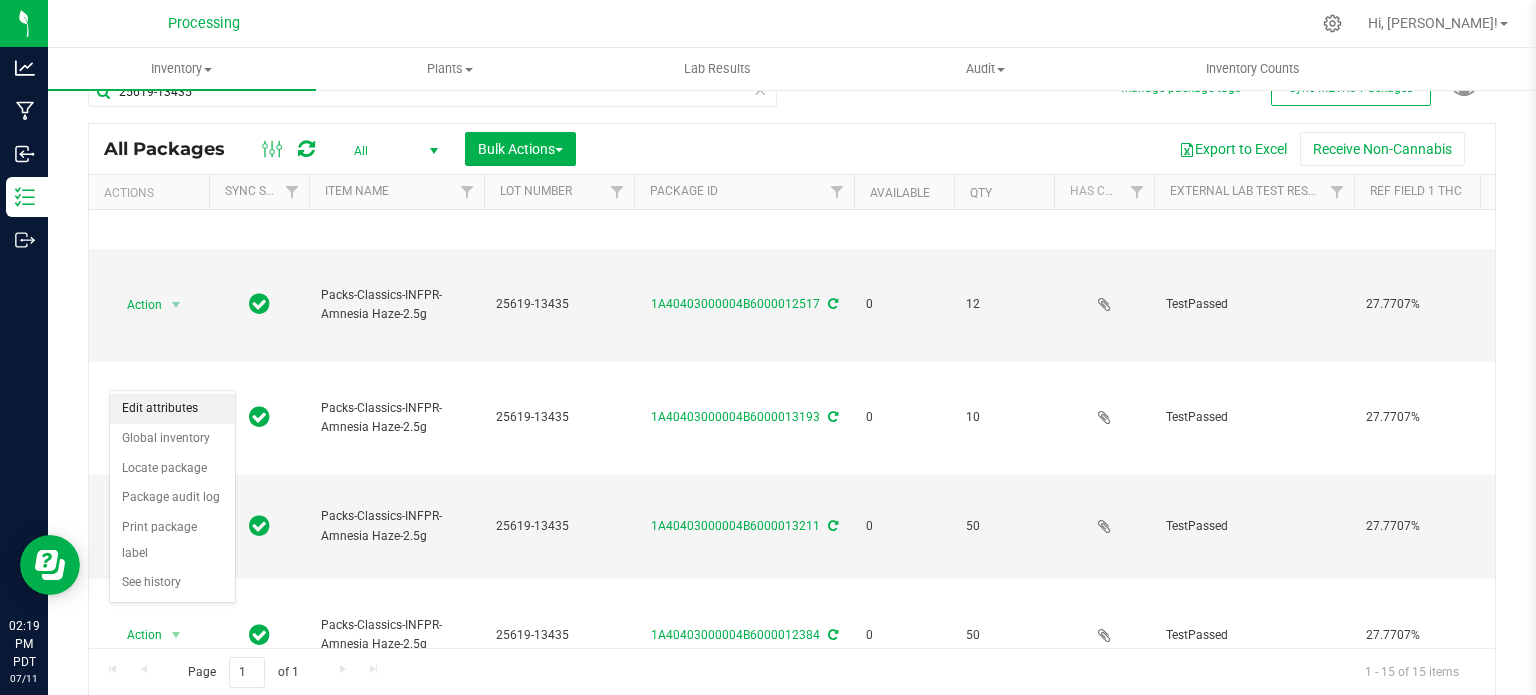 click on "Edit attributes" at bounding box center (172, 409) 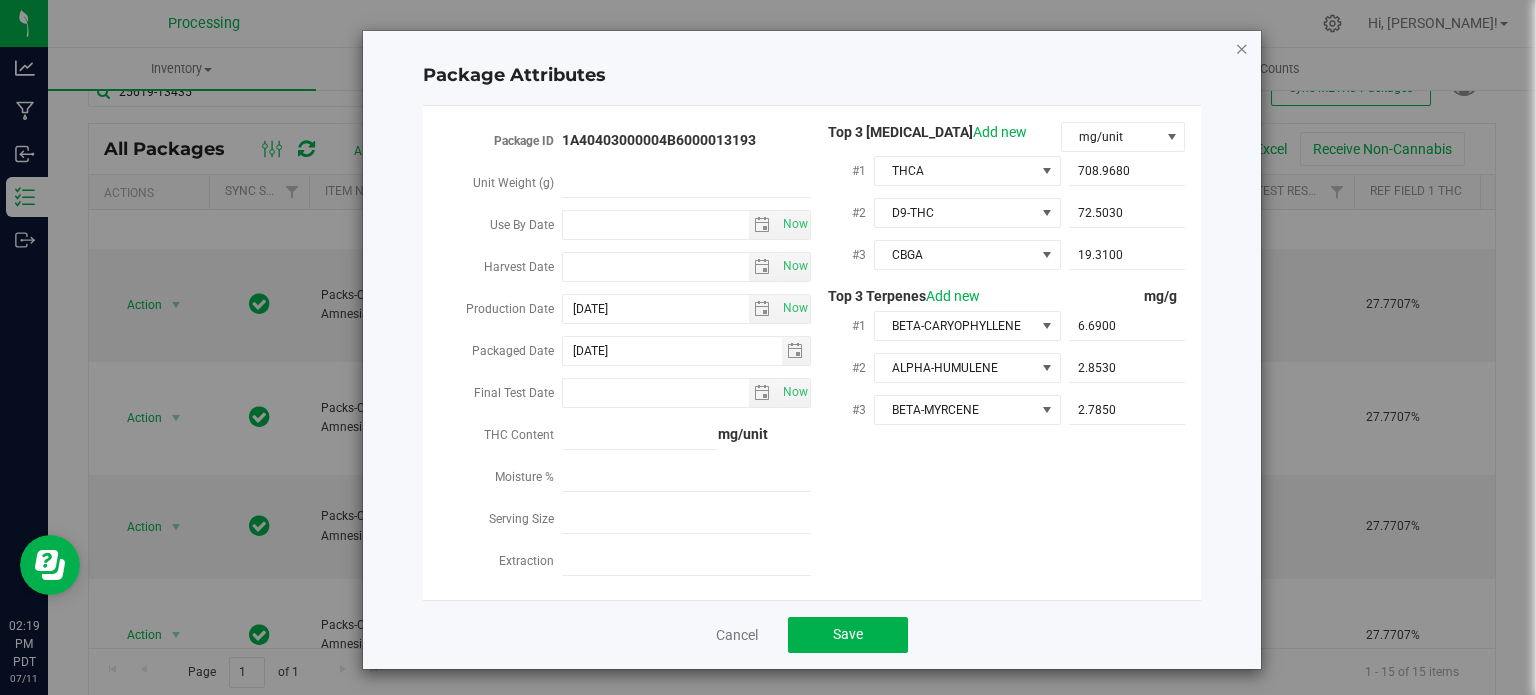 click at bounding box center (1242, 48) 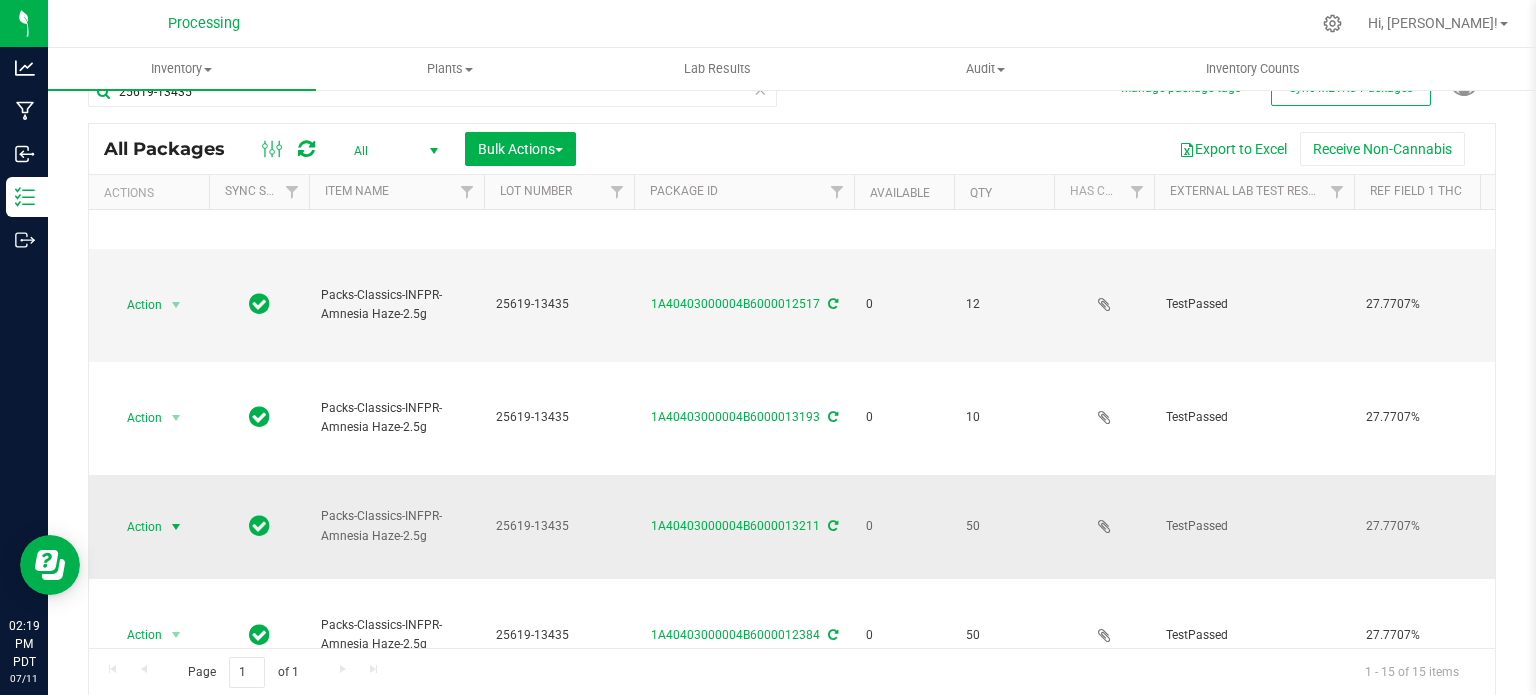 click at bounding box center (176, 527) 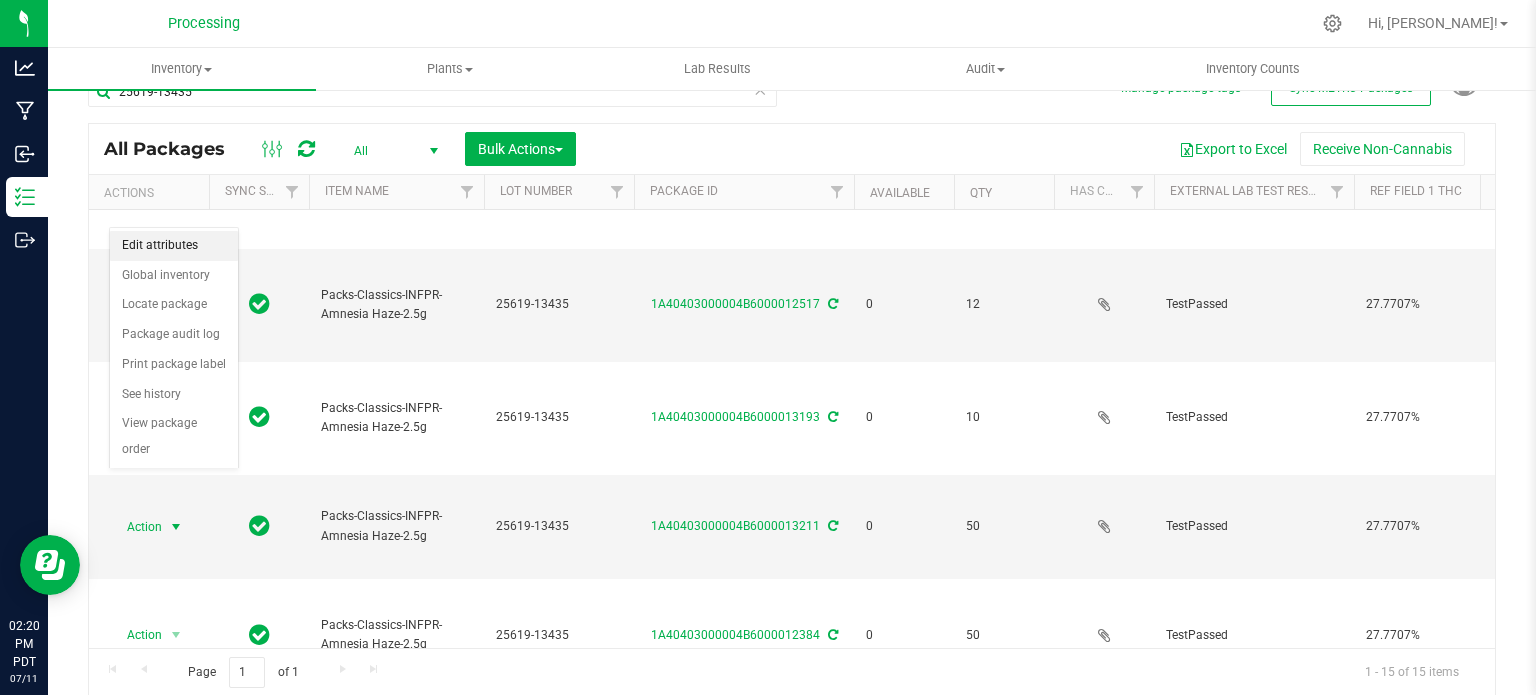 click on "Edit attributes" at bounding box center [174, 246] 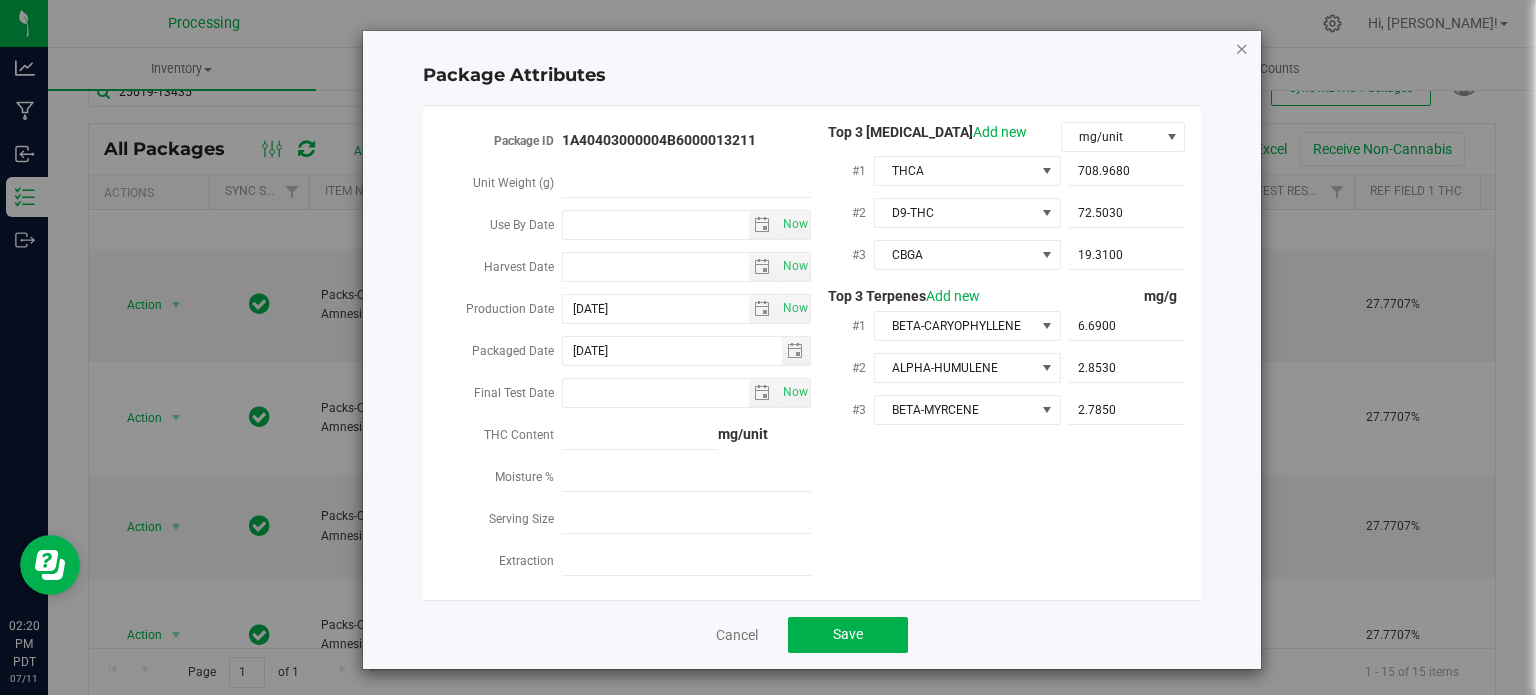 click at bounding box center [1242, 48] 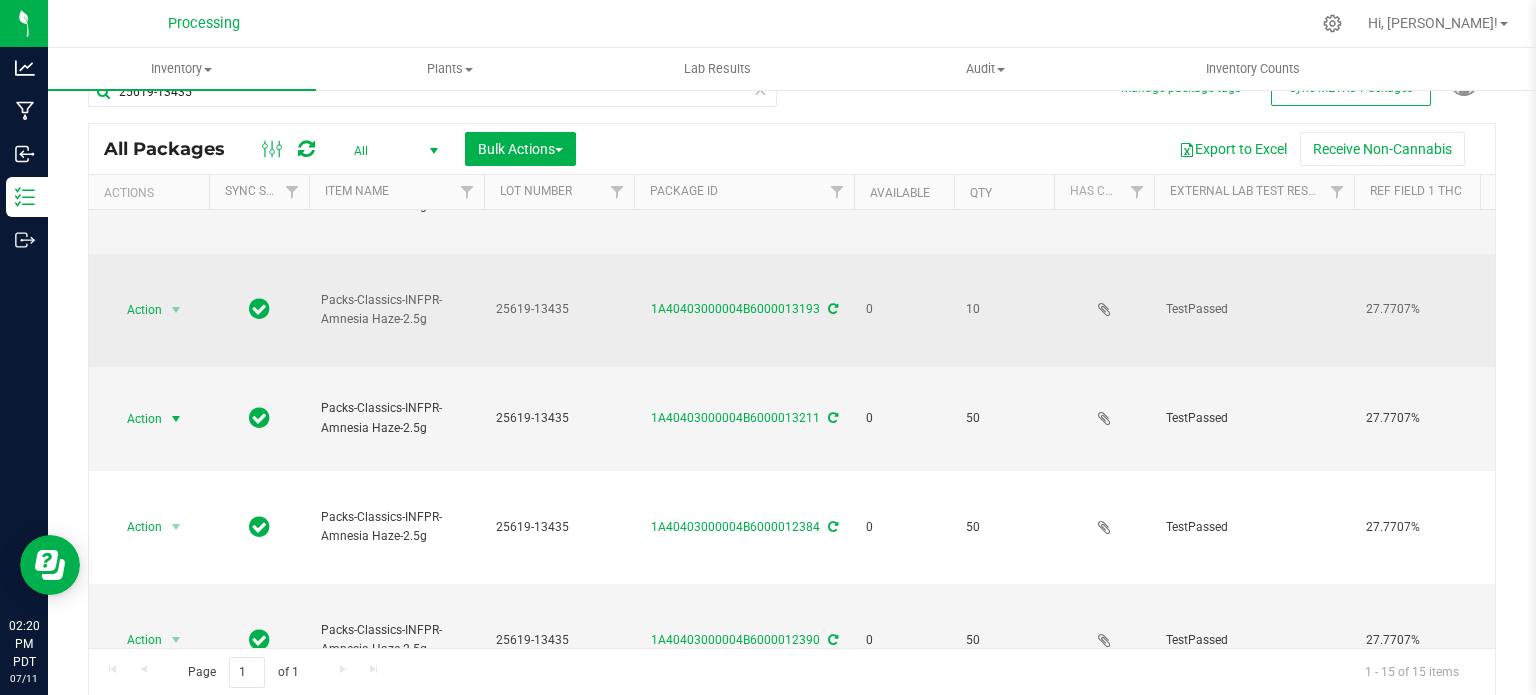 scroll, scrollTop: 600, scrollLeft: 0, axis: vertical 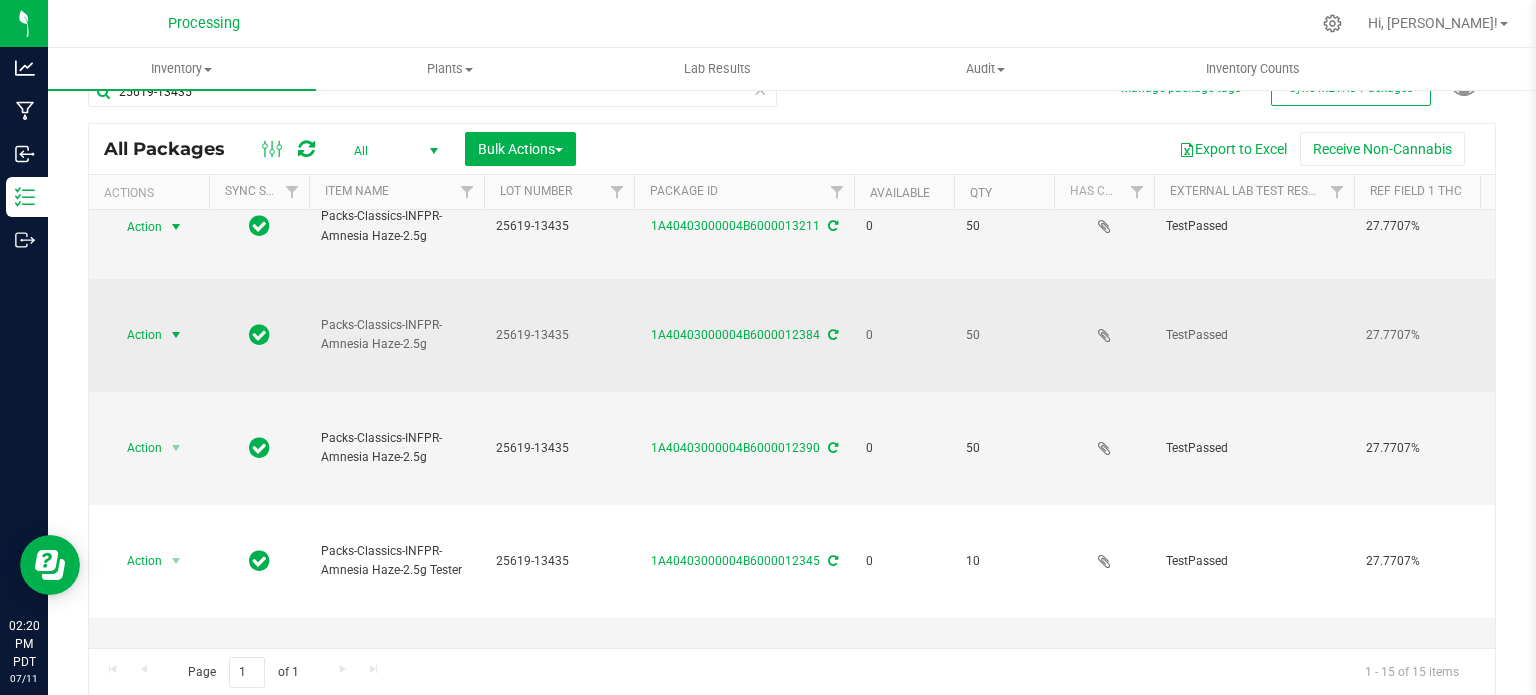 click on "Action" at bounding box center [136, 335] 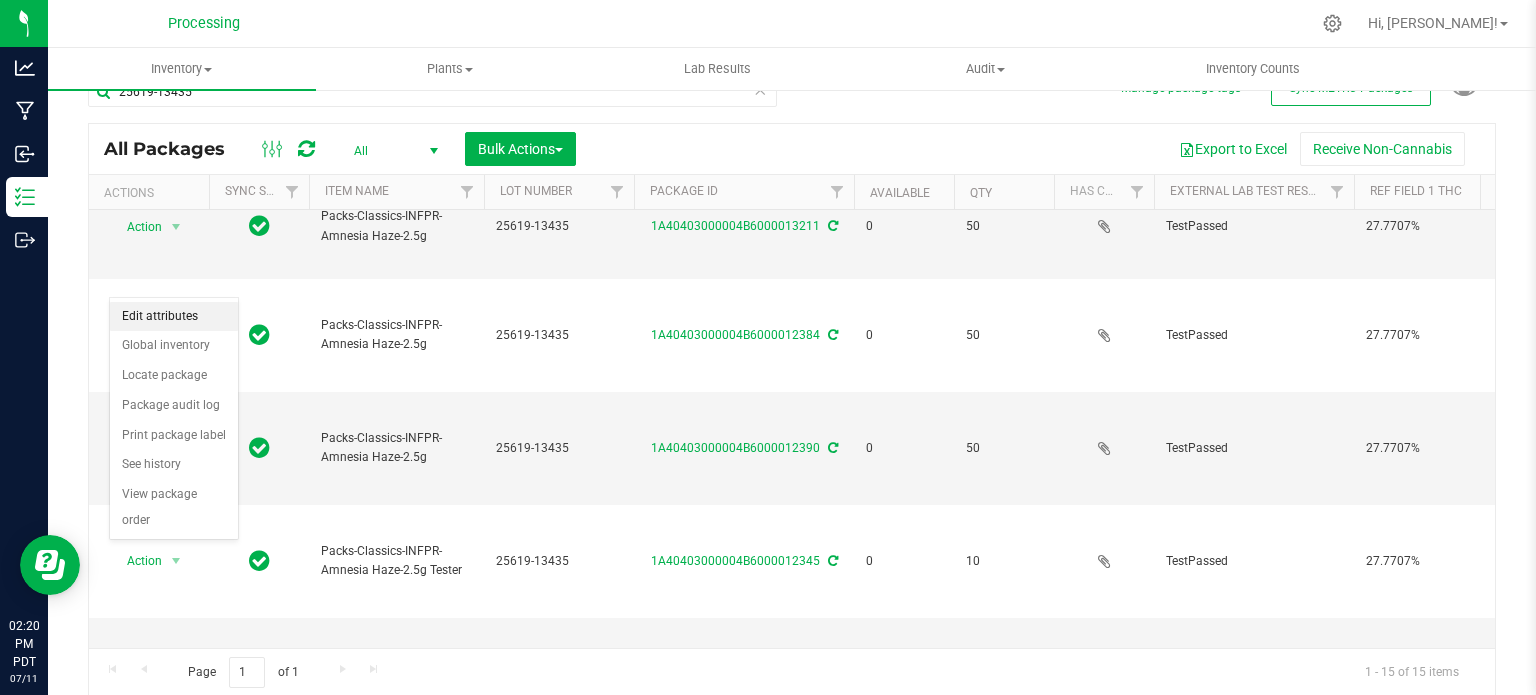 click on "Edit attributes" at bounding box center (174, 317) 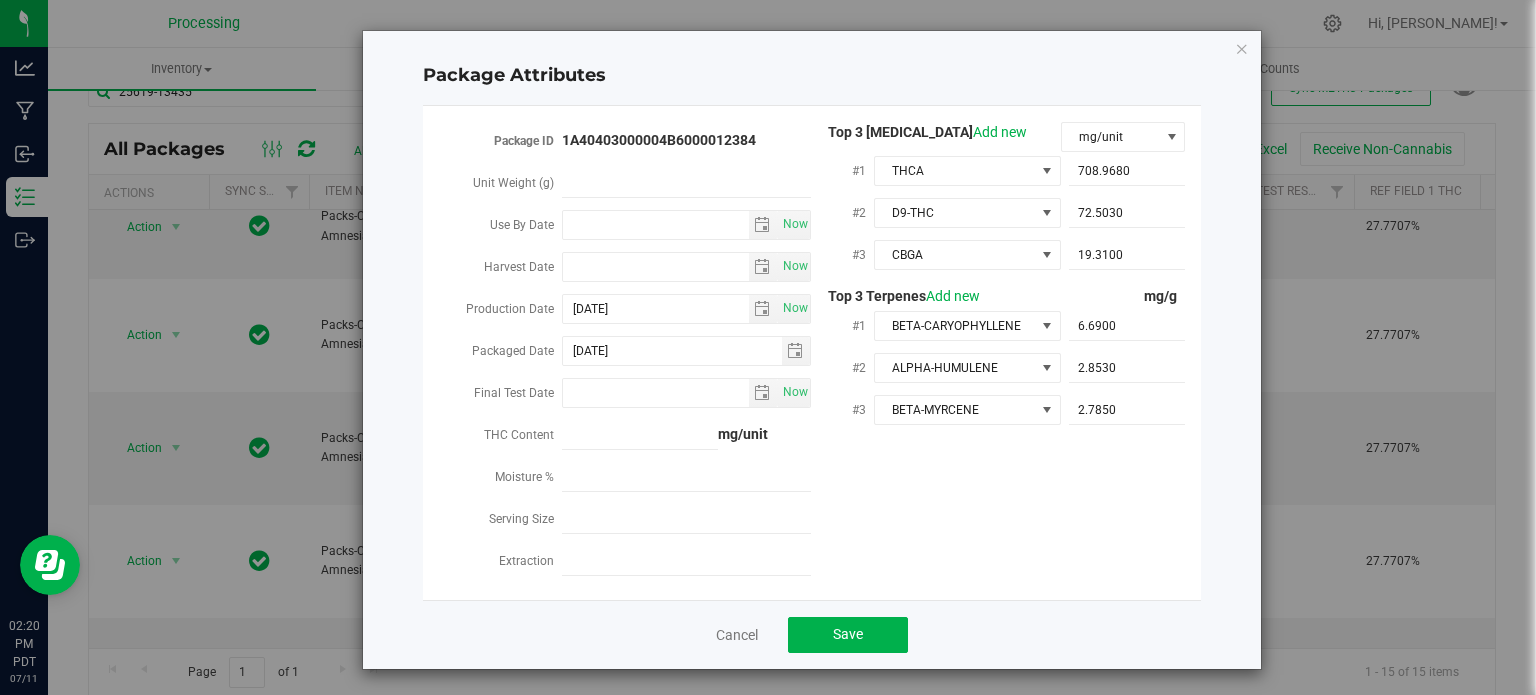 click on "Package Attributes
Package ID
1A40403000004B6000012384
Unit Weight (g)
Use By Date
Now
Harvest Date
Now" at bounding box center (812, 350) 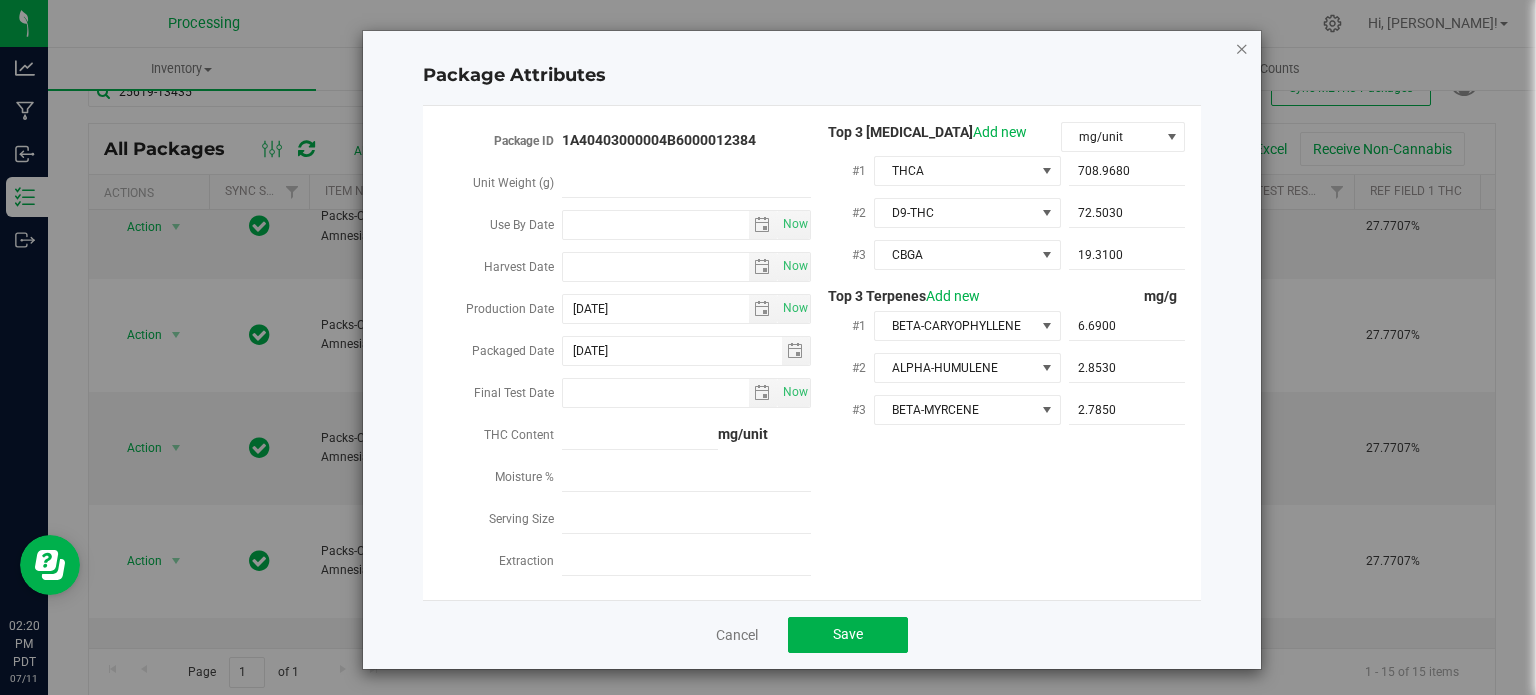 click at bounding box center [1242, 48] 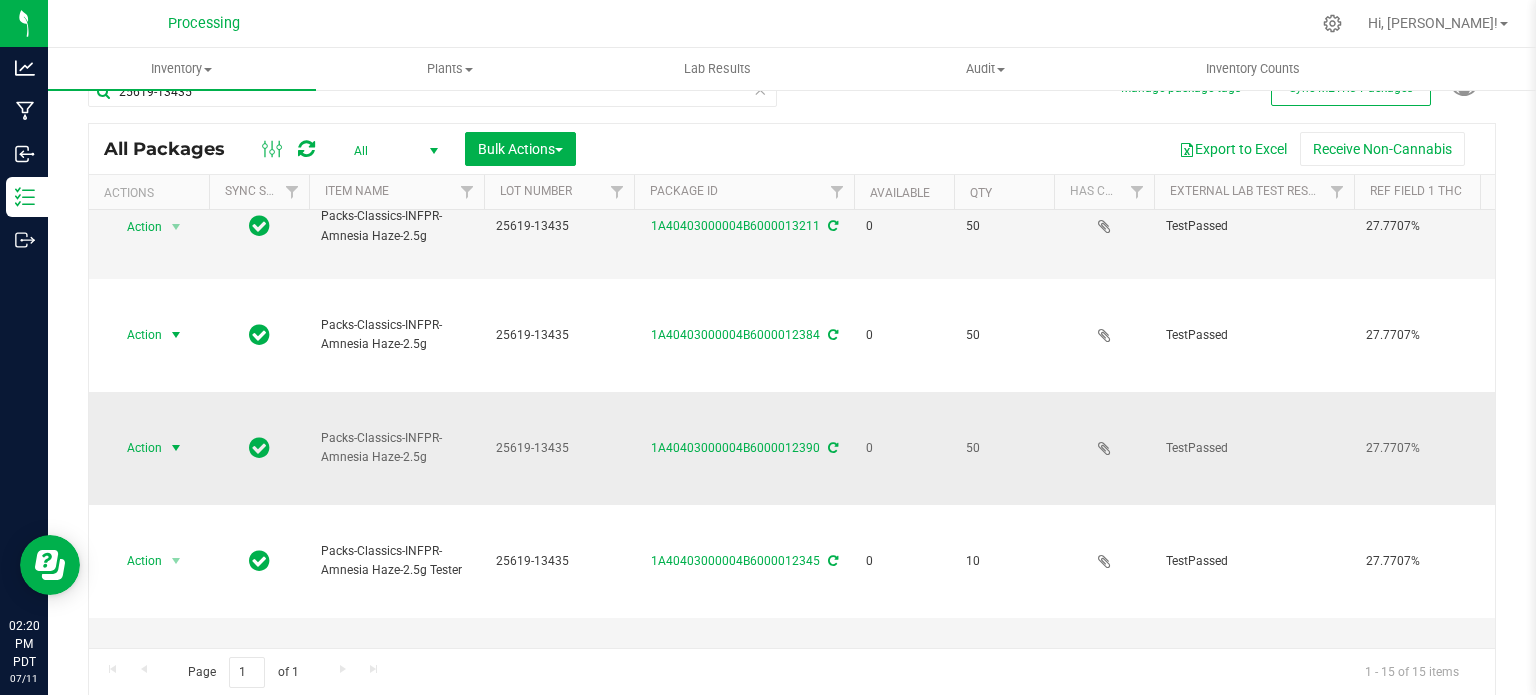 click at bounding box center [176, 448] 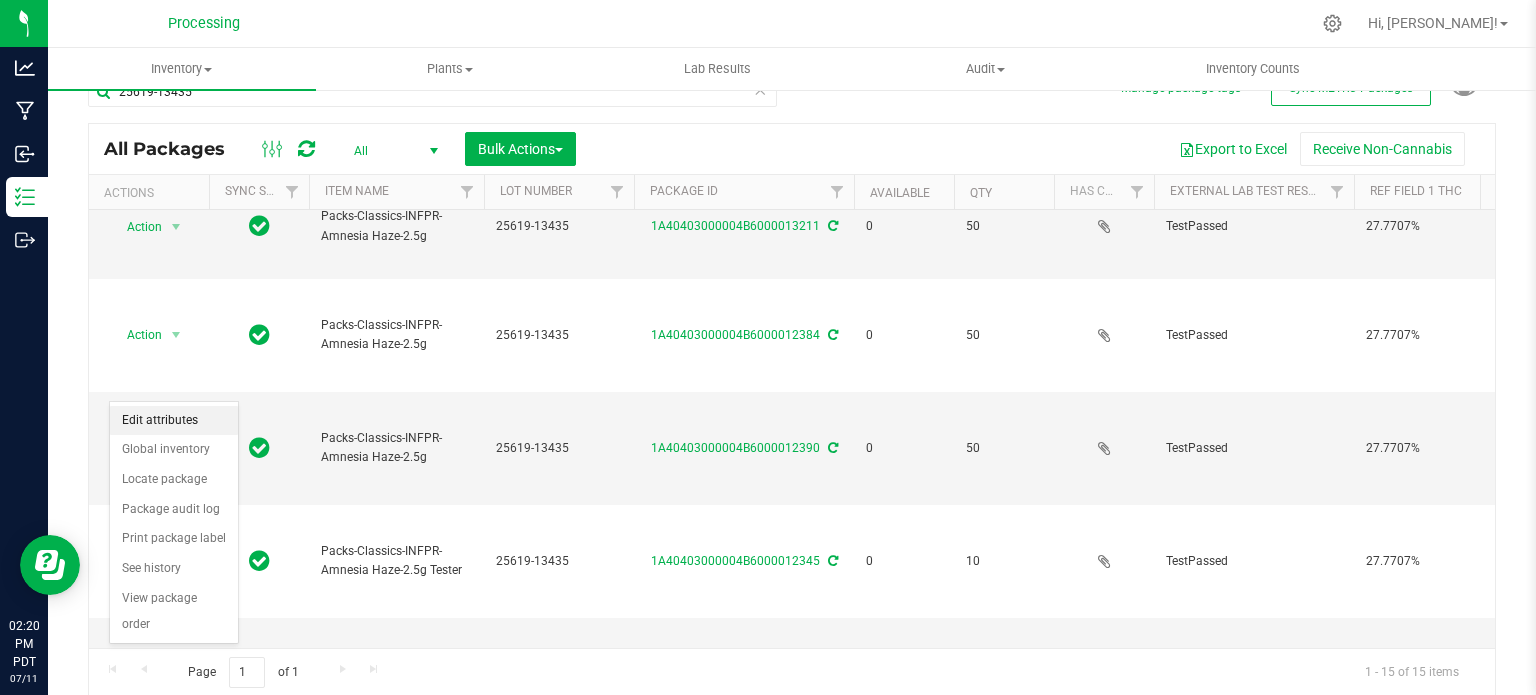click on "Edit attributes" at bounding box center [174, 421] 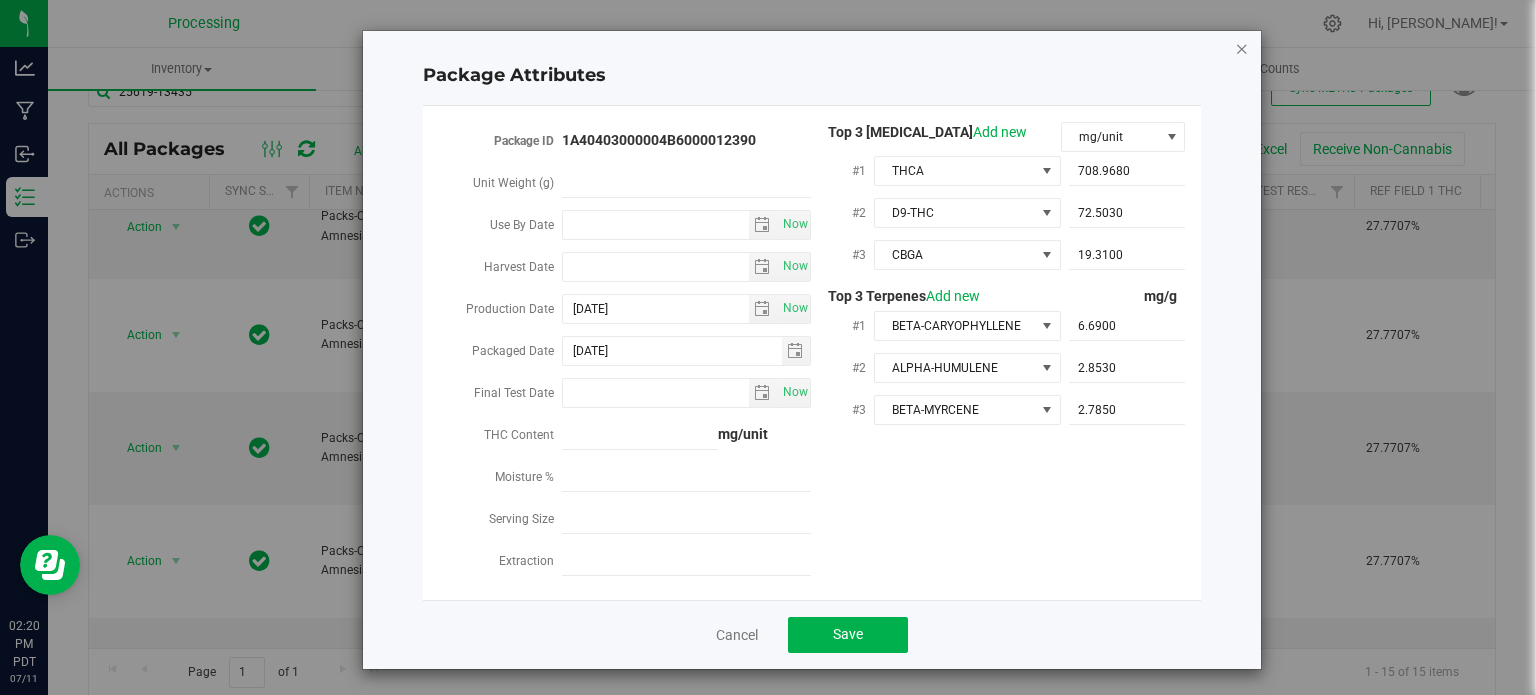 click at bounding box center (1242, 48) 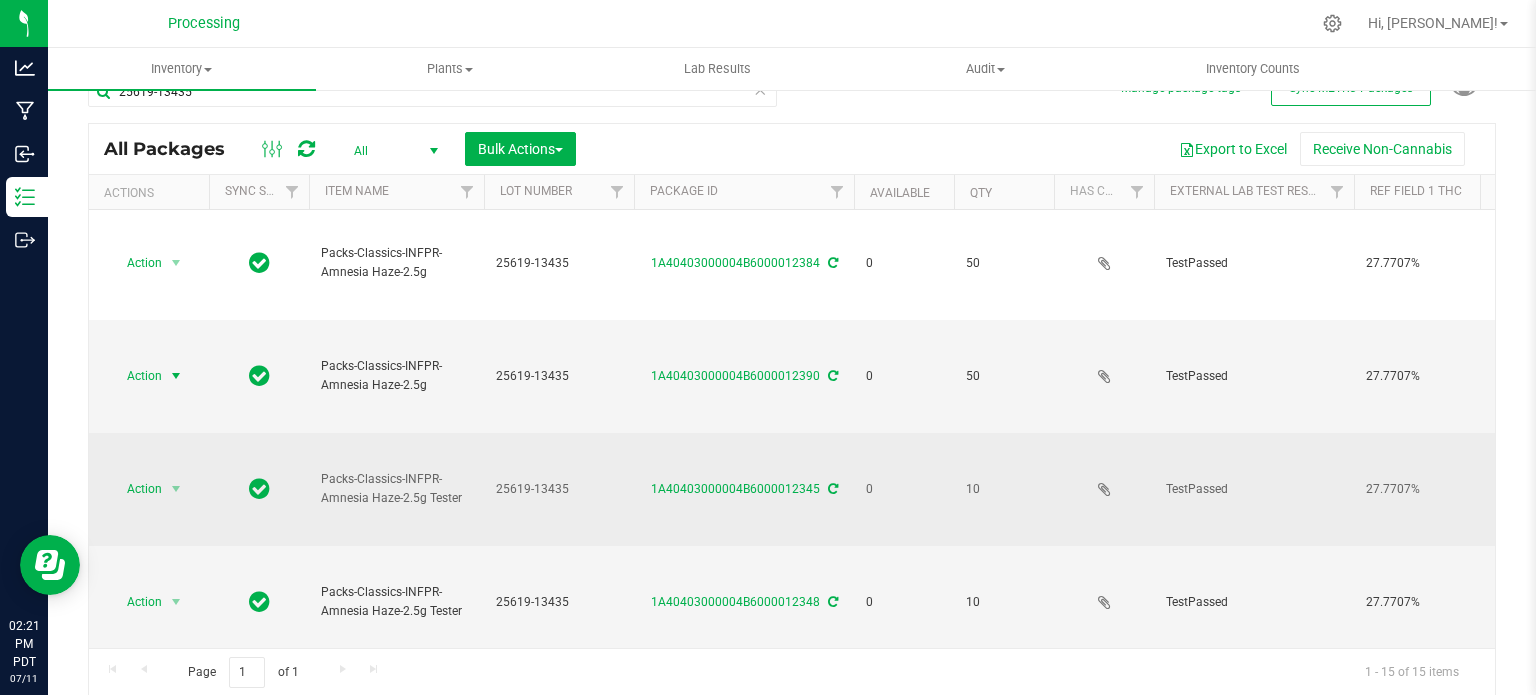 scroll, scrollTop: 674, scrollLeft: 0, axis: vertical 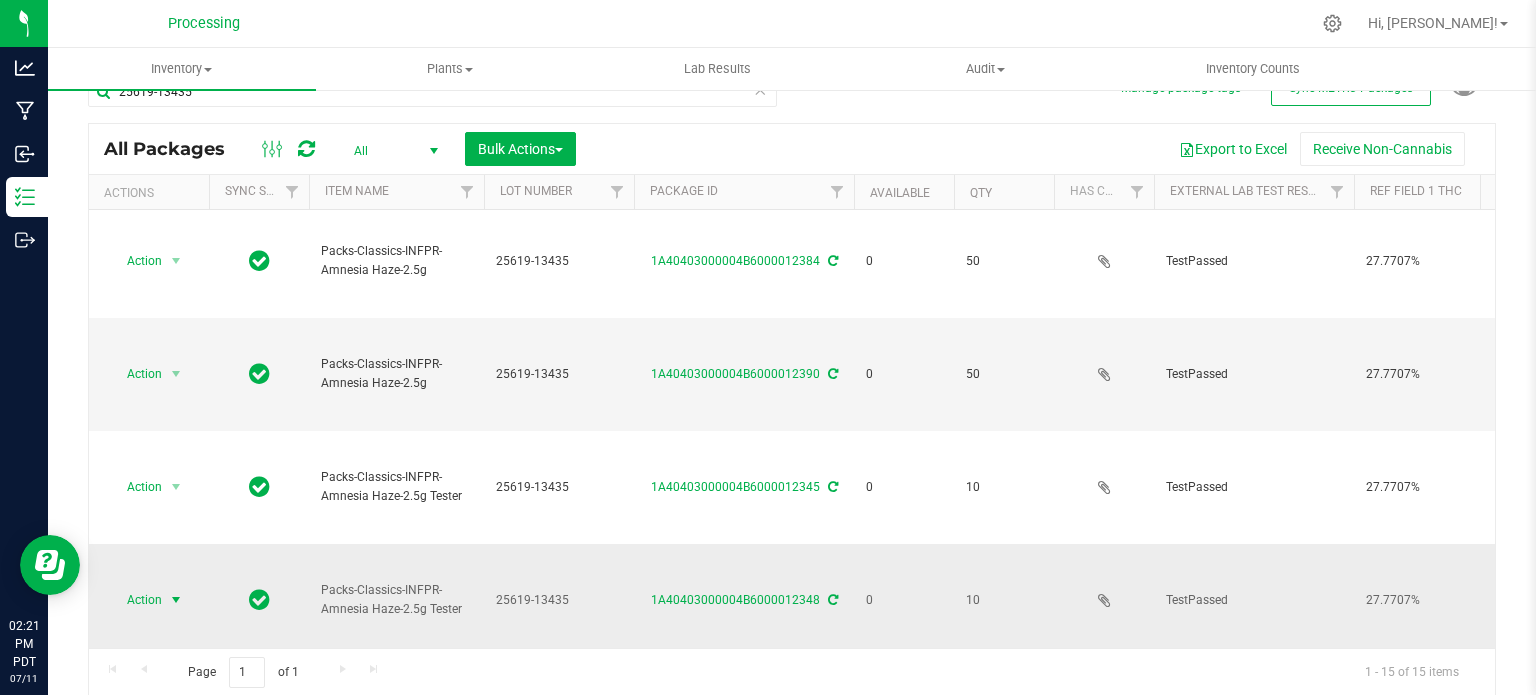 click at bounding box center [176, 600] 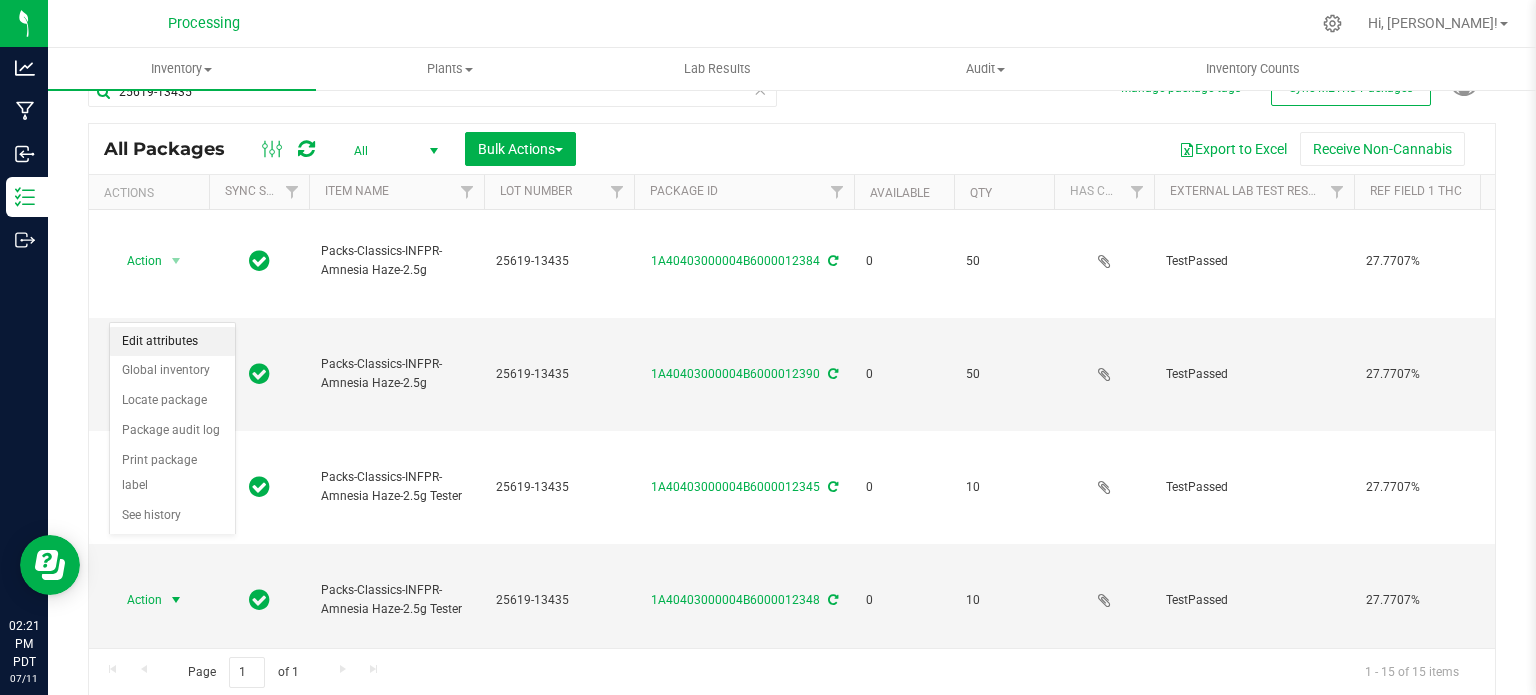 click on "Edit attributes" at bounding box center (172, 342) 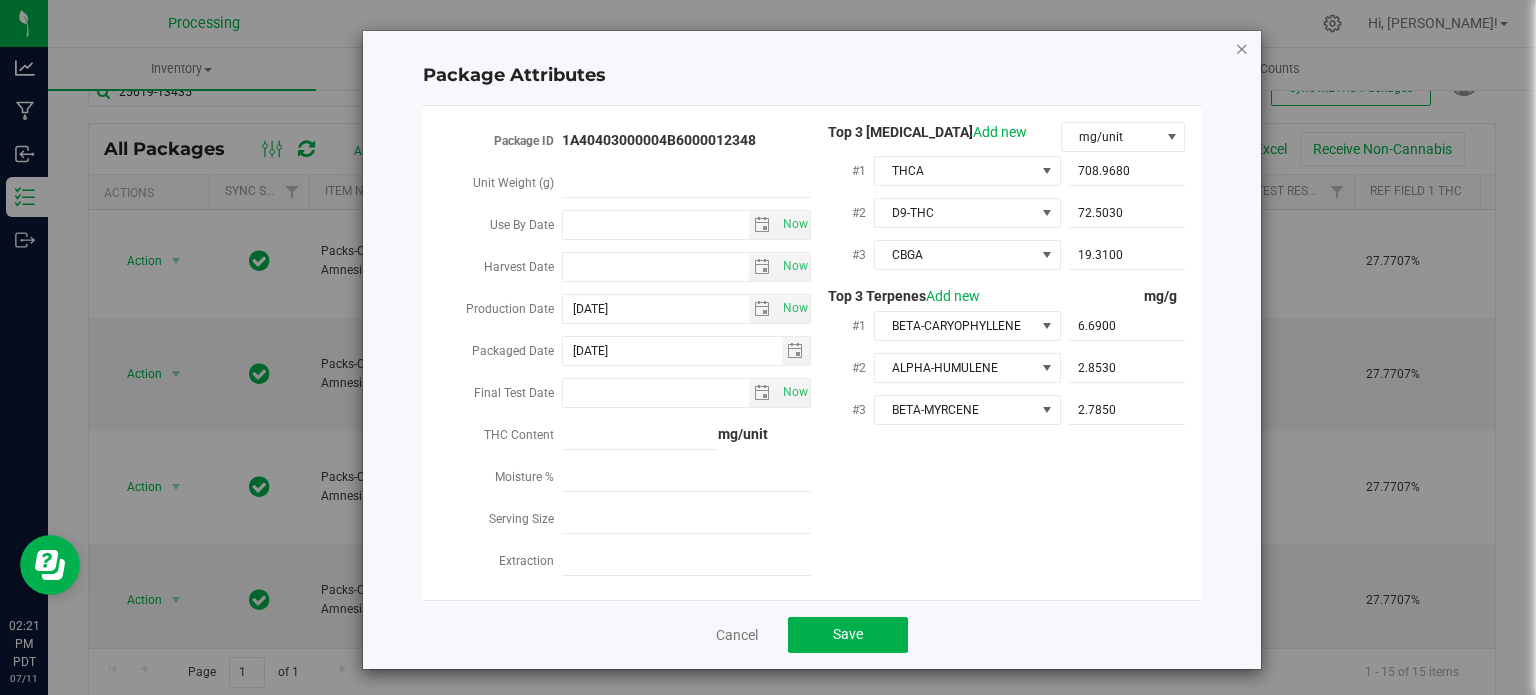 click at bounding box center [1242, 48] 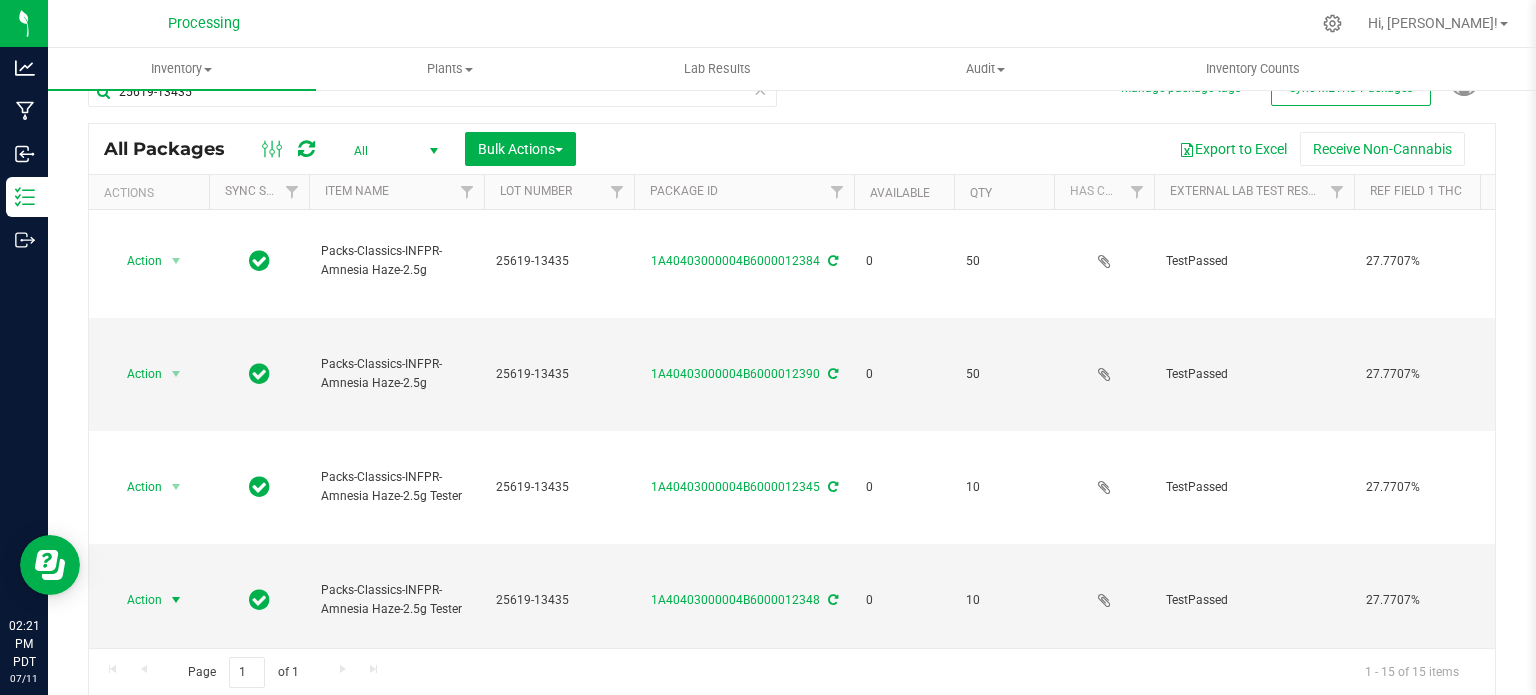 scroll, scrollTop: 999, scrollLeft: 0, axis: vertical 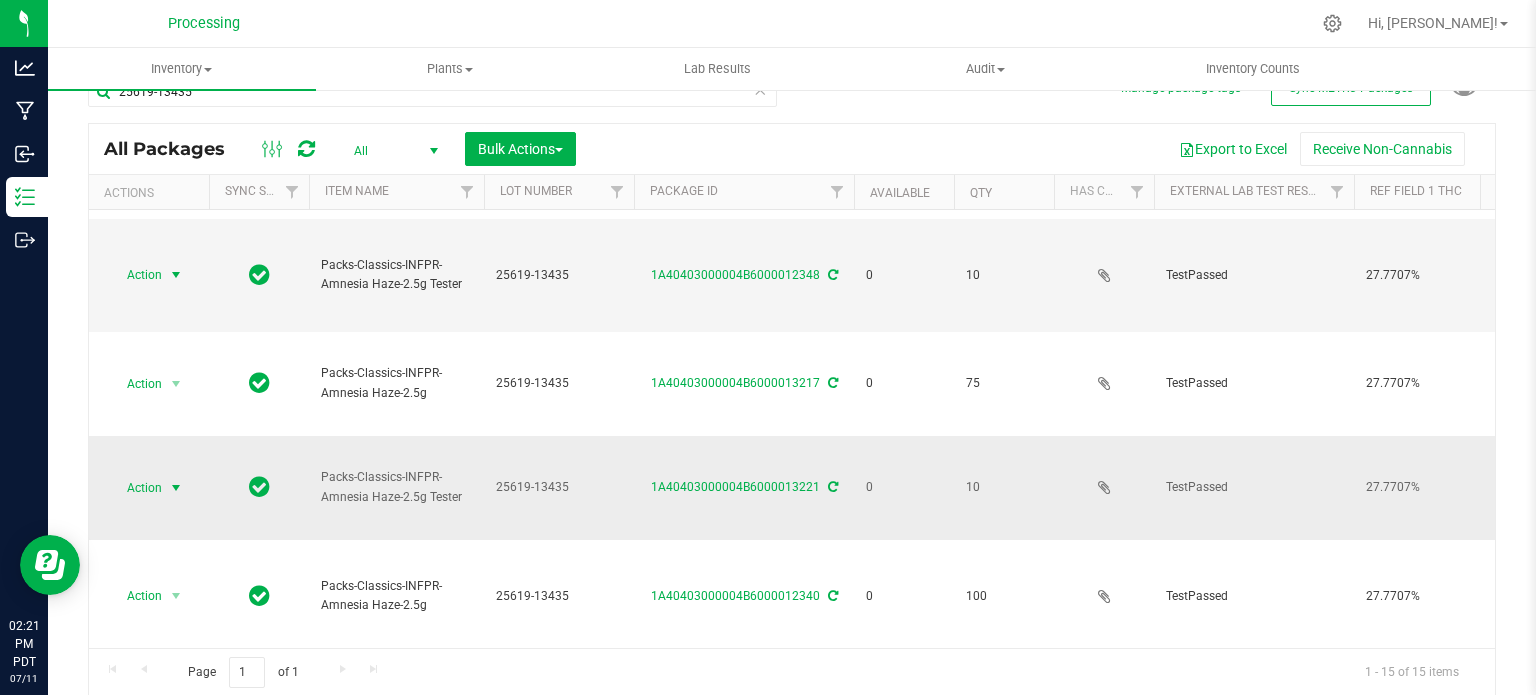 click on "Action" at bounding box center (136, 488) 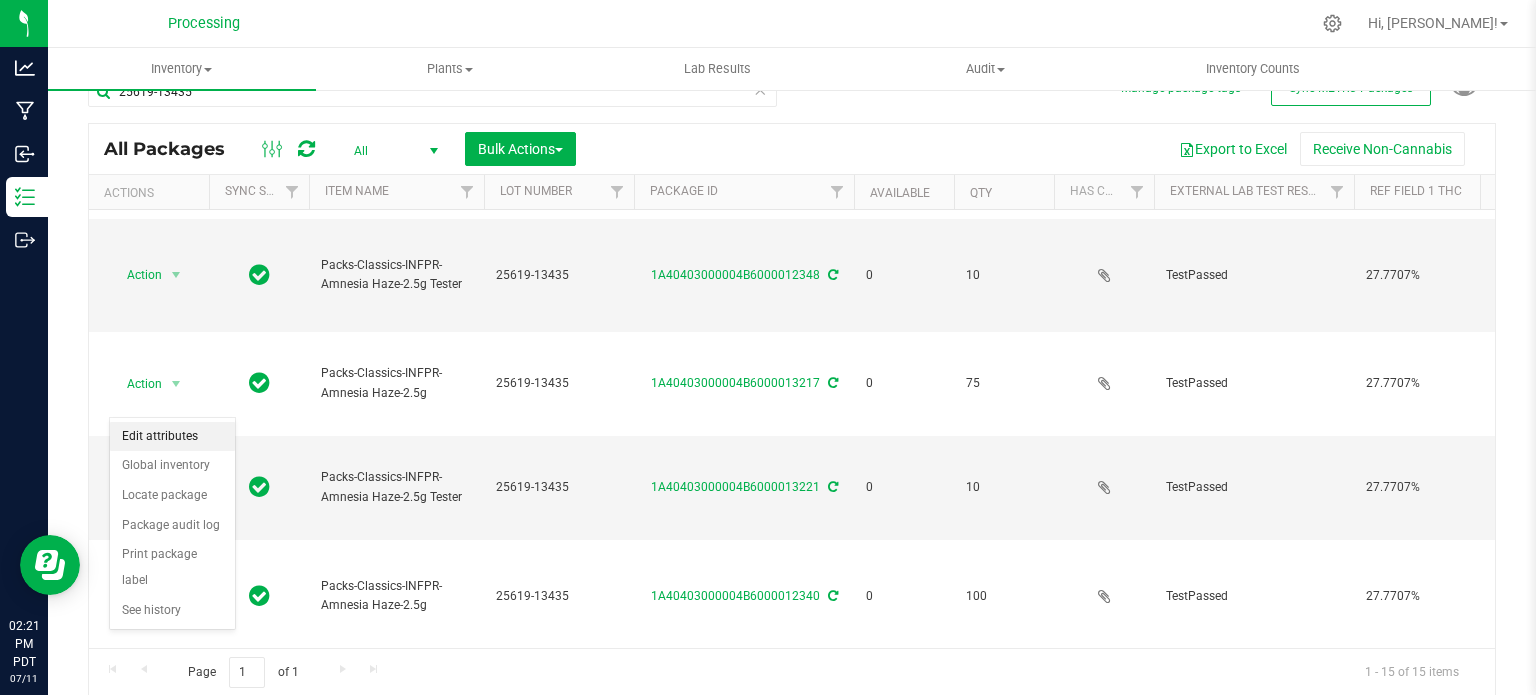 click on "Edit attributes" at bounding box center [172, 437] 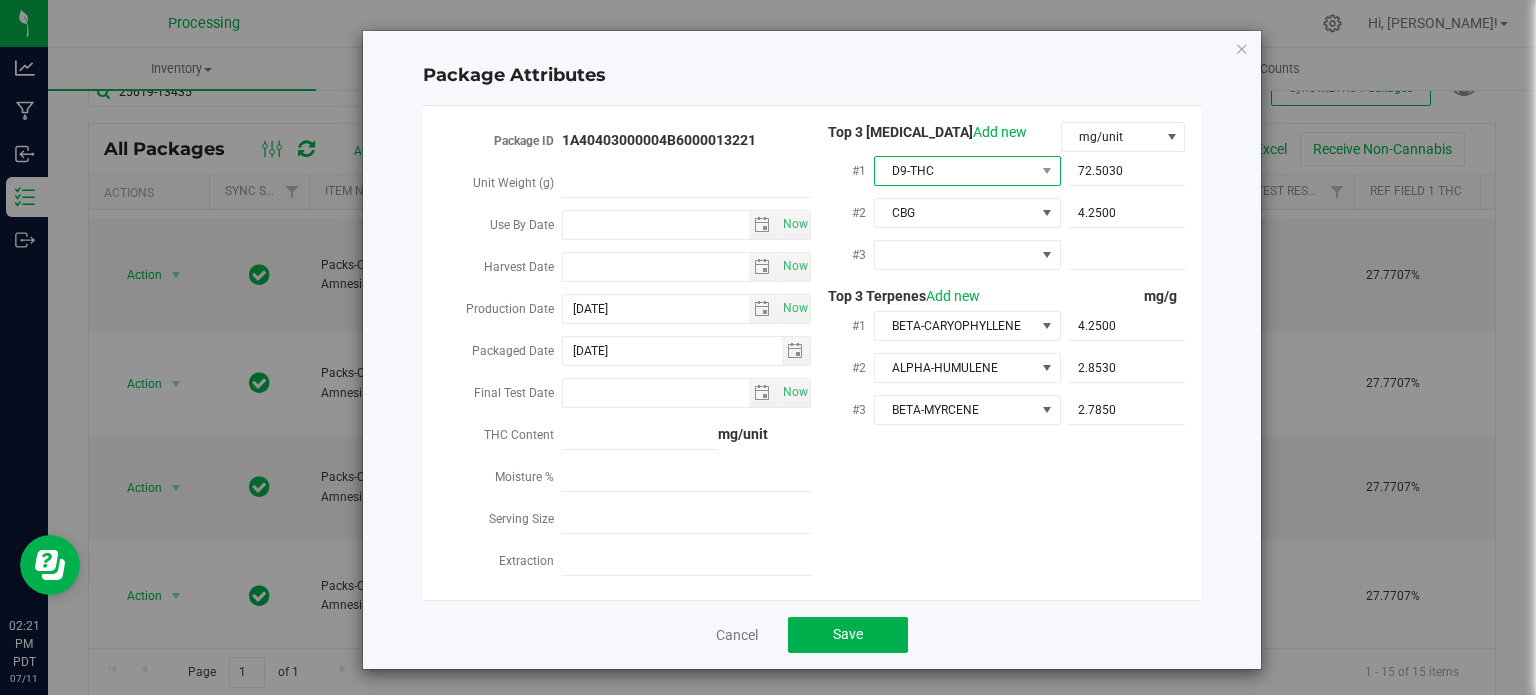 click at bounding box center (1047, 171) 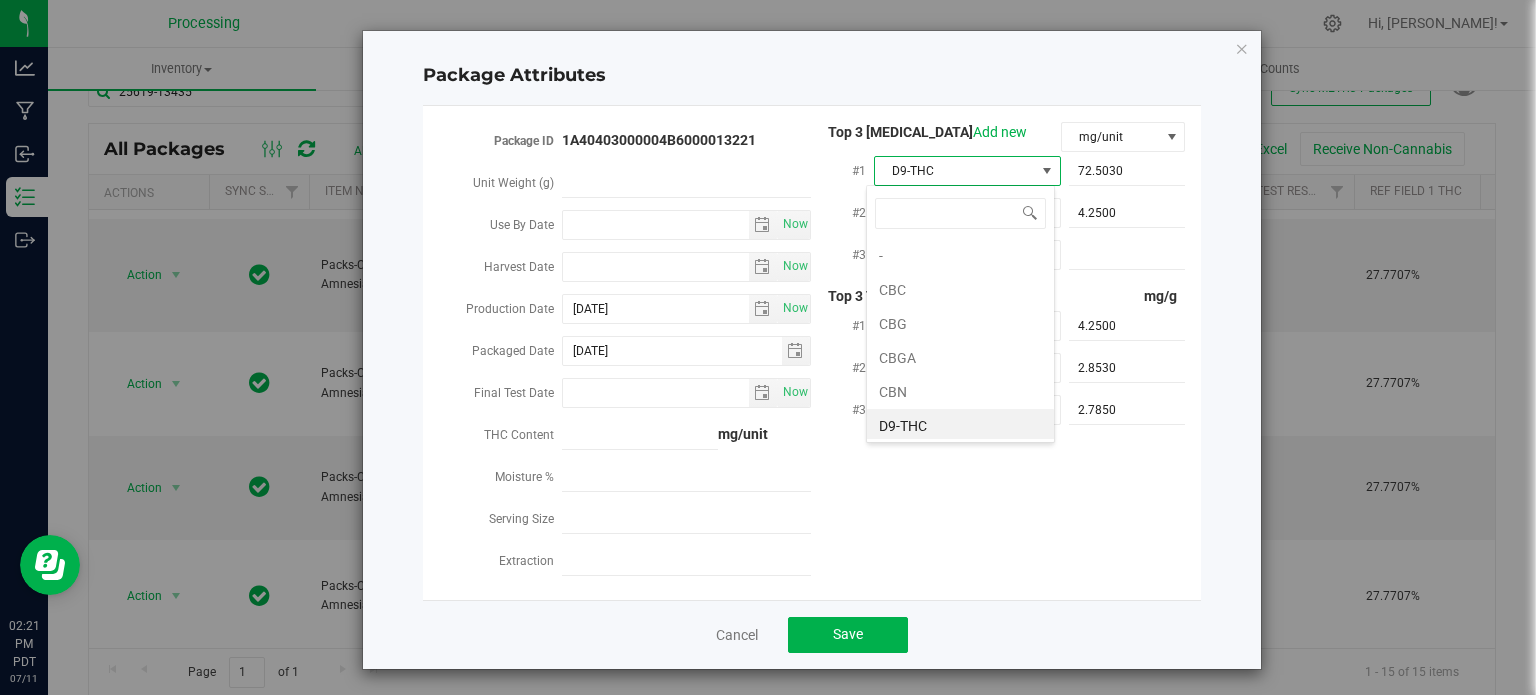 scroll, scrollTop: 2, scrollLeft: 0, axis: vertical 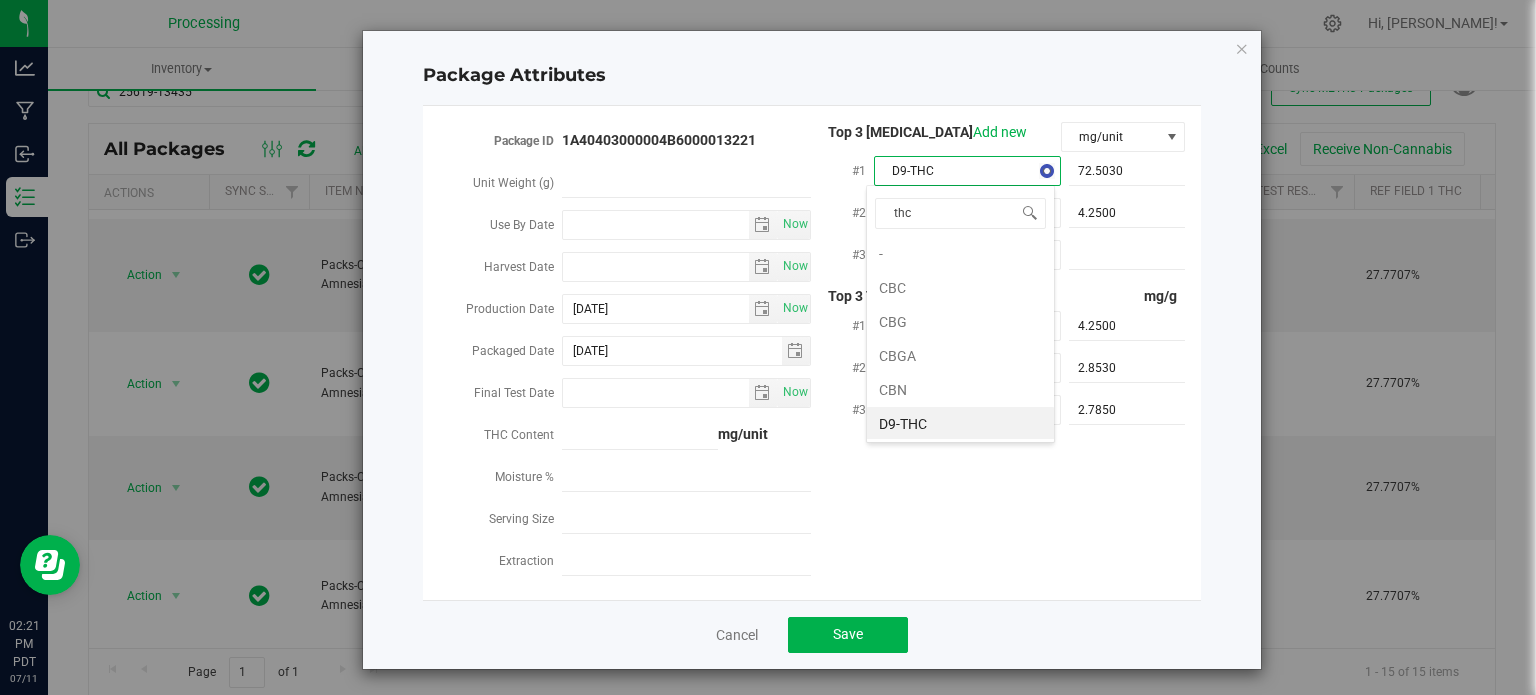 type on "thca" 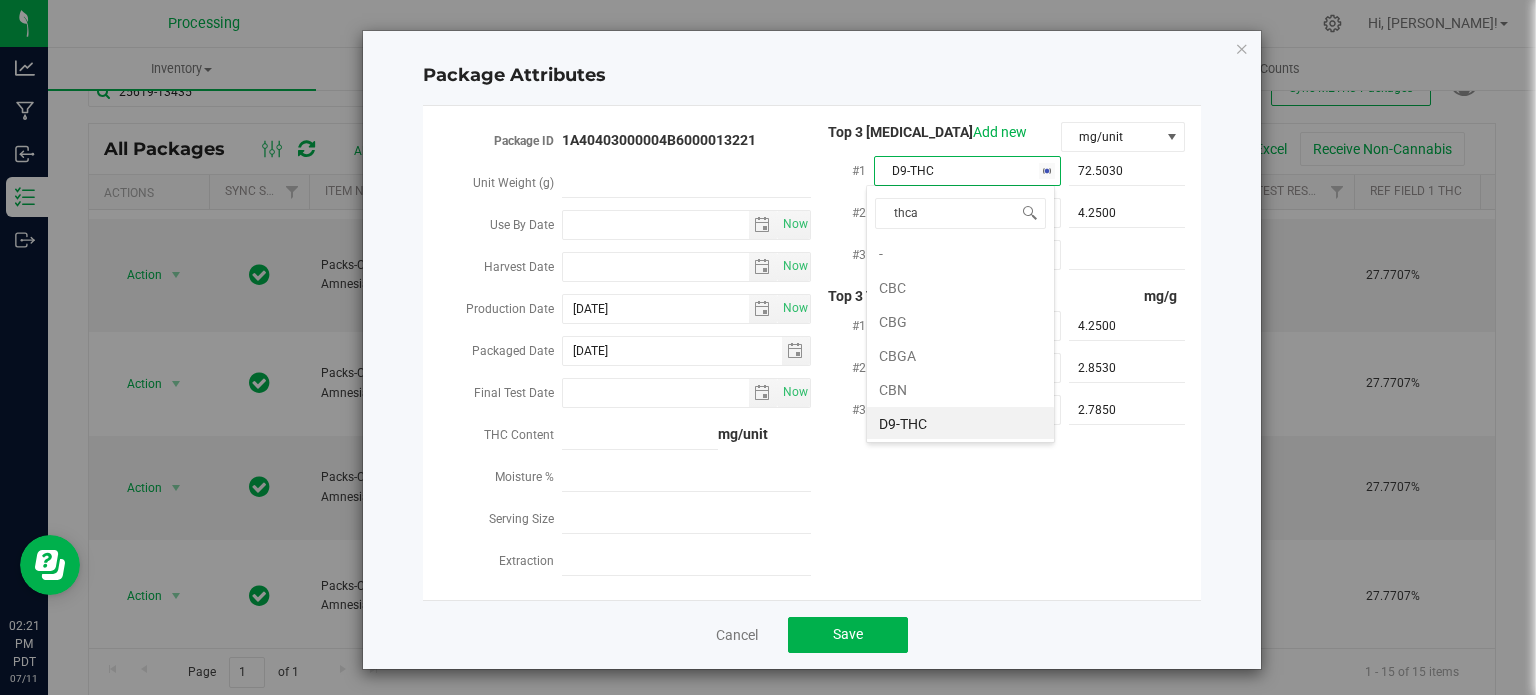 scroll, scrollTop: 0, scrollLeft: 0, axis: both 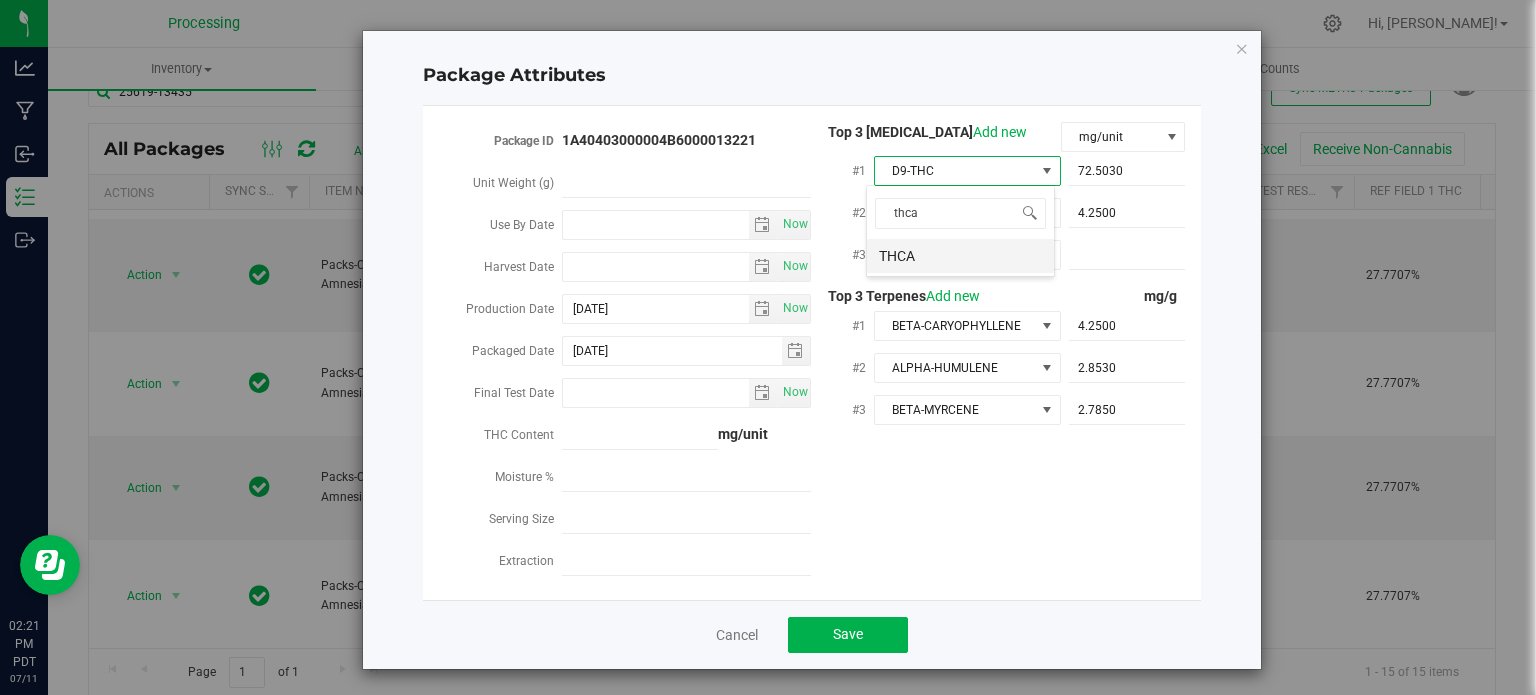 click on "THCA" at bounding box center (960, 256) 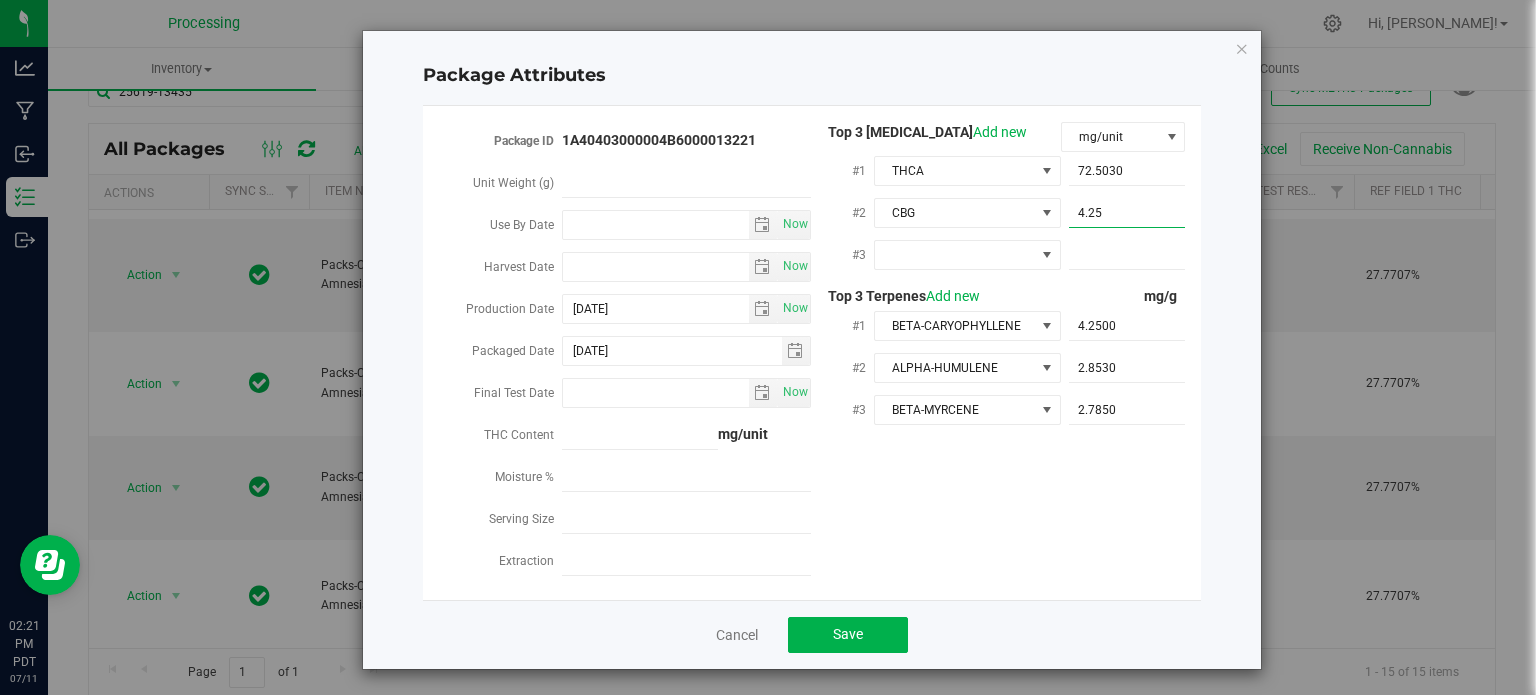 click on "4.2500 4.25" at bounding box center [1127, 213] 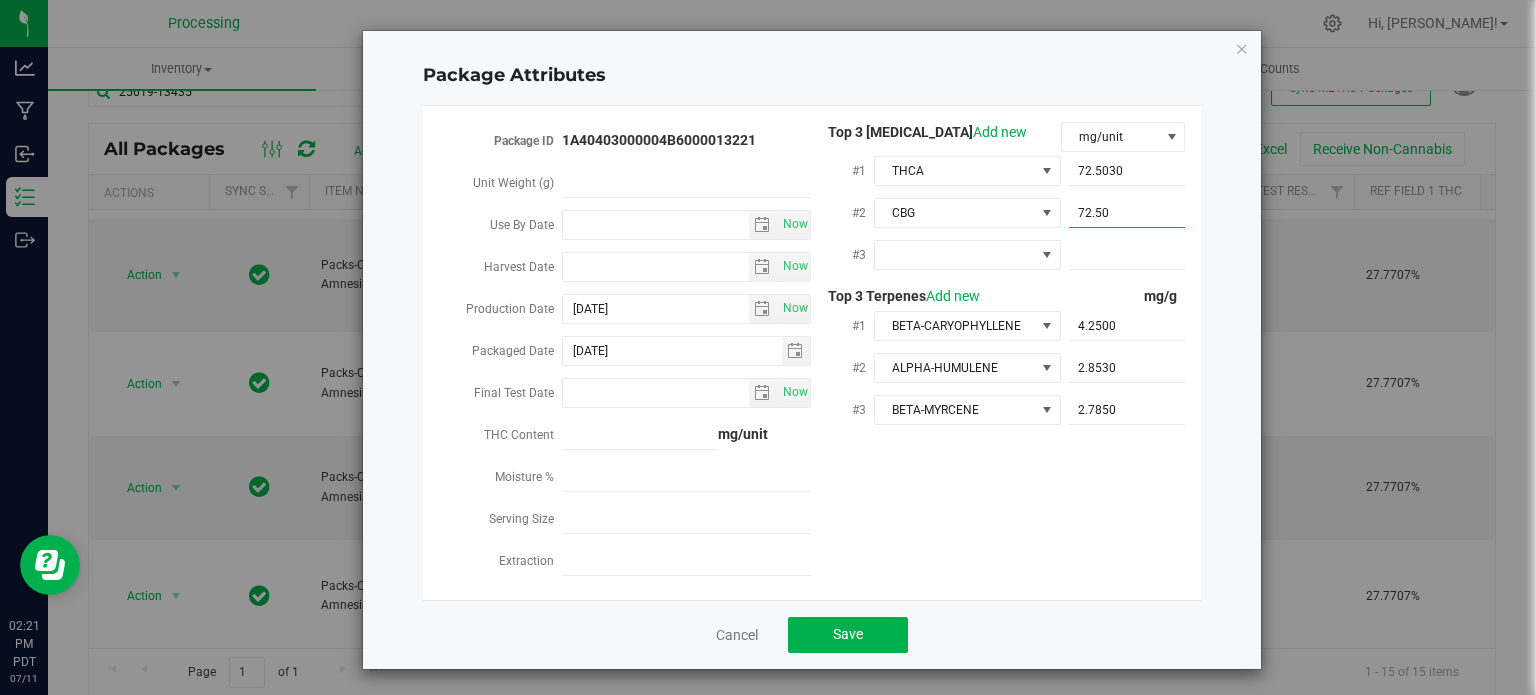 type on "72.503" 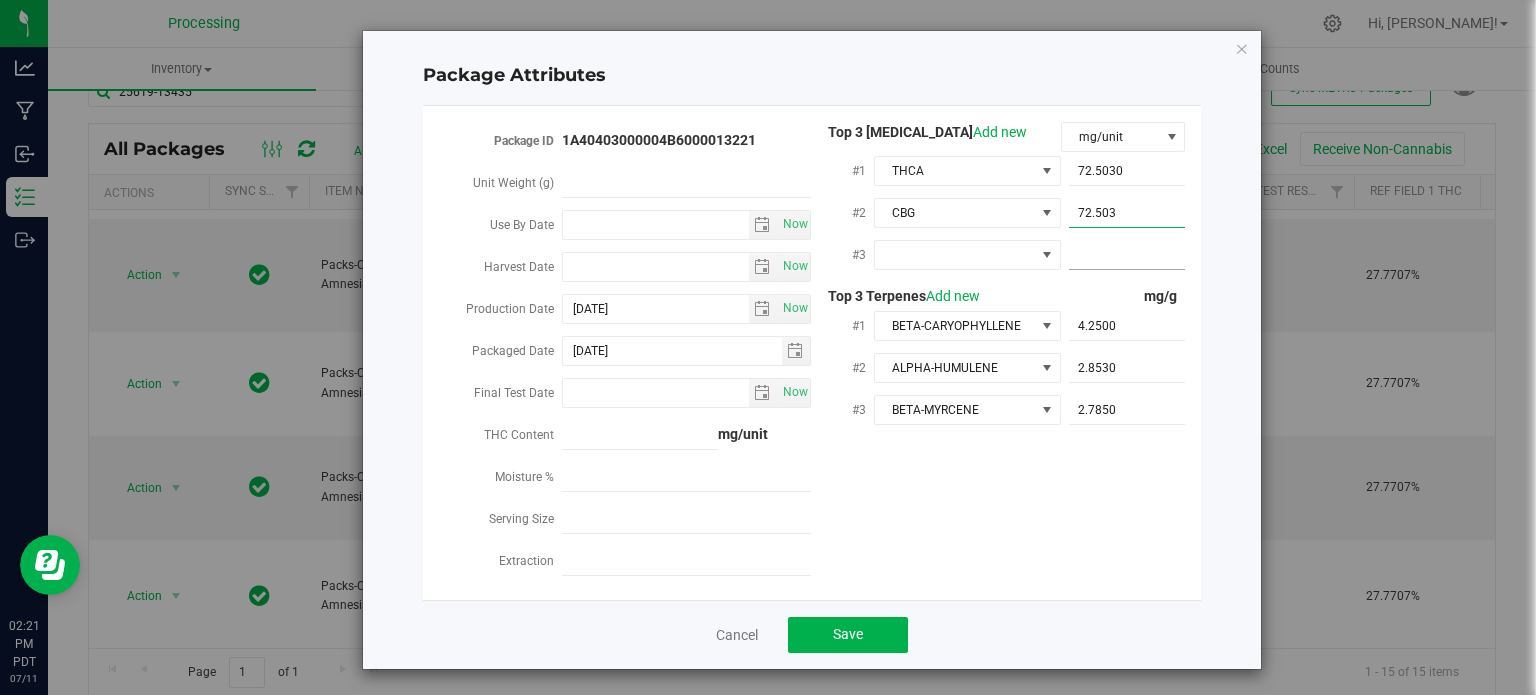 type on "72.5030" 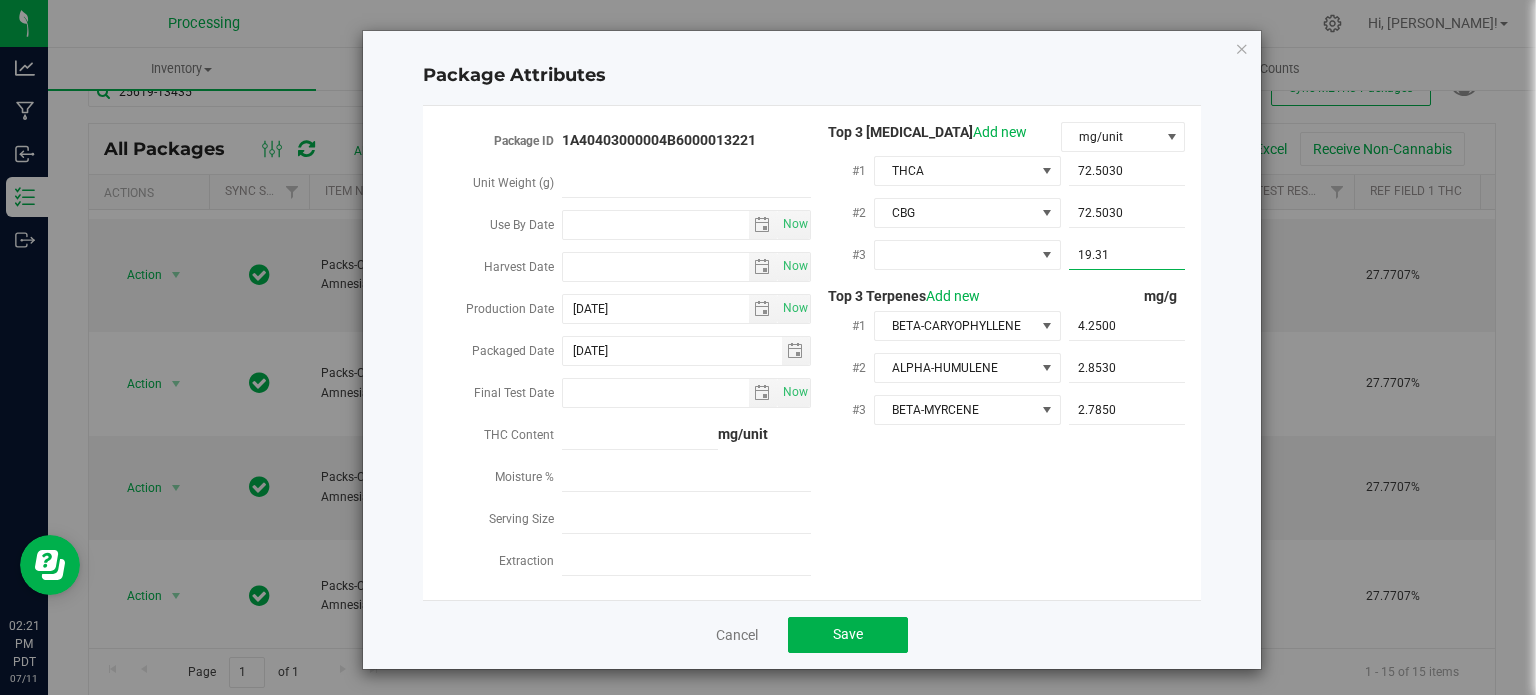 type on "19.310" 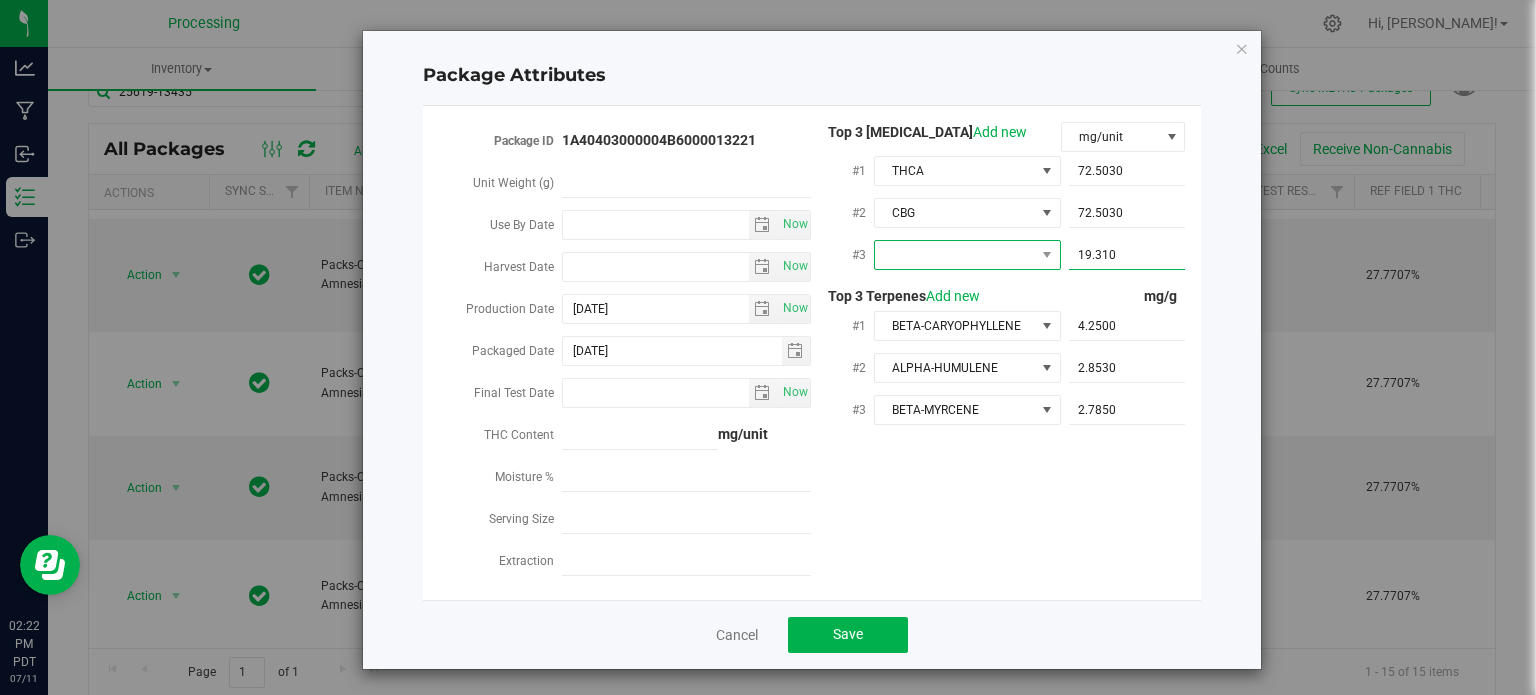 type on "19.3100" 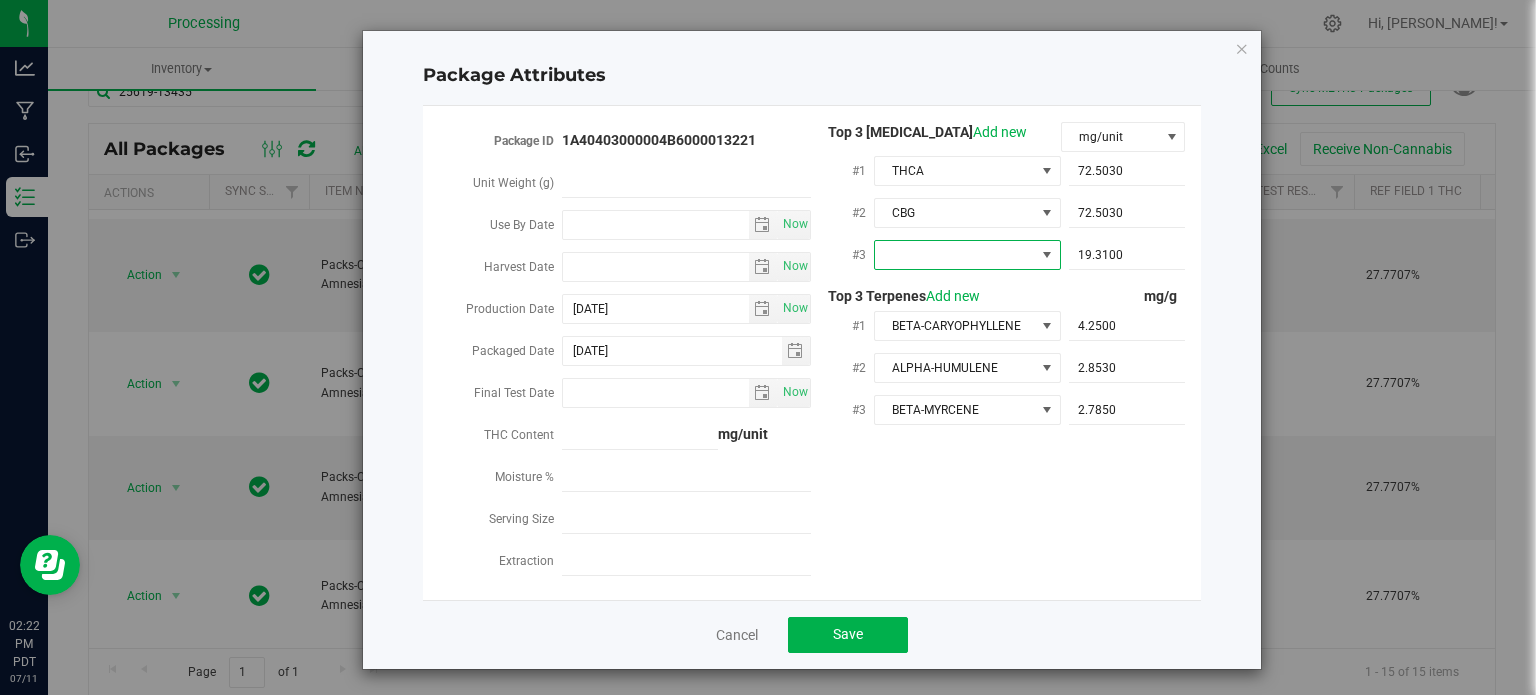 click at bounding box center (955, 255) 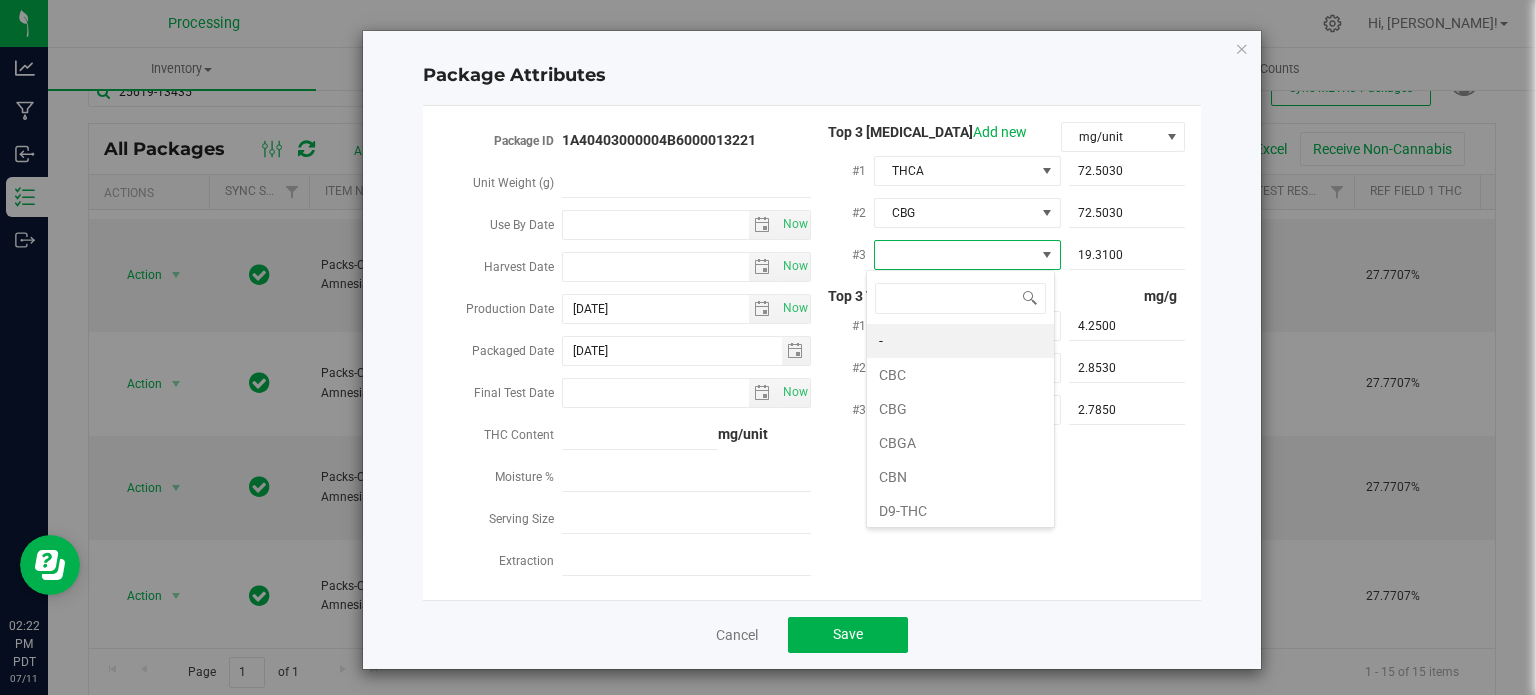 scroll, scrollTop: 99970, scrollLeft: 99812, axis: both 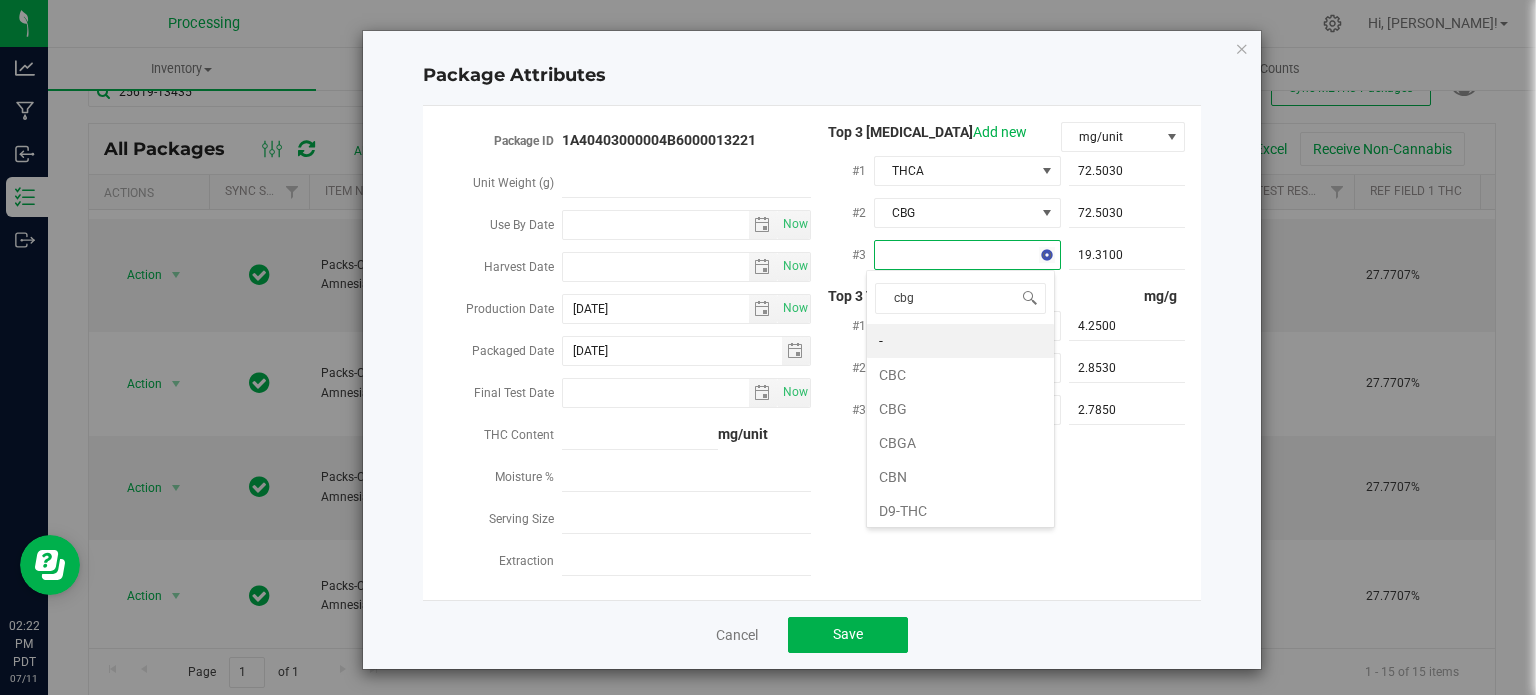 type on "cbga" 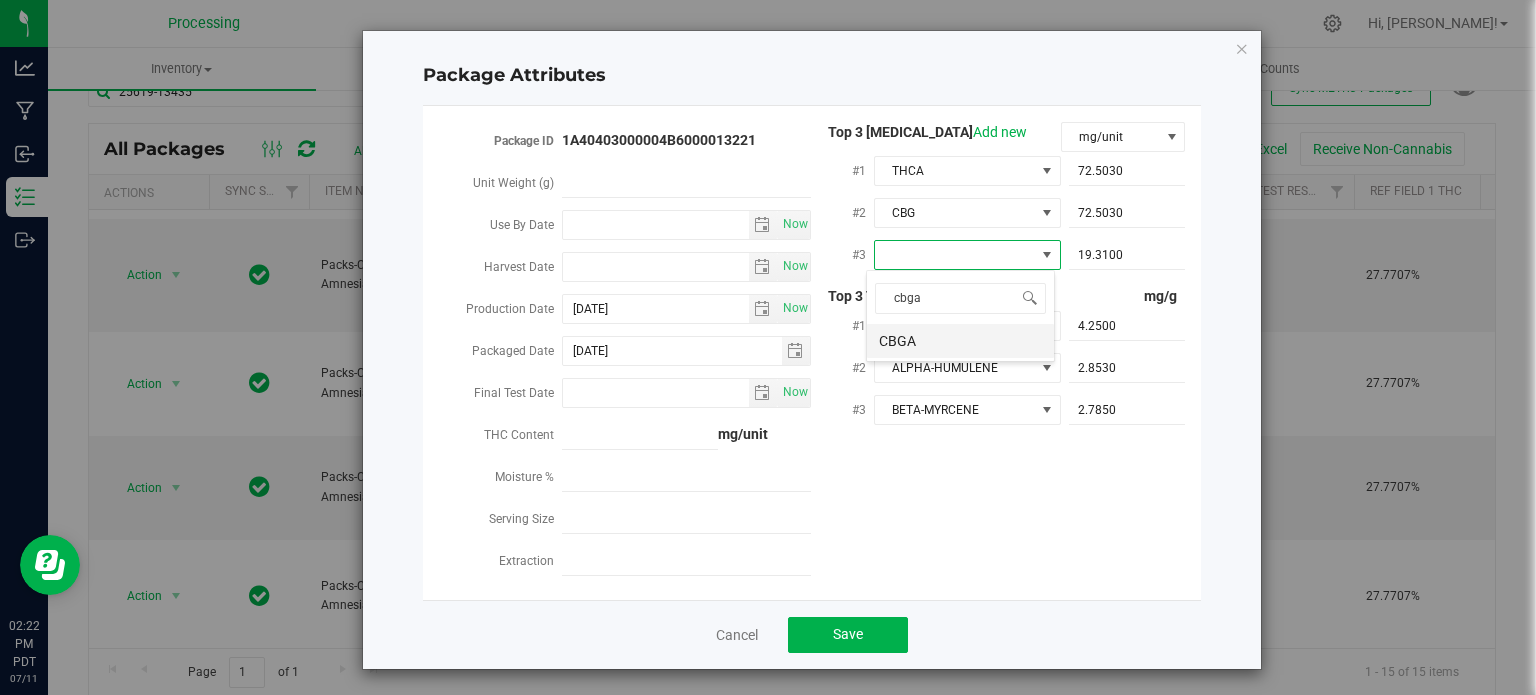 click on "CBGA" at bounding box center (960, 341) 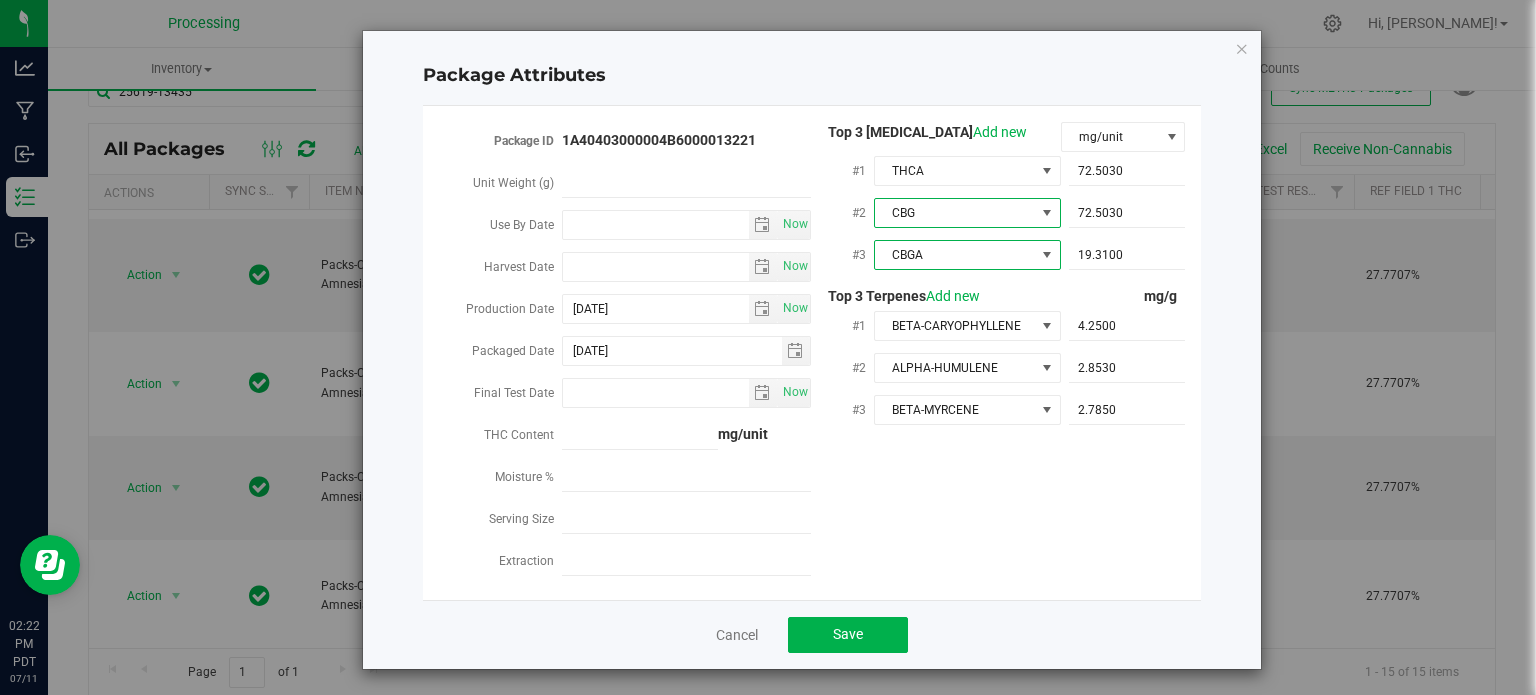 click at bounding box center (1047, 213) 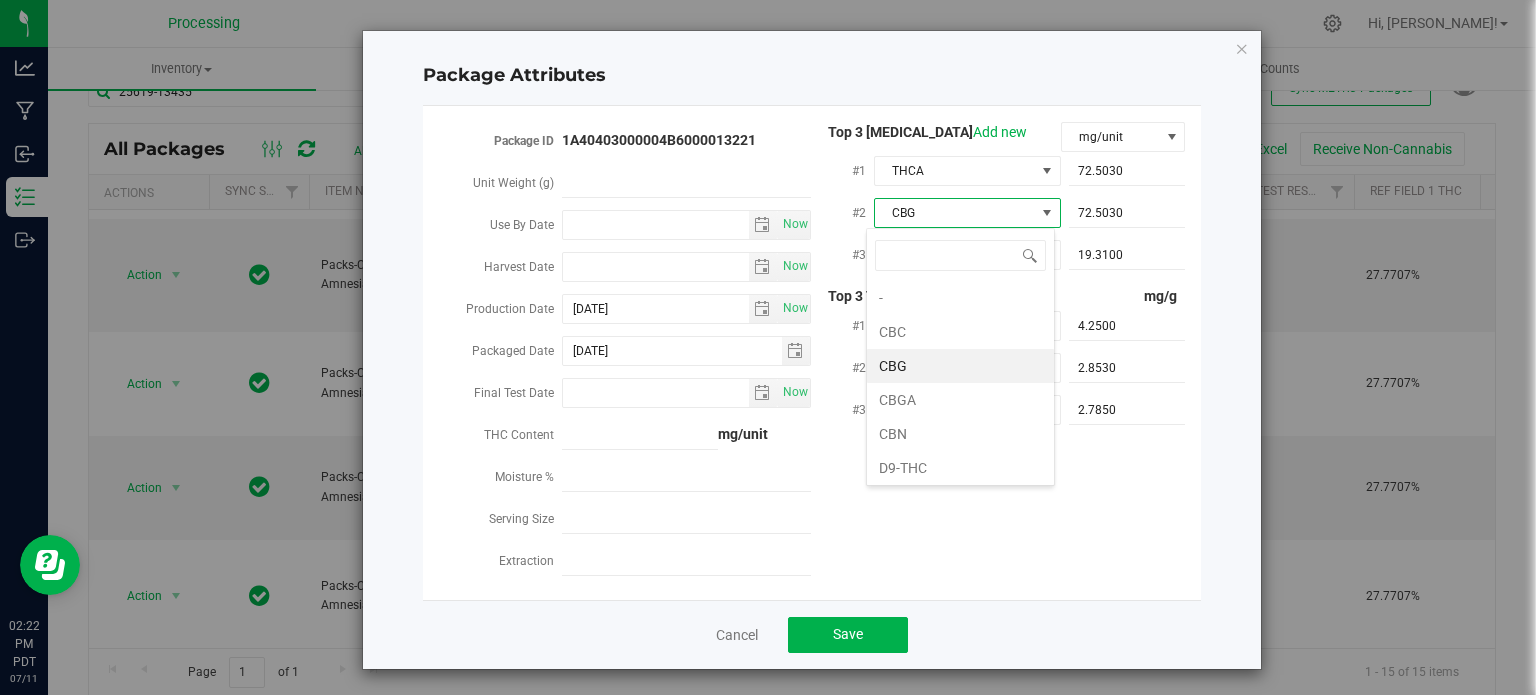 scroll, scrollTop: 99970, scrollLeft: 99812, axis: both 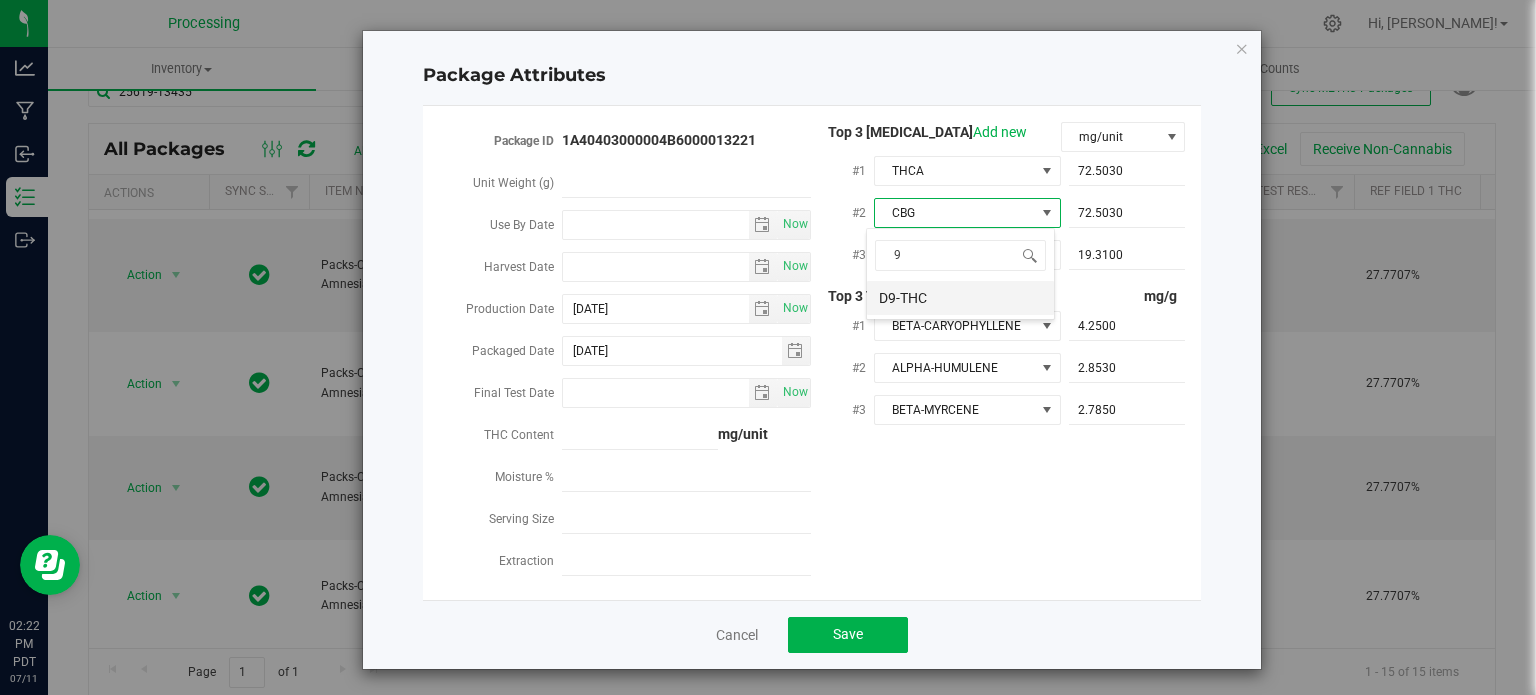 click on "D9-THC" at bounding box center [960, 298] 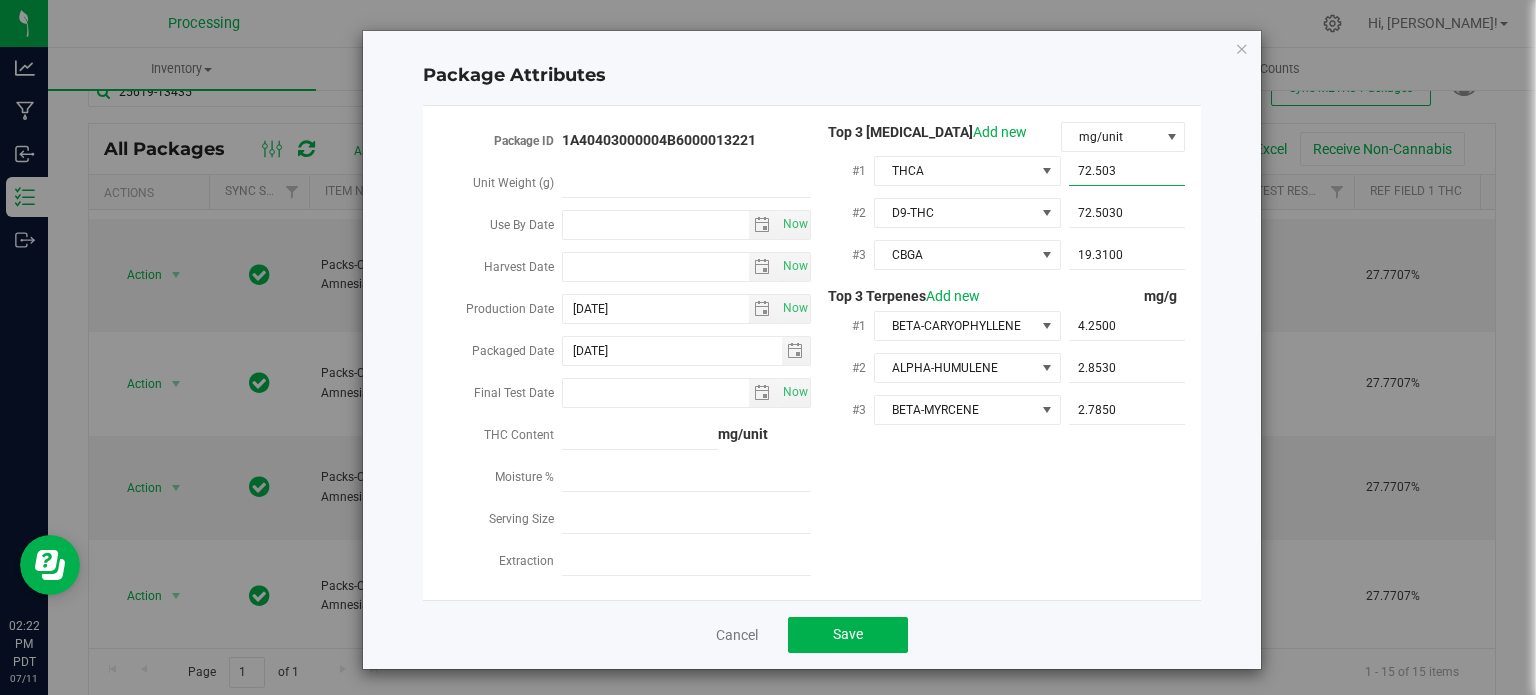 click on "72.5030 72.503" at bounding box center [1127, 171] 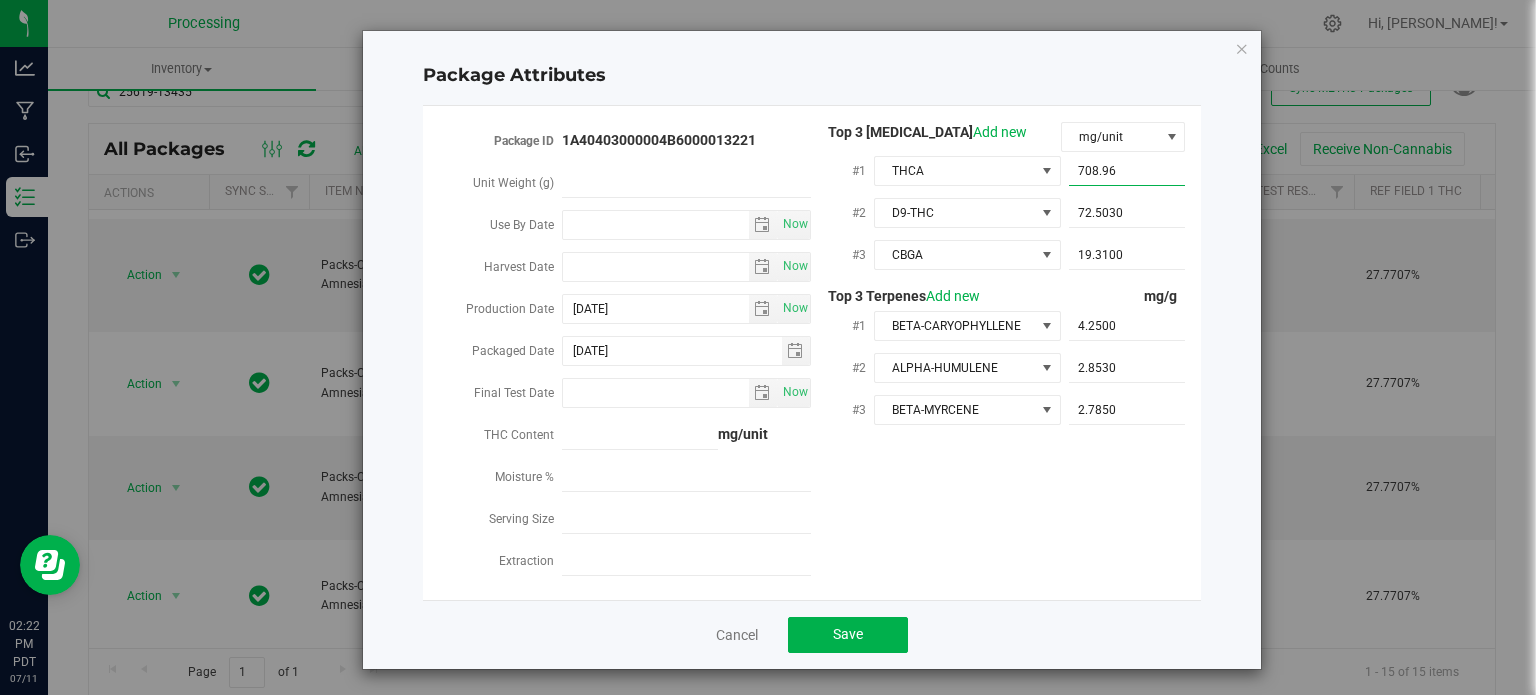 type on "708.968" 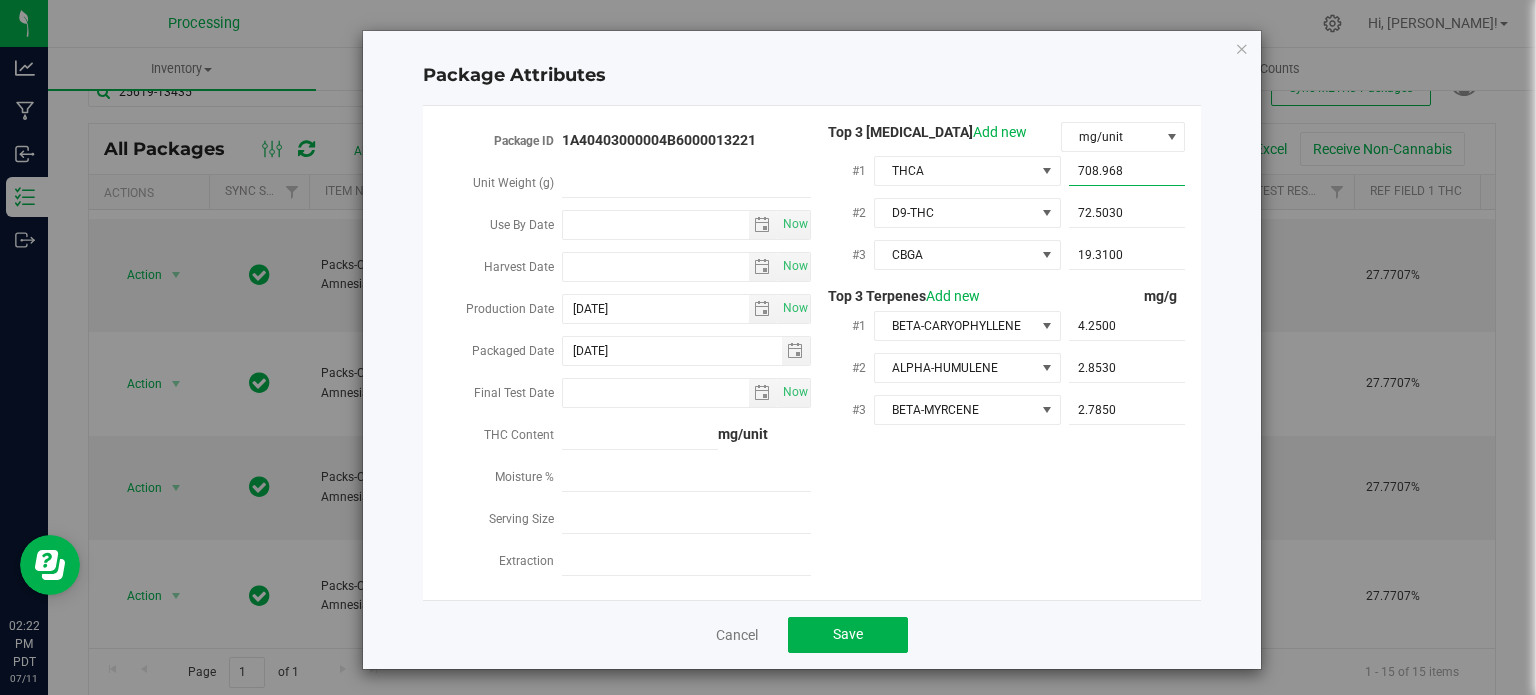 type on "708.9680" 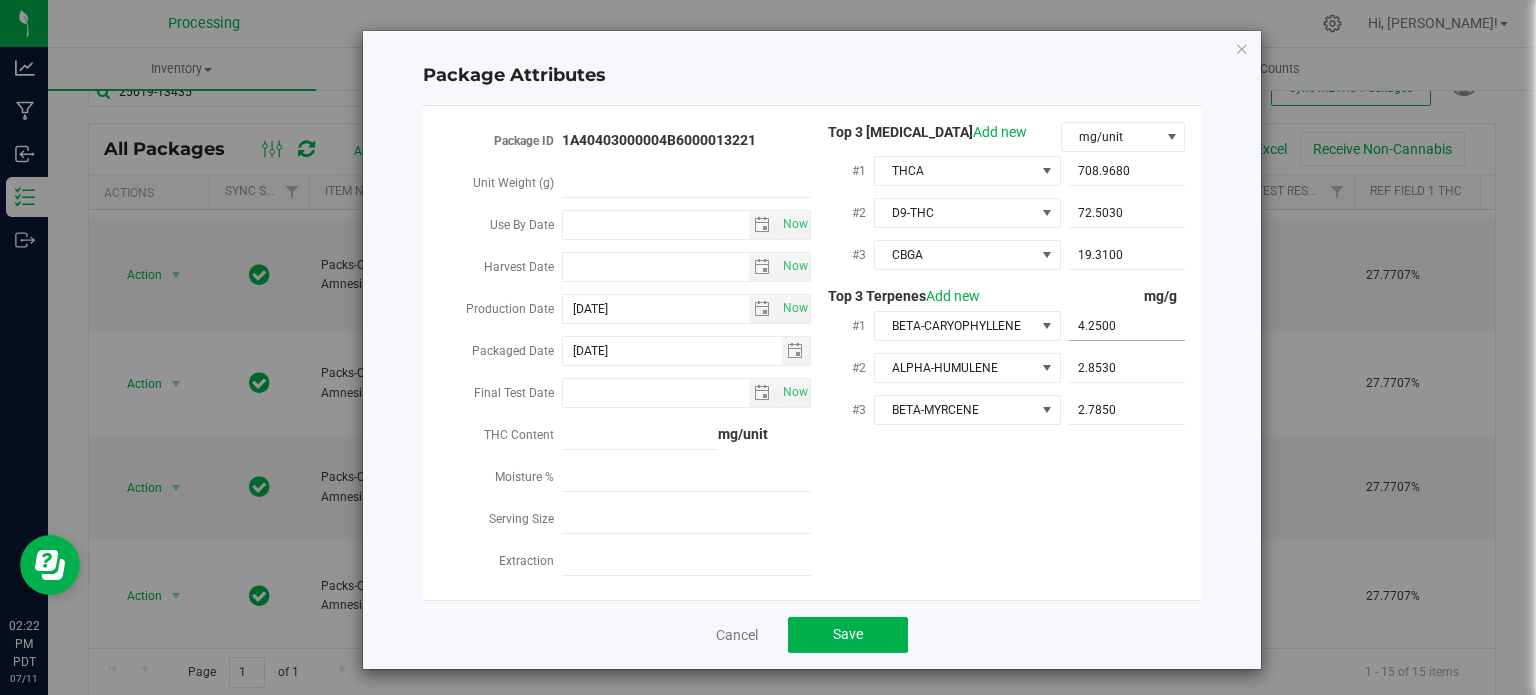 click on "4.2500 4.25" at bounding box center (1127, 326) 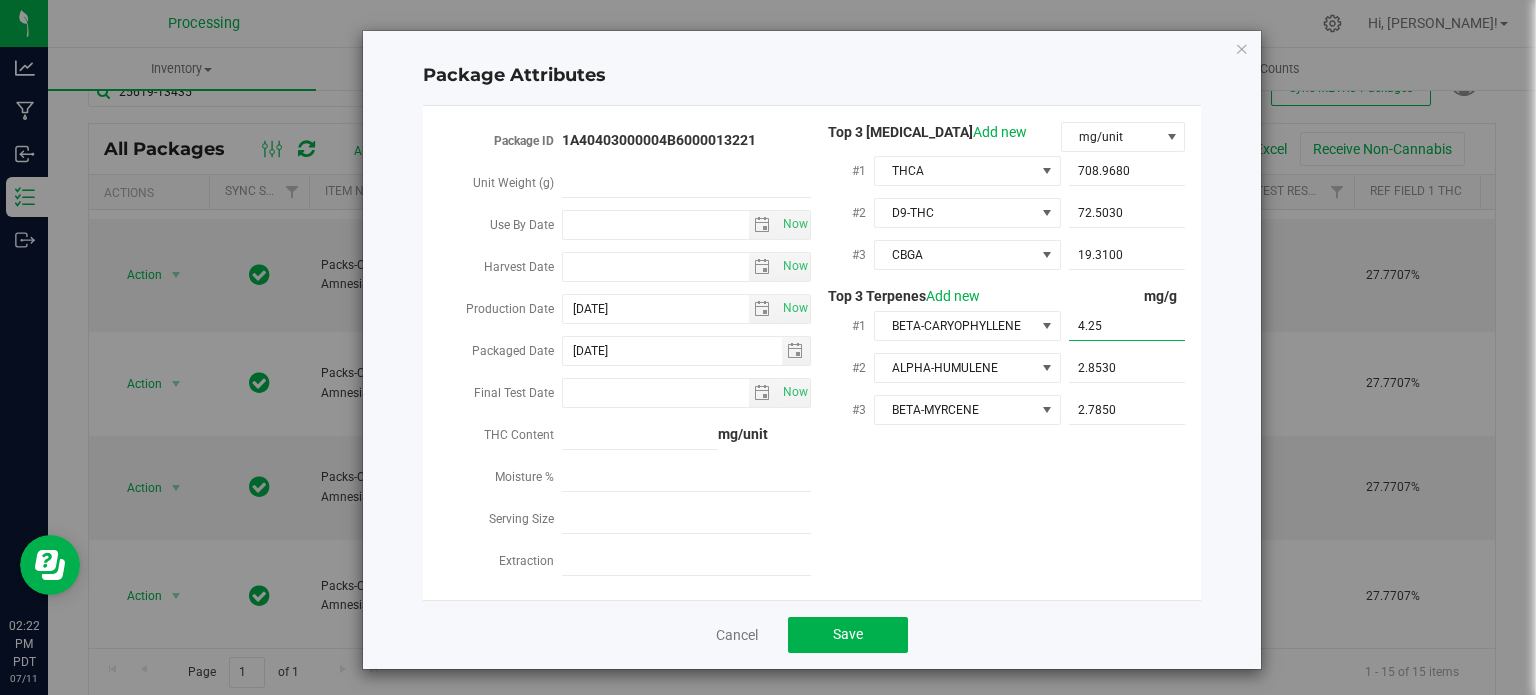 click on "4.25" at bounding box center [1127, 326] 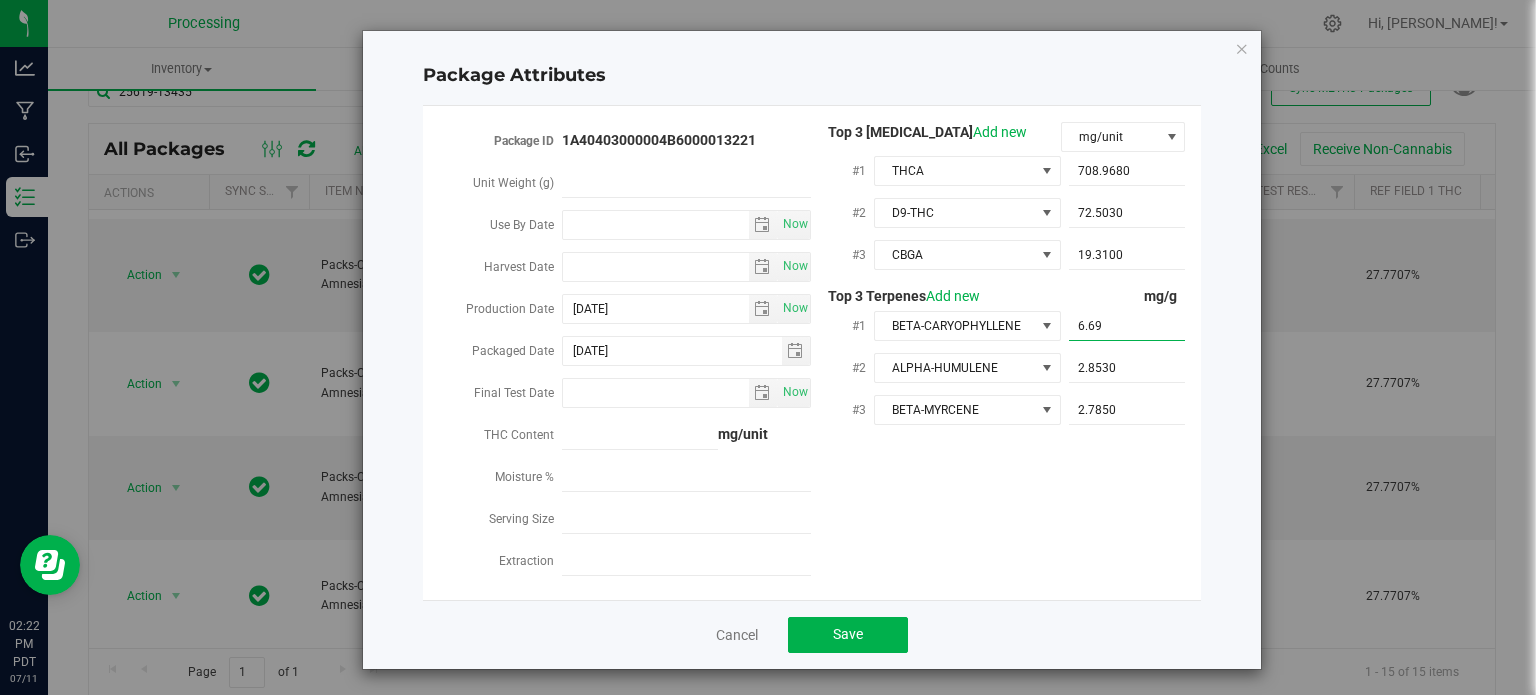 type on "6.690" 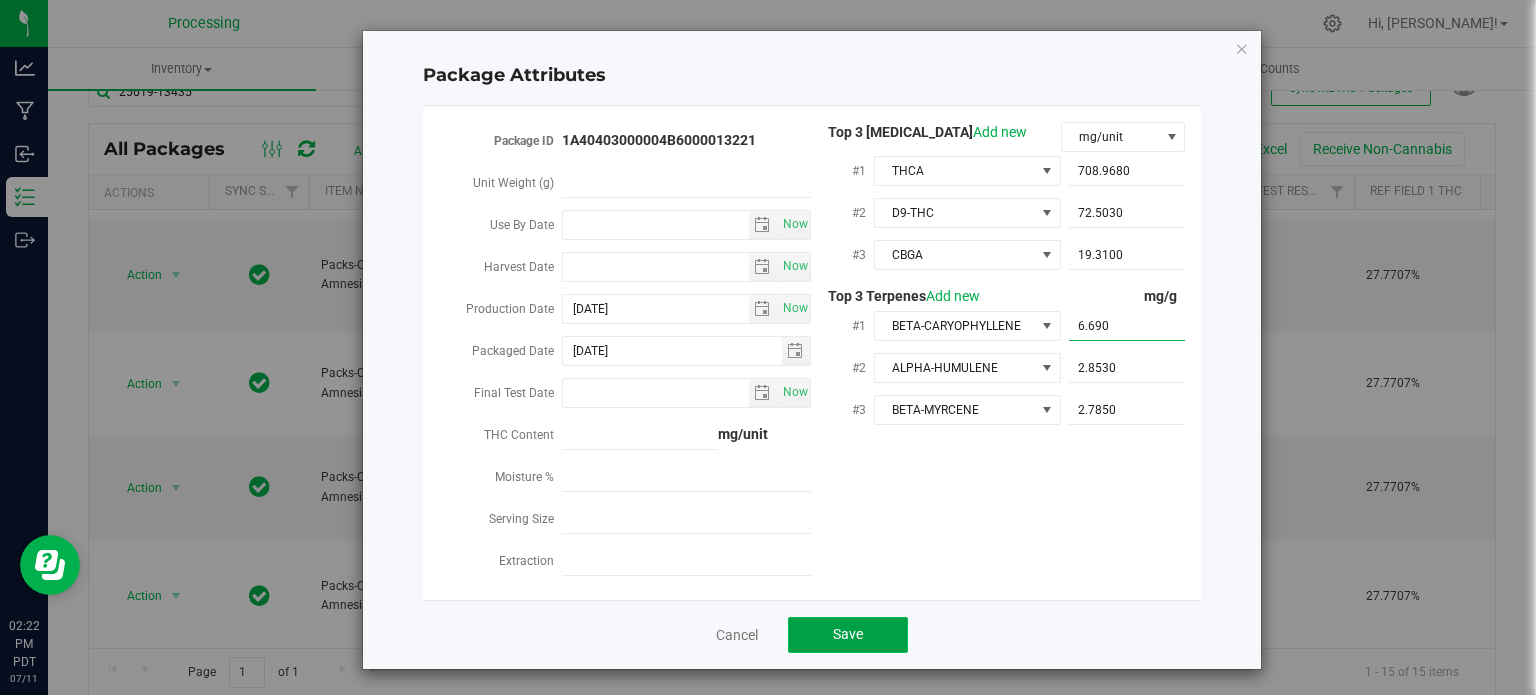 type on "6.6900" 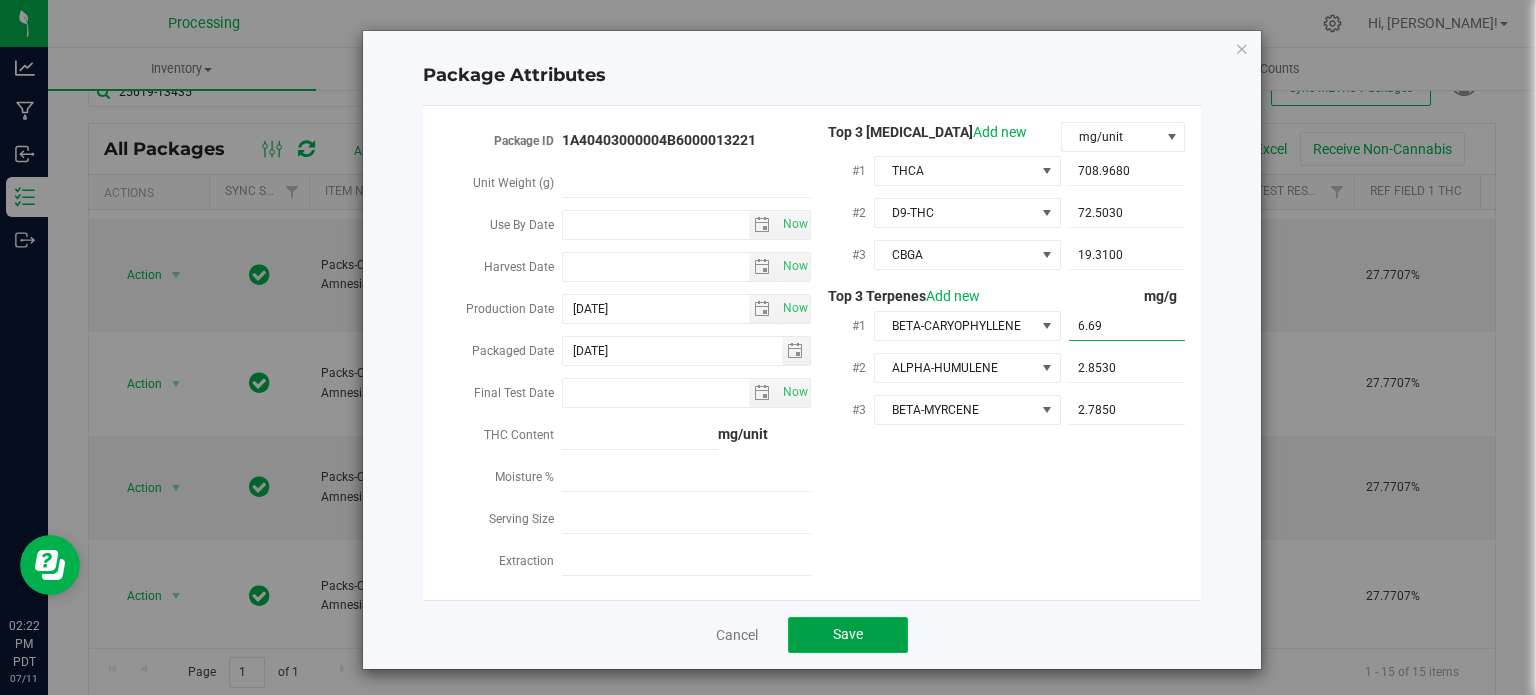 click on "Save" 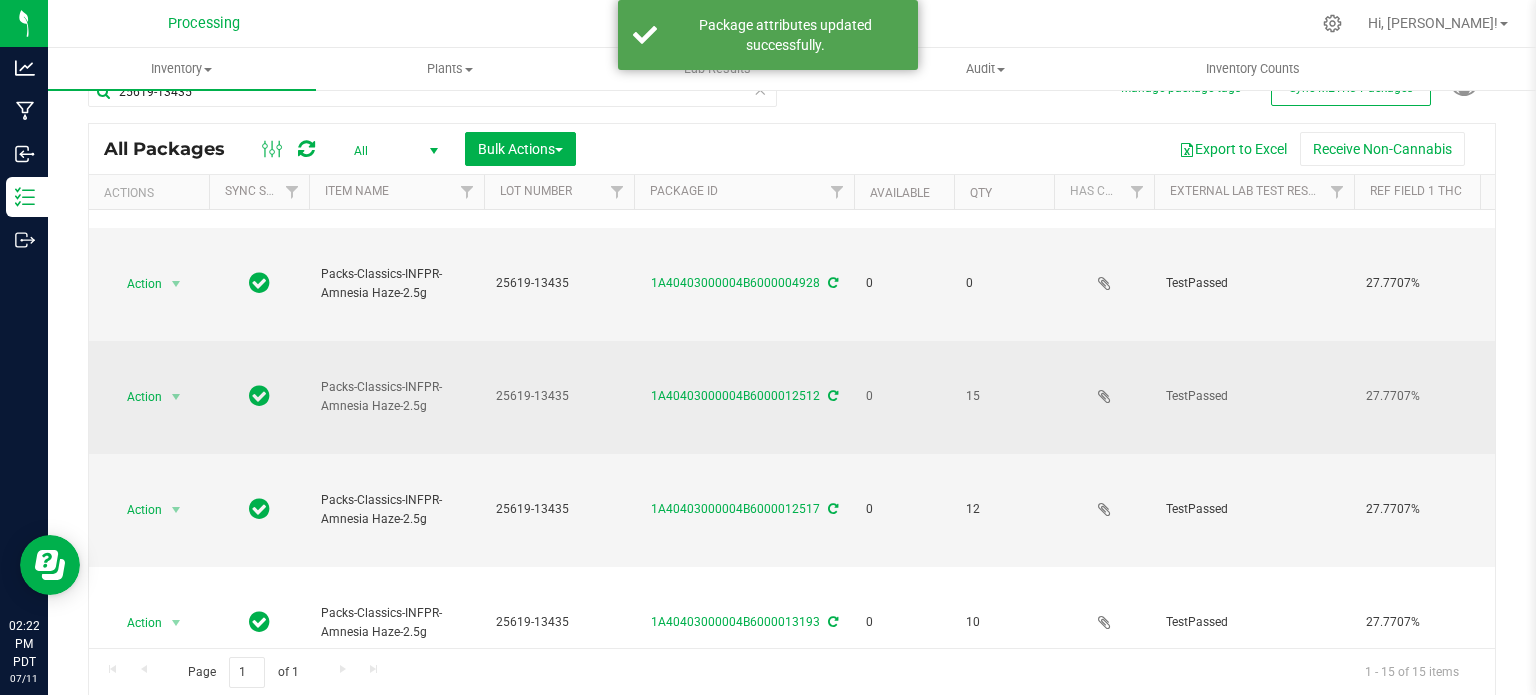 scroll, scrollTop: 0, scrollLeft: 0, axis: both 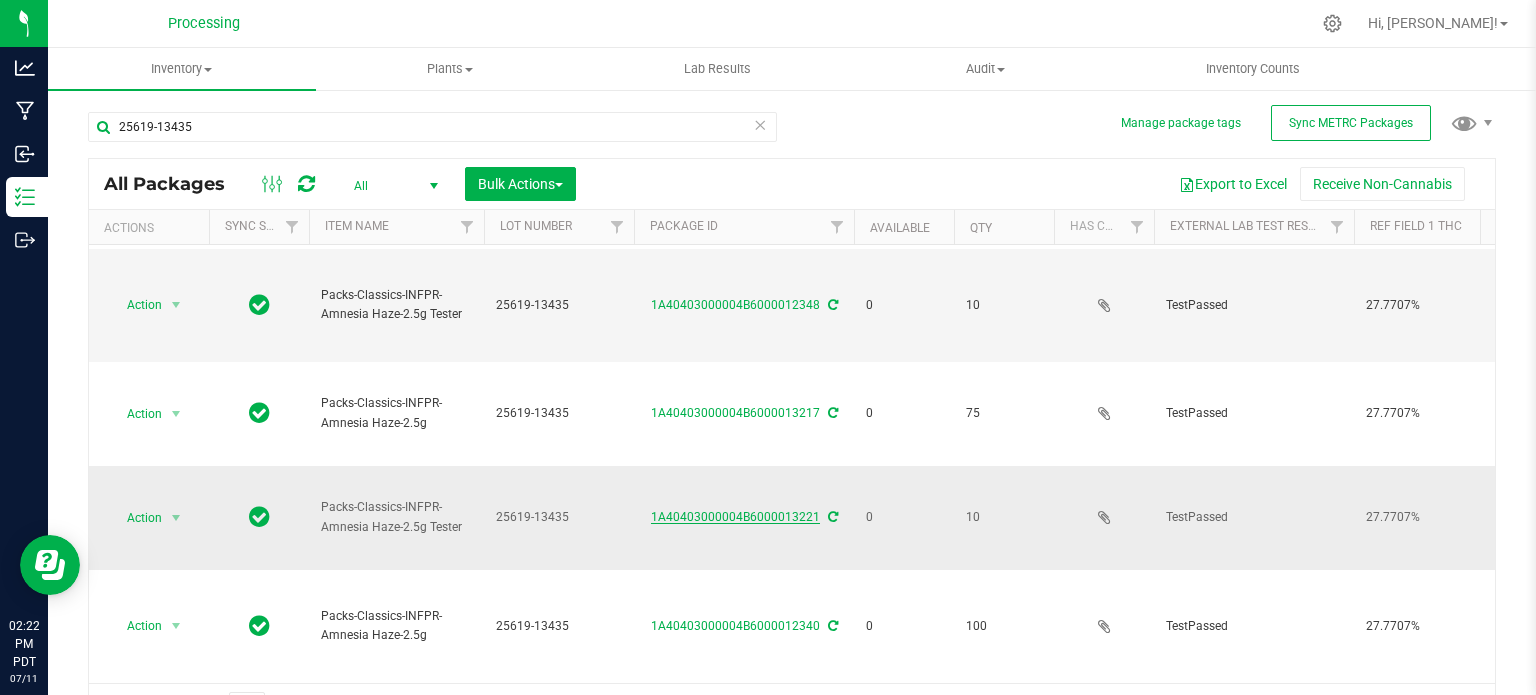 click on "1A40403000004B6000013221" at bounding box center (735, 517) 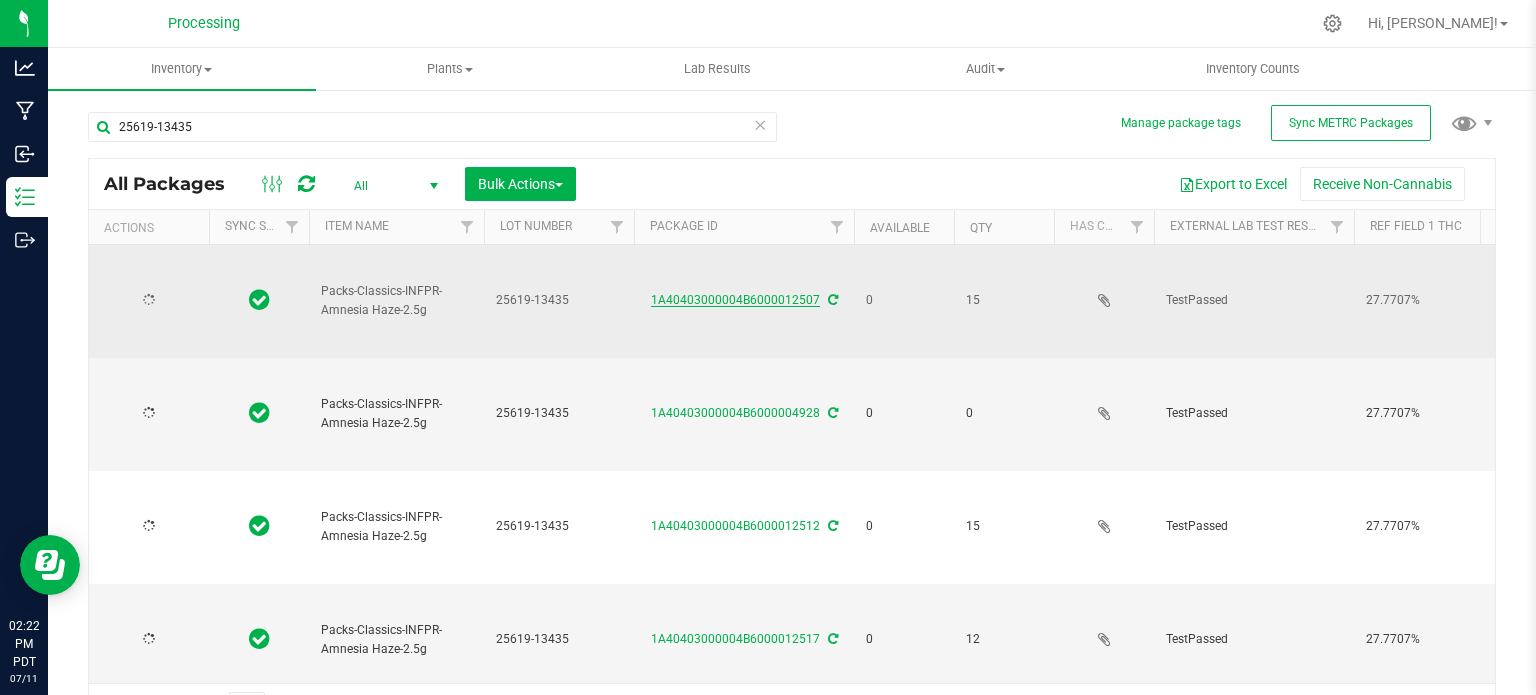 type on "[DATE]" 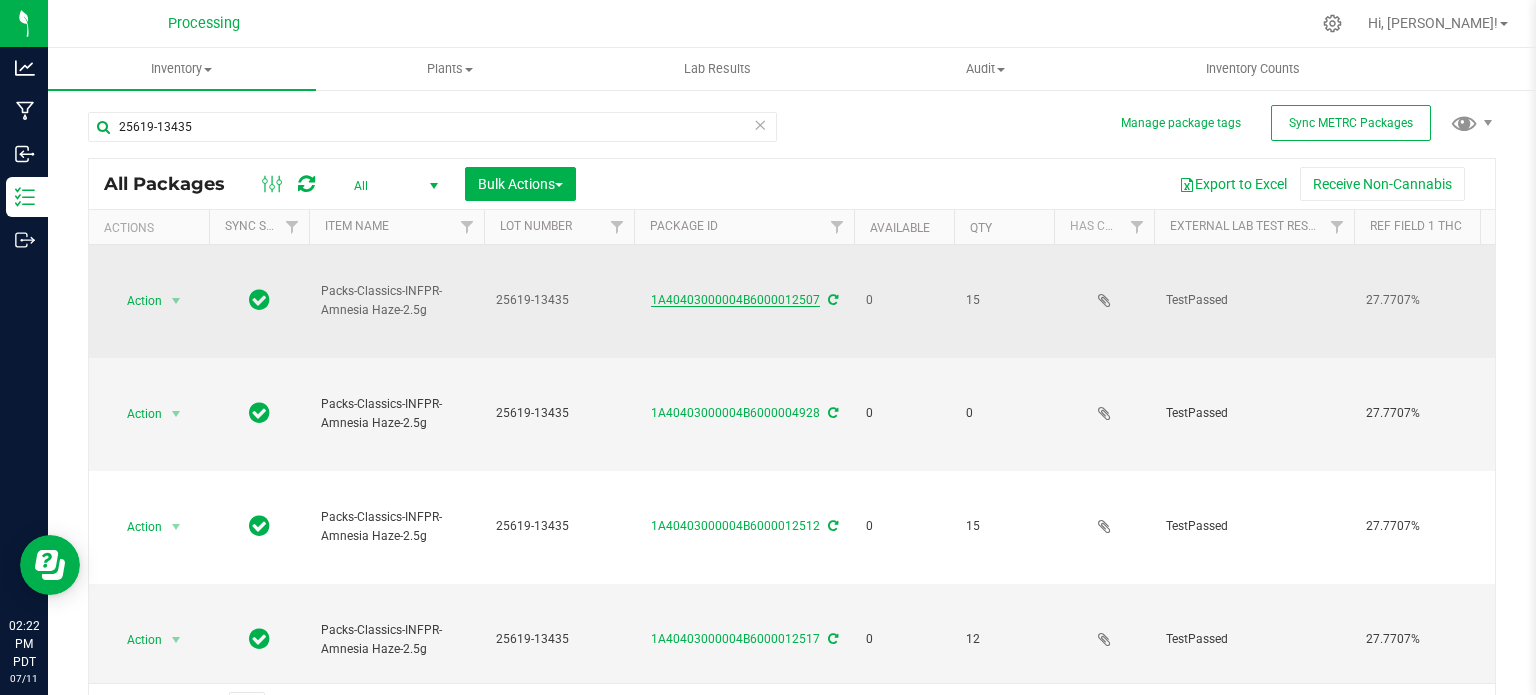 click on "1A40403000004B6000012507" at bounding box center (735, 300) 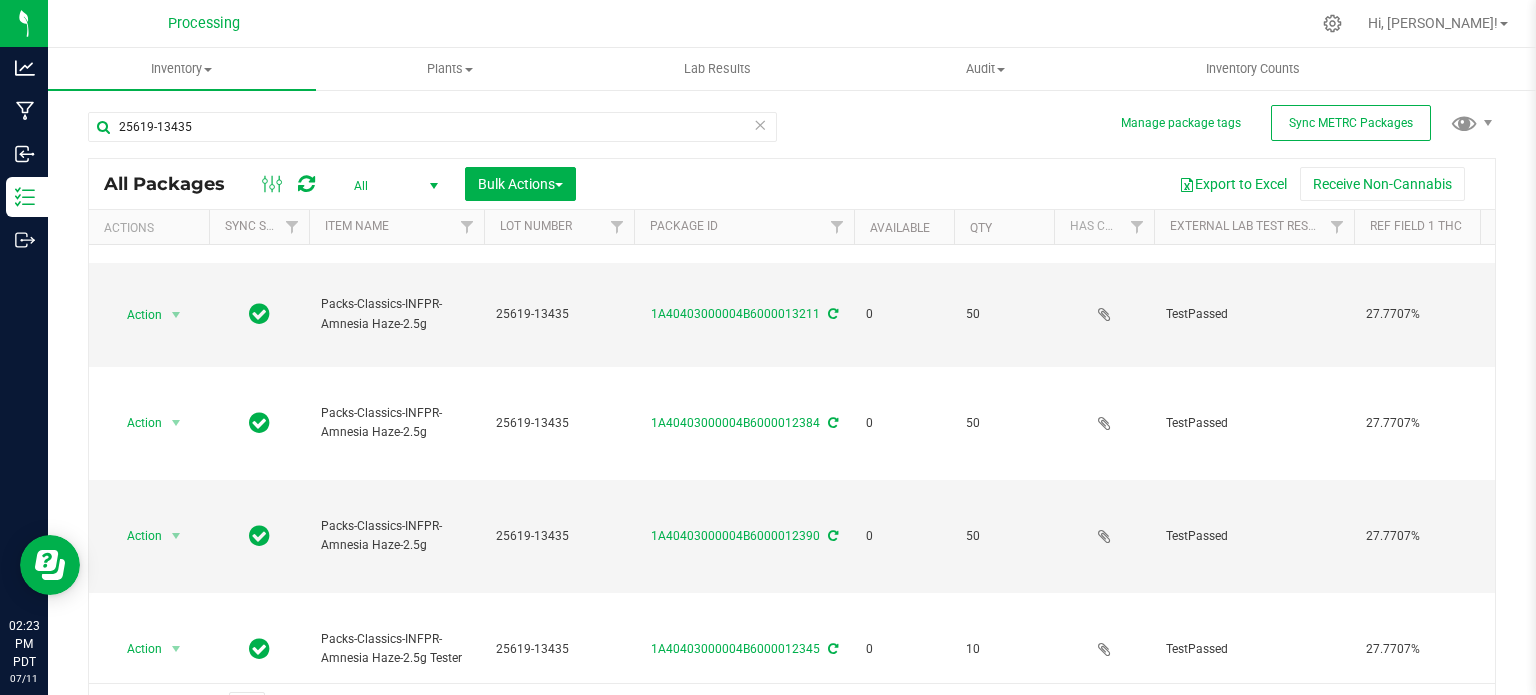 scroll, scrollTop: 548, scrollLeft: 0, axis: vertical 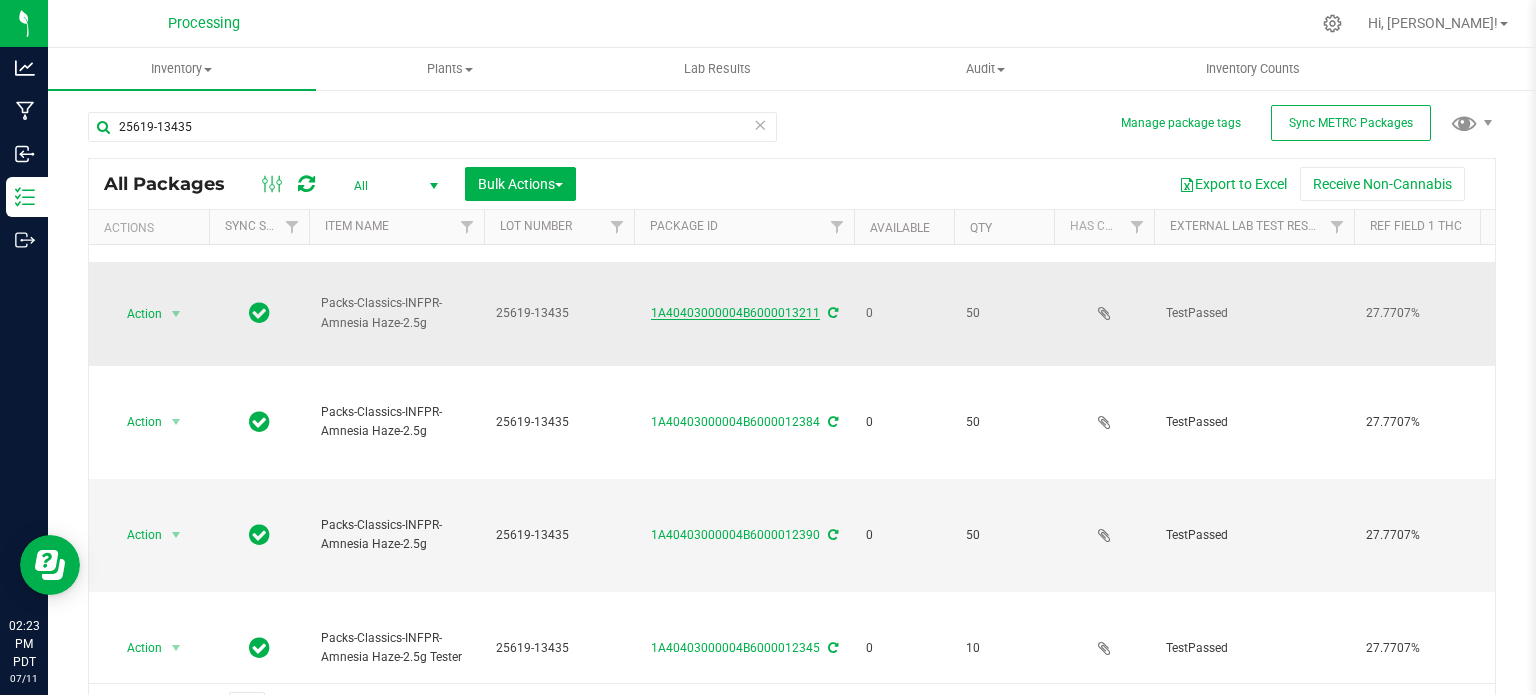 click on "1A40403000004B6000013211" at bounding box center (735, 313) 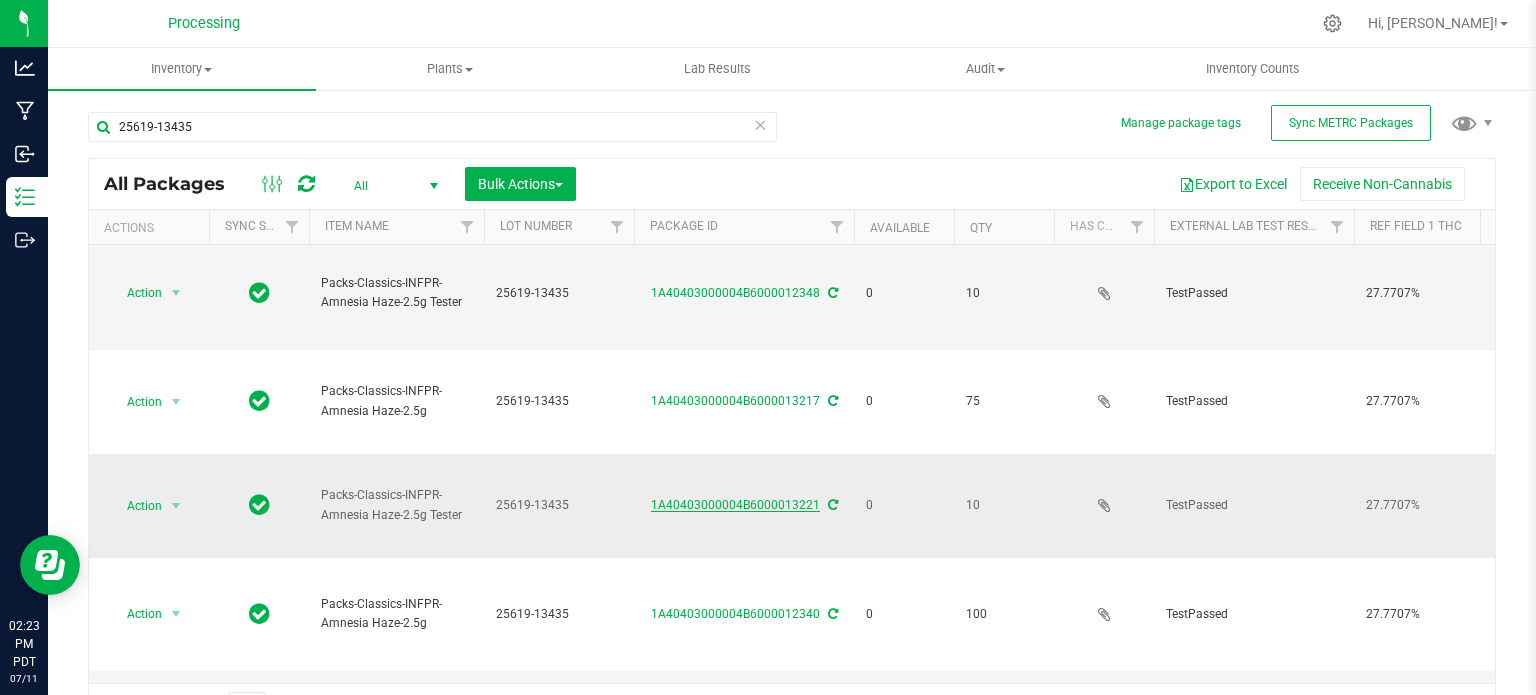 scroll, scrollTop: 1012, scrollLeft: 0, axis: vertical 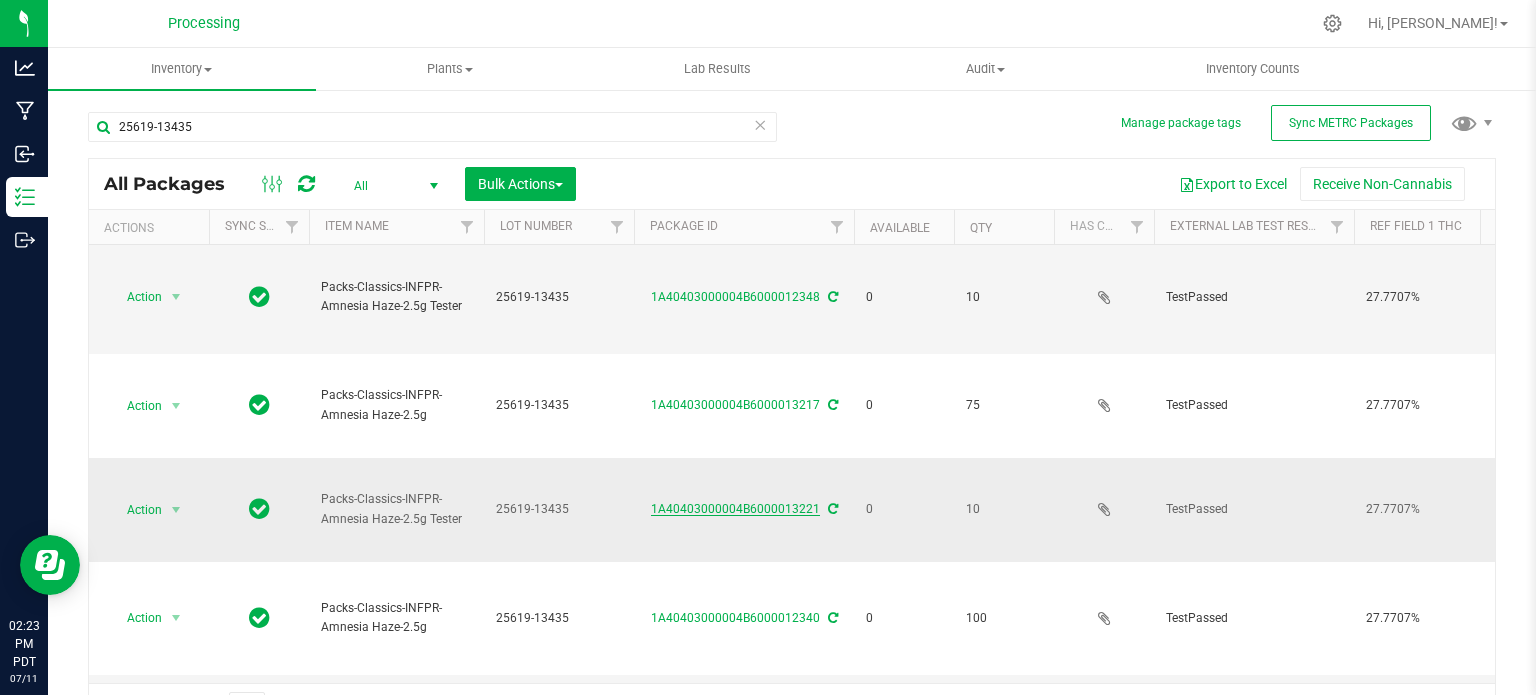 click on "1A40403000004B6000013221" at bounding box center (735, 509) 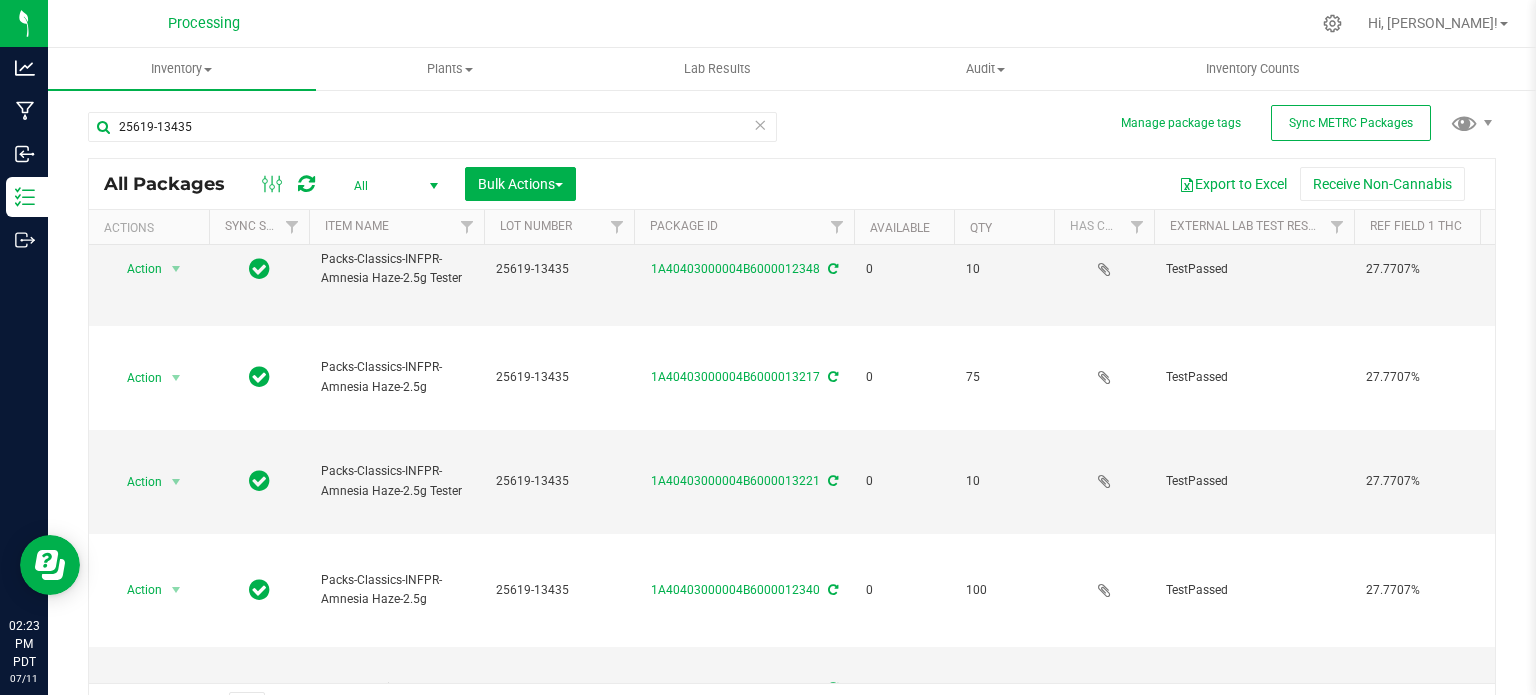 scroll, scrollTop: 1042, scrollLeft: 0, axis: vertical 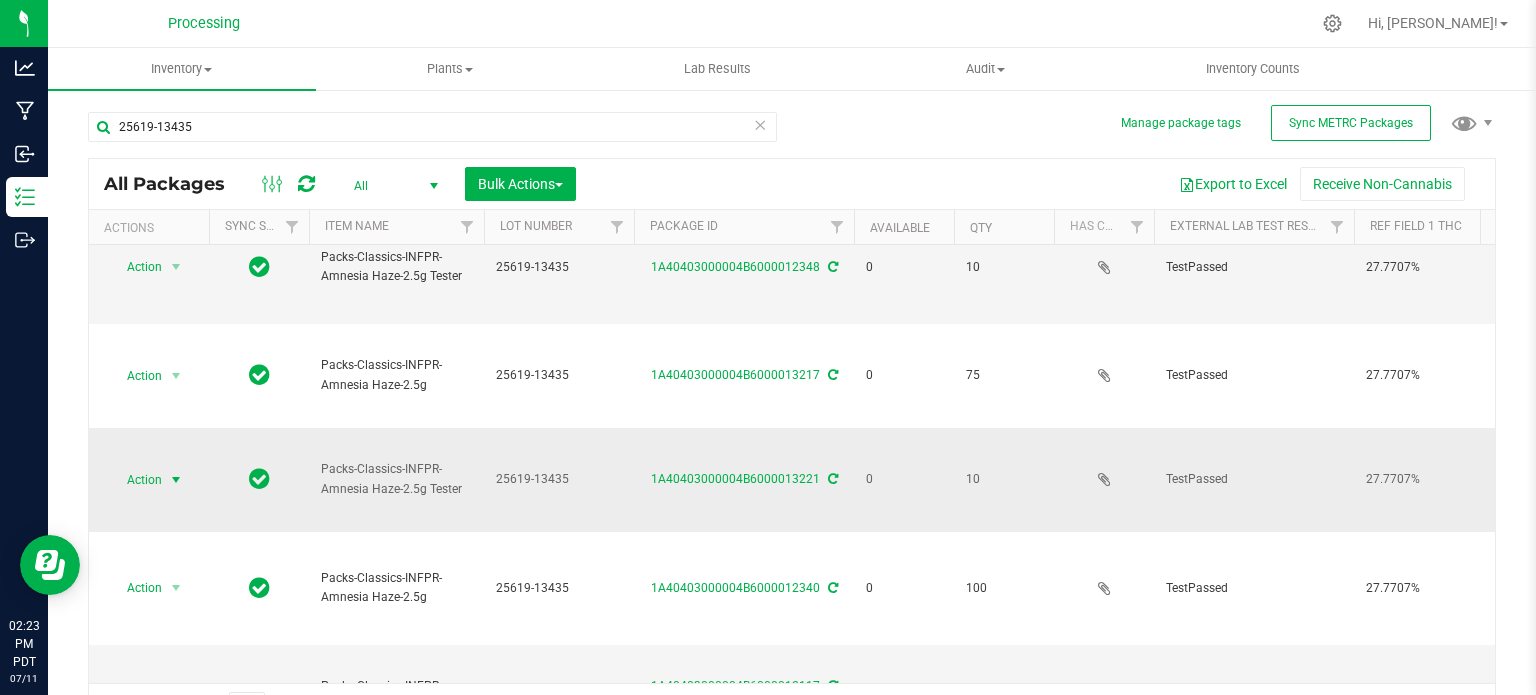 click at bounding box center [176, 480] 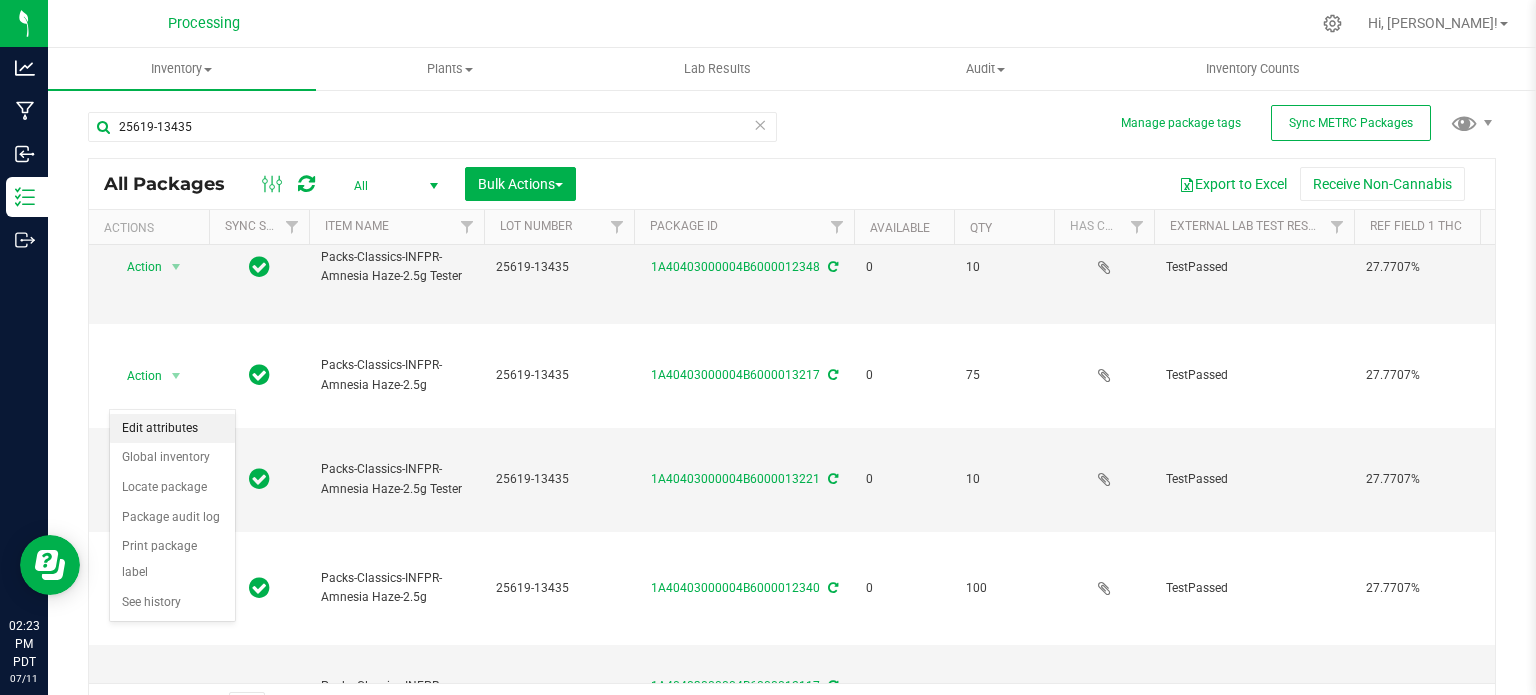 click on "Edit attributes" at bounding box center [172, 429] 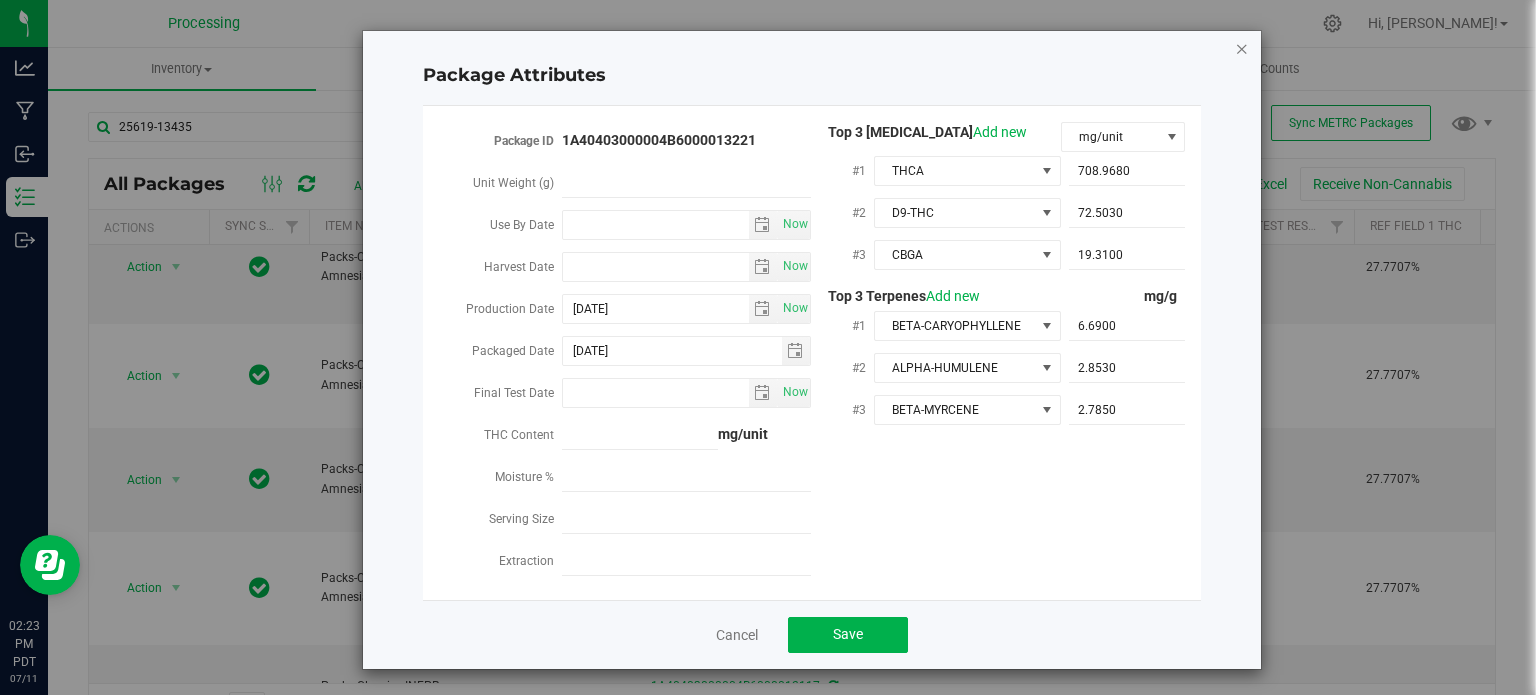 click at bounding box center [1242, 48] 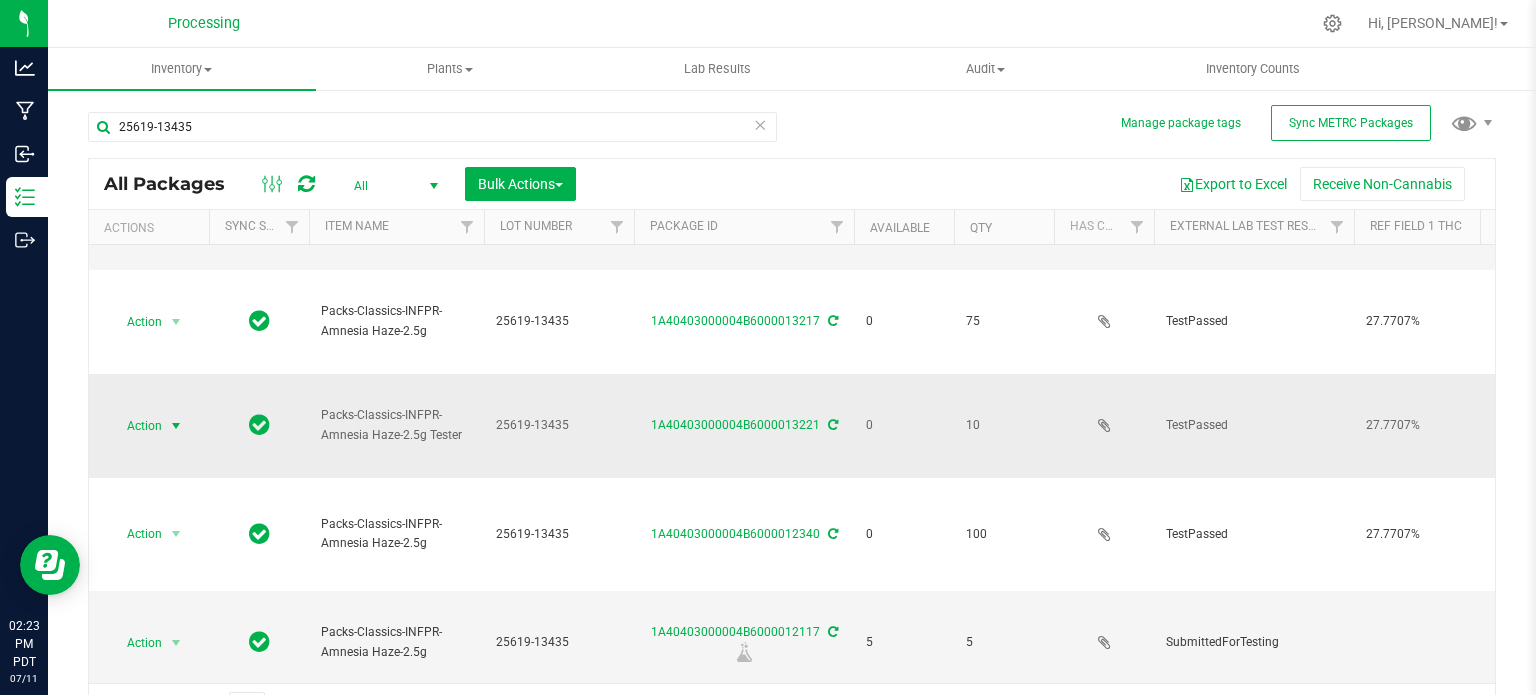 scroll, scrollTop: 1114, scrollLeft: 0, axis: vertical 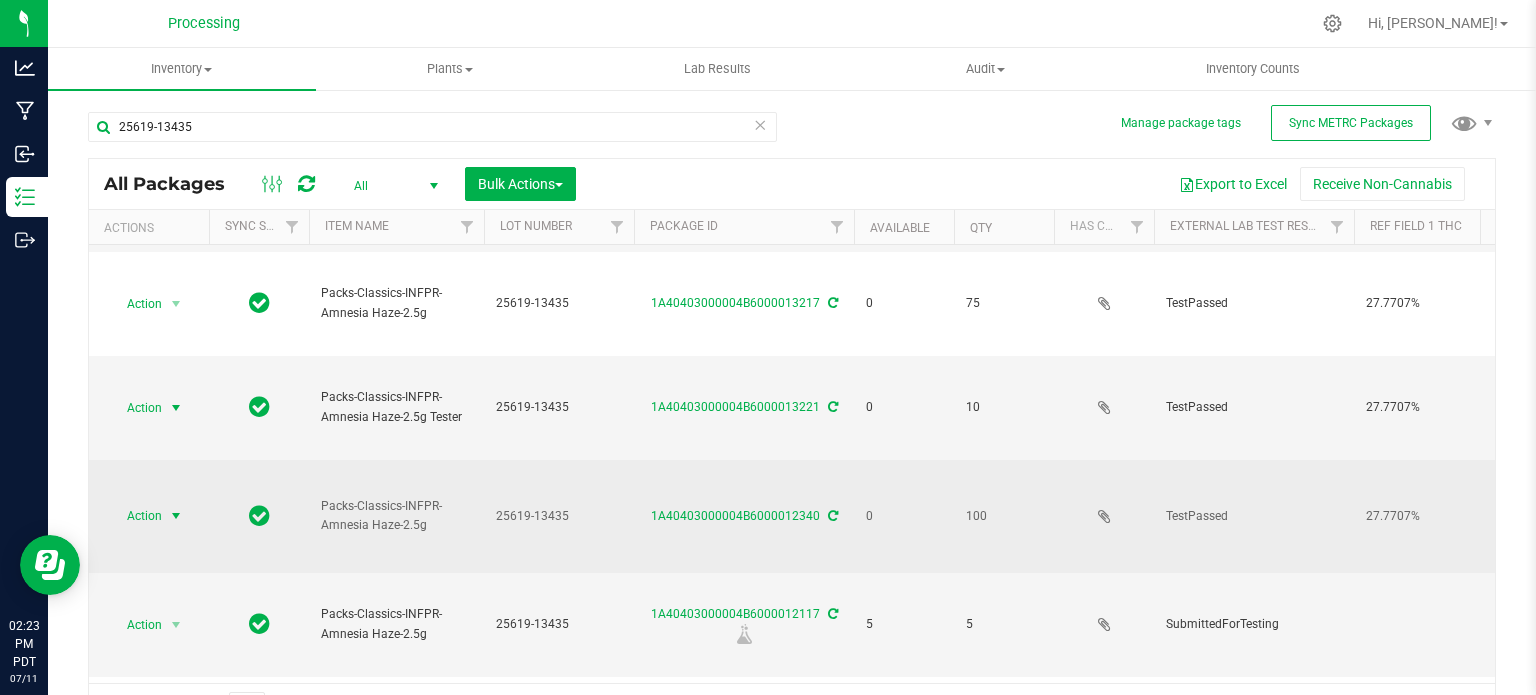 click at bounding box center (176, 516) 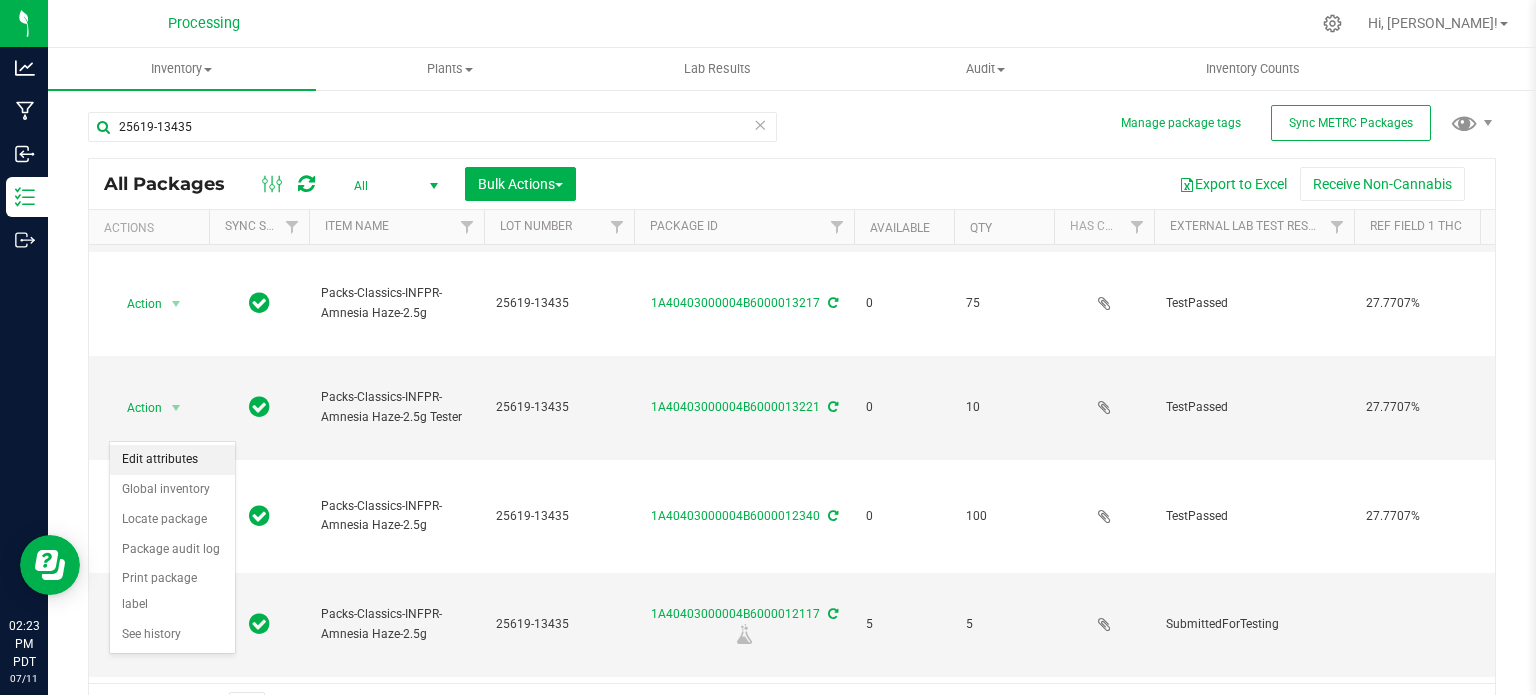 click on "Edit attributes" at bounding box center [172, 460] 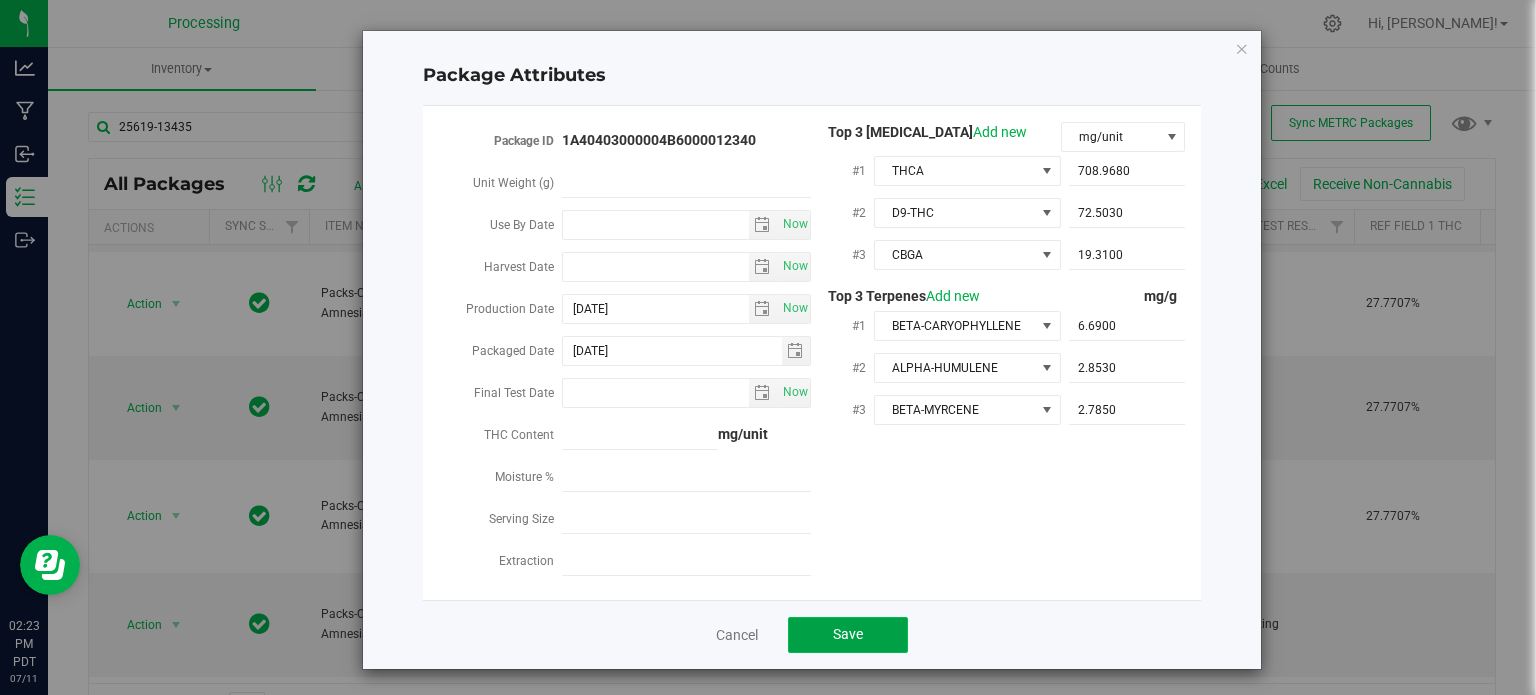 click on "Save" 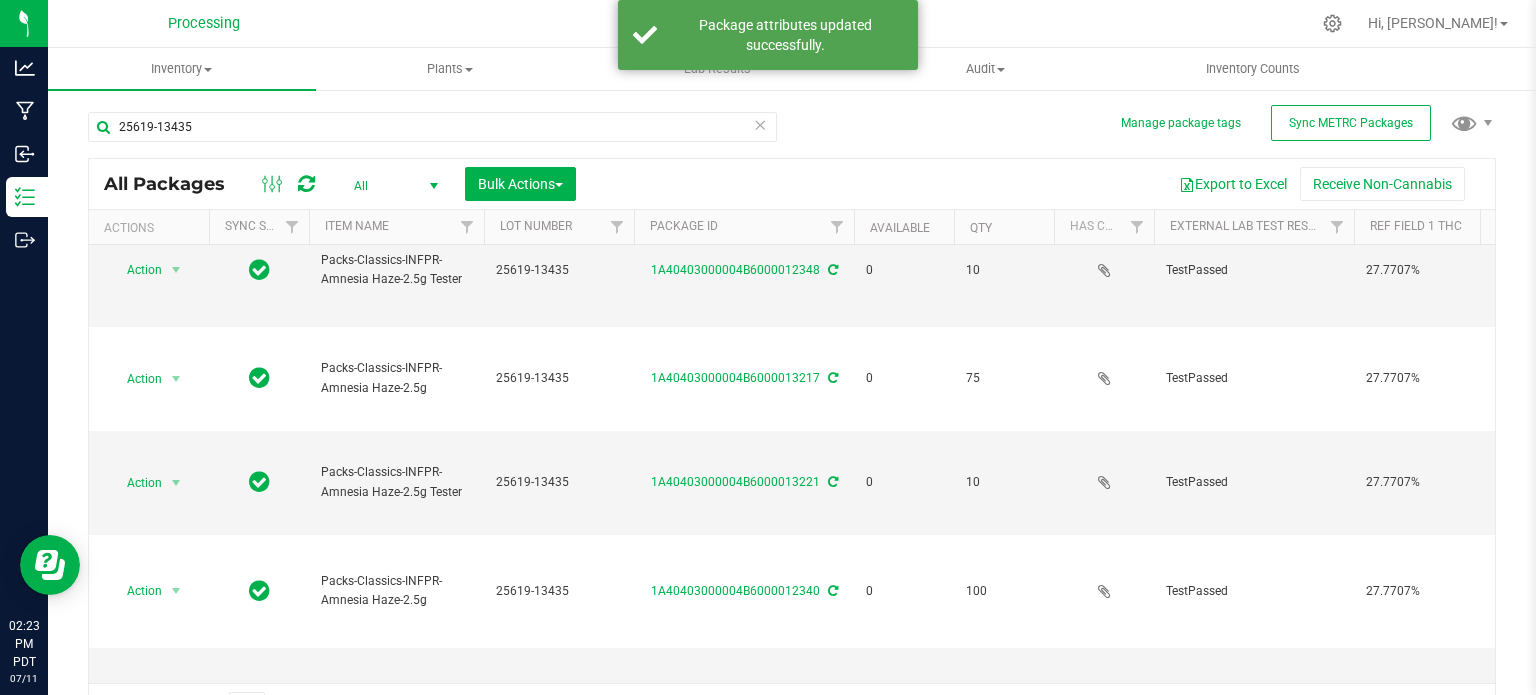 scroll, scrollTop: 1133, scrollLeft: 0, axis: vertical 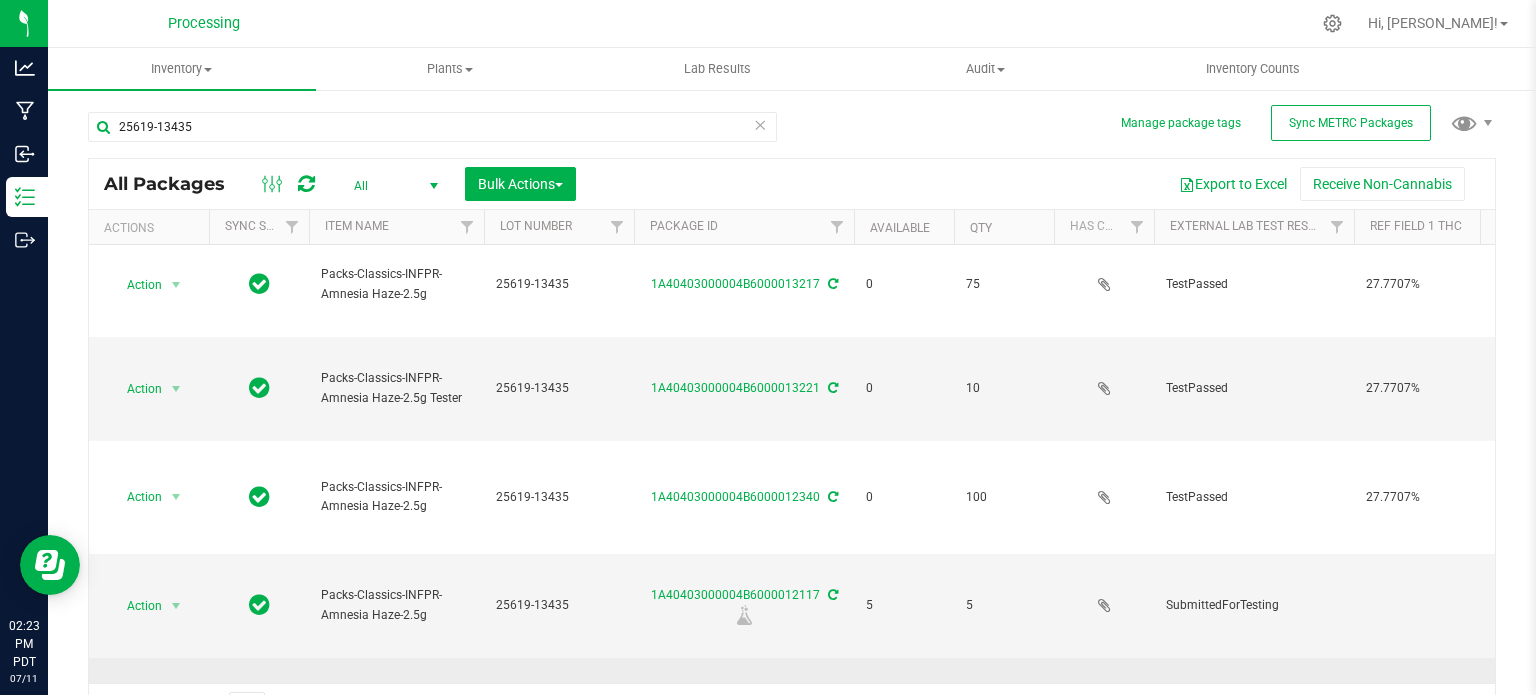 click on "Action" at bounding box center (136, 710) 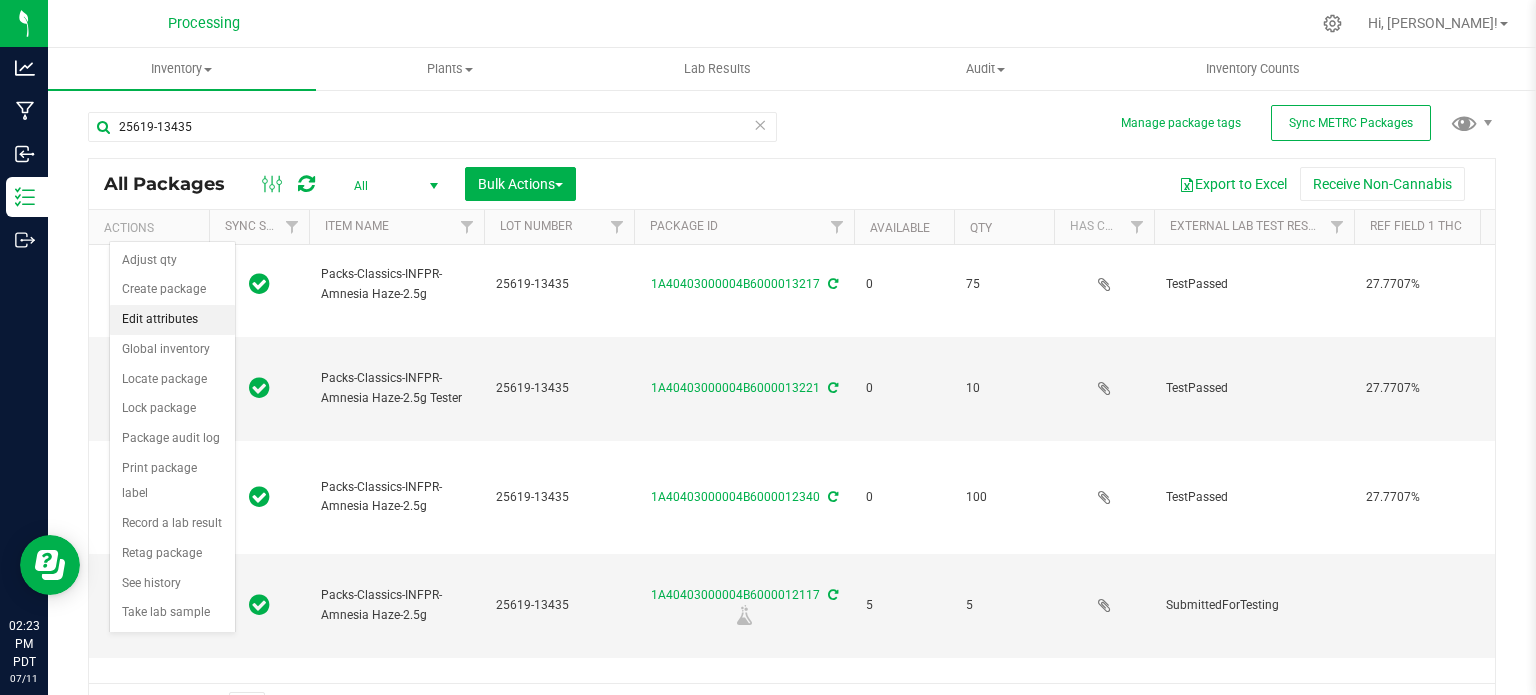 click on "Edit attributes" at bounding box center [172, 320] 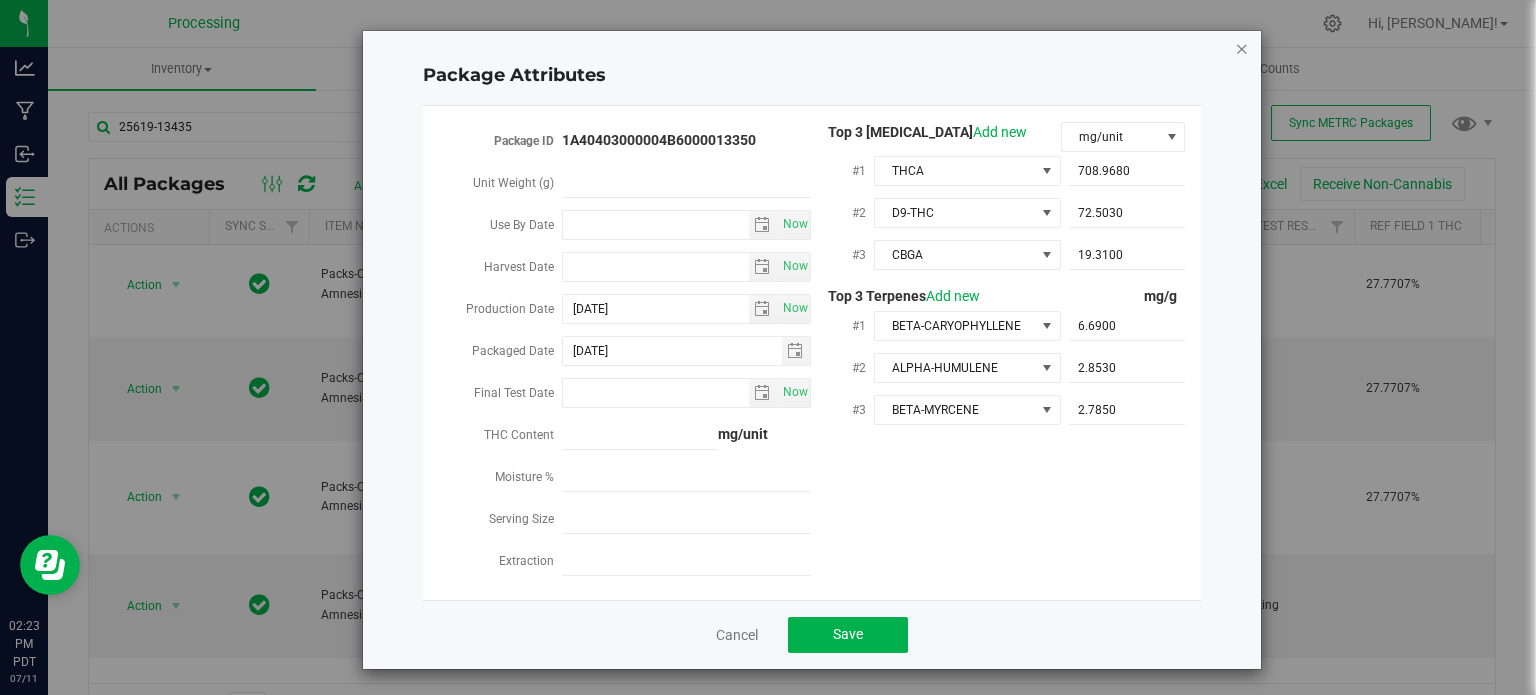 click at bounding box center [1242, 48] 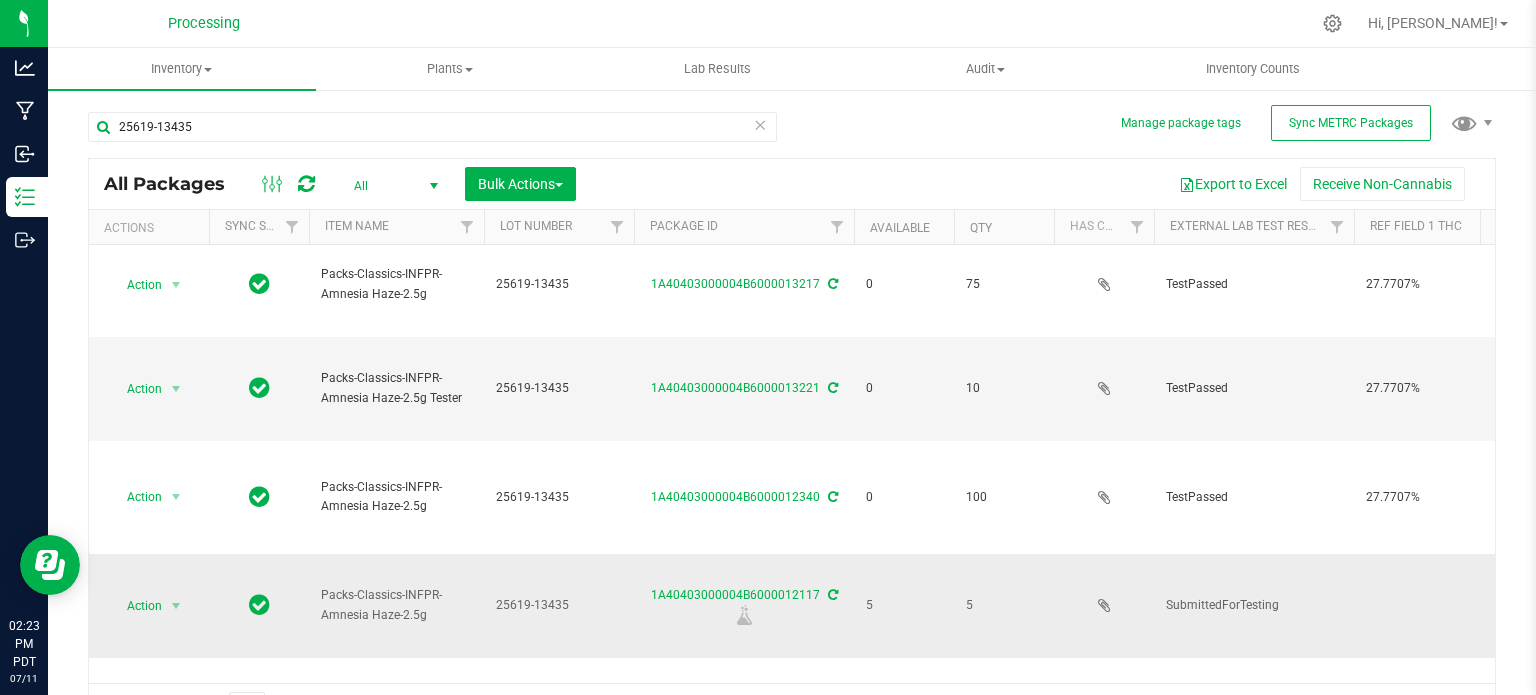 click on "1A40403000004B6000012117" at bounding box center [744, 605] 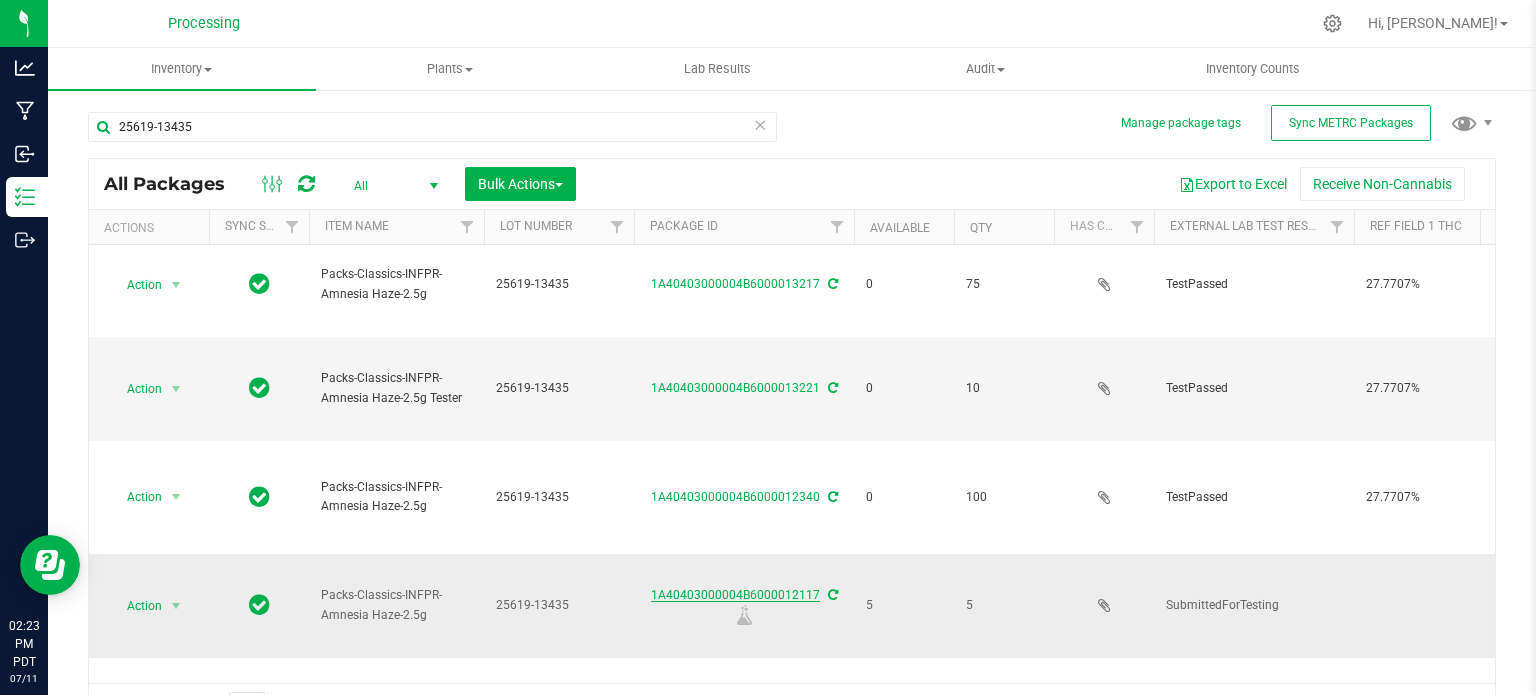 click on "1A40403000004B6000012117" at bounding box center [735, 595] 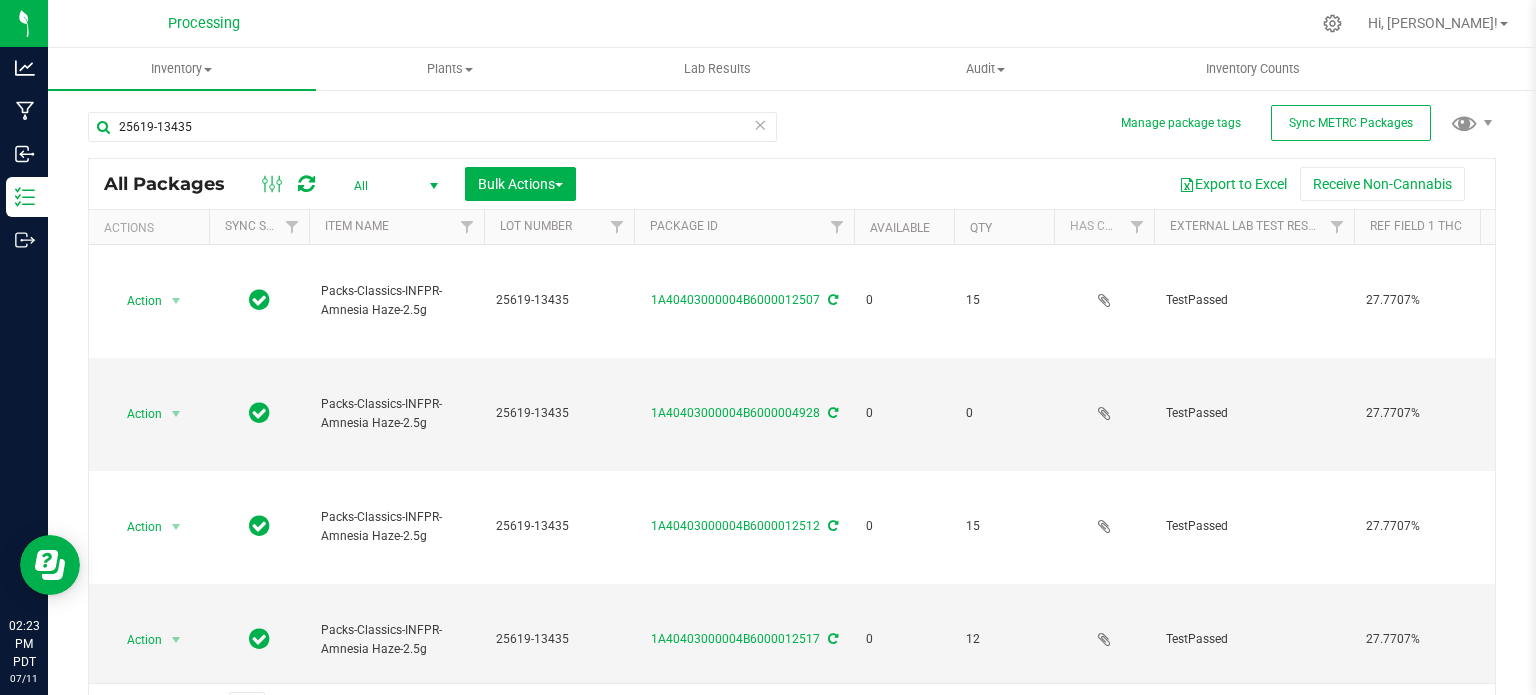 scroll, scrollTop: 1133, scrollLeft: 0, axis: vertical 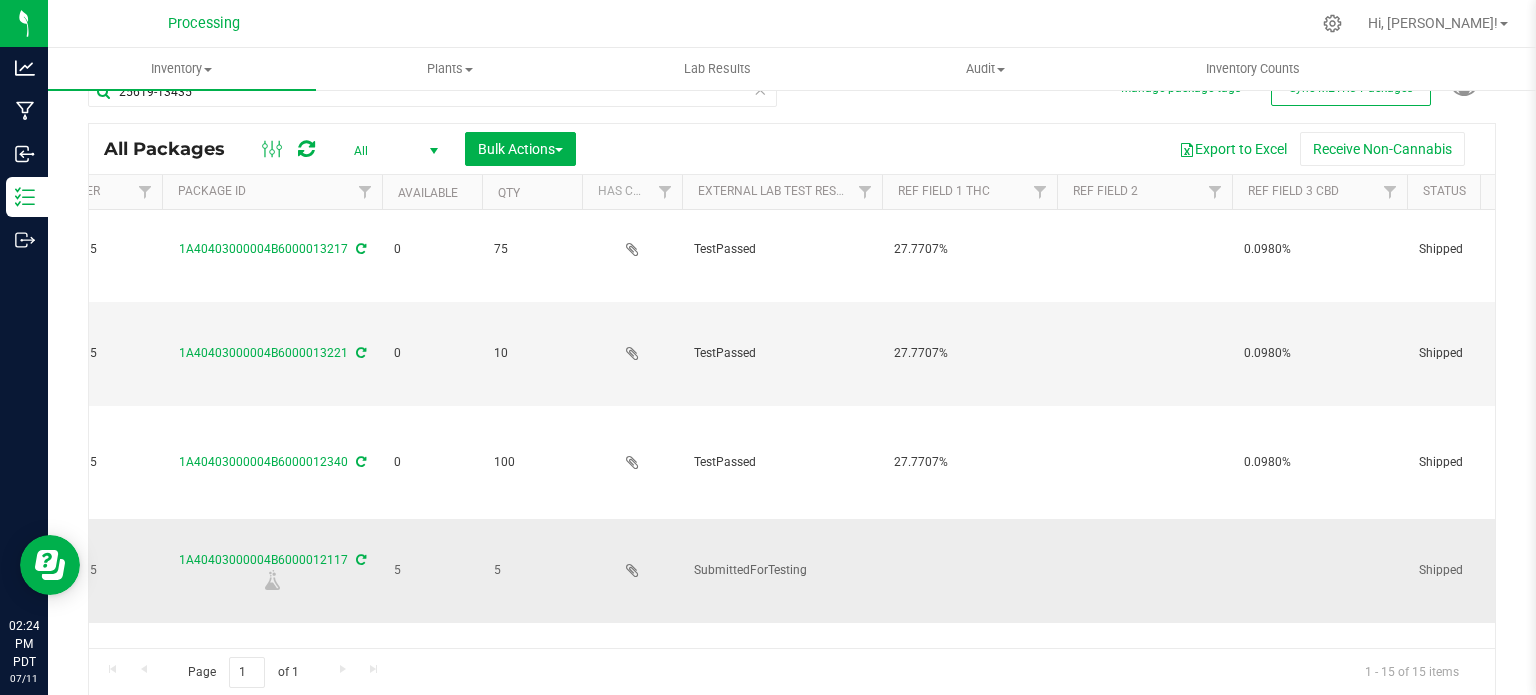 click at bounding box center [969, 571] 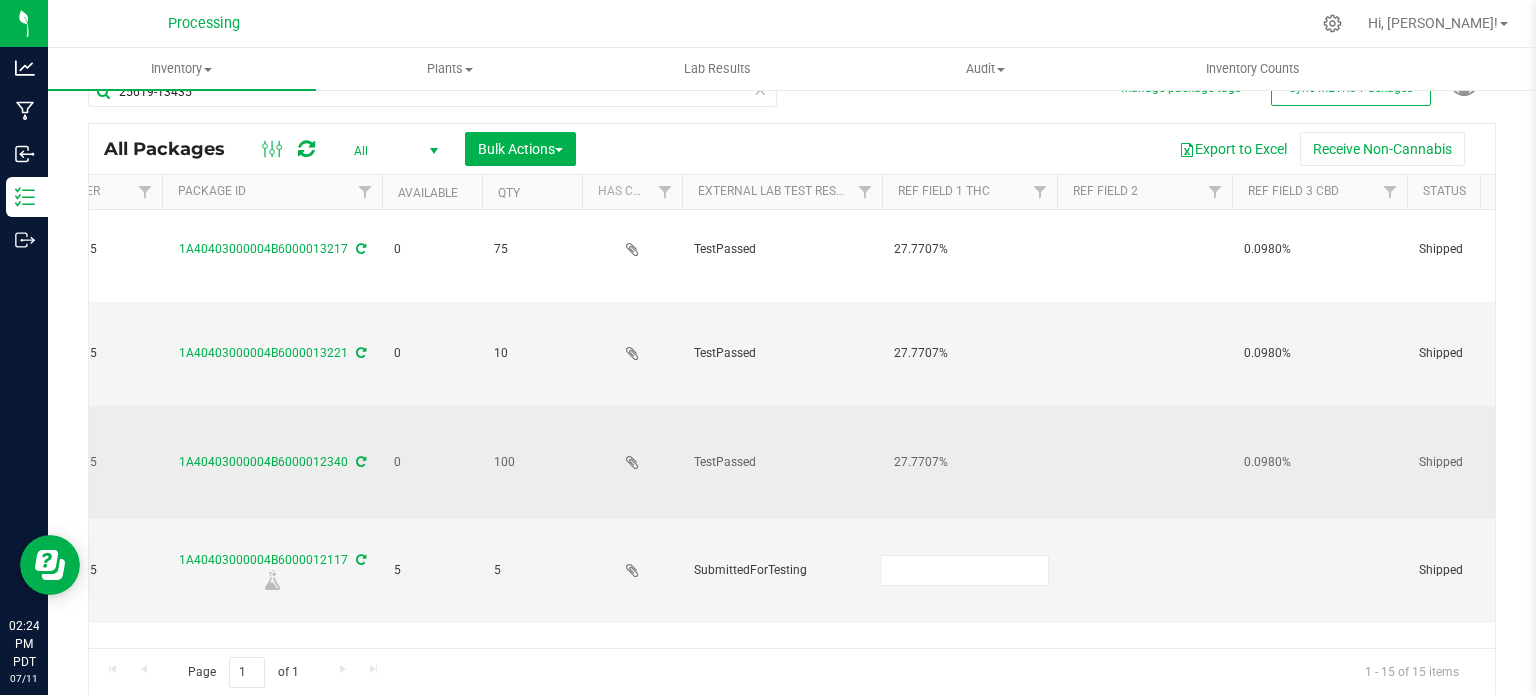 click on "27.7707%" at bounding box center (969, 462) 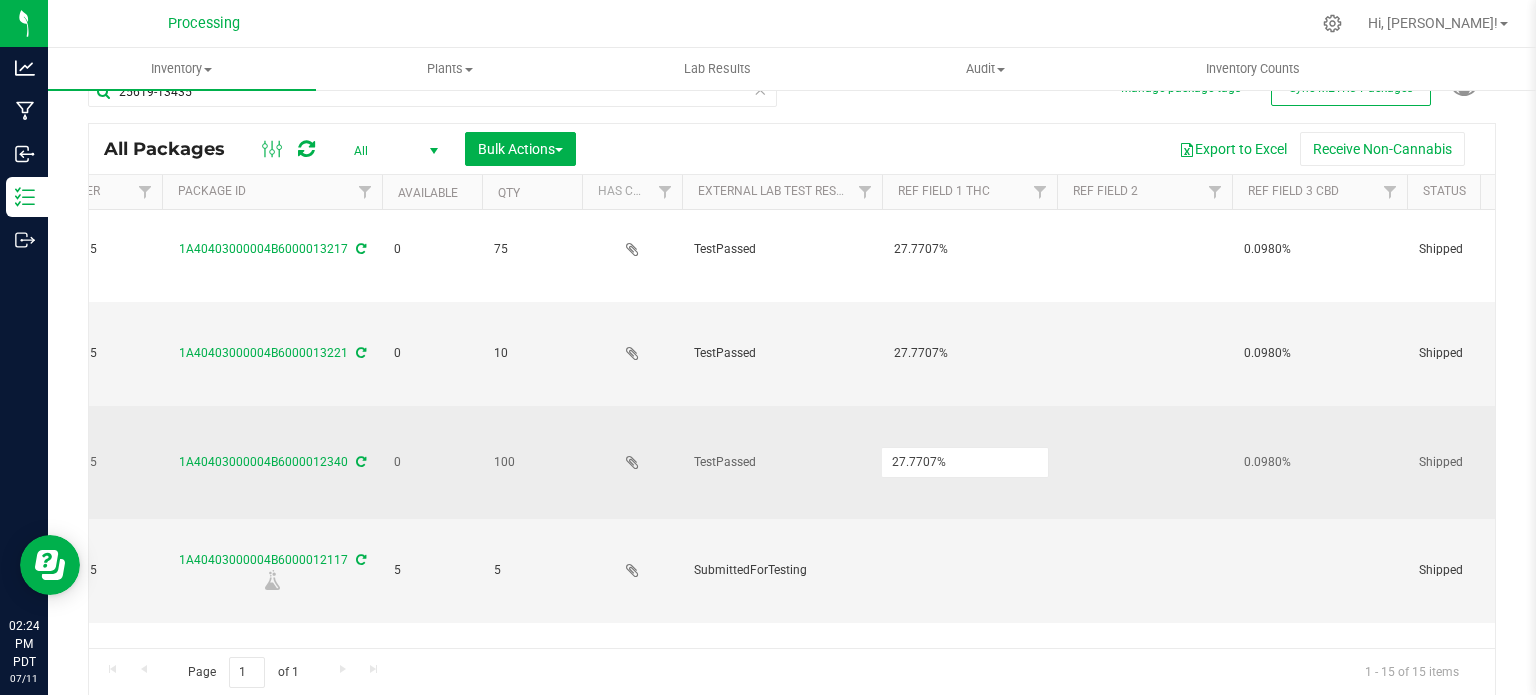 click on "27.7707%" at bounding box center [965, 462] 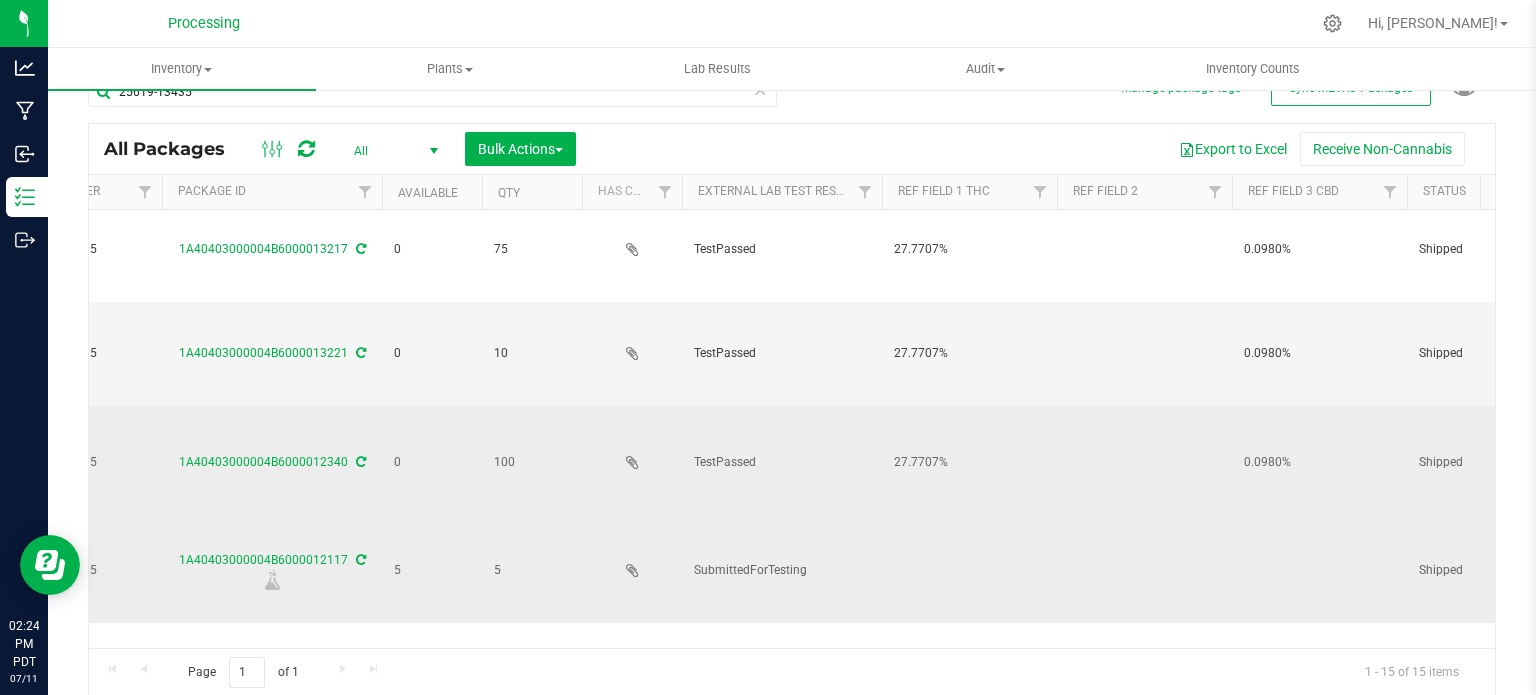 click at bounding box center (969, 571) 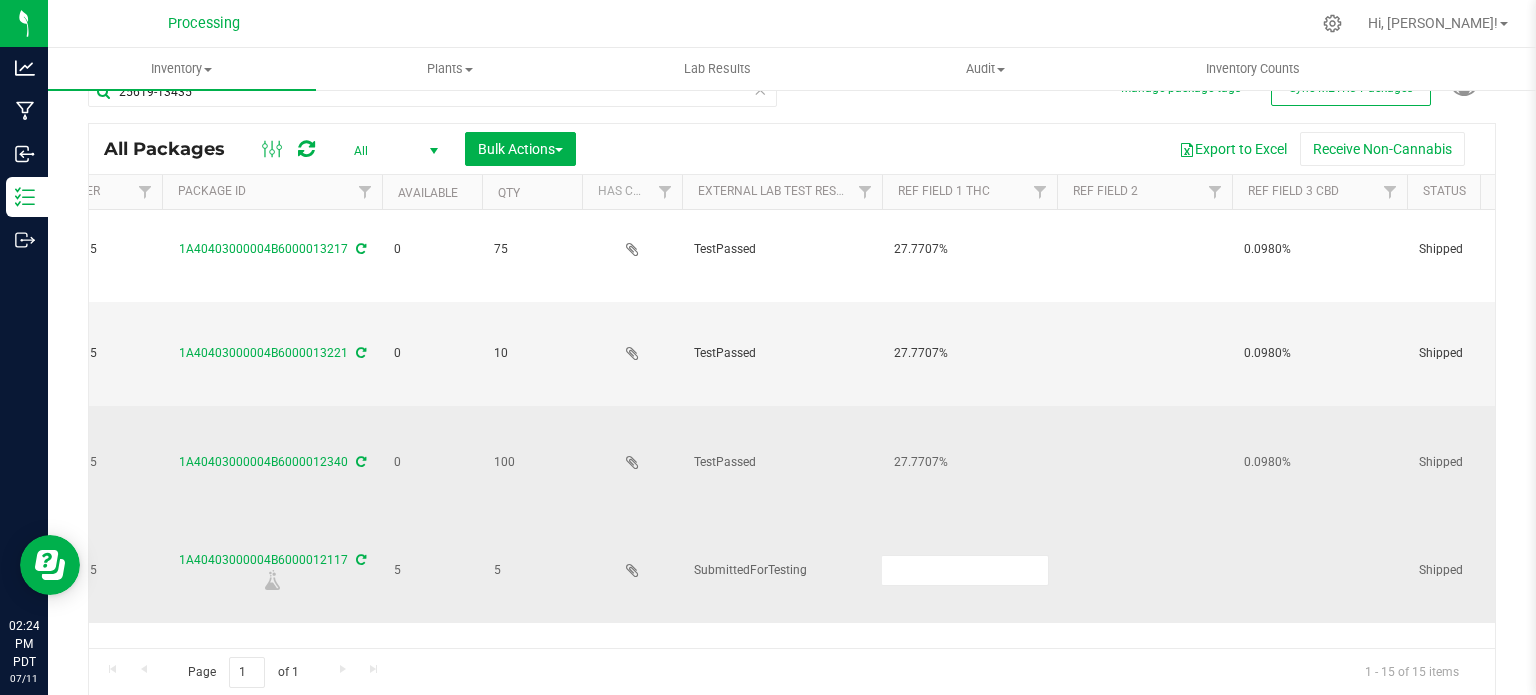 type on "27.7707%" 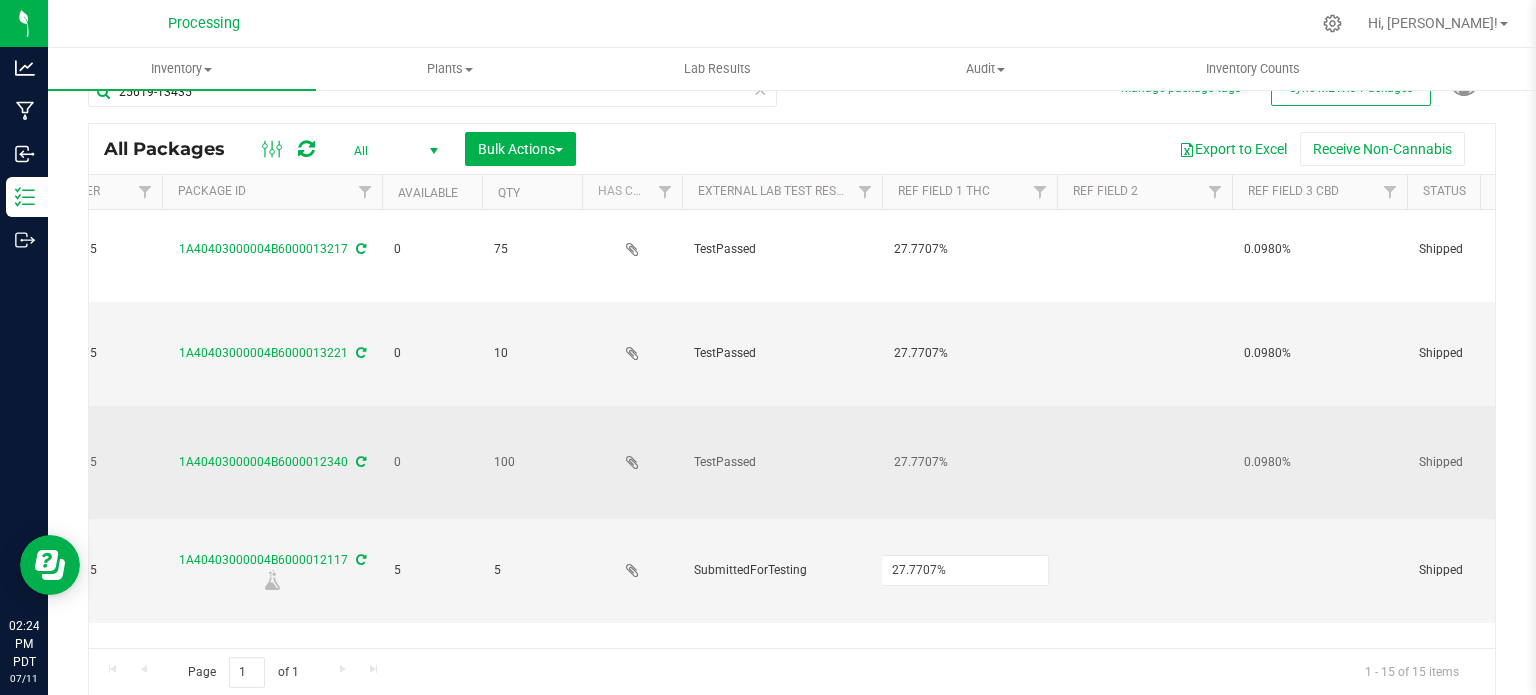 click on "All Packages
All Active Only Lab Samples Locked All External Internal
Bulk Actions
Add to manufacturing run
Add to outbound order
Combine packages
Combine packages (lot)" at bounding box center (792, 410) 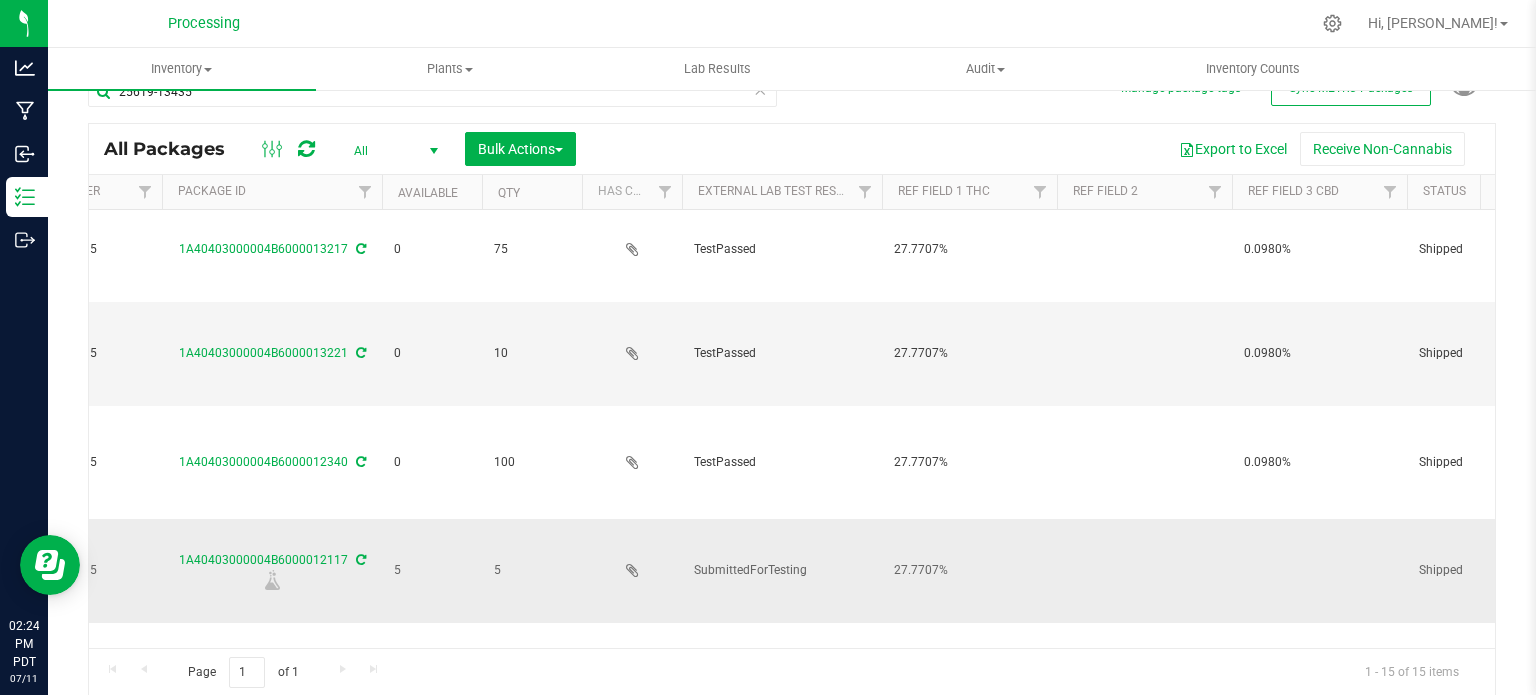 click at bounding box center (1319, 571) 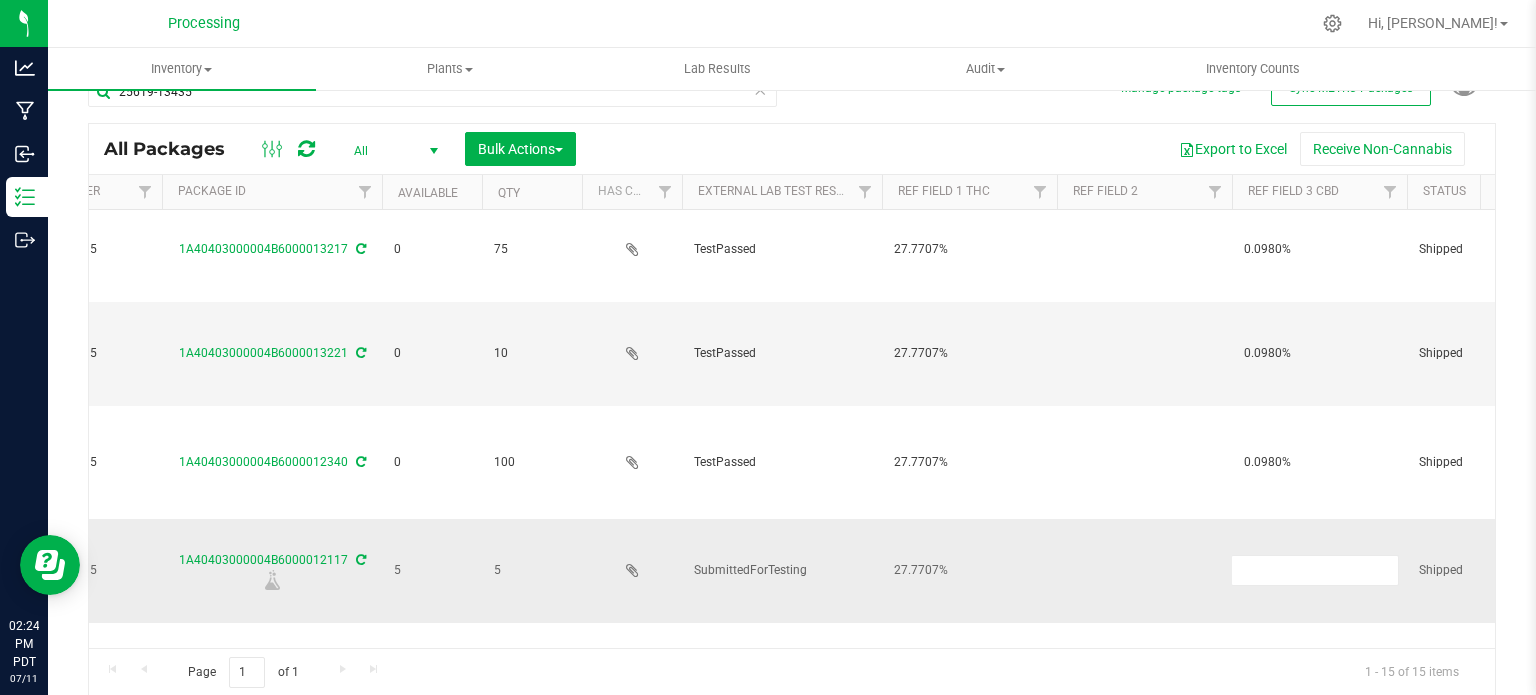 type on "0.0980%" 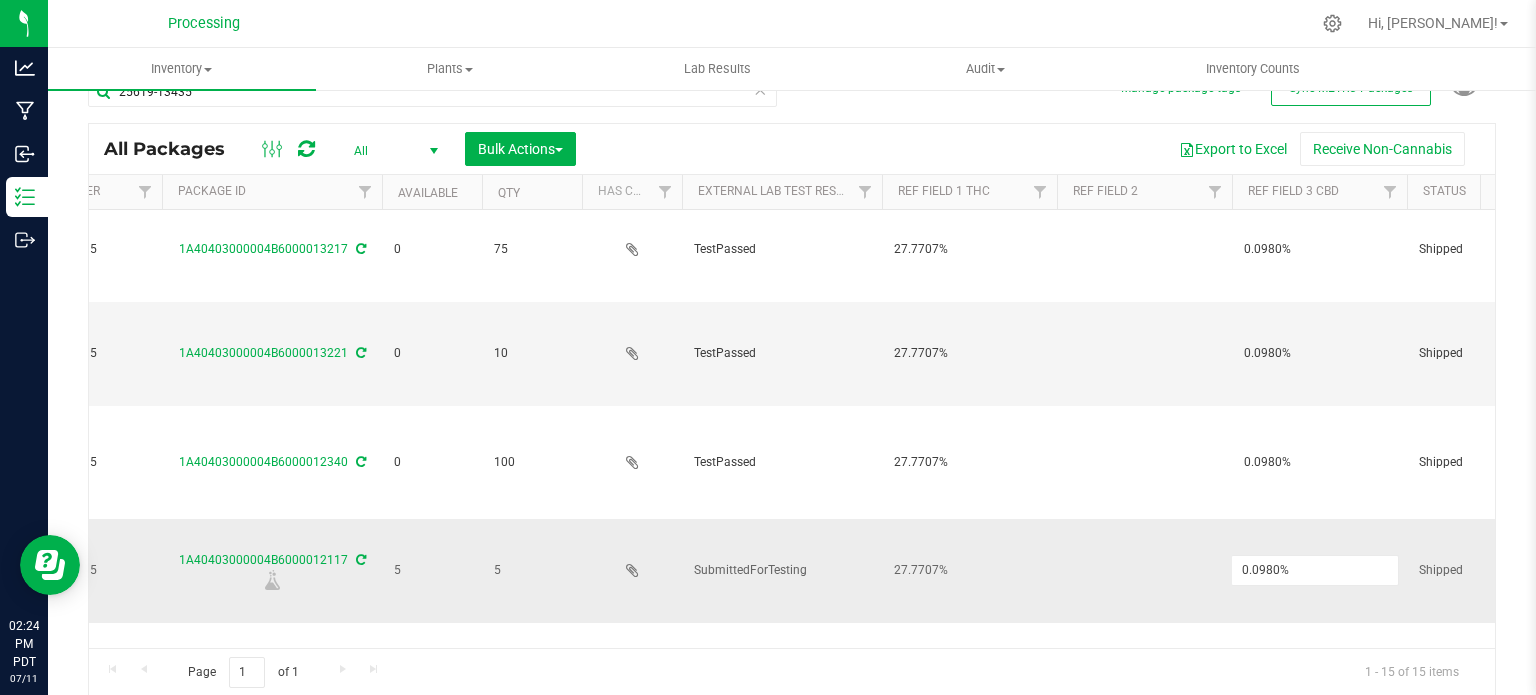 click on "All Packages
All Active Only Lab Samples Locked All External Internal
Bulk Actions
Add to manufacturing run
Add to outbound order
Combine packages
Combine packages (lot)" at bounding box center [792, 410] 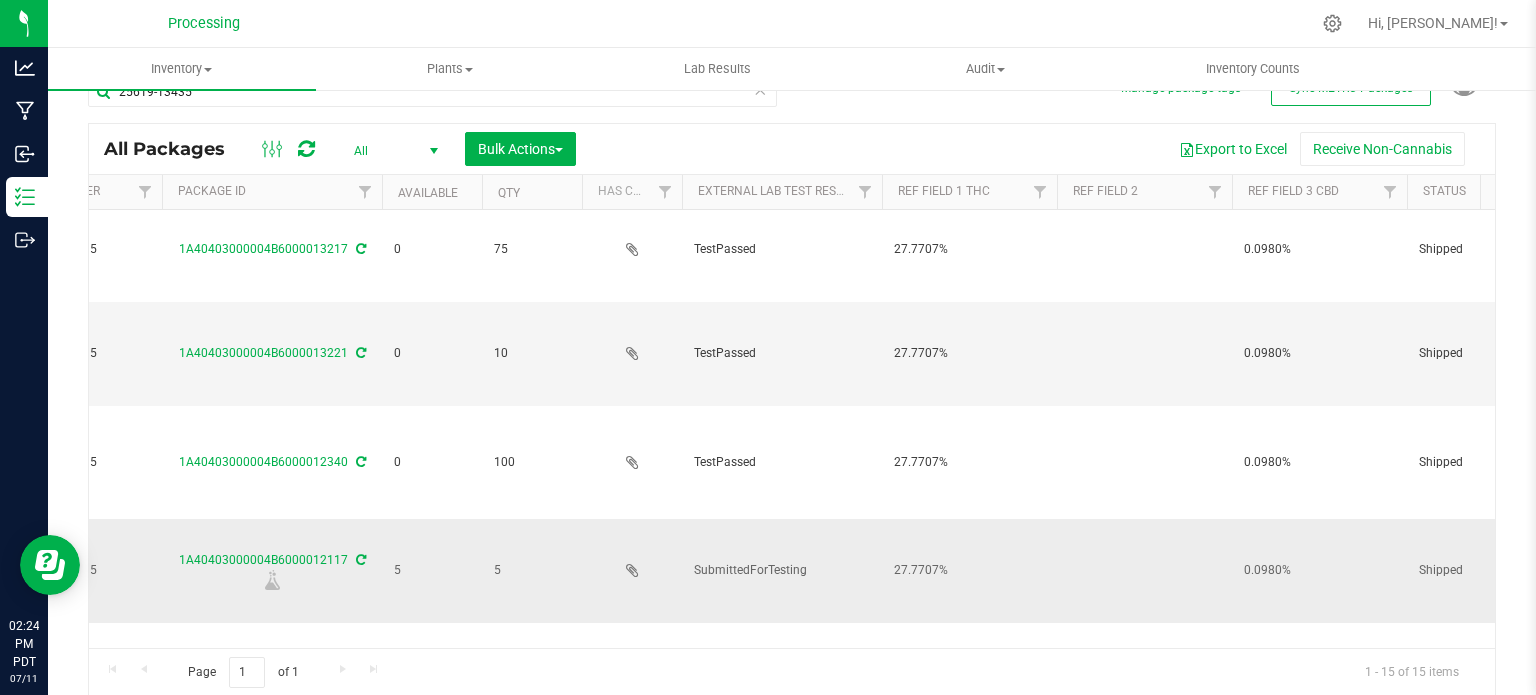click at bounding box center (1144, 571) 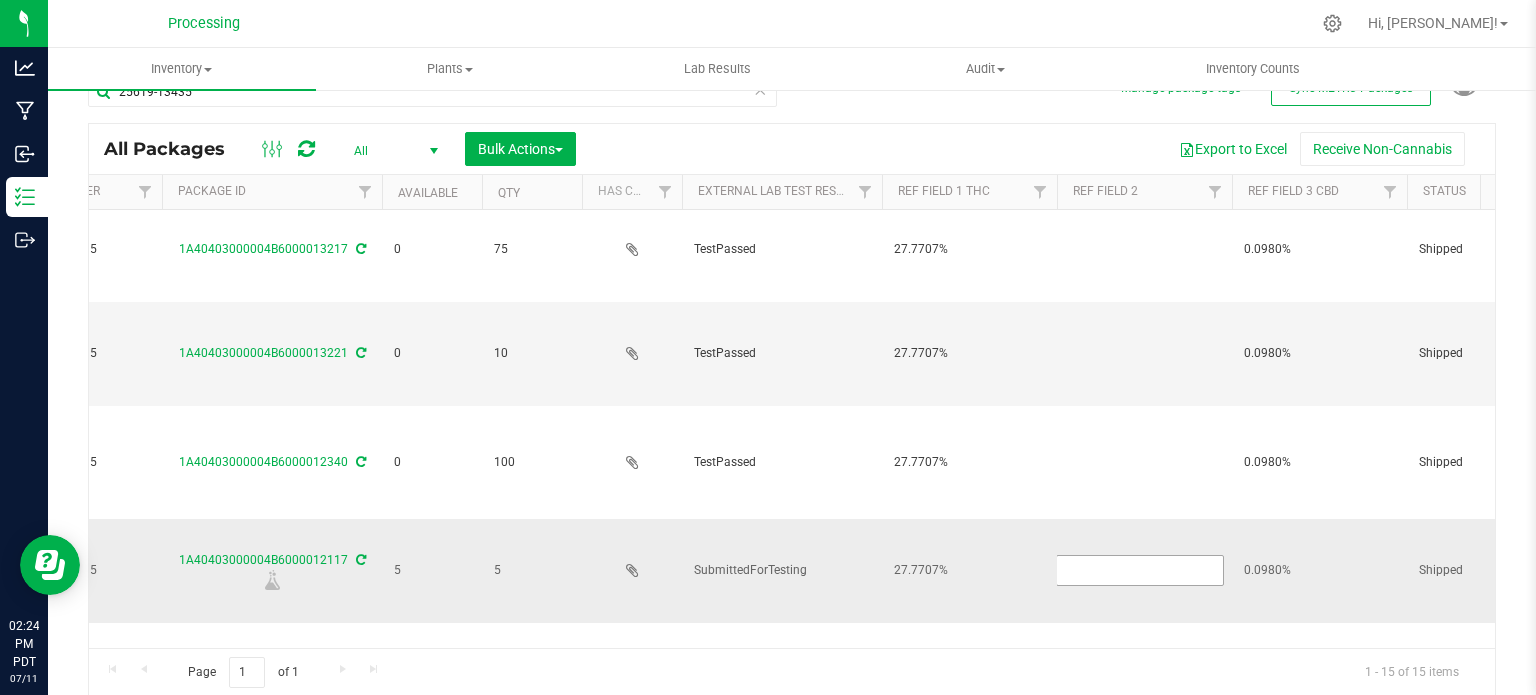 click at bounding box center [1140, 570] 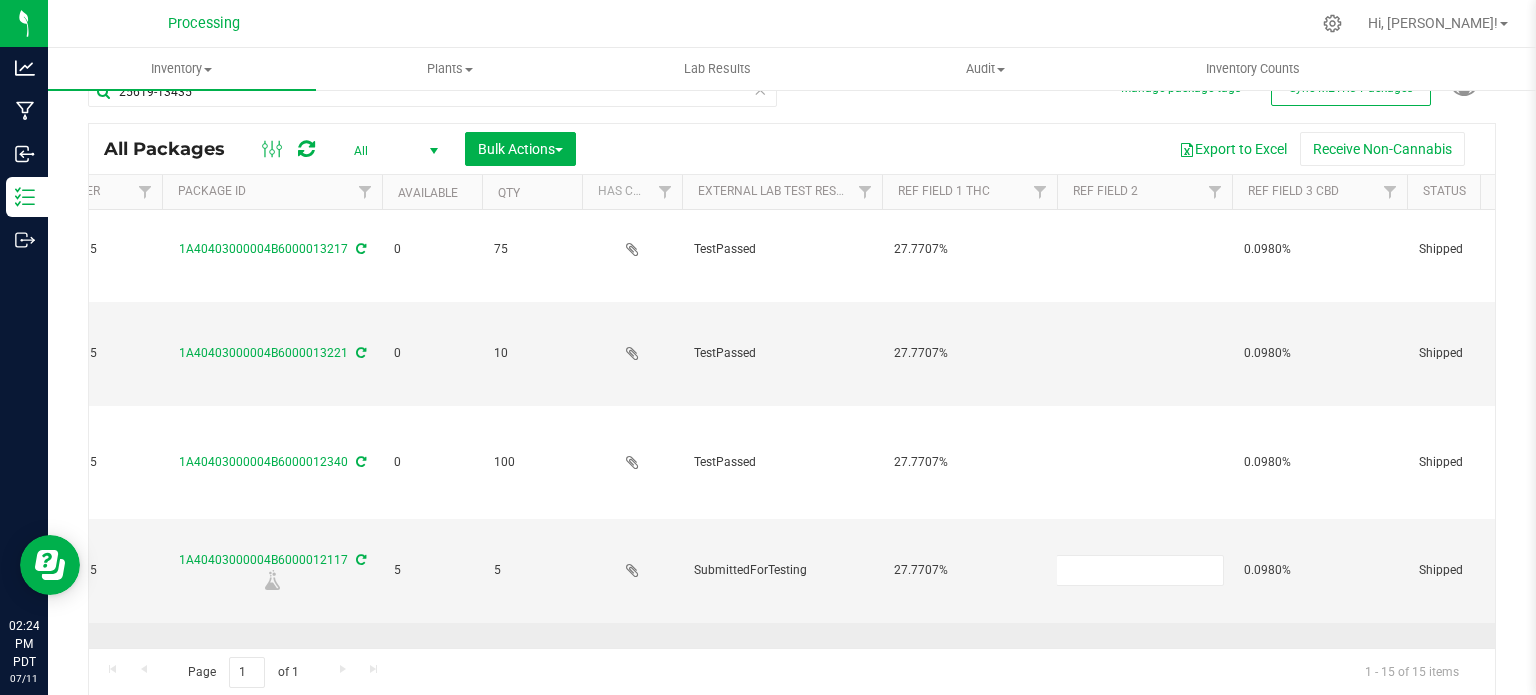 click on "Amnesia Haze" at bounding box center [1144, 674] 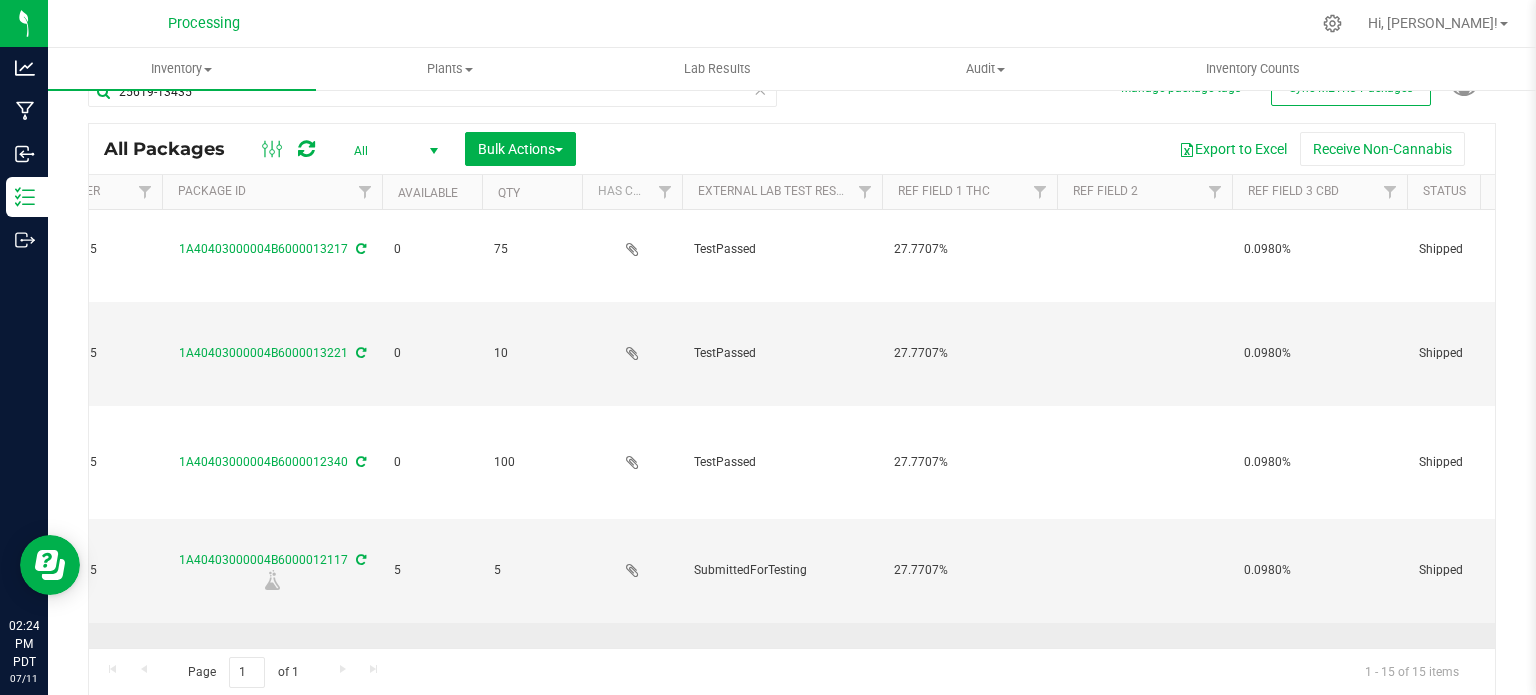 click on "Amnesia Haze" at bounding box center (1140, 674) 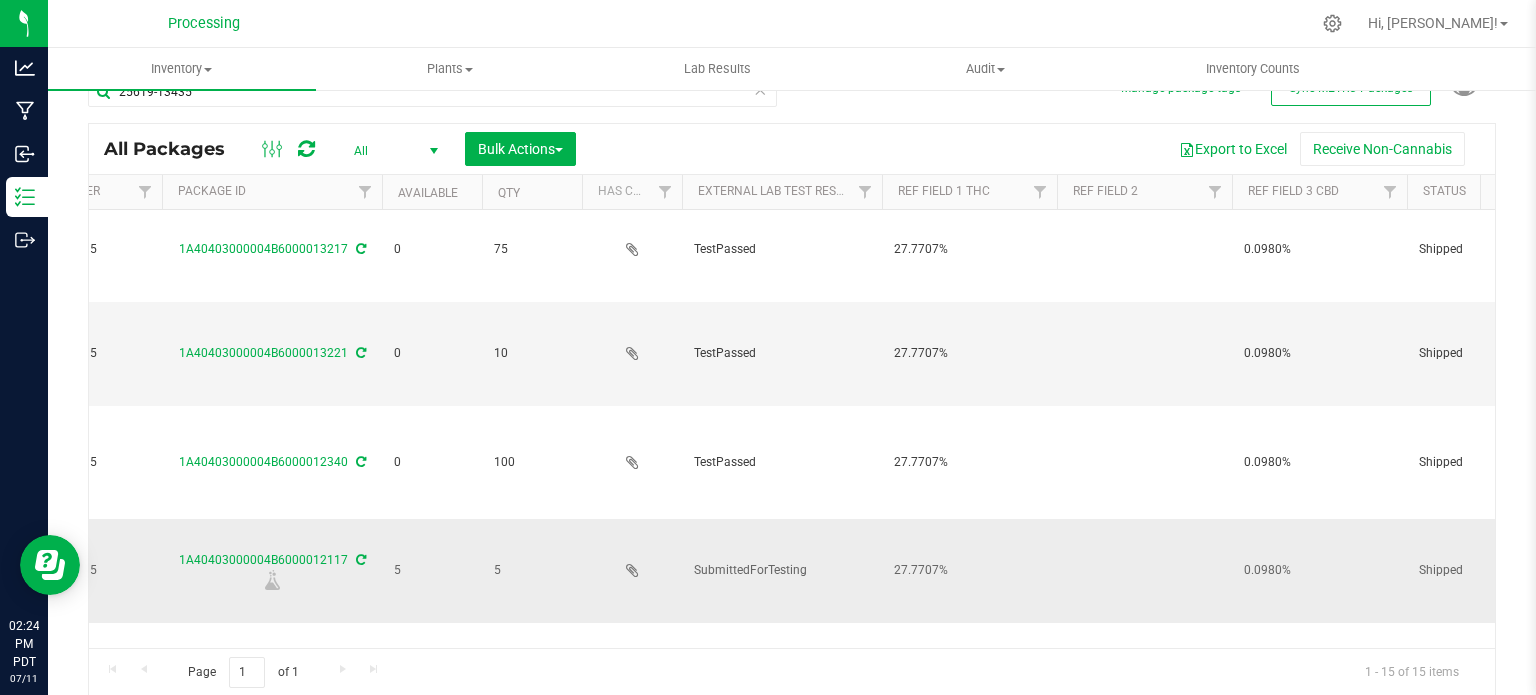 click at bounding box center (1144, 571) 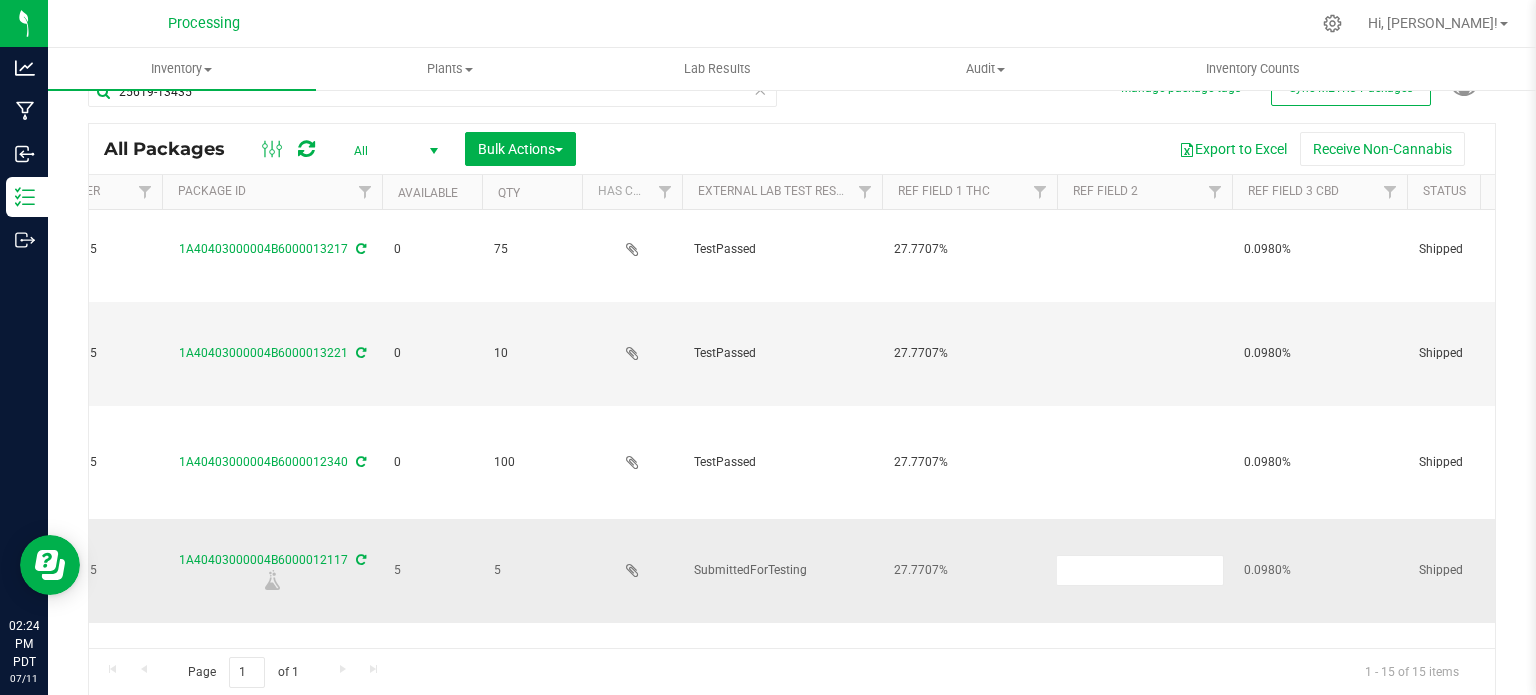 type on "Amnesia Haze" 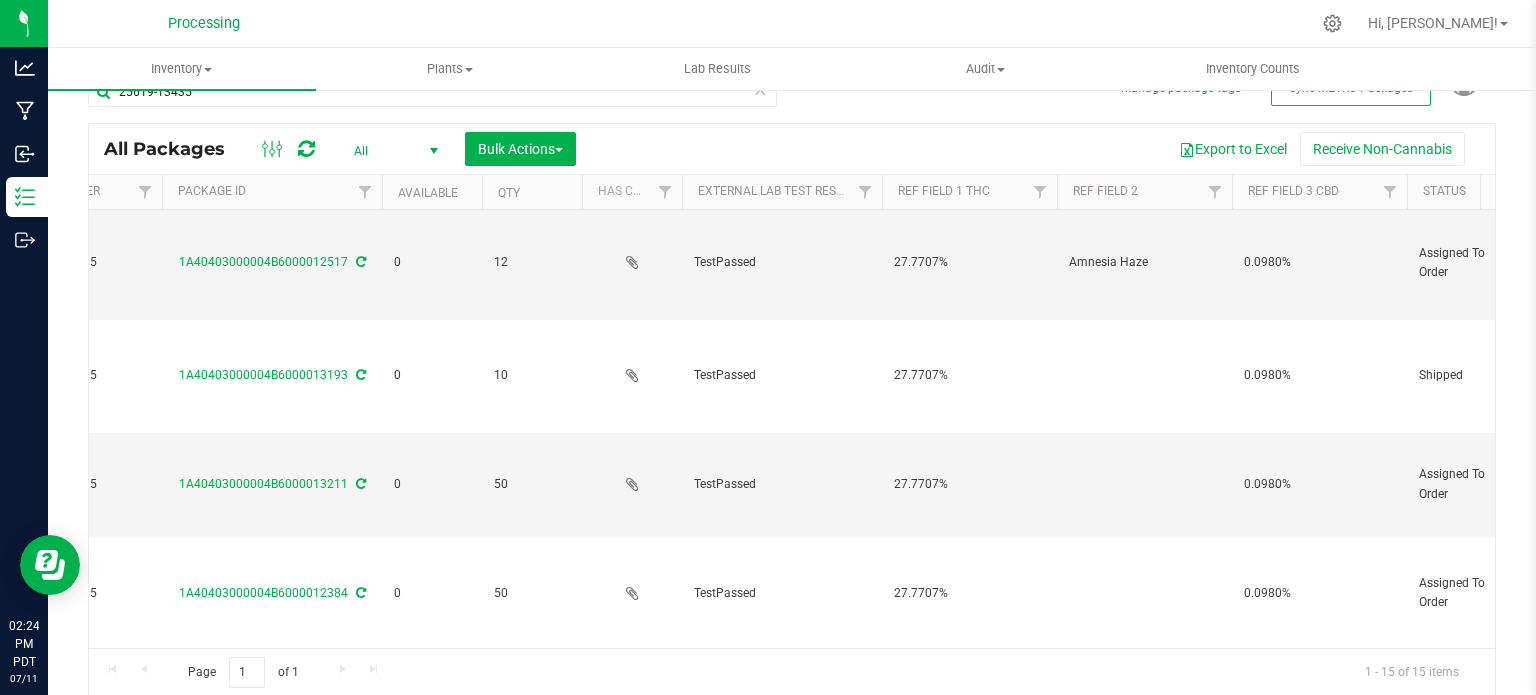 scroll, scrollTop: 343, scrollLeft: 472, axis: both 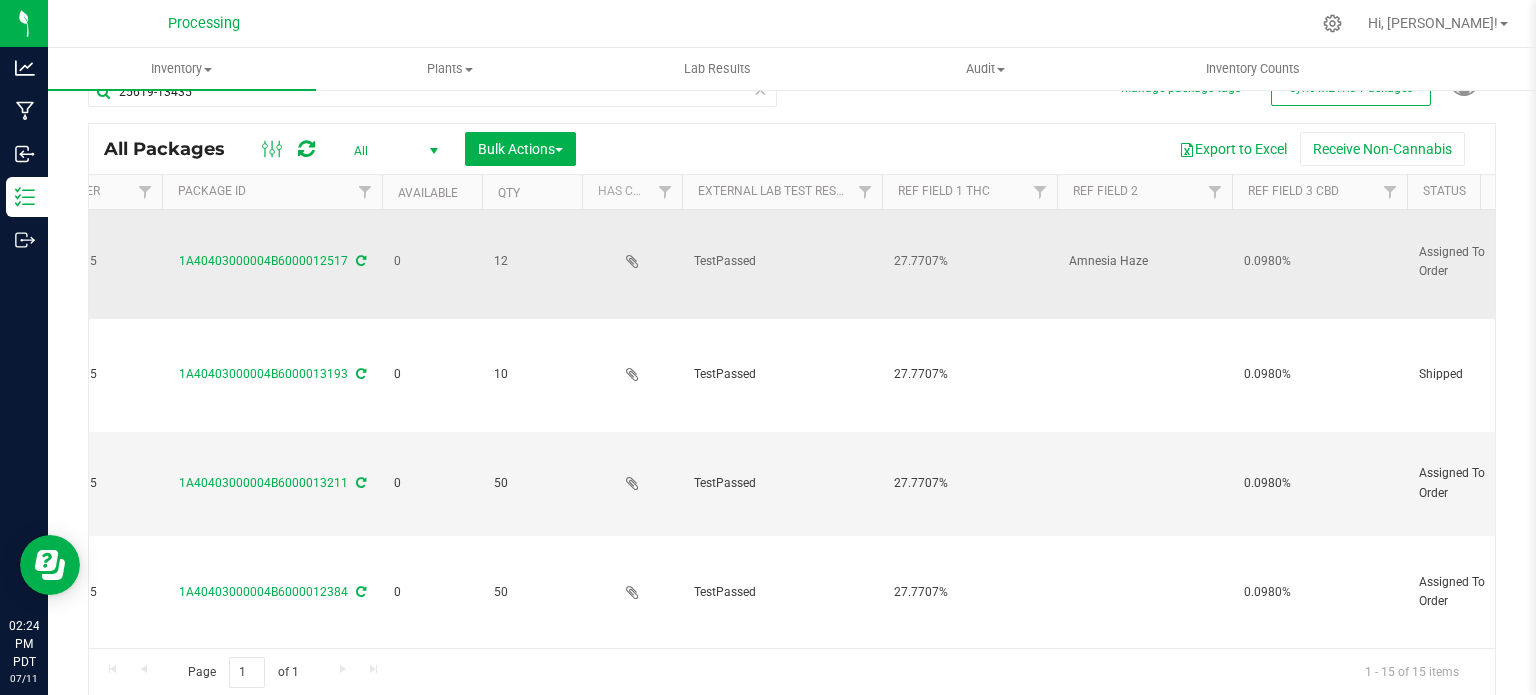 click on "All Packages
All Active Only Lab Samples Locked All External Internal
Bulk Actions
Add to manufacturing run
Add to outbound order
Combine packages
Combine packages (lot)" at bounding box center [792, 410] 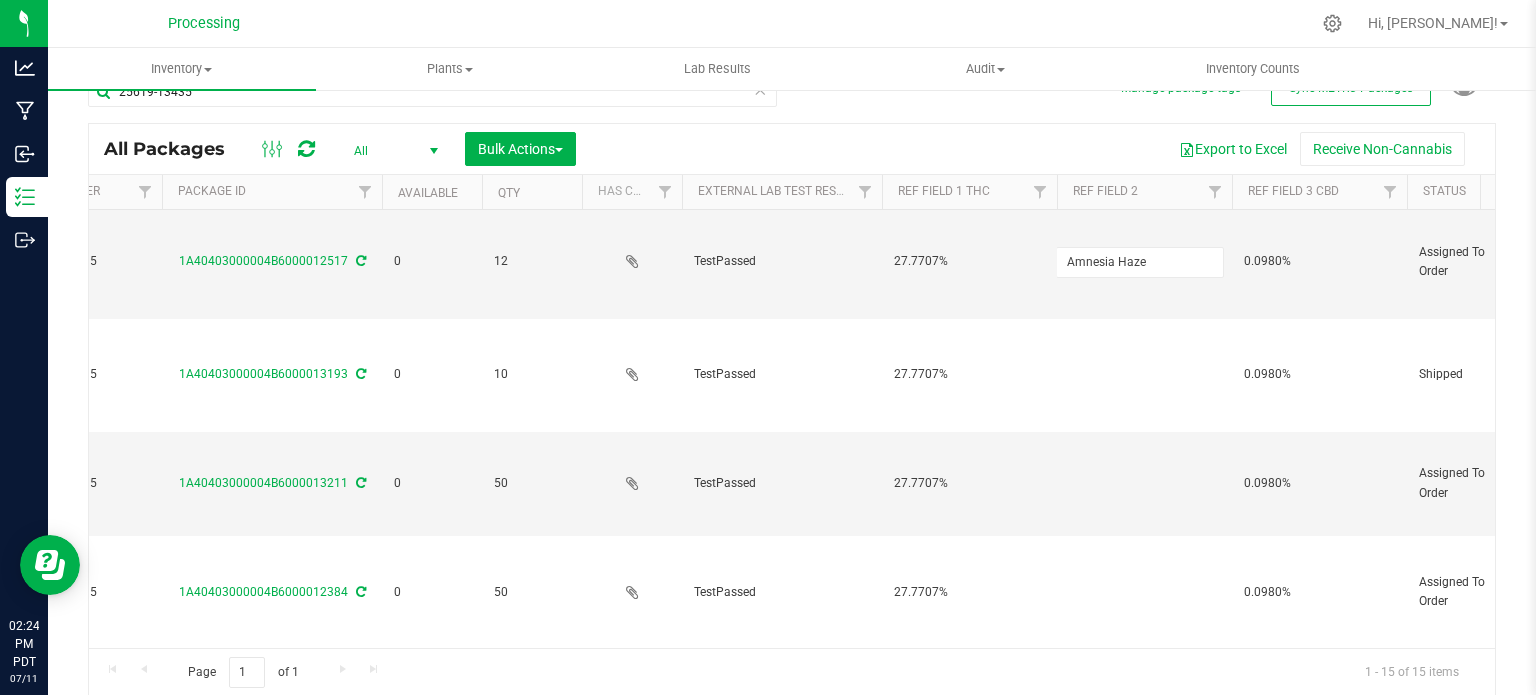 type on "[DATE]" 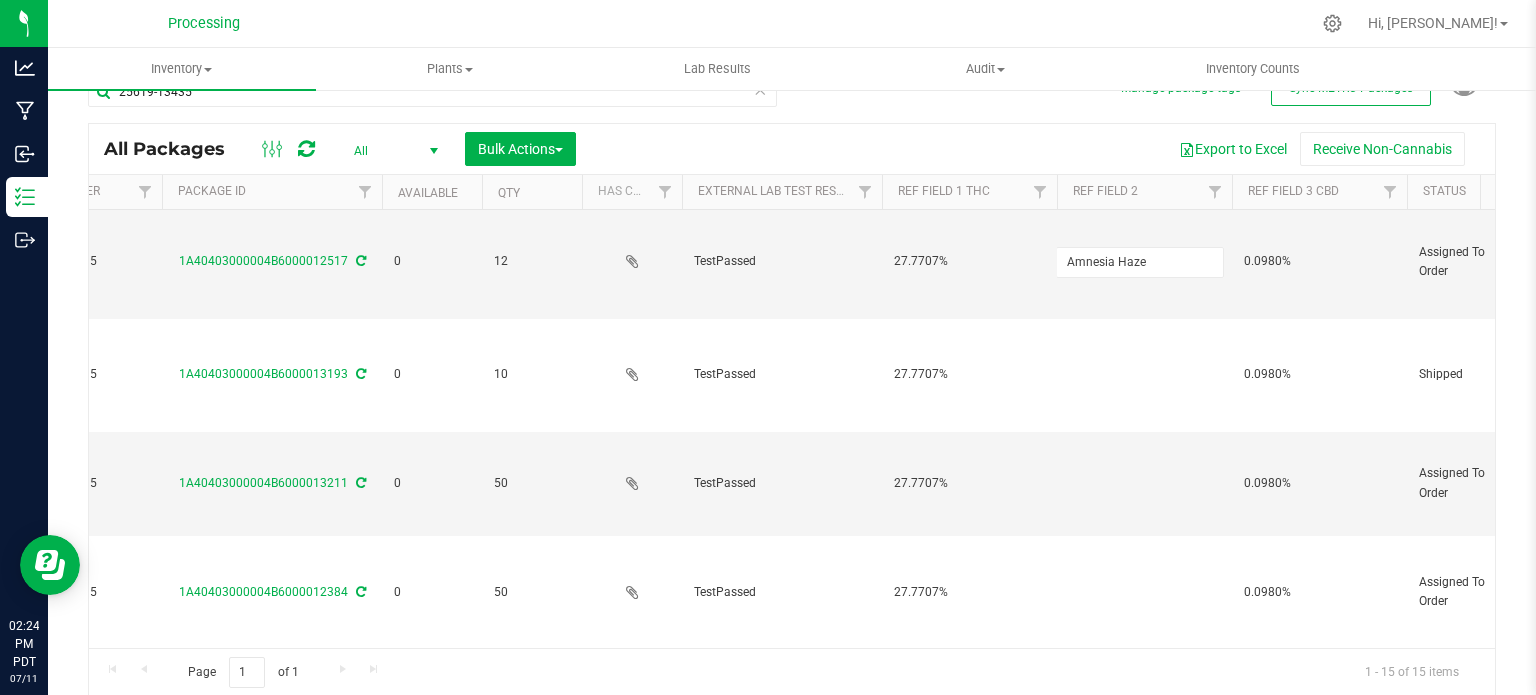 type on "[DATE]" 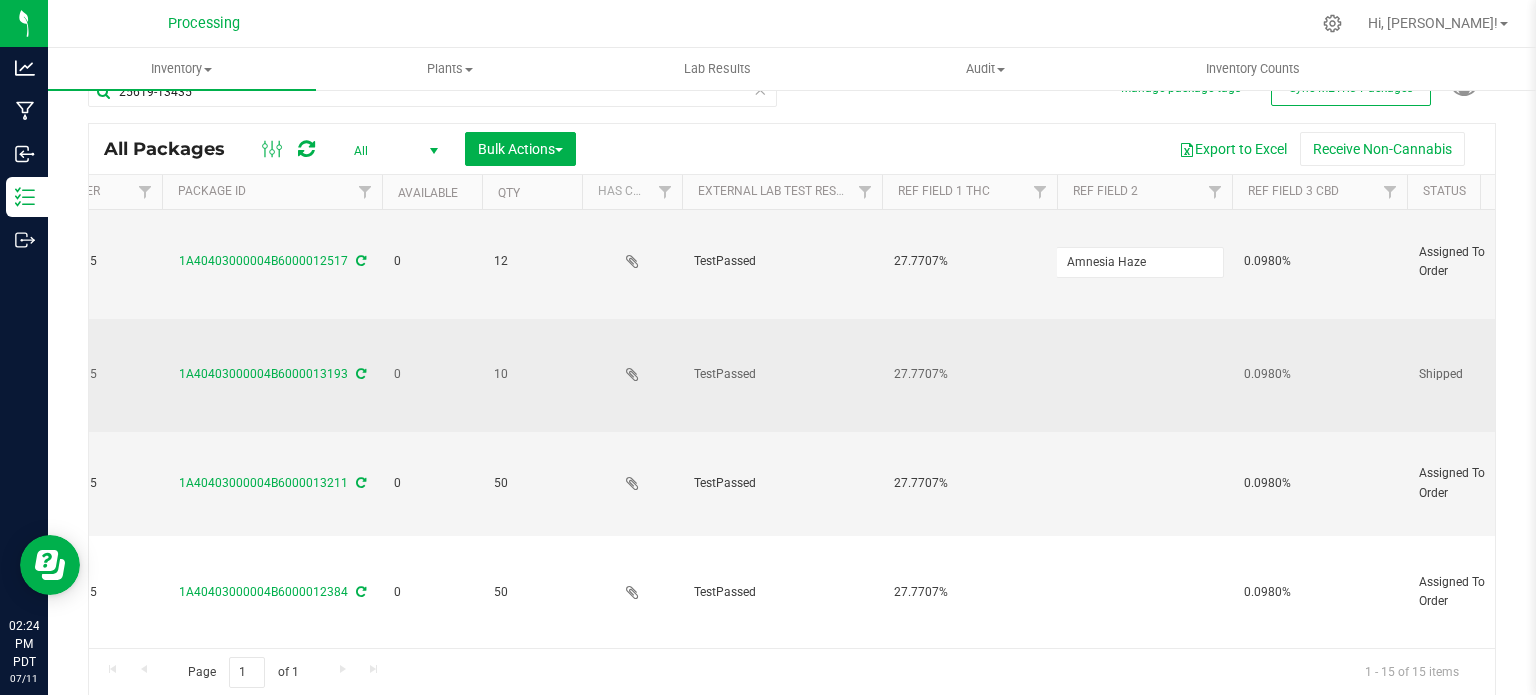 click at bounding box center [1144, 375] 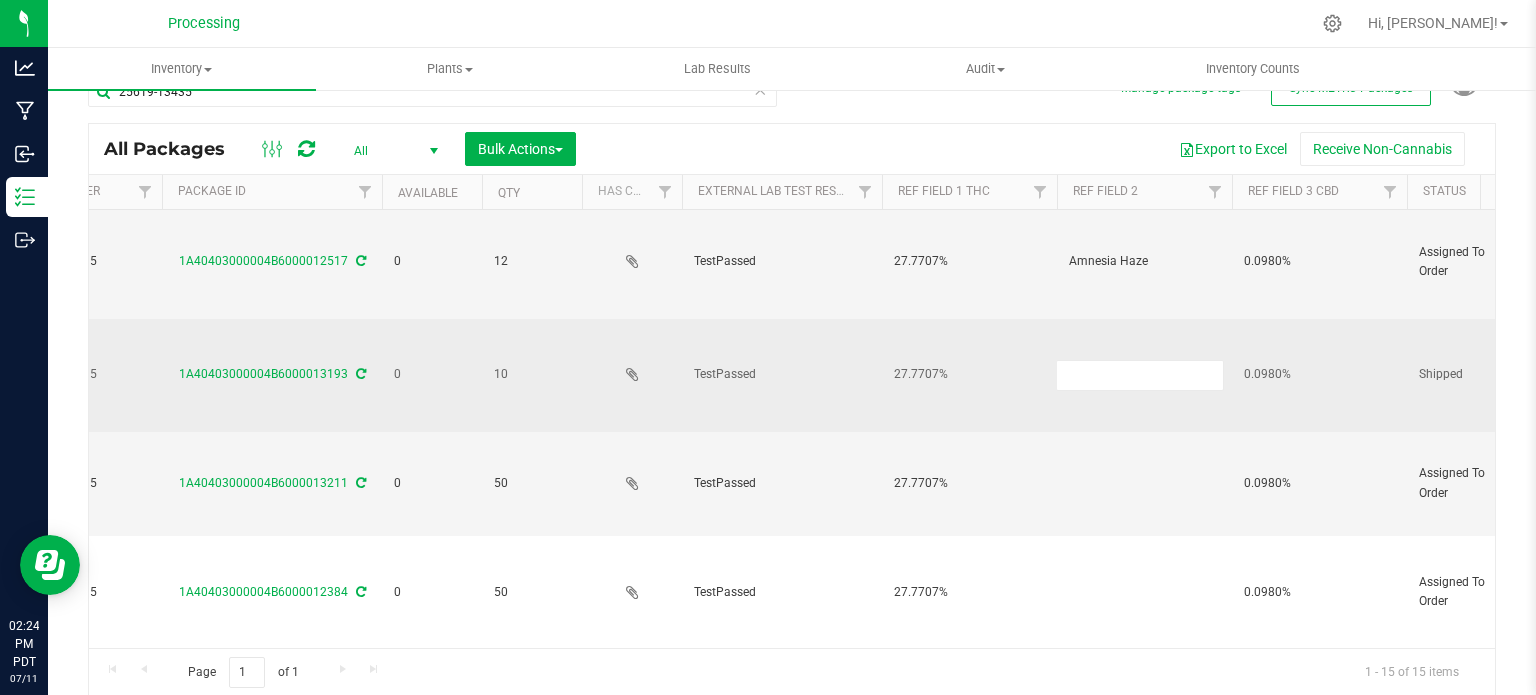 type on "Amnesia Haze" 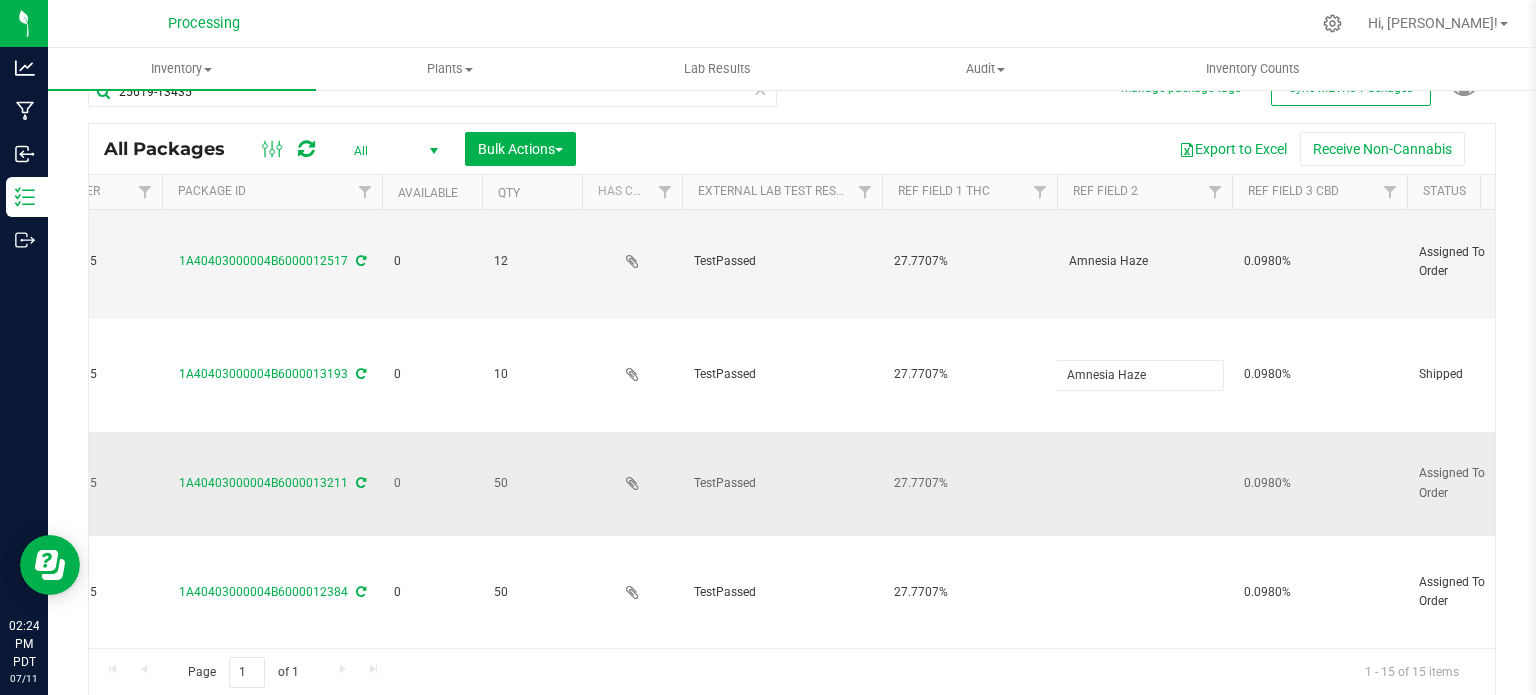click on "All Packages
All Active Only Lab Samples Locked All External Internal
Bulk Actions
Add to manufacturing run
Add to outbound order
Combine packages
Combine packages (lot)" at bounding box center [792, 410] 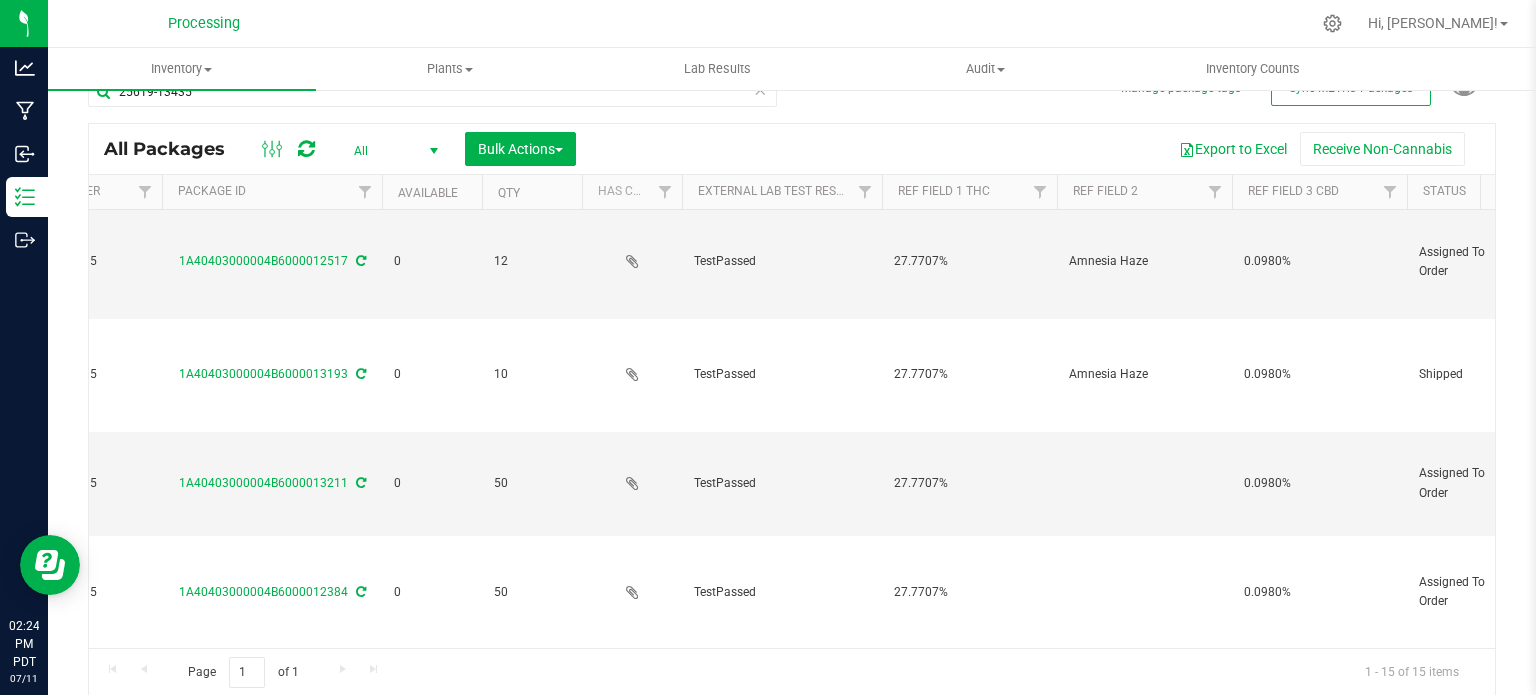 click at bounding box center (1144, 484) 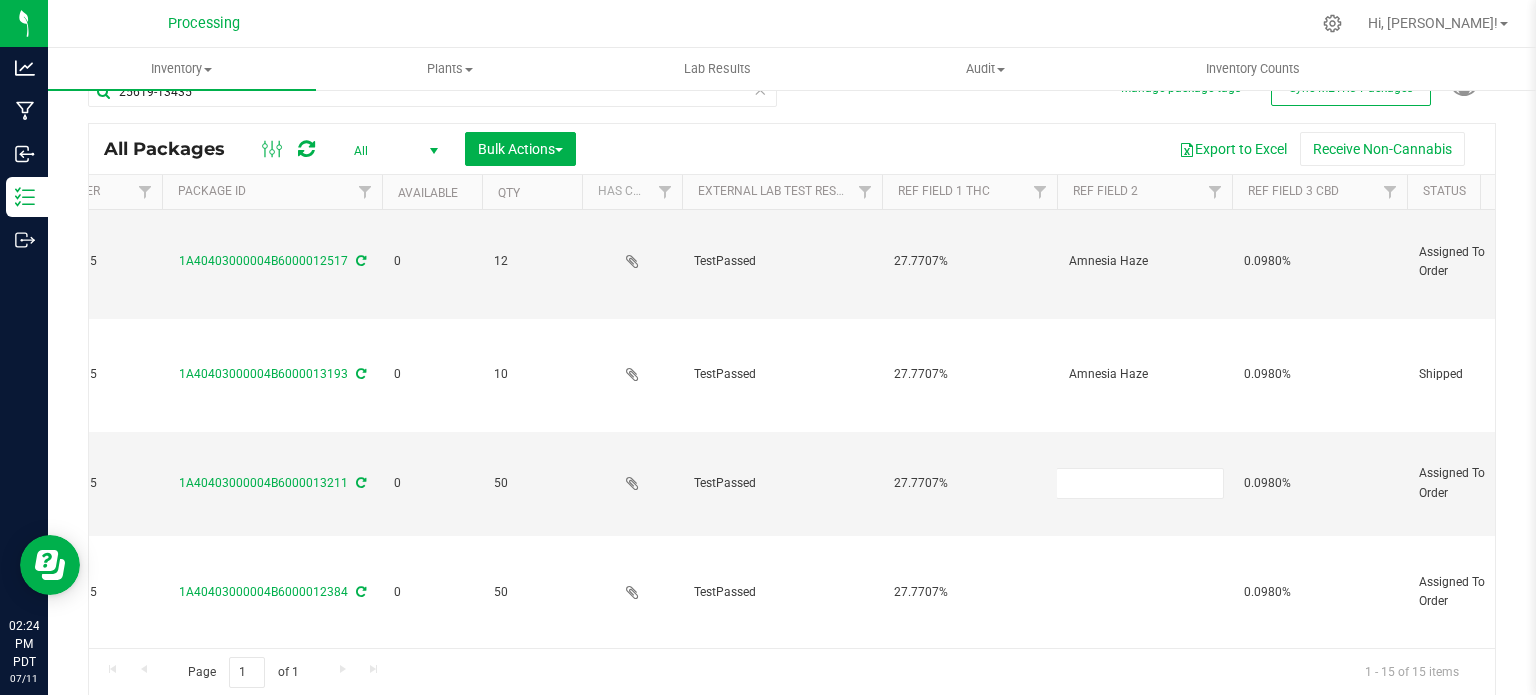 type on "Amnesia Haze" 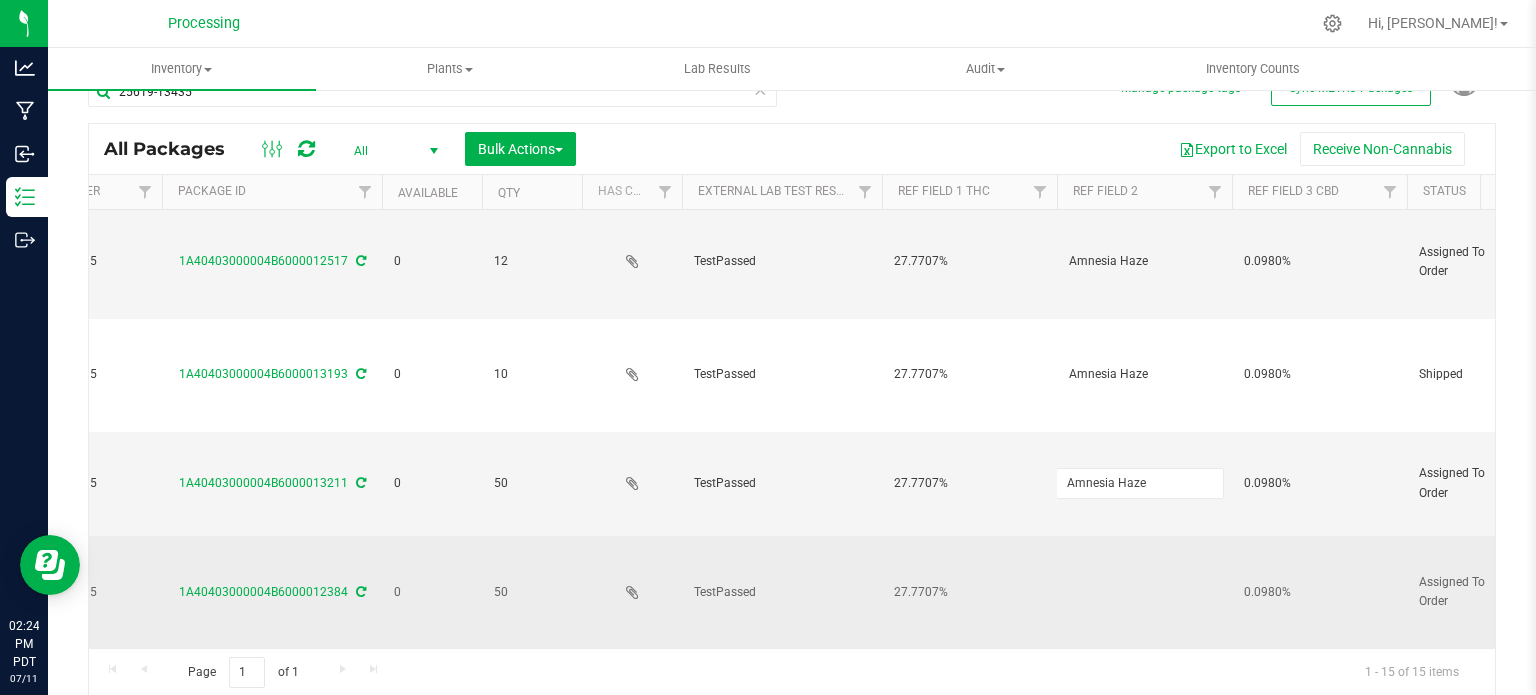 click on "All Packages
All Active Only Lab Samples Locked All External Internal
Bulk Actions
Add to manufacturing run
Add to outbound order
Combine packages
Combine packages (lot)" at bounding box center (792, 410) 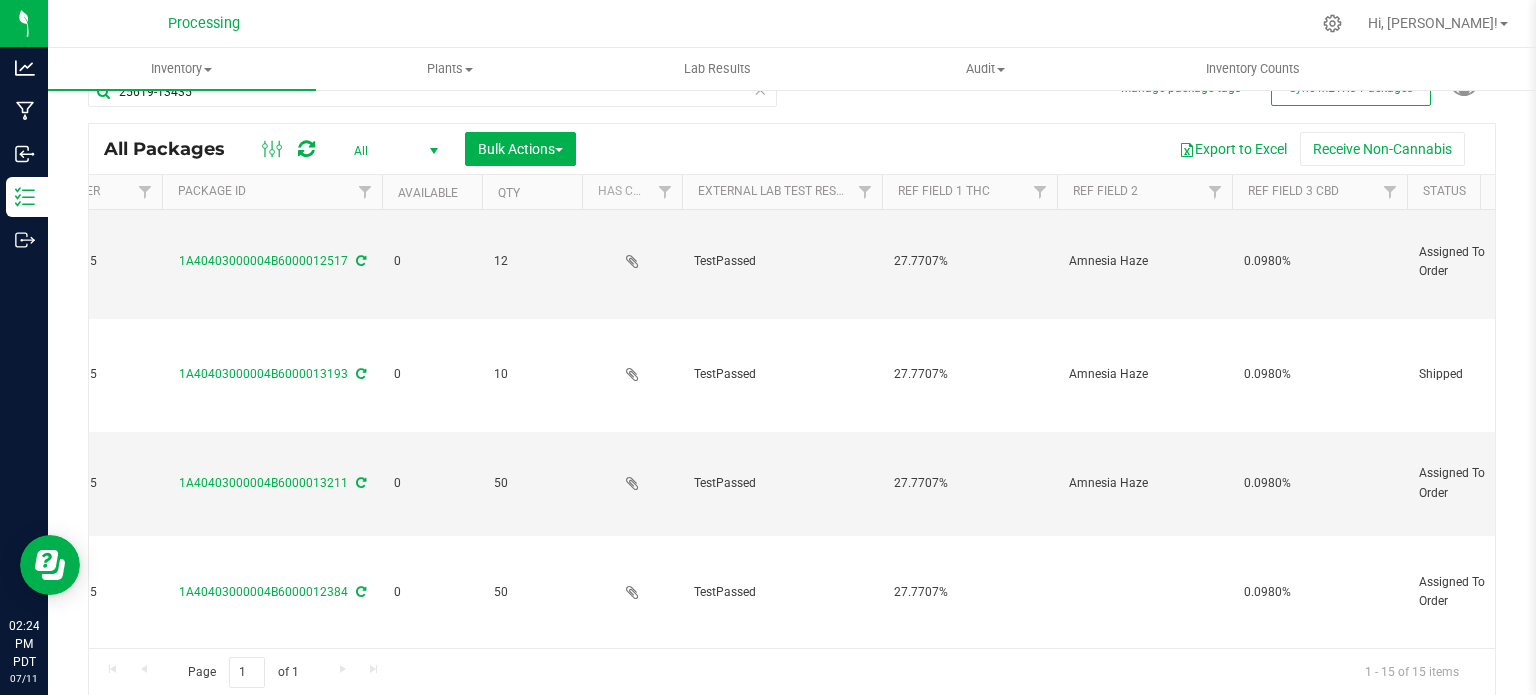 click at bounding box center (1144, 592) 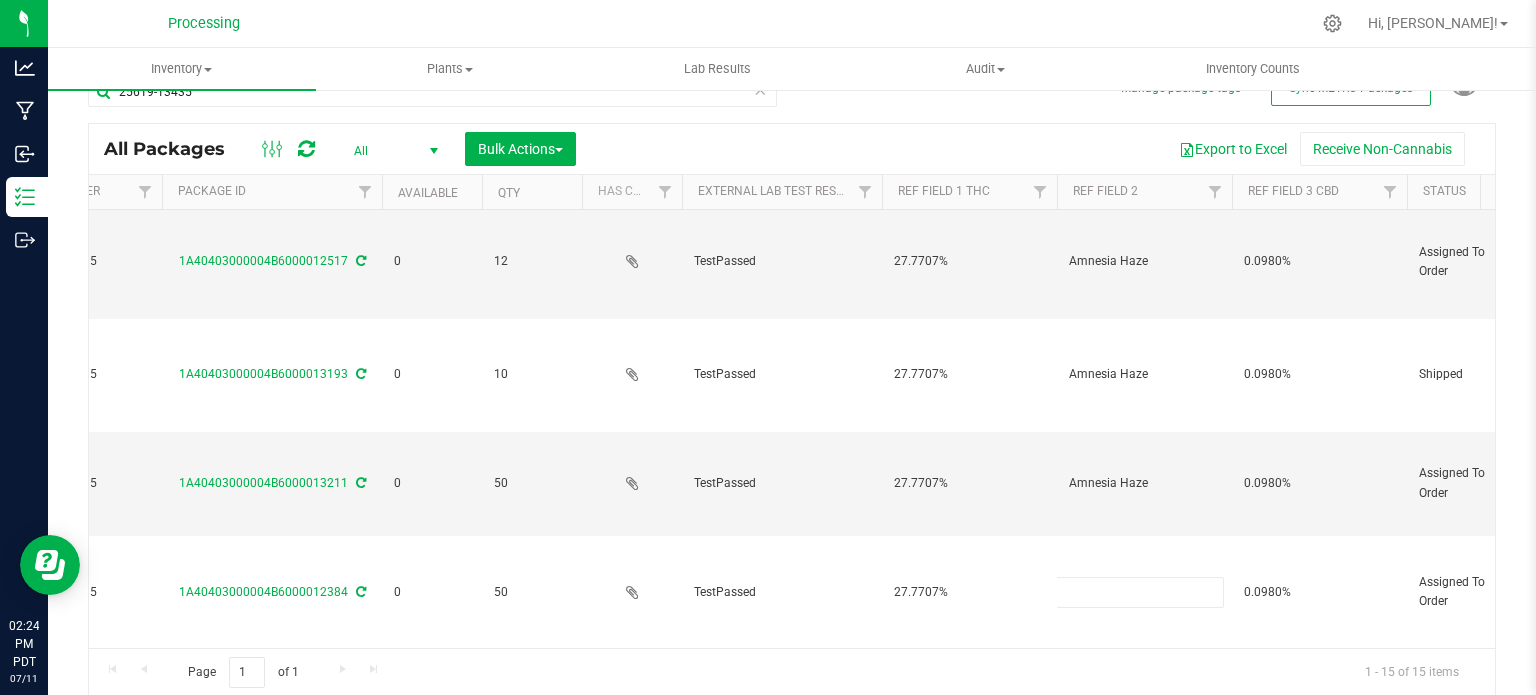 type on "Amnesia Haze" 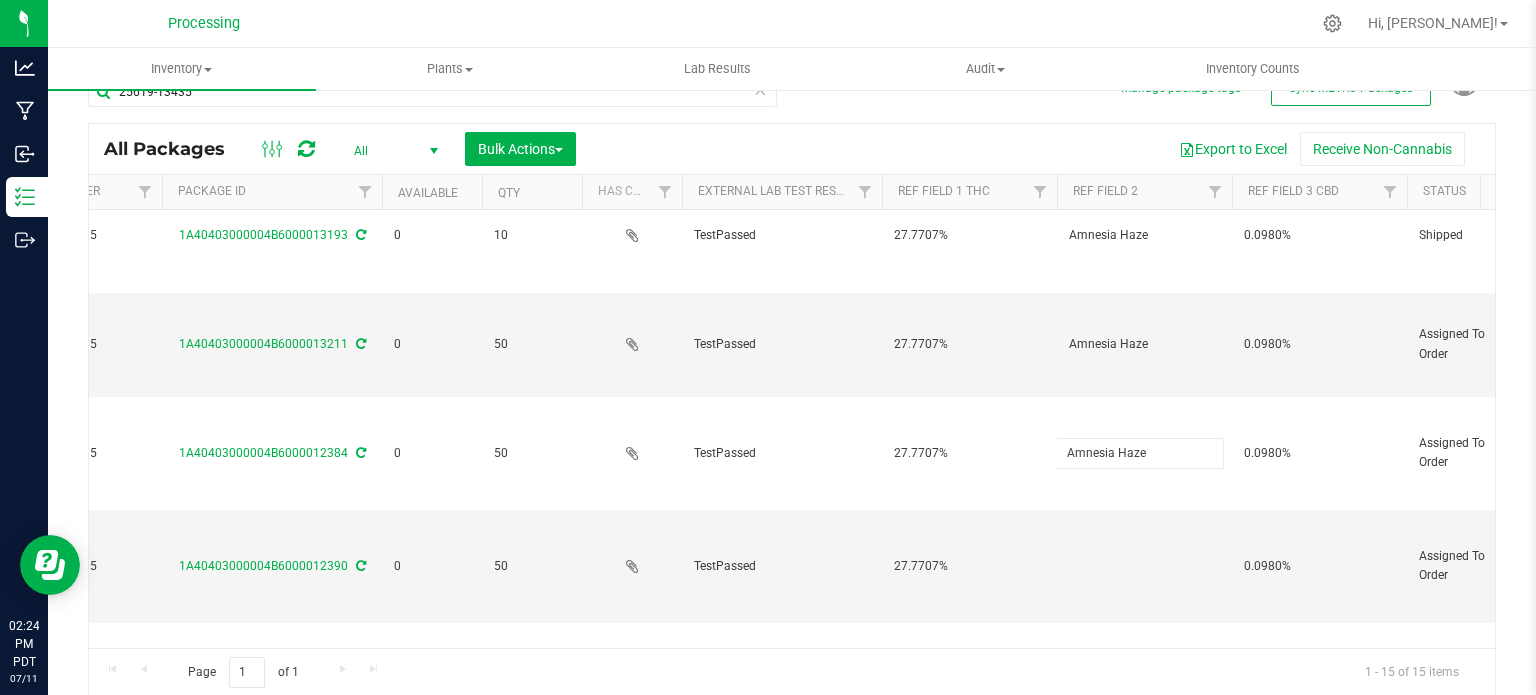 scroll, scrollTop: 647, scrollLeft: 472, axis: both 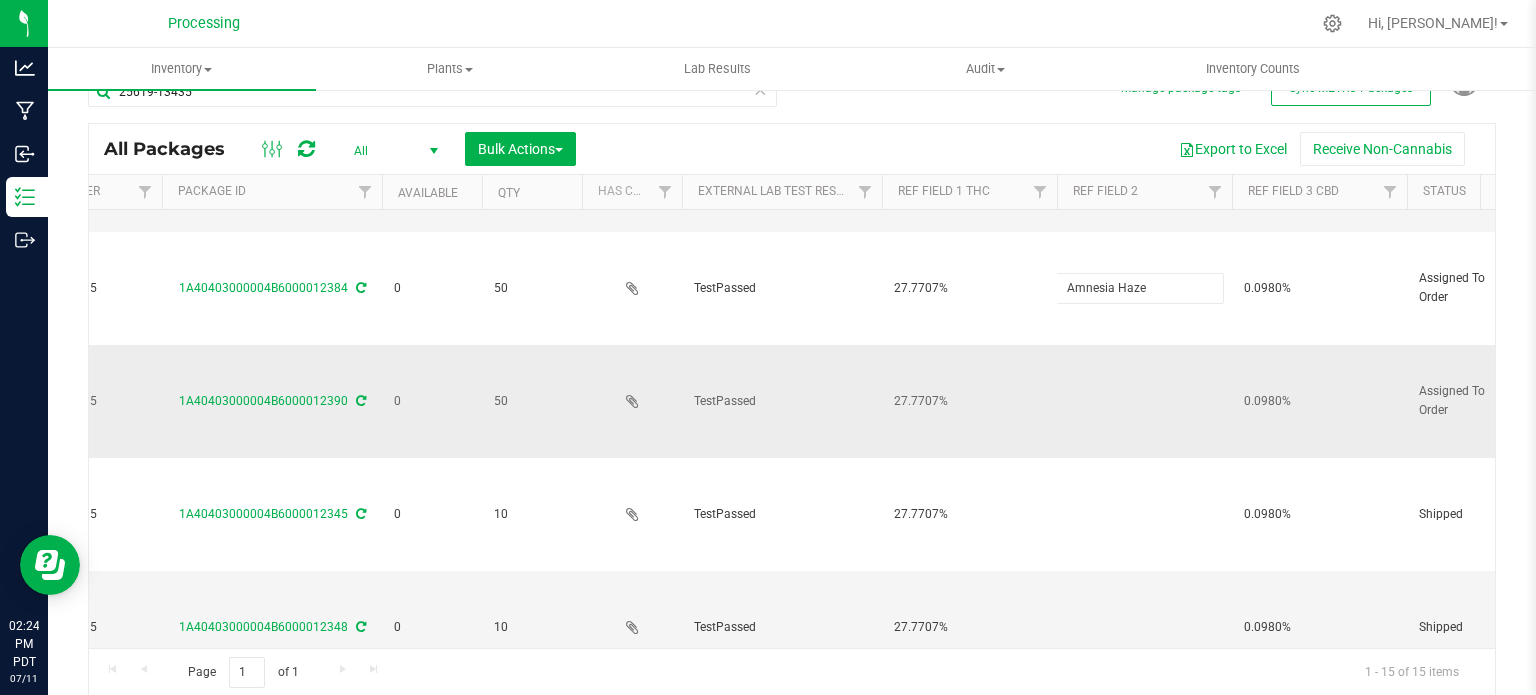 click on "All Packages
All Active Only Lab Samples Locked All External Internal
Bulk Actions
Add to manufacturing run
Add to outbound order
Combine packages
Combine packages (lot)" at bounding box center (792, 410) 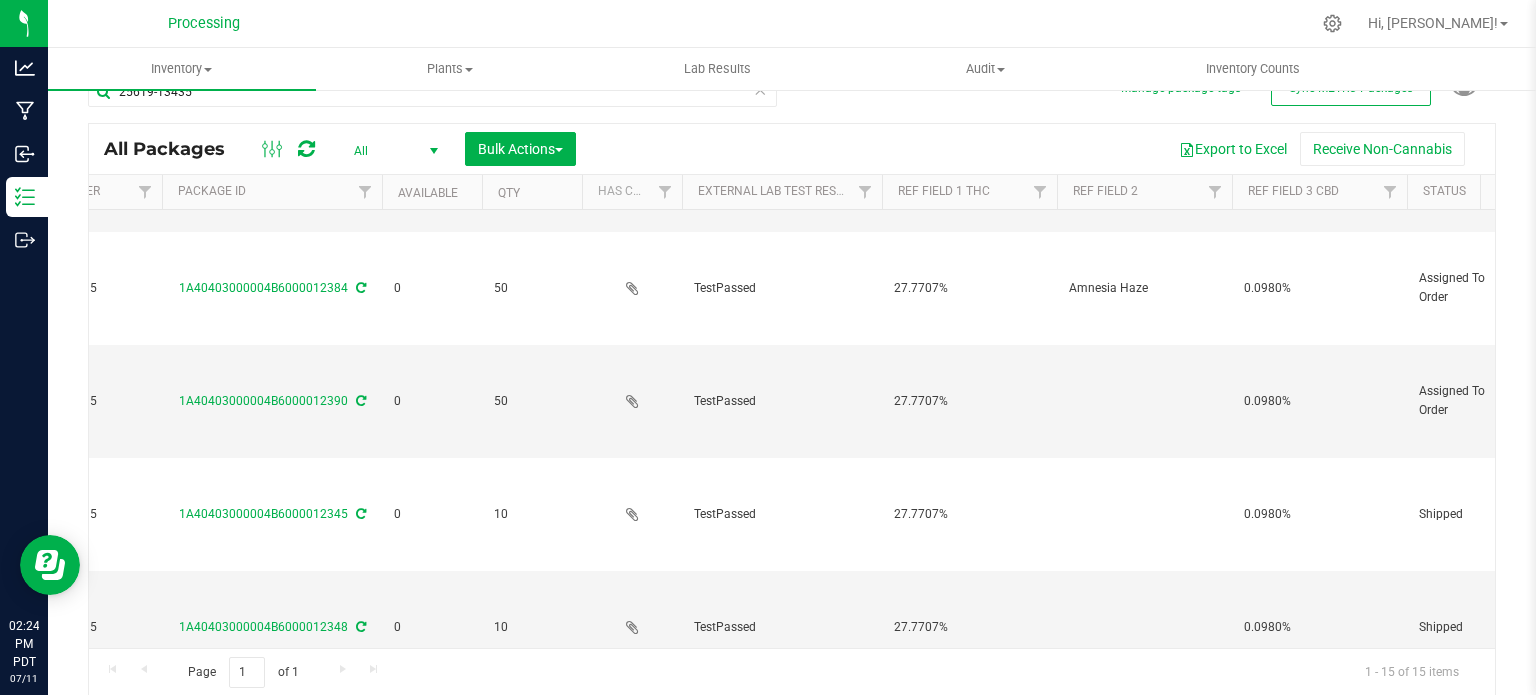 click at bounding box center [1144, 401] 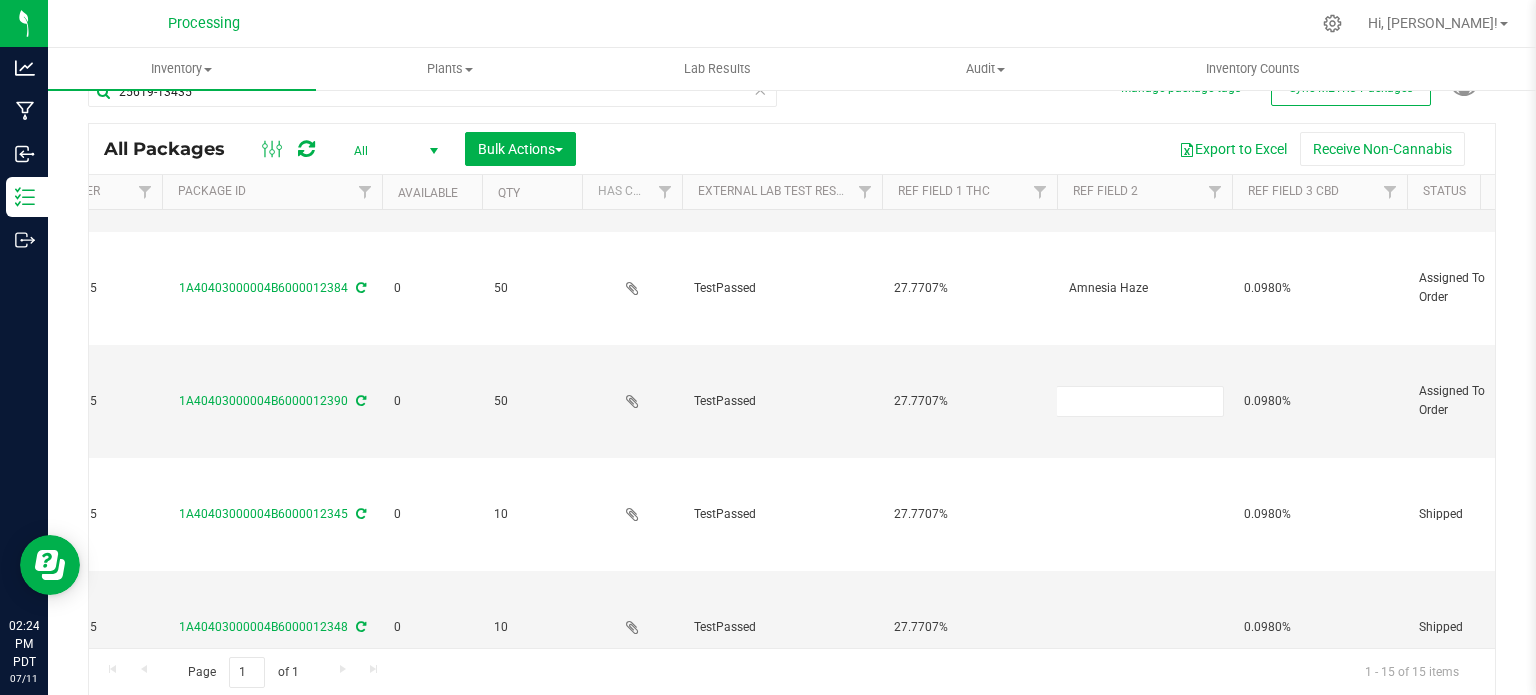 type on "Amnesia Haze" 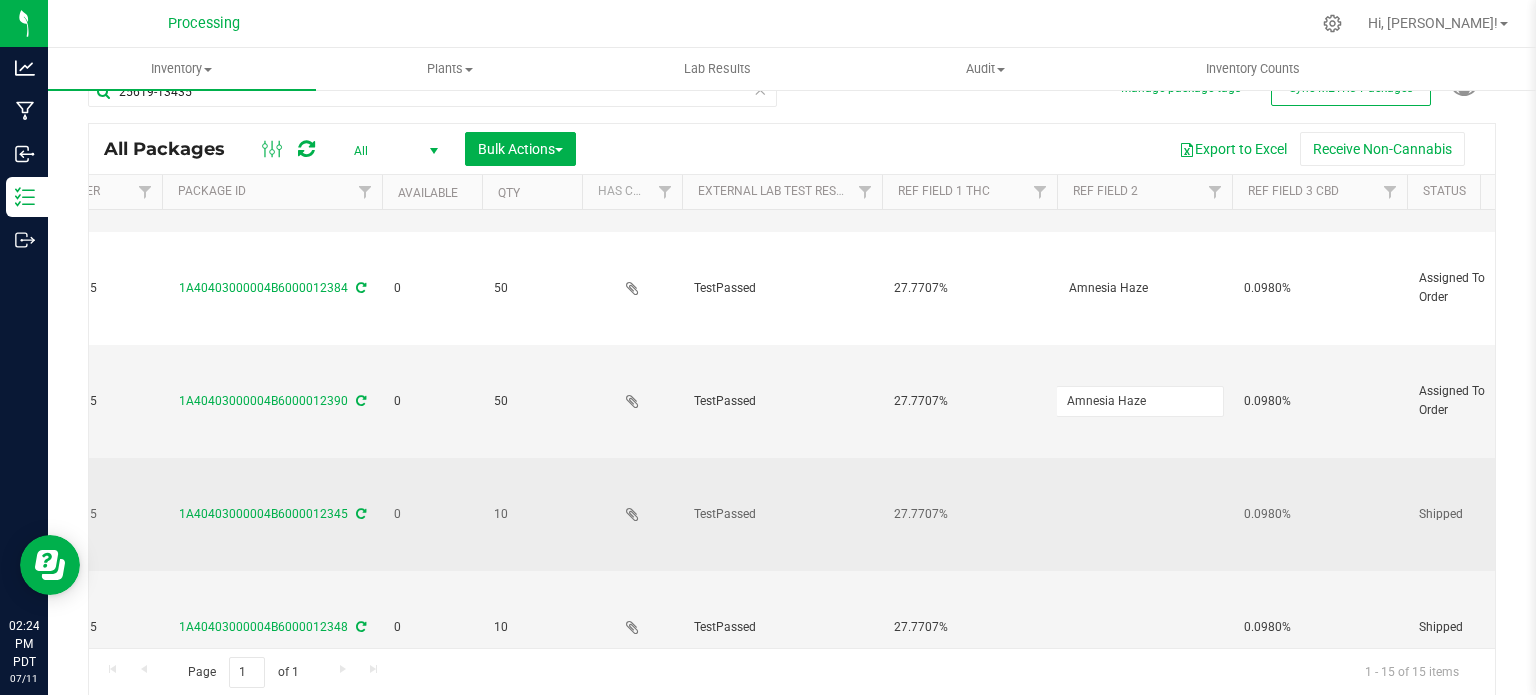 click on "All Packages
All Active Only Lab Samples Locked All External Internal
Bulk Actions
Add to manufacturing run
Add to outbound order
Combine packages
Combine packages (lot)" at bounding box center [792, 410] 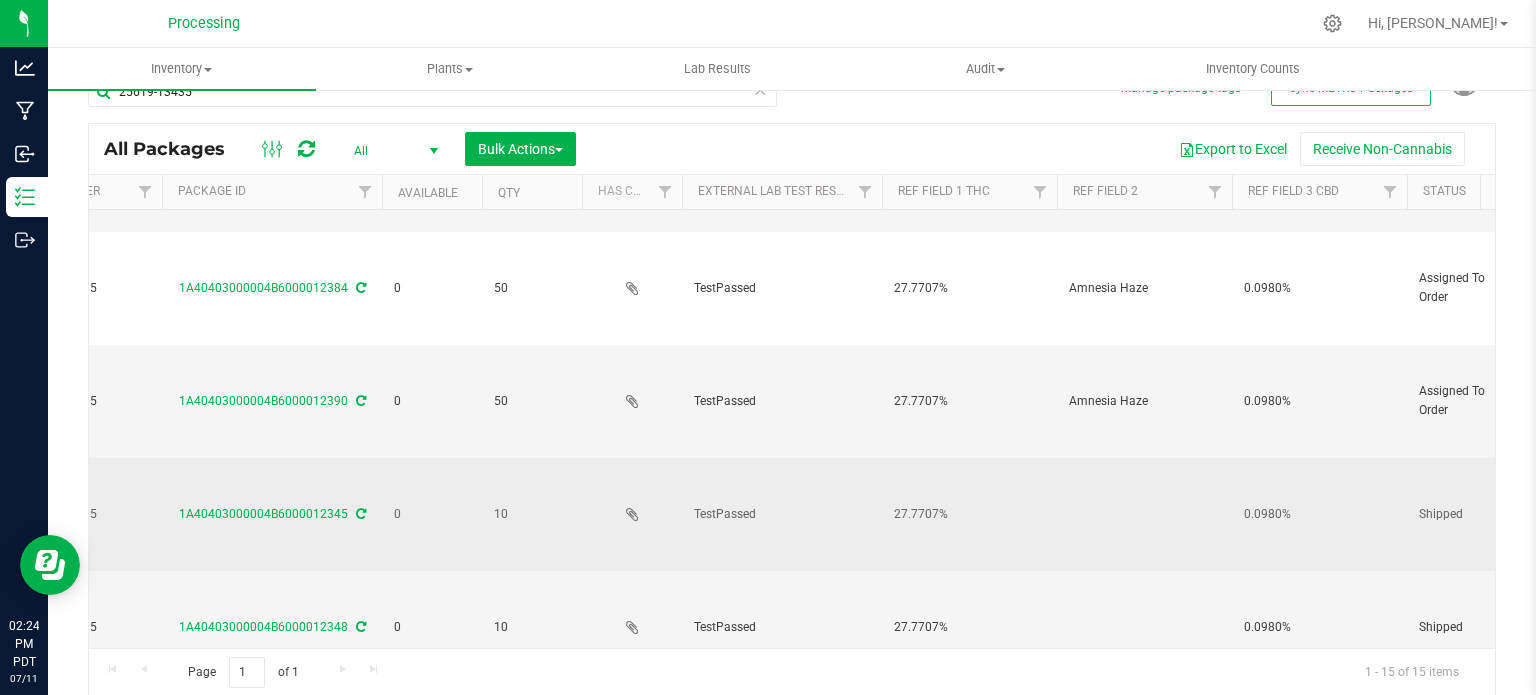 click at bounding box center [1144, 514] 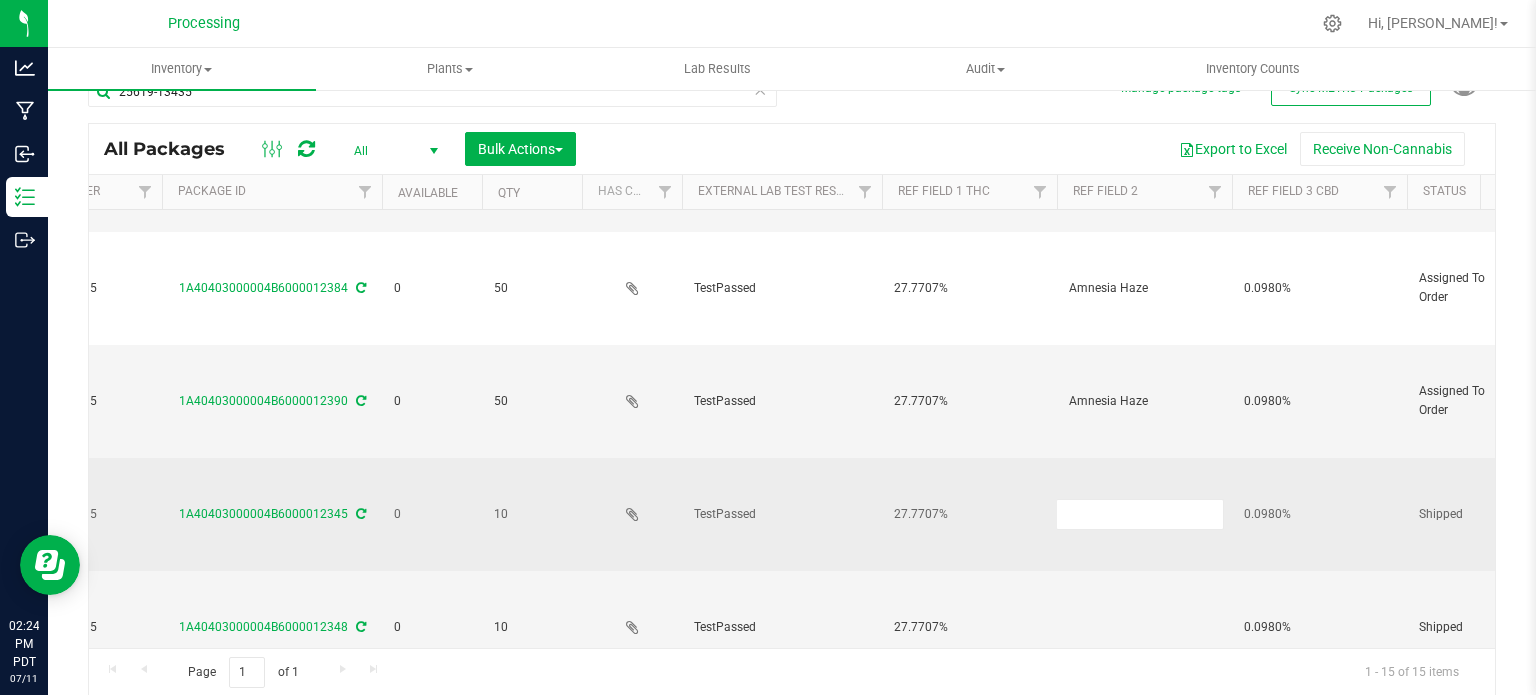 type on "Amnesia Haze" 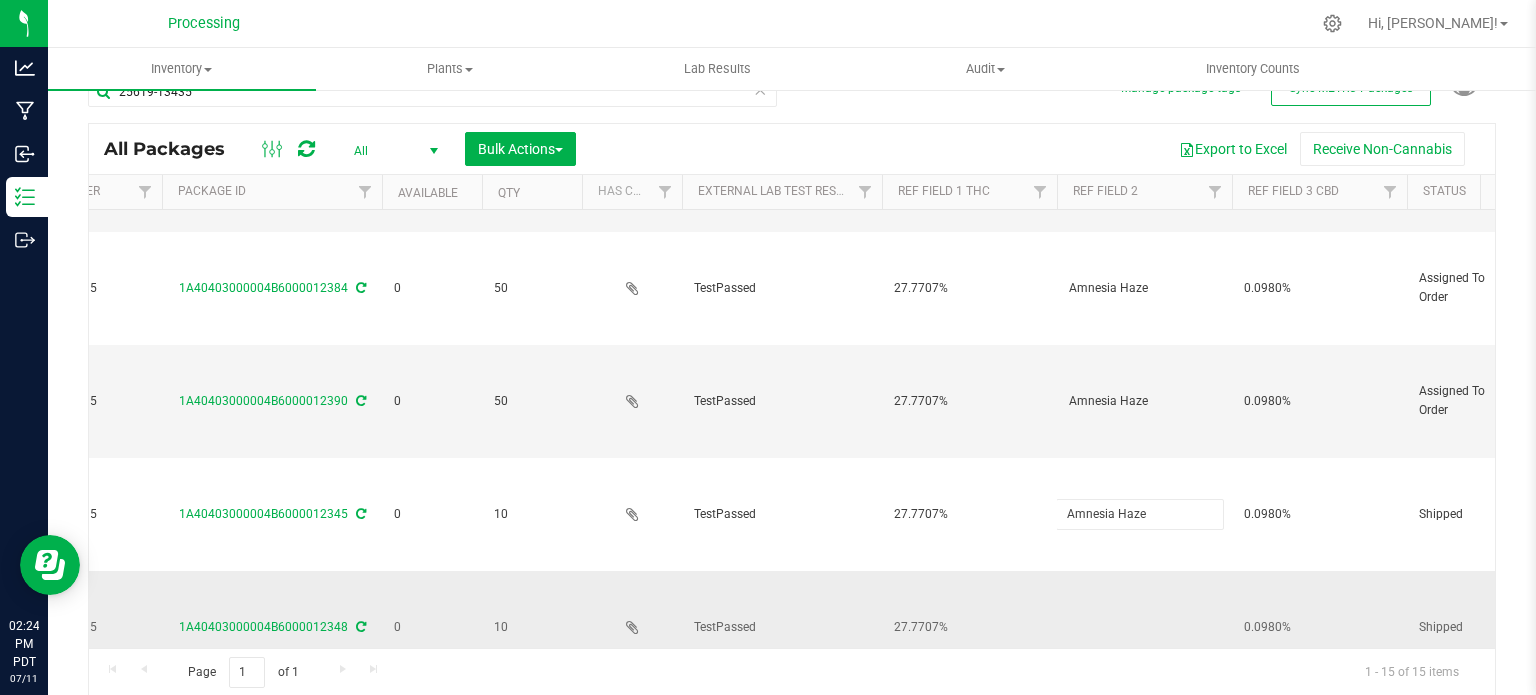click on "All Packages
All Active Only Lab Samples Locked All External Internal
Bulk Actions
Add to manufacturing run
Add to outbound order
Combine packages
Combine packages (lot)" at bounding box center (792, 410) 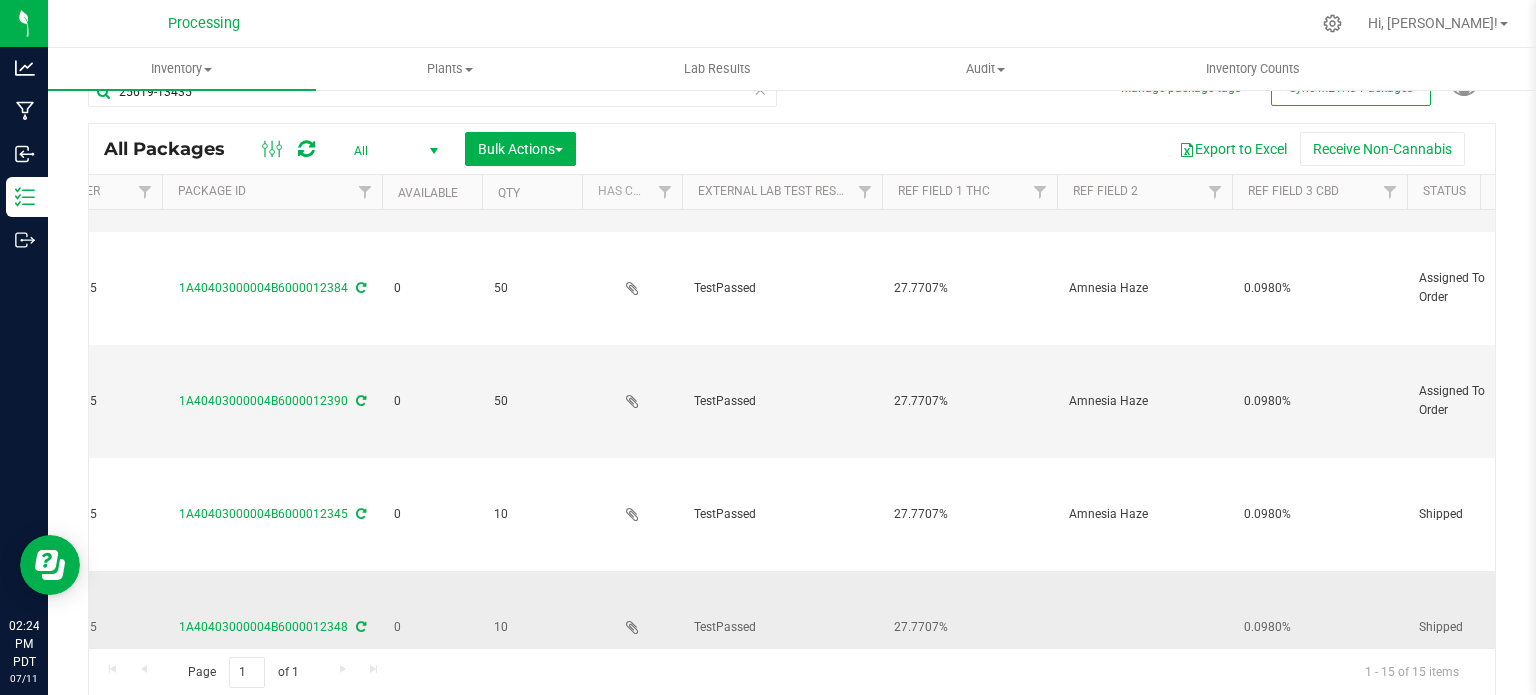 click at bounding box center [1144, 627] 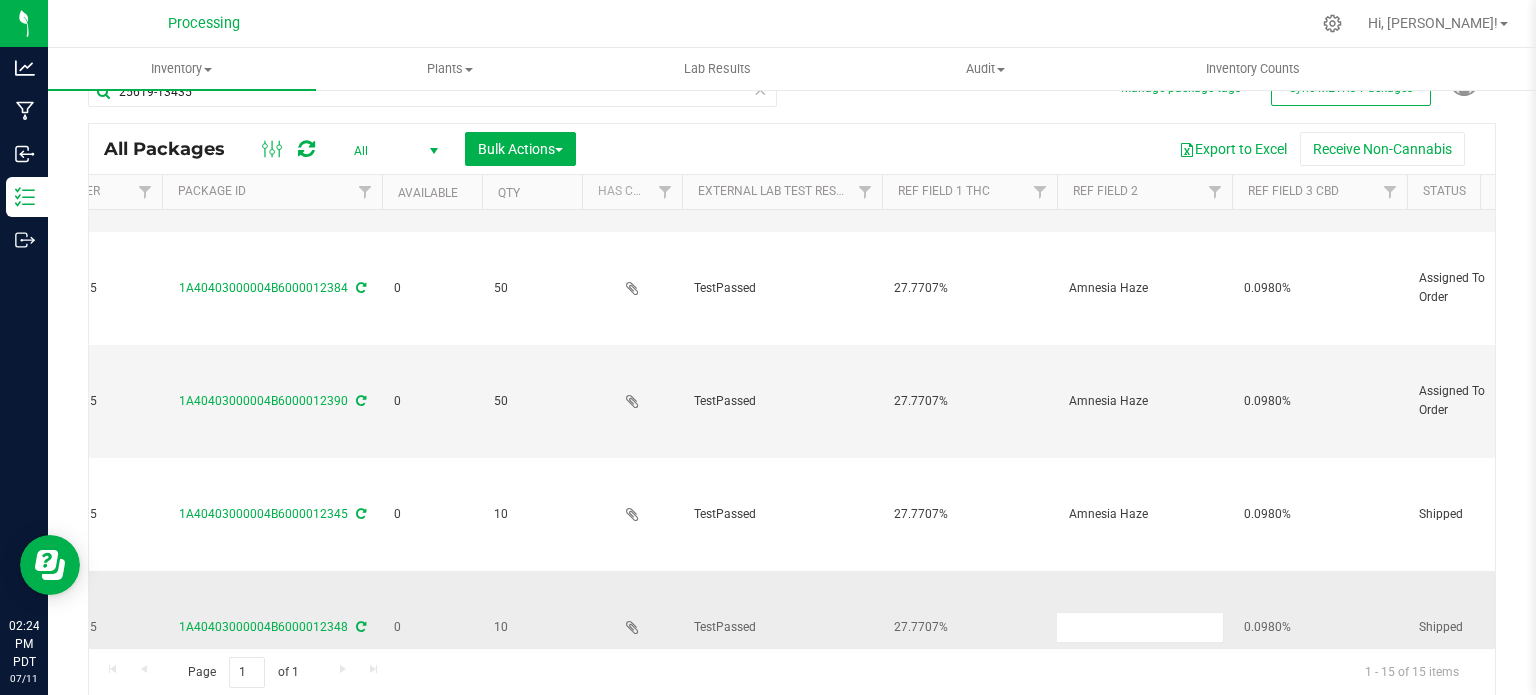 type on "Amnesia Haze" 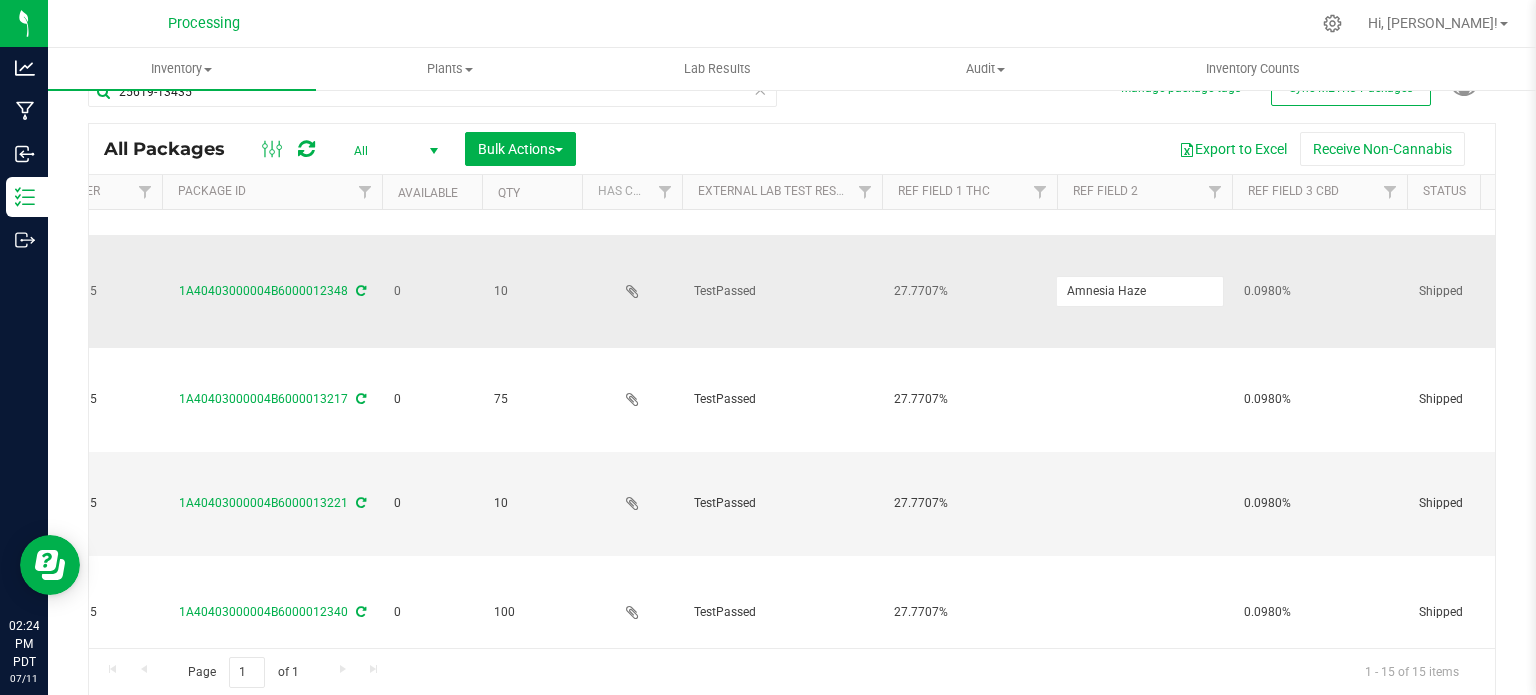 scroll, scrollTop: 1002, scrollLeft: 472, axis: both 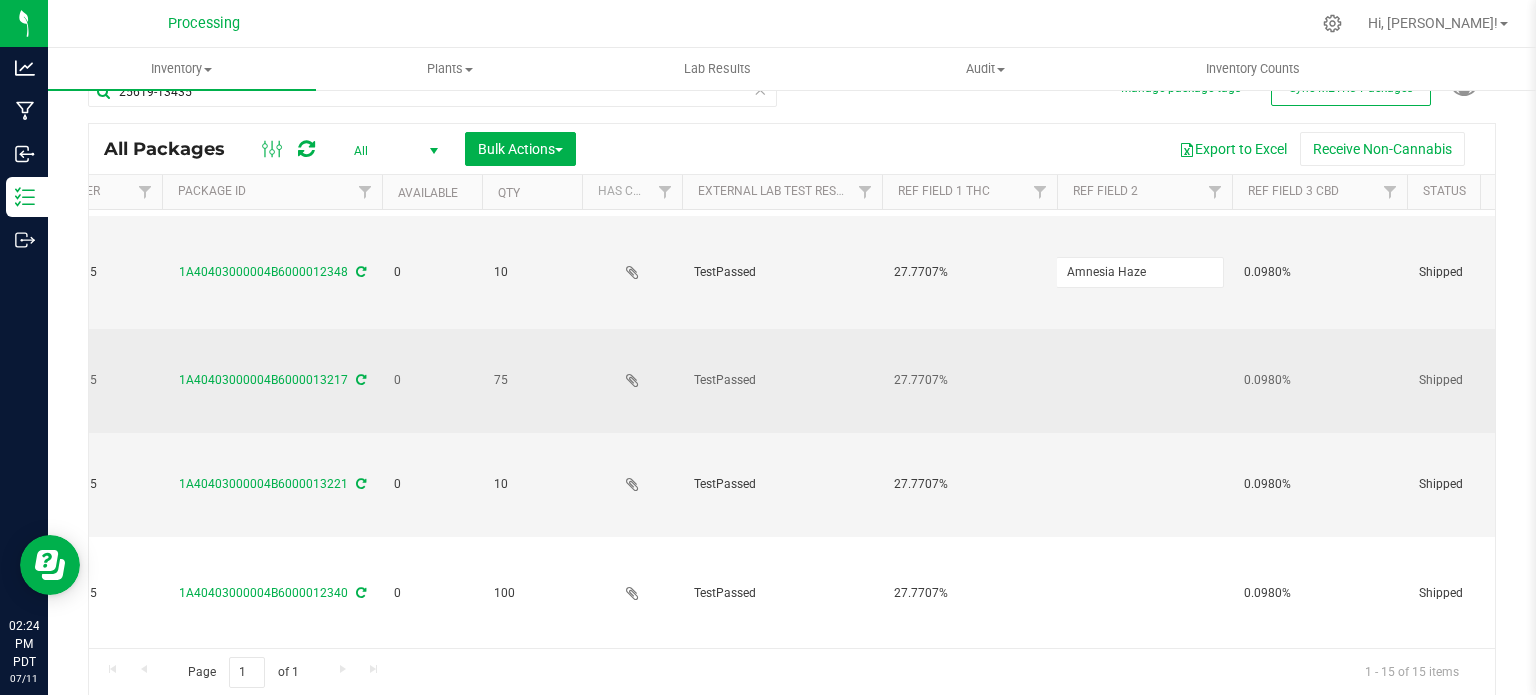 click on "All Packages
All Active Only Lab Samples Locked All External Internal
Bulk Actions
Add to manufacturing run
Add to outbound order
Combine packages
Combine packages (lot)" at bounding box center (792, 410) 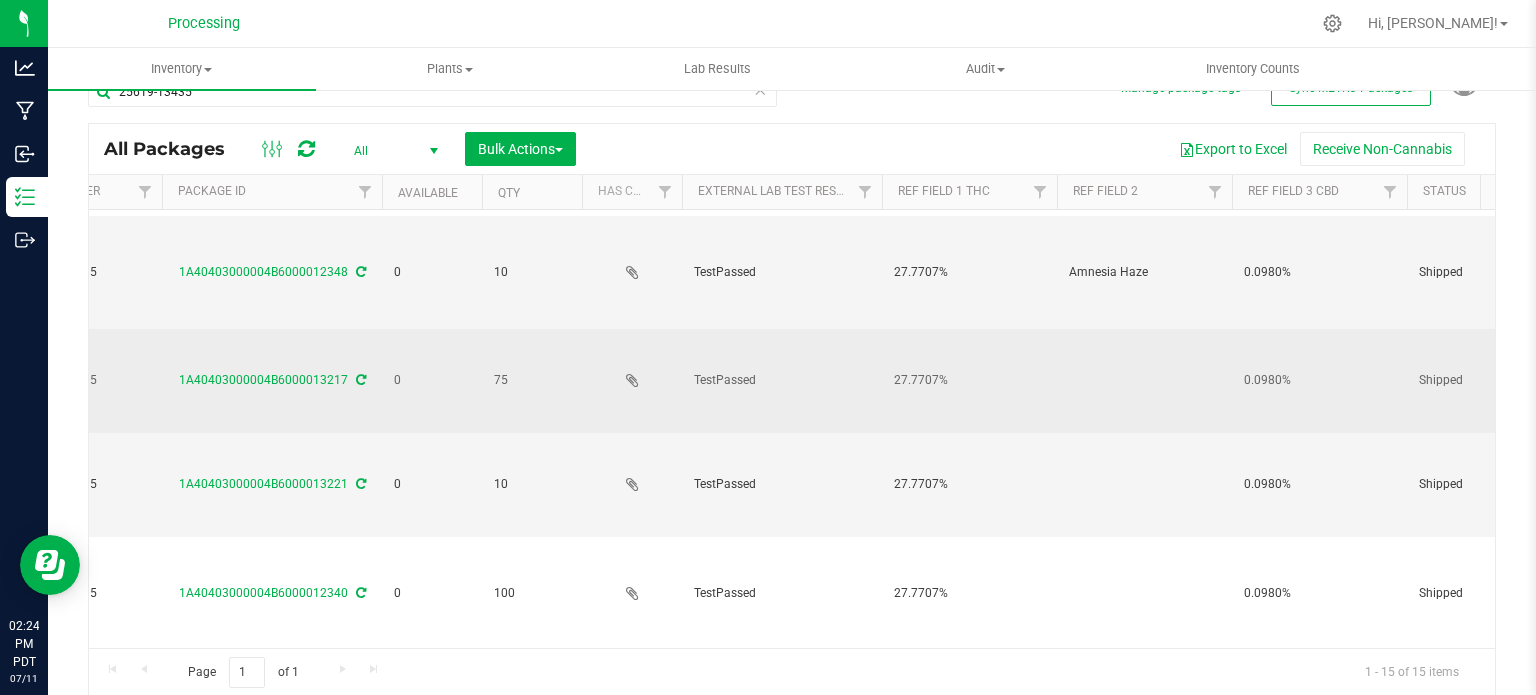 click at bounding box center (1144, 381) 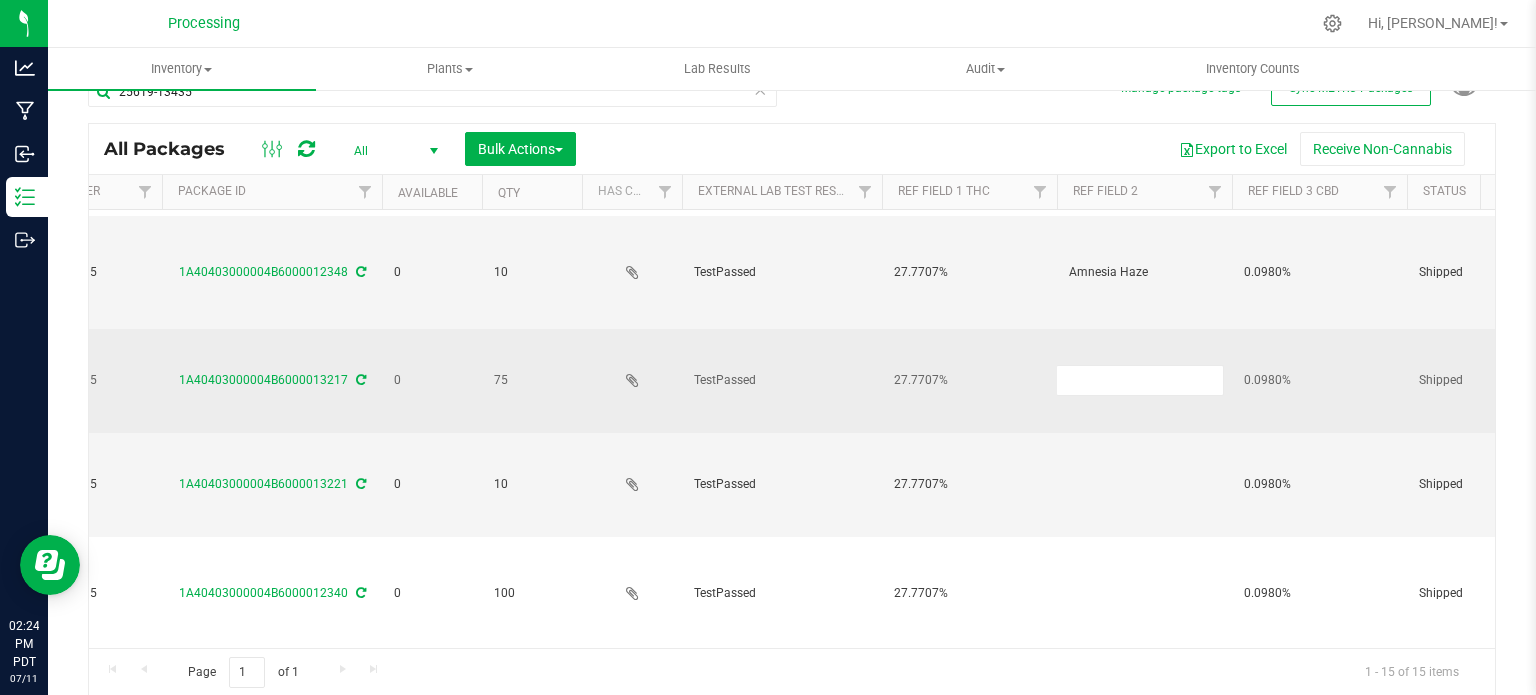 type on "Amnesia Haze" 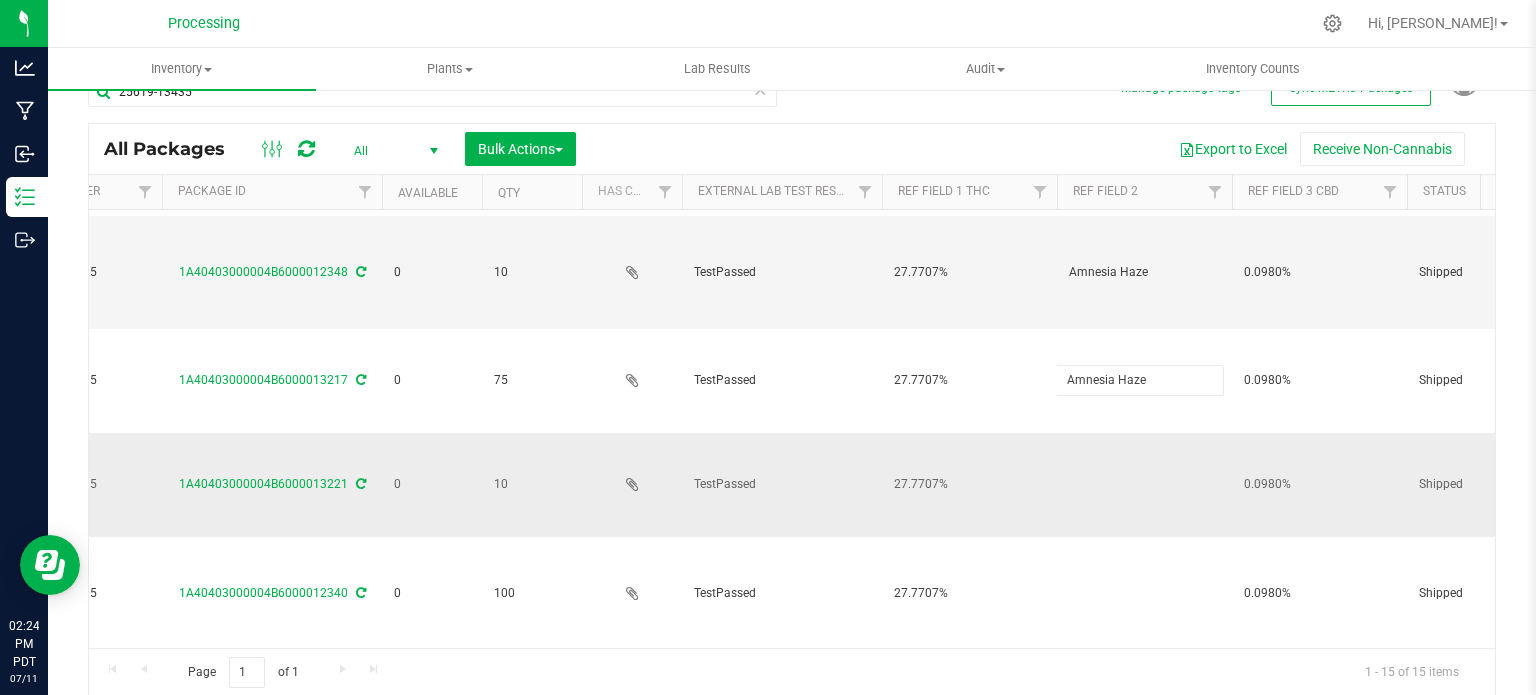click on "All Packages
All Active Only Lab Samples Locked All External Internal
Bulk Actions
Add to manufacturing run
Add to outbound order
Combine packages
Combine packages (lot)" at bounding box center [792, 410] 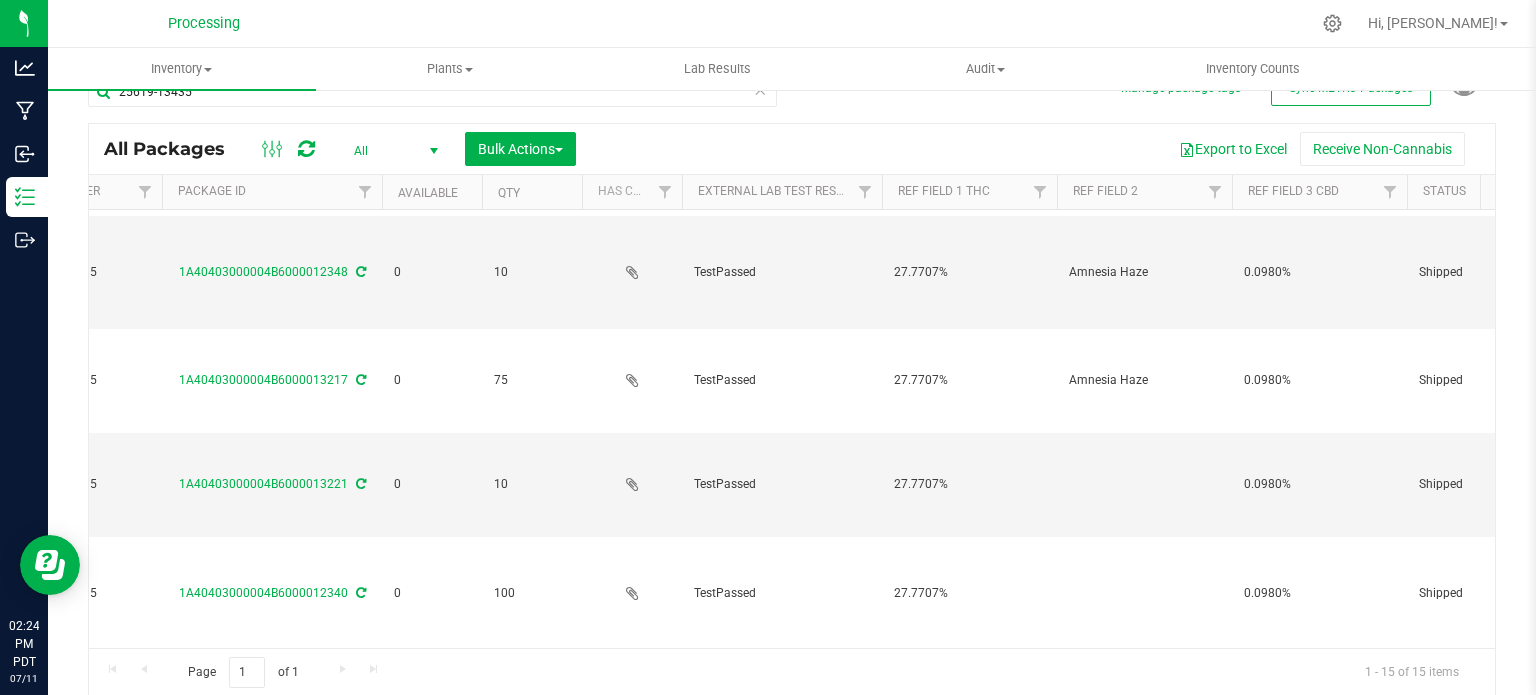 click at bounding box center [1144, 485] 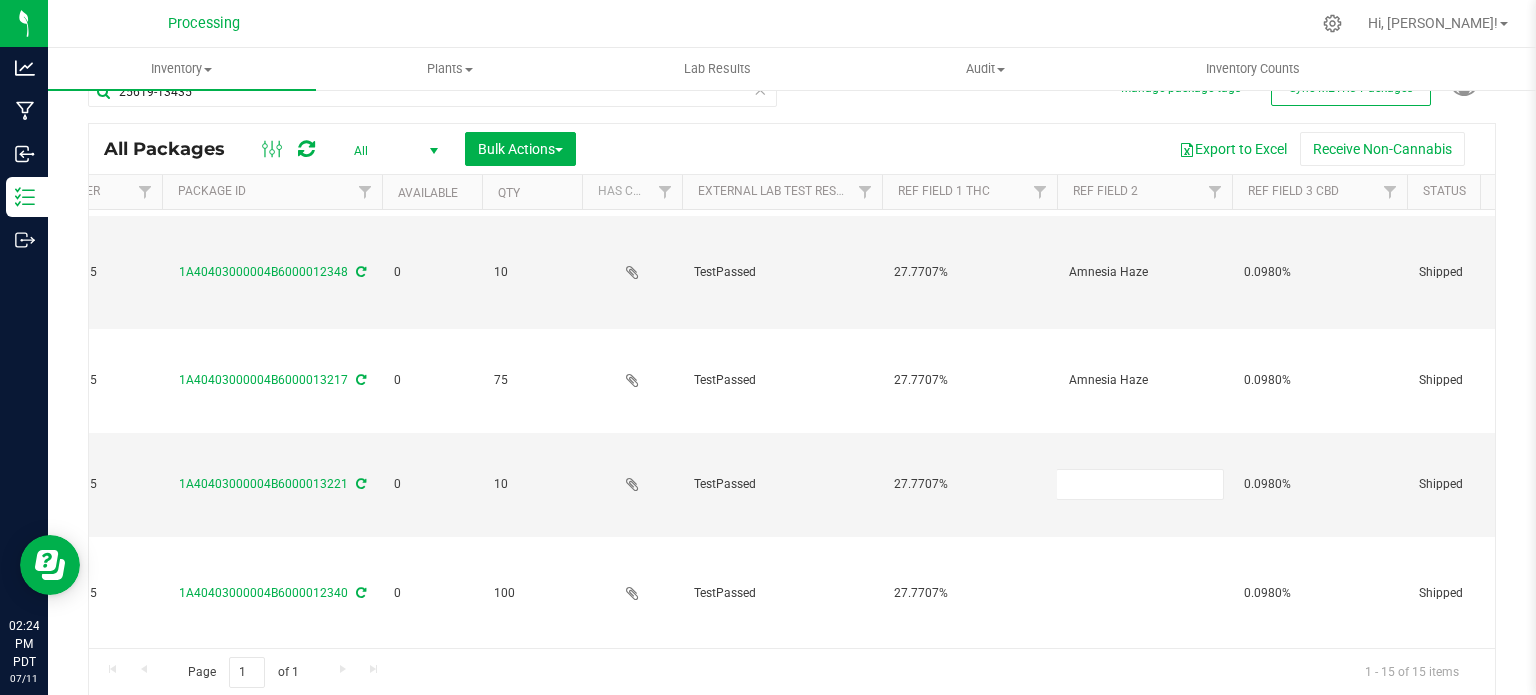 type on "Amnesia Haze" 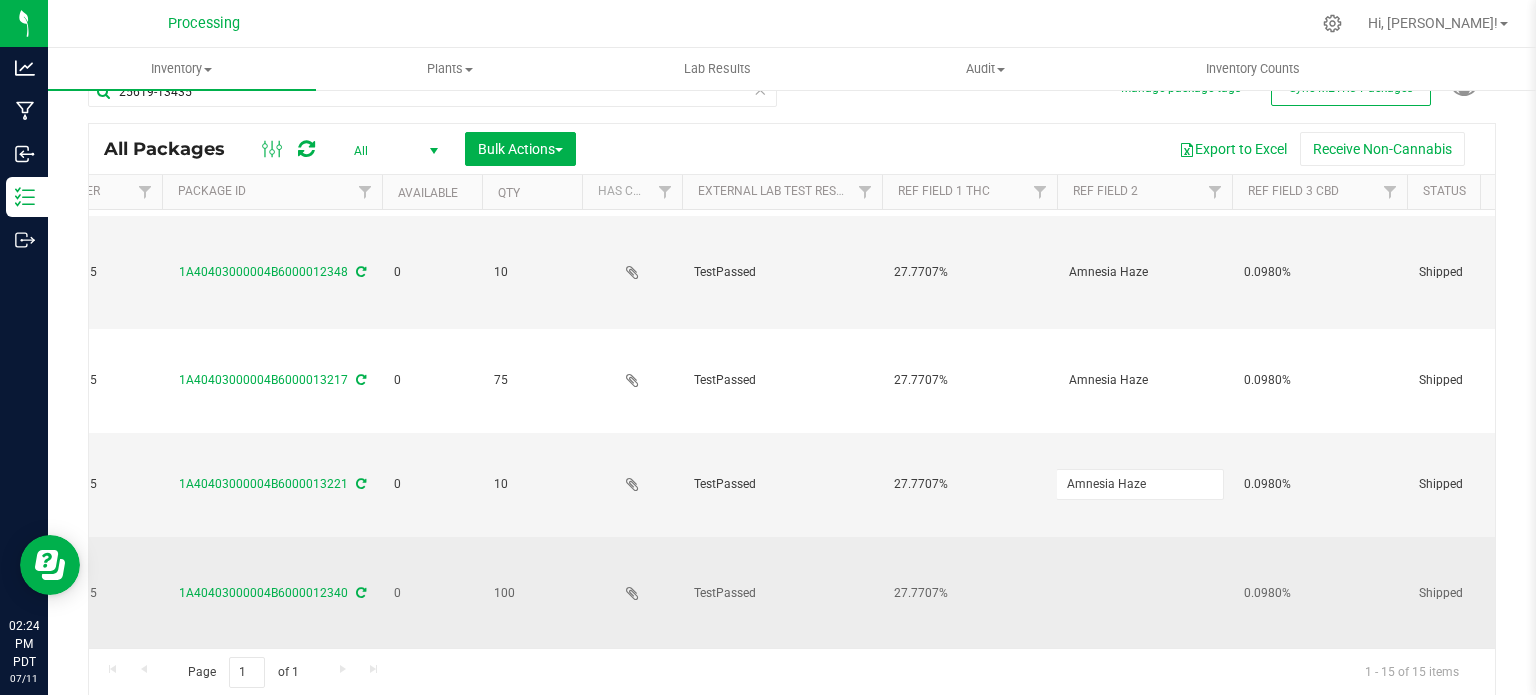 click on "All Packages
All Active Only Lab Samples Locked All External Internal
Bulk Actions
Add to manufacturing run
Add to outbound order
Combine packages
Combine packages (lot)" at bounding box center (792, 410) 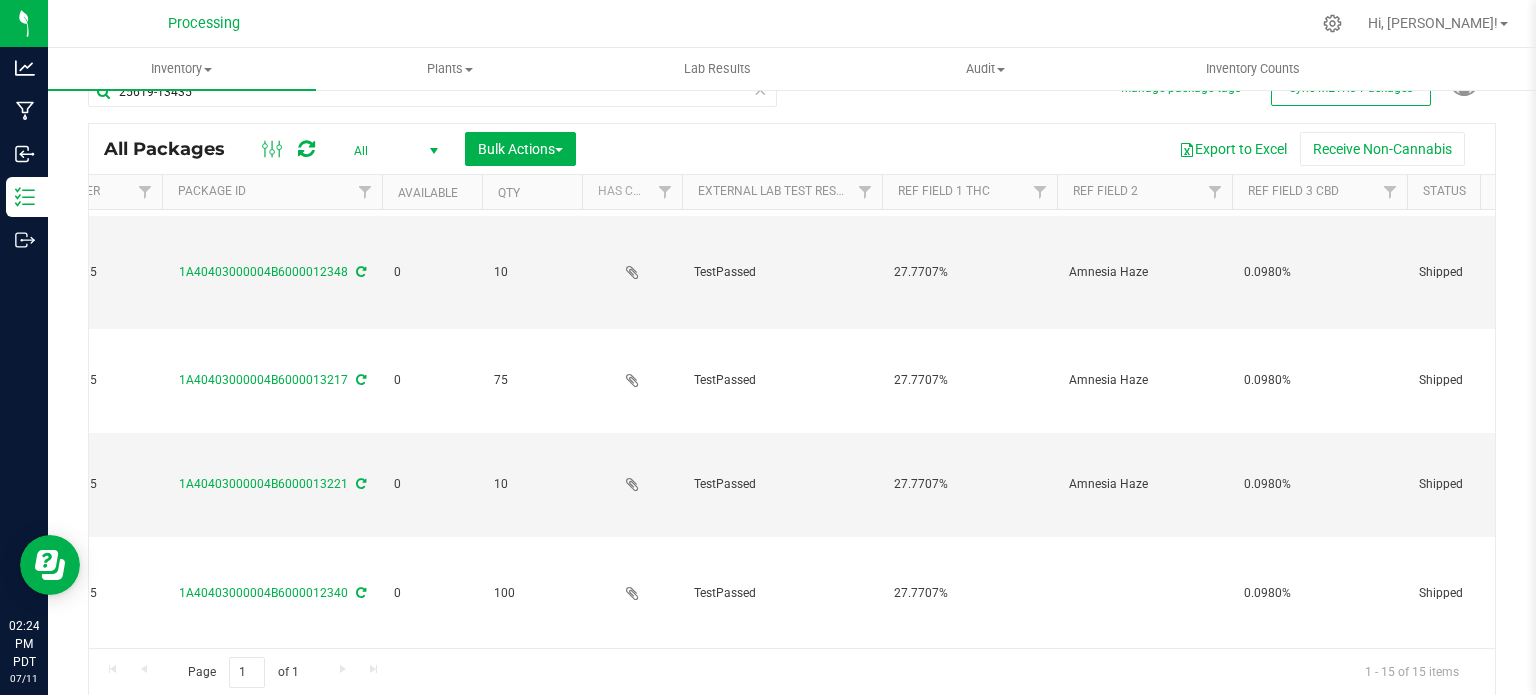 click at bounding box center (1144, 593) 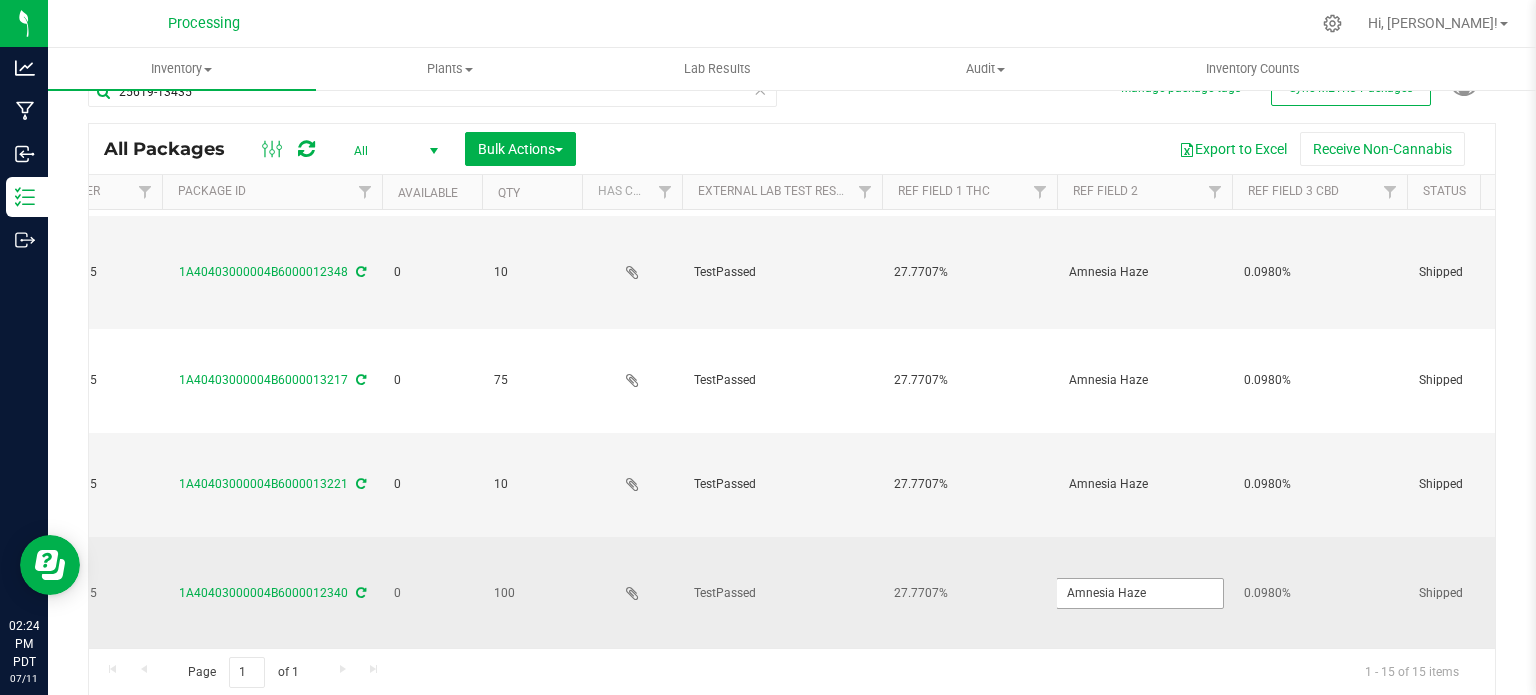 click on "Amnesia Haze" at bounding box center (1140, 593) 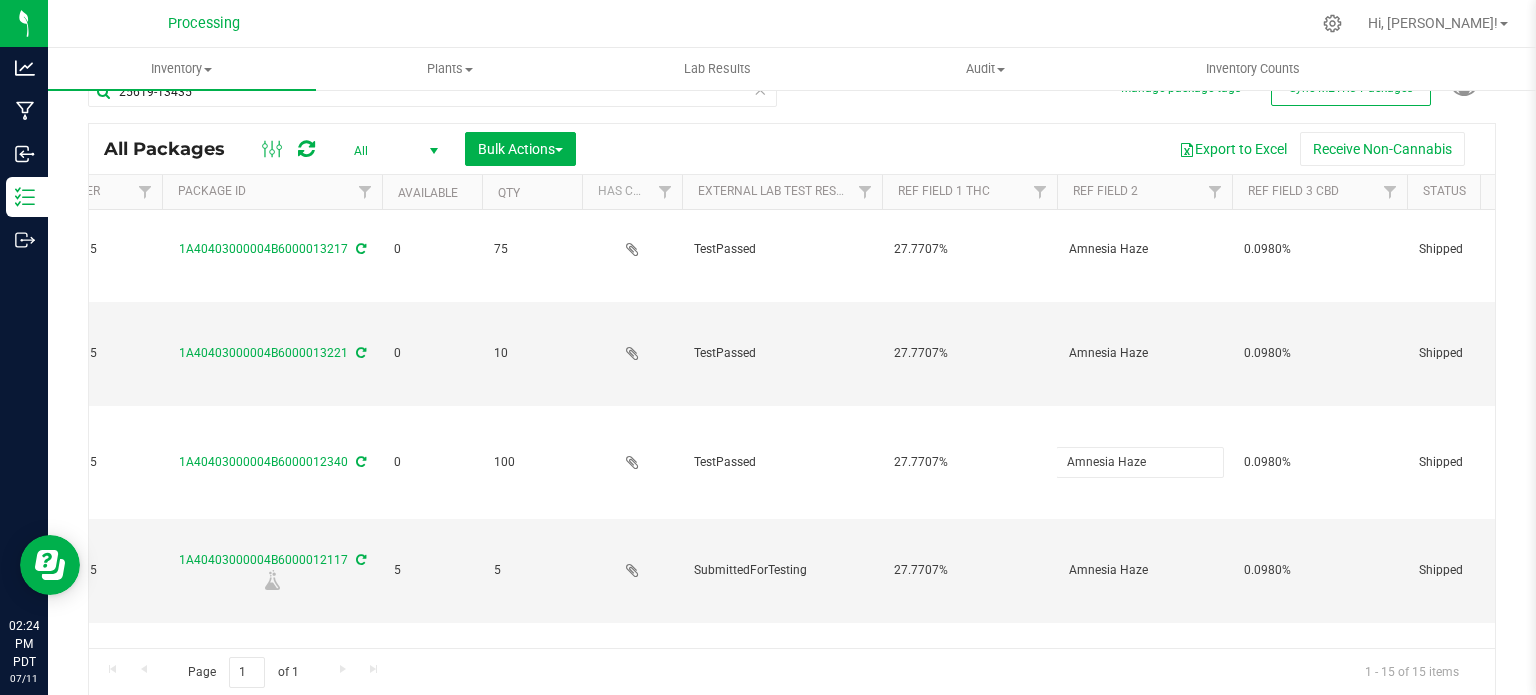scroll, scrollTop: 1133, scrollLeft: 1676, axis: both 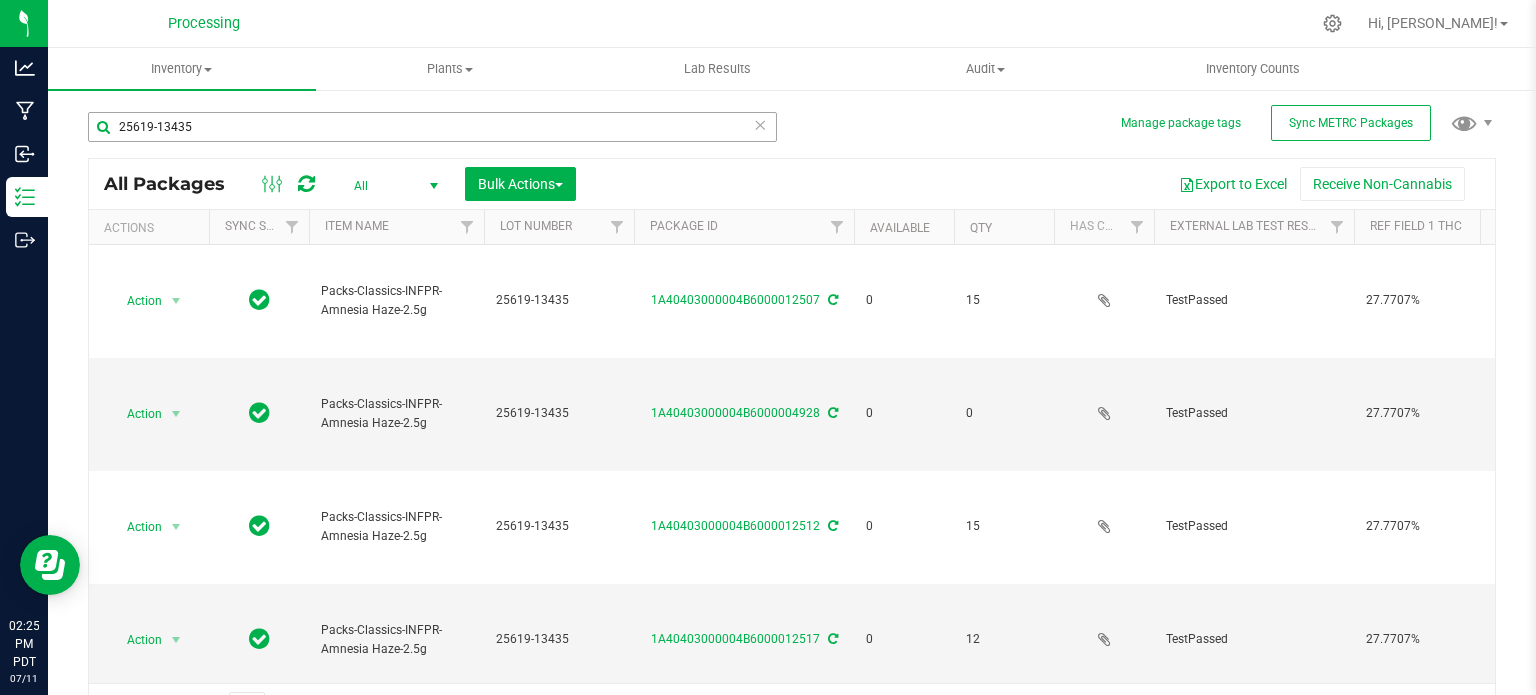 type on "Amnesia Haze" 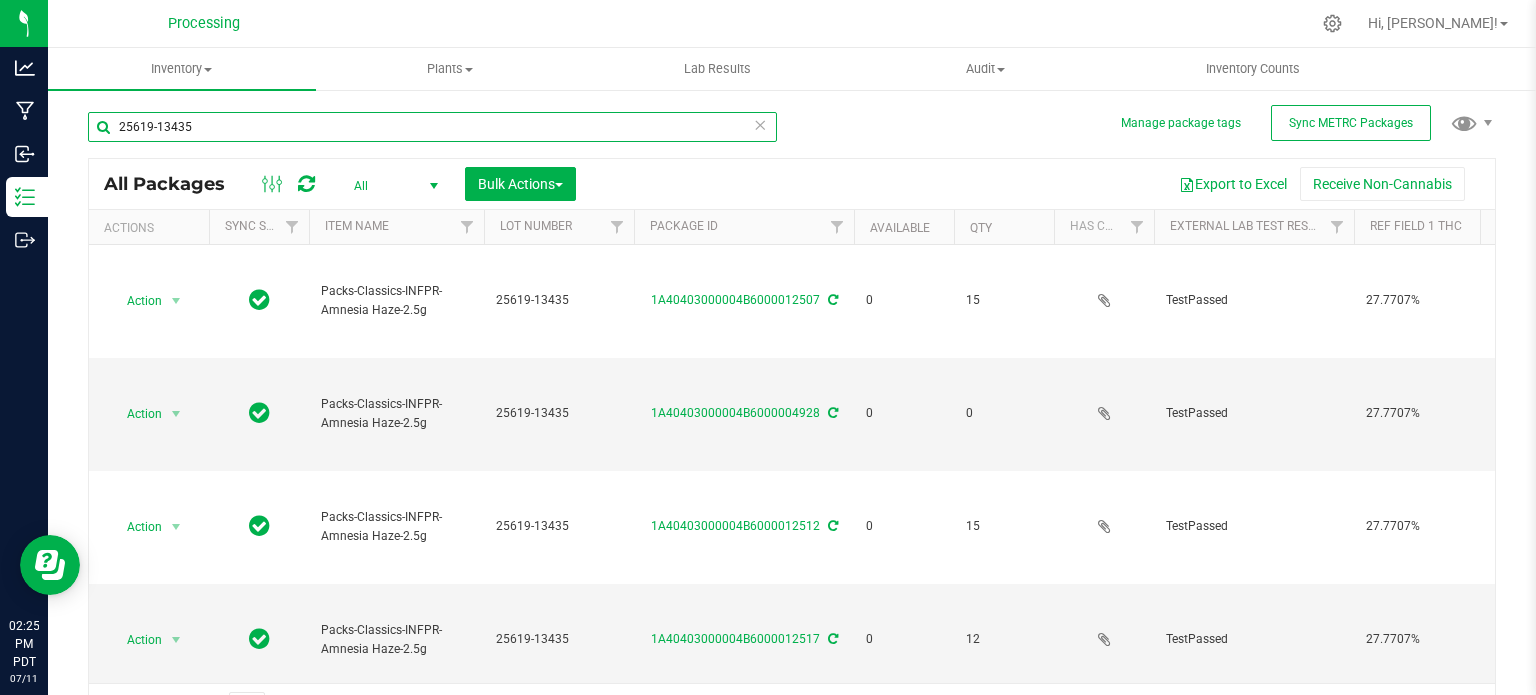 click on "25619-13435" at bounding box center [432, 127] 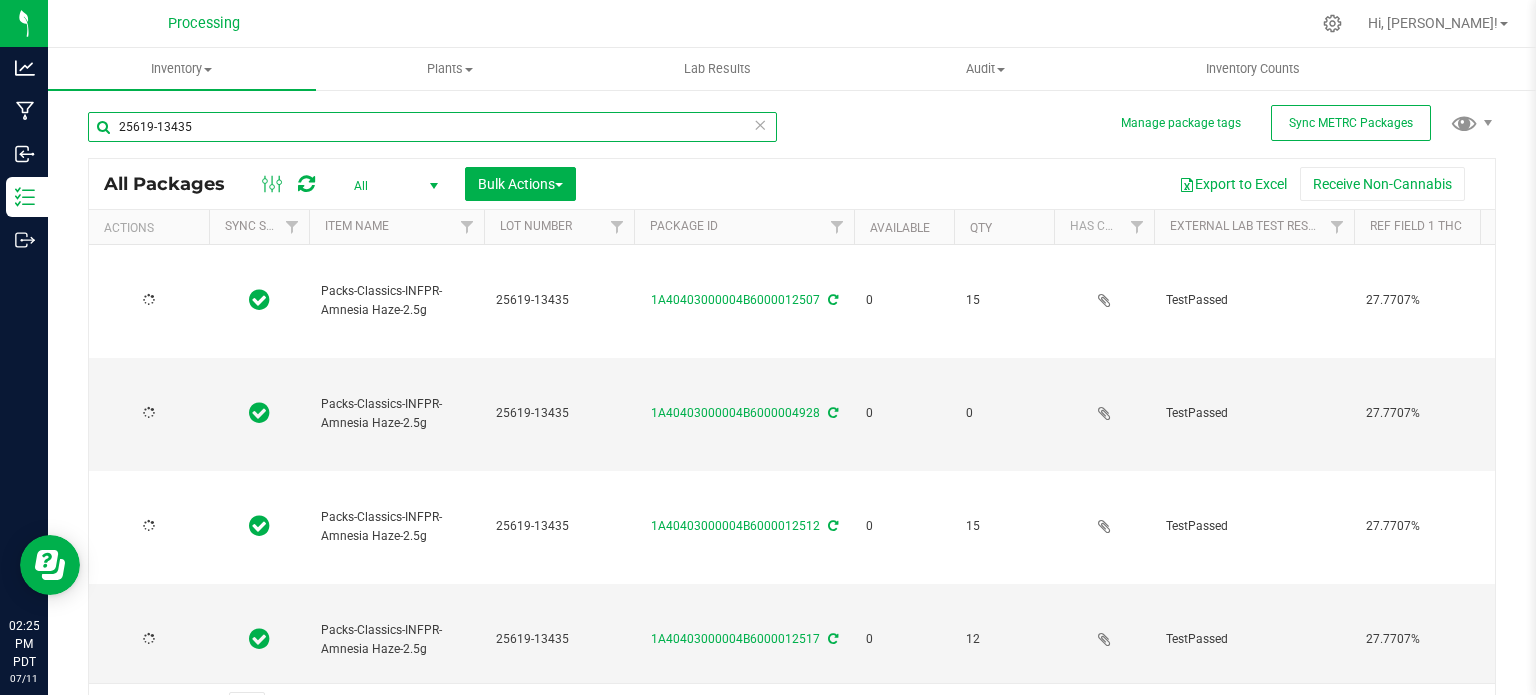 type on "[DATE]" 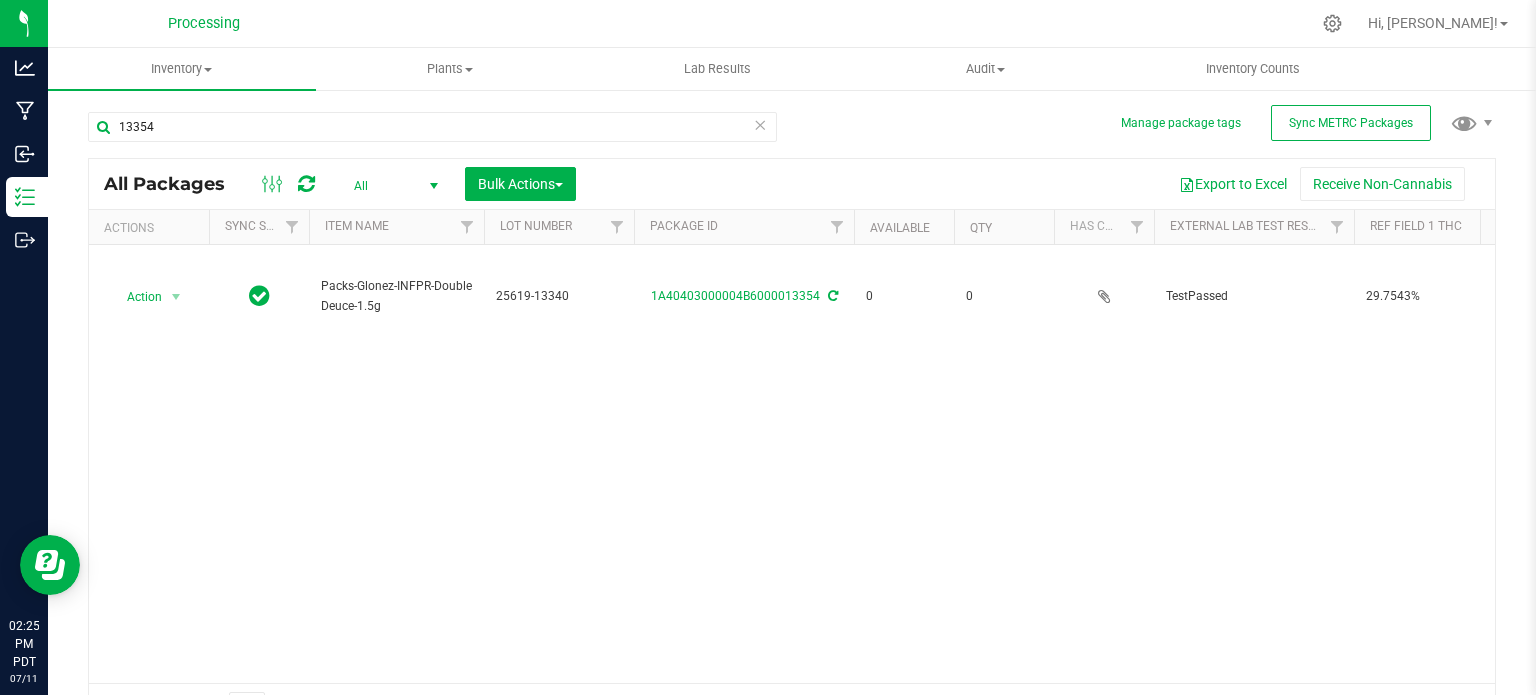 click on "All" at bounding box center [392, 186] 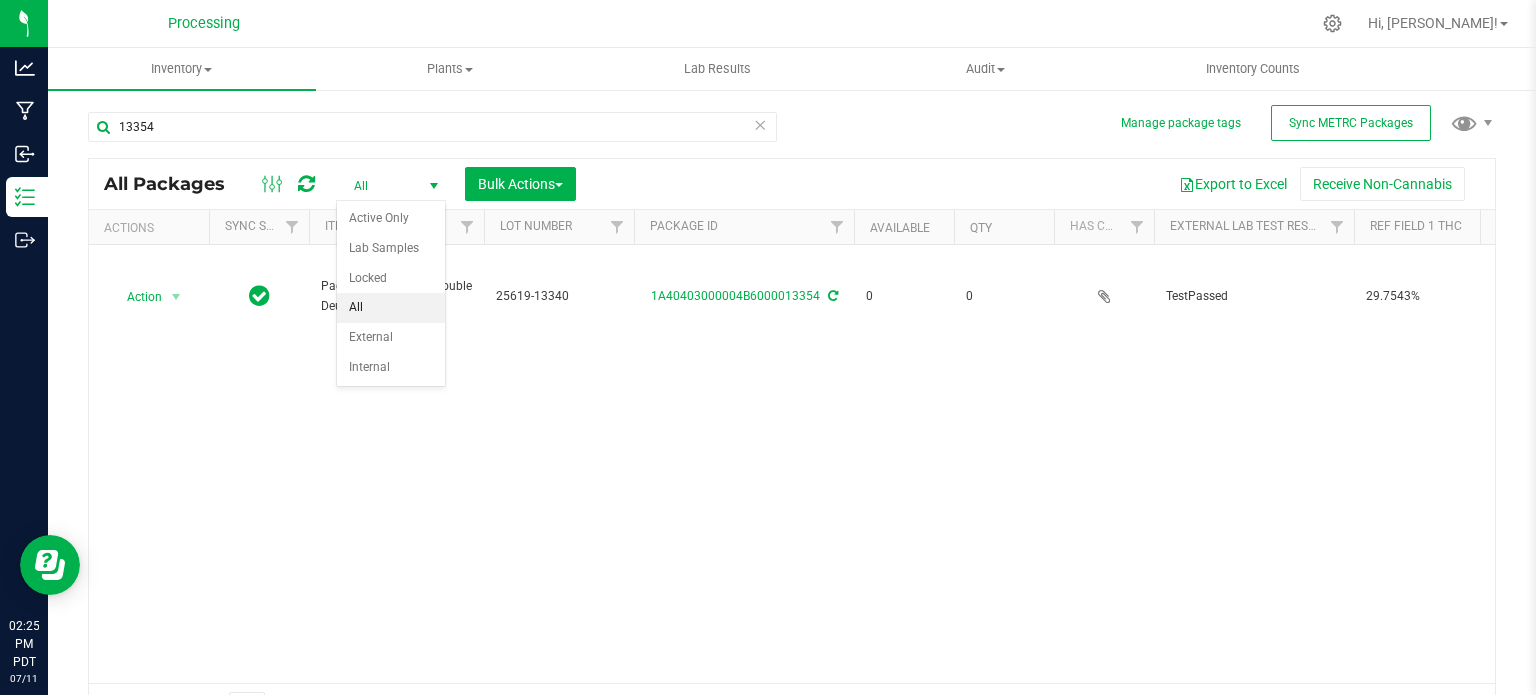 click on "All" at bounding box center [391, 308] 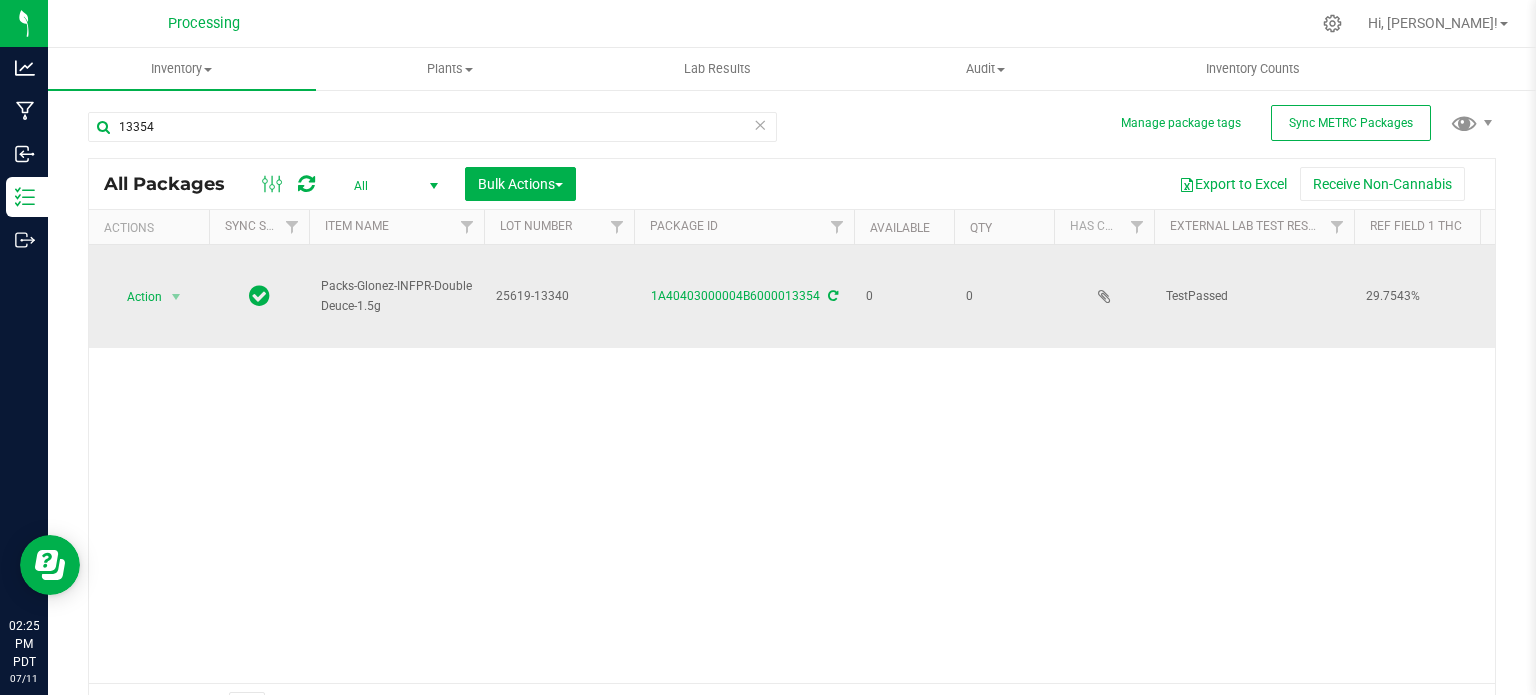 click on "25619-13340" at bounding box center [559, 296] 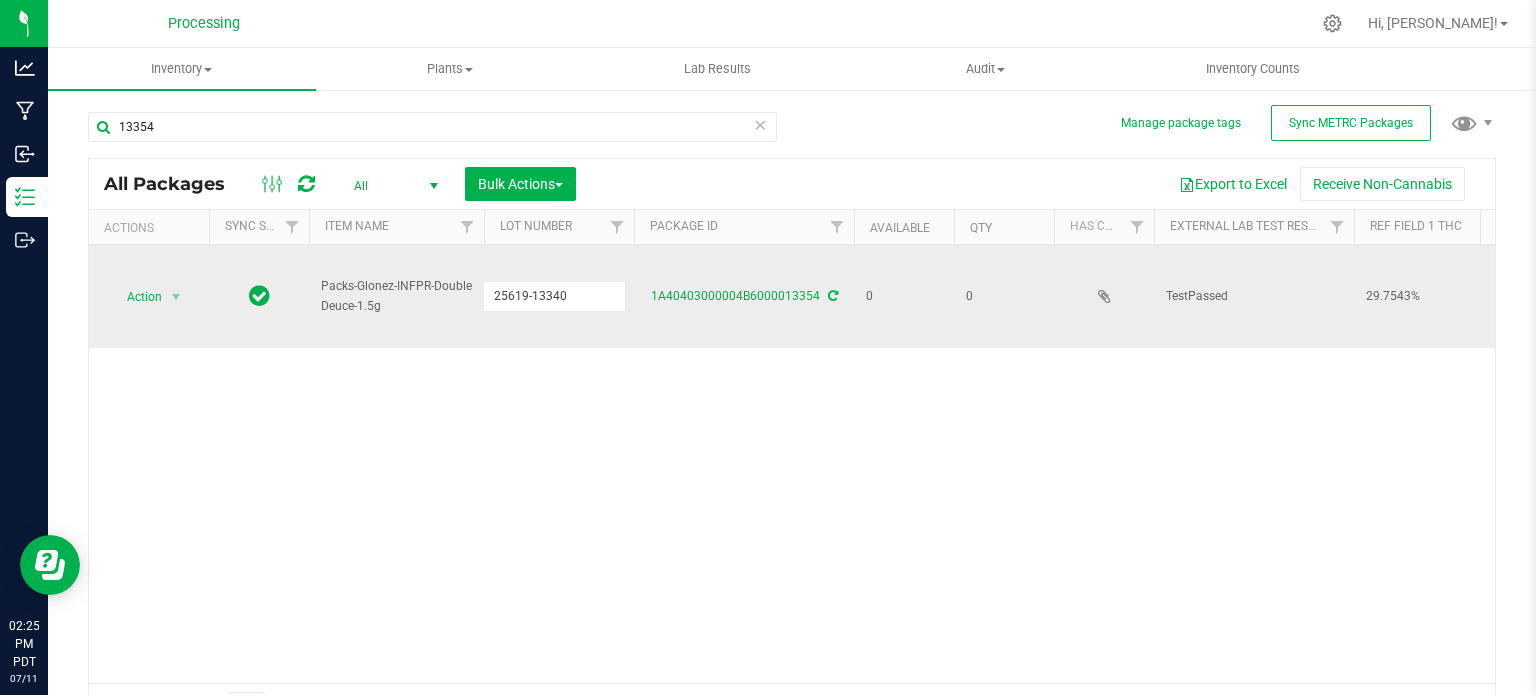 click on "25619-13340" at bounding box center [554, 296] 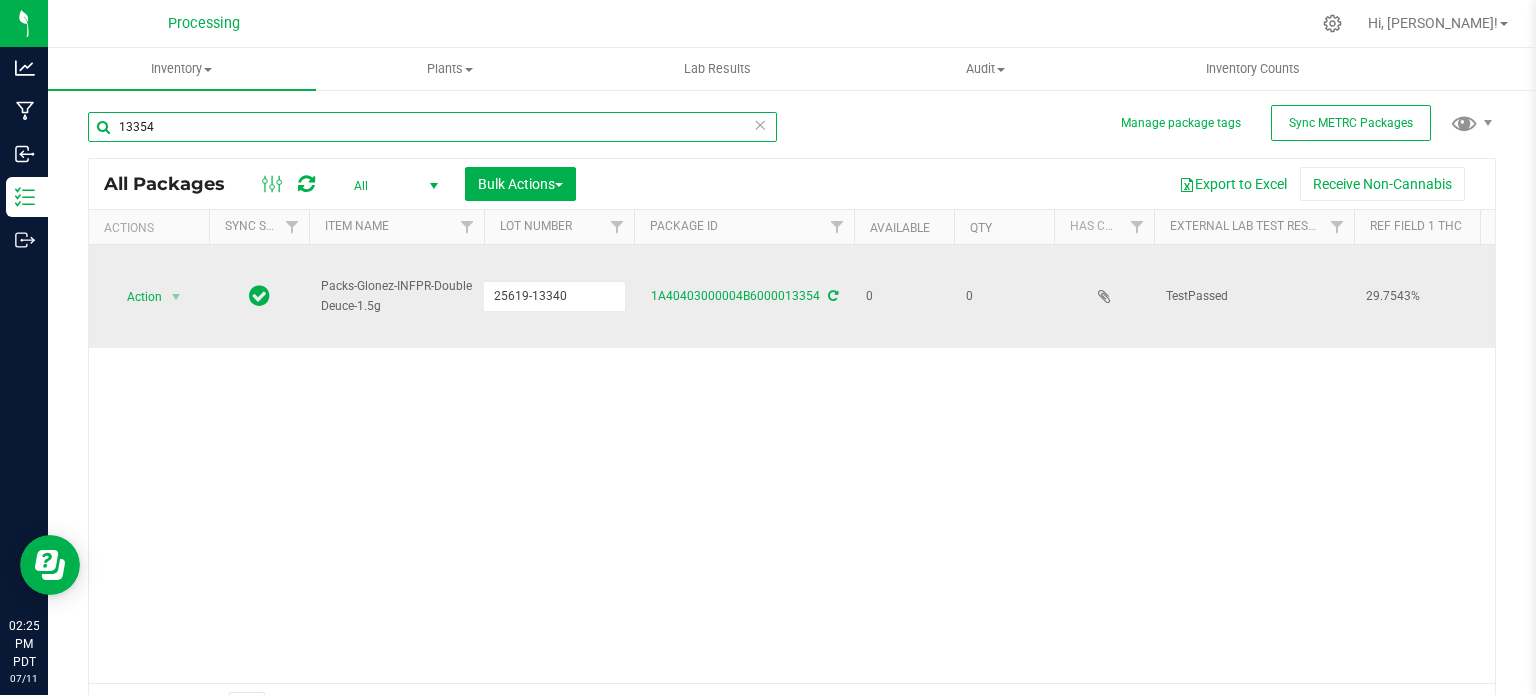 click on "13354" at bounding box center [432, 127] 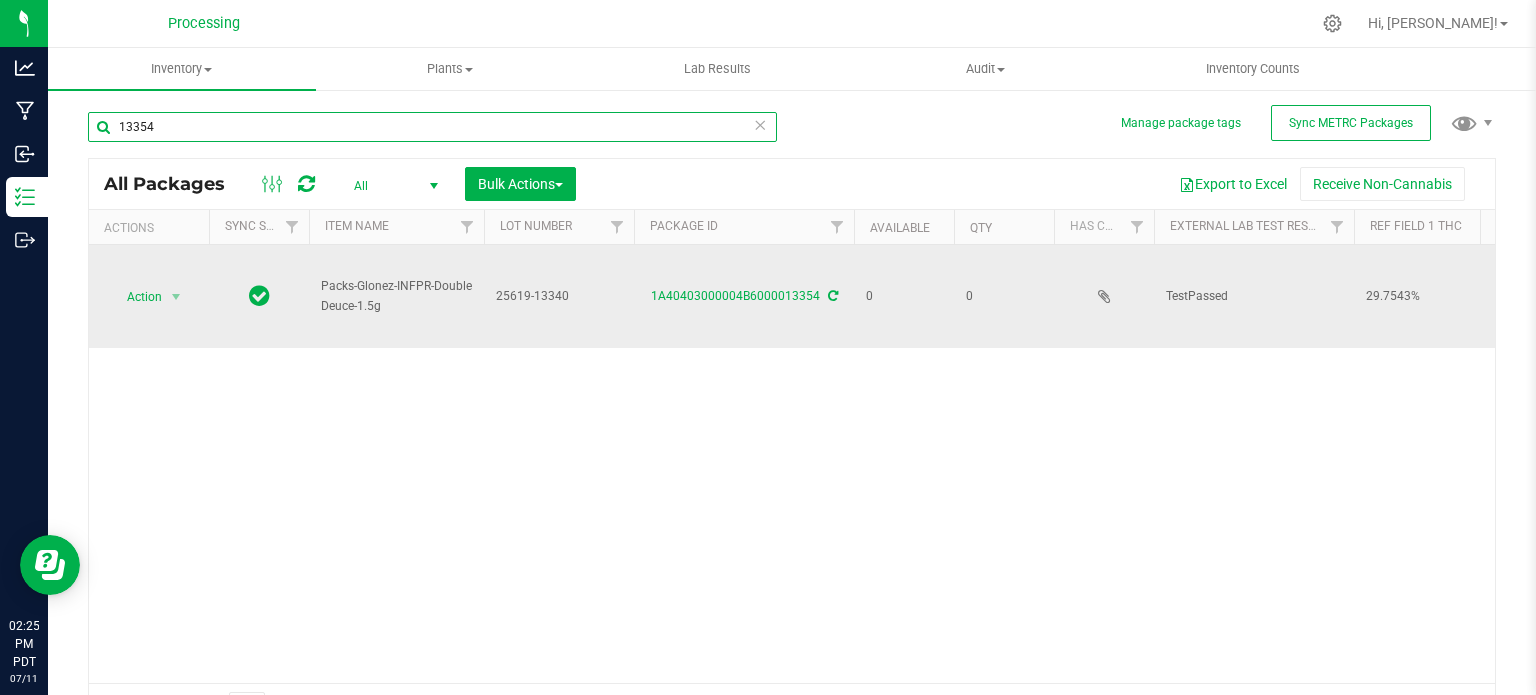 click on "13354" at bounding box center [432, 127] 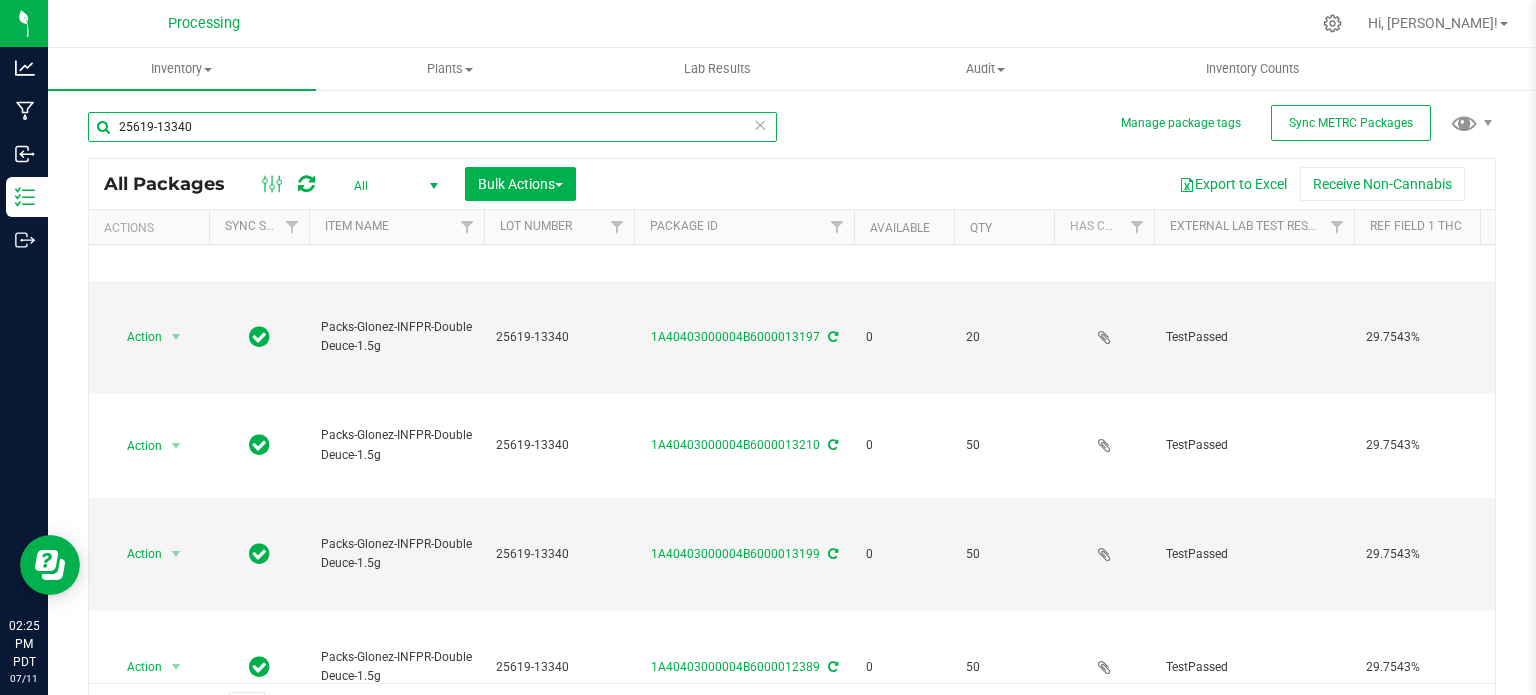 scroll, scrollTop: 1133, scrollLeft: 0, axis: vertical 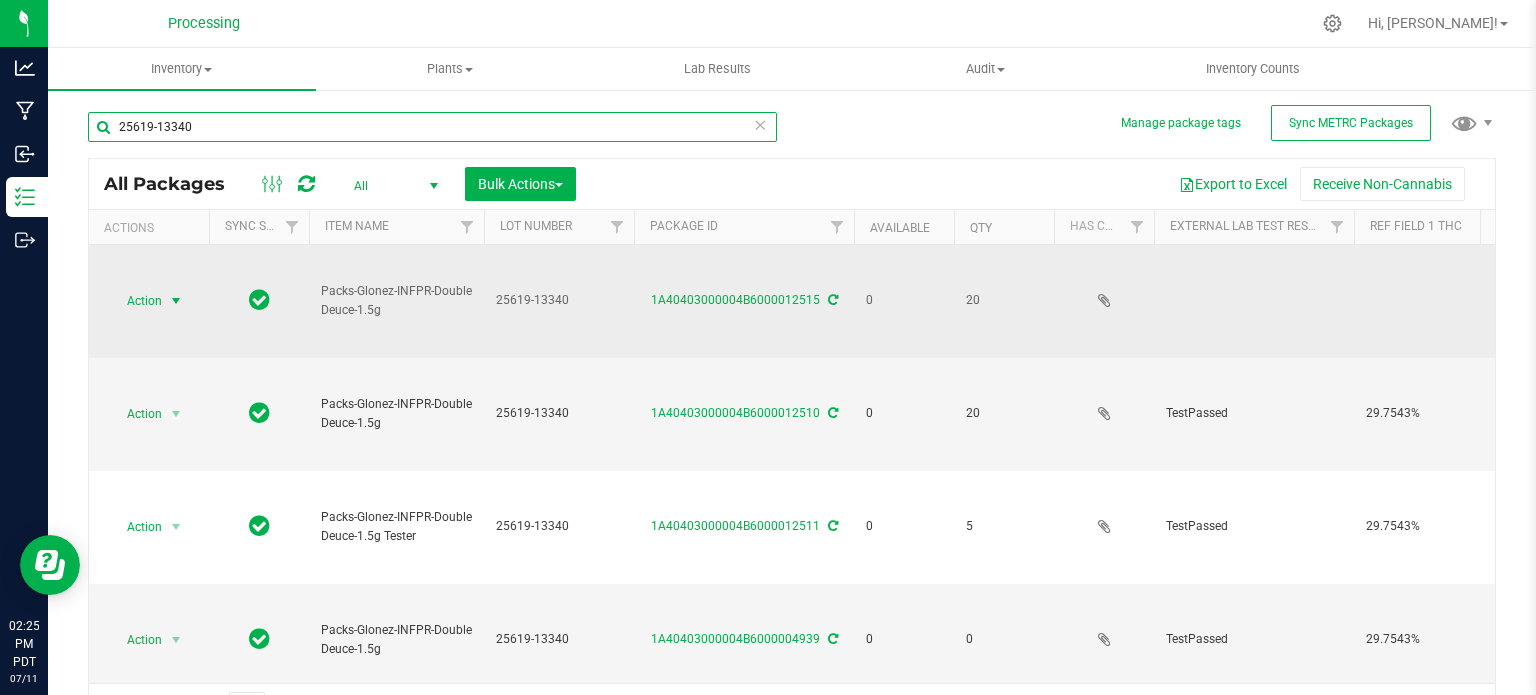 type on "25619-13340" 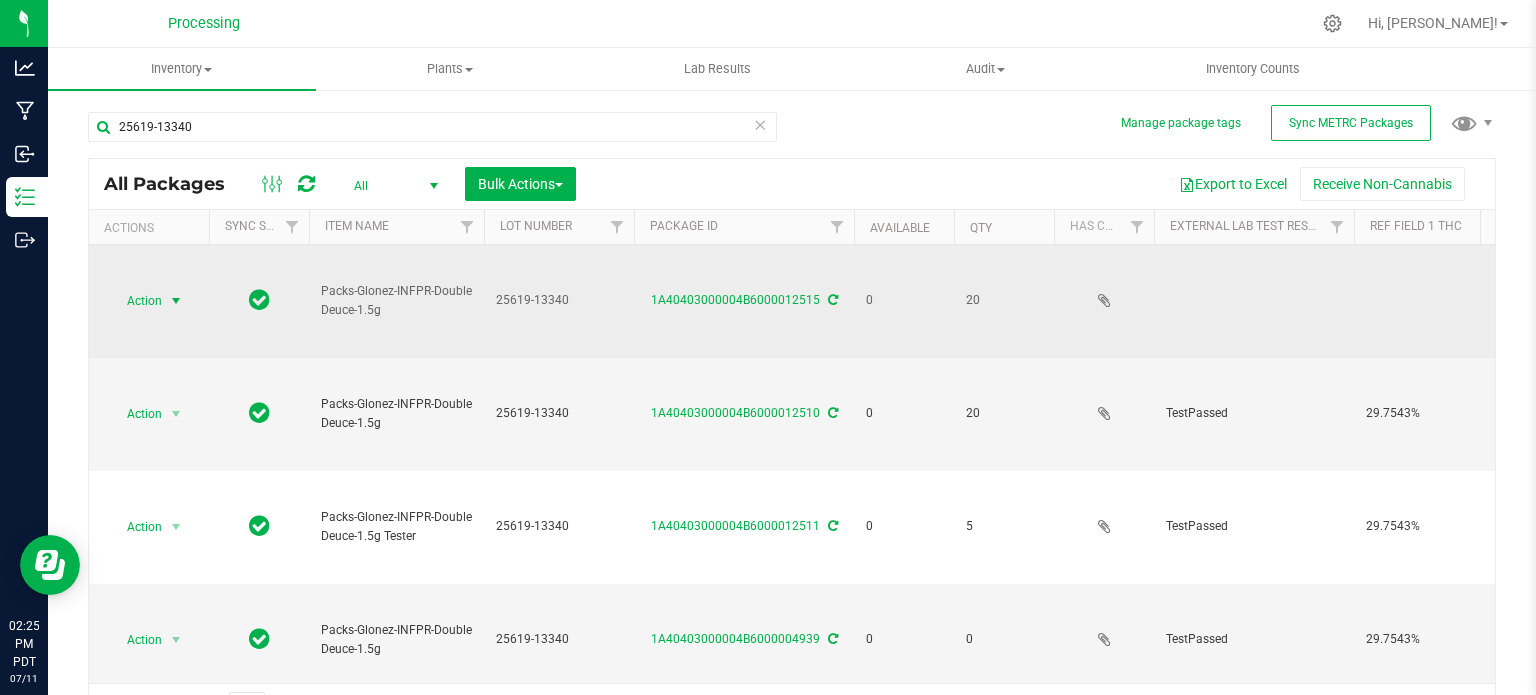 click on "Action" at bounding box center (136, 301) 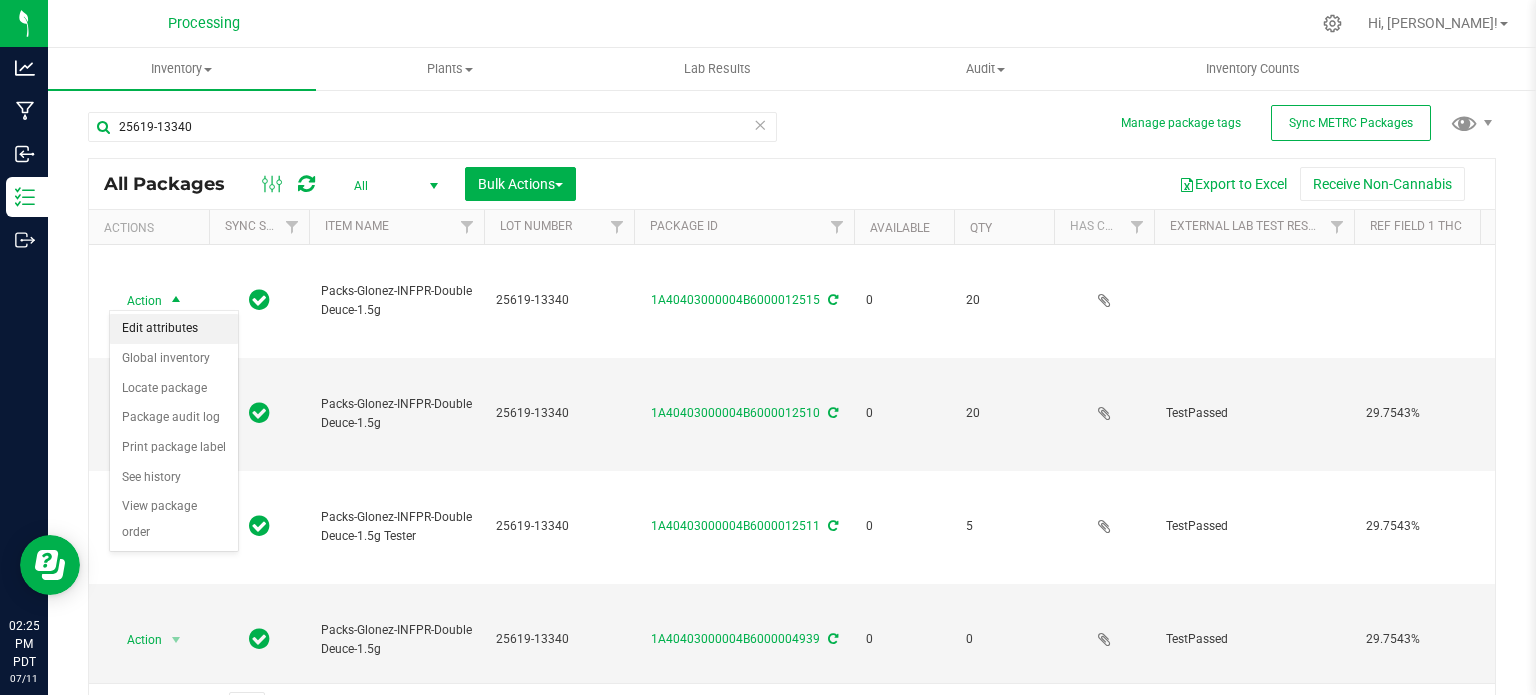 click on "Edit attributes" at bounding box center (174, 329) 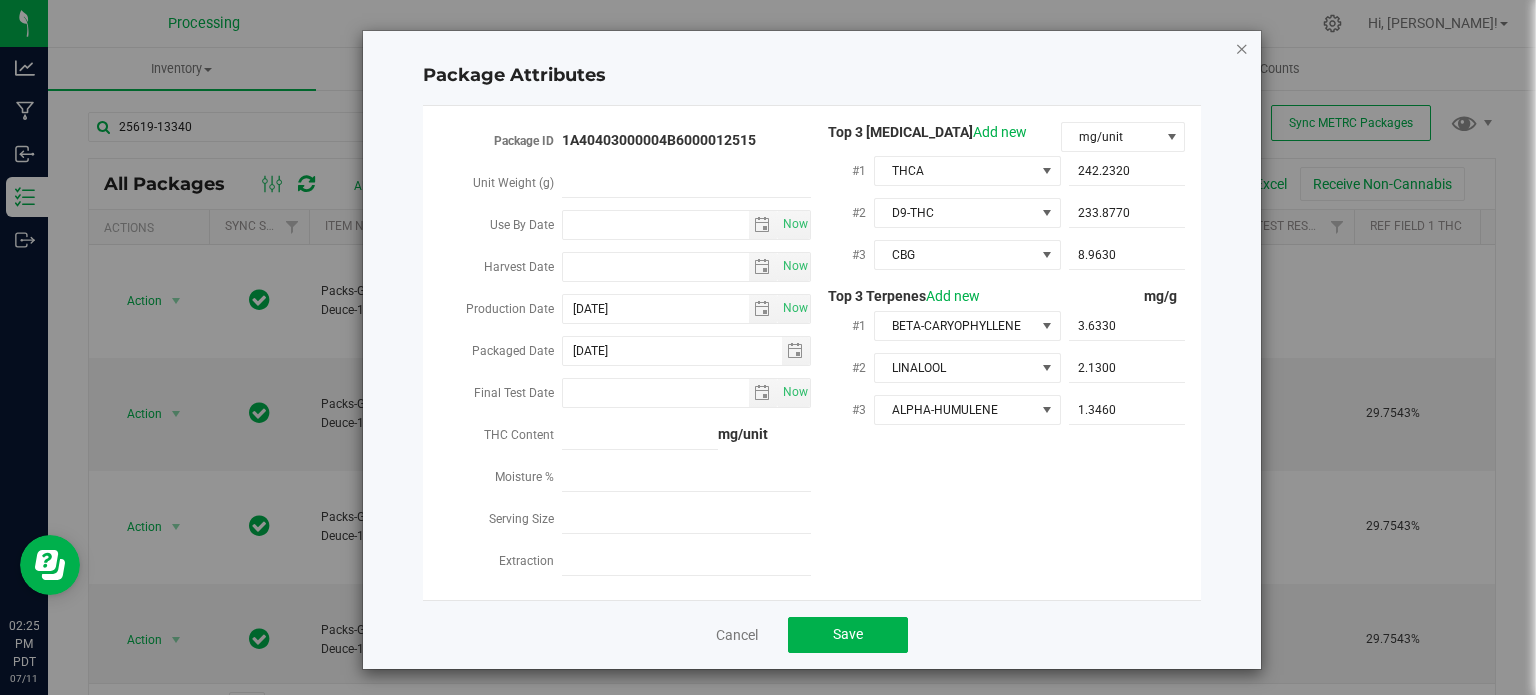 click at bounding box center (1242, 48) 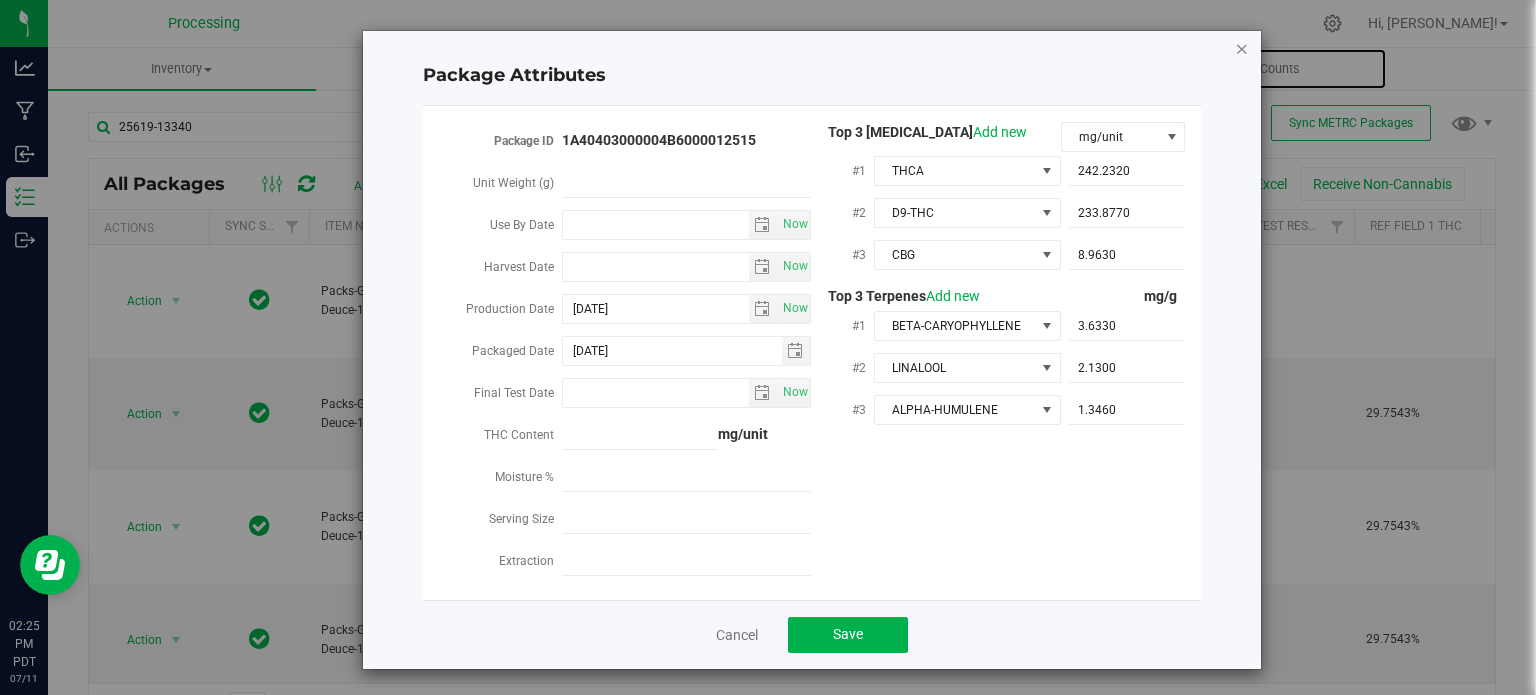 click on "Inventory Counts" at bounding box center [1253, 69] 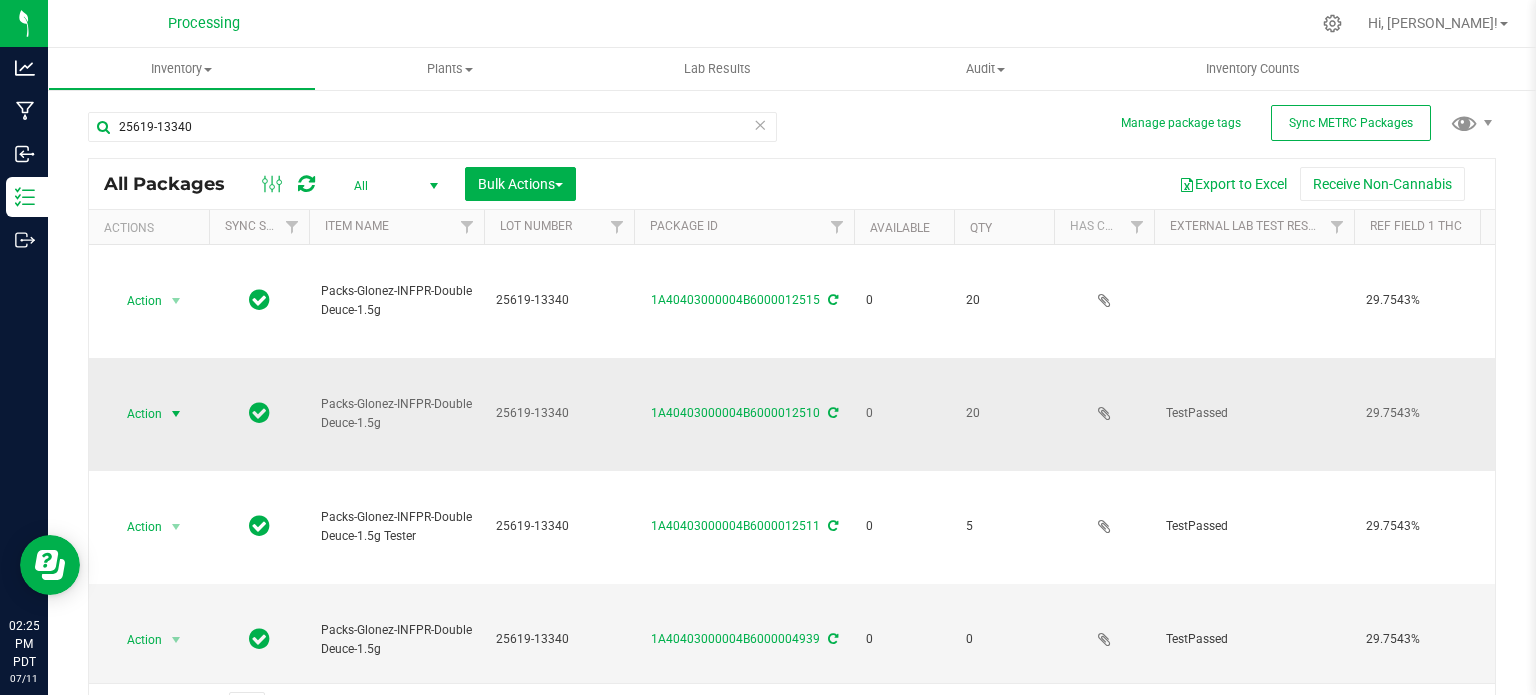 click on "Action" at bounding box center [136, 414] 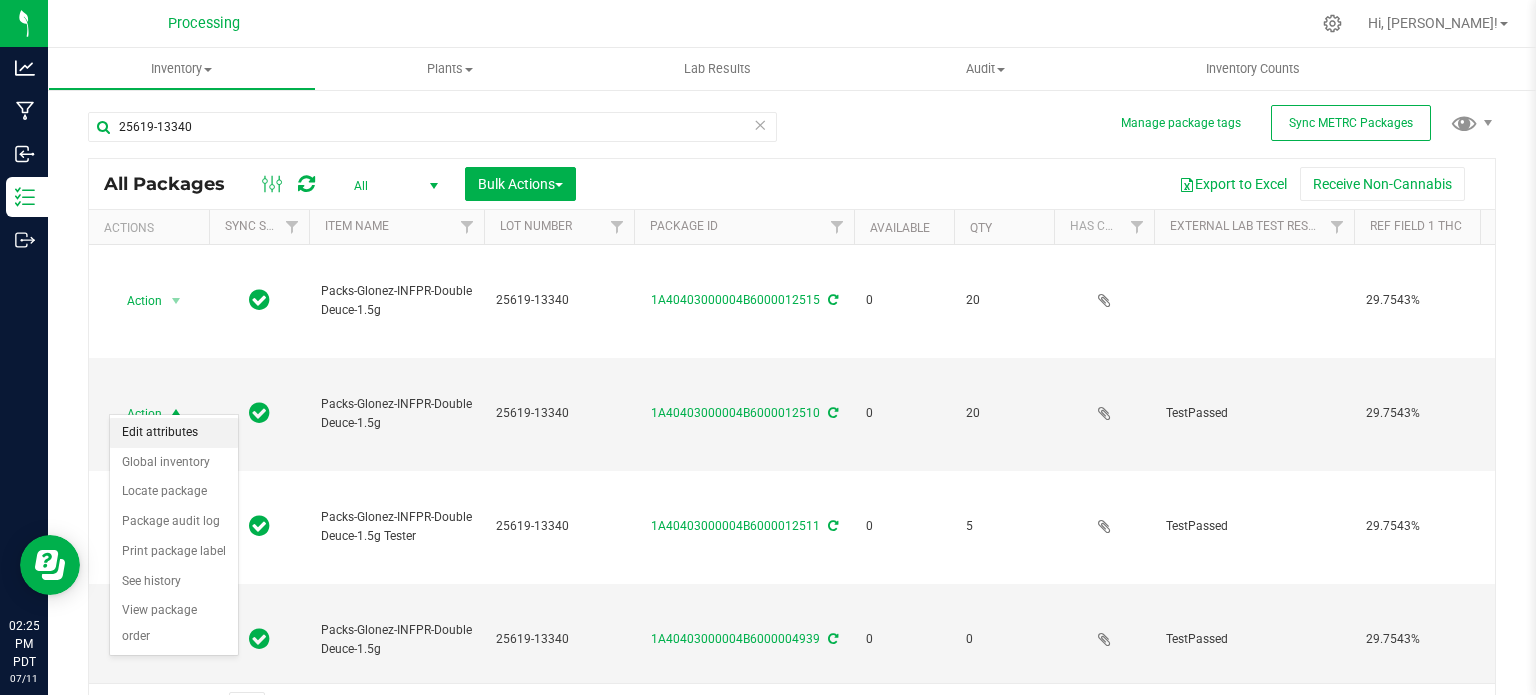 click on "Edit attributes" at bounding box center (174, 433) 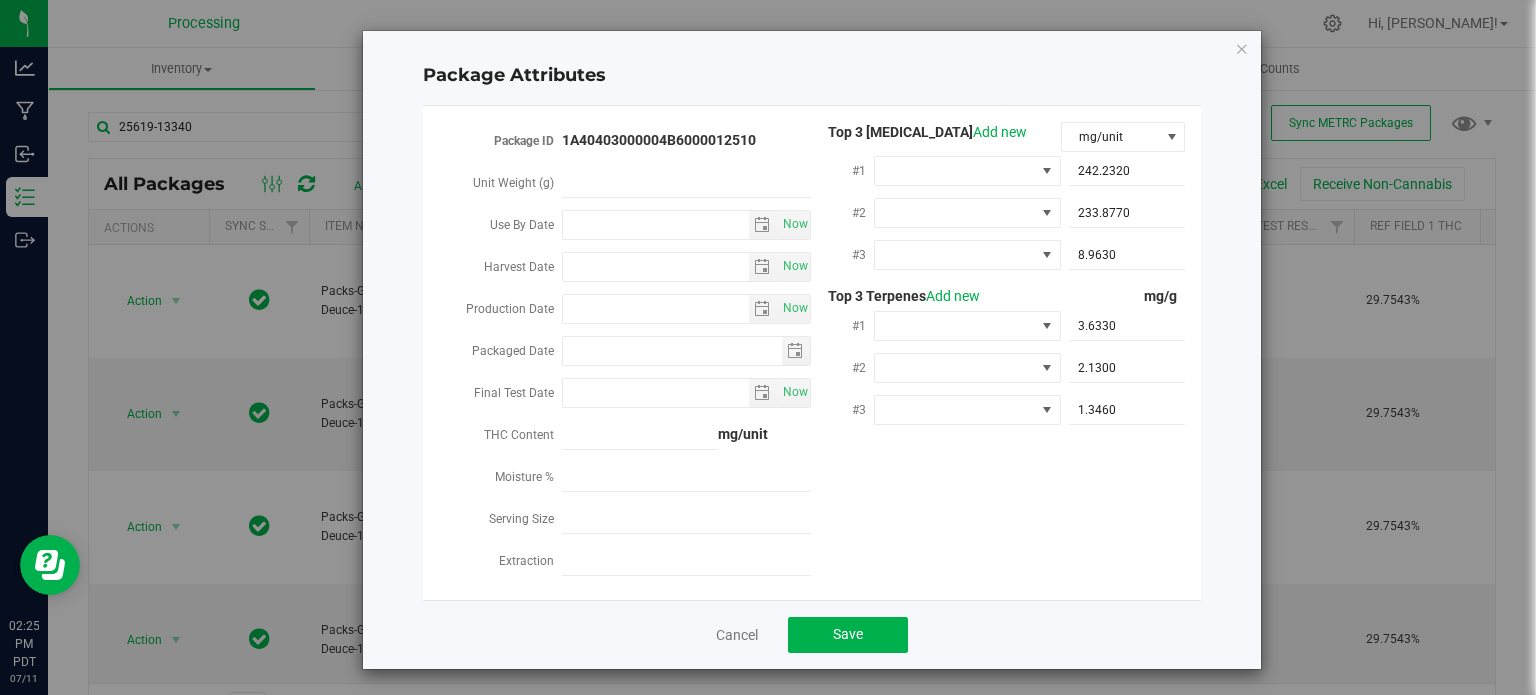 type on "[DATE]" 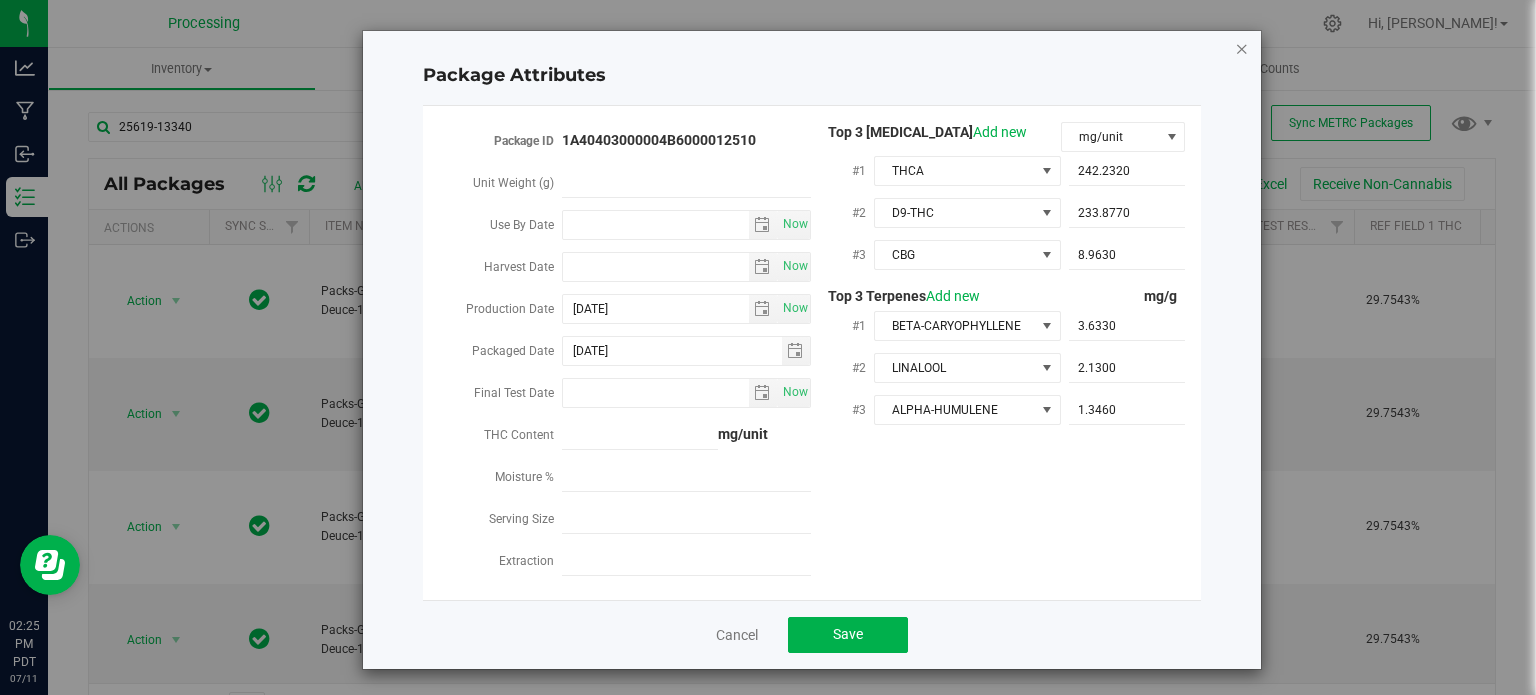 click at bounding box center [1242, 48] 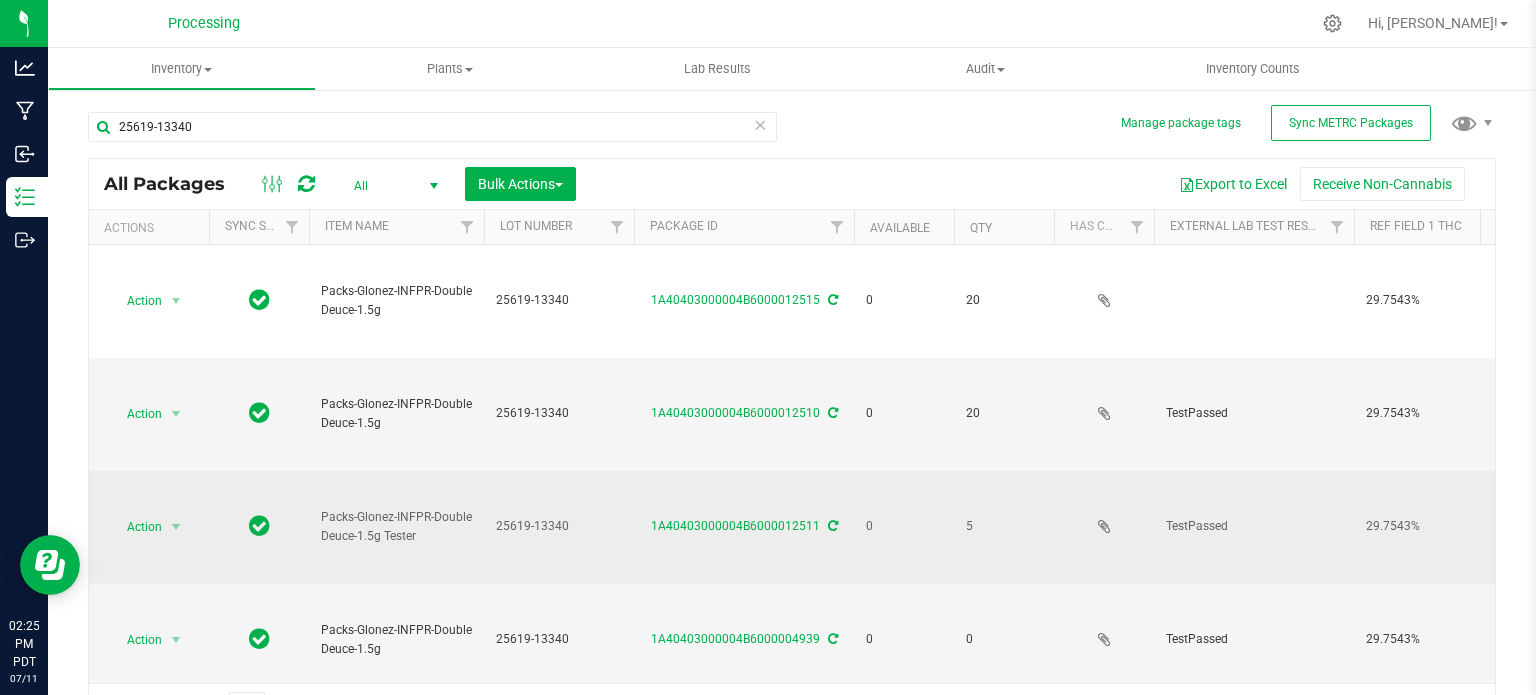 click on "Action" at bounding box center (136, 527) 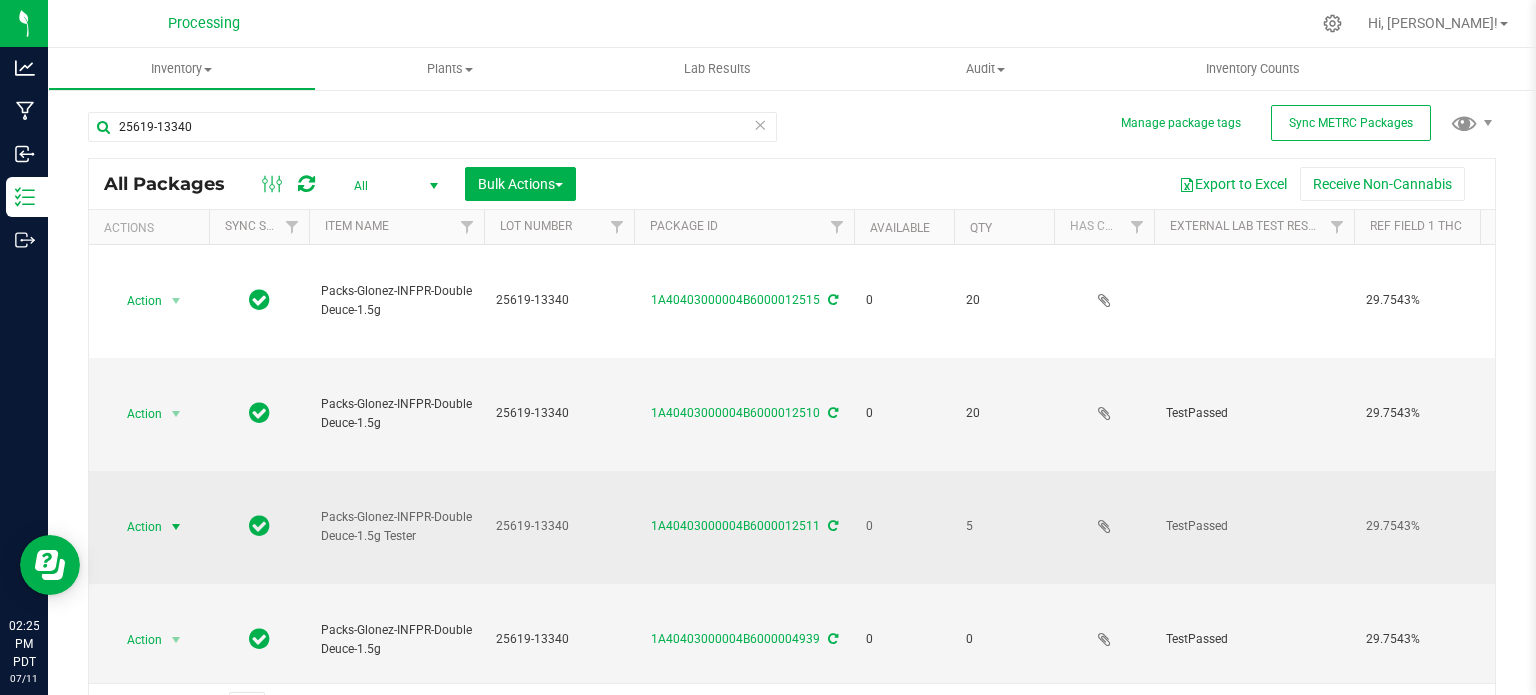 click on "Action" at bounding box center [136, 527] 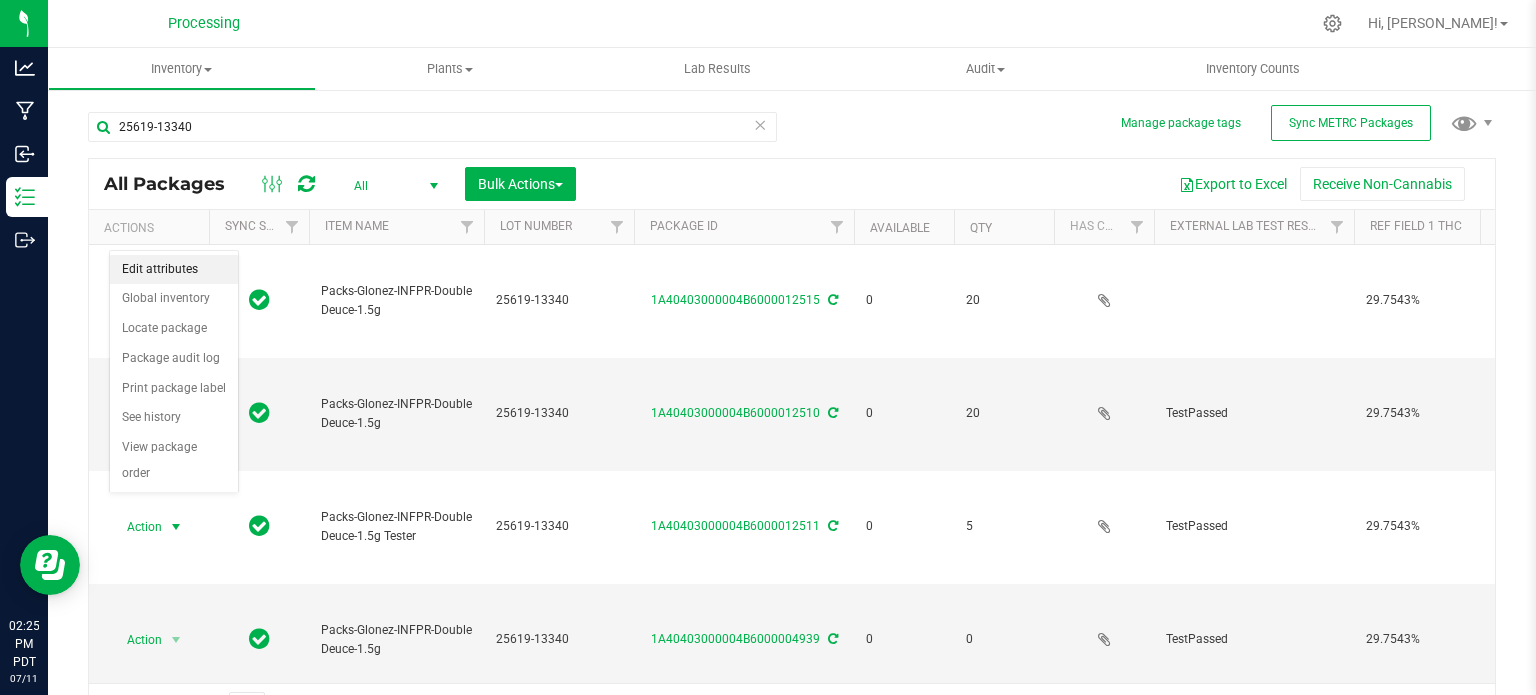 click on "Edit attributes" at bounding box center (174, 270) 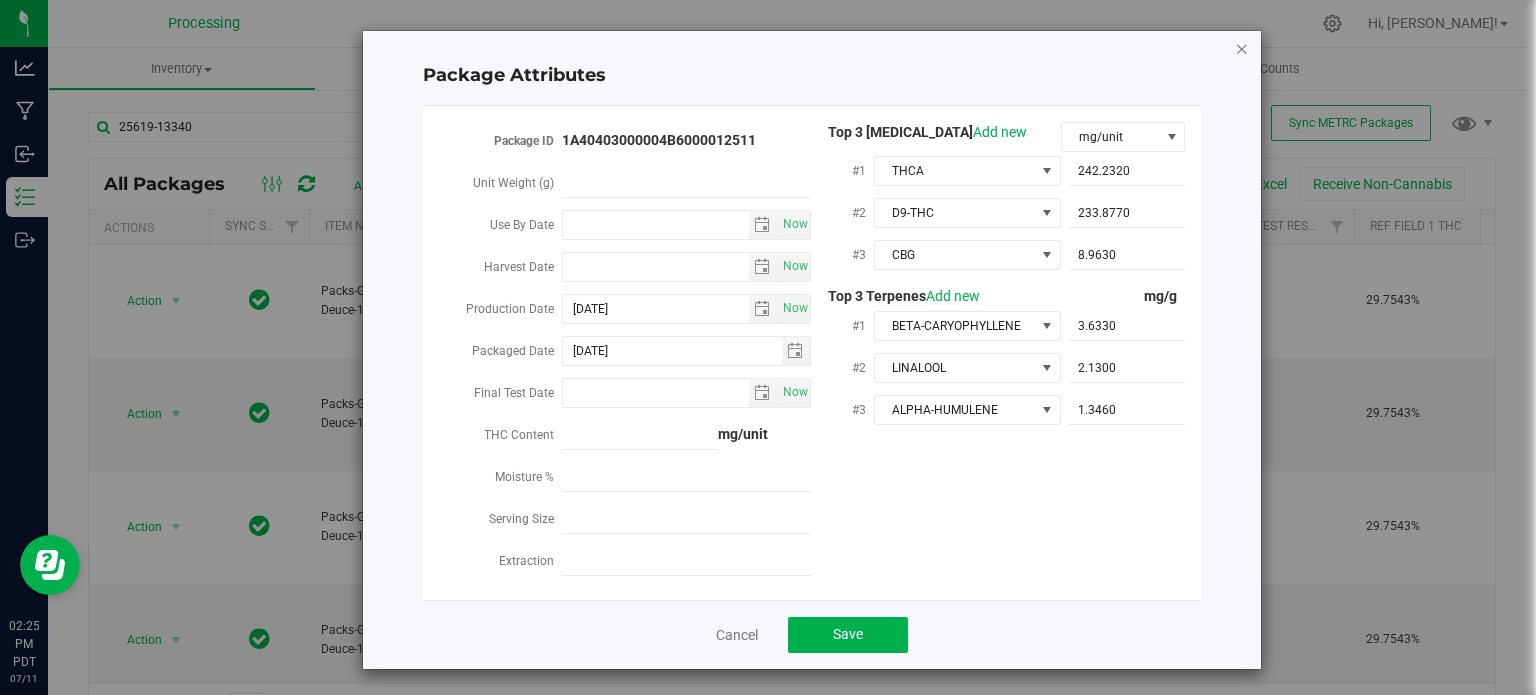 click at bounding box center (1242, 48) 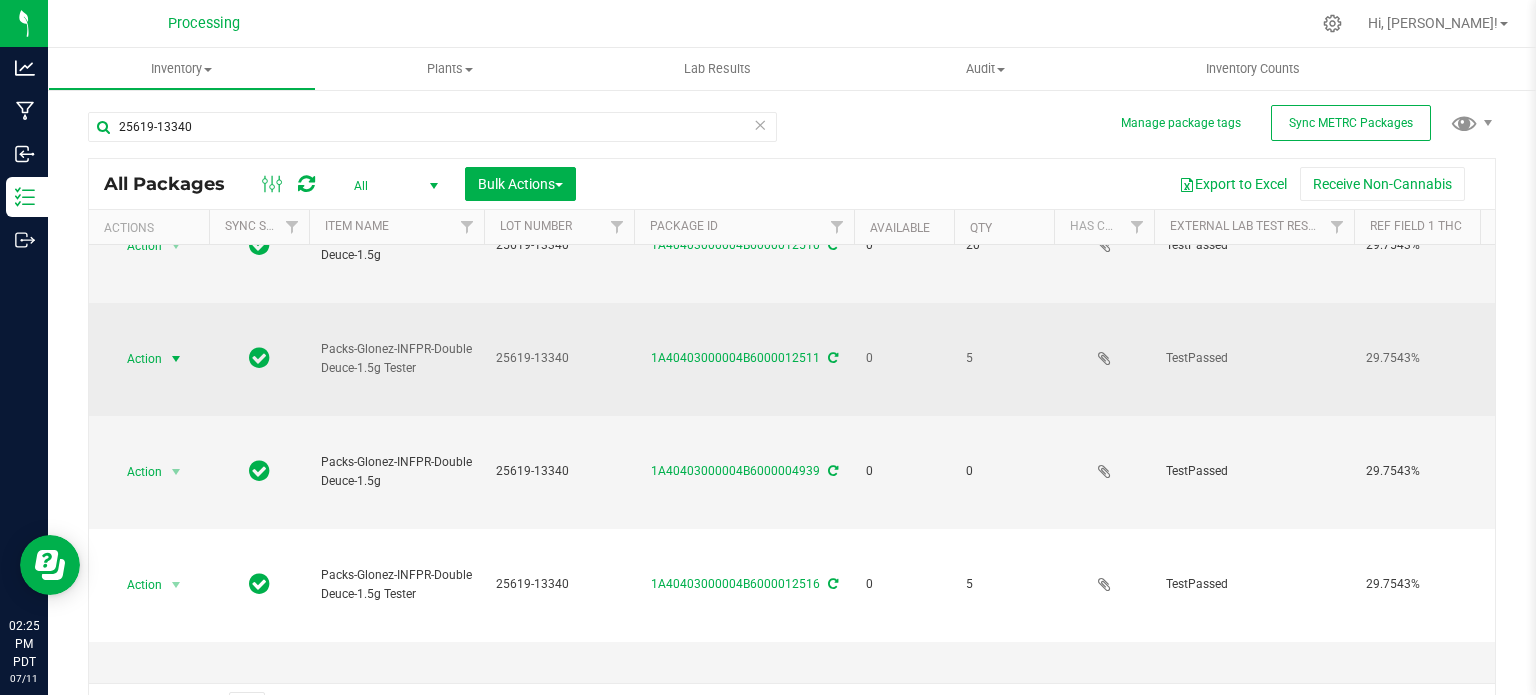 scroll, scrollTop: 175, scrollLeft: 0, axis: vertical 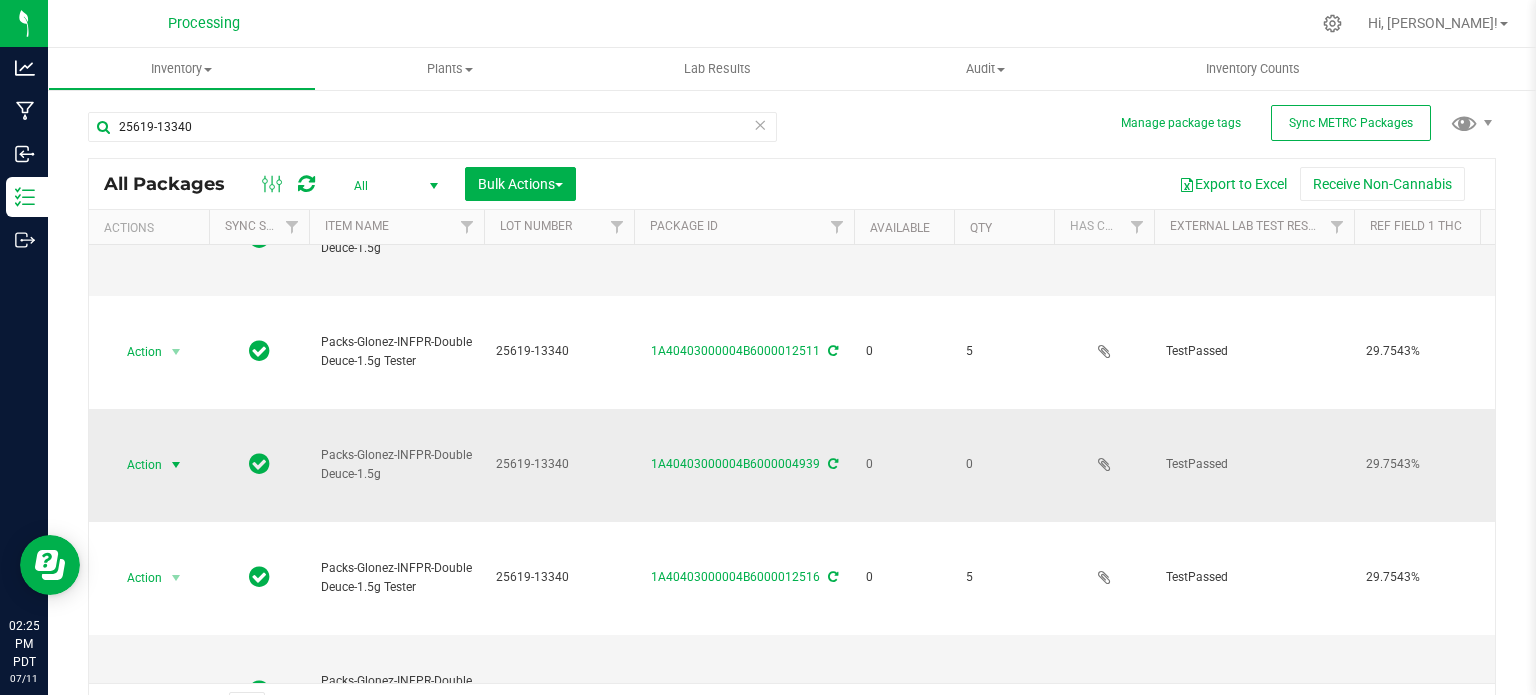 click at bounding box center (176, 465) 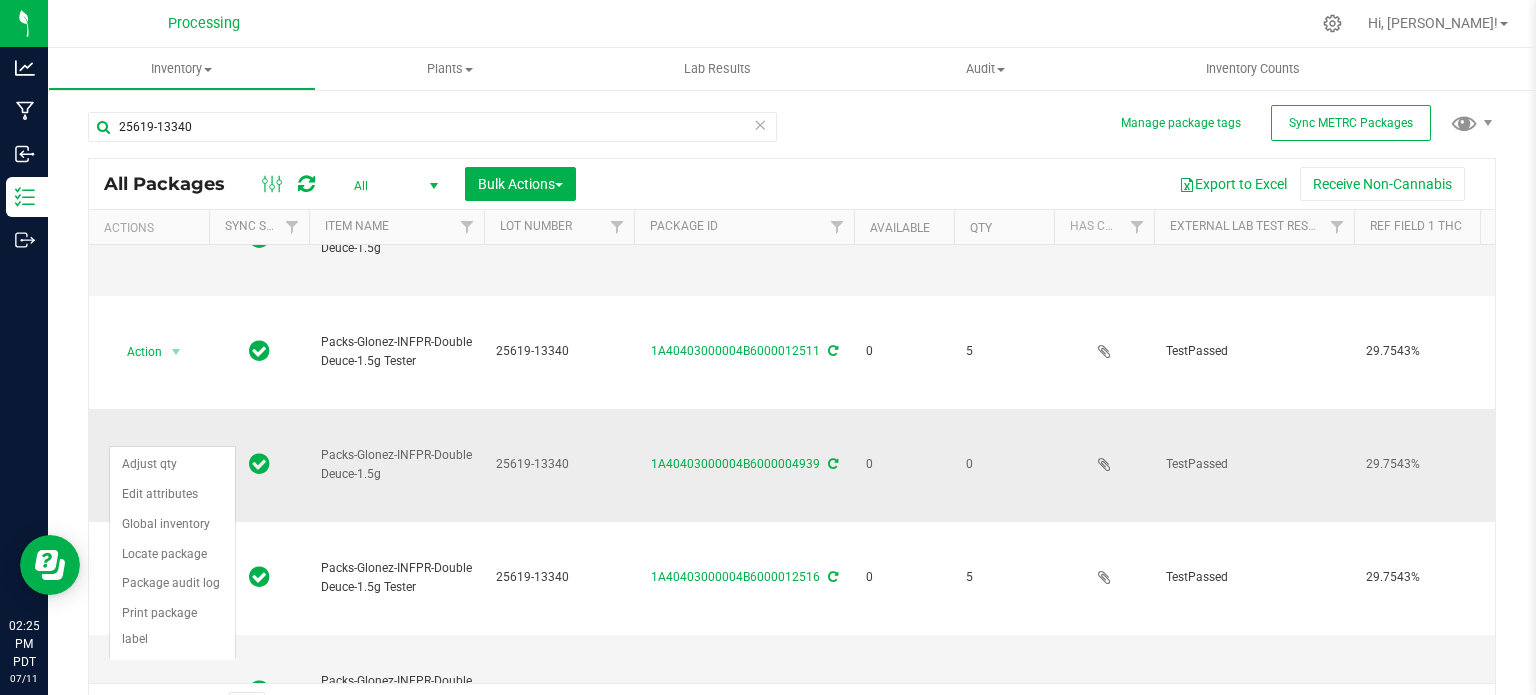 click at bounding box center [176, 466] 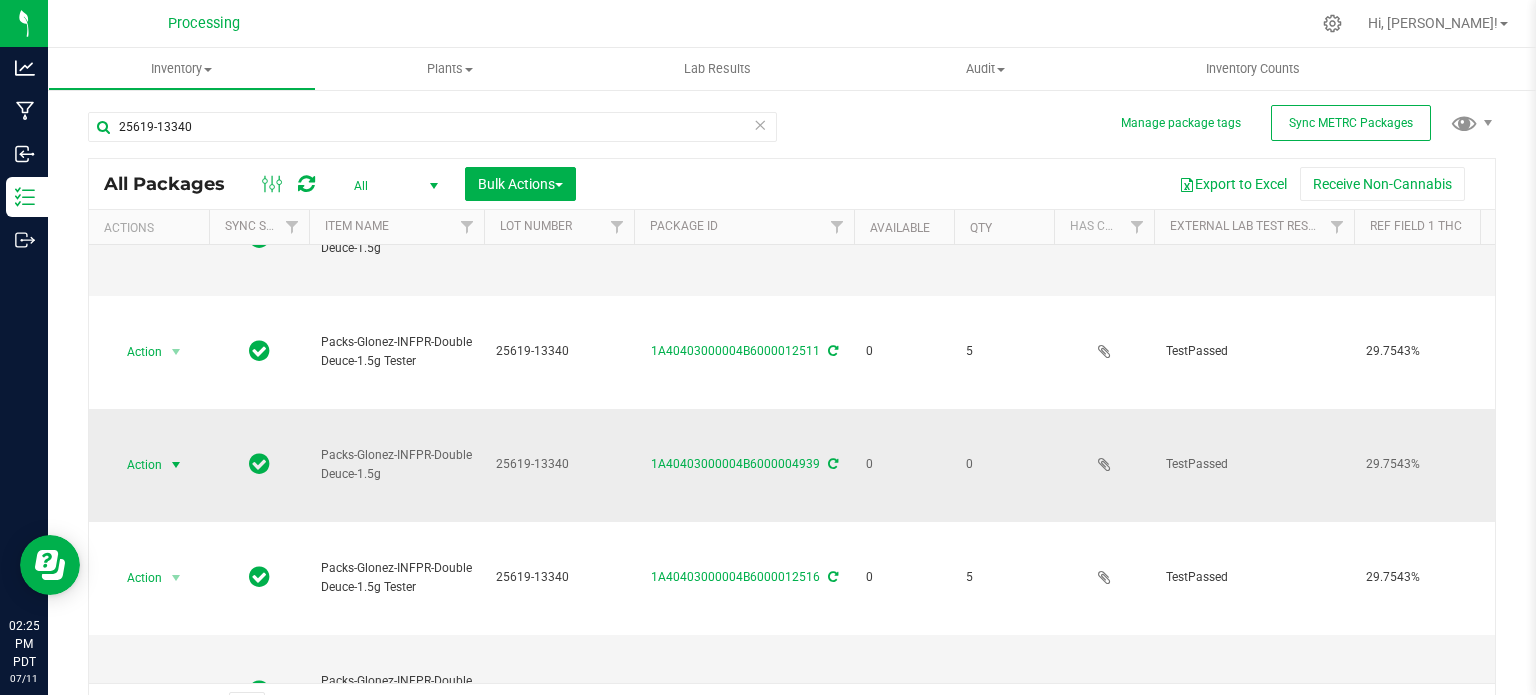click on "Action" at bounding box center (136, 465) 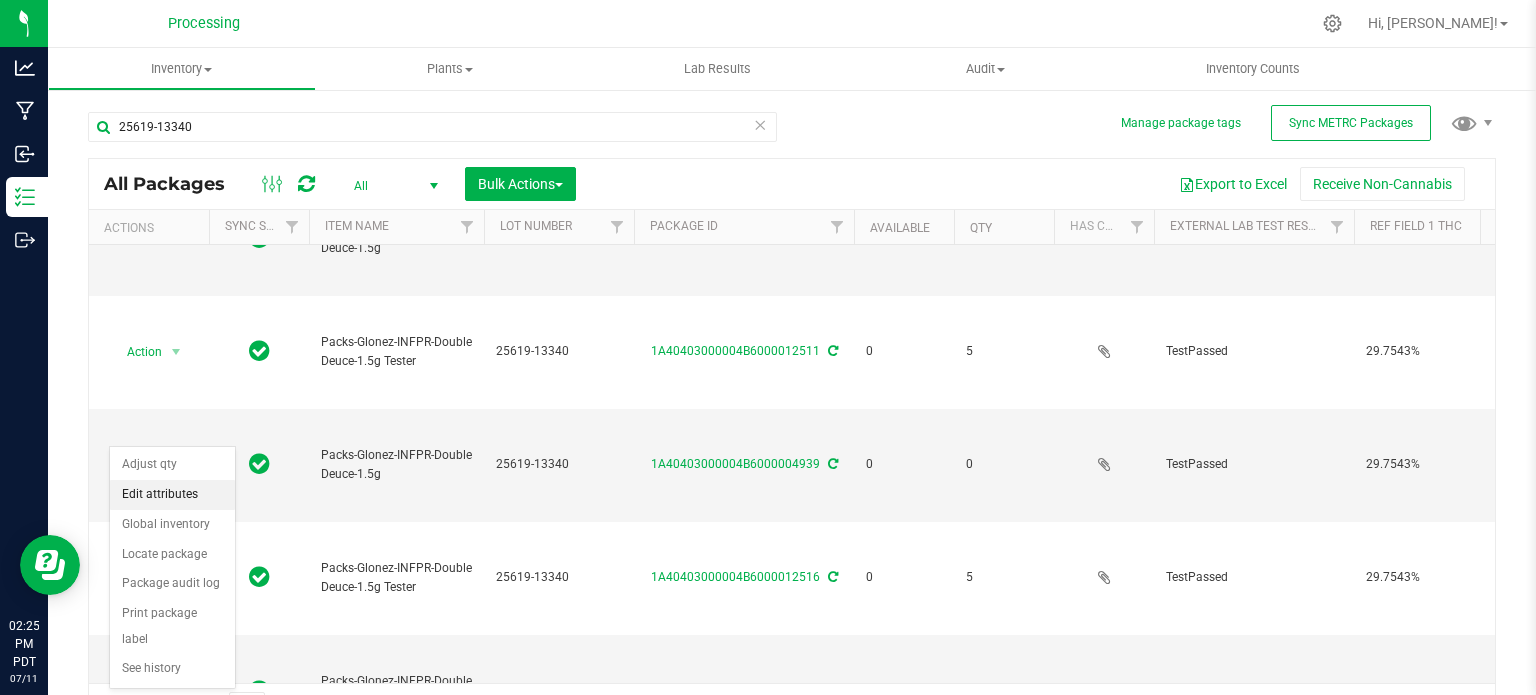 click on "Edit attributes" at bounding box center (172, 495) 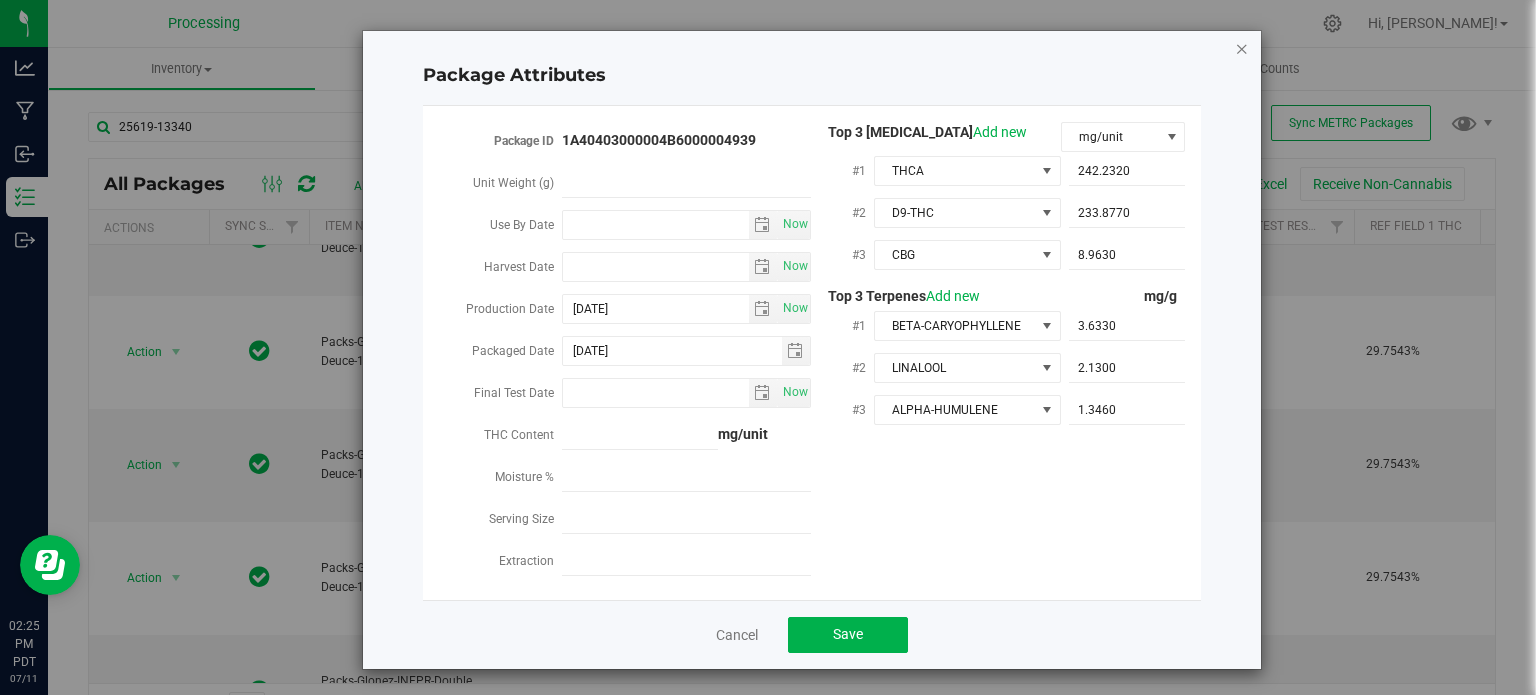 click at bounding box center (1242, 48) 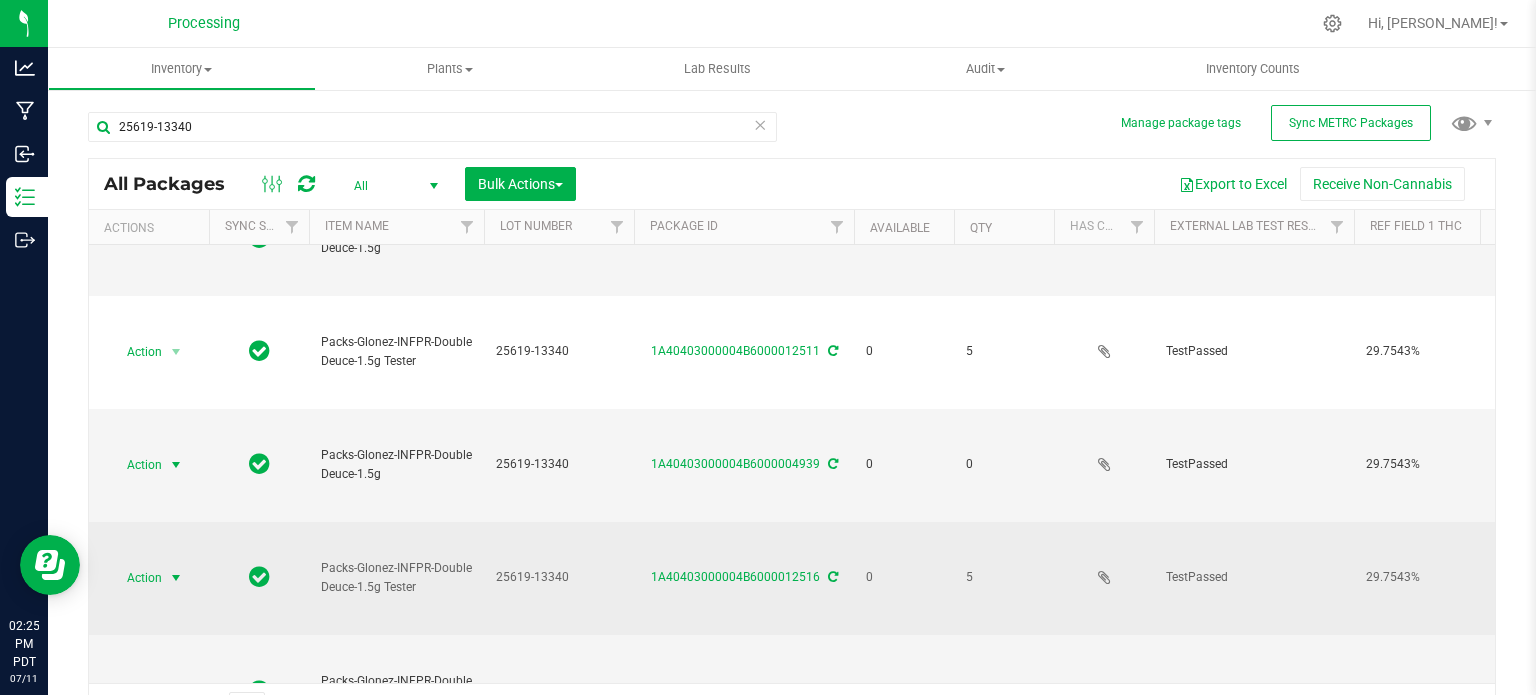 click at bounding box center [176, 578] 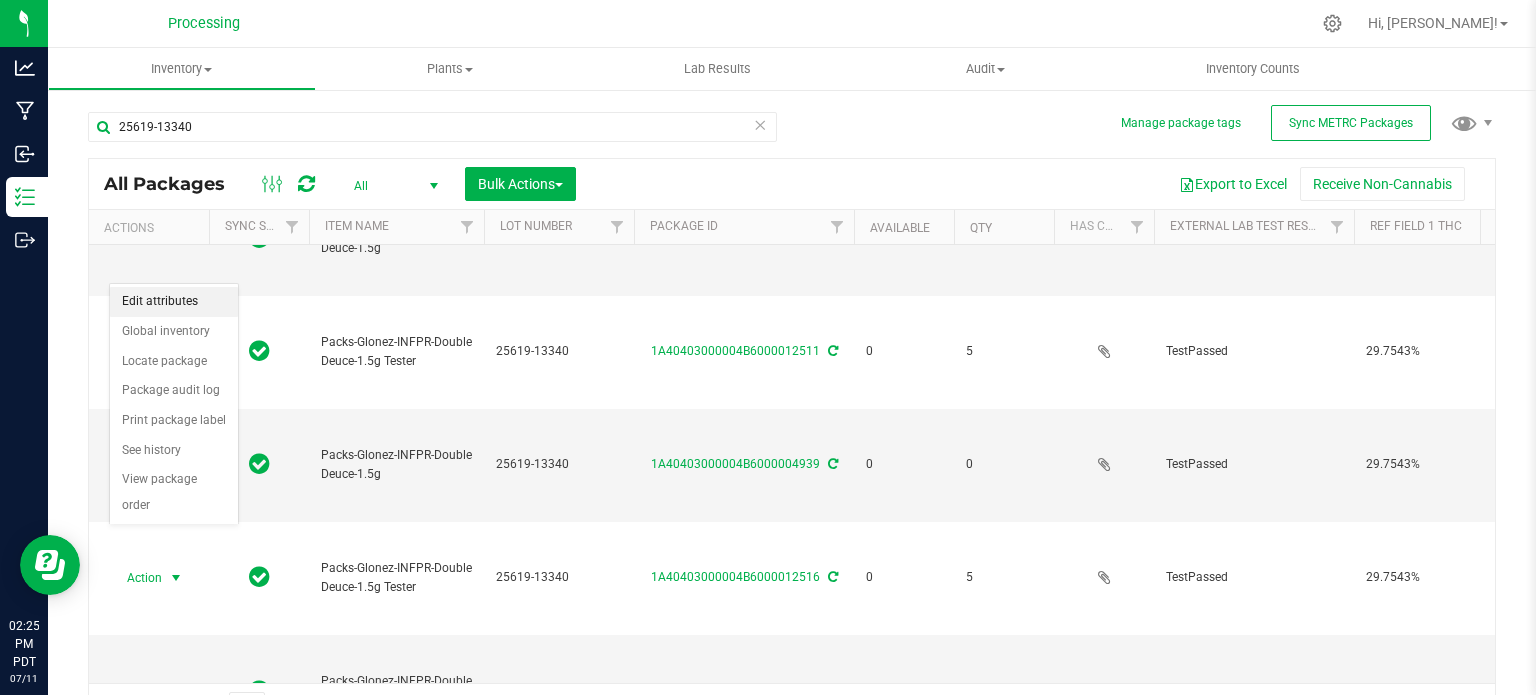 click on "Edit attributes" at bounding box center [174, 302] 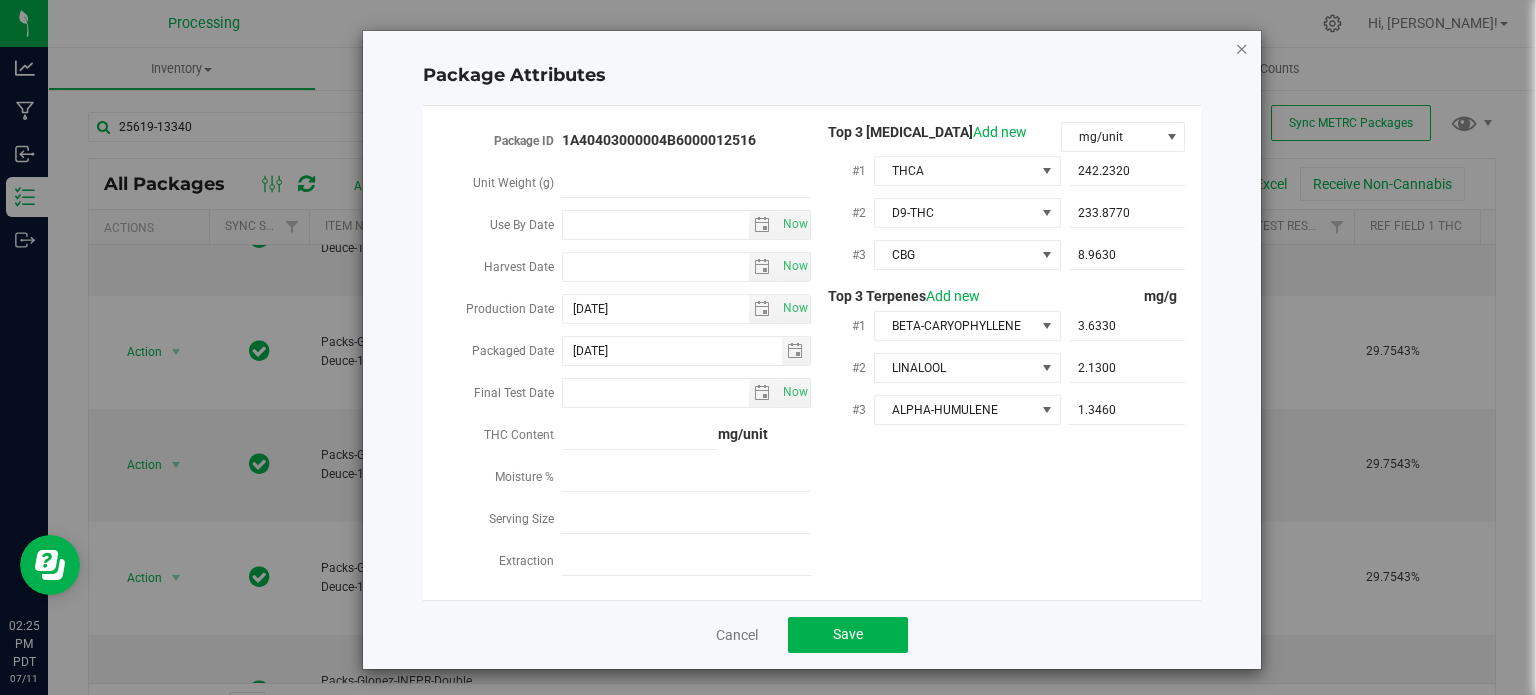 click at bounding box center [1242, 48] 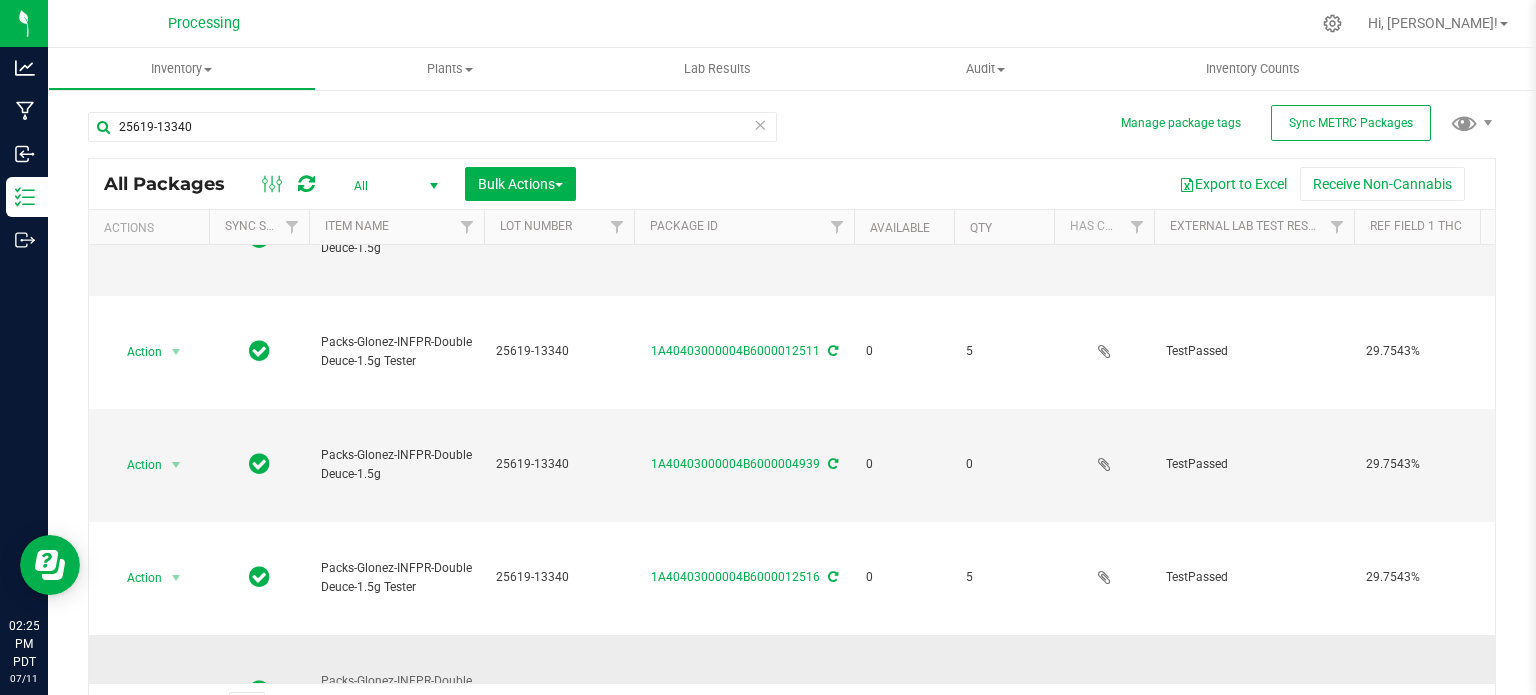 click on "Action" at bounding box center [136, 691] 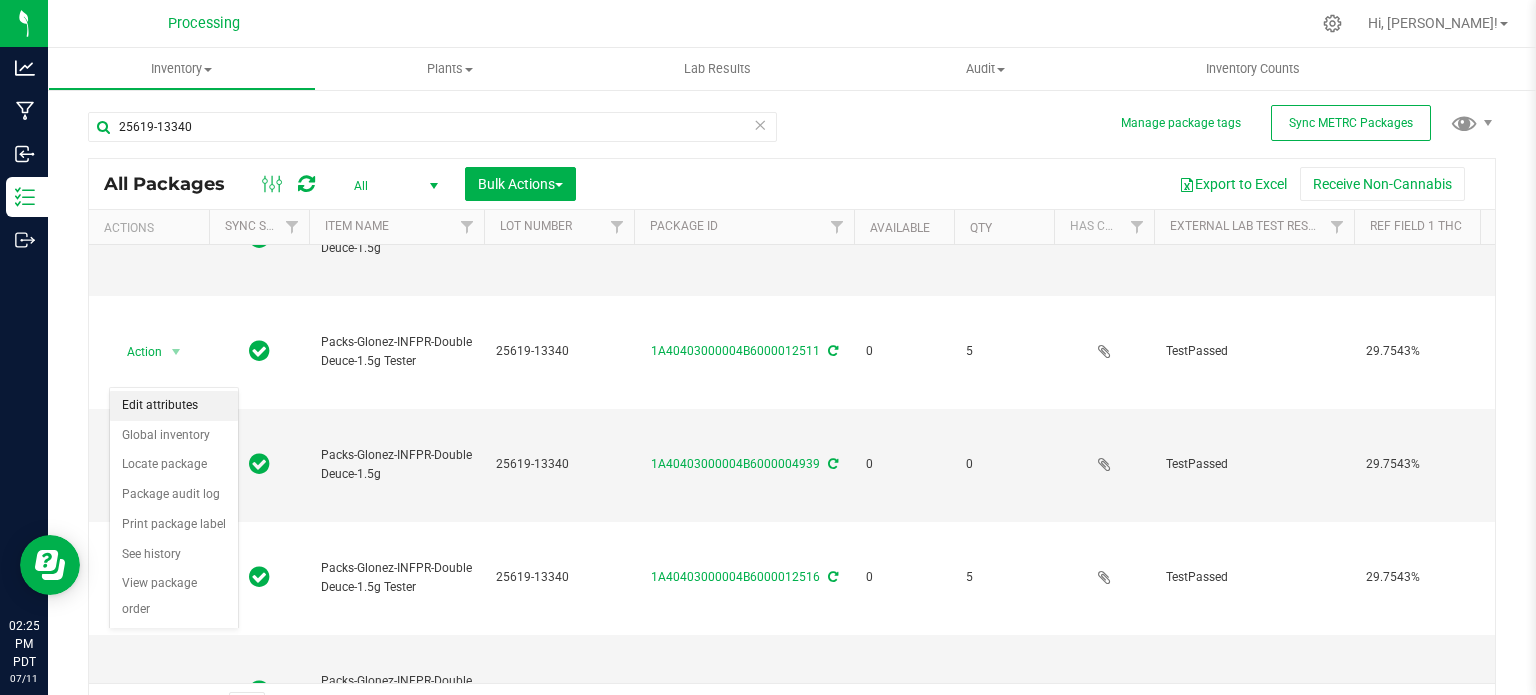 click on "Edit attributes" at bounding box center (174, 406) 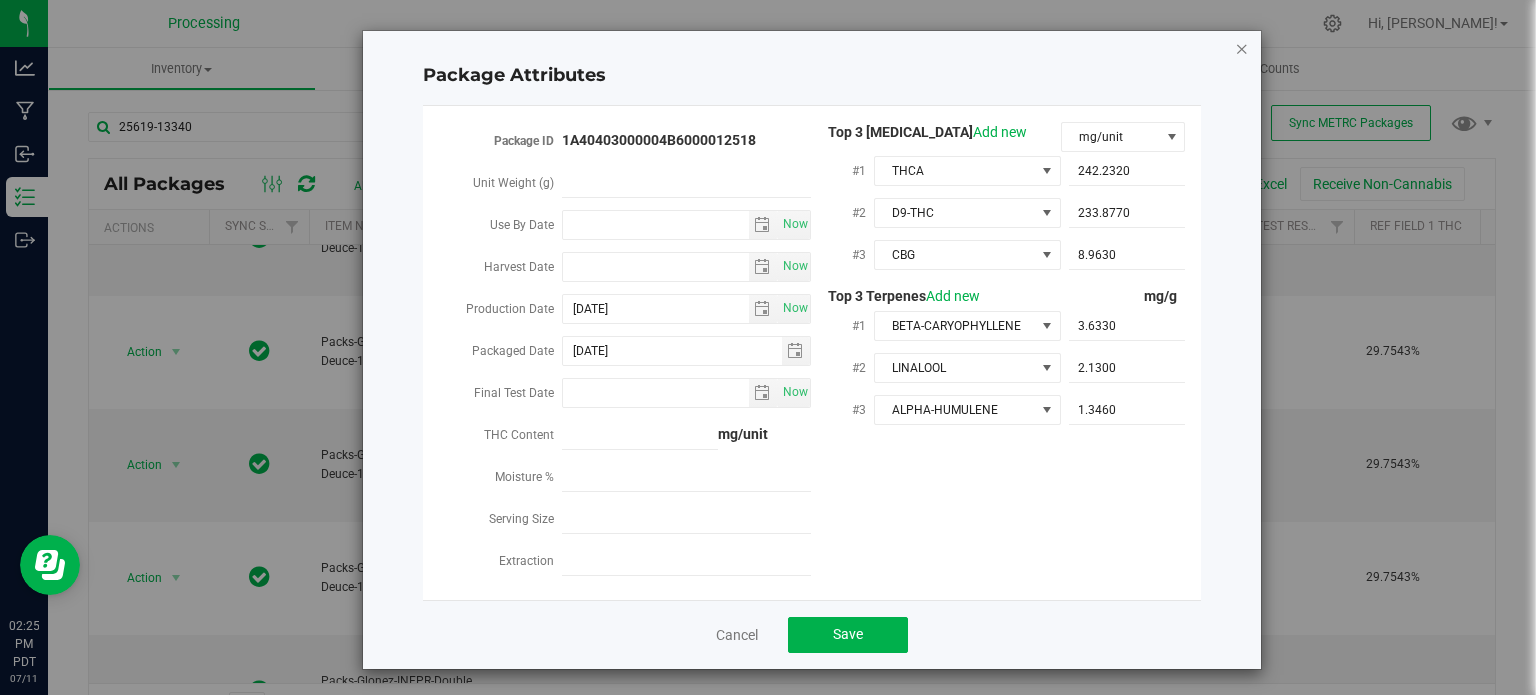 click at bounding box center (1242, 48) 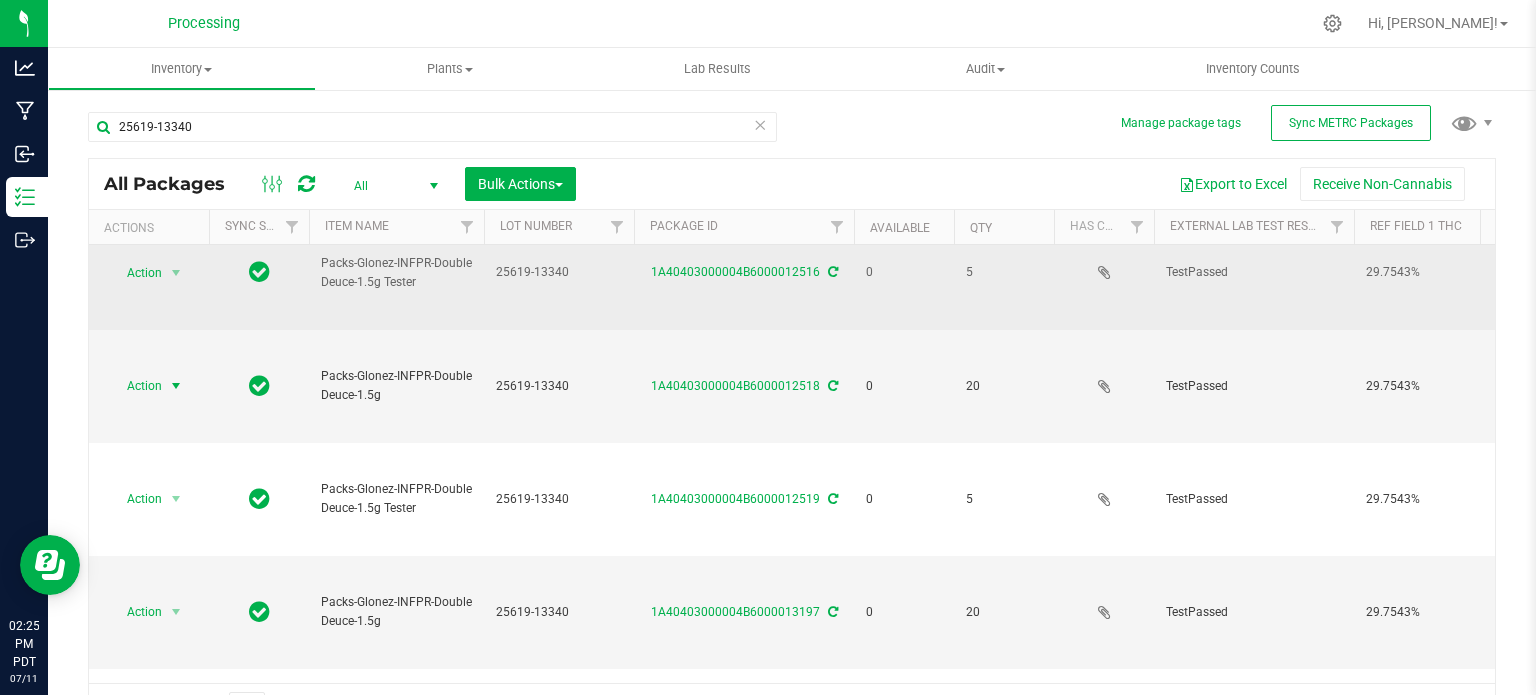scroll, scrollTop: 483, scrollLeft: 0, axis: vertical 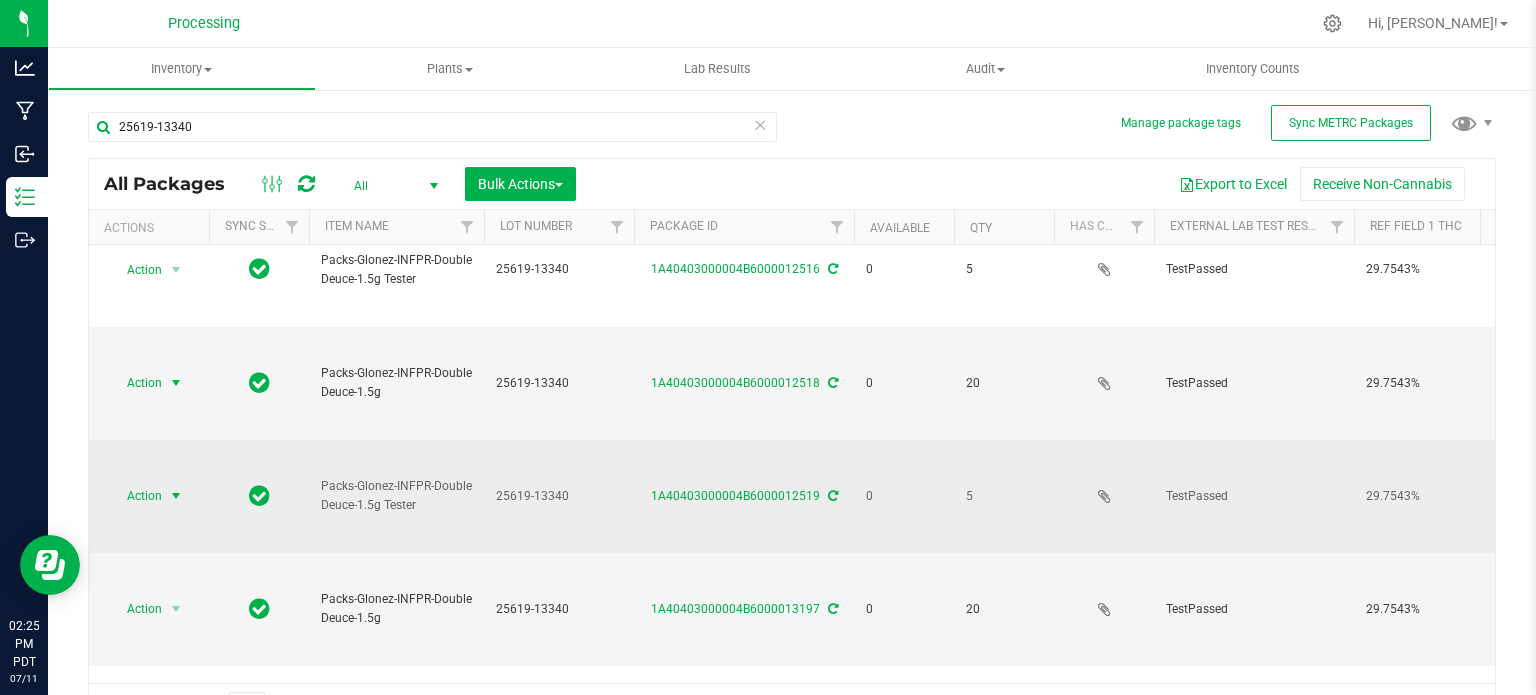 click on "Action" at bounding box center (136, 496) 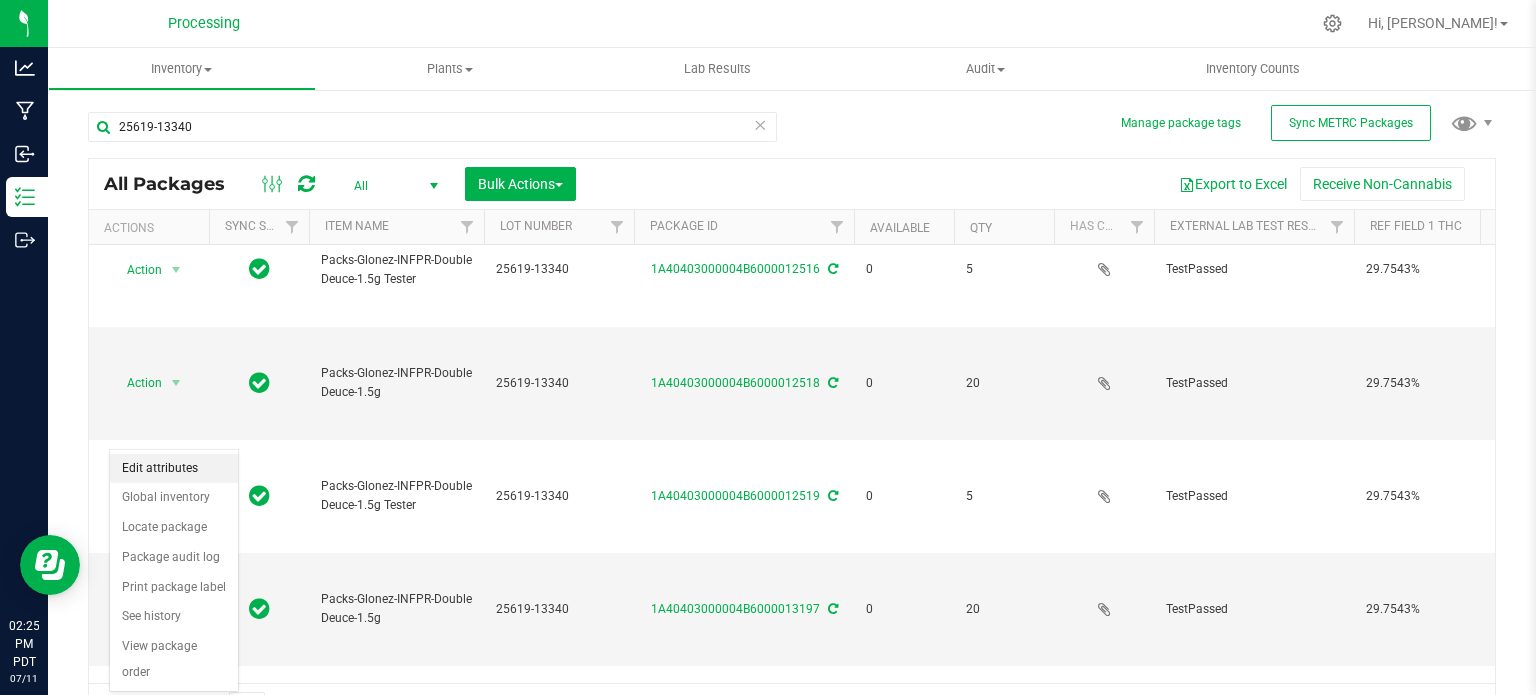 click on "Edit attributes" at bounding box center [174, 469] 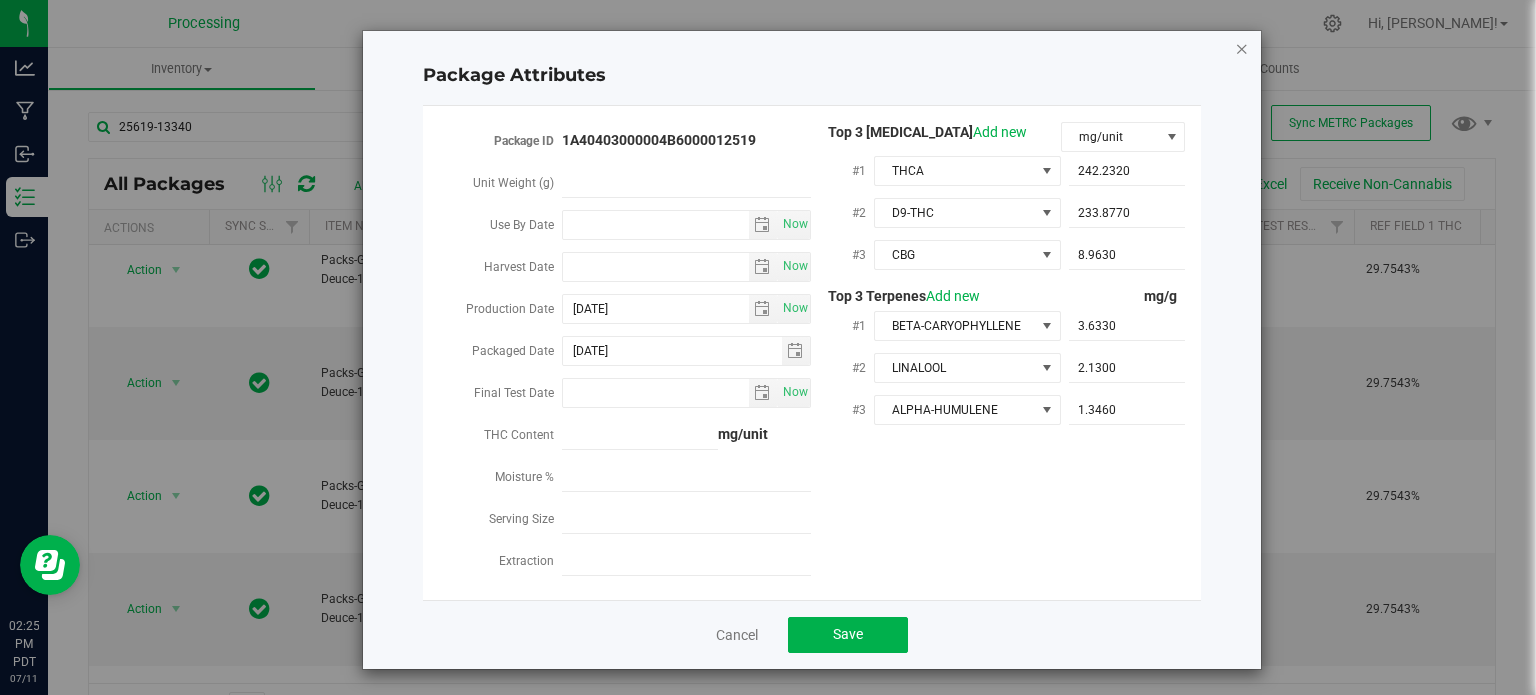 click at bounding box center [1242, 48] 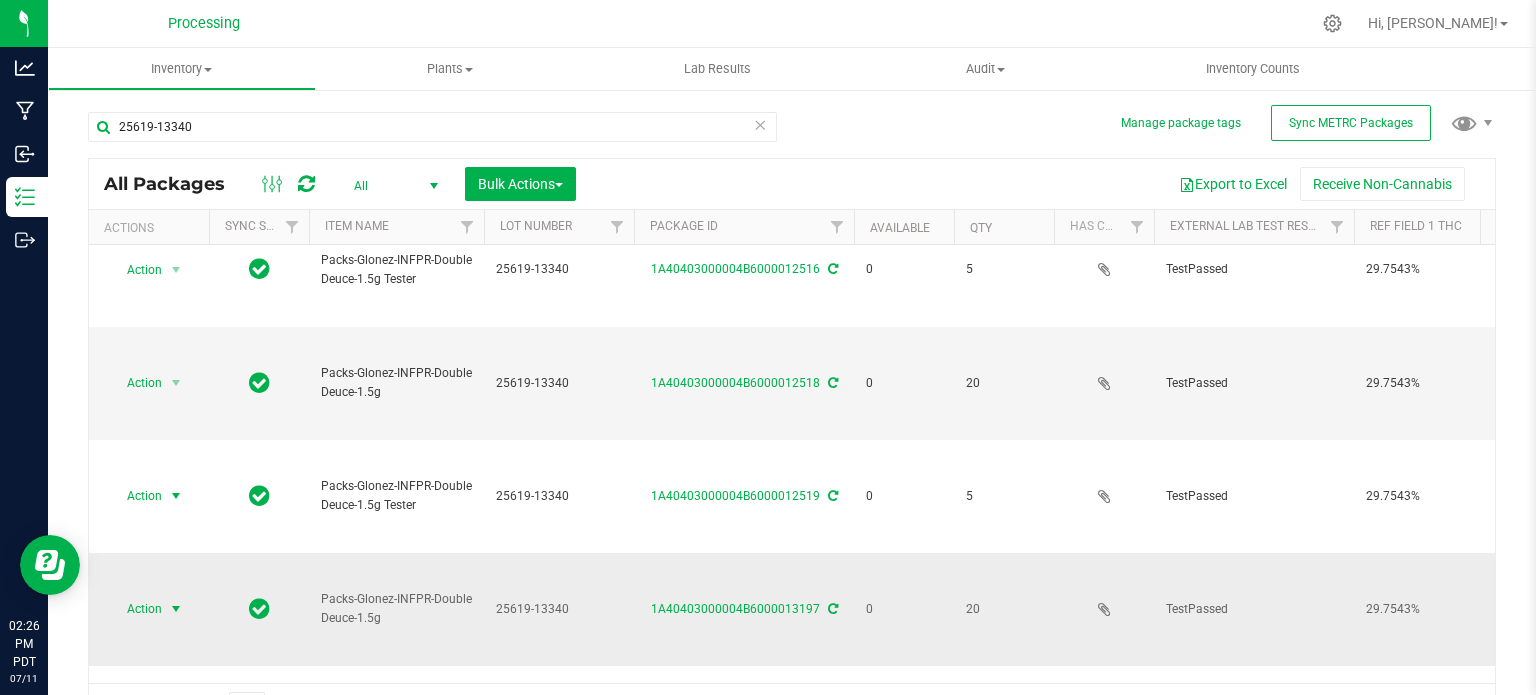 click on "Action" at bounding box center (136, 609) 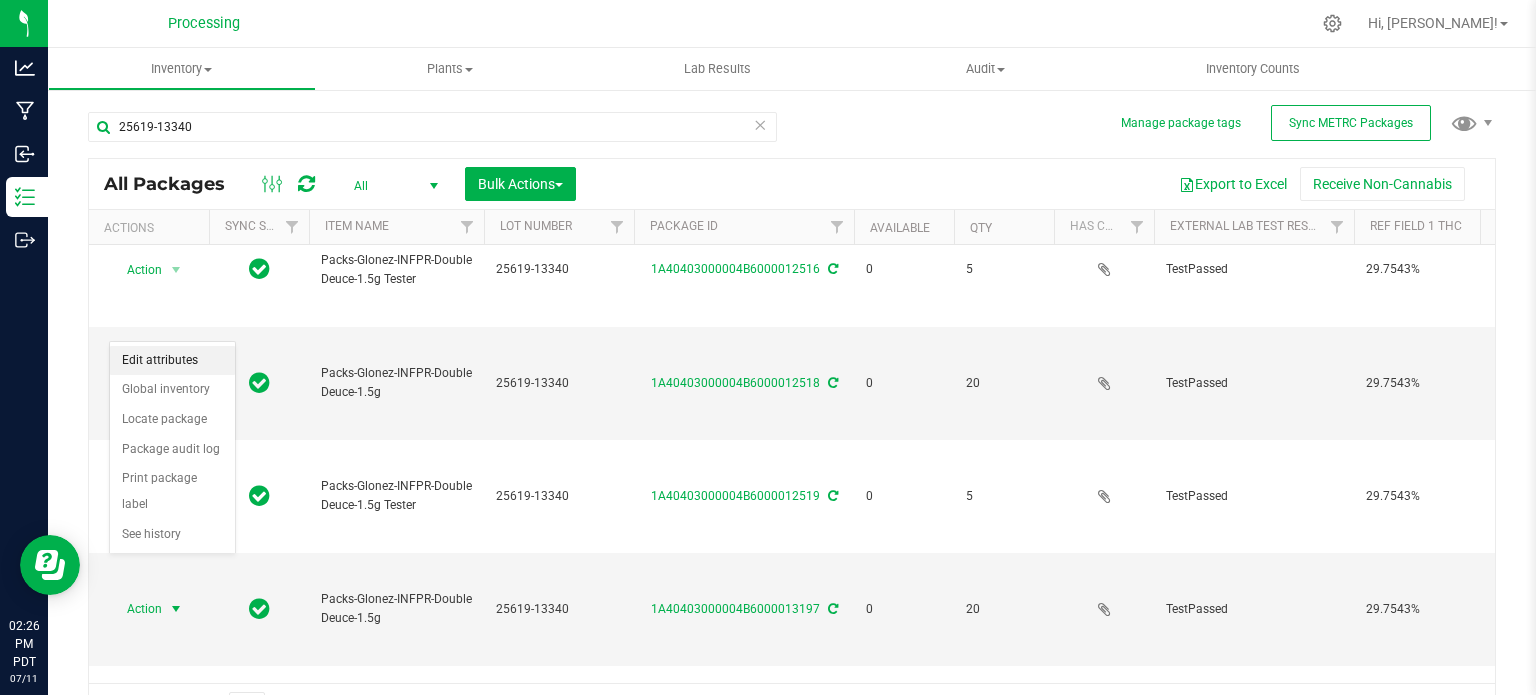 click on "Edit attributes" at bounding box center (172, 361) 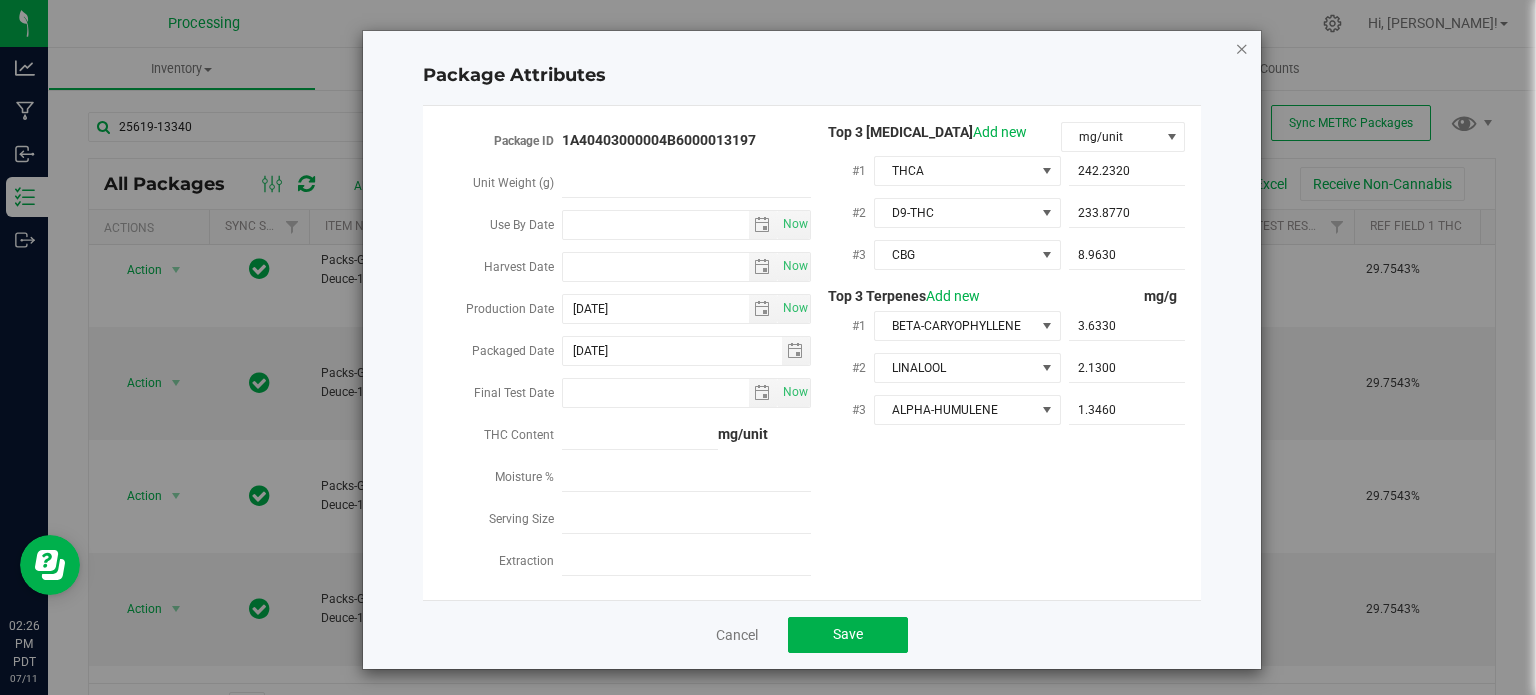 click at bounding box center [1242, 48] 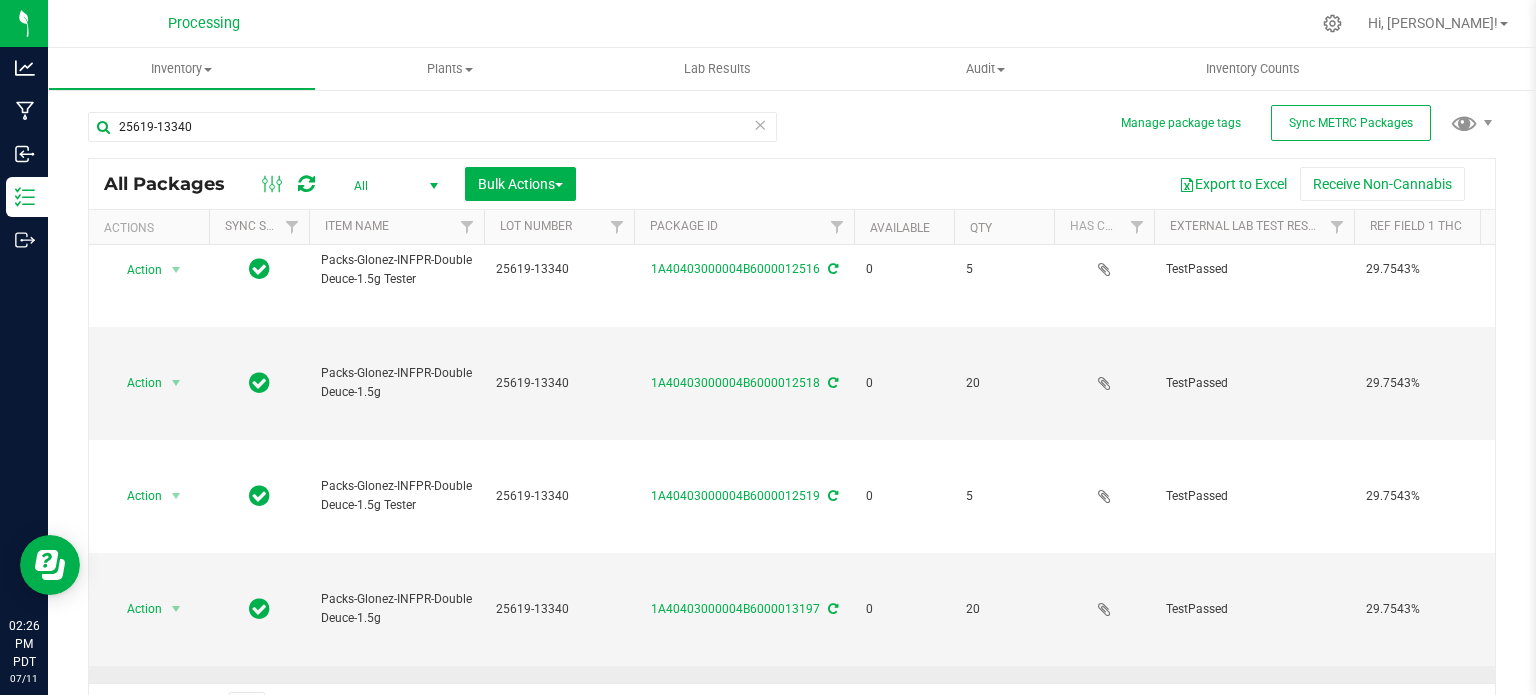 click on "Action" at bounding box center [136, 718] 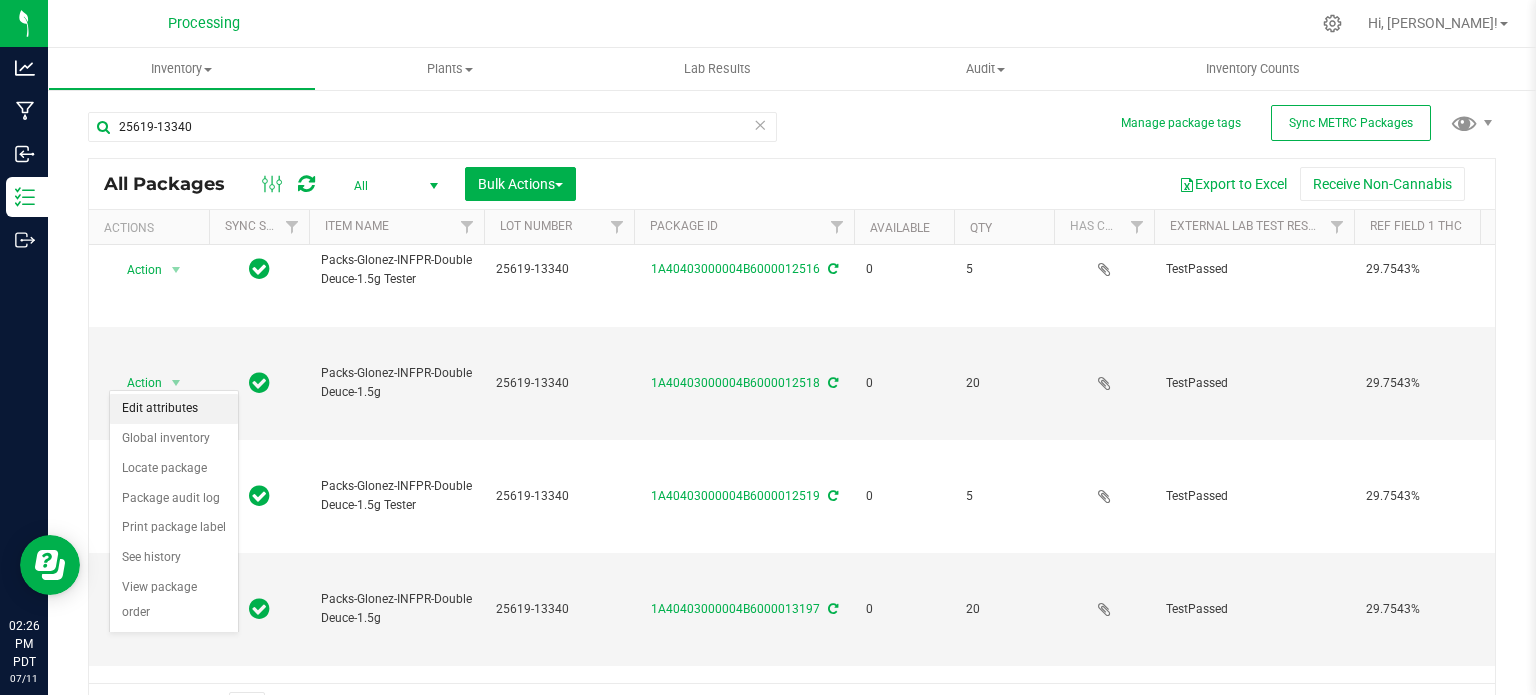 click on "Edit attributes" at bounding box center (174, 409) 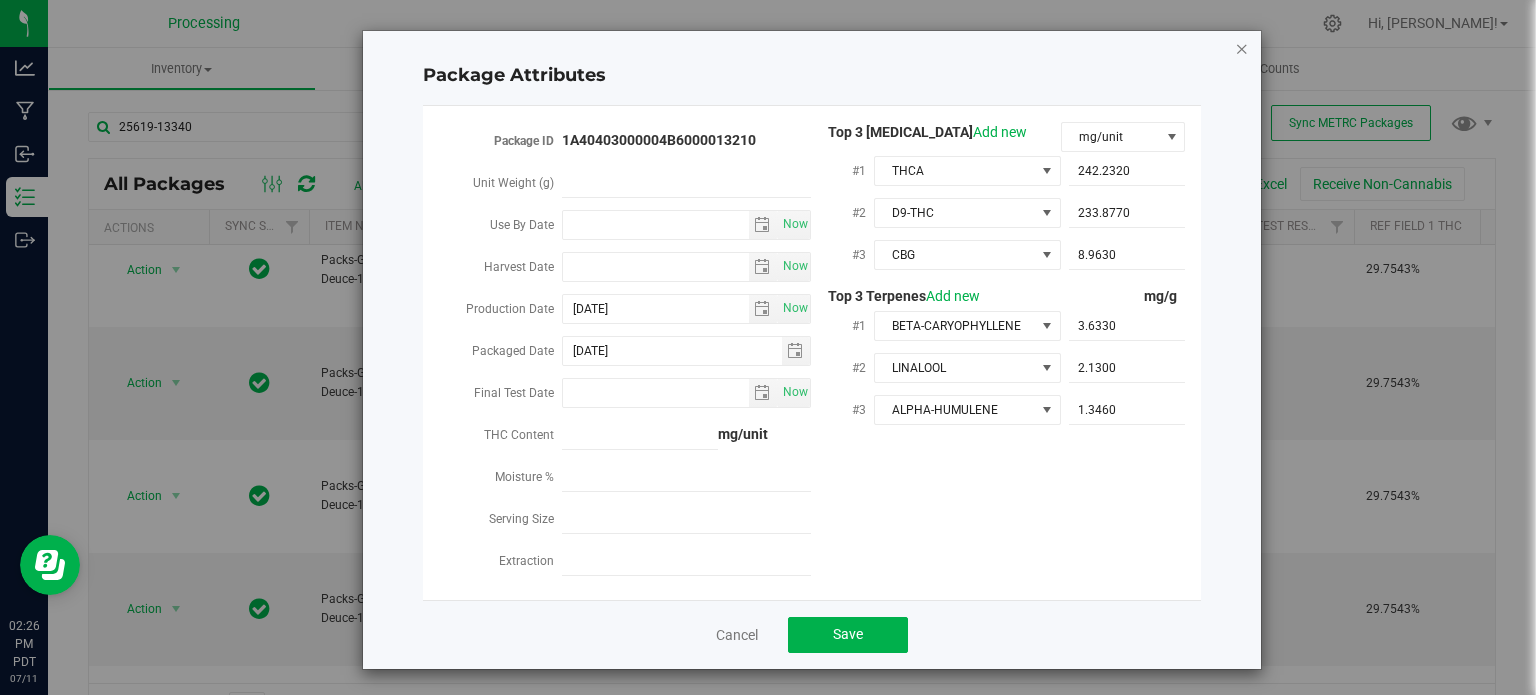click at bounding box center [1242, 48] 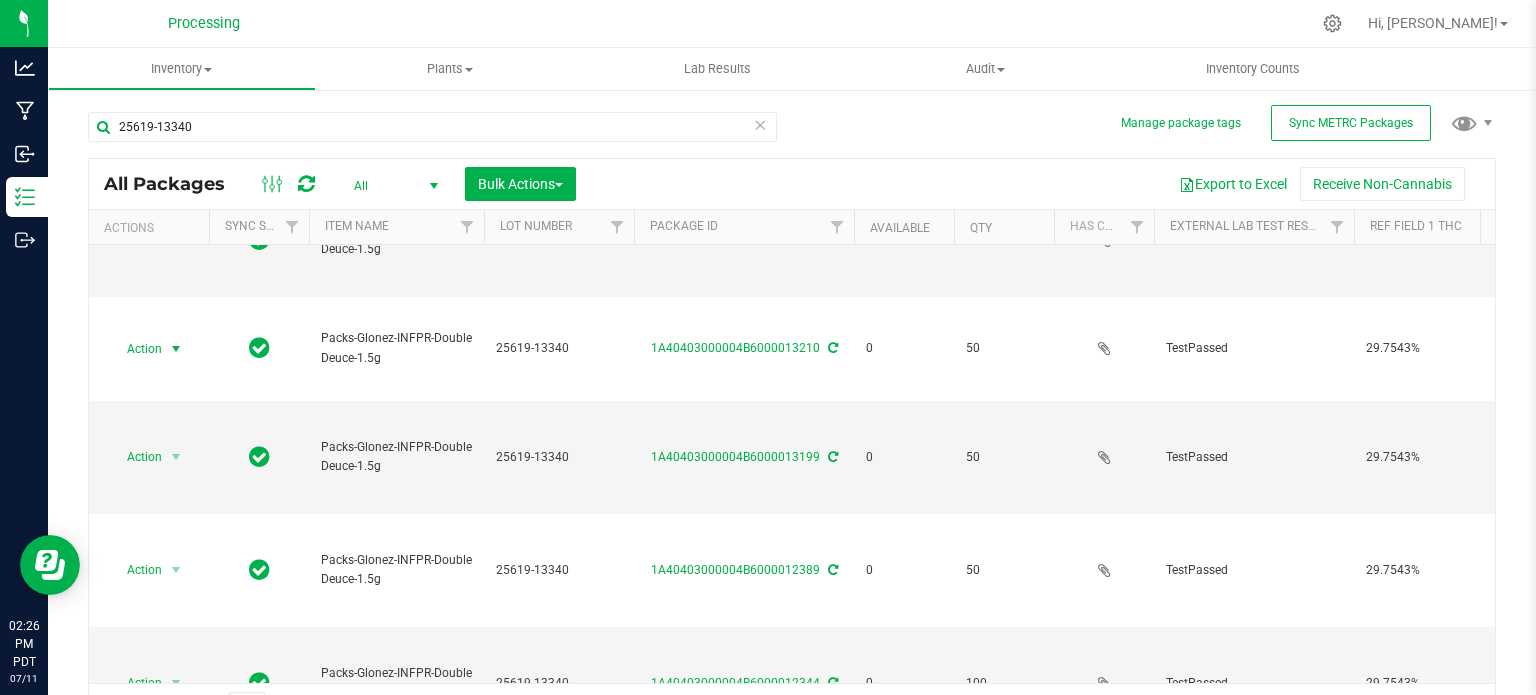 scroll, scrollTop: 936, scrollLeft: 0, axis: vertical 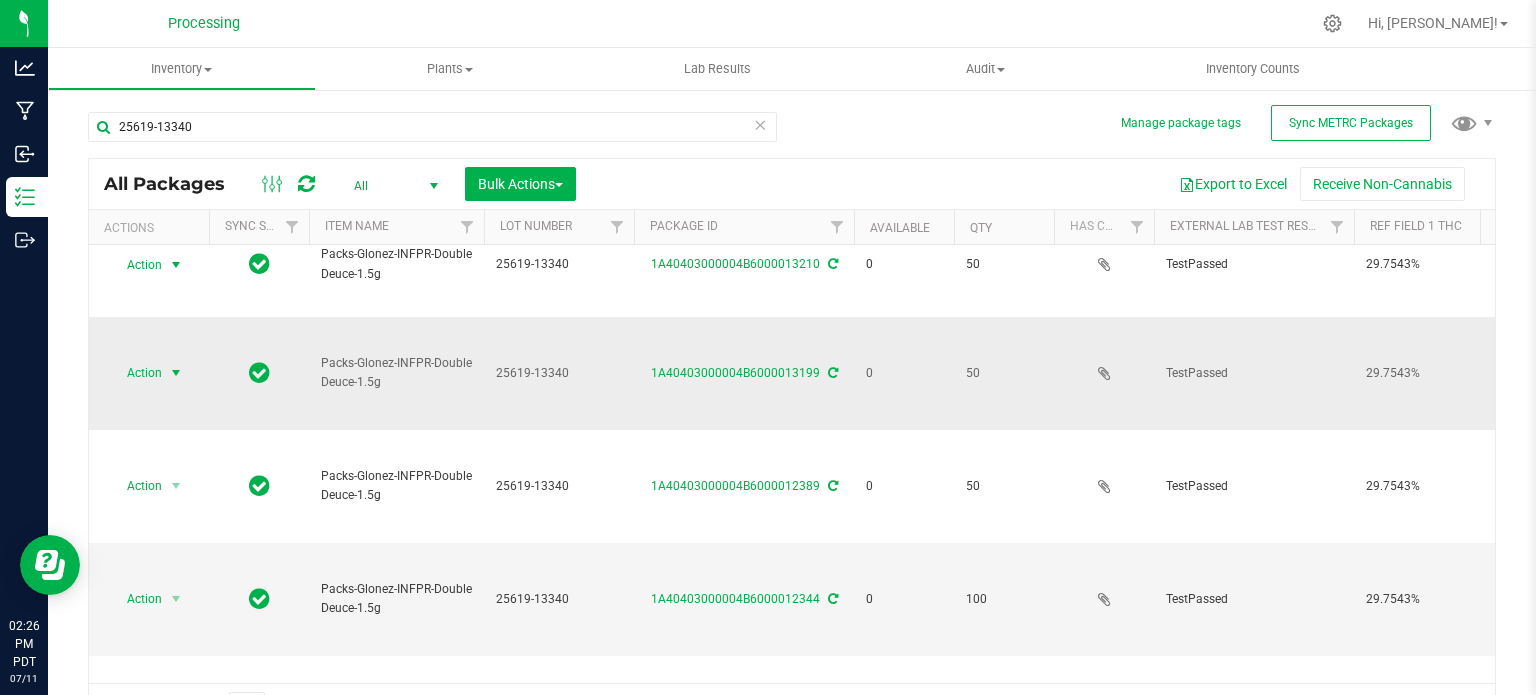 click on "Action" at bounding box center [136, 373] 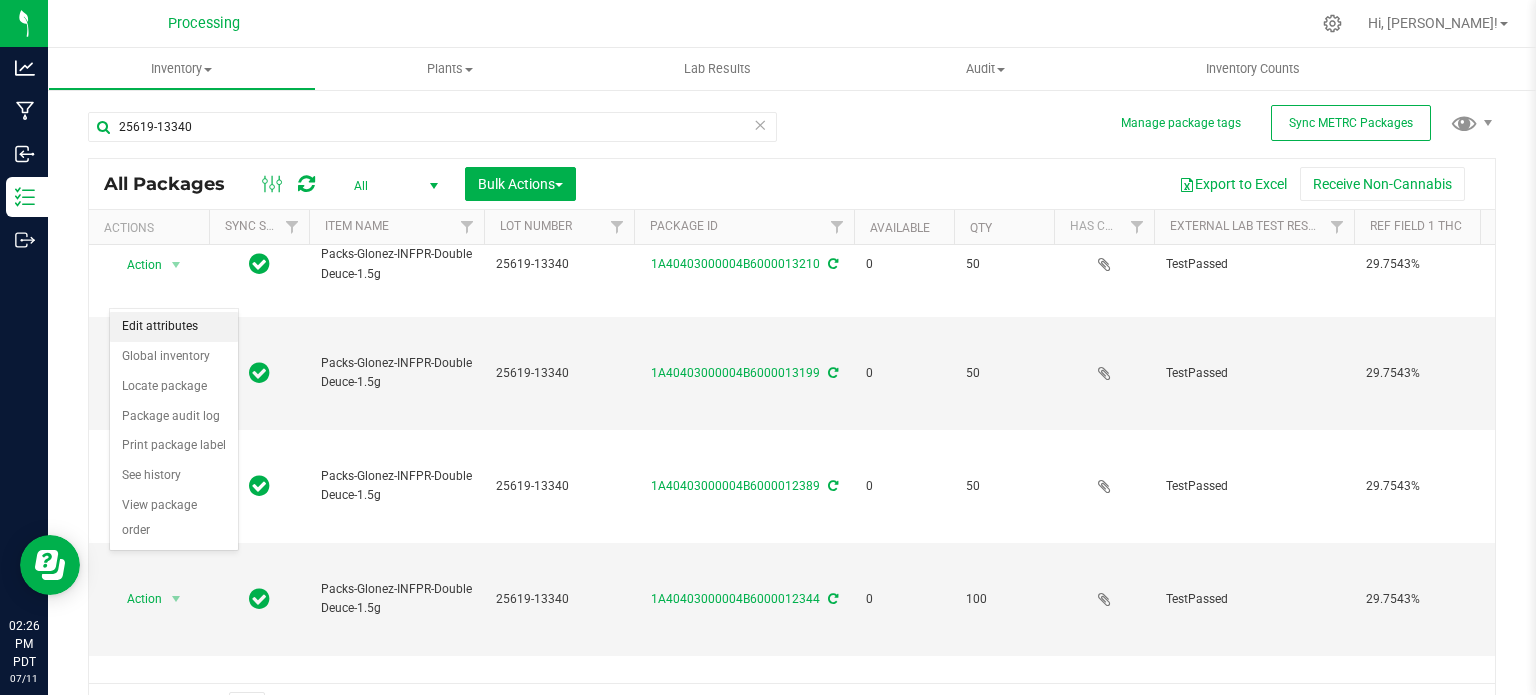 click on "Edit attributes" at bounding box center (174, 327) 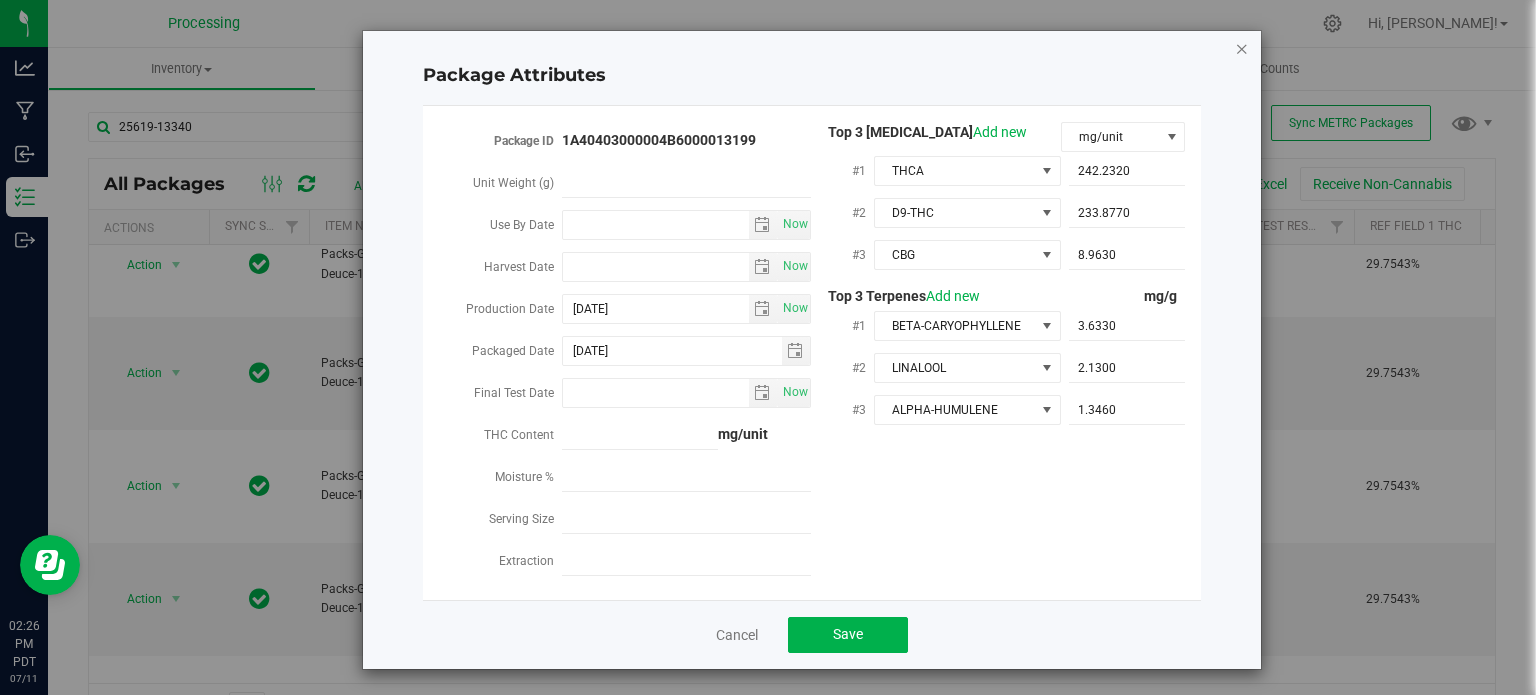 click at bounding box center (1242, 48) 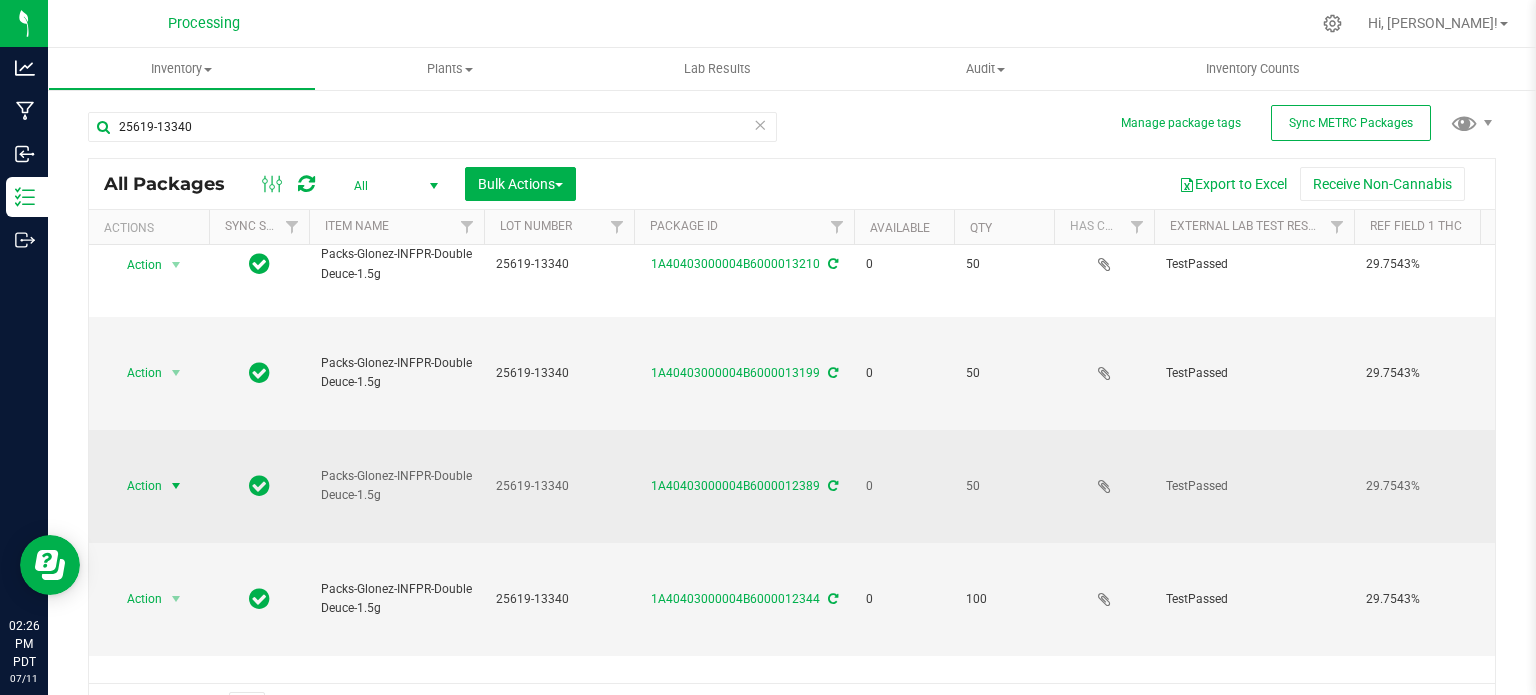click at bounding box center [176, 486] 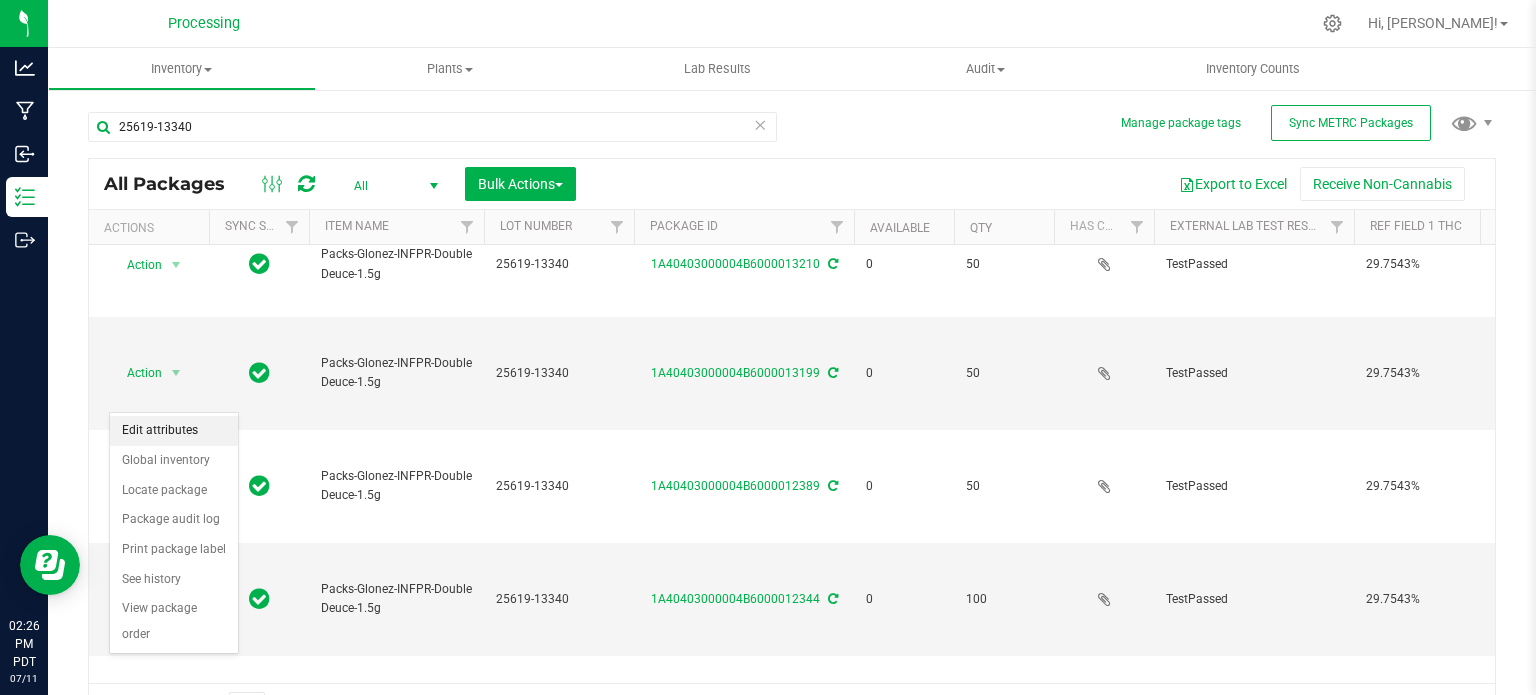 click on "Edit attributes" at bounding box center [174, 431] 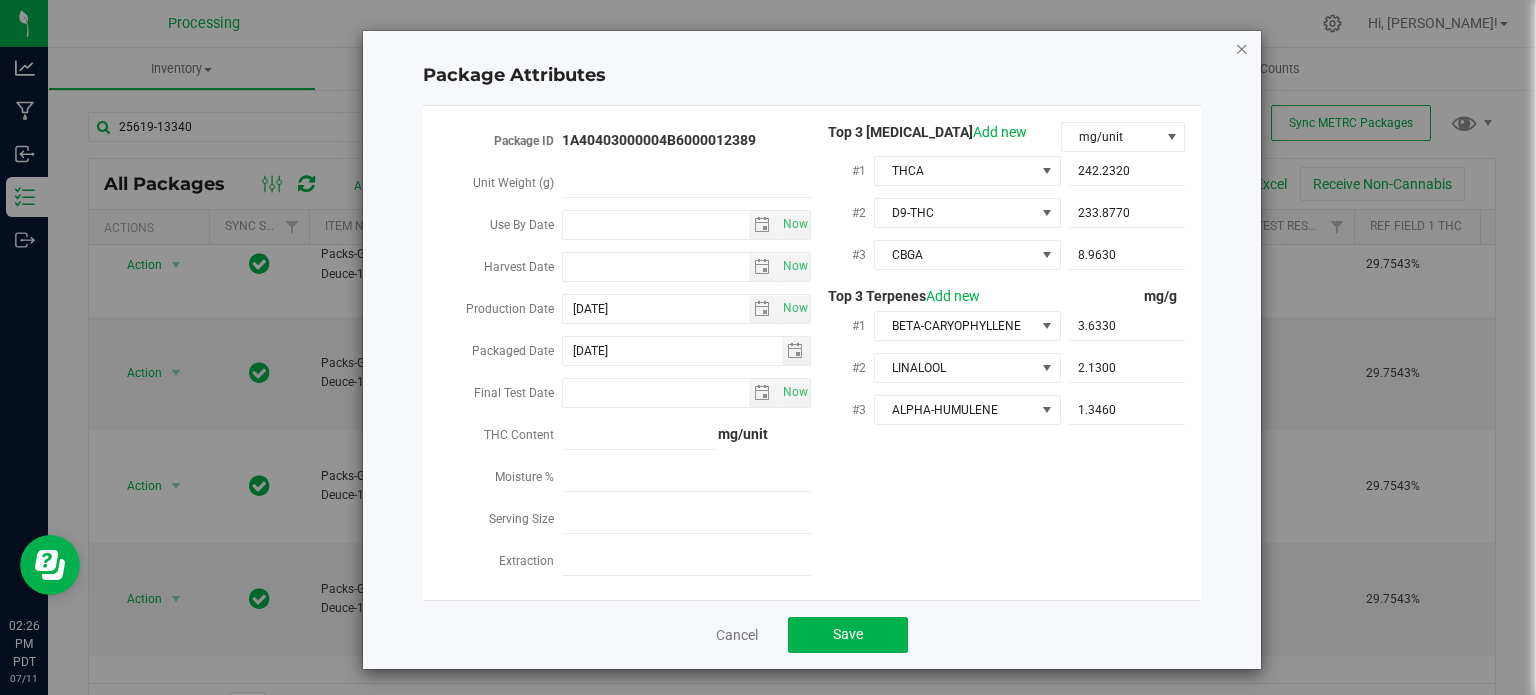 click at bounding box center [1242, 48] 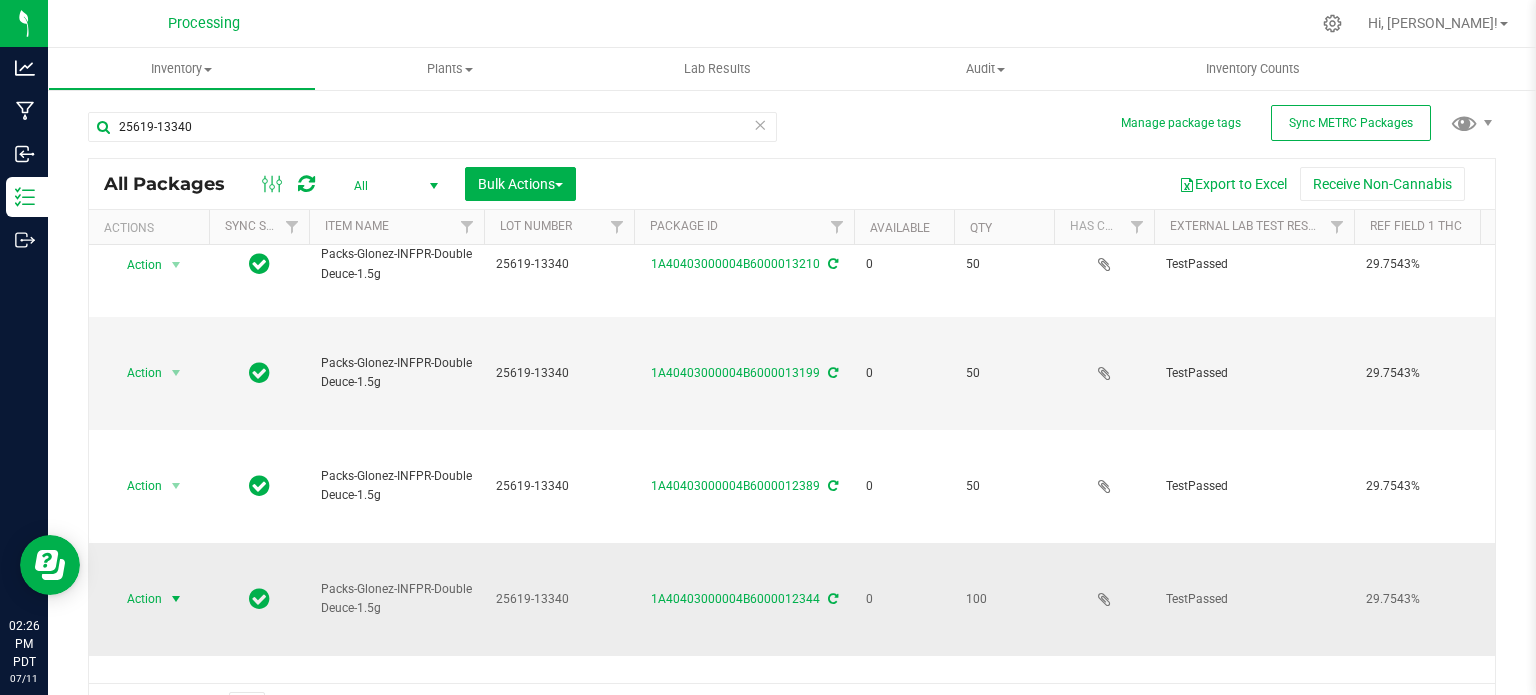 click on "Action" at bounding box center (136, 599) 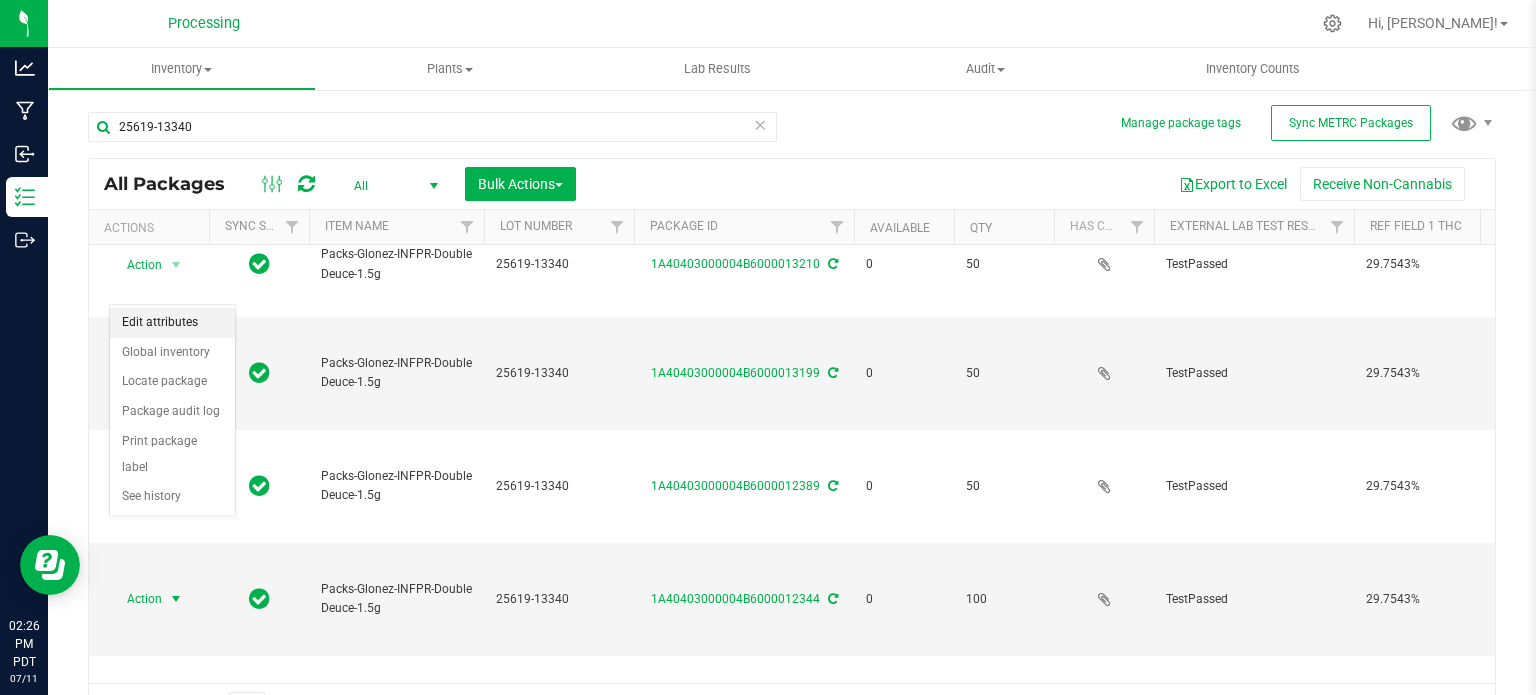 click on "Edit attributes" at bounding box center [172, 323] 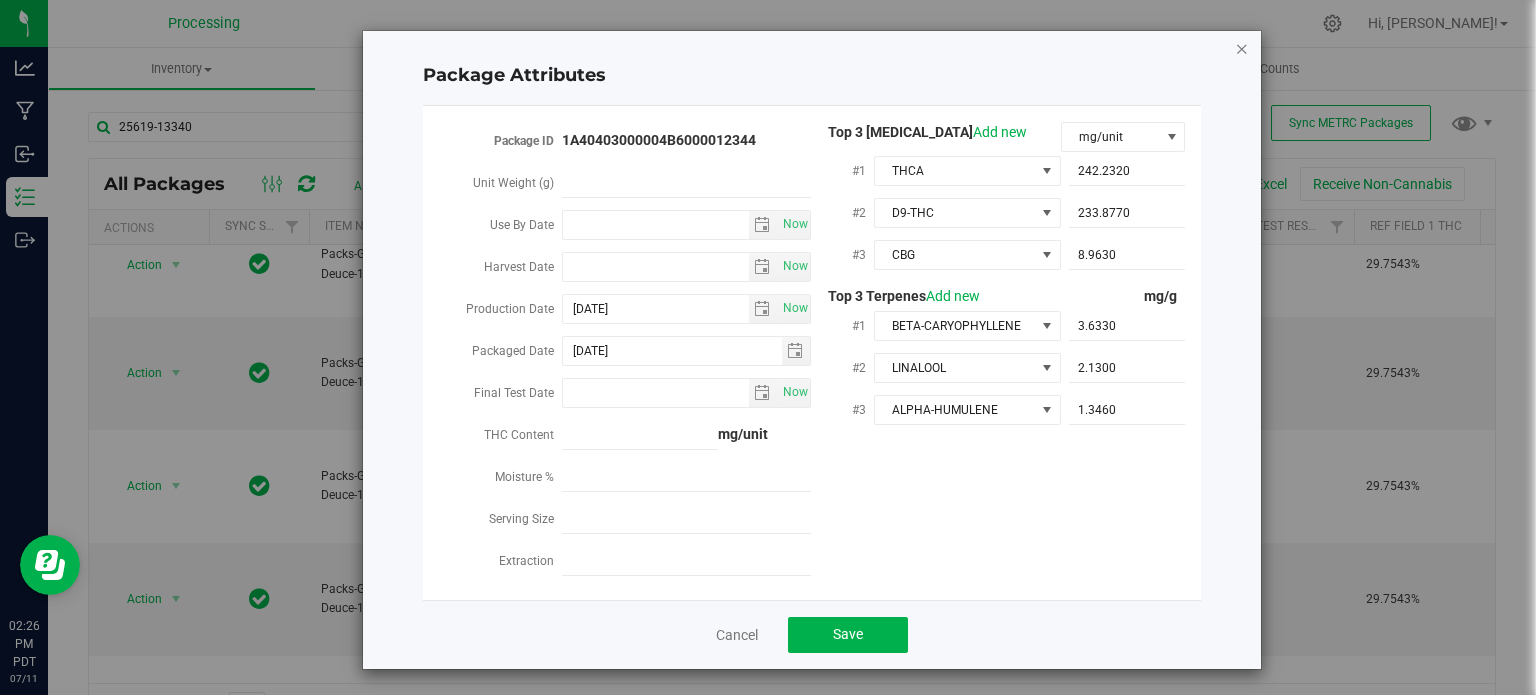 click at bounding box center (1242, 48) 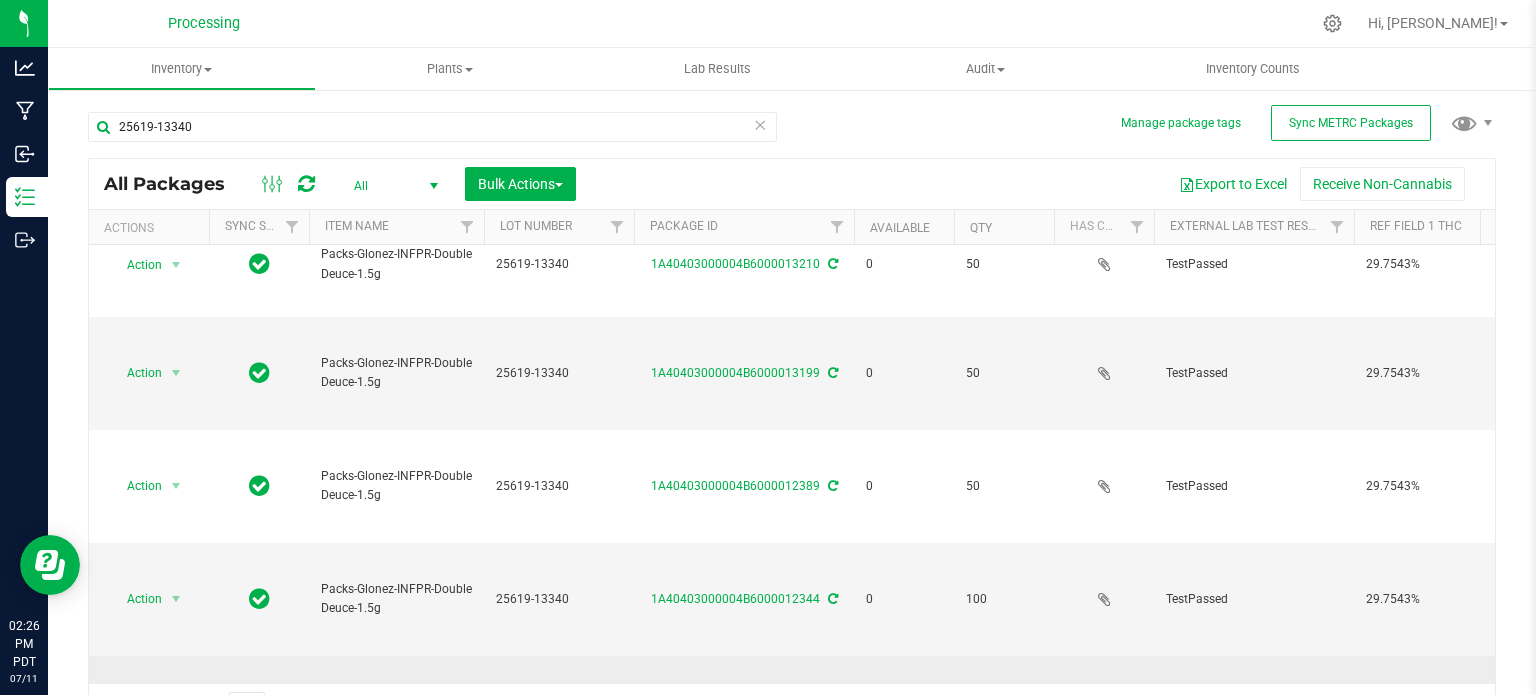 click on "Action" at bounding box center (136, 708) 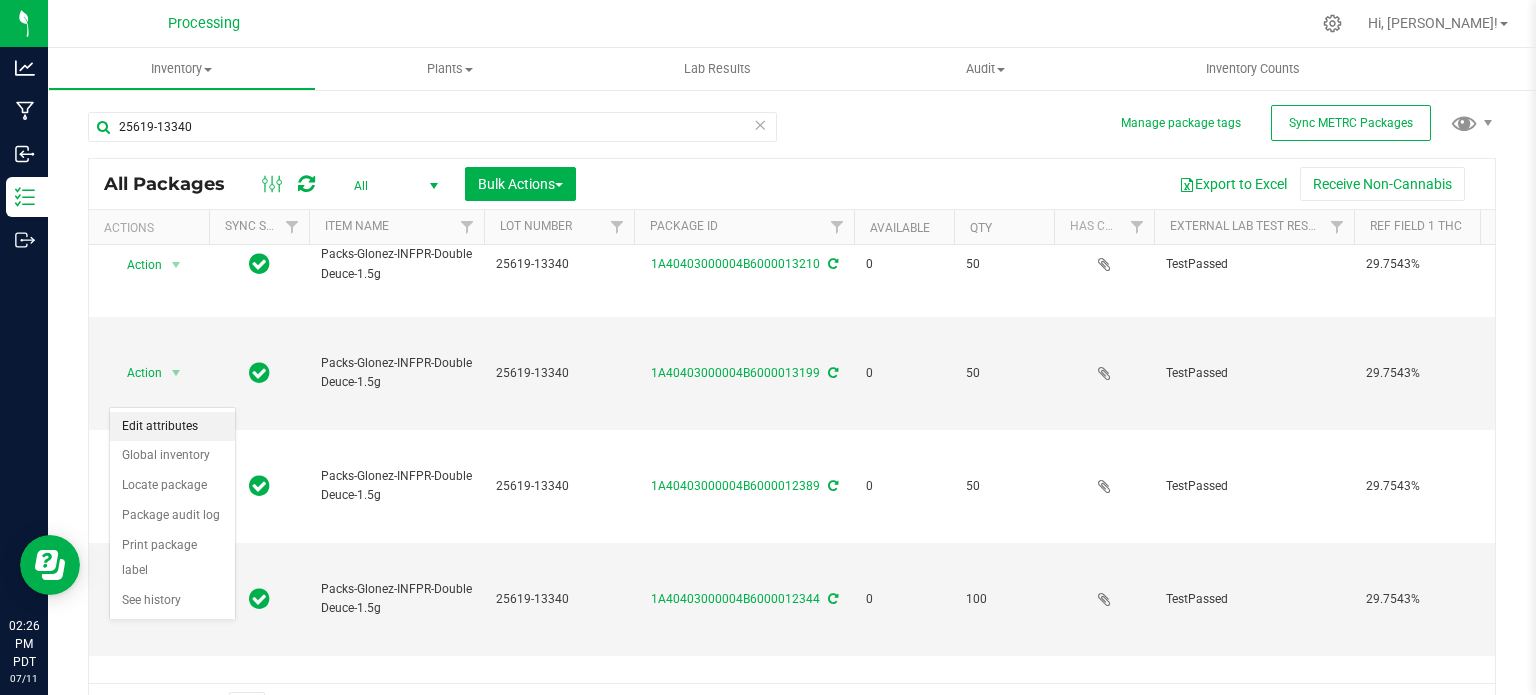 click on "Edit attributes" at bounding box center (172, 427) 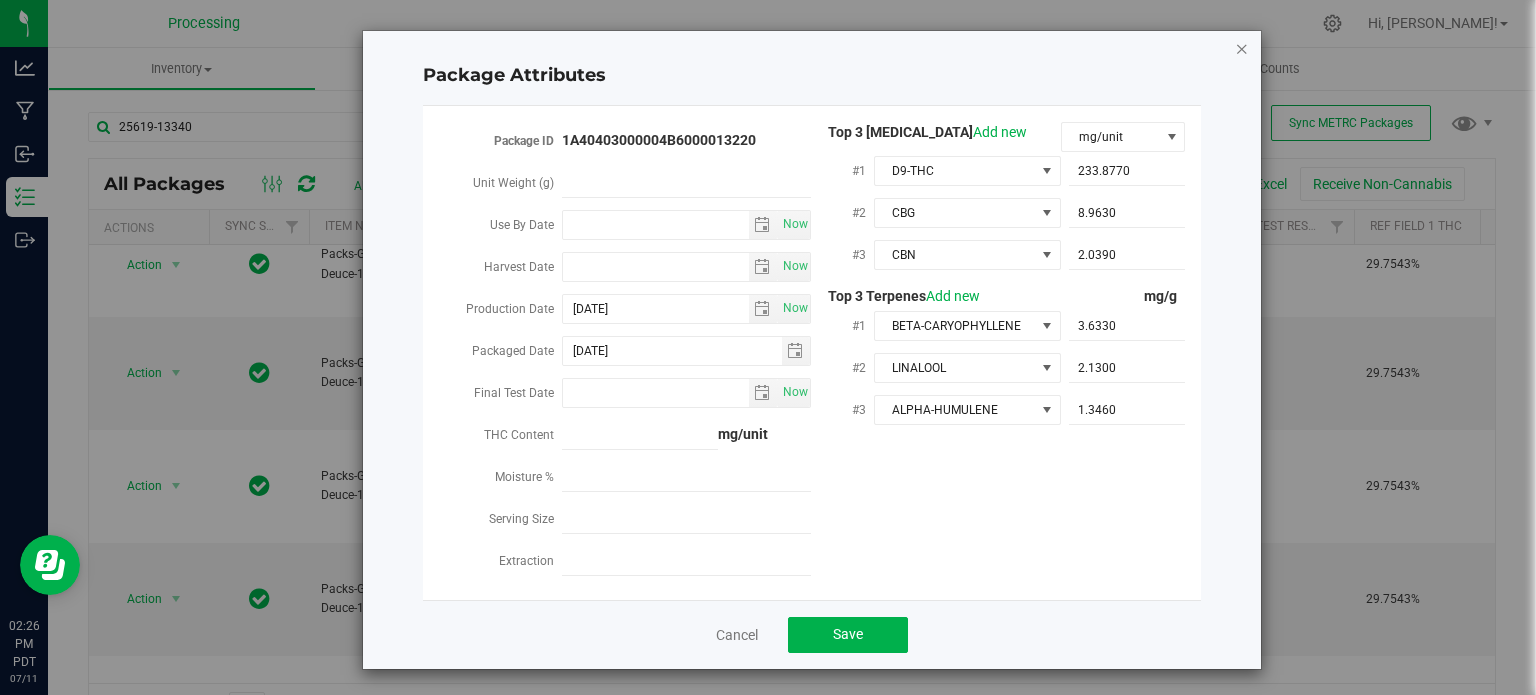 click at bounding box center (1242, 48) 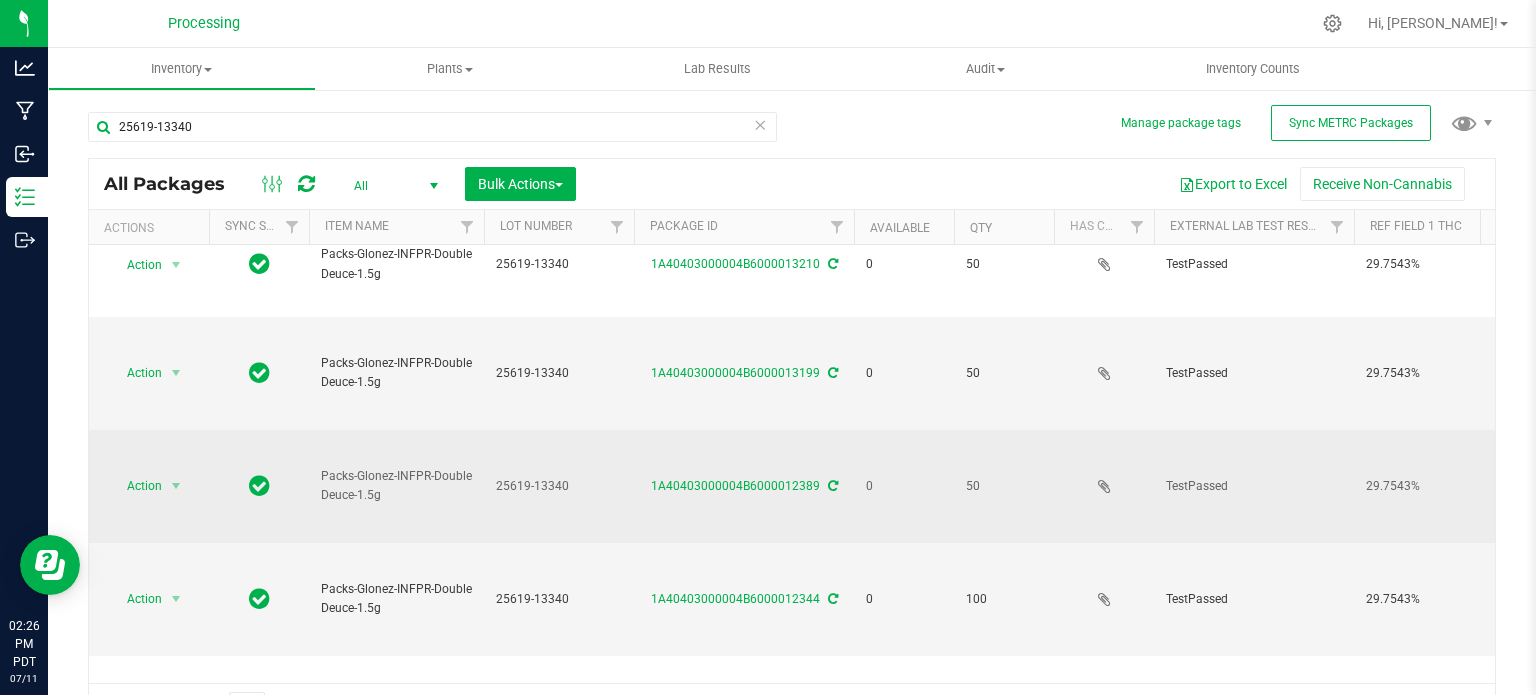 scroll, scrollTop: 1133, scrollLeft: 0, axis: vertical 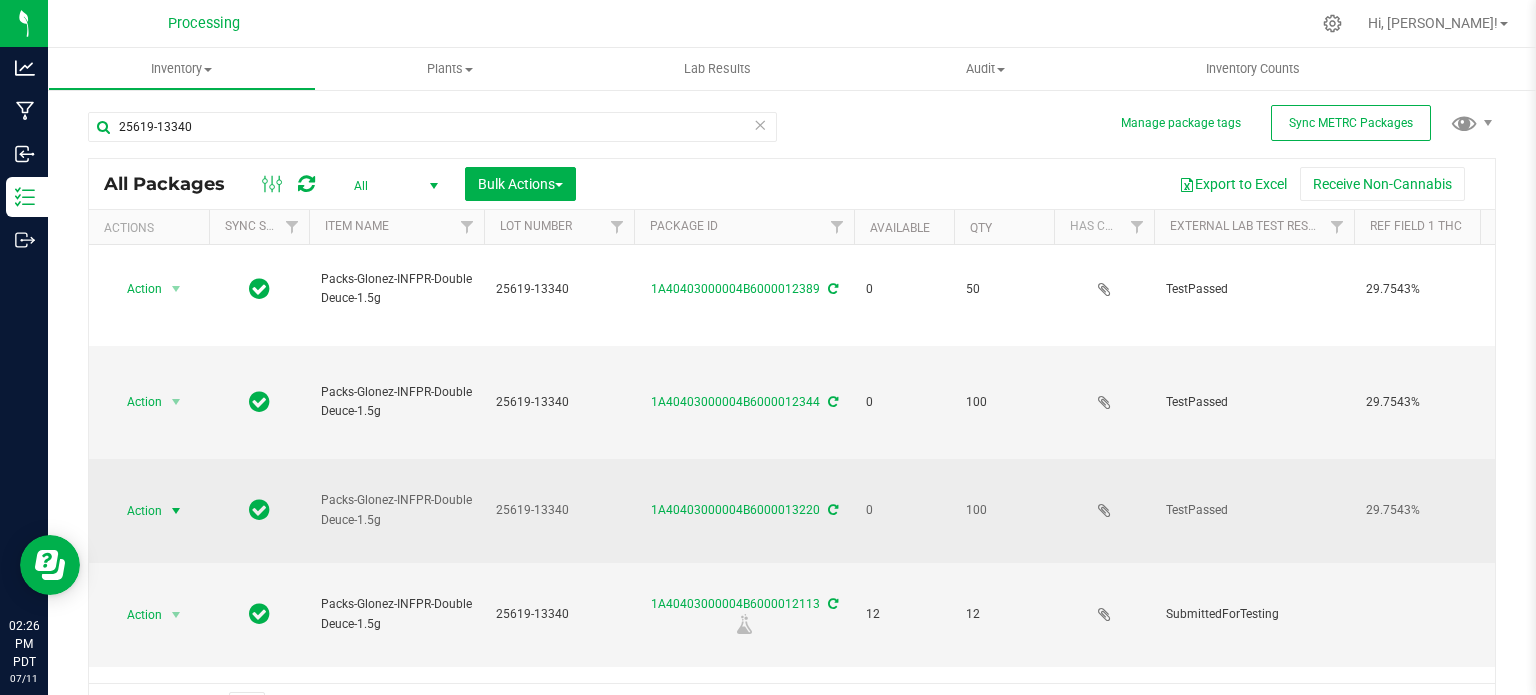click on "Action" at bounding box center (136, 511) 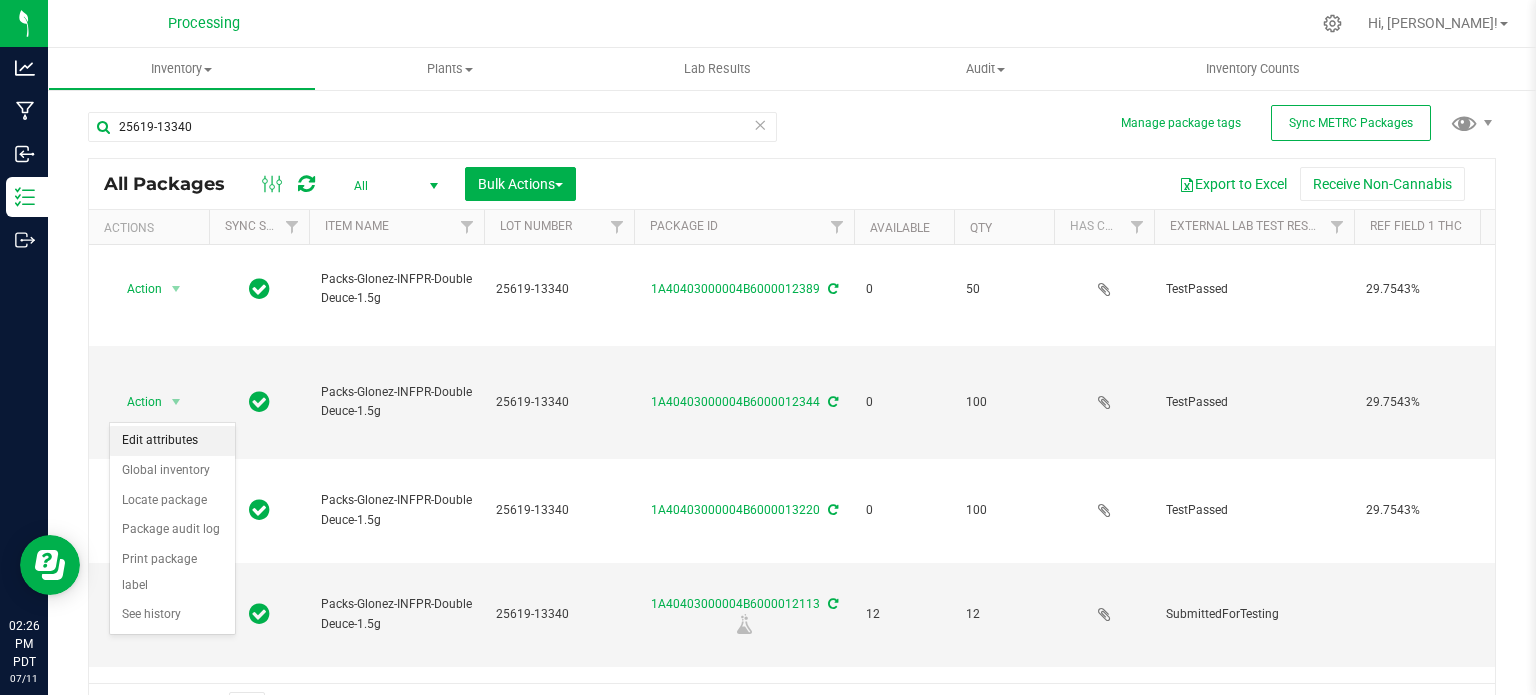 click on "Edit attributes" at bounding box center (172, 441) 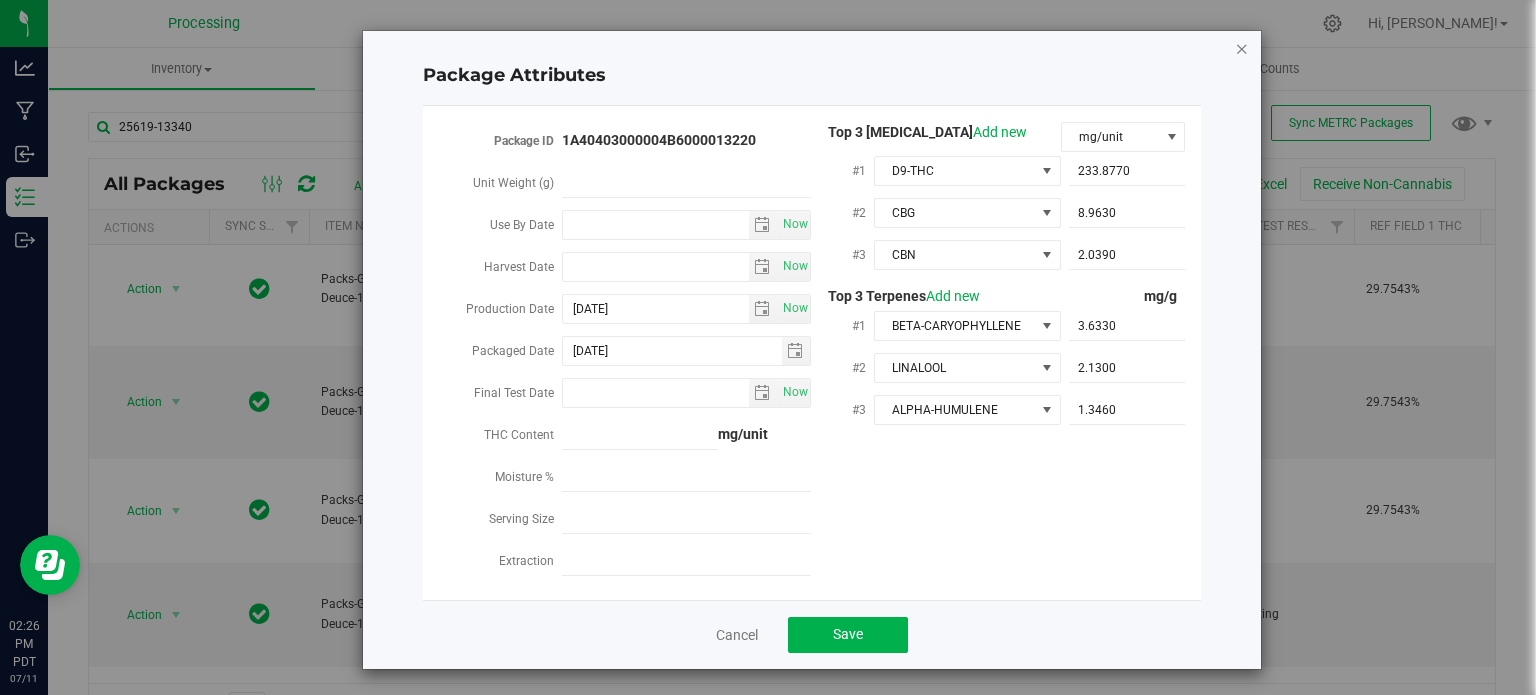 click at bounding box center (1242, 48) 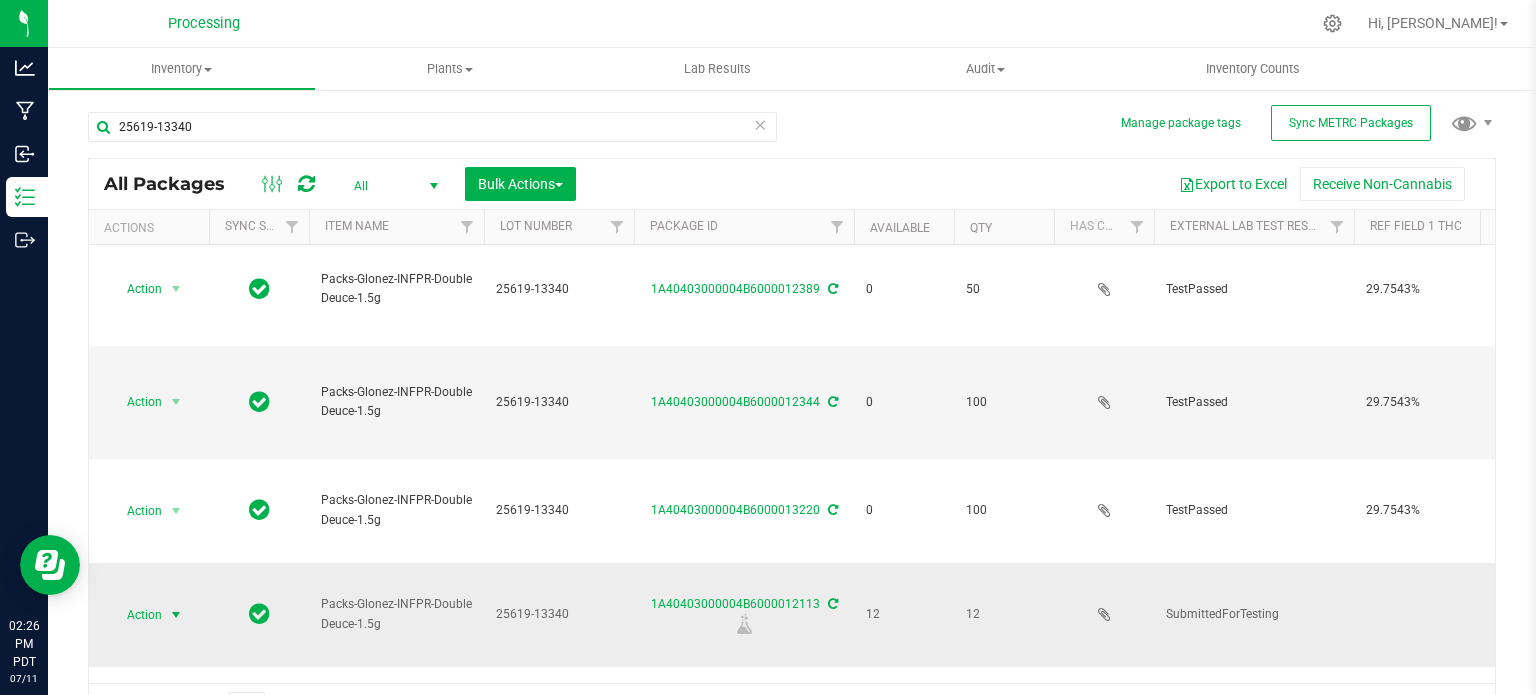 click on "Action" at bounding box center (136, 615) 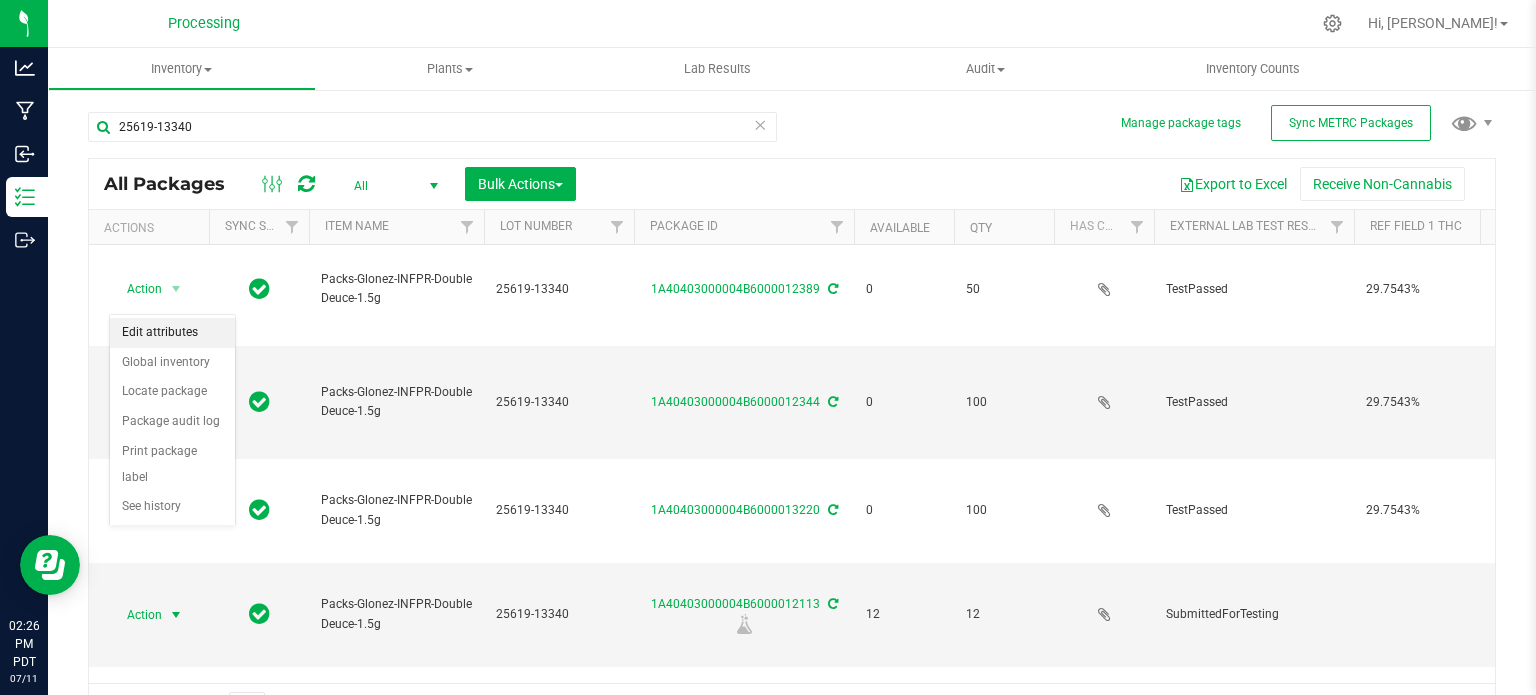 click on "Edit attributes" at bounding box center (172, 333) 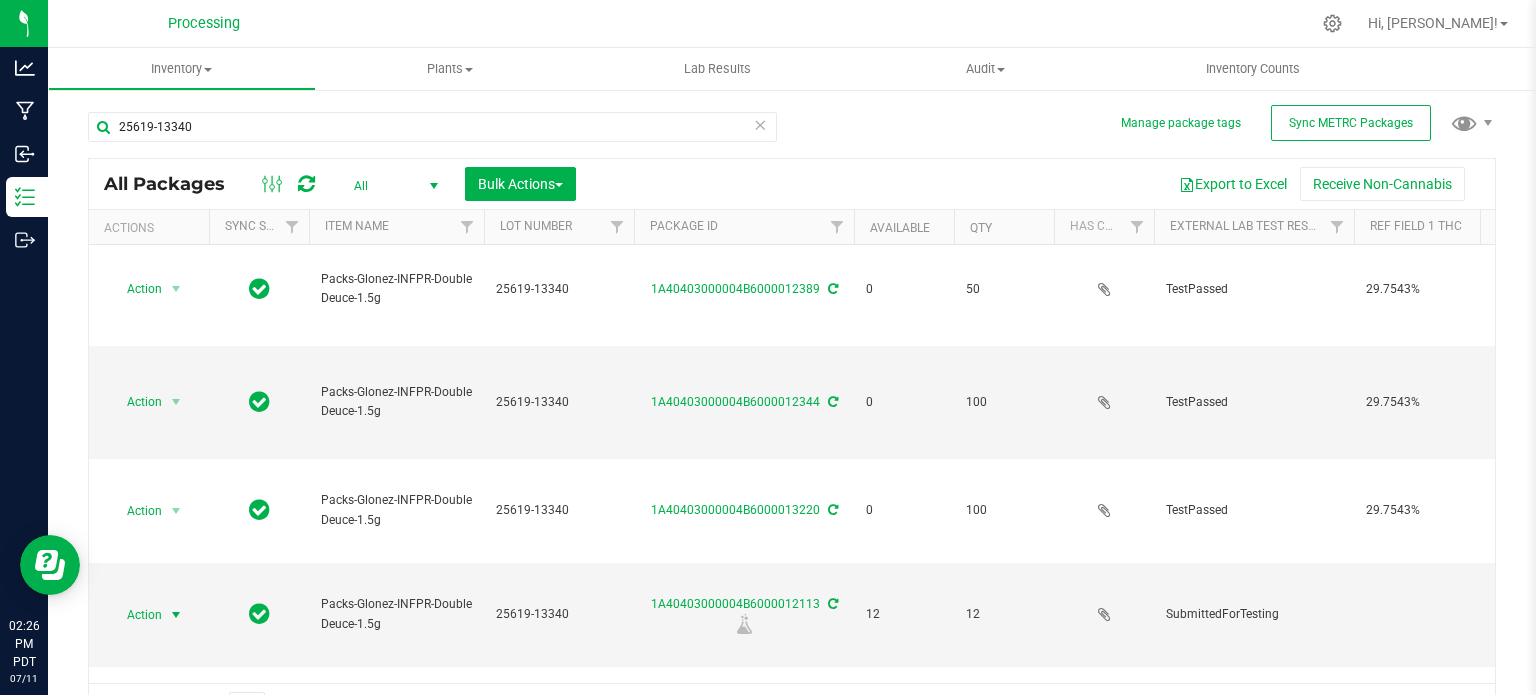 click on "Action Edit attributes Global inventory Locate package Package audit log Print package label See history No data found." at bounding box center (172, 406) 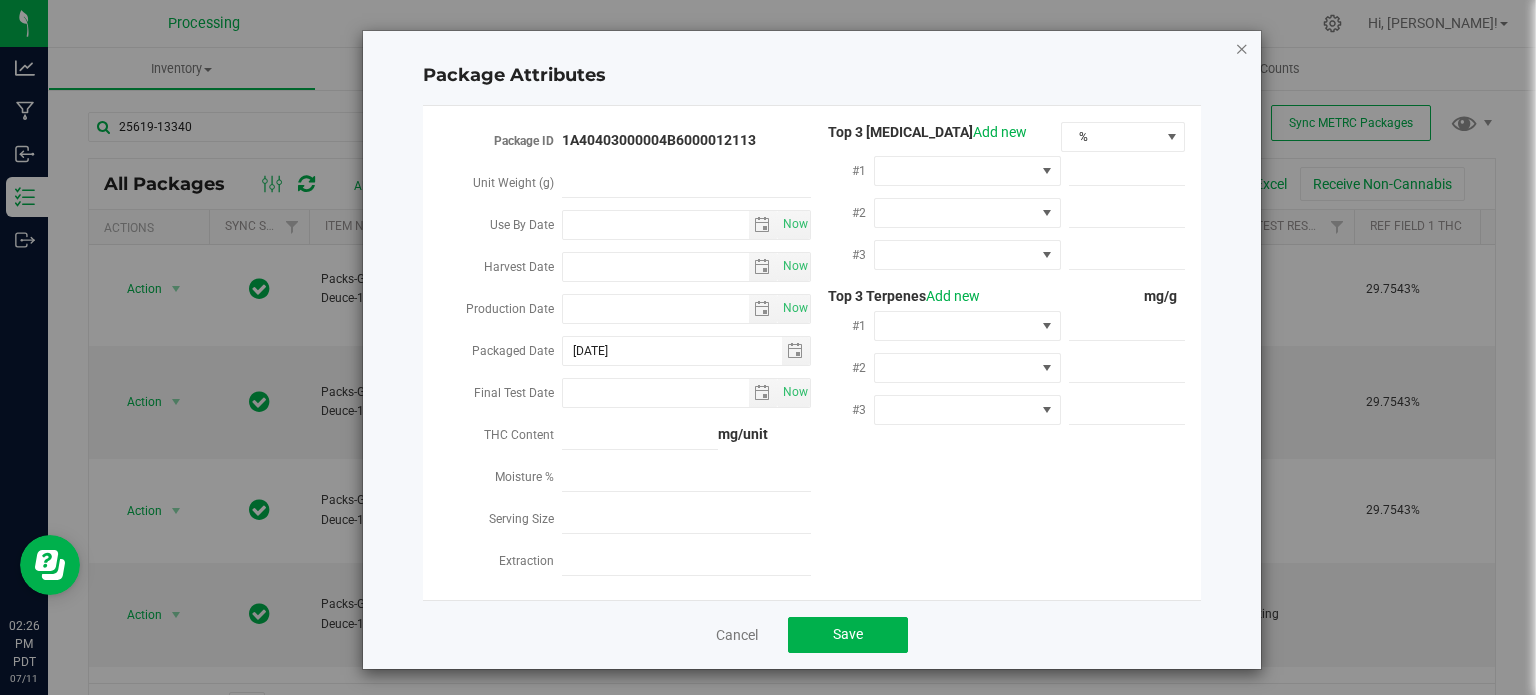 click at bounding box center [1242, 48] 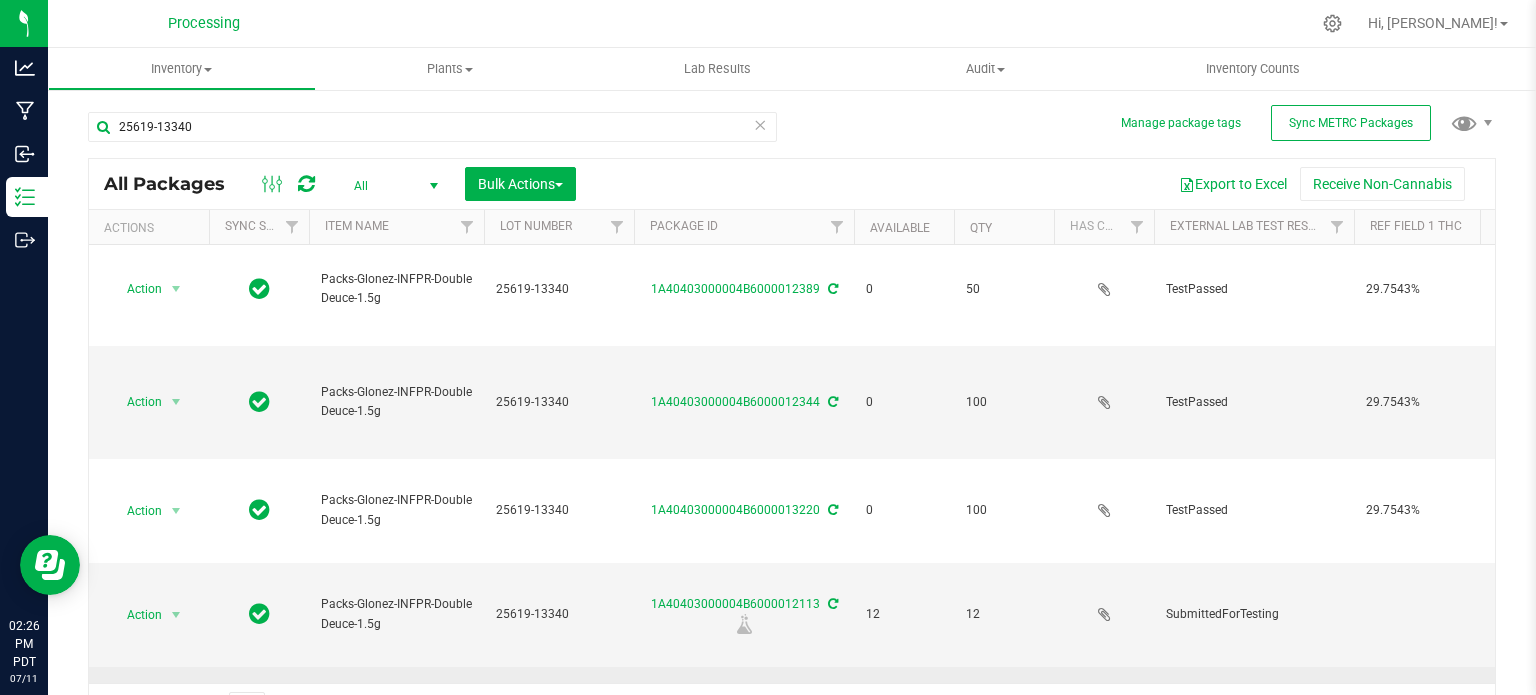 click at bounding box center [176, 719] 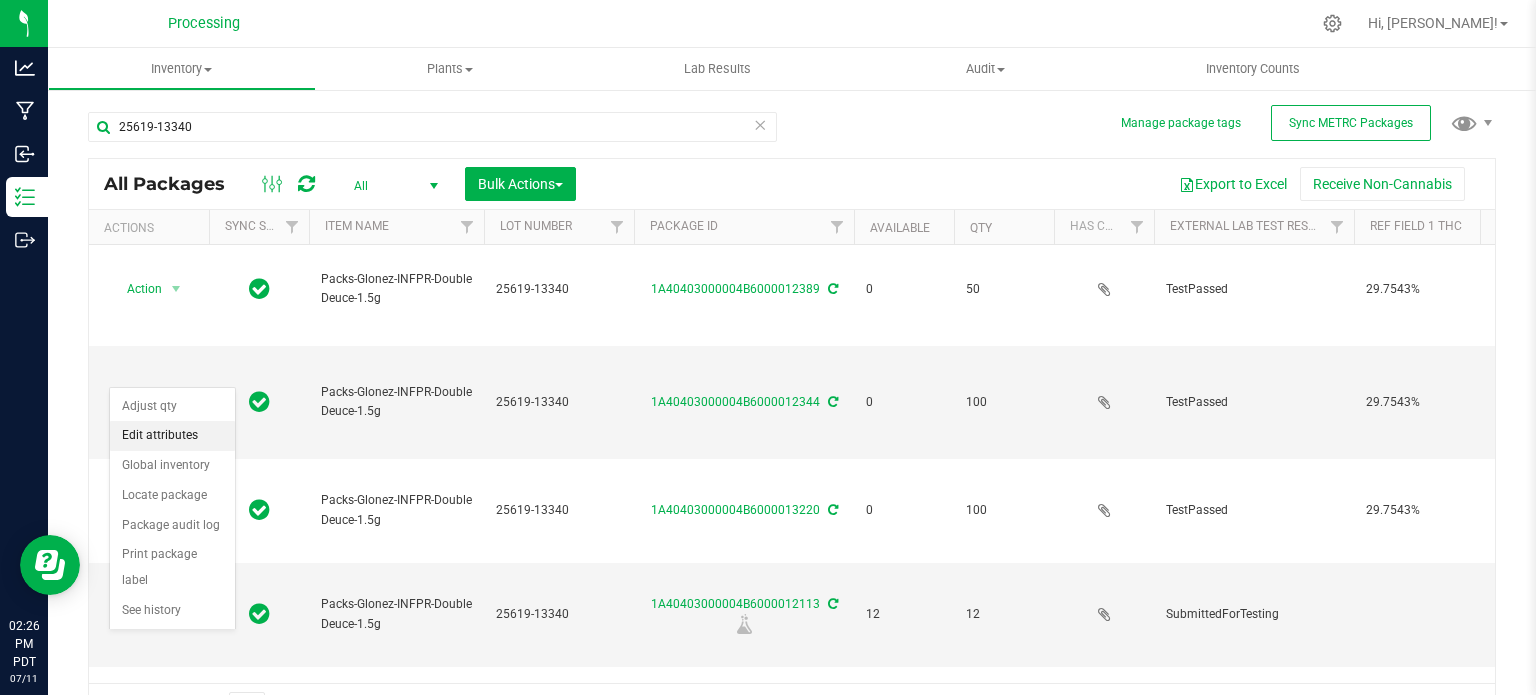 click on "Edit attributes" at bounding box center [172, 436] 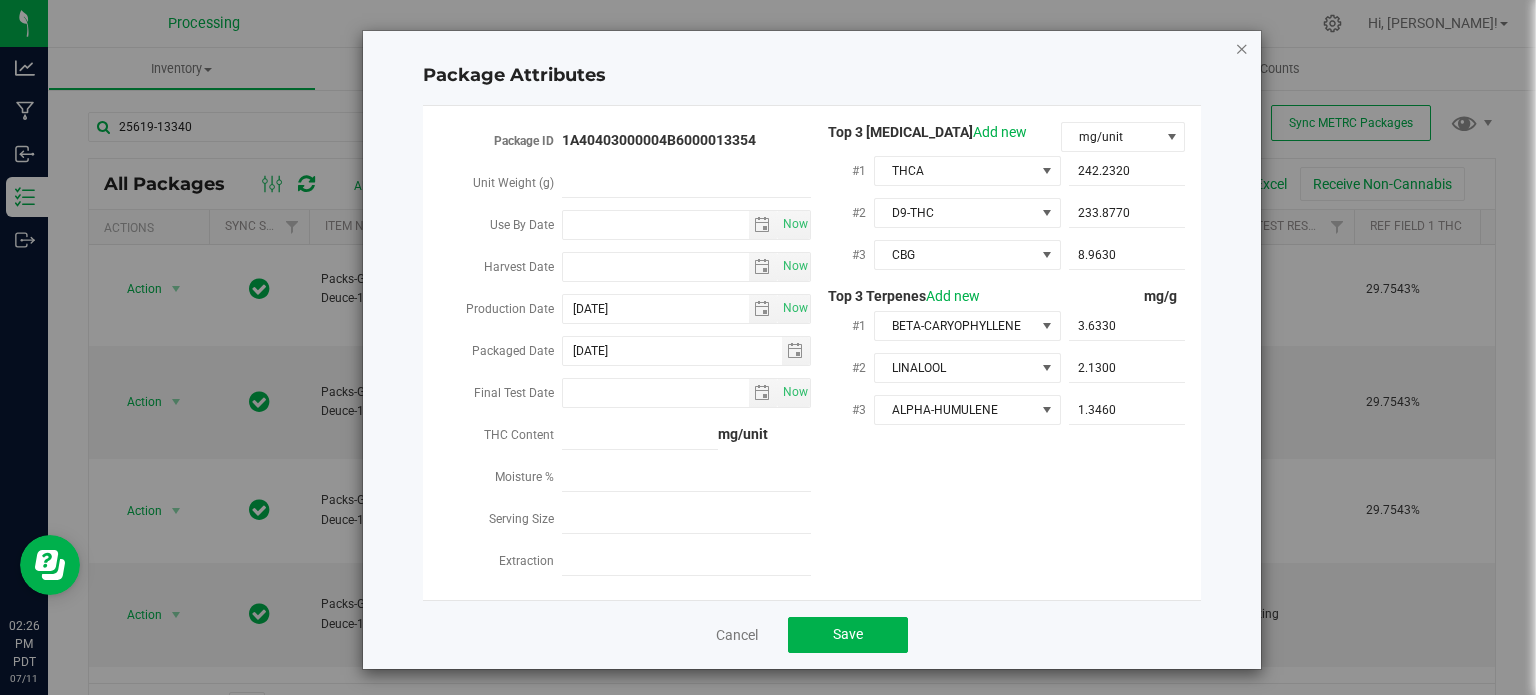 click at bounding box center [1242, 48] 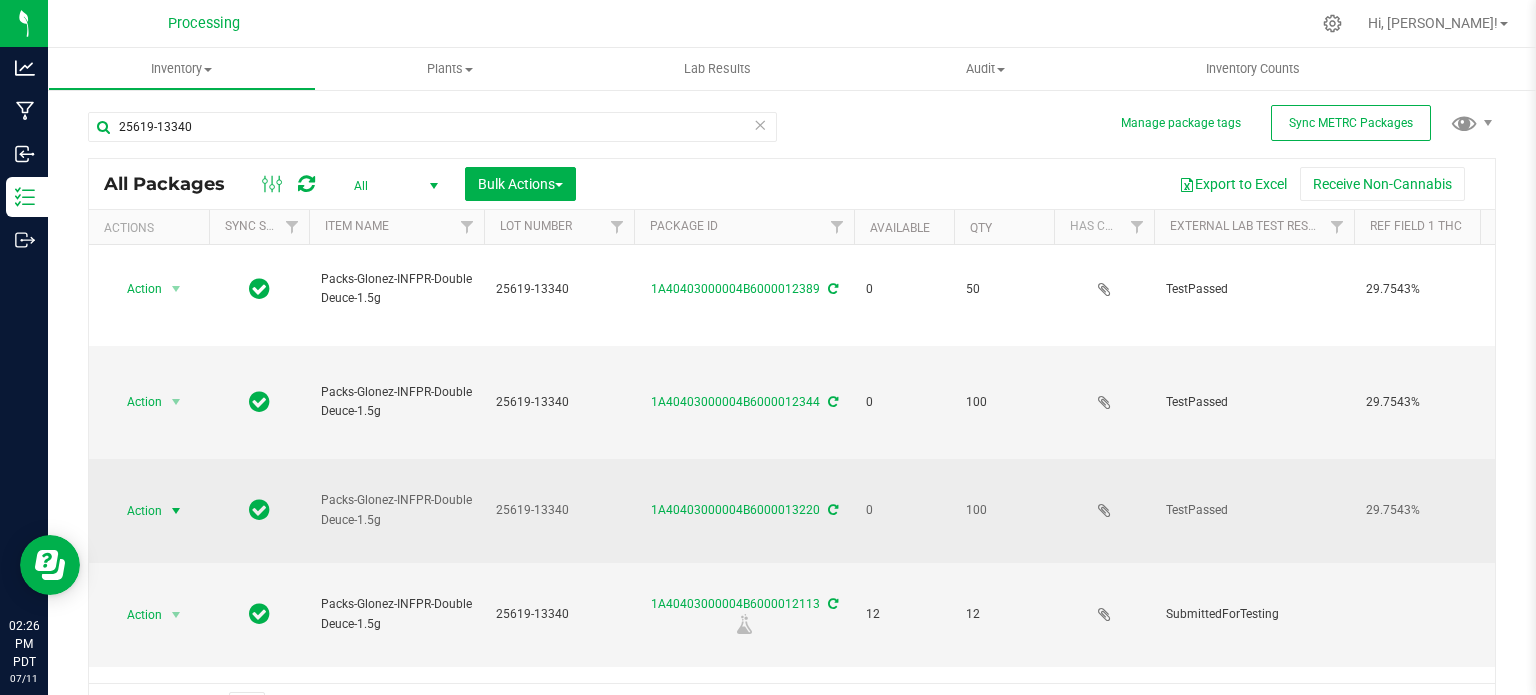 click on "Action" at bounding box center (136, 511) 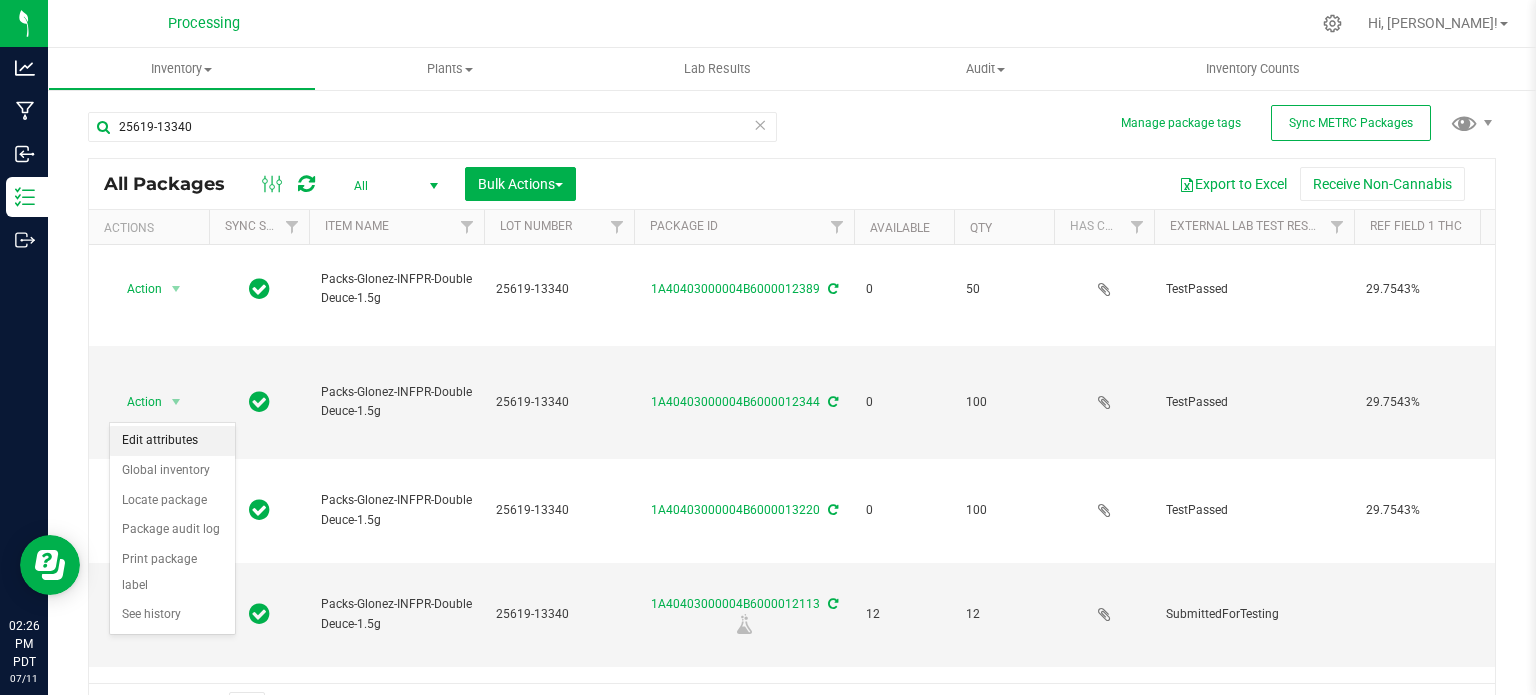 click on "Edit attributes" at bounding box center (172, 441) 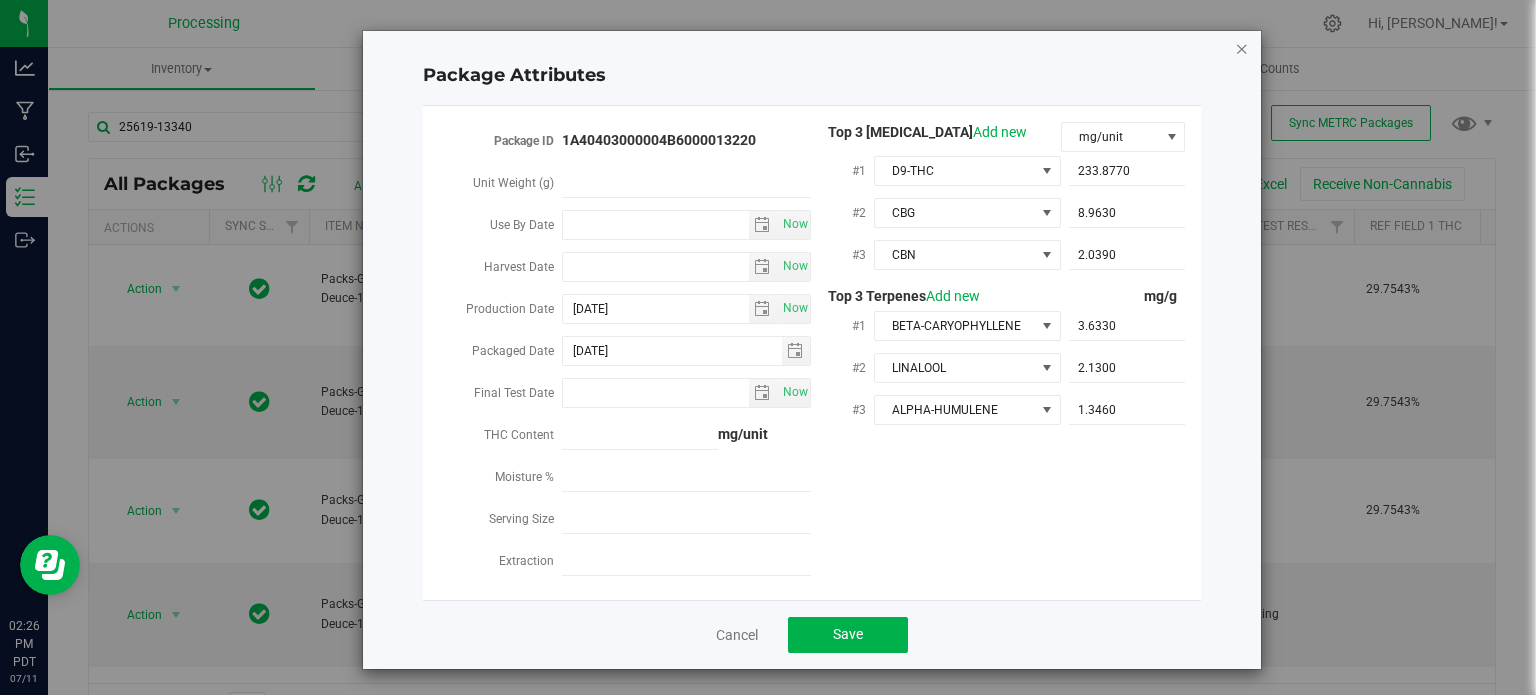 click at bounding box center [1242, 48] 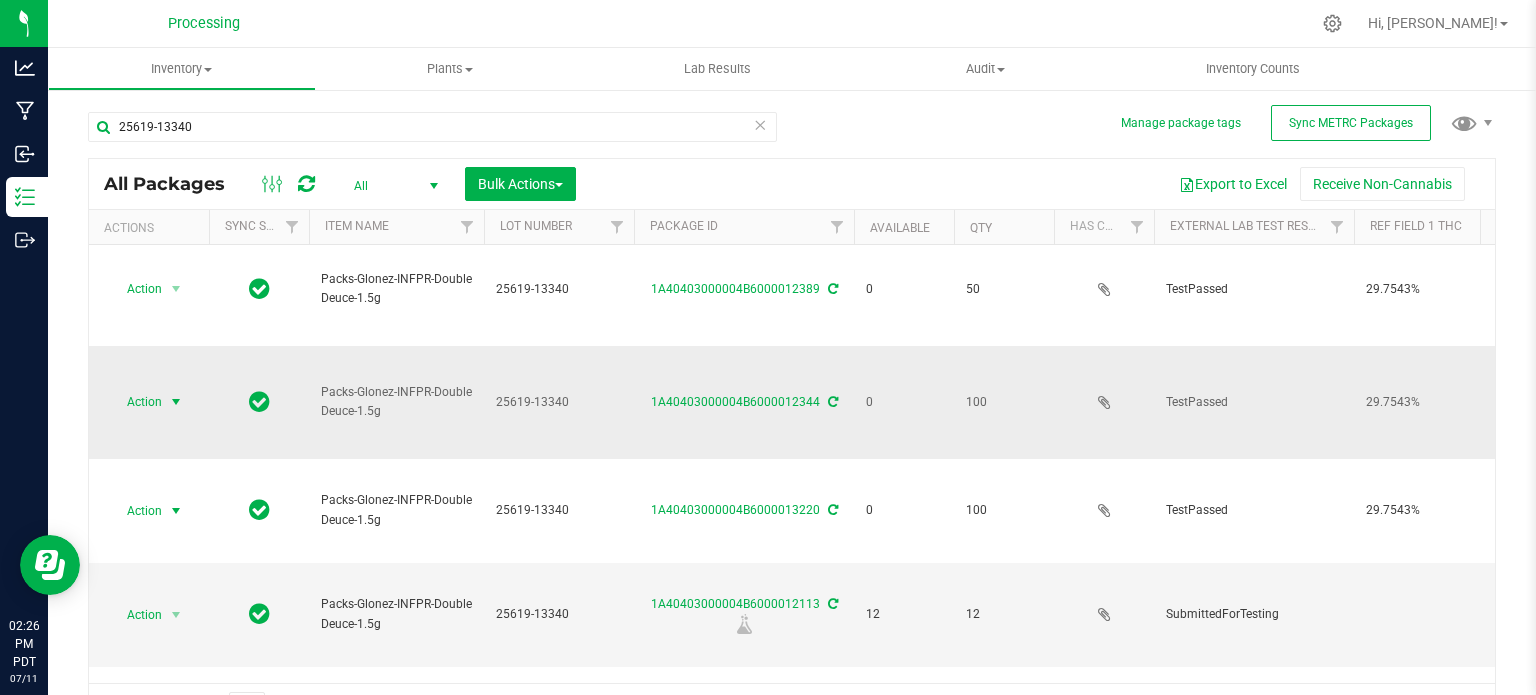 click on "Action" at bounding box center [136, 402] 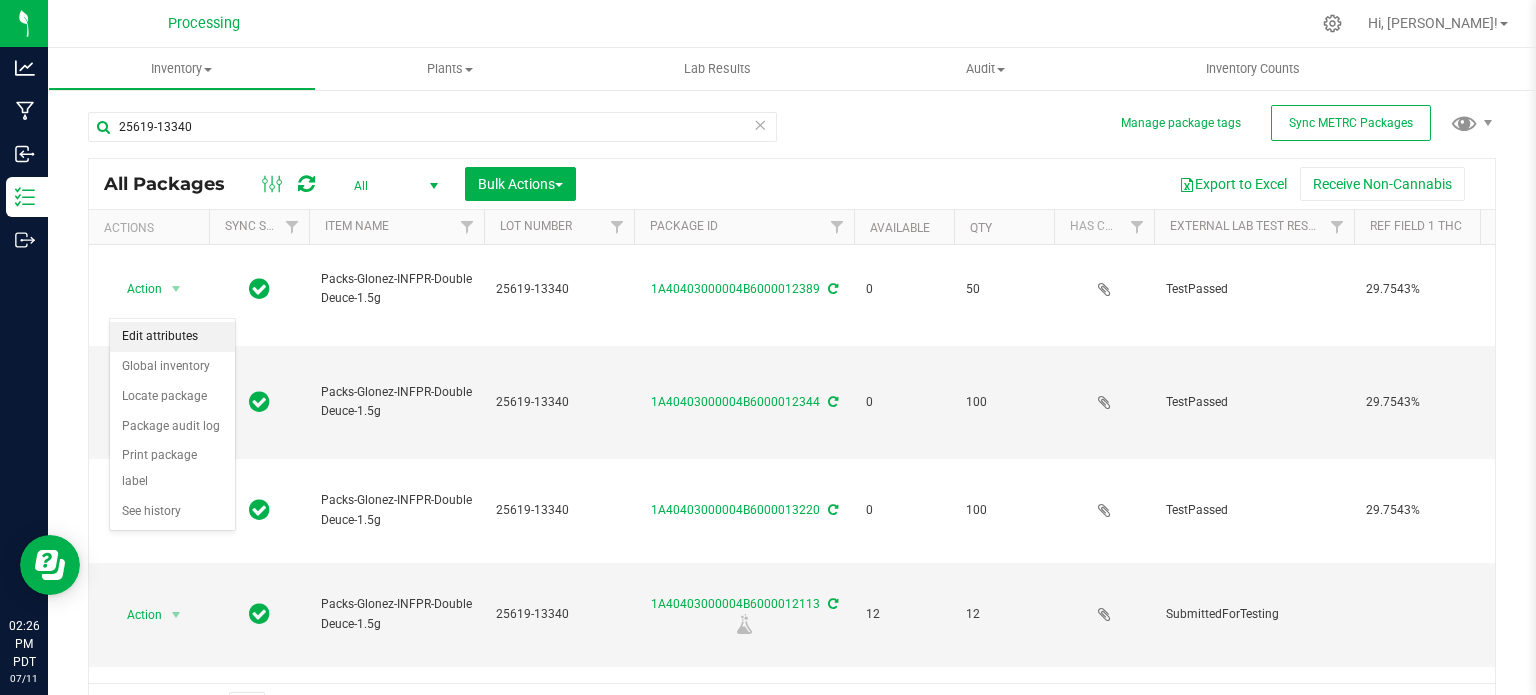 click on "Edit attributes" at bounding box center (172, 337) 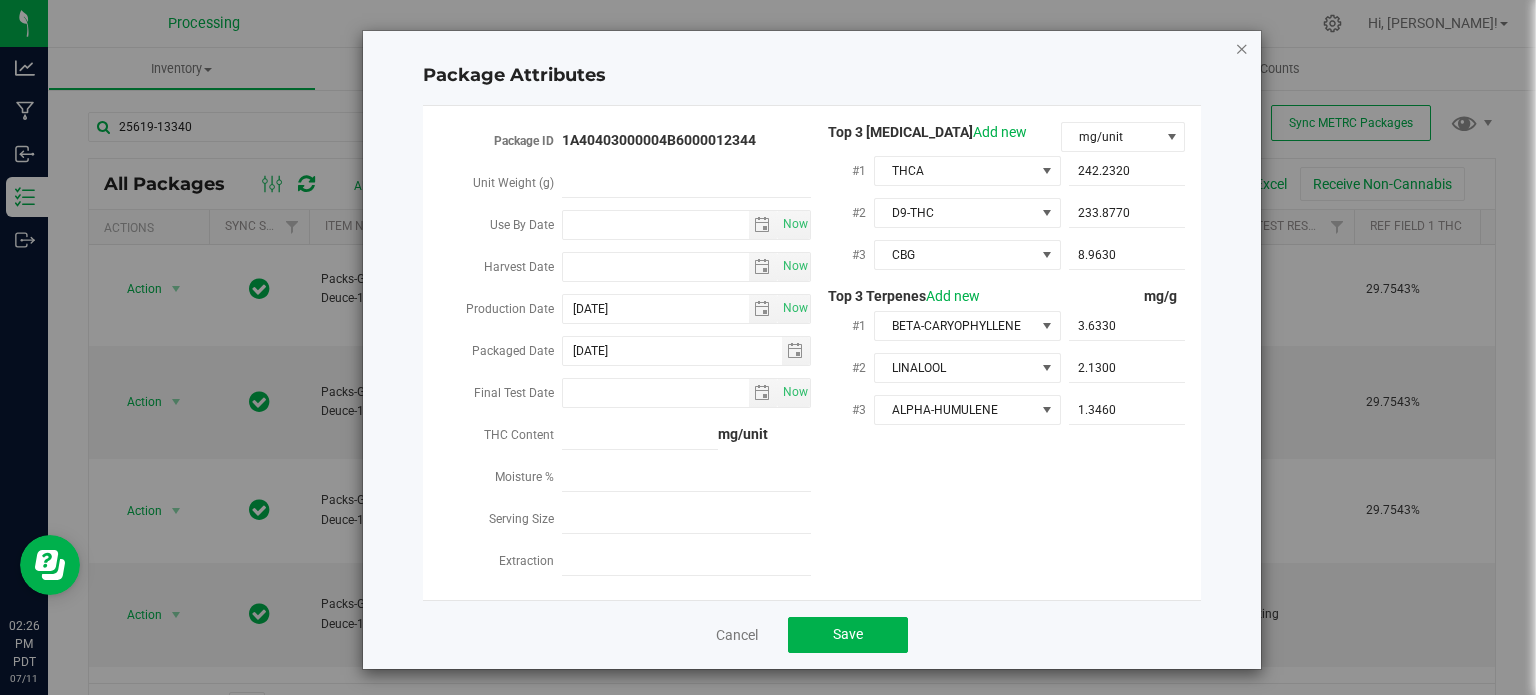 click at bounding box center (1242, 48) 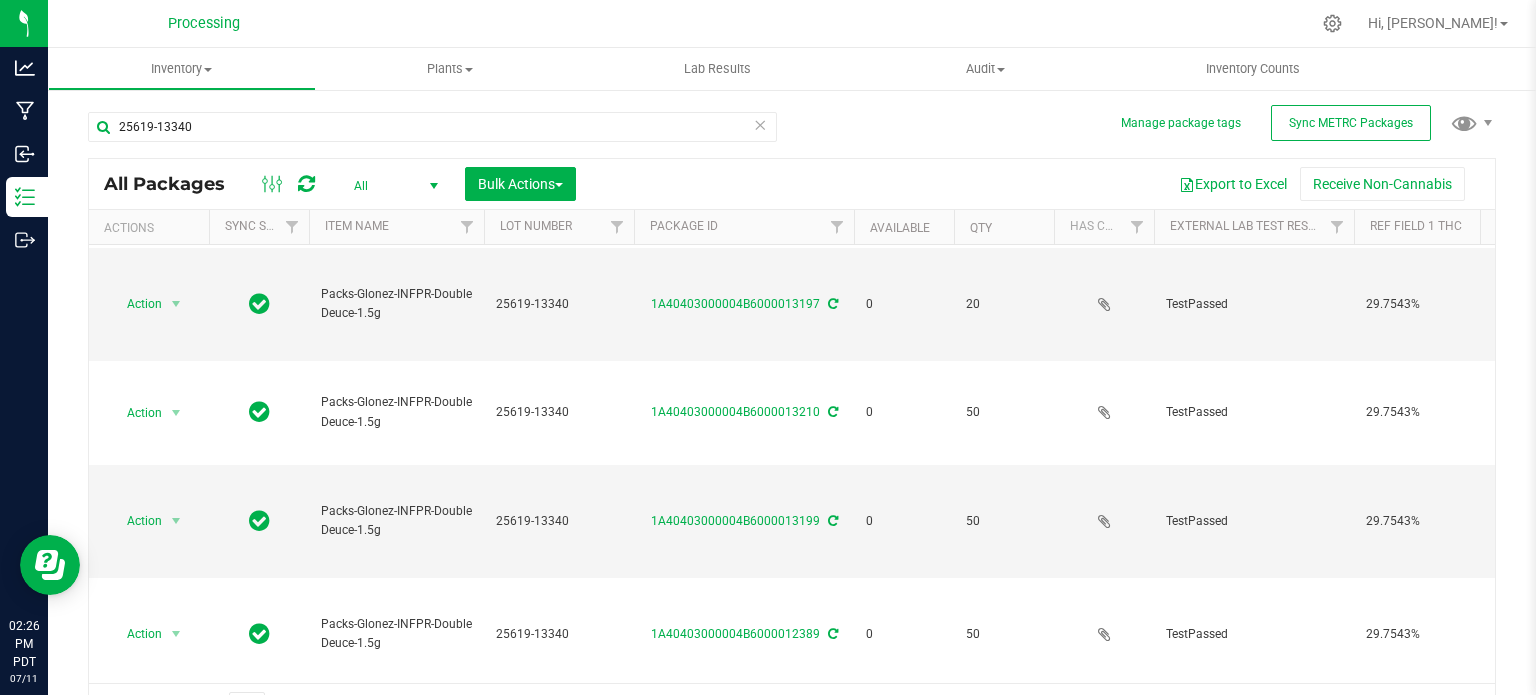 scroll, scrollTop: 728, scrollLeft: 0, axis: vertical 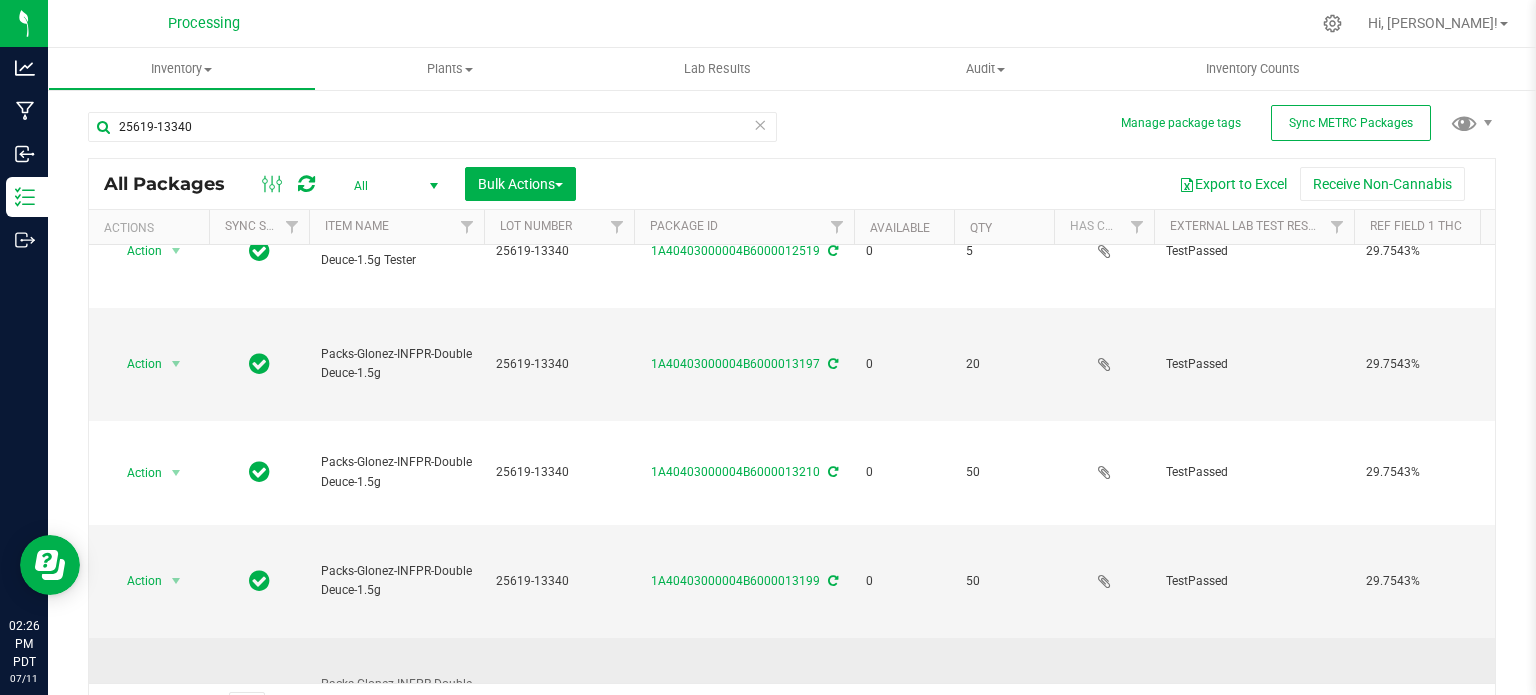 click on "Action" at bounding box center (136, 694) 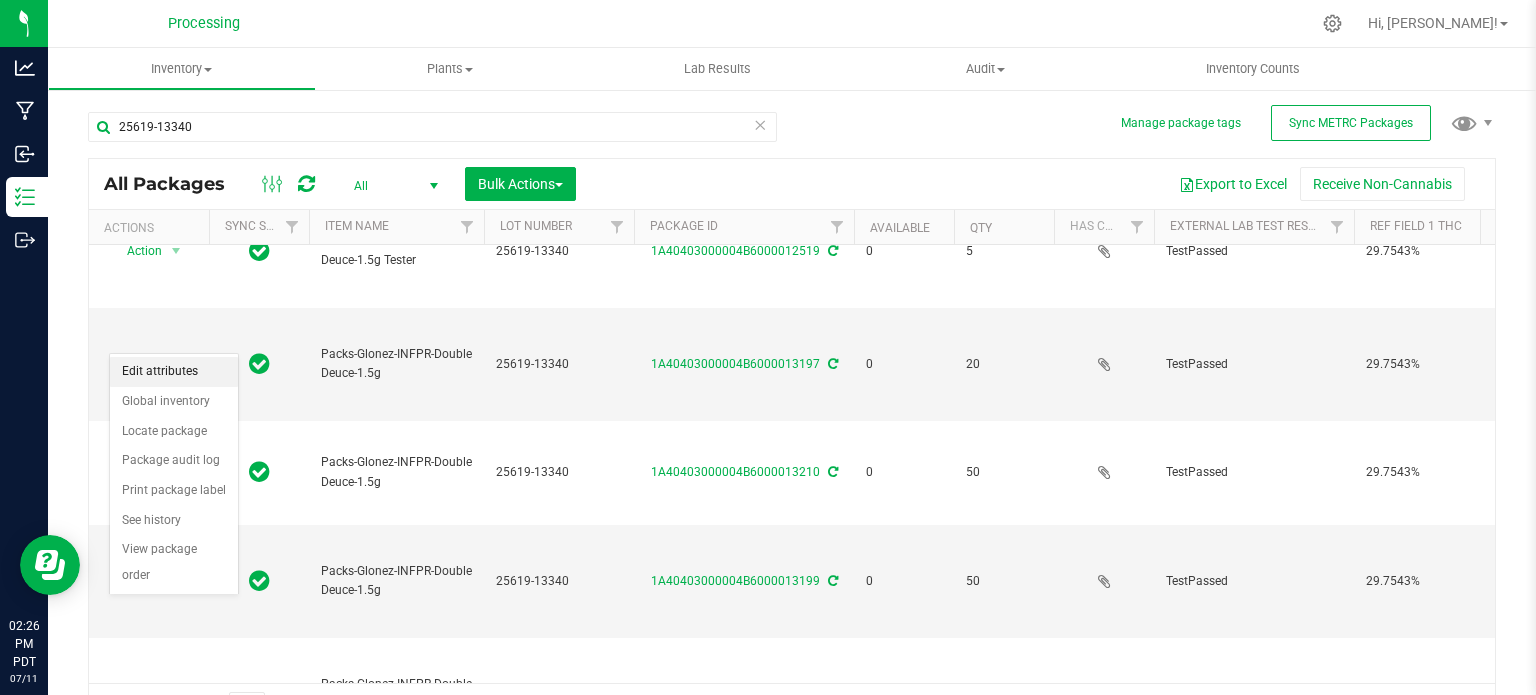 click on "Edit attributes" at bounding box center (174, 372) 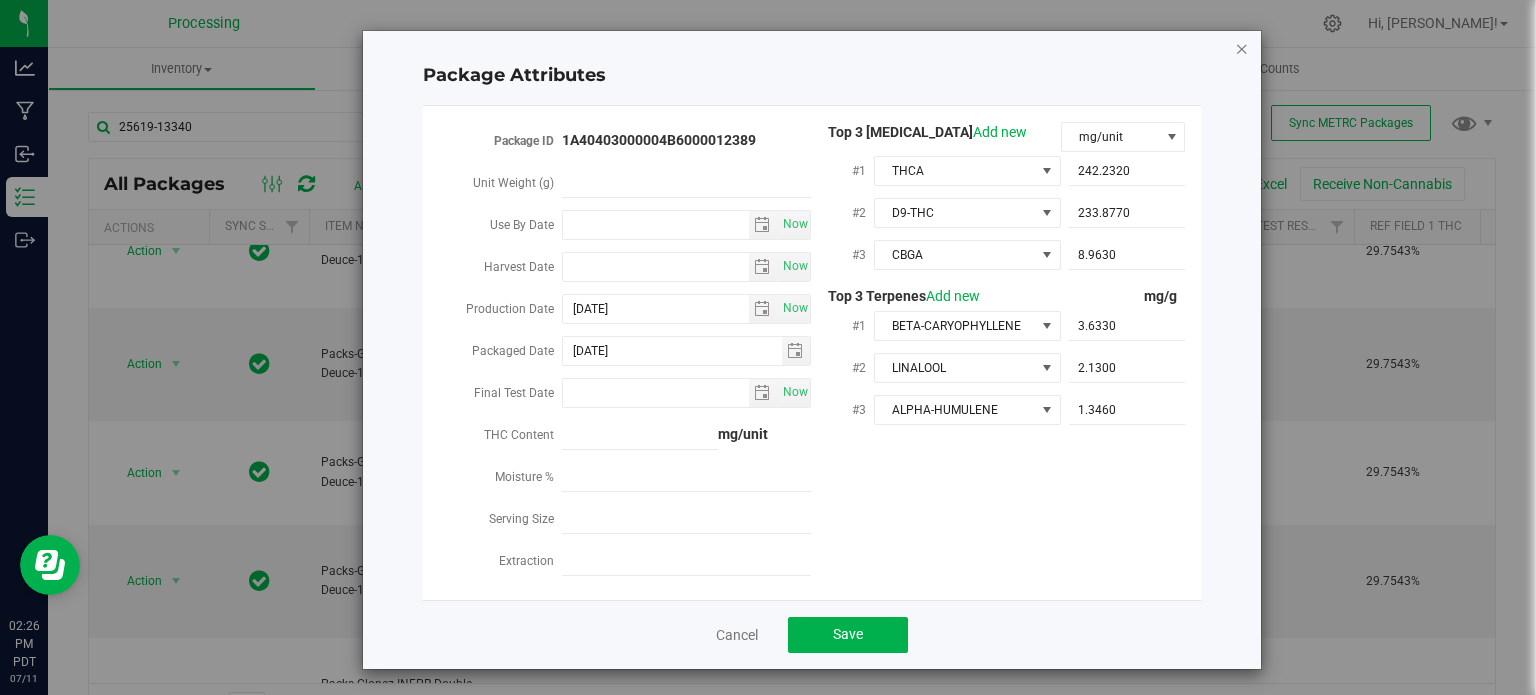 click at bounding box center [1242, 48] 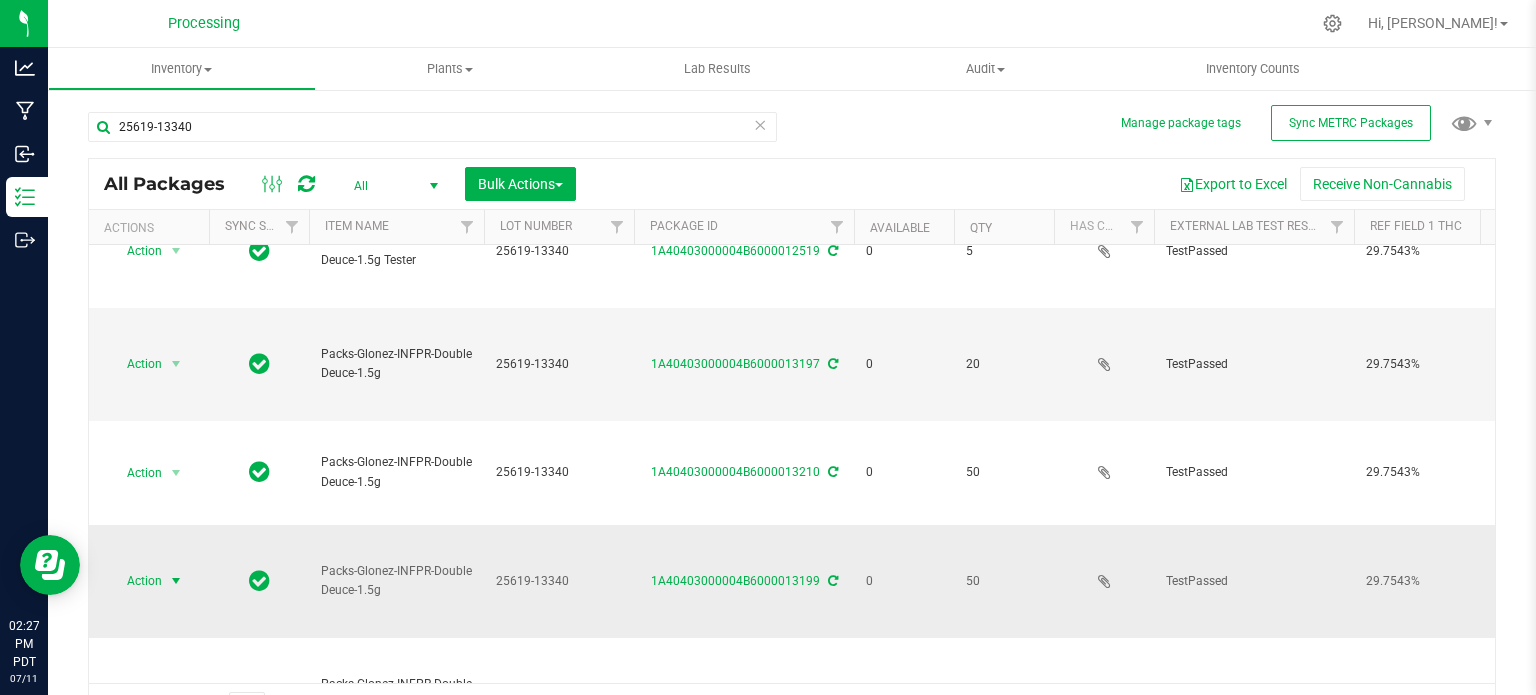 click on "Action" at bounding box center (136, 581) 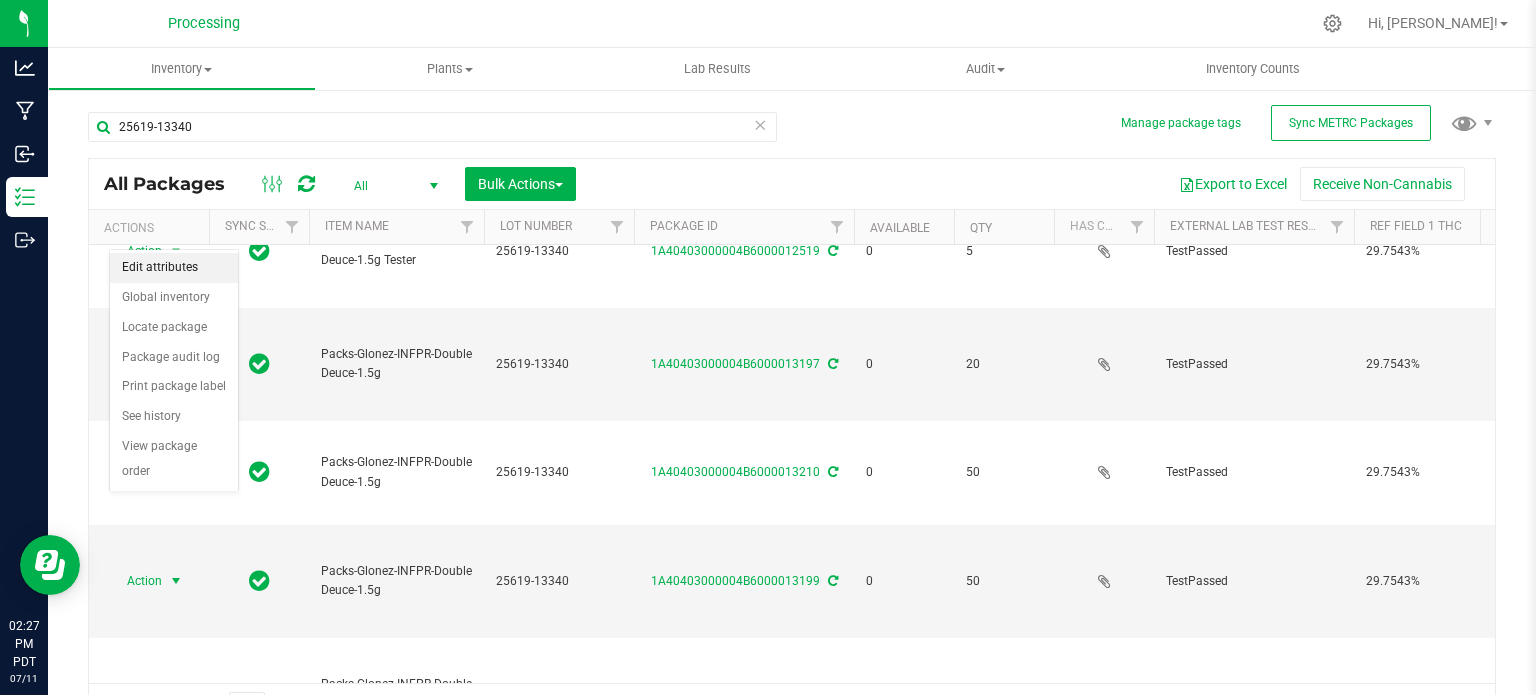 click on "Edit attributes" at bounding box center (174, 268) 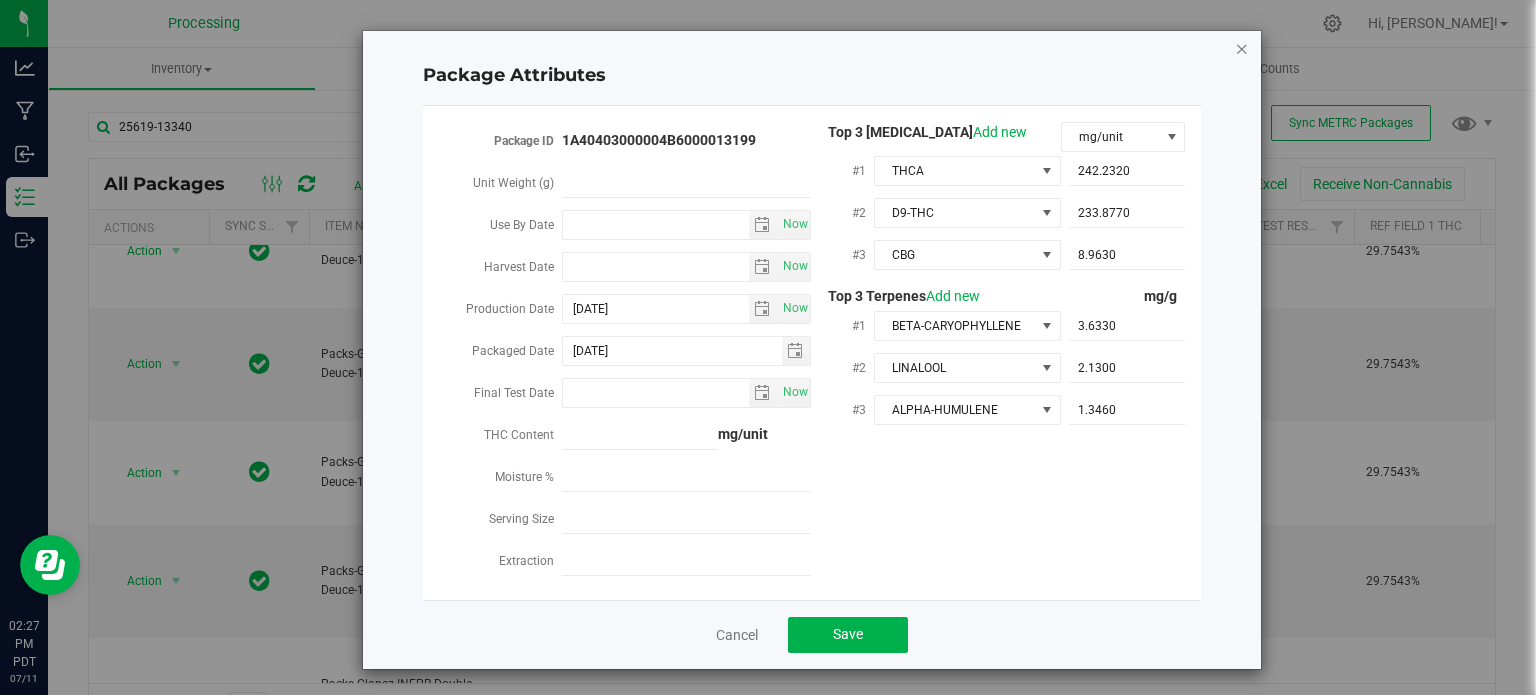 click at bounding box center (1242, 48) 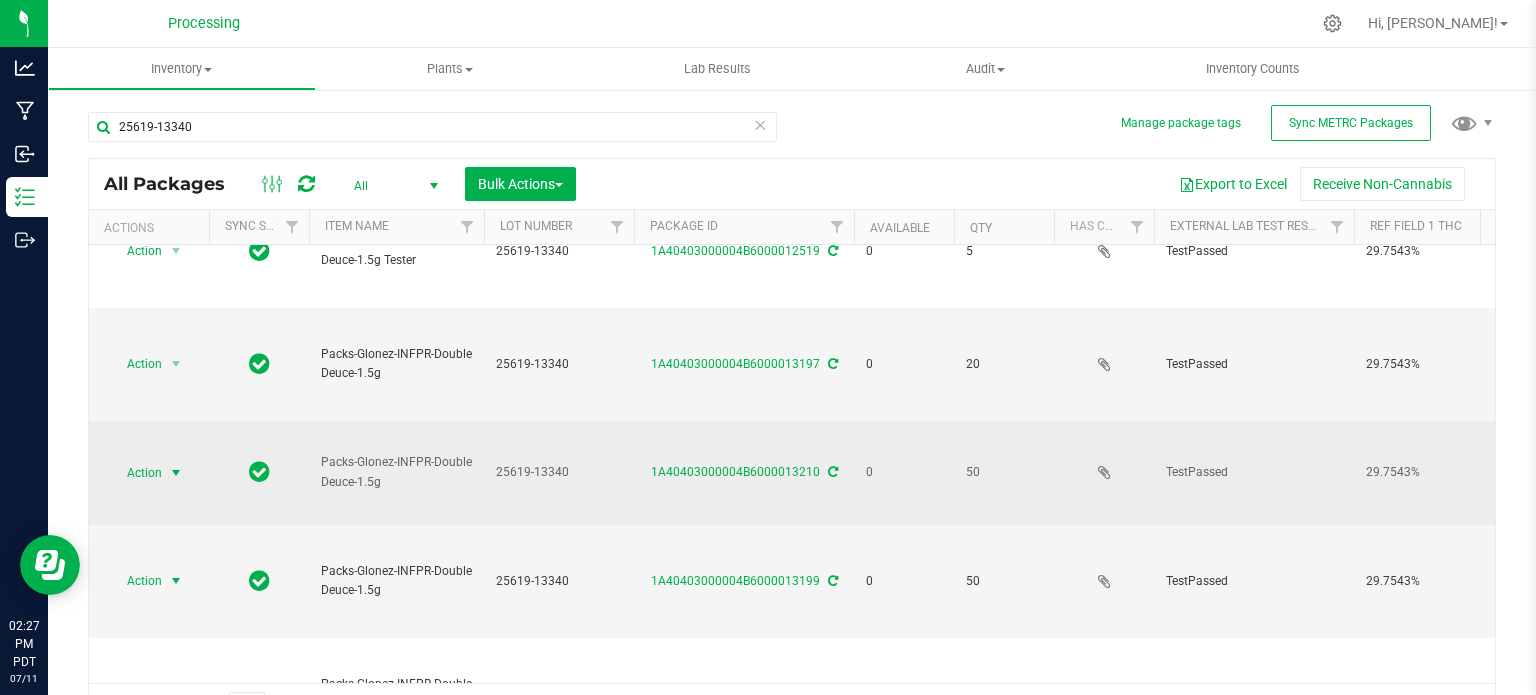 click at bounding box center (176, 473) 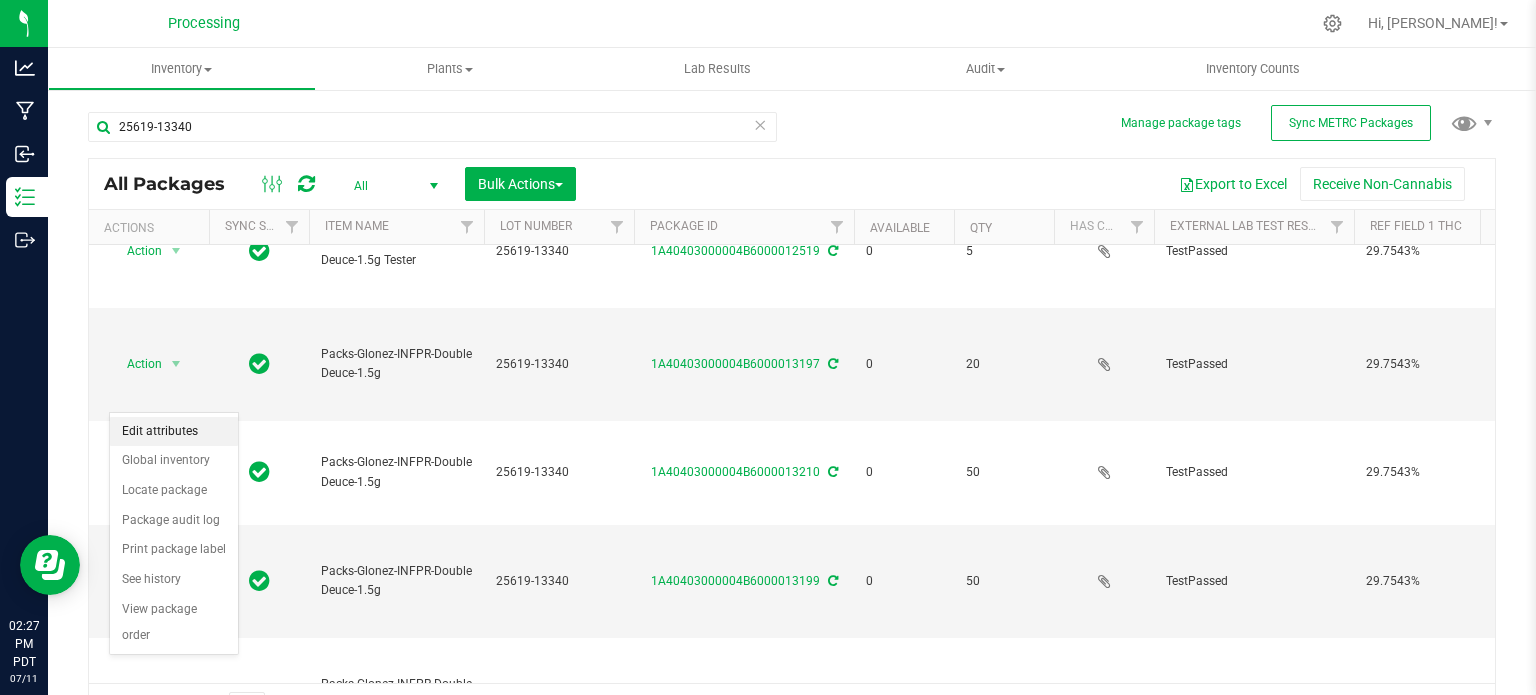 click on "Edit attributes" at bounding box center [174, 432] 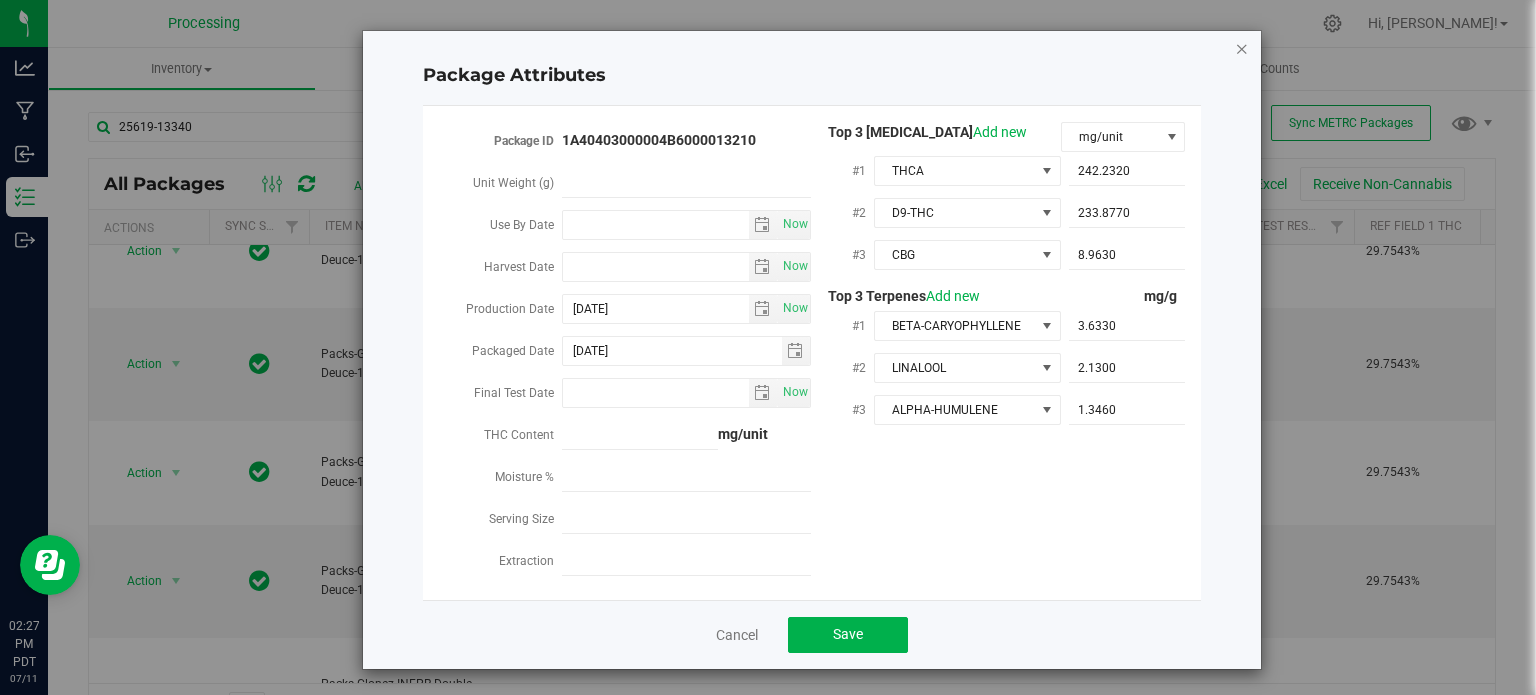 click at bounding box center (1242, 48) 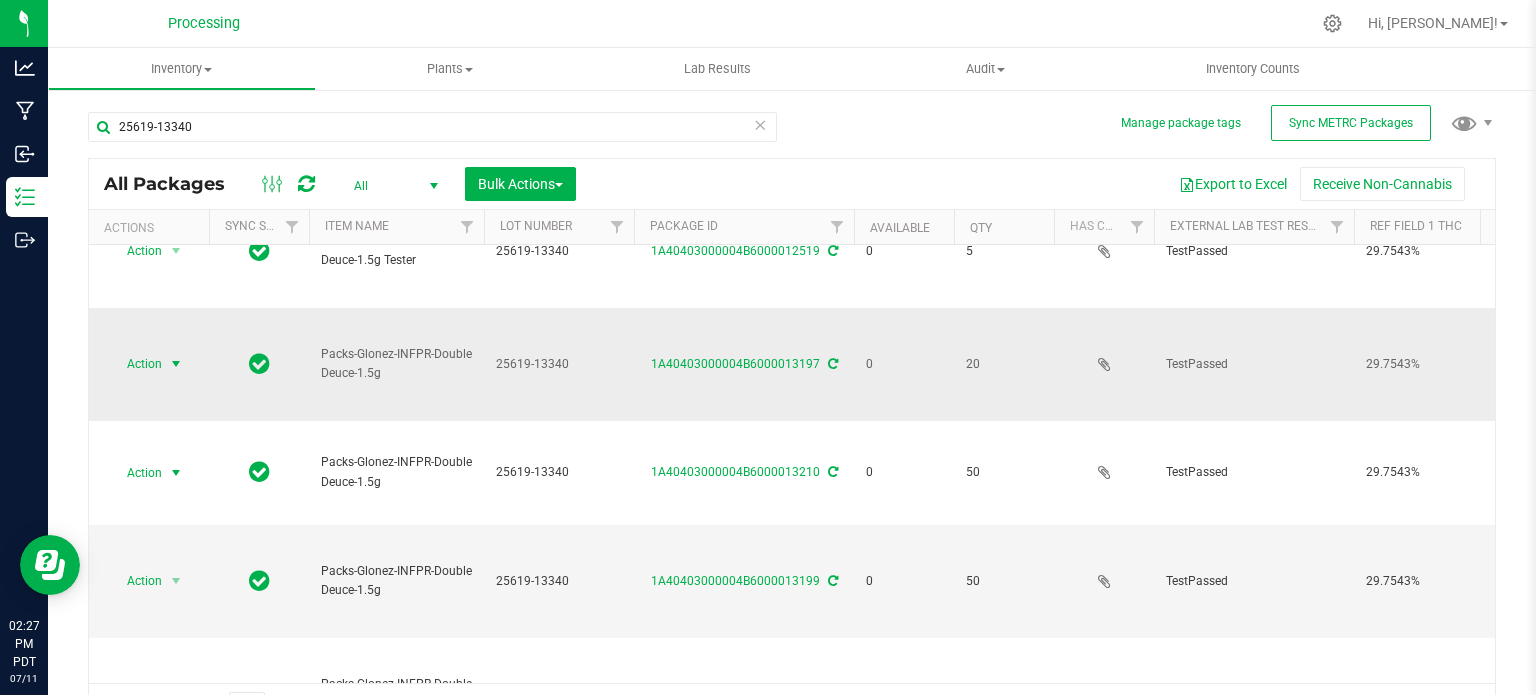 click on "Action" at bounding box center (136, 364) 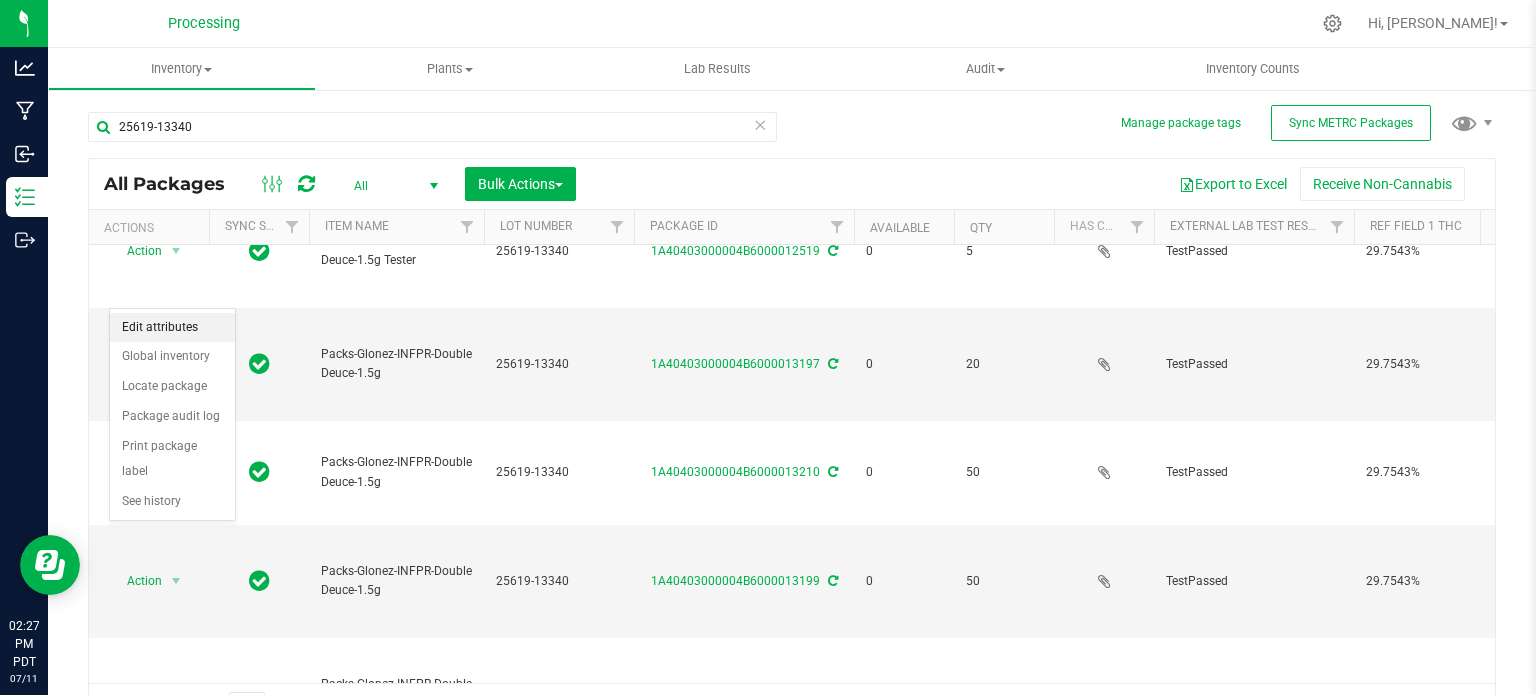 click on "Edit attributes" at bounding box center (172, 328) 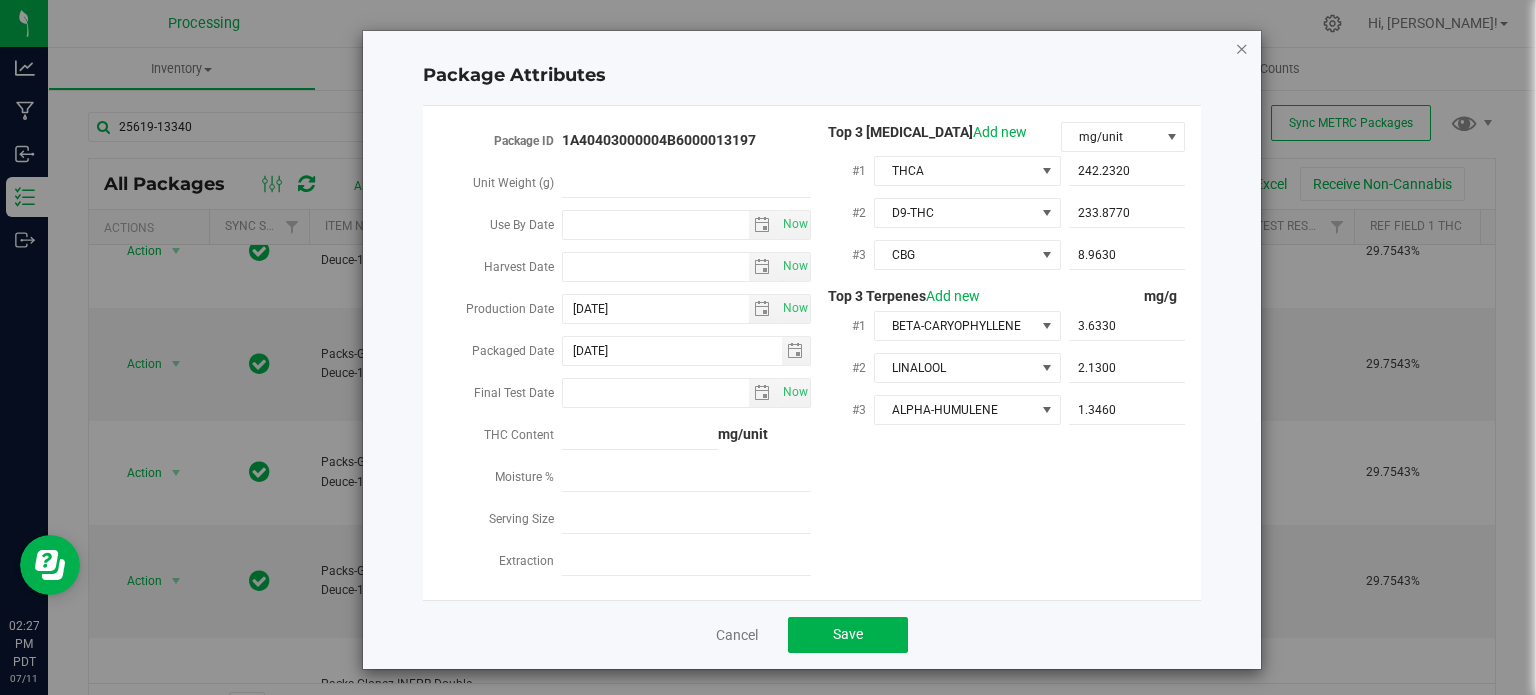 click at bounding box center (1242, 48) 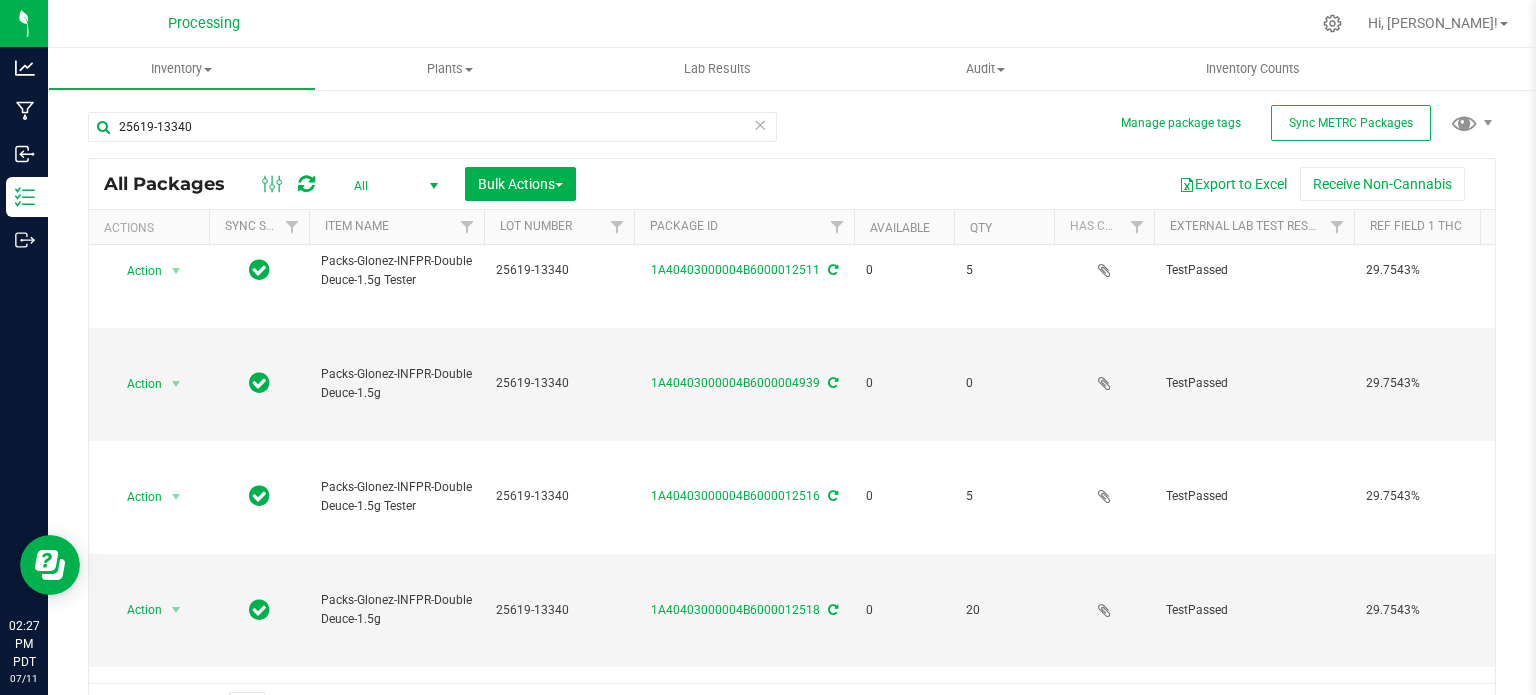 scroll, scrollTop: 253, scrollLeft: 0, axis: vertical 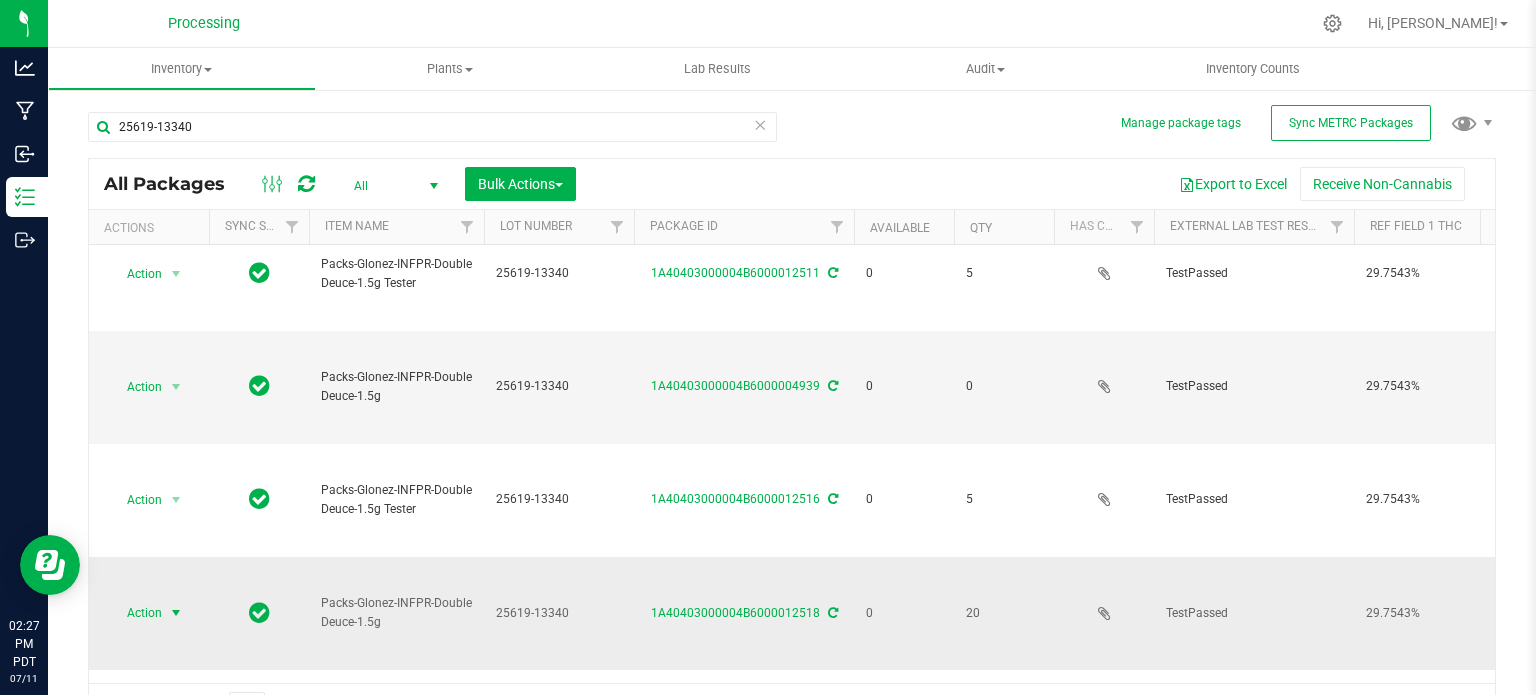 click on "Action" at bounding box center (136, 613) 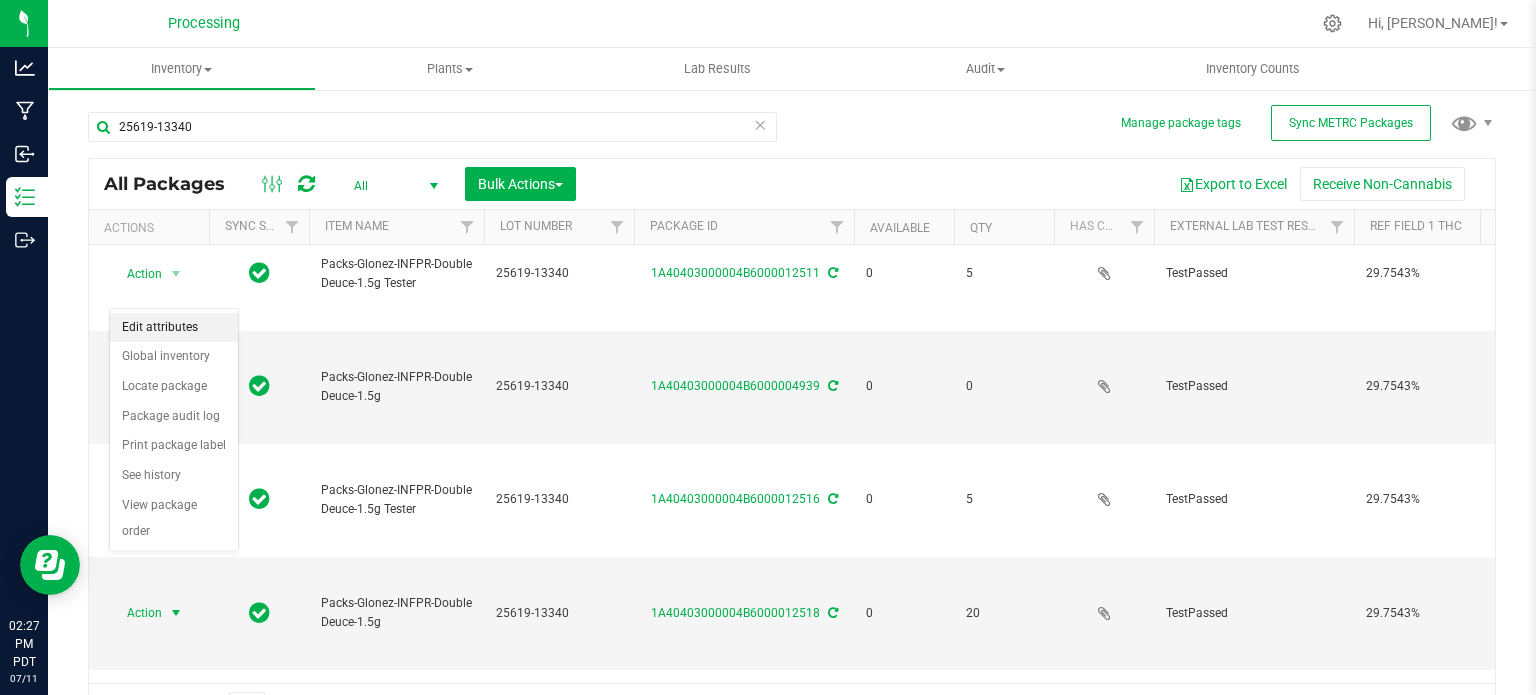 click on "Edit attributes" at bounding box center (174, 328) 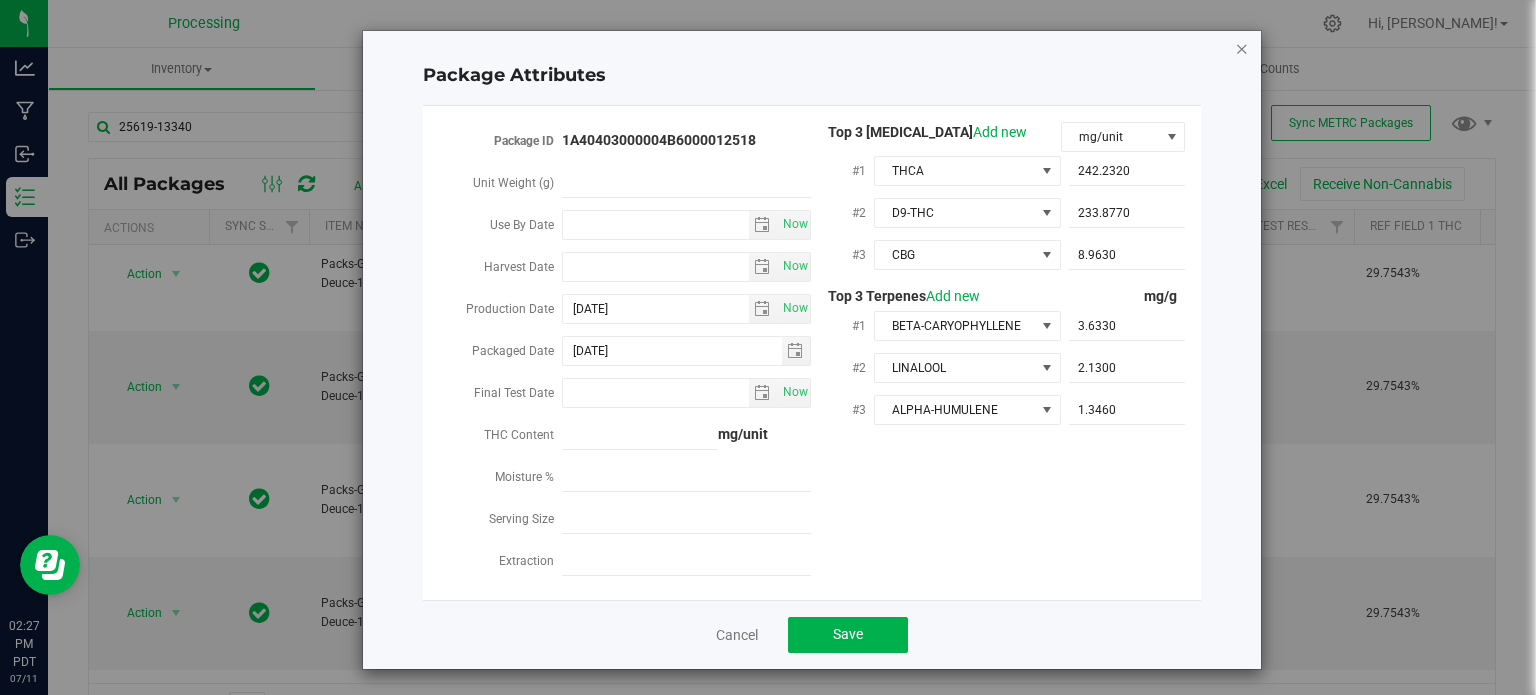 click at bounding box center (1242, 48) 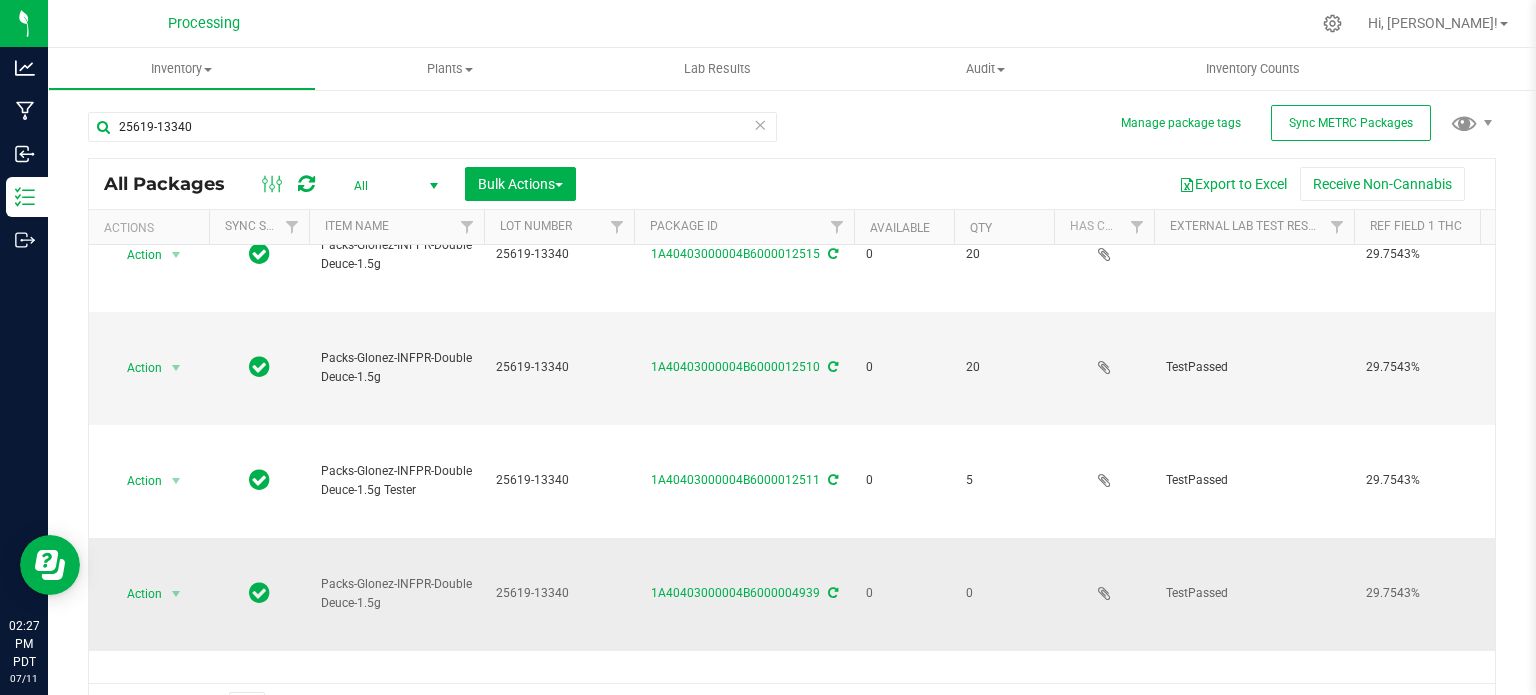 scroll, scrollTop: 45, scrollLeft: 0, axis: vertical 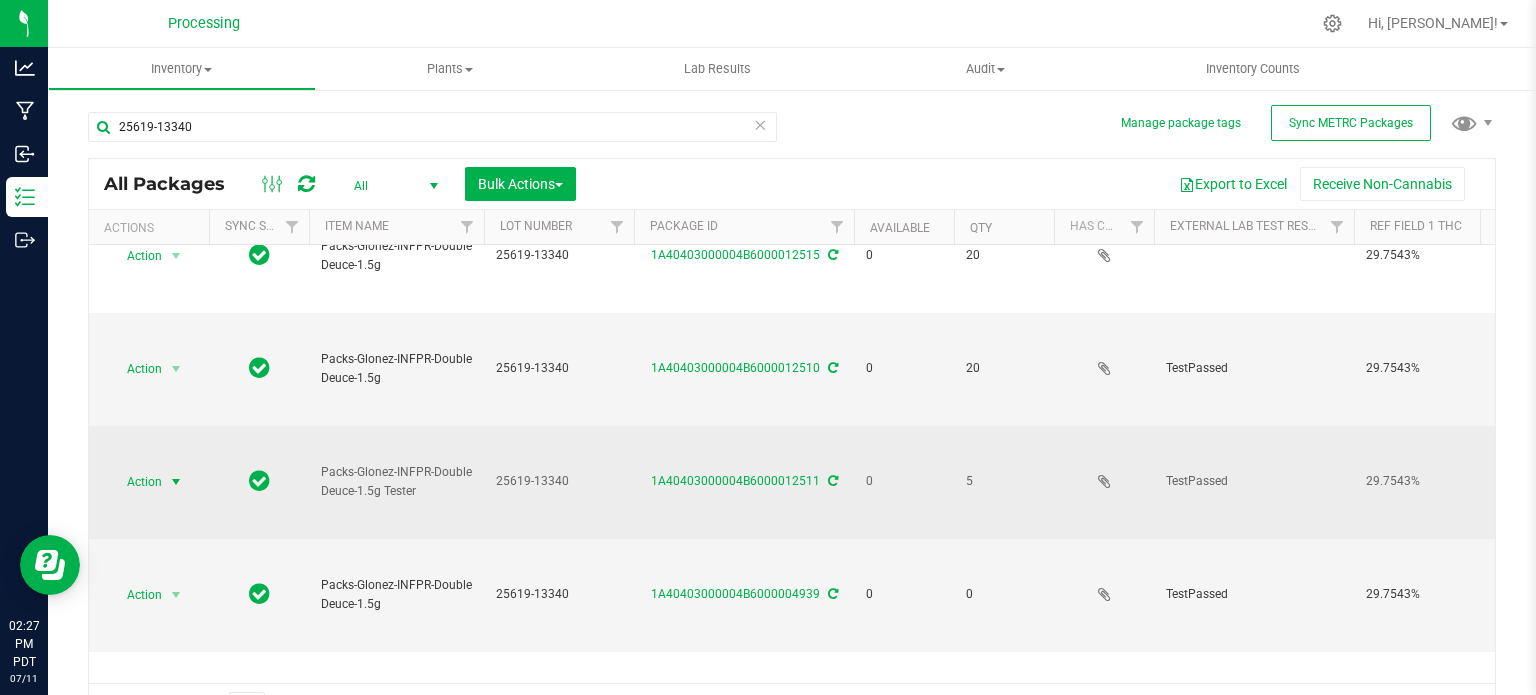 click on "Action" at bounding box center (136, 482) 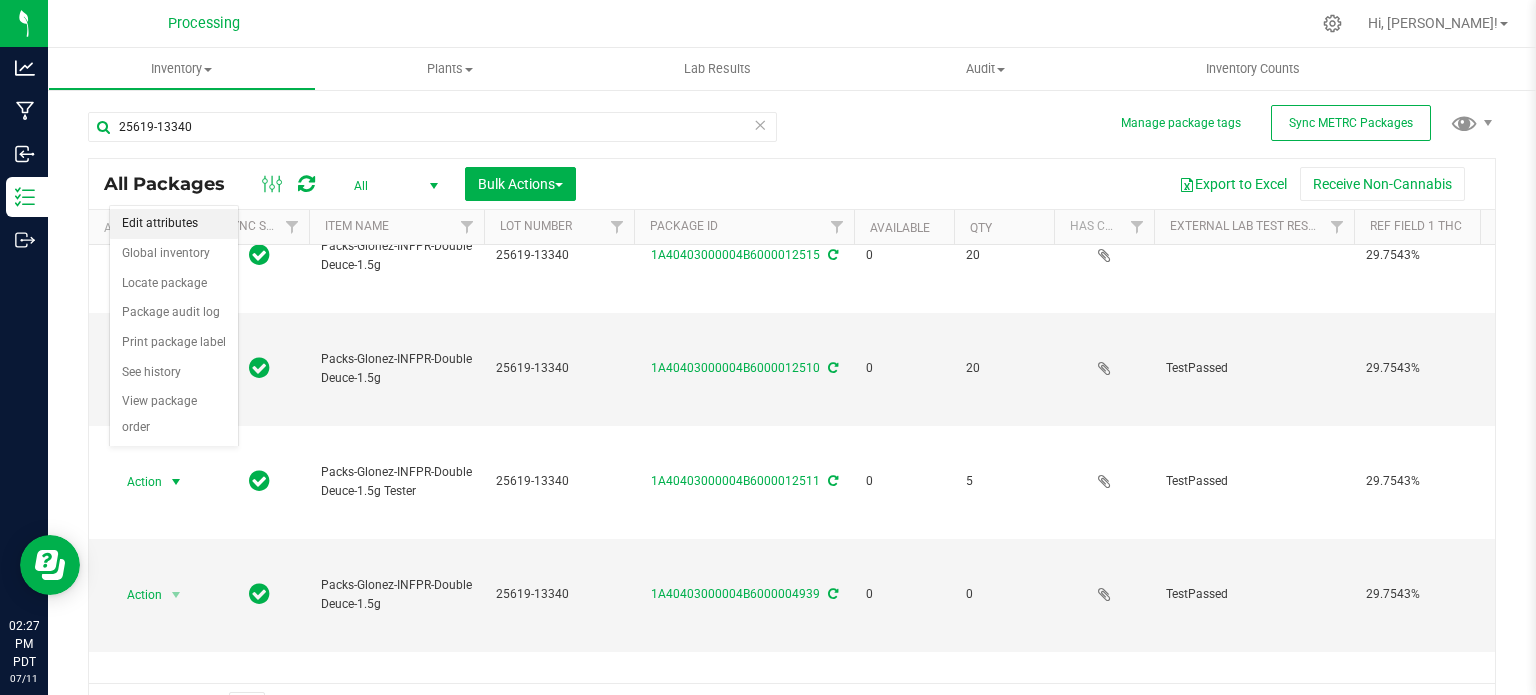 click on "Edit attributes" at bounding box center [174, 224] 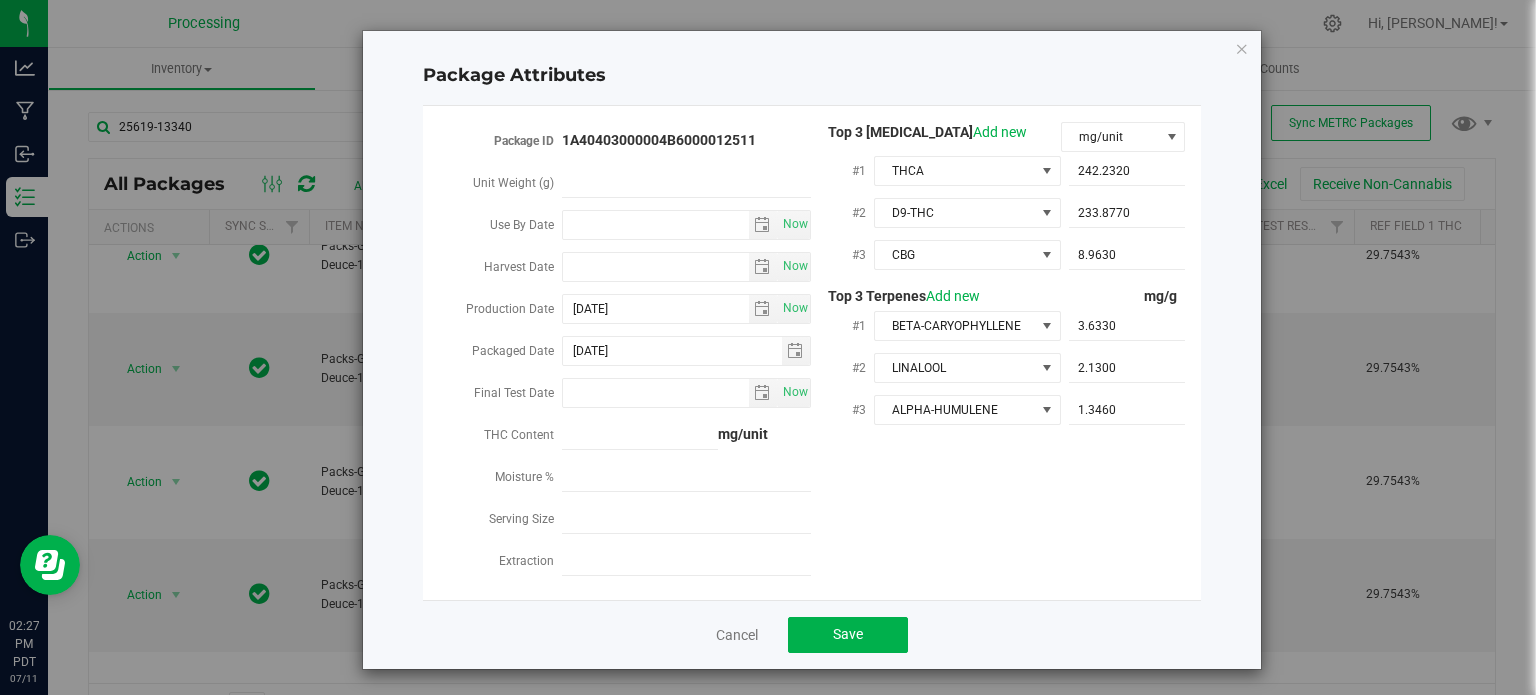 click on "Package Attributes
Package ID
1A40403000004B6000012511
Unit Weight (g)
Use By Date
Now
Harvest Date
Now" at bounding box center [812, 350] 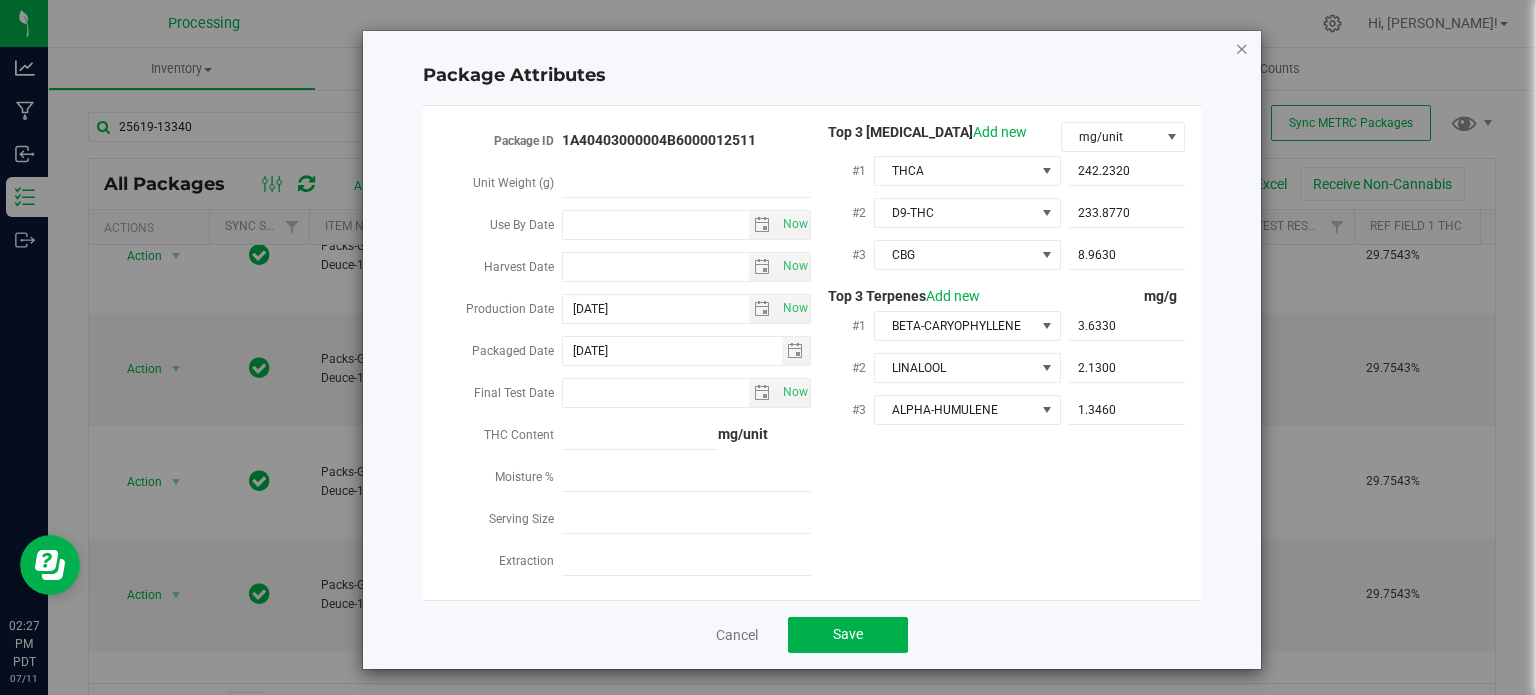click at bounding box center (1242, 48) 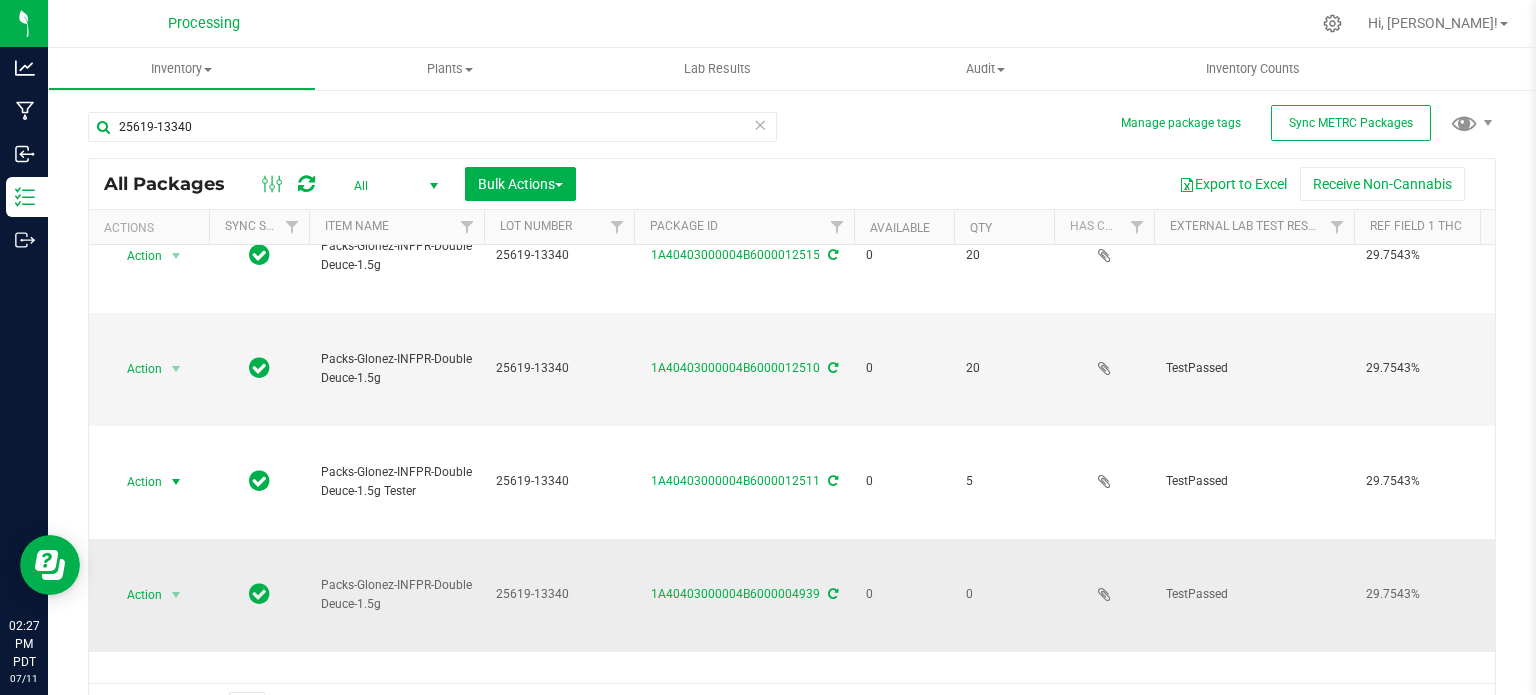 scroll, scrollTop: 0, scrollLeft: 0, axis: both 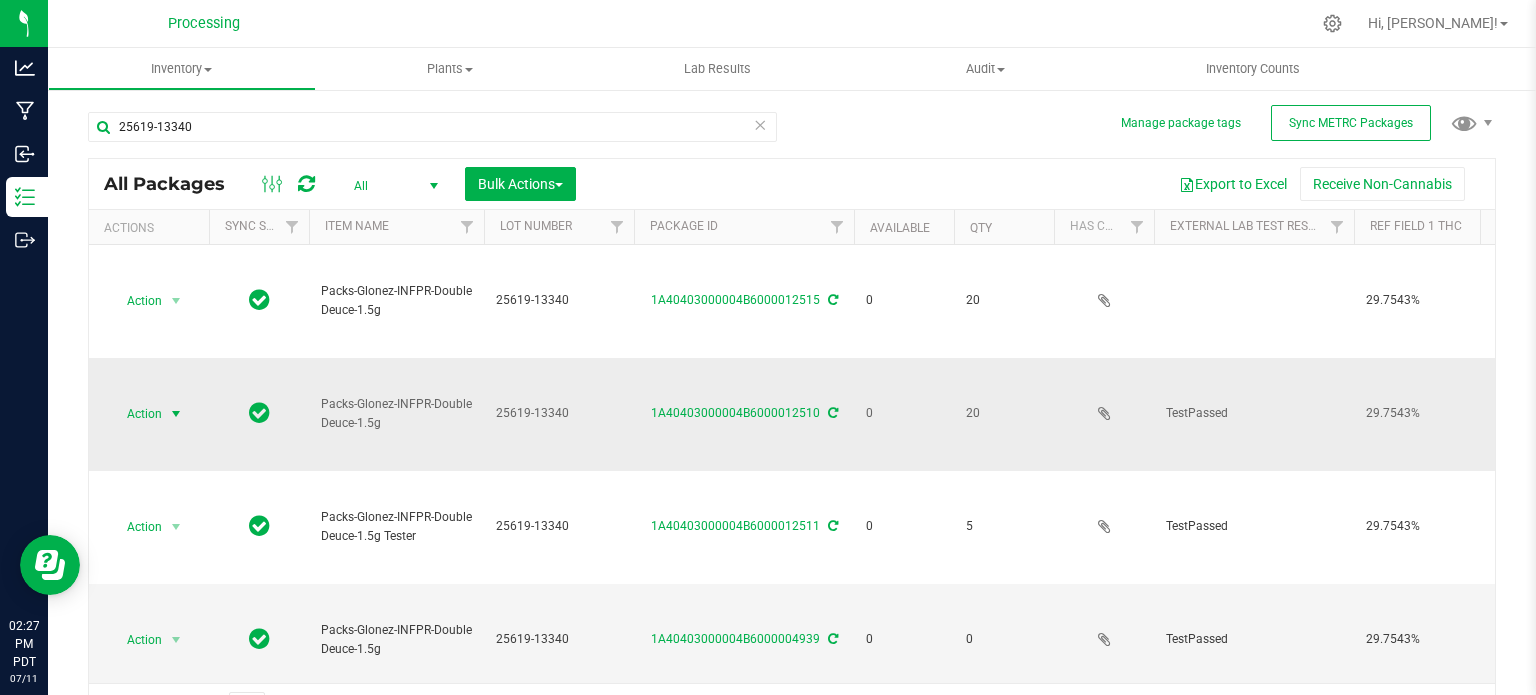 click at bounding box center (176, 414) 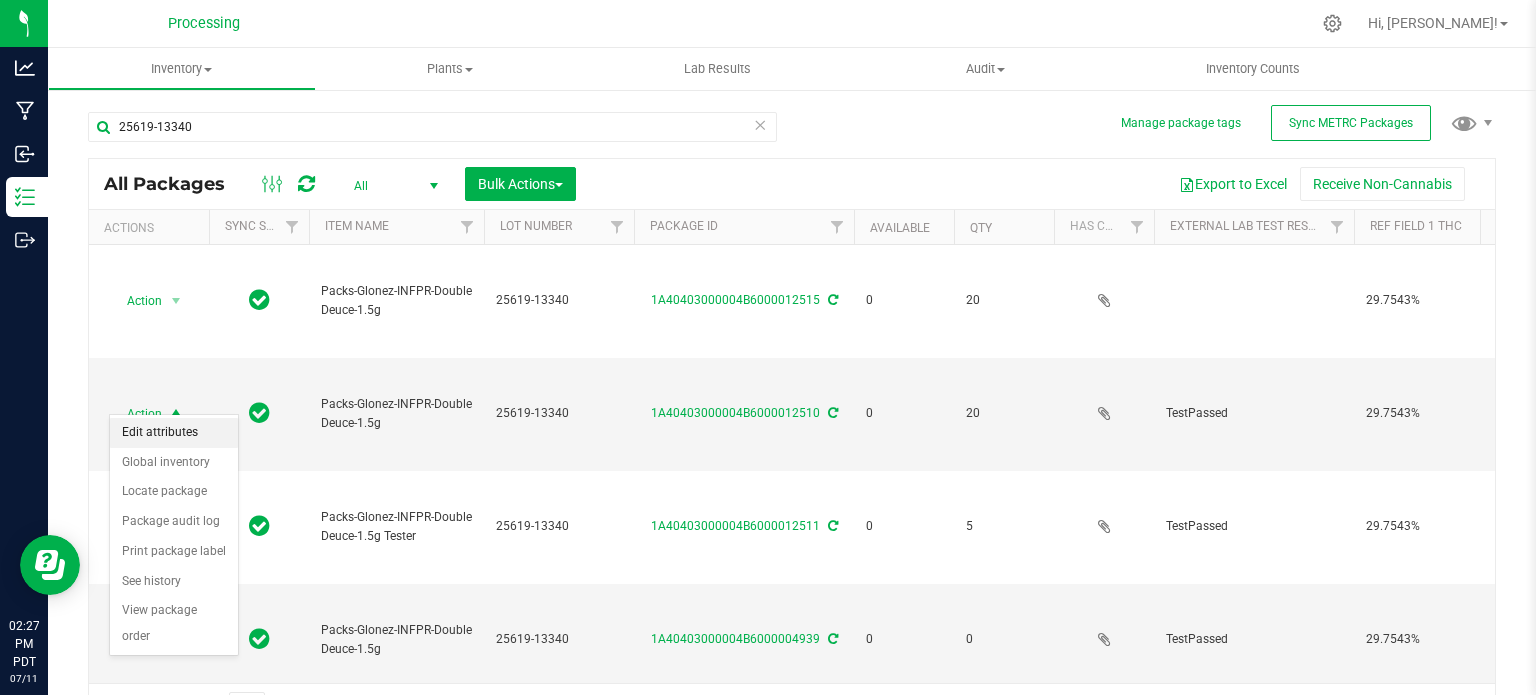 click on "Edit attributes" at bounding box center [174, 433] 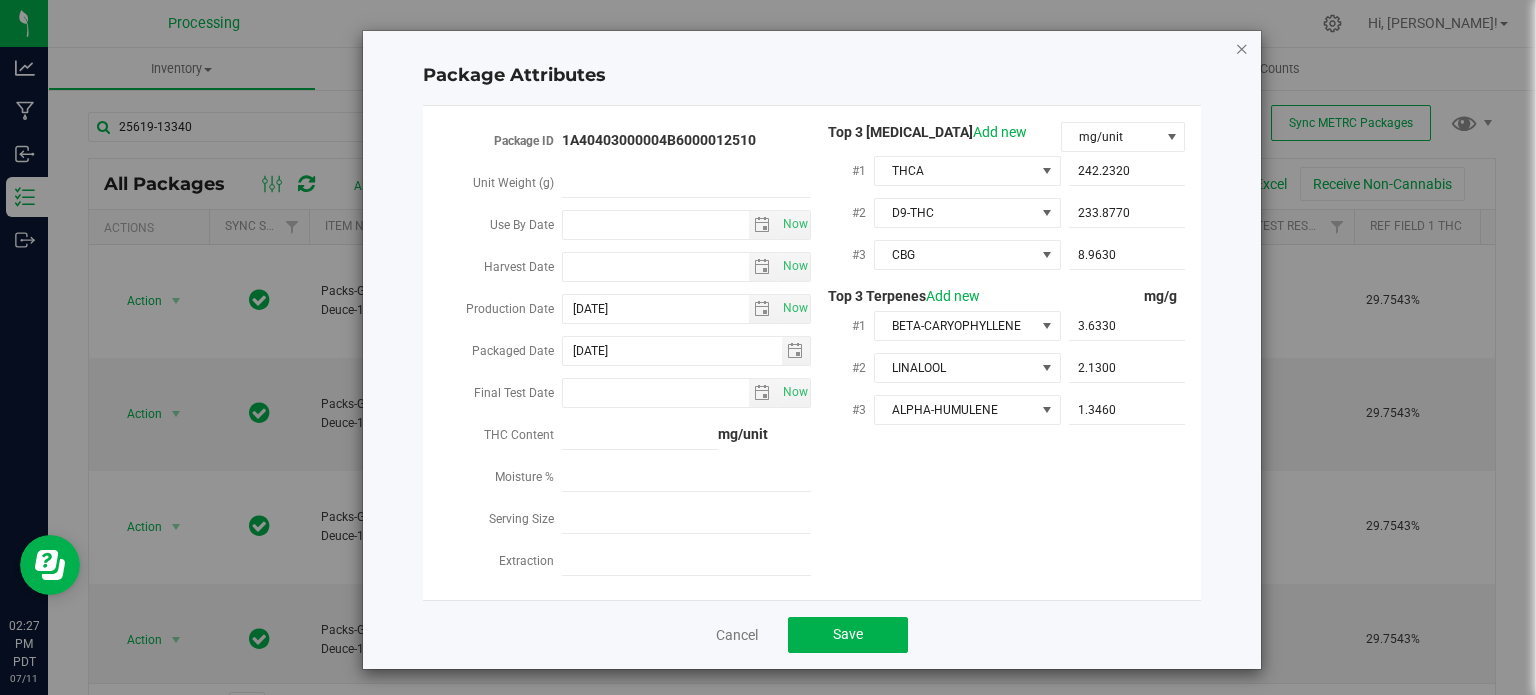 click at bounding box center (1242, 48) 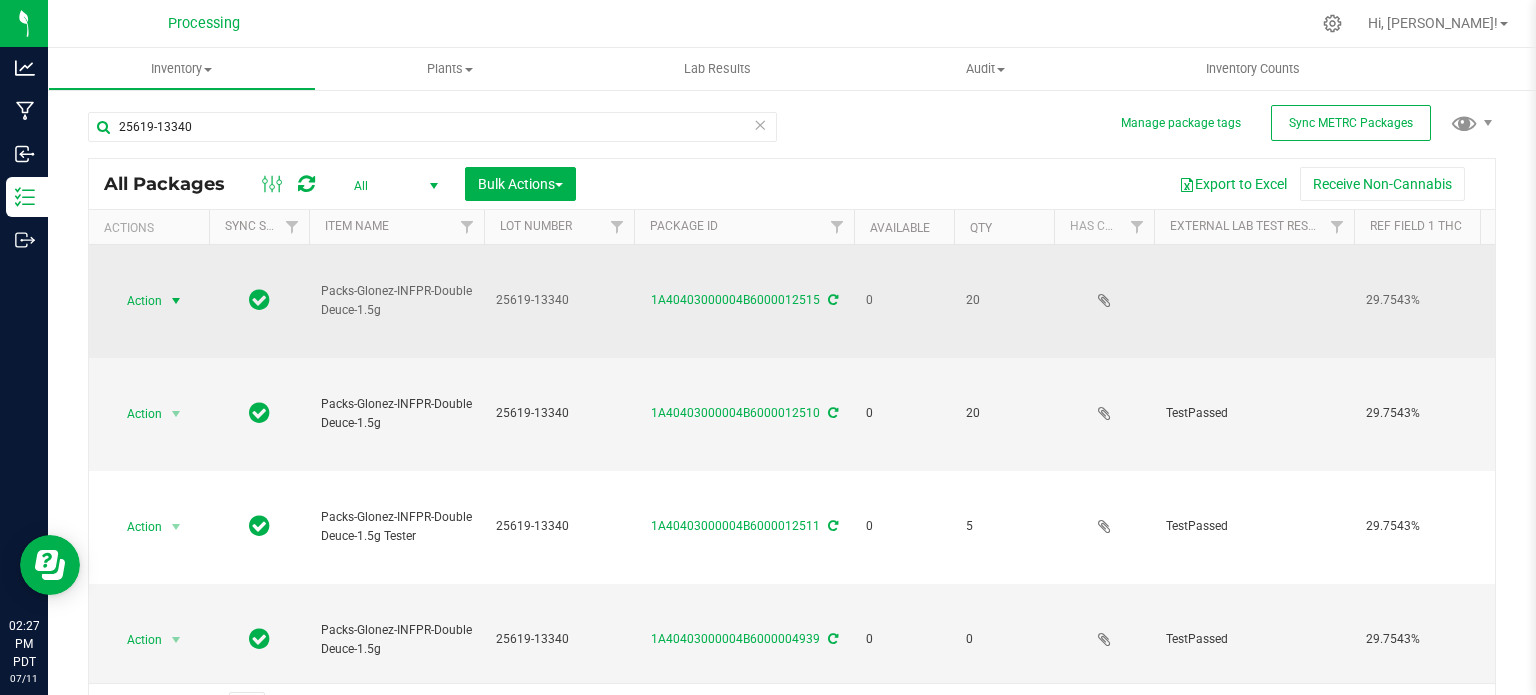 click on "Action" at bounding box center [136, 301] 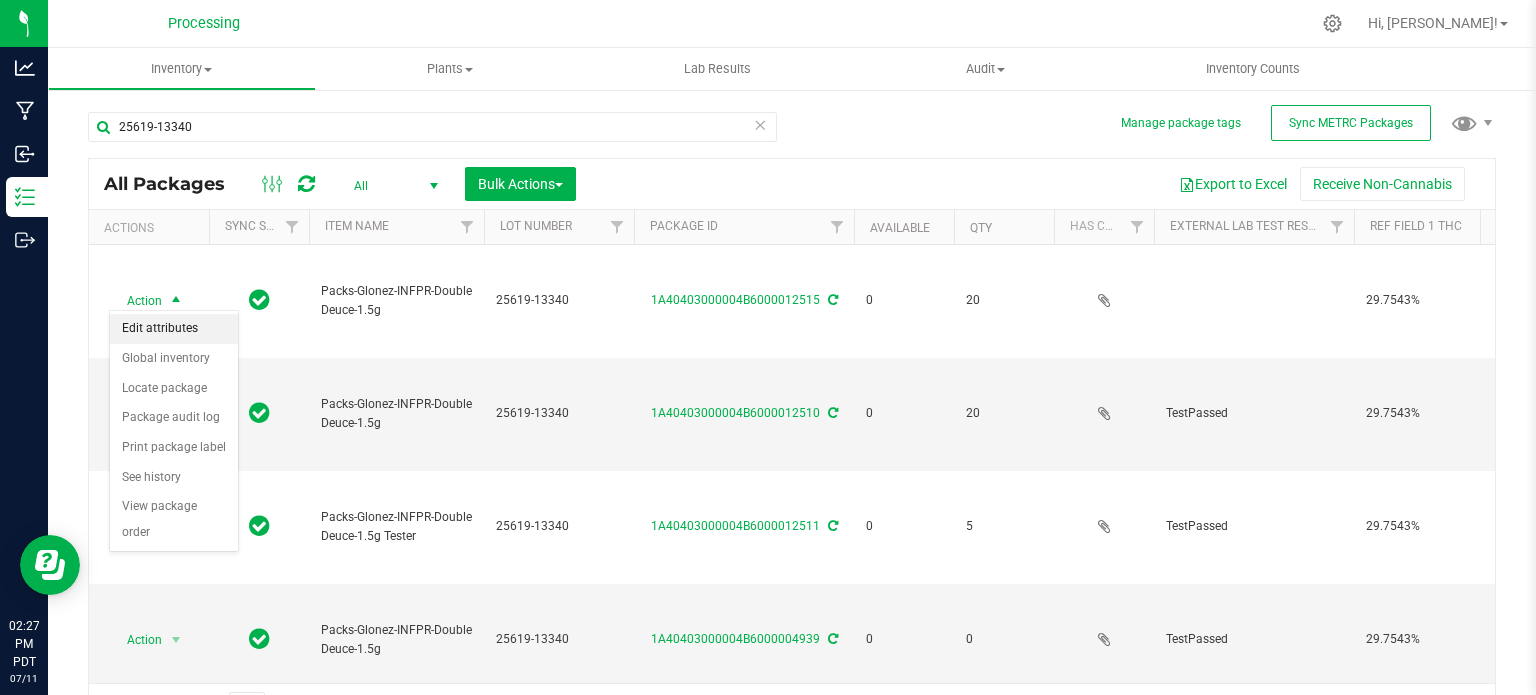 click on "Edit attributes" at bounding box center (174, 329) 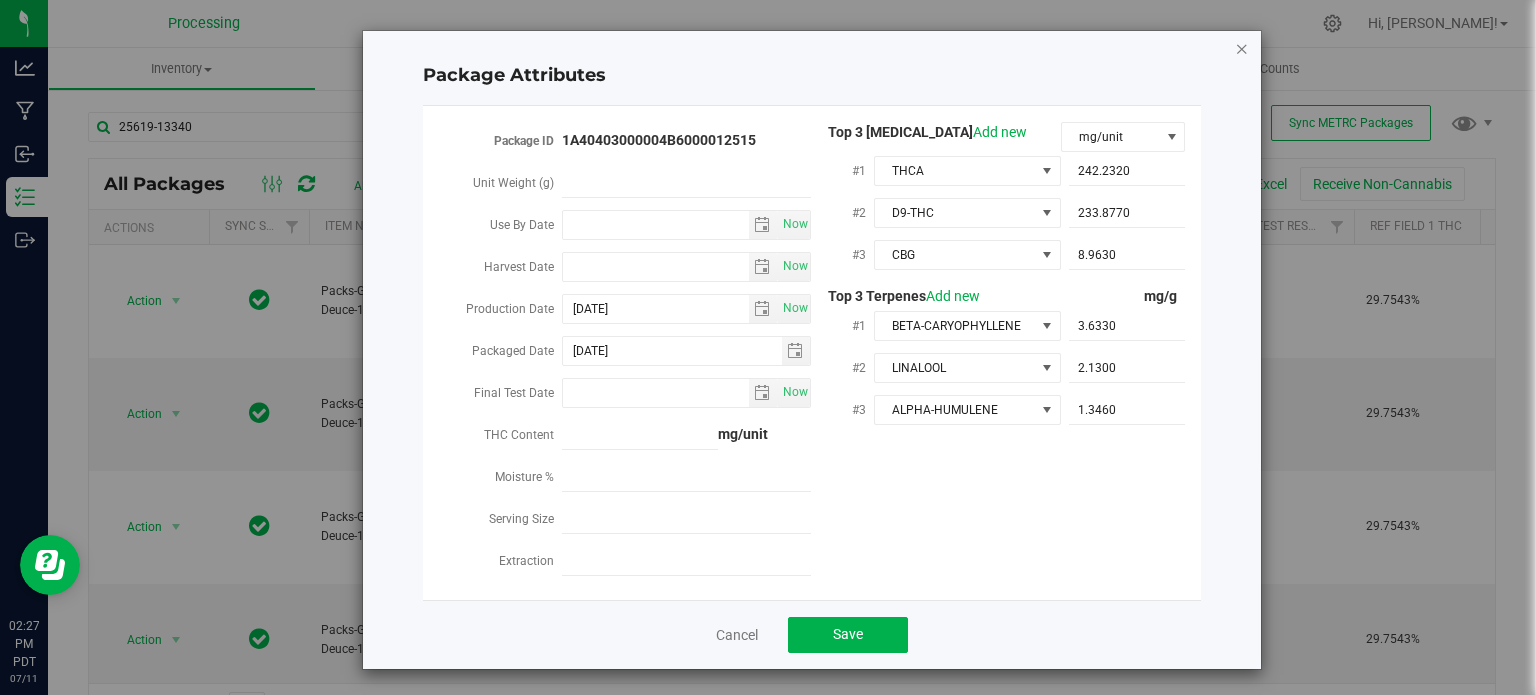 click at bounding box center (1242, 48) 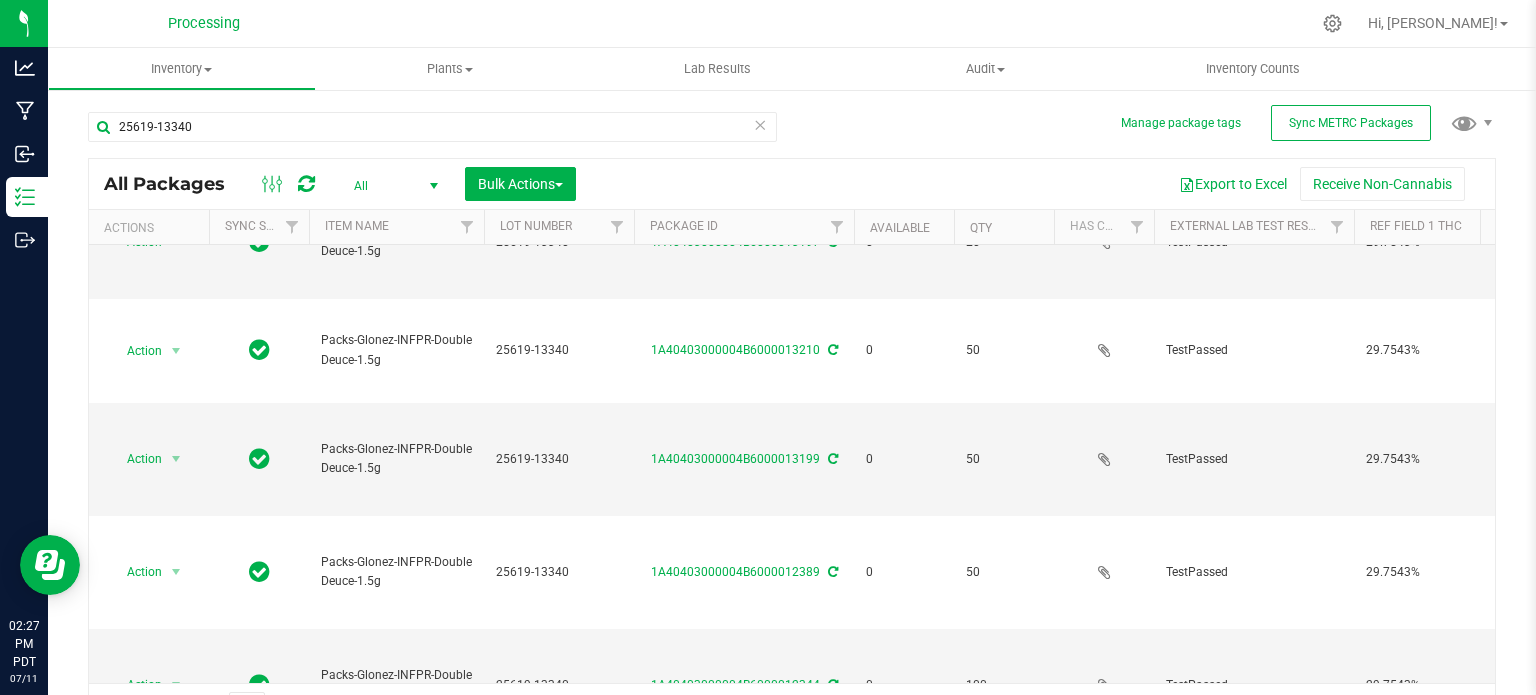 scroll, scrollTop: 1133, scrollLeft: 0, axis: vertical 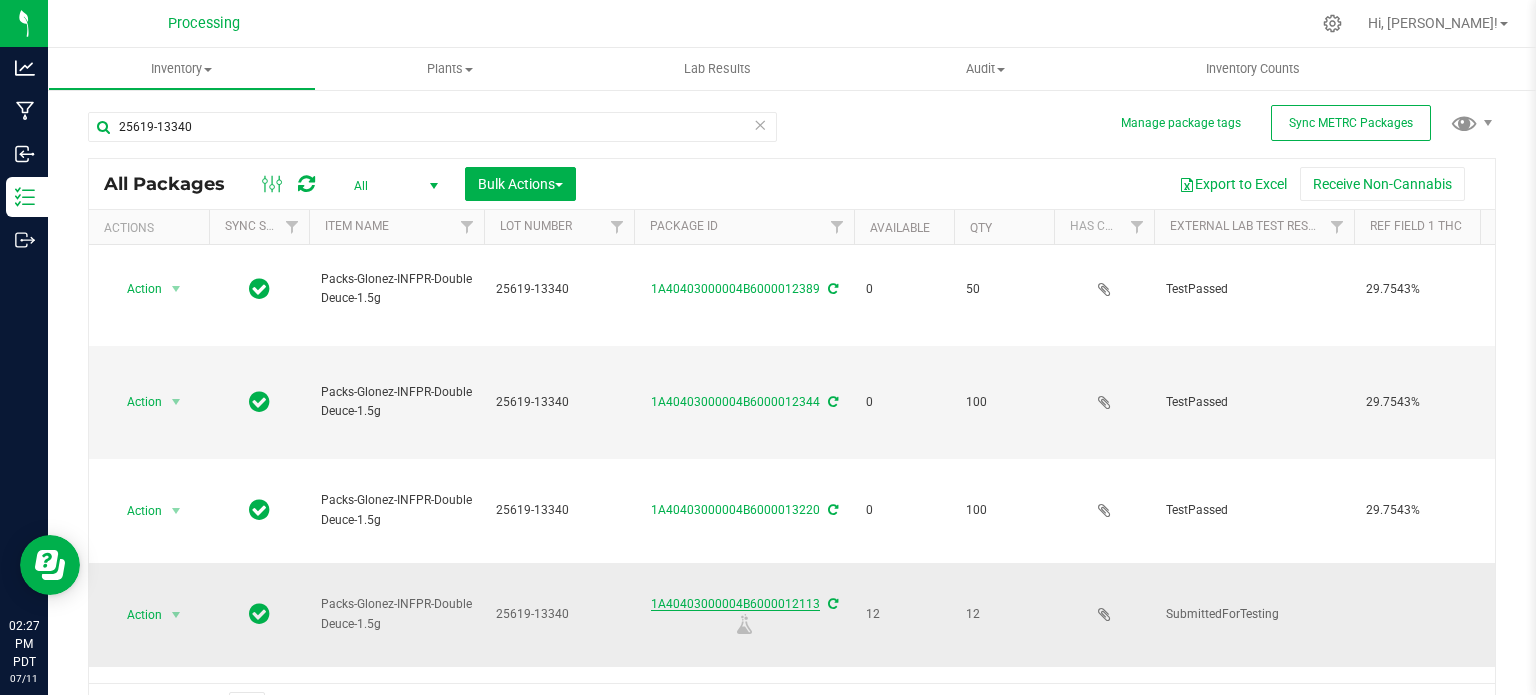click on "1A40403000004B6000012113" at bounding box center (735, 604) 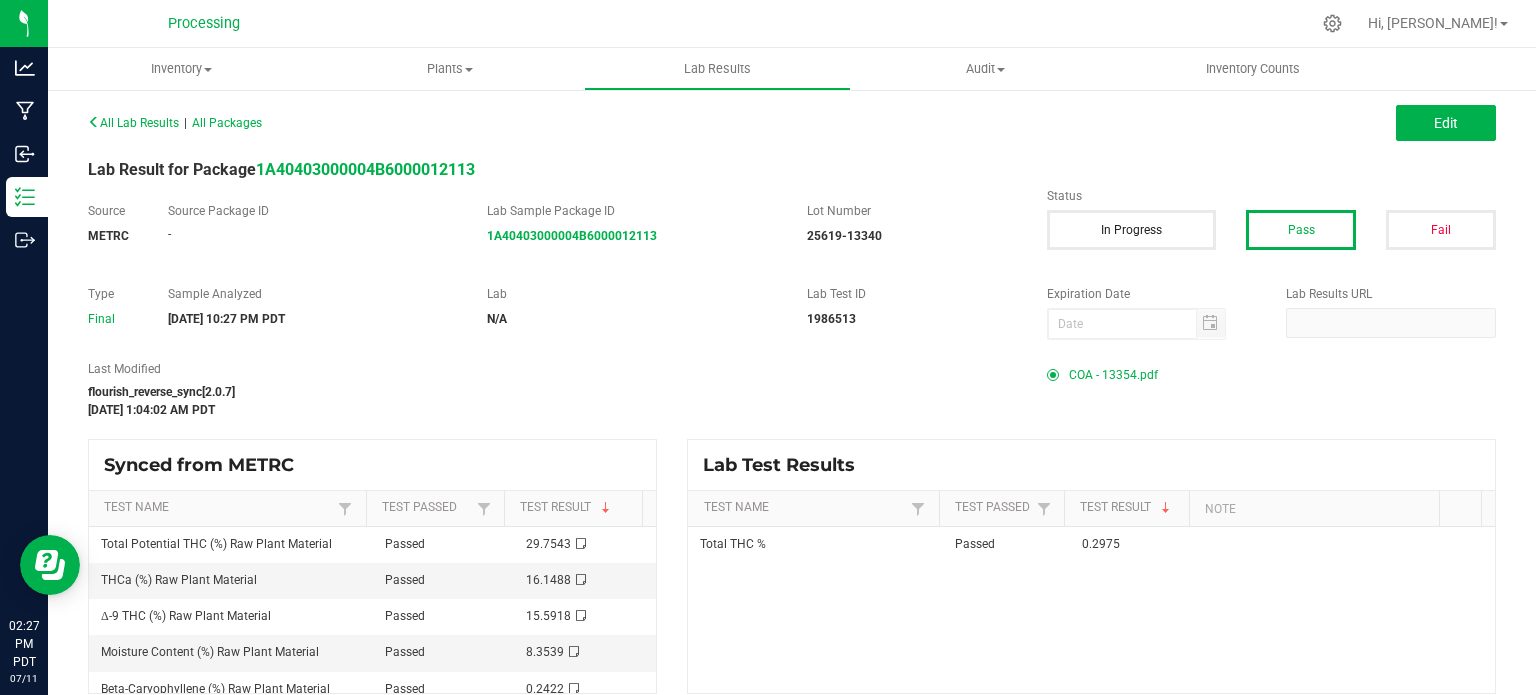 click on "COA - 13354.pdf" at bounding box center (1113, 375) 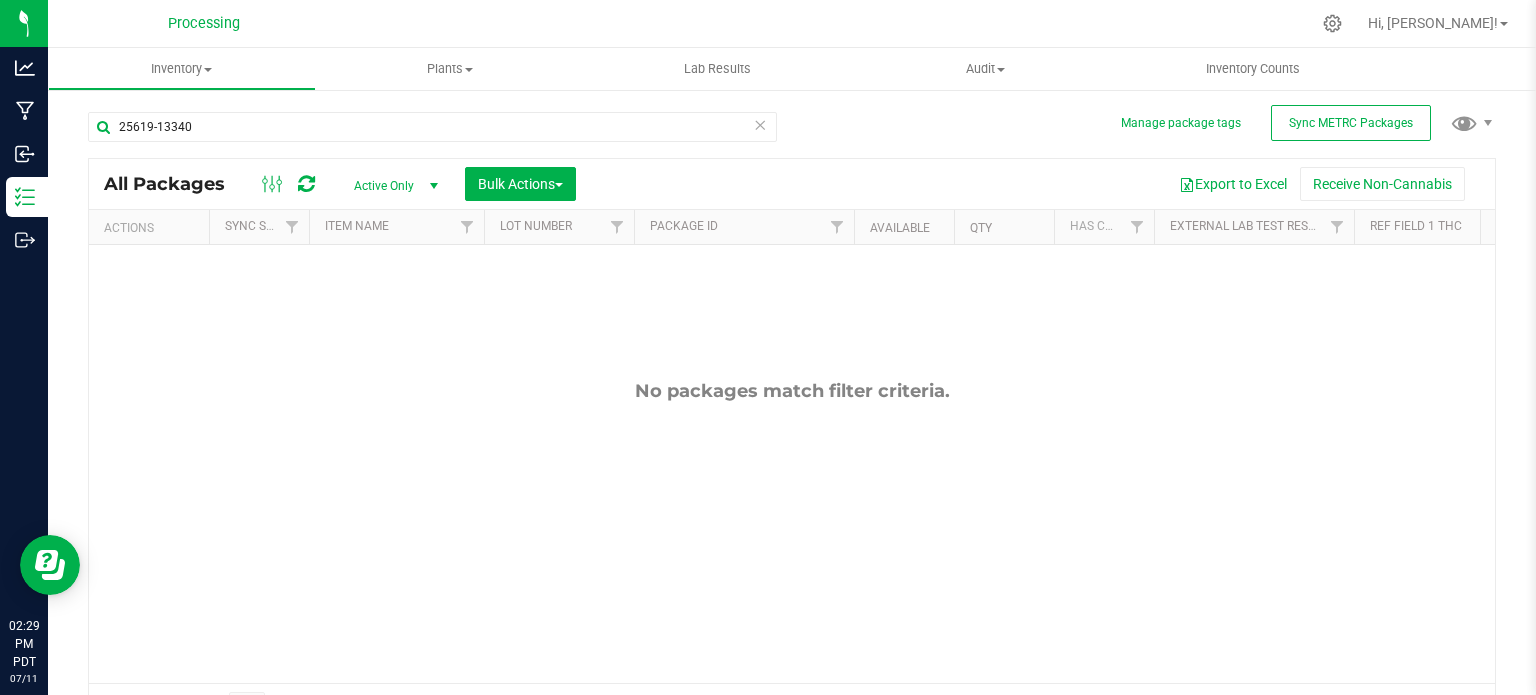 click on "Active Only" at bounding box center [392, 186] 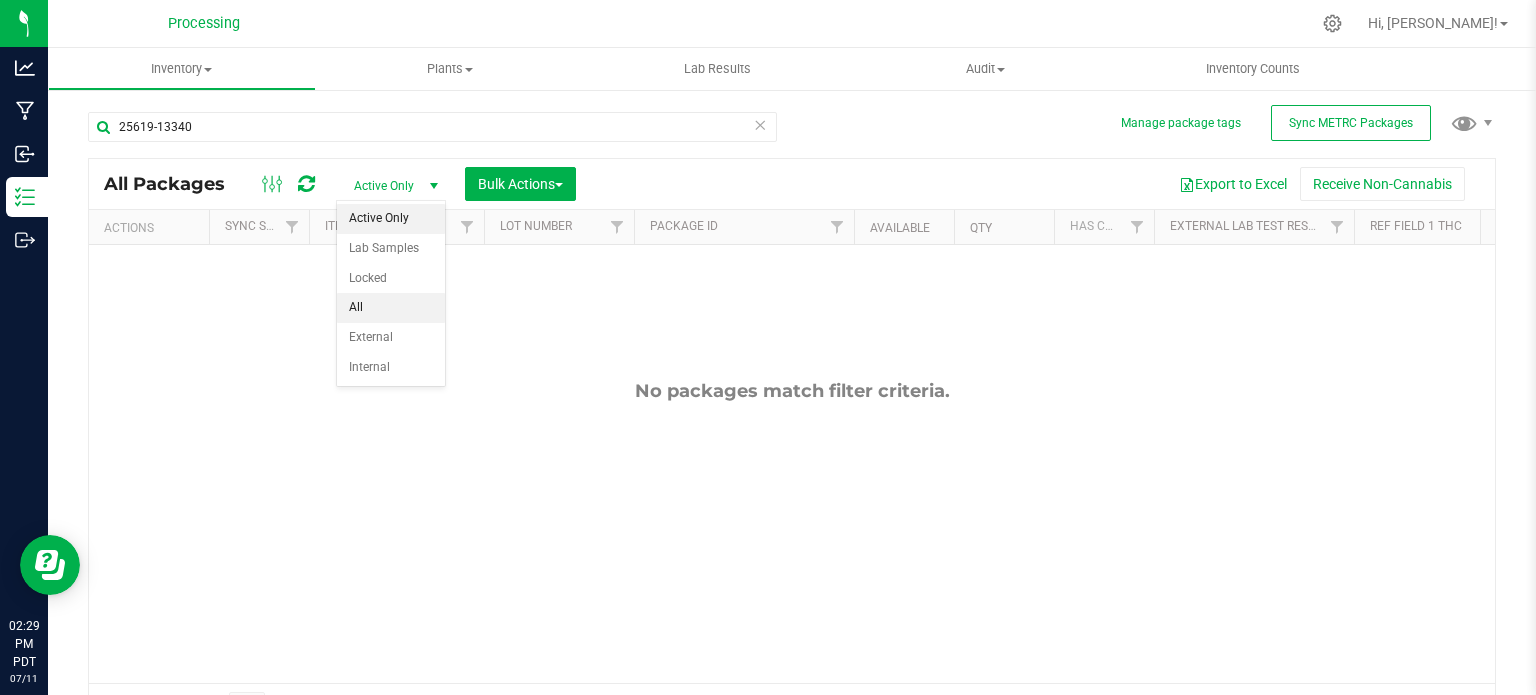 click on "All" at bounding box center [391, 308] 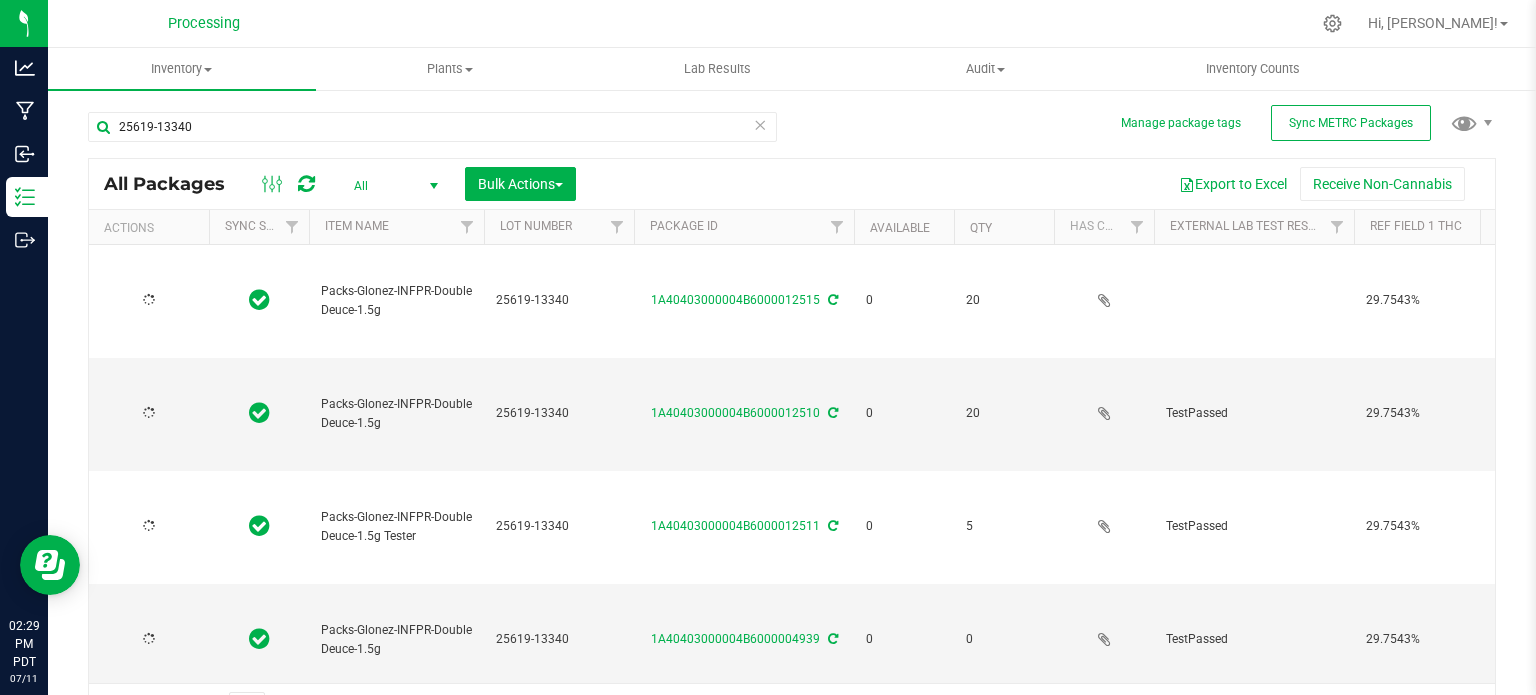 scroll, scrollTop: 35, scrollLeft: 0, axis: vertical 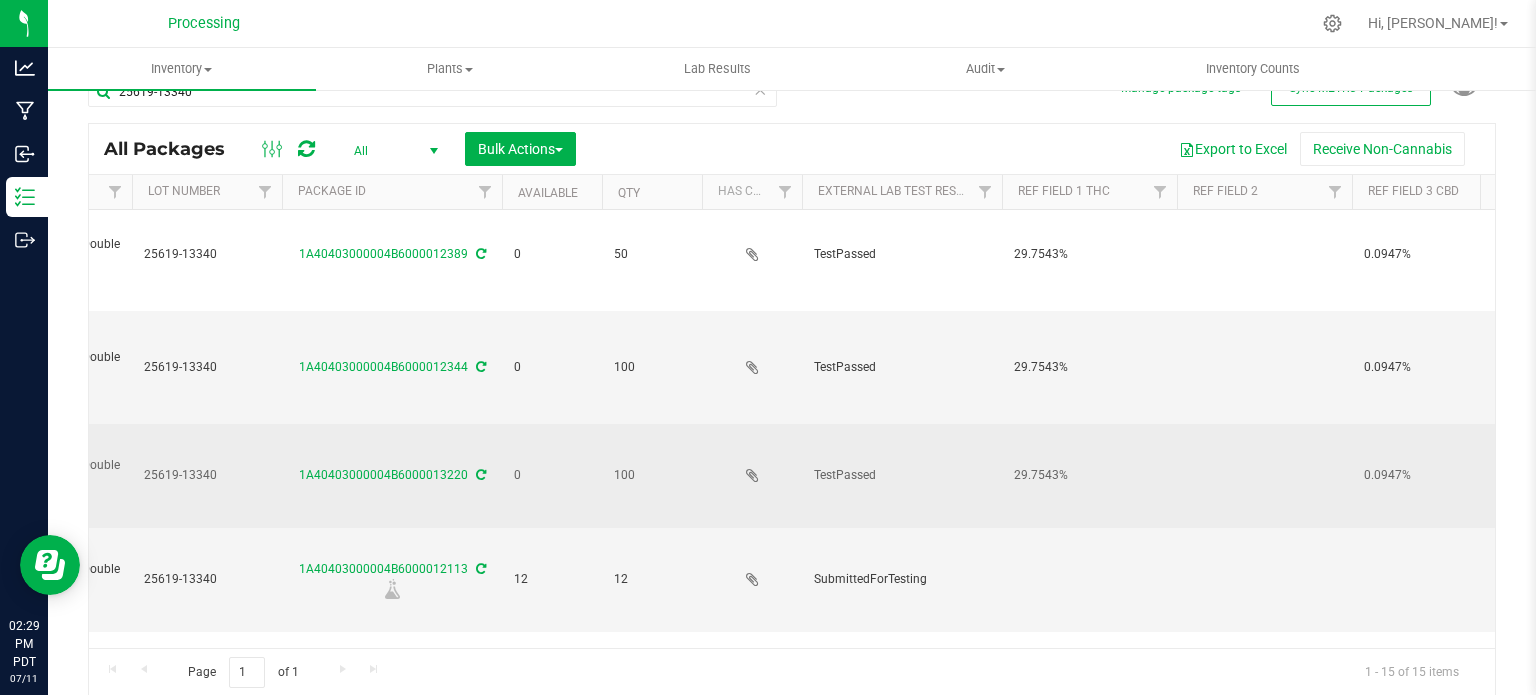 click on "29.7543%" at bounding box center (1089, 475) 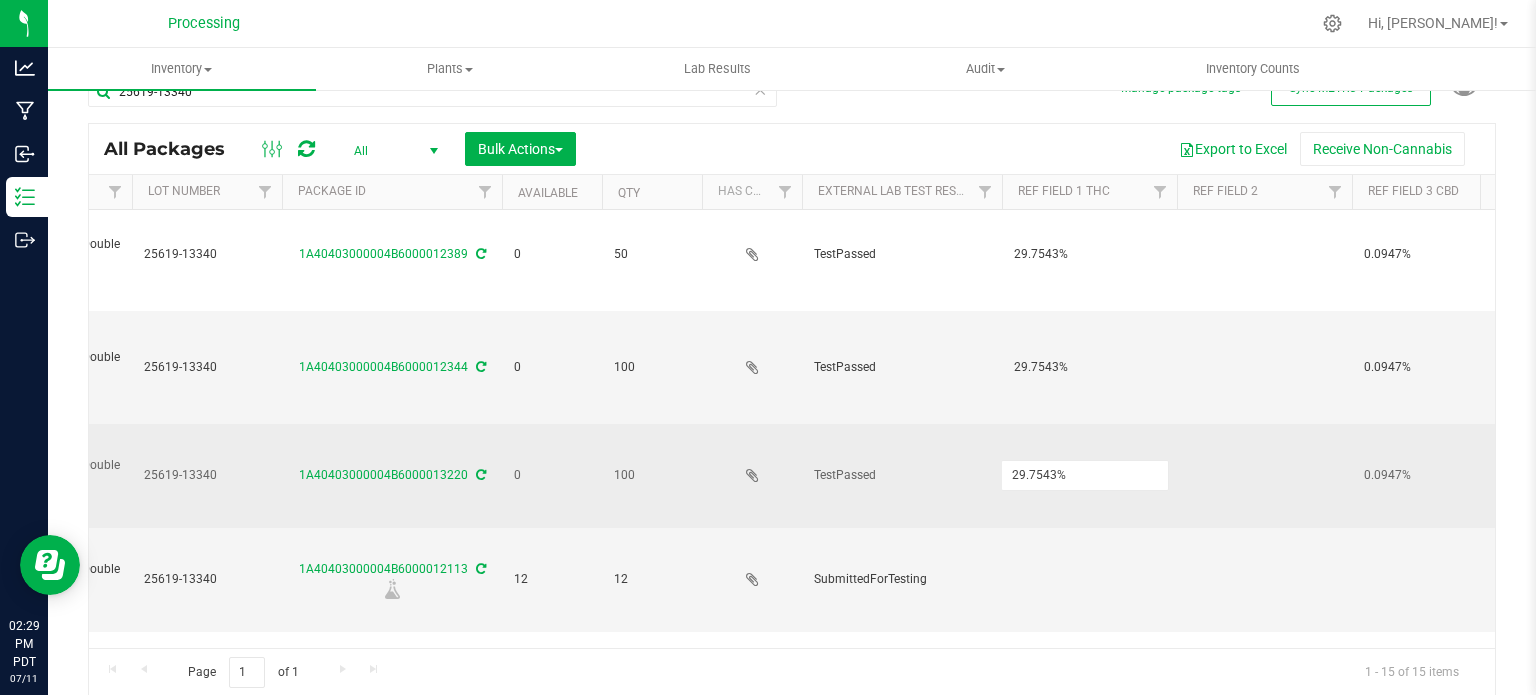 click on "29.7543%" at bounding box center [1085, 475] 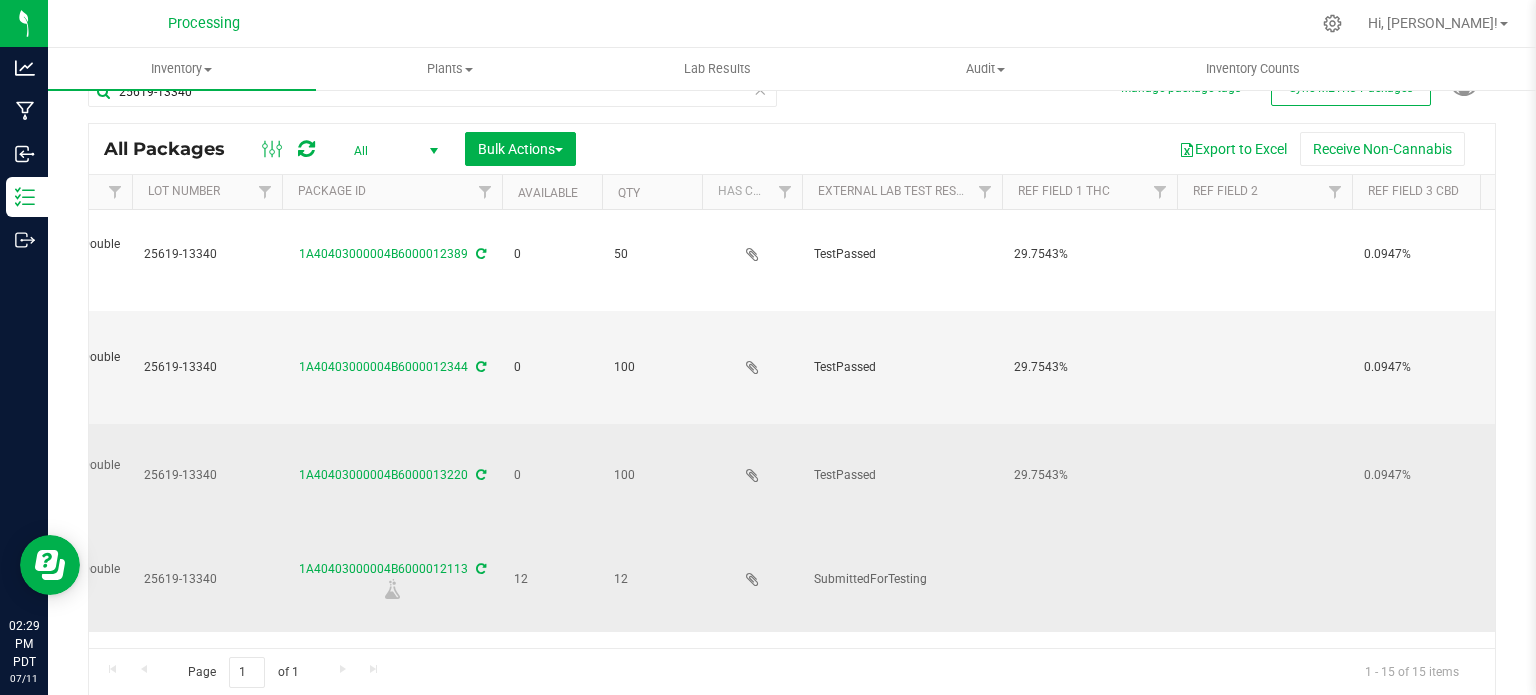 click at bounding box center [1089, 580] 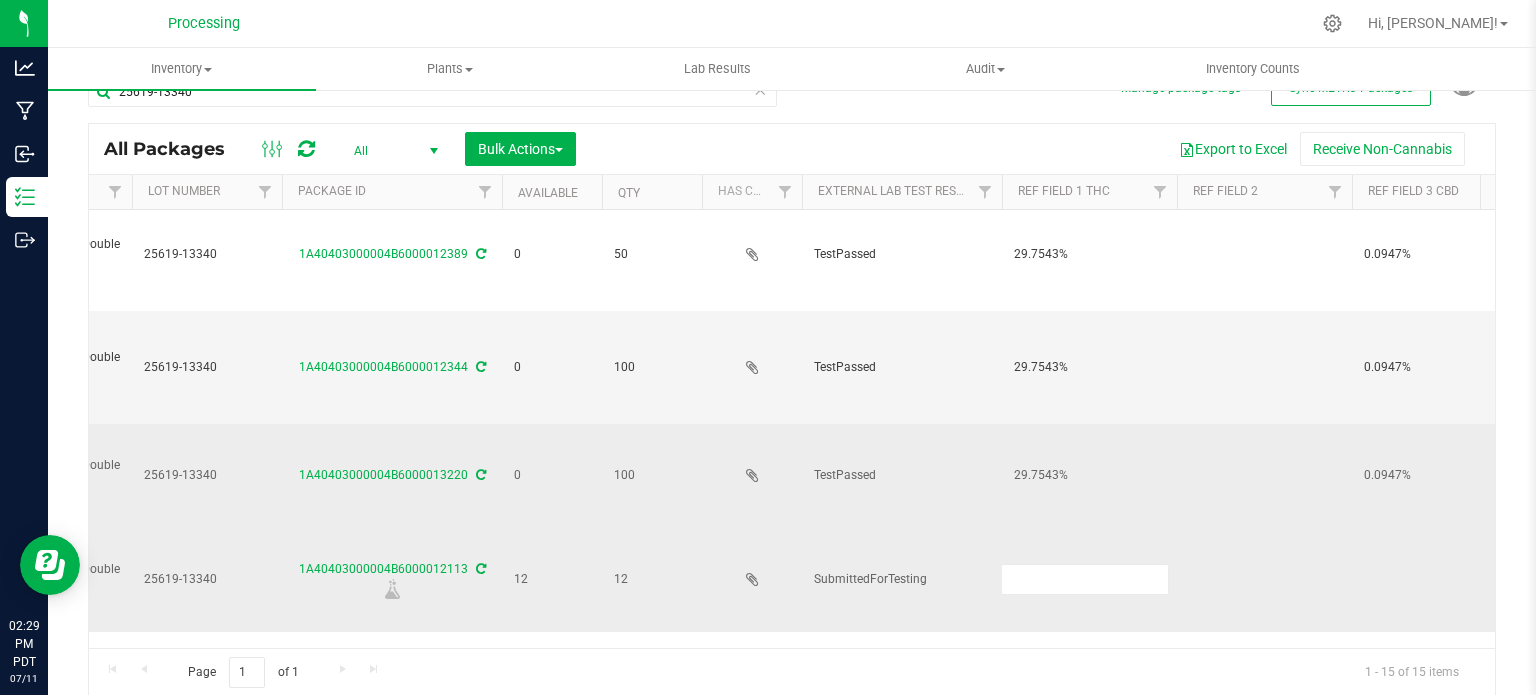 type on "29.7543%" 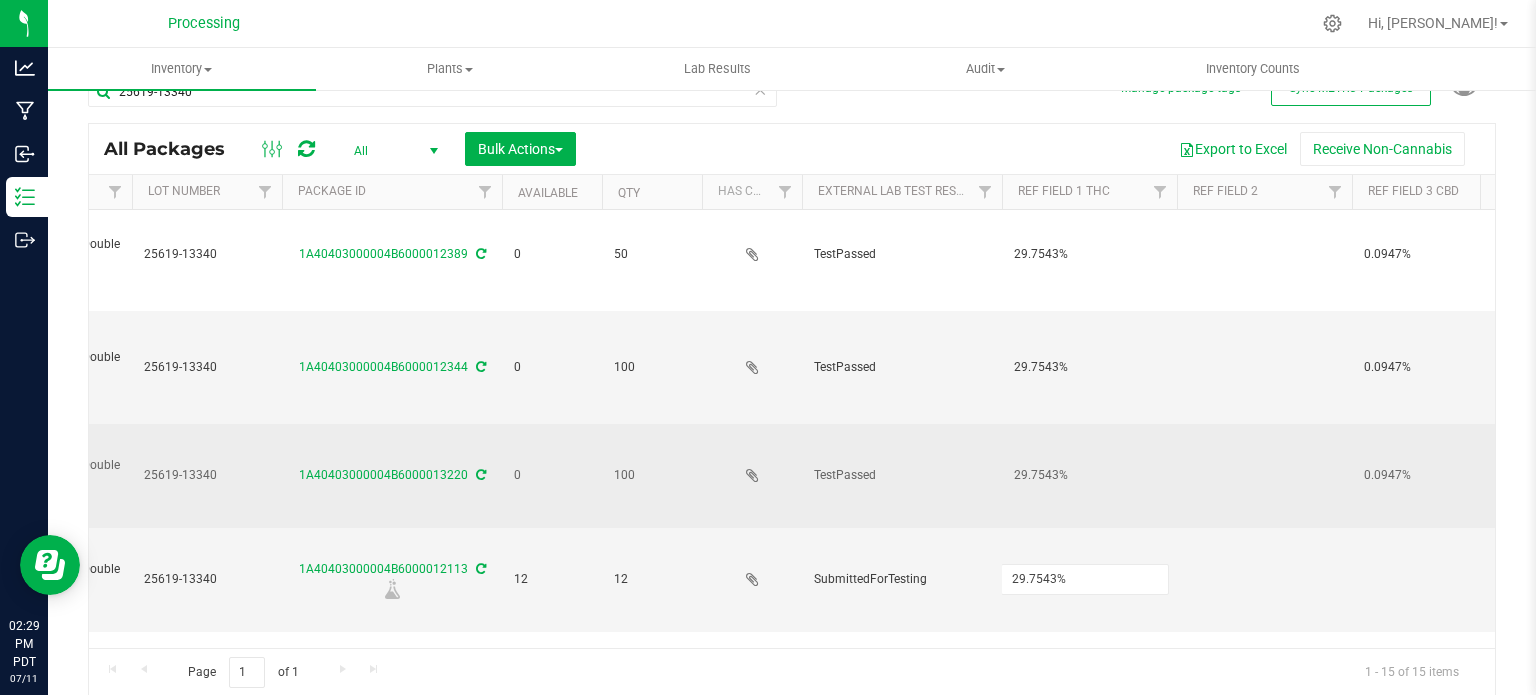 click on "All Packages
All Active Only Lab Samples Locked All External Internal
Bulk Actions
Add to manufacturing run
Add to outbound order
Combine packages
Combine packages (lot)" at bounding box center [792, 410] 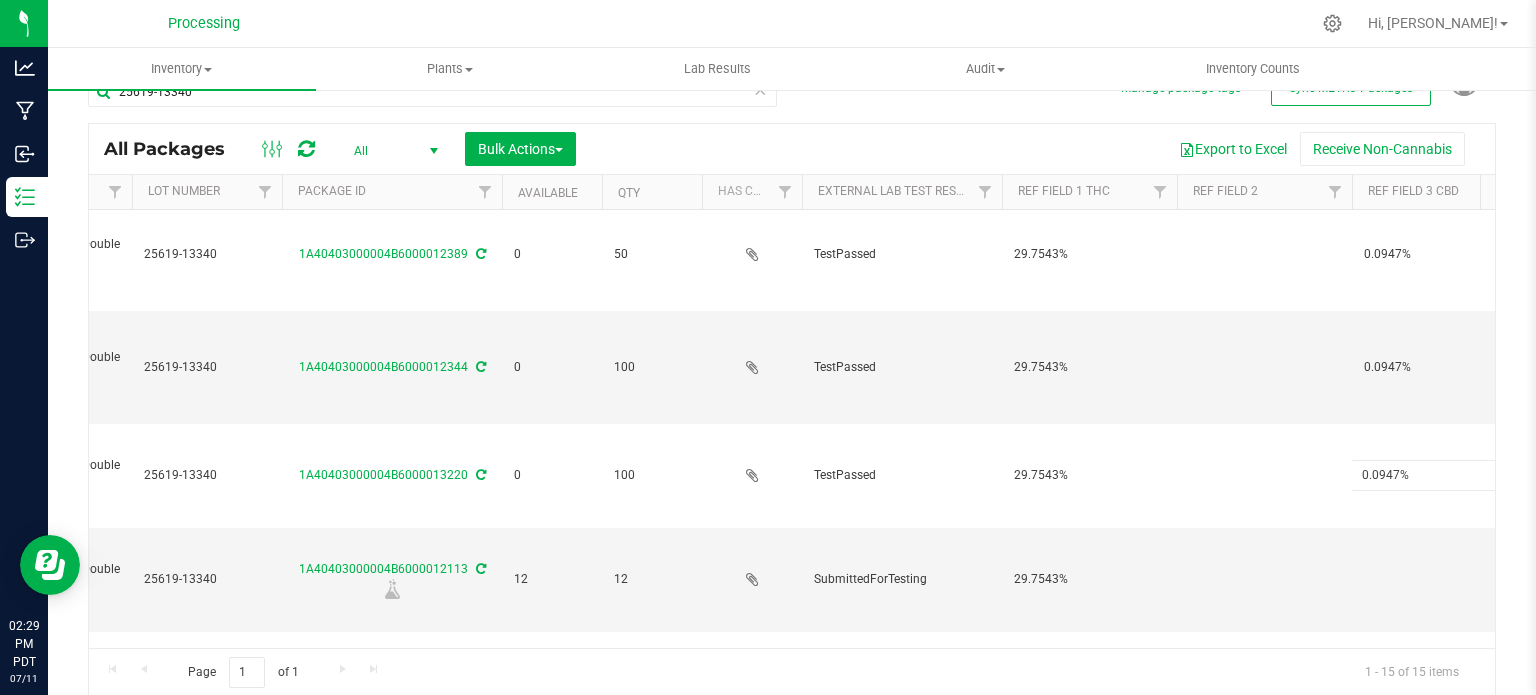 click on "0.0947%" at bounding box center (1435, 475) 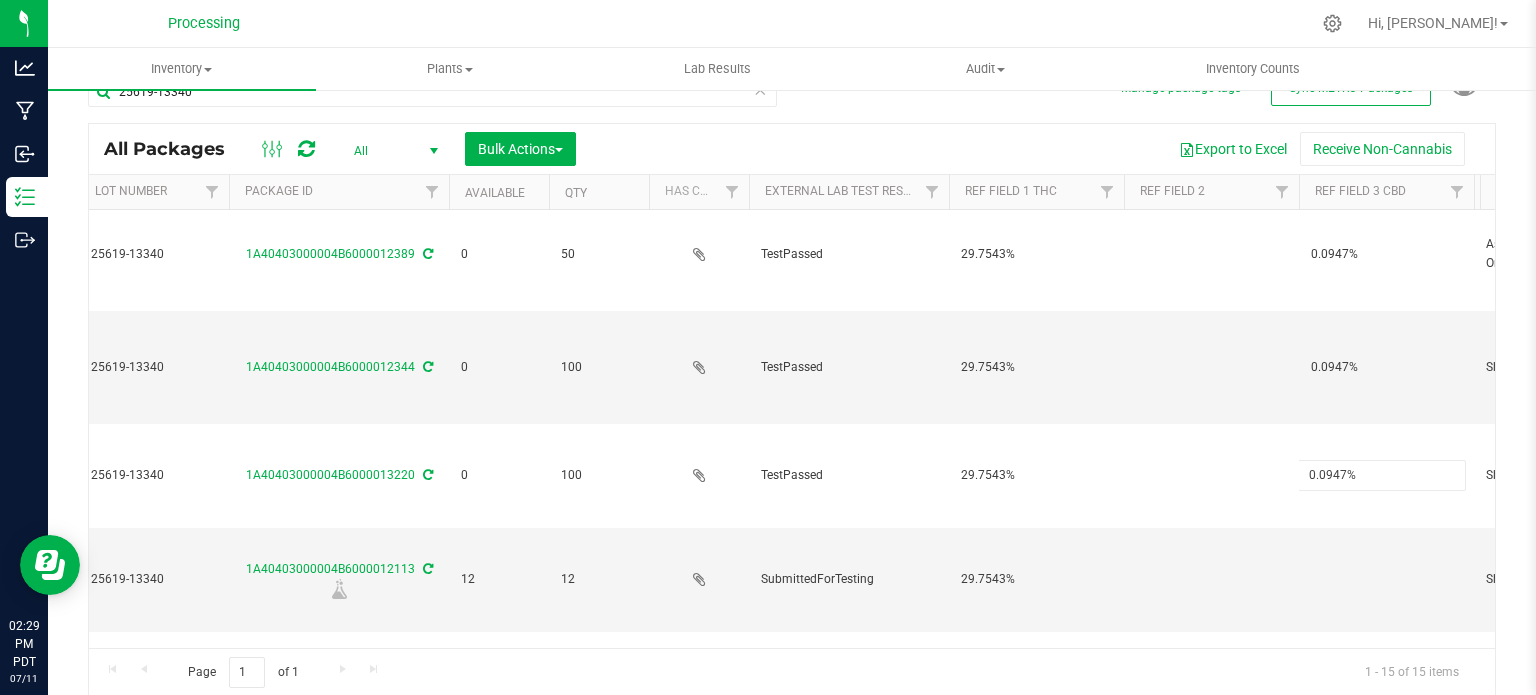 click on "0.0947%" at bounding box center [1382, 475] 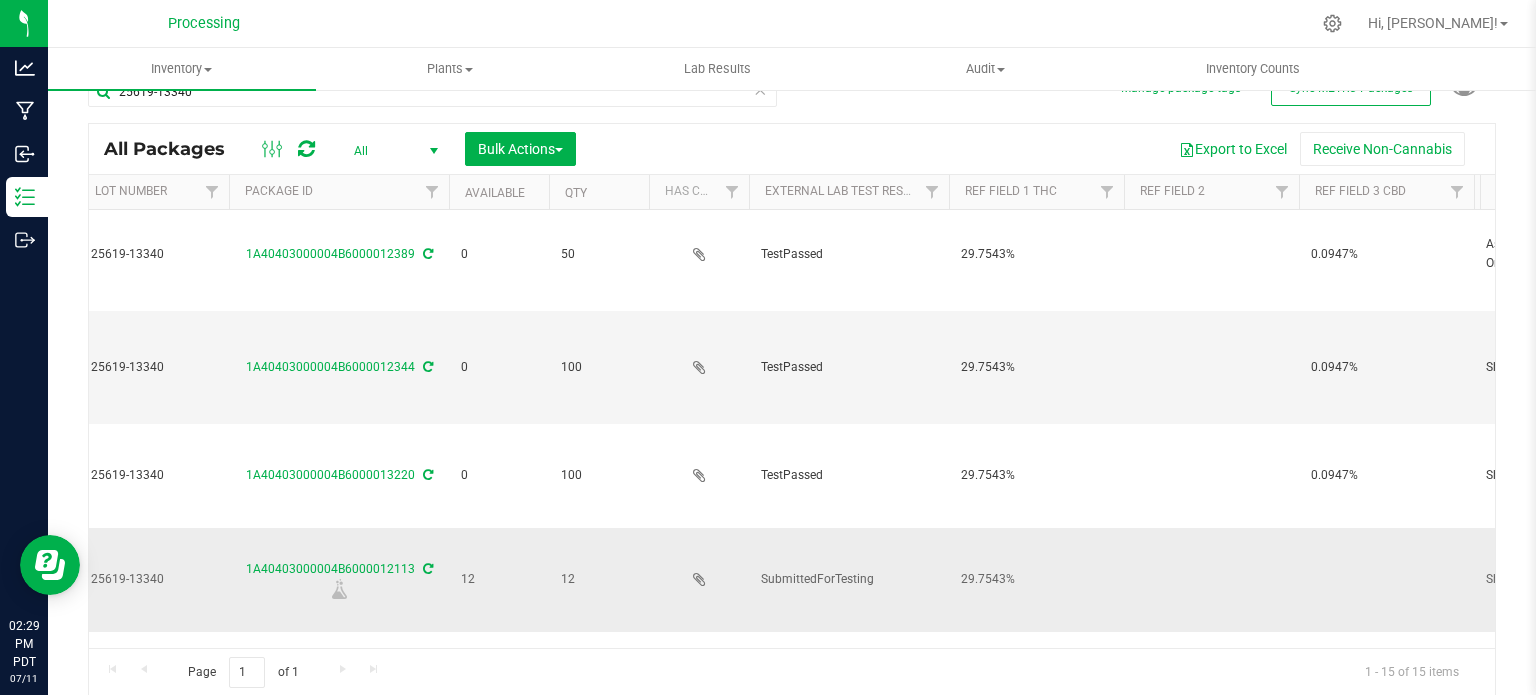 click at bounding box center [1386, 580] 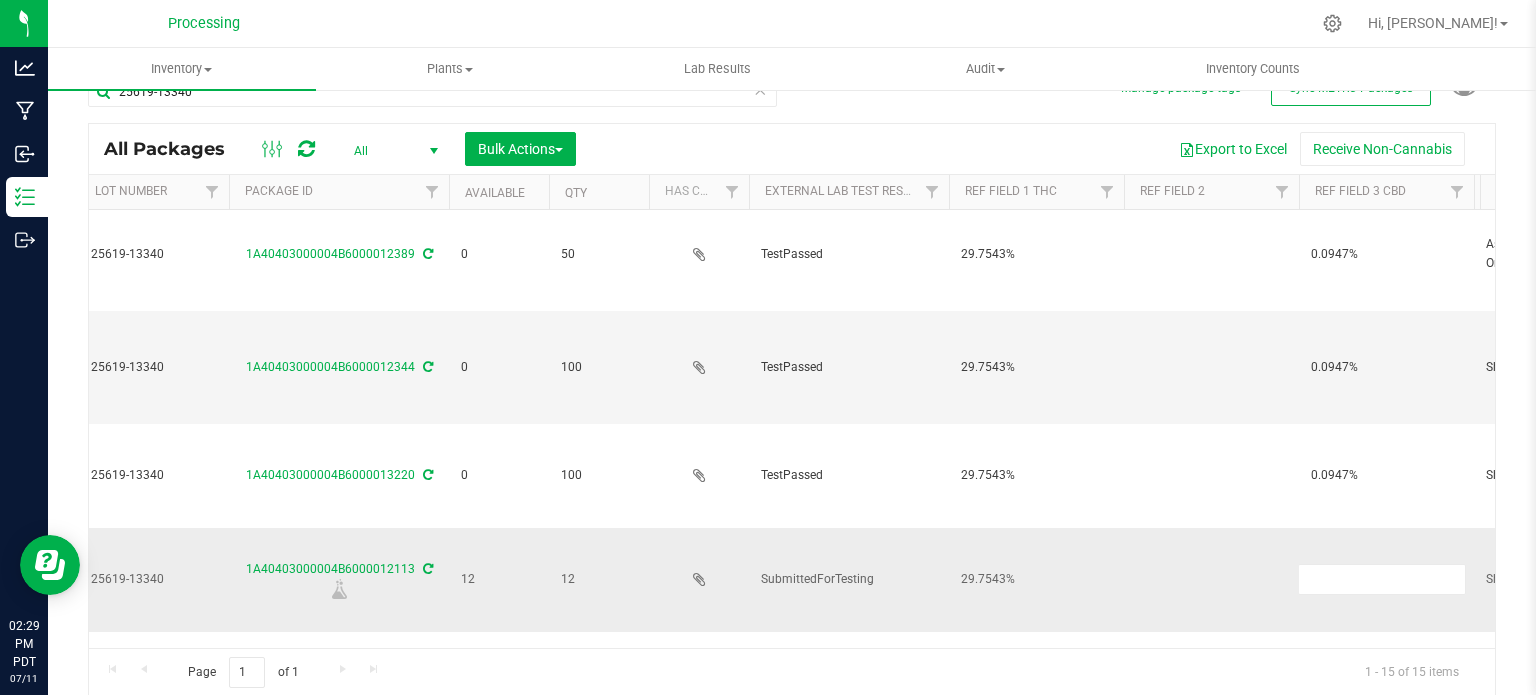 type on "0.0947%" 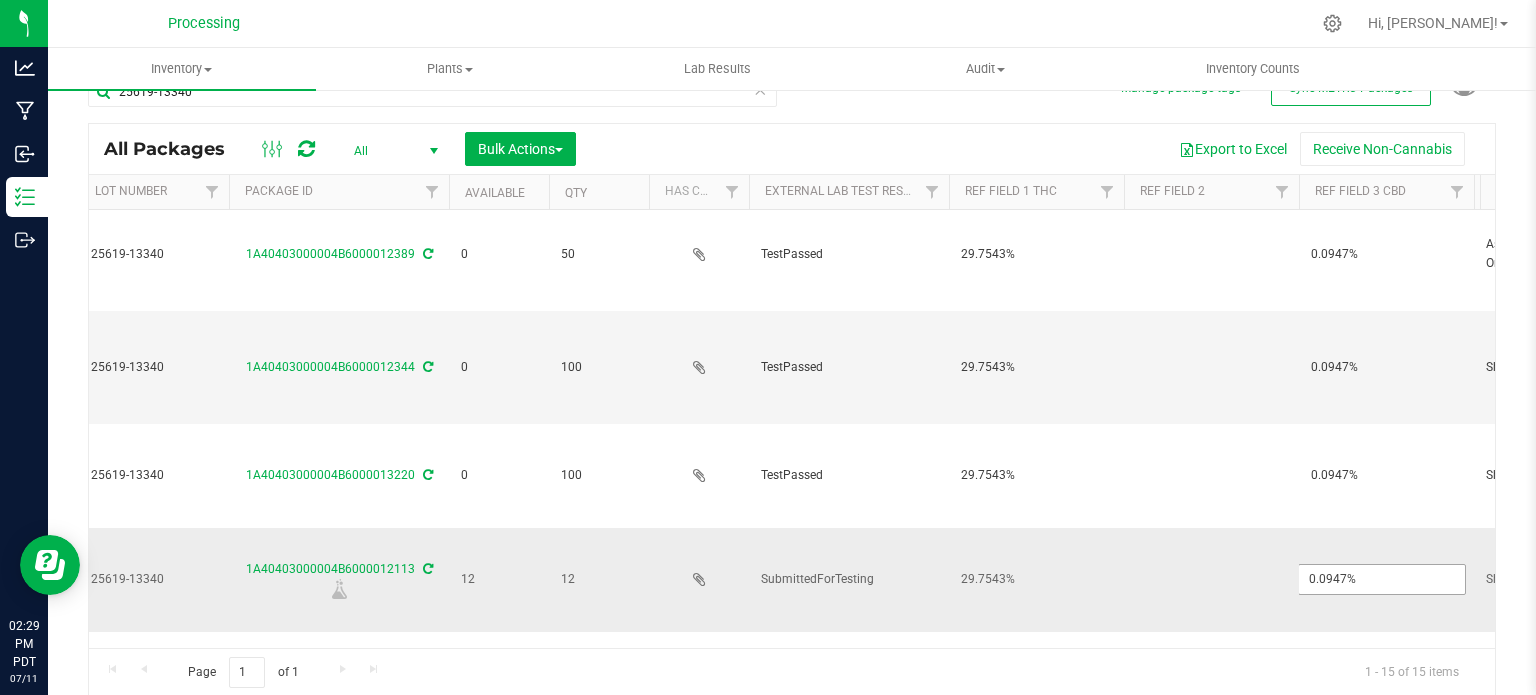 scroll, scrollTop: 1133, scrollLeft: 645, axis: both 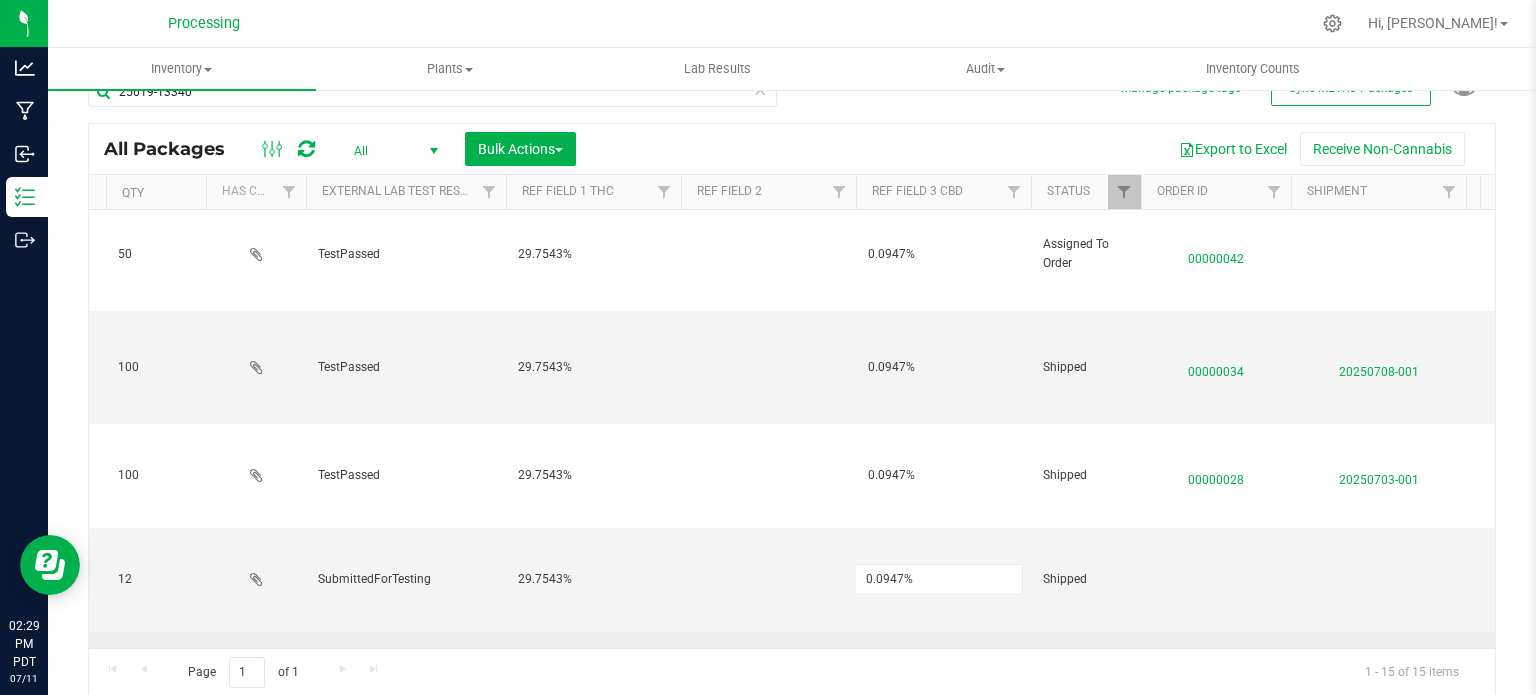 click on "All Packages
All Active Only Lab Samples Locked All External Internal
Bulk Actions
Add to manufacturing run
Add to outbound order
Combine packages
Combine packages (lot)" at bounding box center [792, 410] 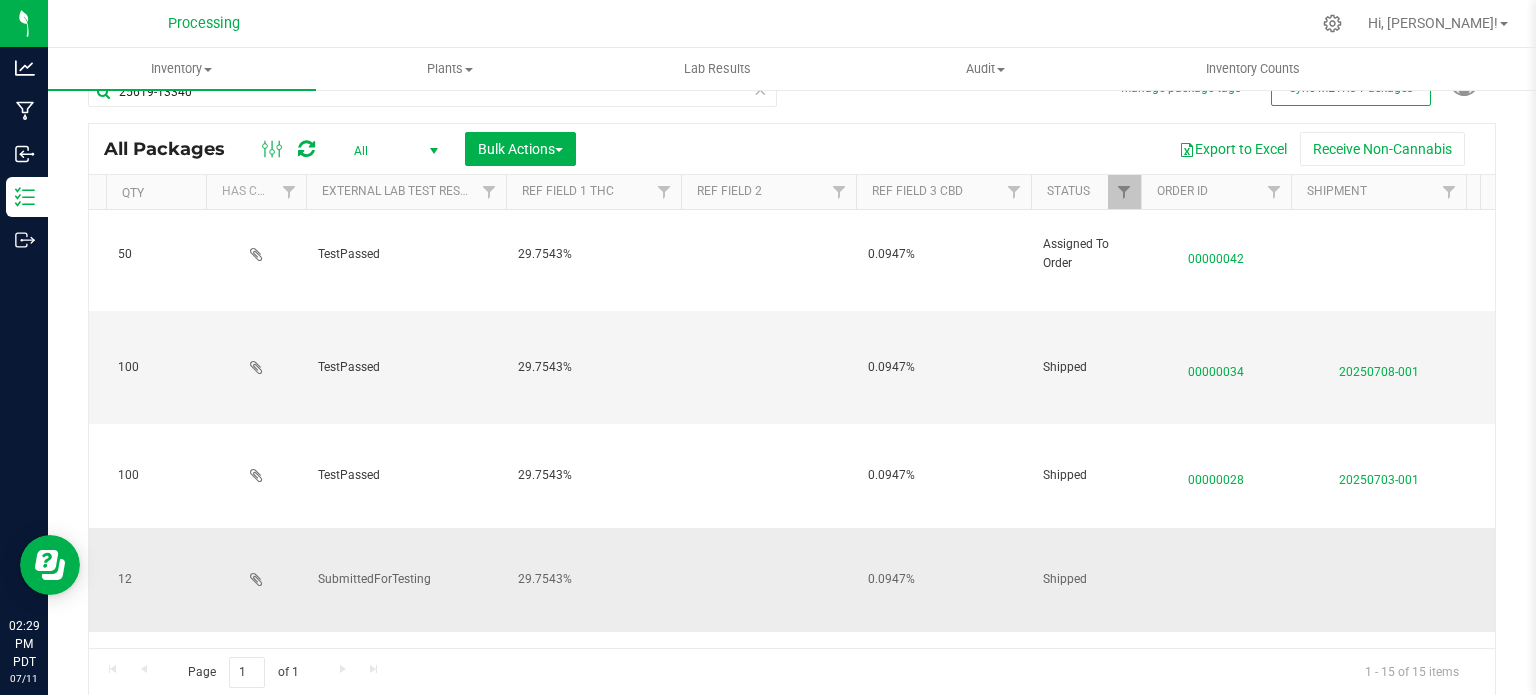 click at bounding box center [768, 580] 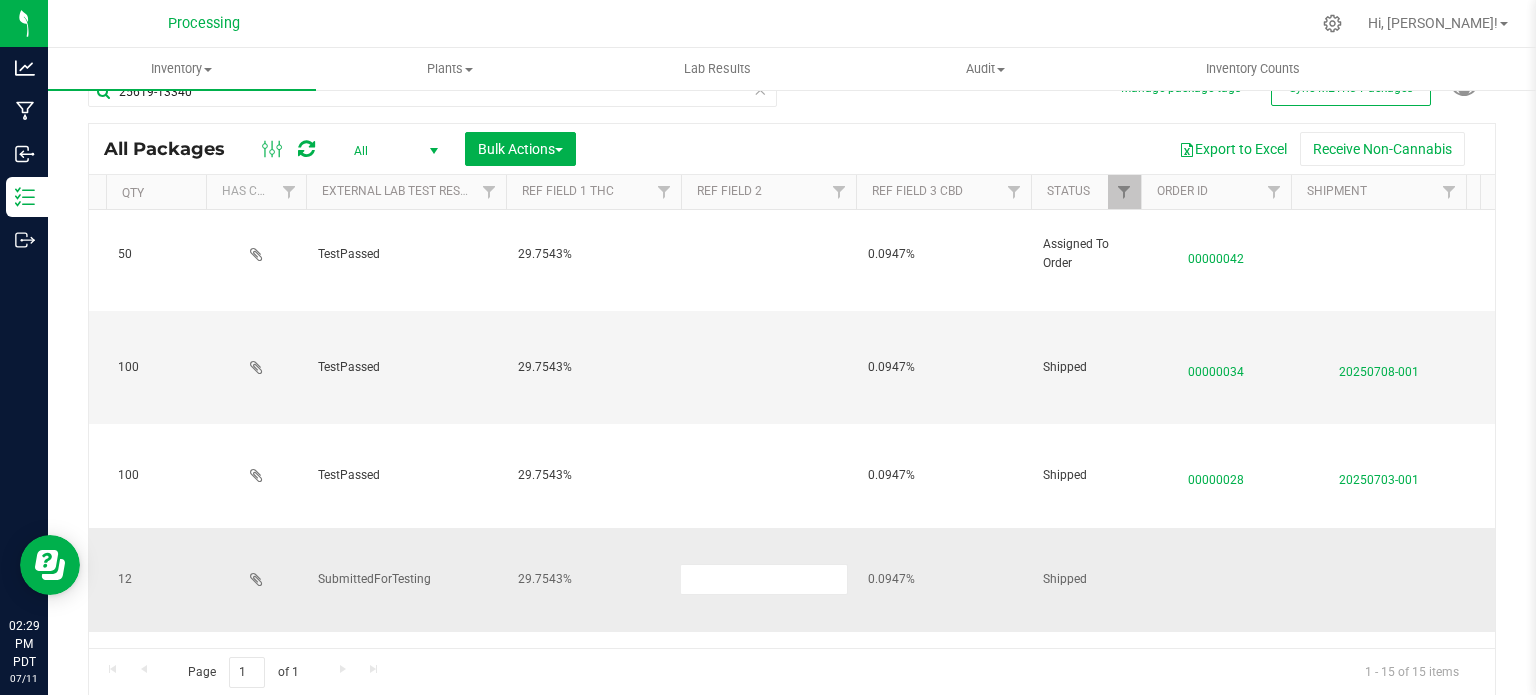 type on "Double Deuce" 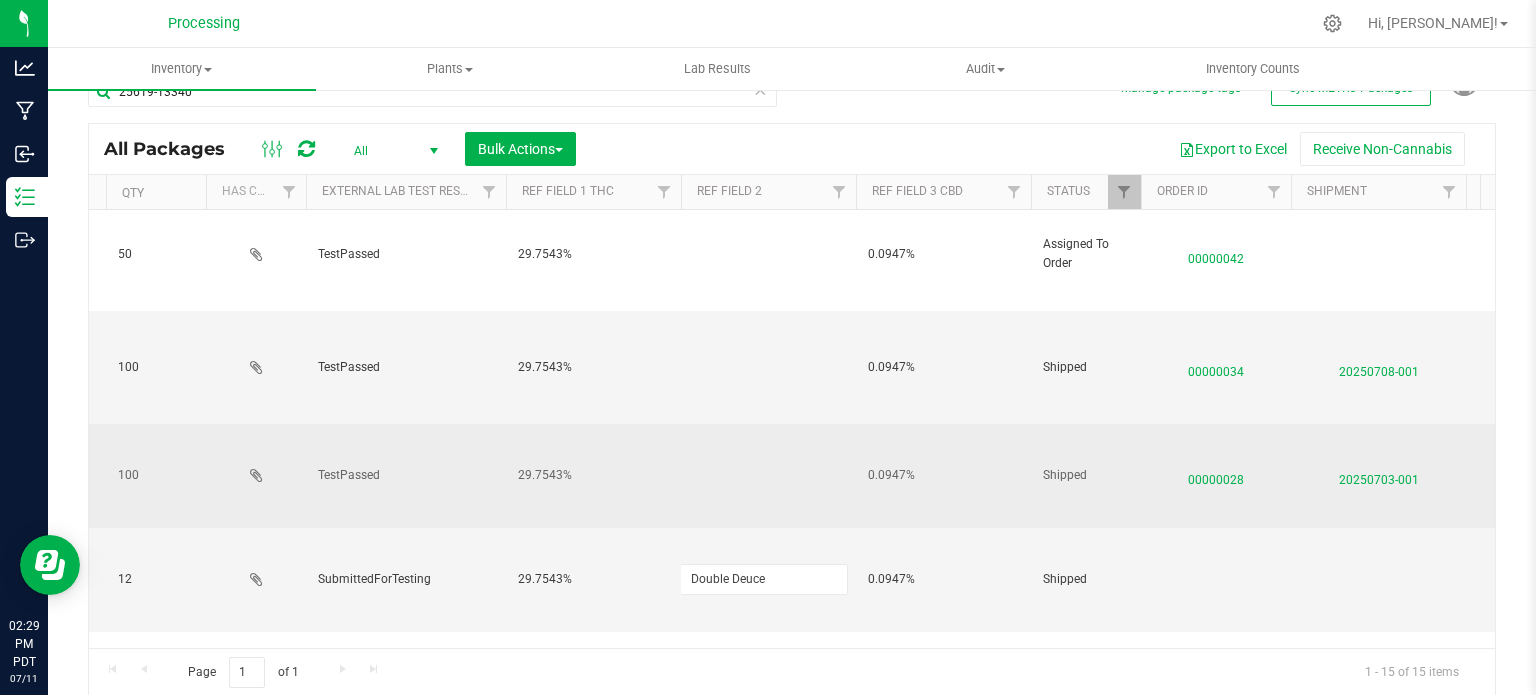 click on "All Packages
All Active Only Lab Samples Locked All External Internal
Bulk Actions
Add to manufacturing run
Add to outbound order
Combine packages
Combine packages (lot)" at bounding box center (792, 410) 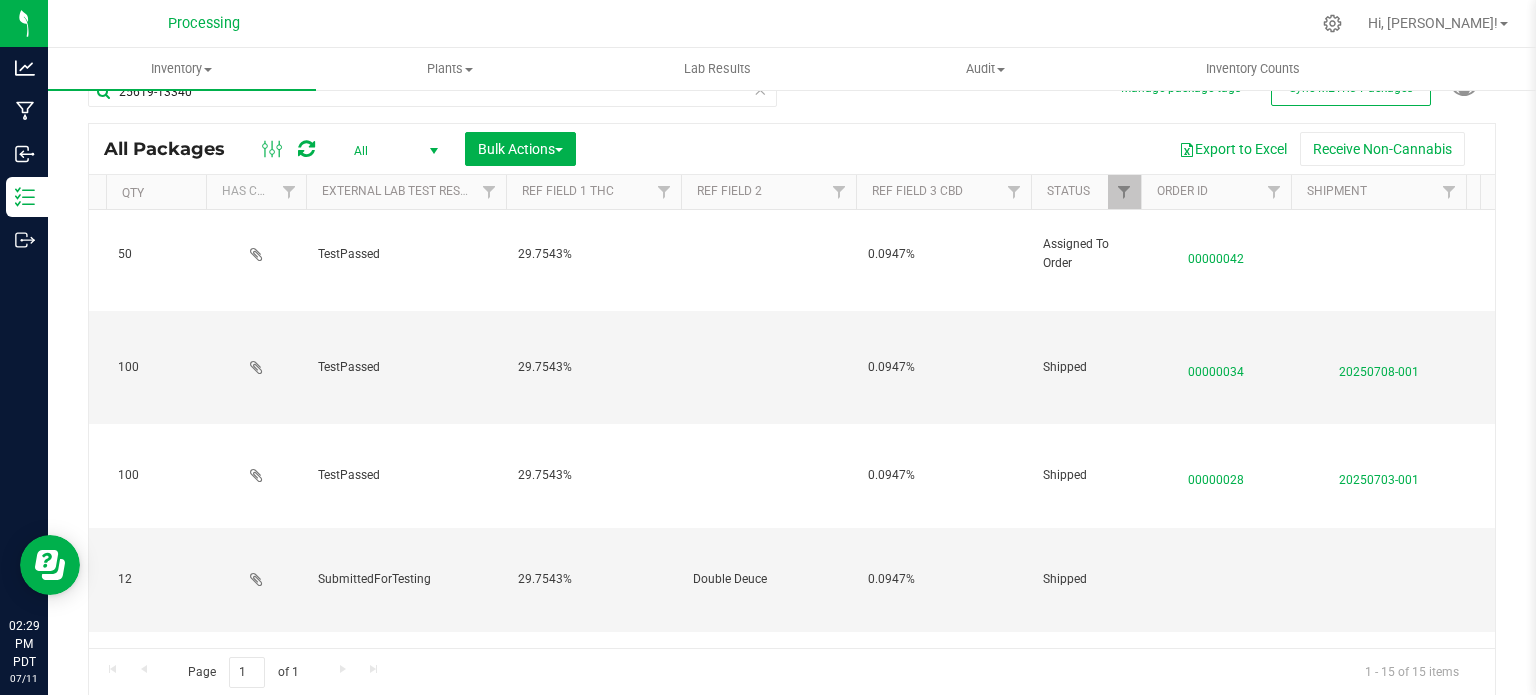 click at bounding box center (768, 476) 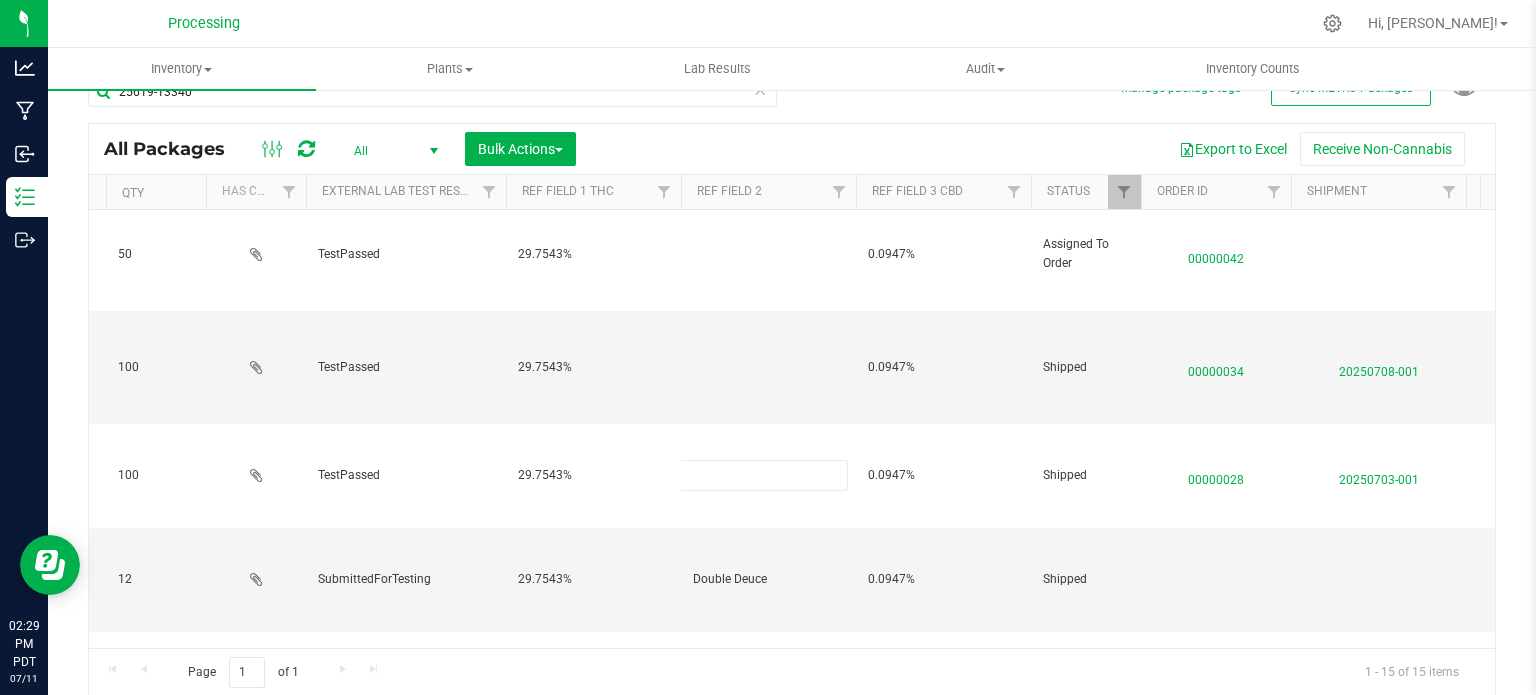 type on "Double Deuce" 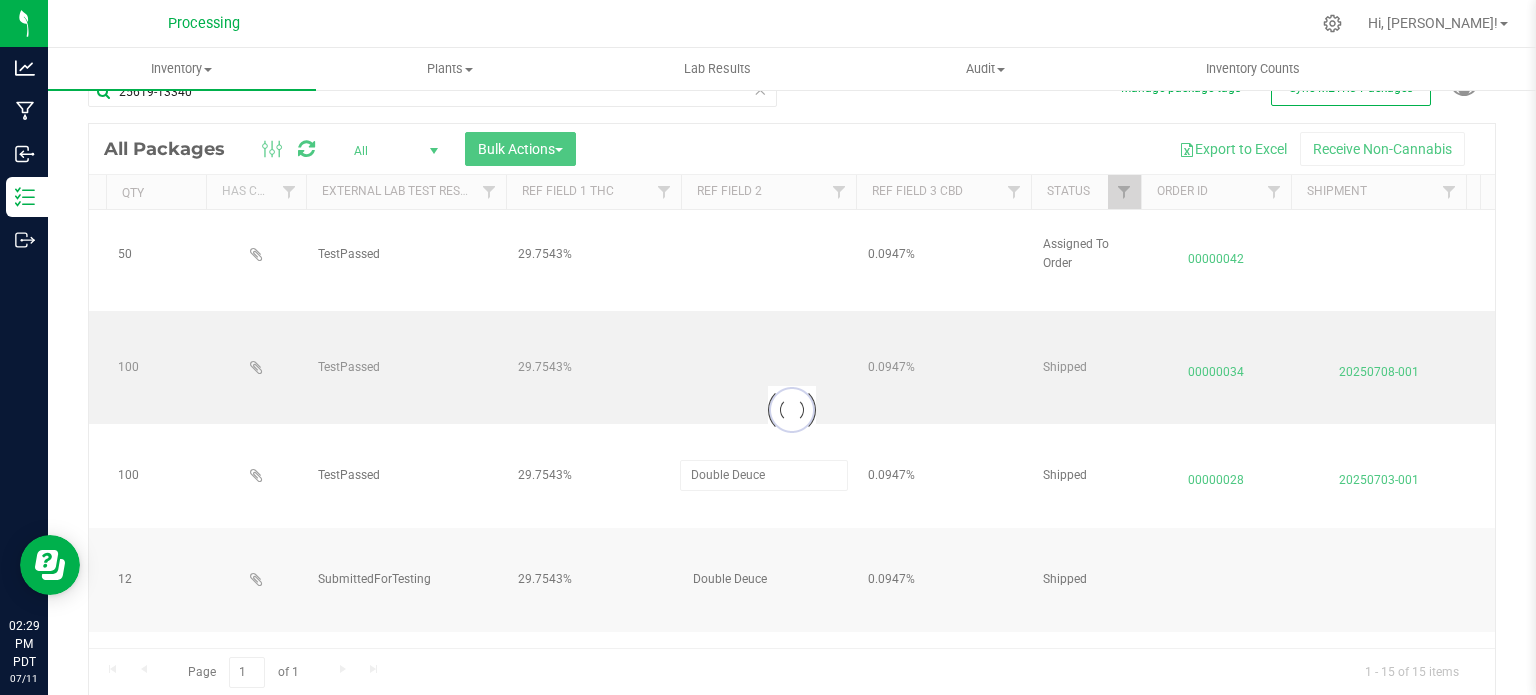 click on "Loading...
All Packages
All Active Only Lab Samples Locked All External Internal
Bulk Actions
Add to manufacturing run
Add to outbound order
Combine packages
Combine packages (lot)" at bounding box center [792, 410] 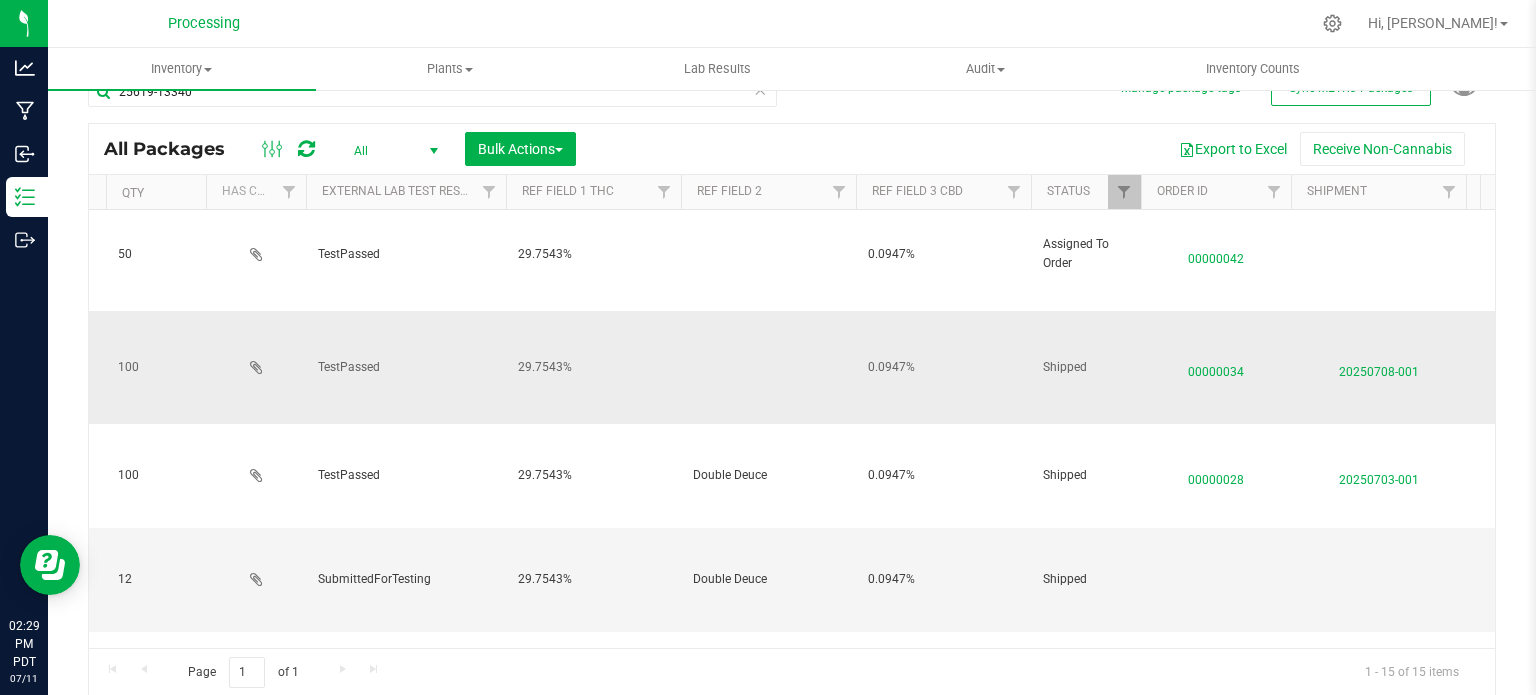 click at bounding box center (768, 367) 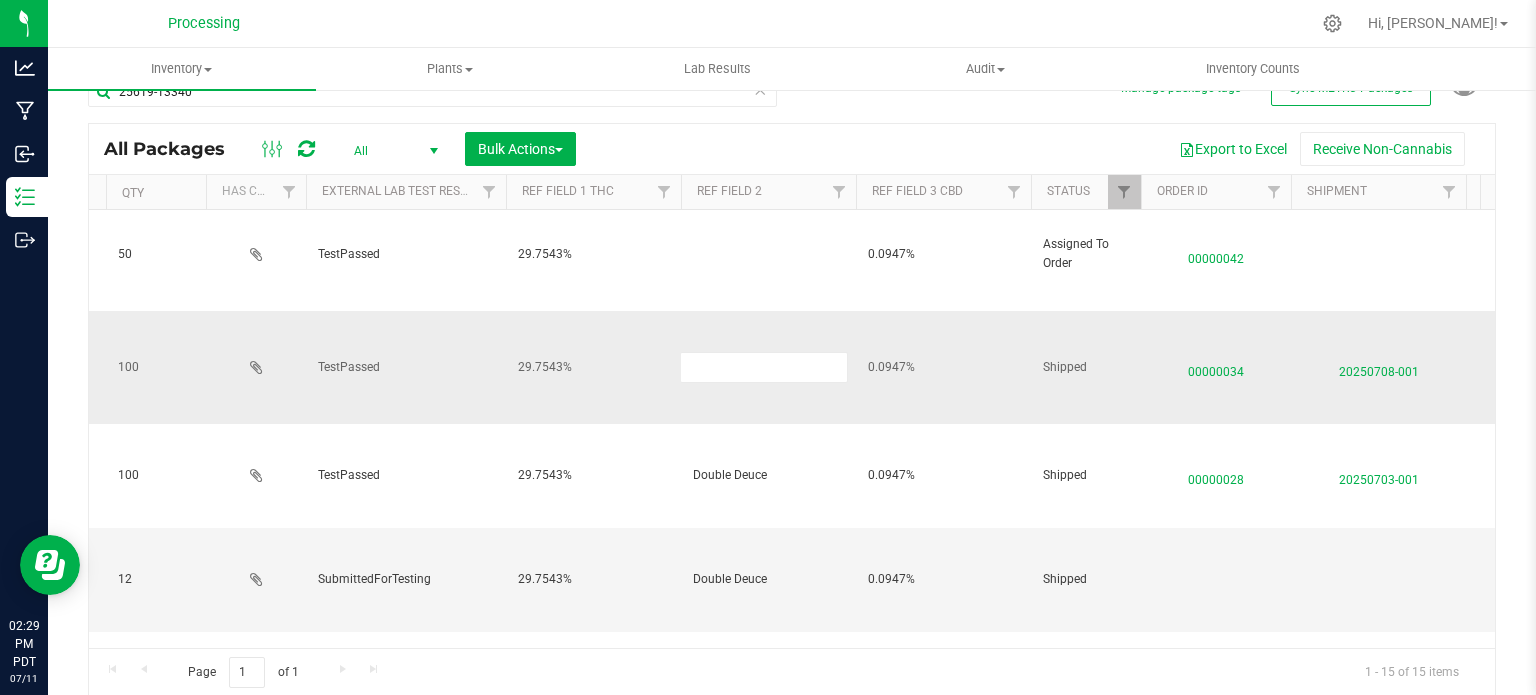 type on "Double Deuce" 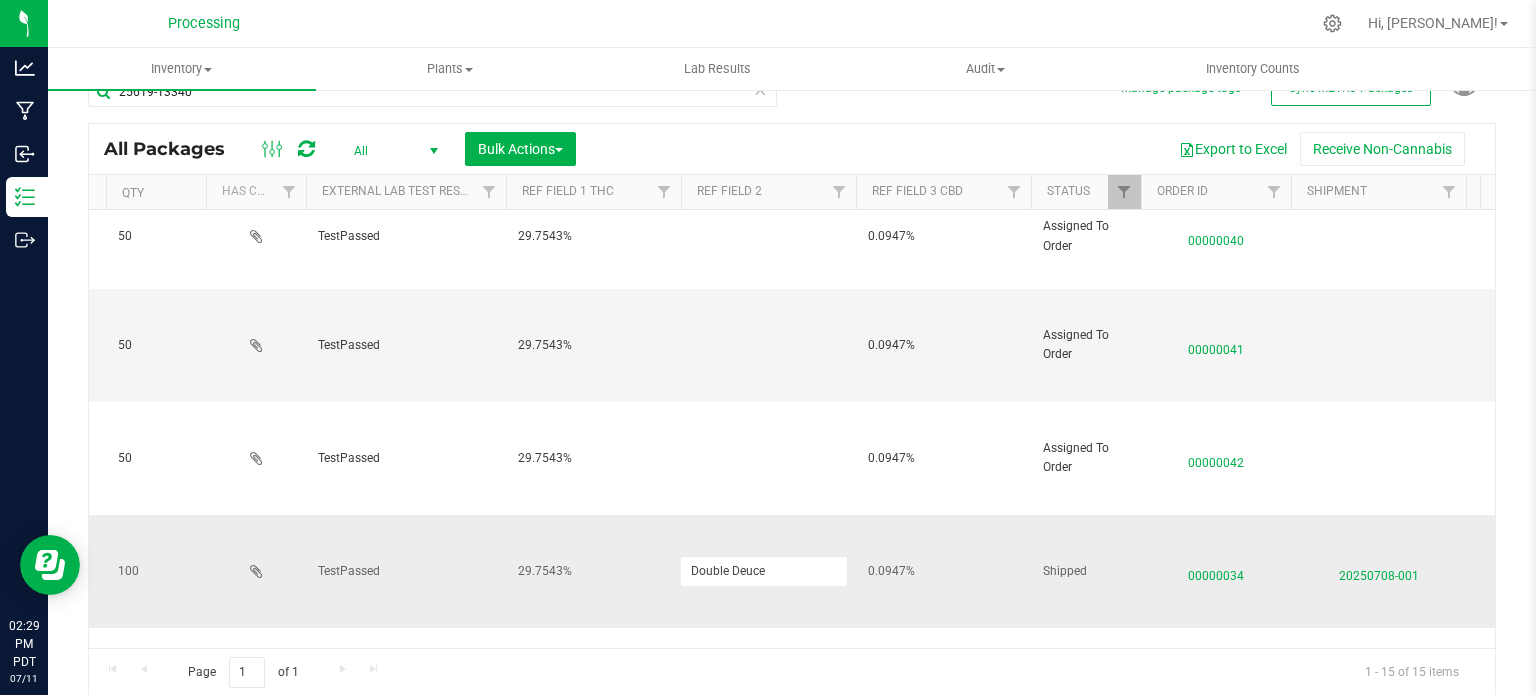 scroll, scrollTop: 904, scrollLeft: 848, axis: both 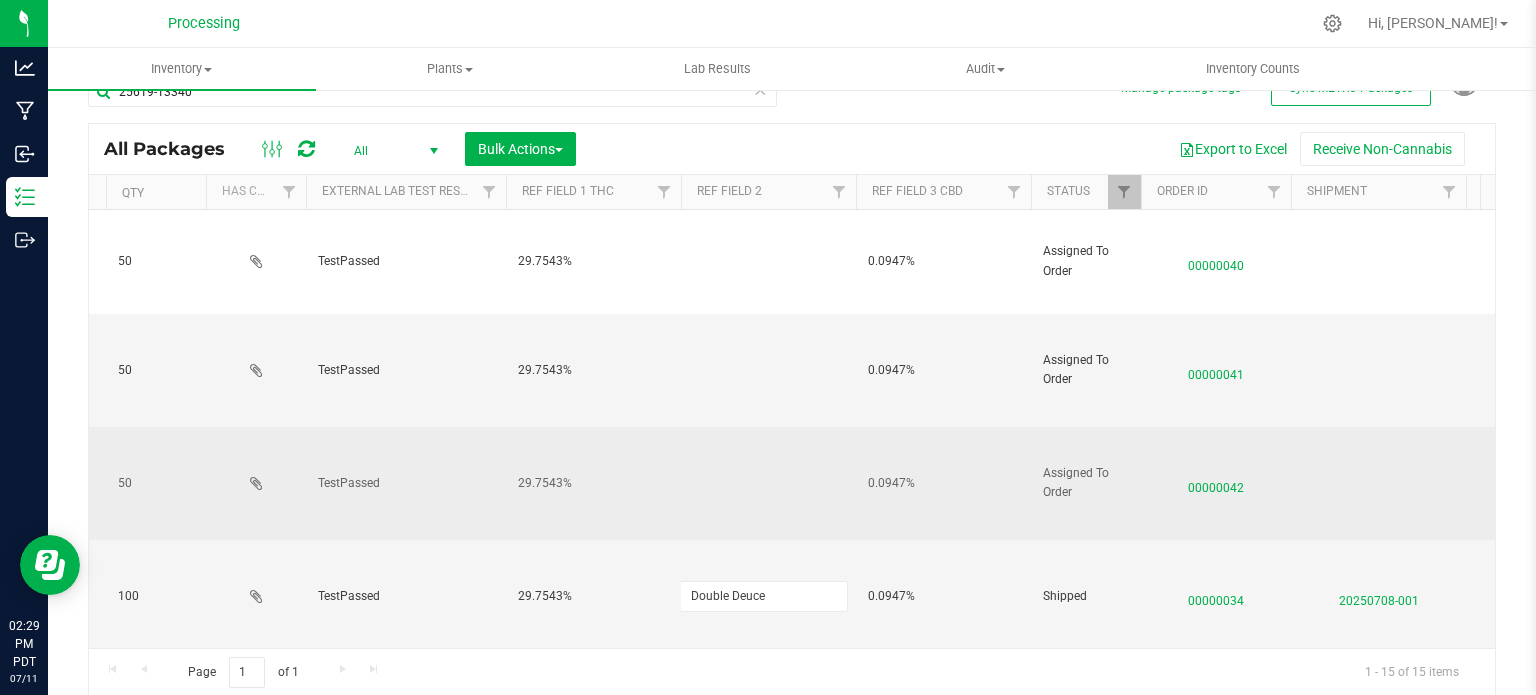 click on "All Packages
All Active Only Lab Samples Locked All External Internal
Bulk Actions
Add to manufacturing run
Add to outbound order
Combine packages
Combine packages (lot)" at bounding box center (792, 410) 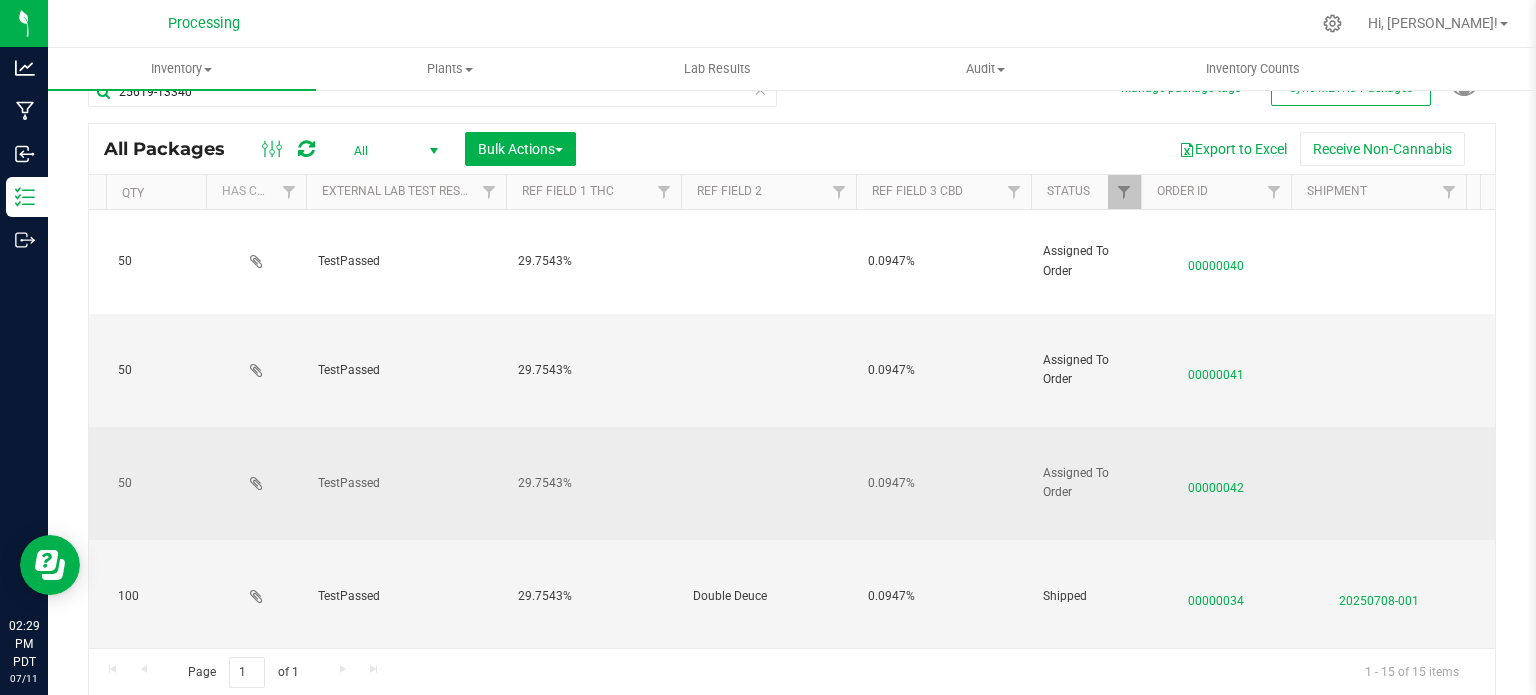 click at bounding box center (768, 483) 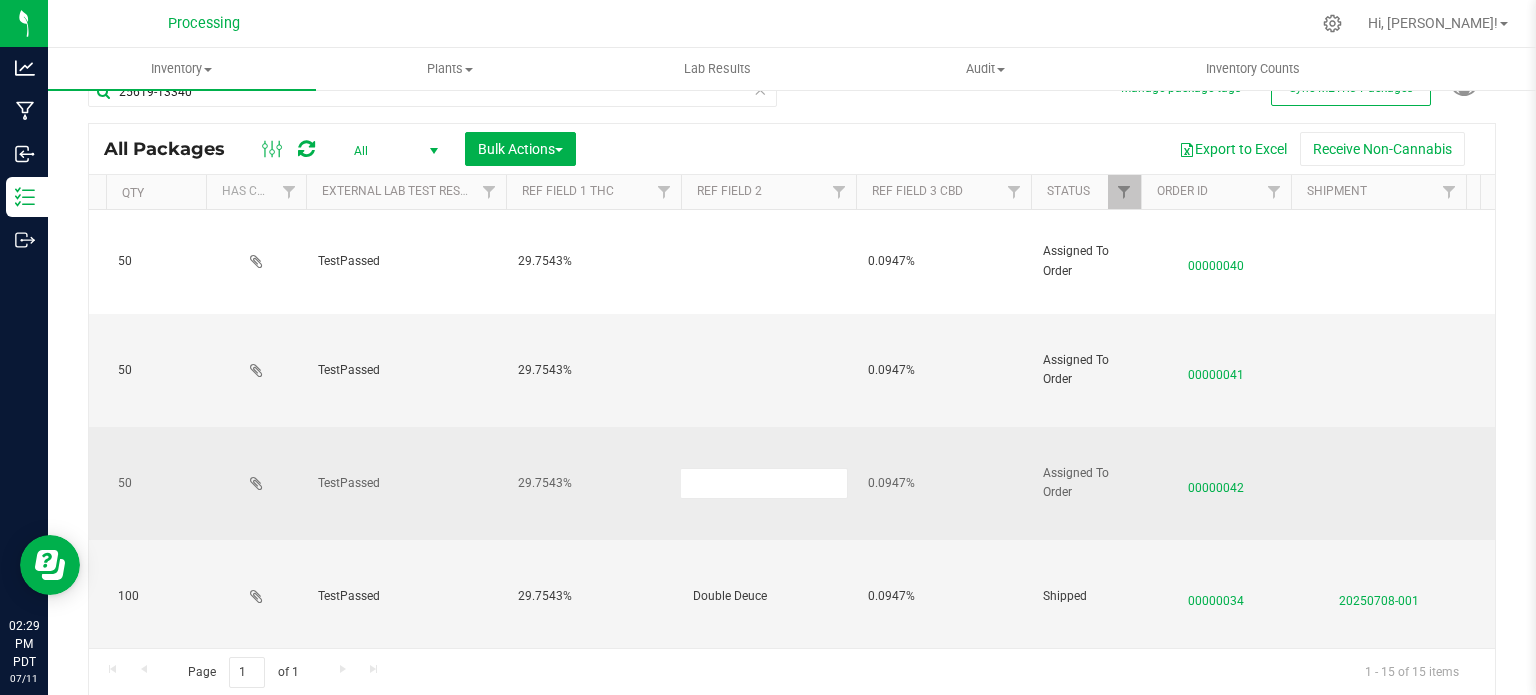 type on "Double Deuce" 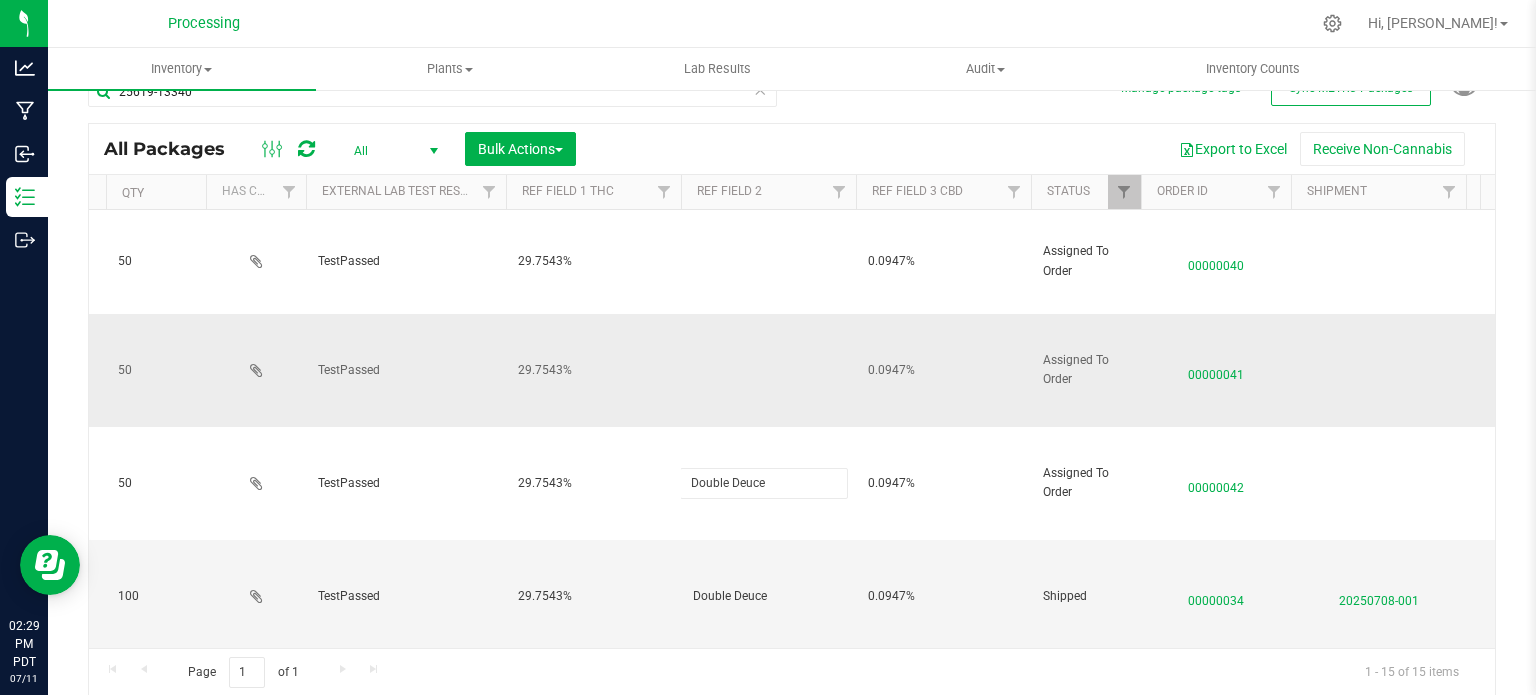 click on "All Packages
All Active Only Lab Samples Locked All External Internal
Bulk Actions
Add to manufacturing run
Add to outbound order
Combine packages
Combine packages (lot)" at bounding box center [792, 410] 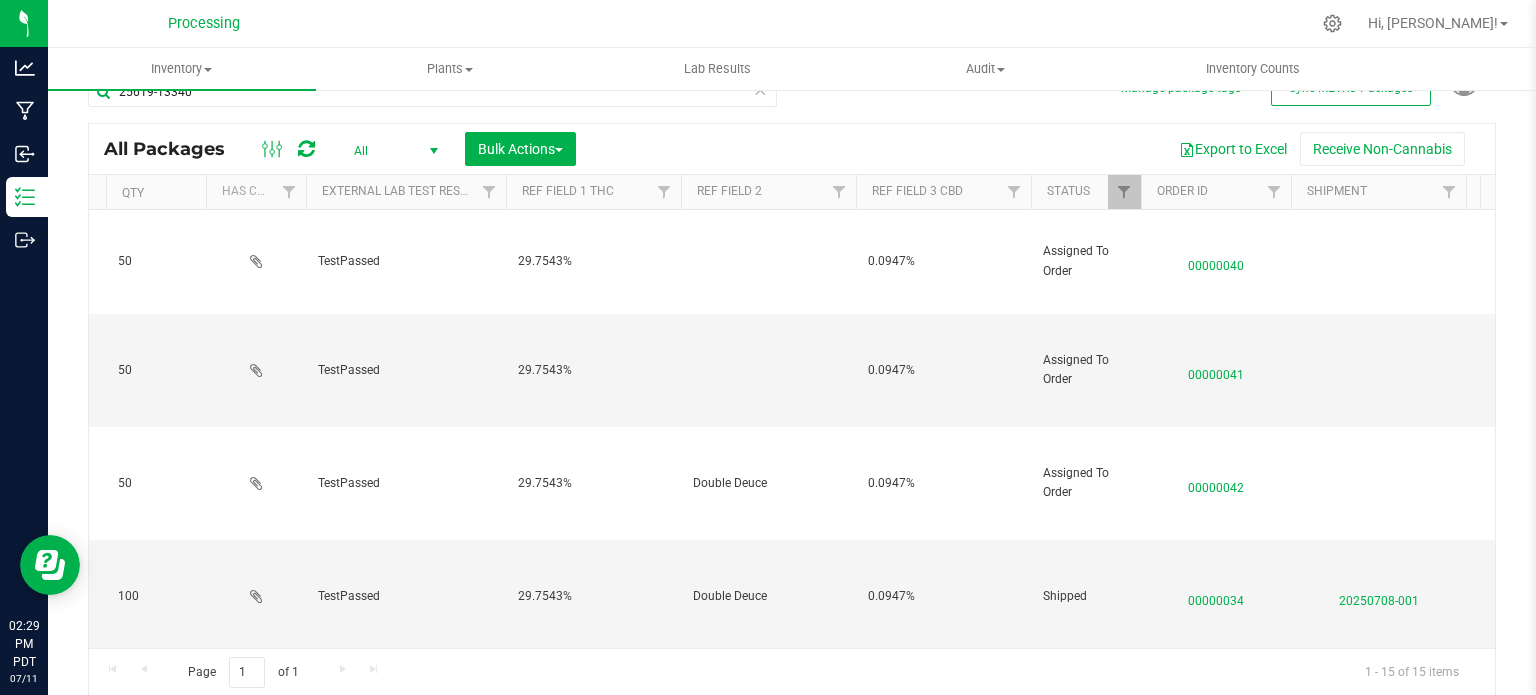 click at bounding box center (768, 370) 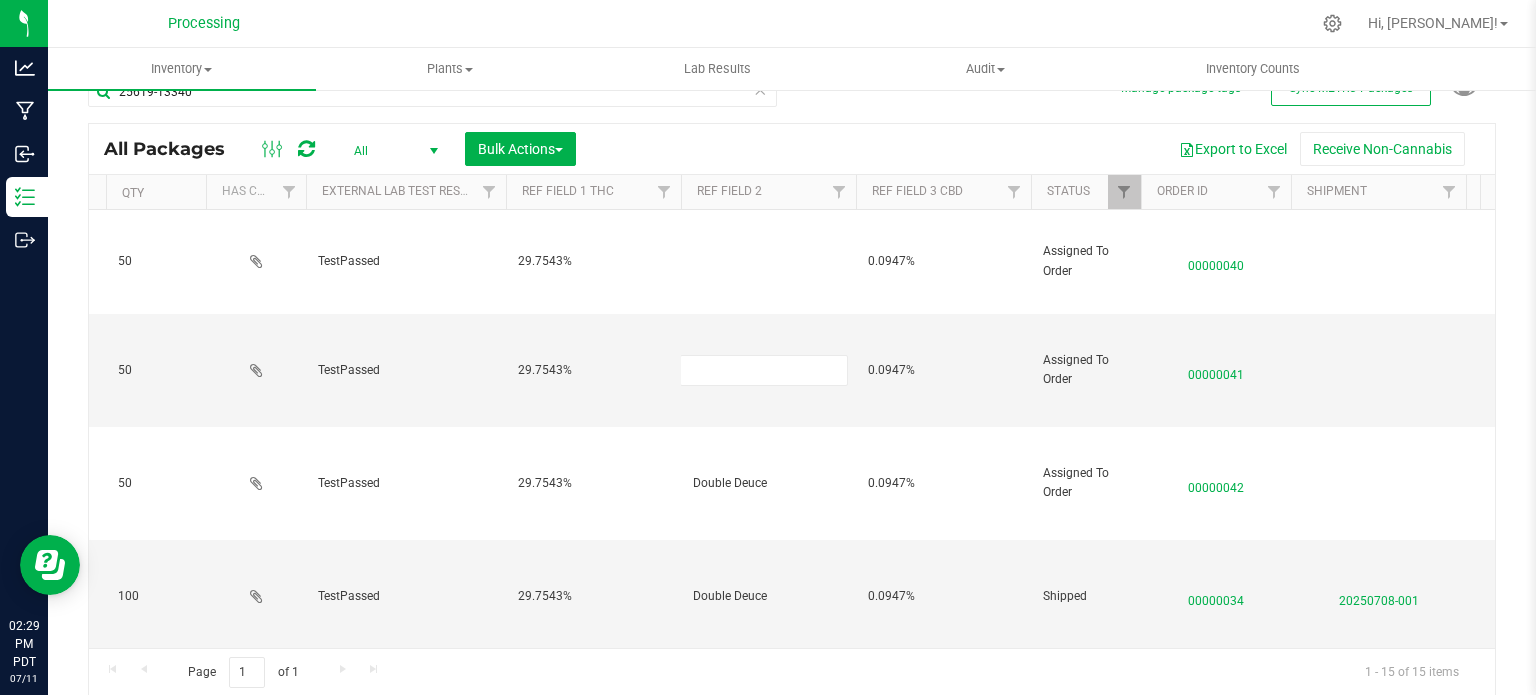 type on "Double Deuce" 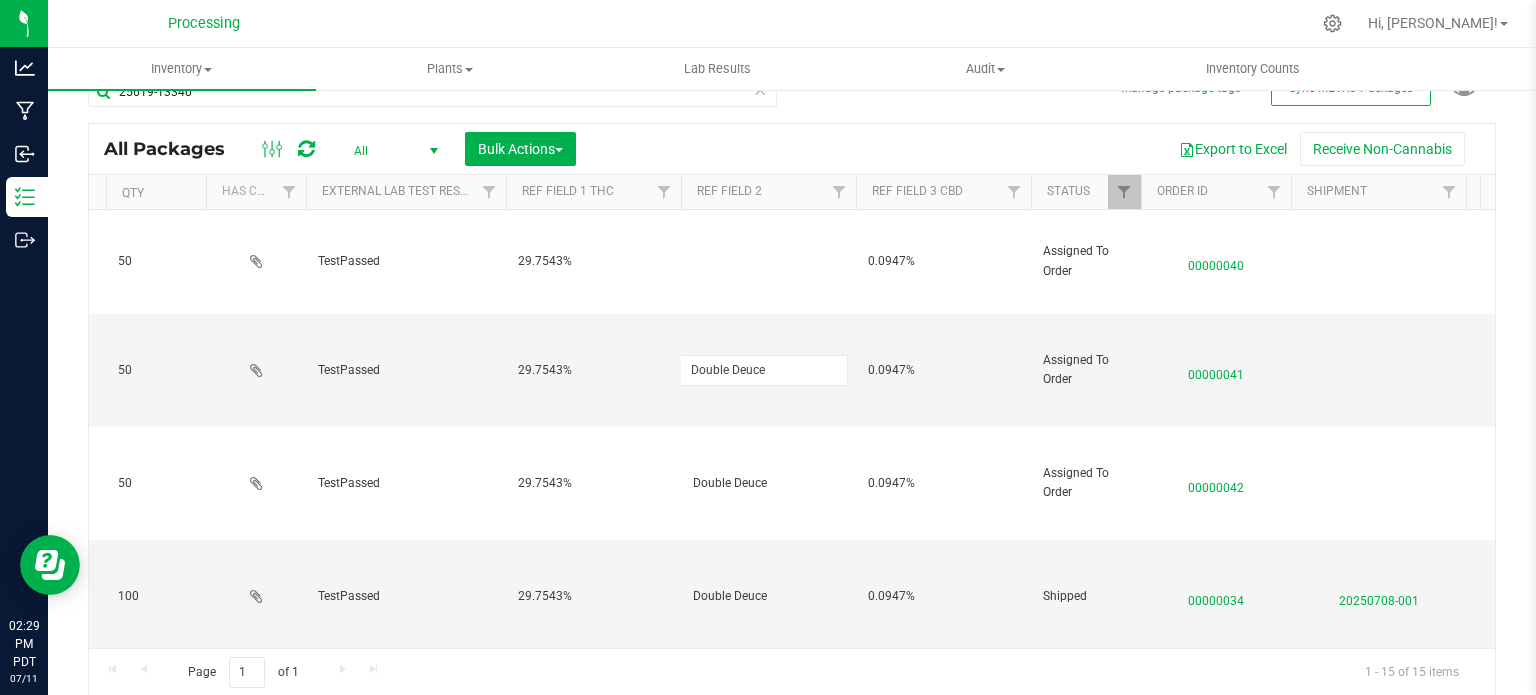 scroll, scrollTop: 748, scrollLeft: 874, axis: both 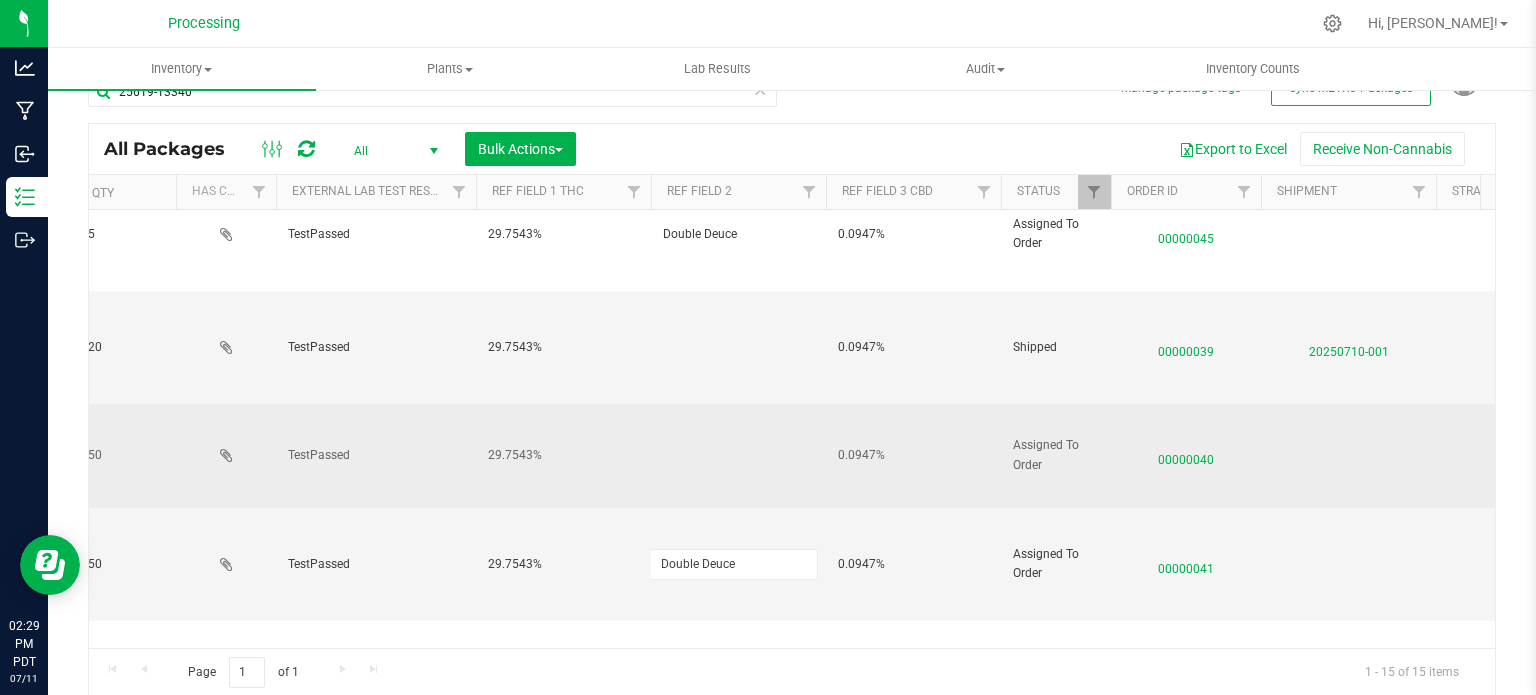 click on "All Packages
All Active Only Lab Samples Locked All External Internal
Bulk Actions
Add to manufacturing run
Add to outbound order
Combine packages
Combine packages (lot)" at bounding box center [792, 410] 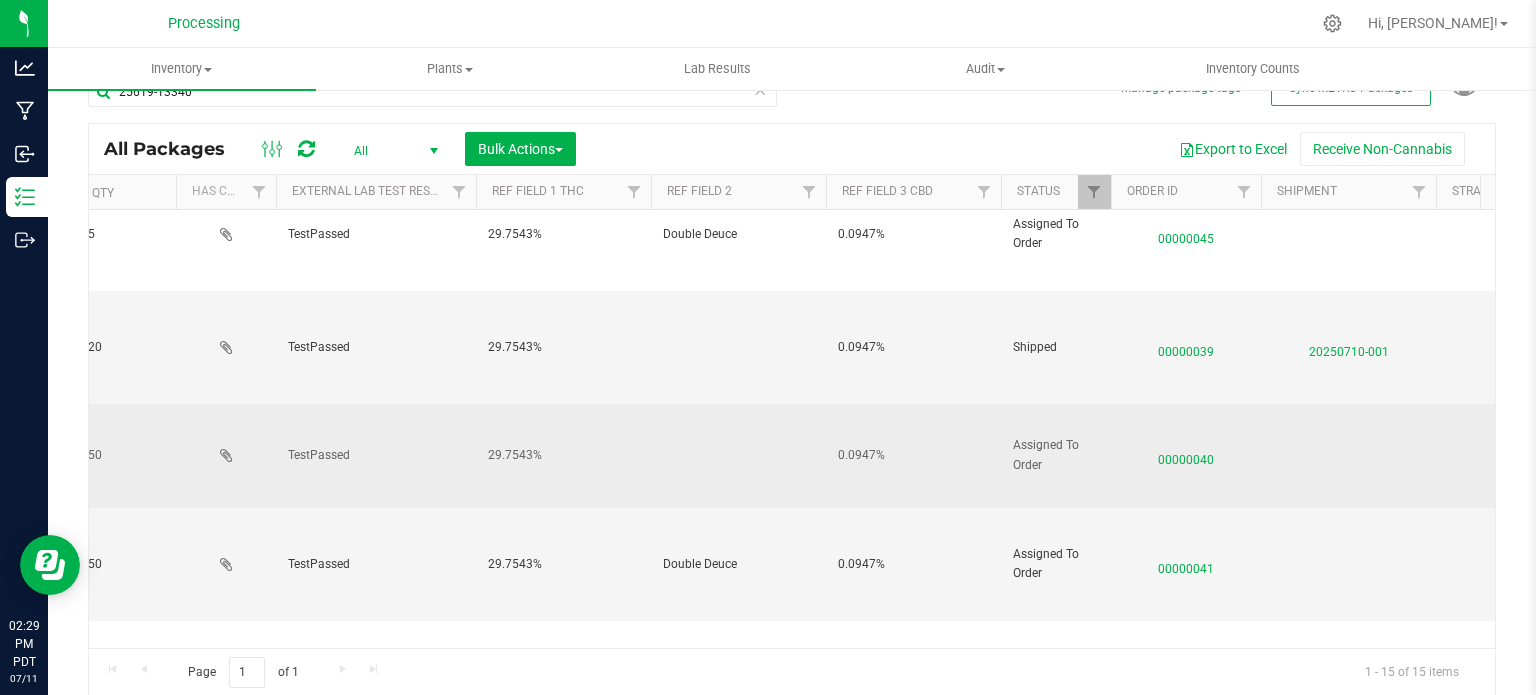 click at bounding box center (738, 456) 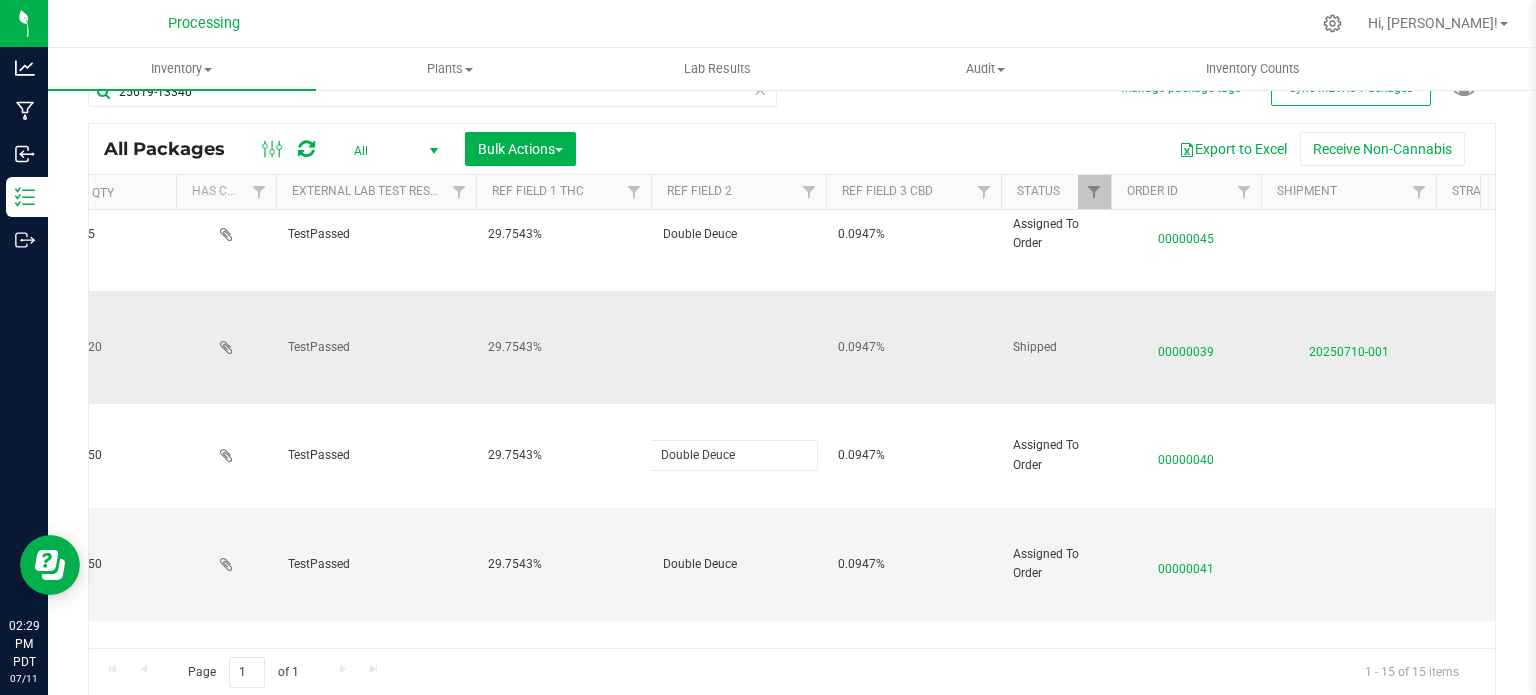 type on "Double Deuce" 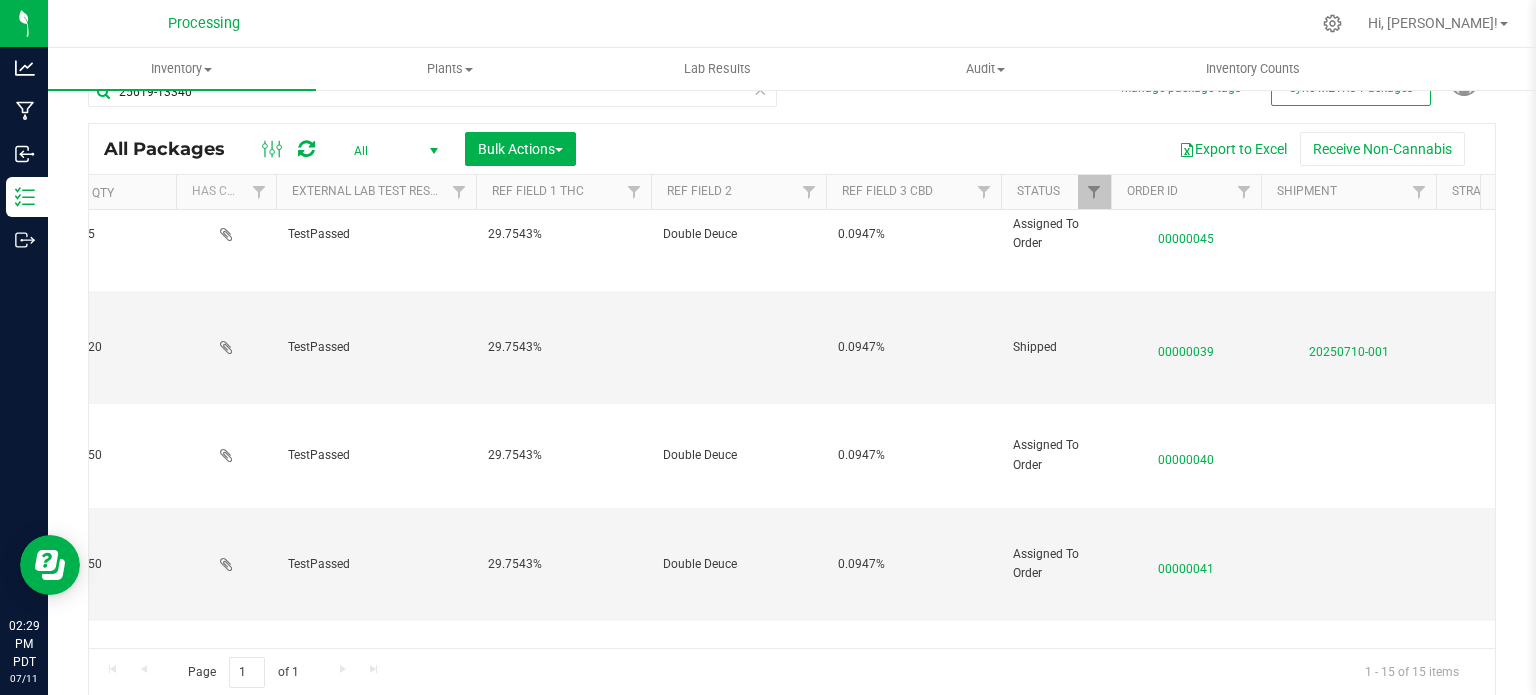 click at bounding box center [738, 347] 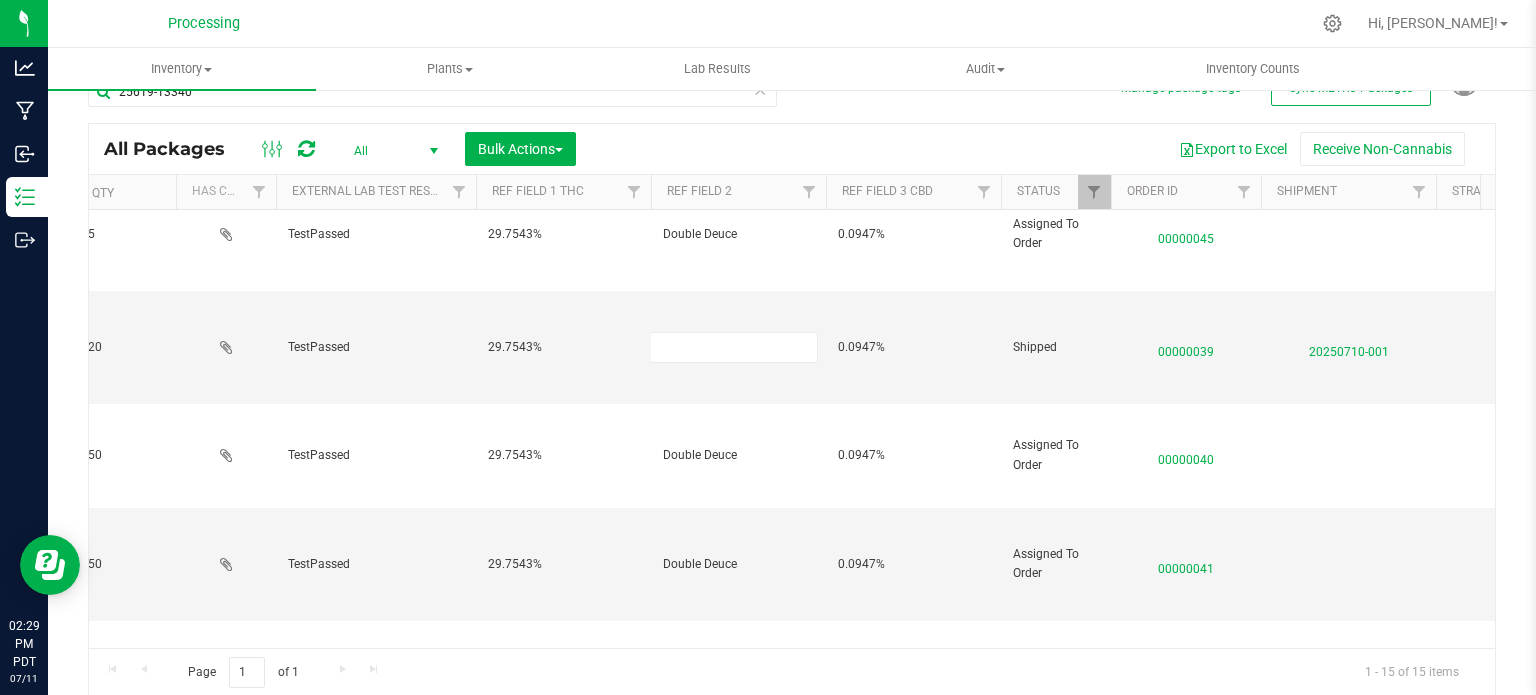 type on "Double Deuce" 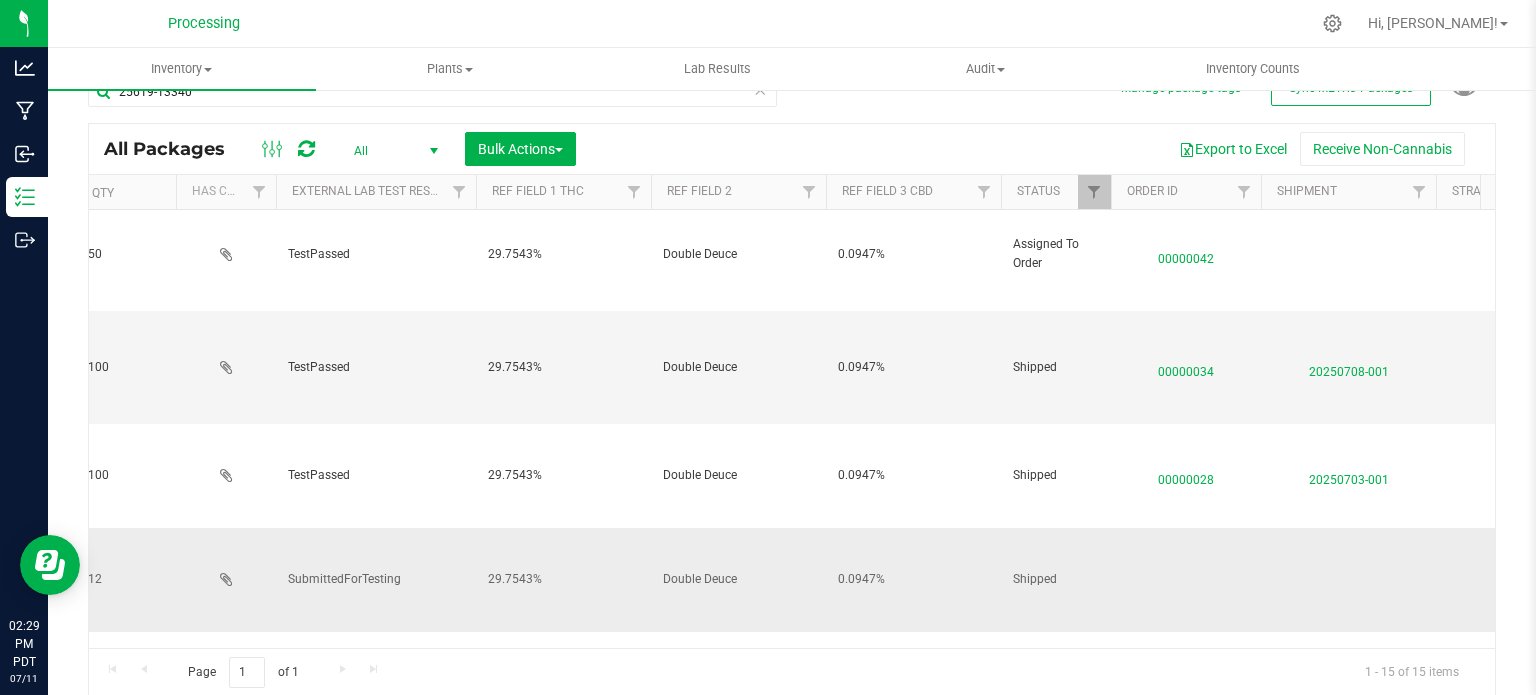 scroll, scrollTop: 1133, scrollLeft: 322, axis: both 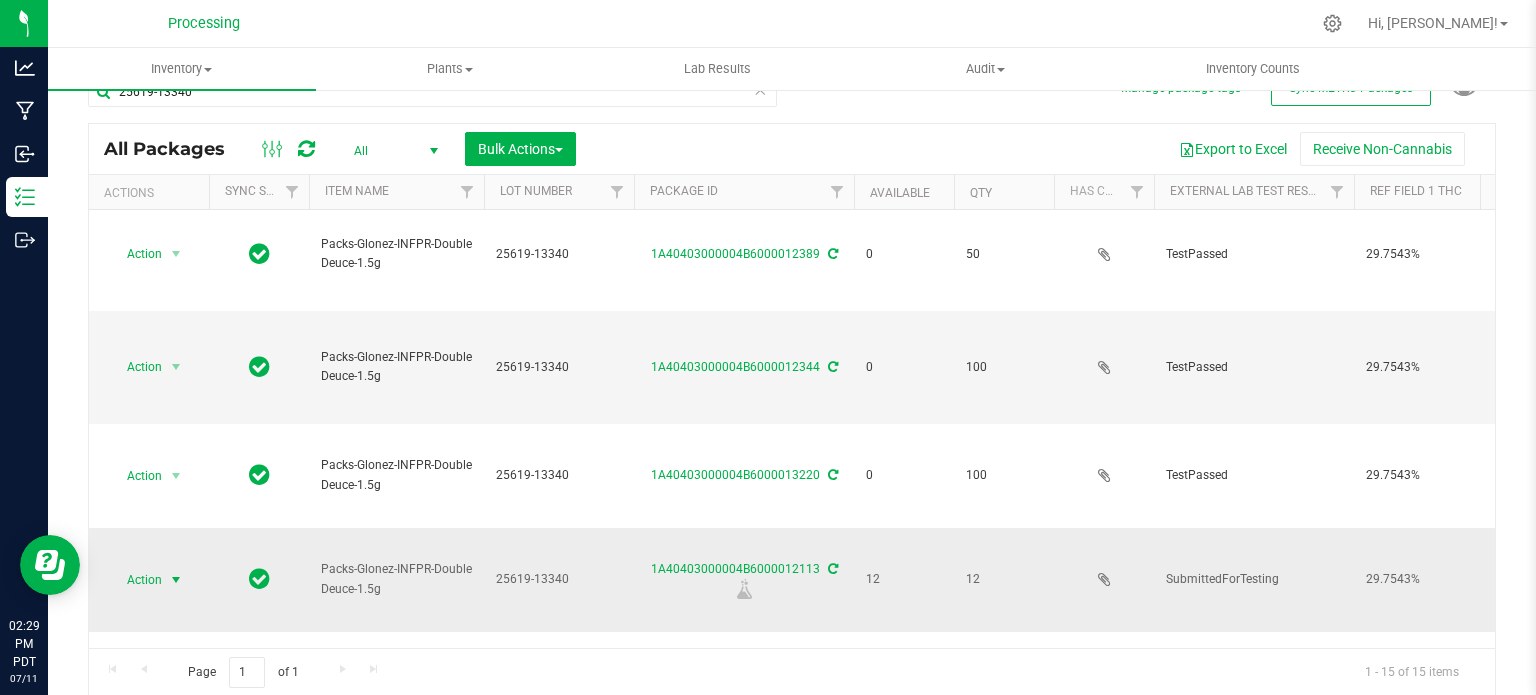 click on "All Packages
All Active Only Lab Samples Locked All External Internal
Bulk Actions
Add to manufacturing run
Add to outbound order
Combine packages
Combine packages (lot)" at bounding box center [792, 410] 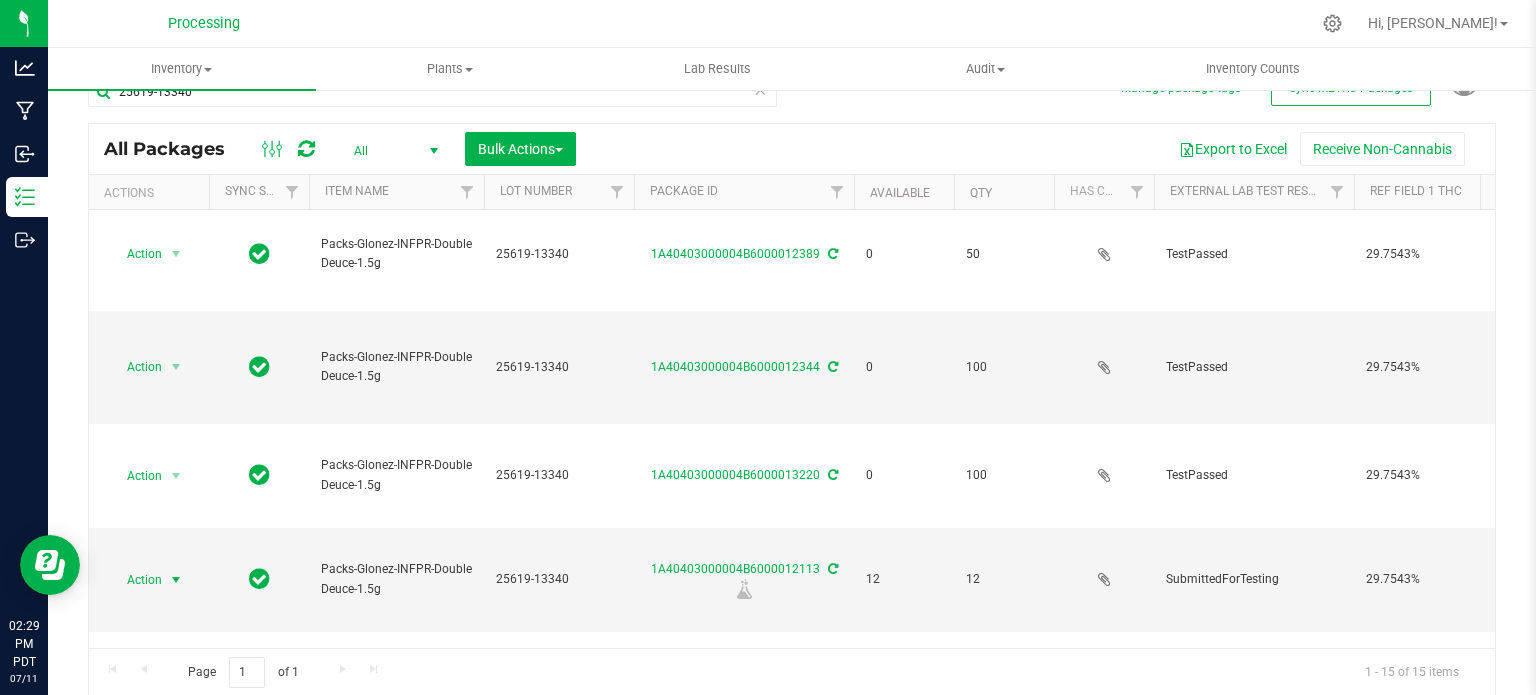 click on "Action" at bounding box center (136, 580) 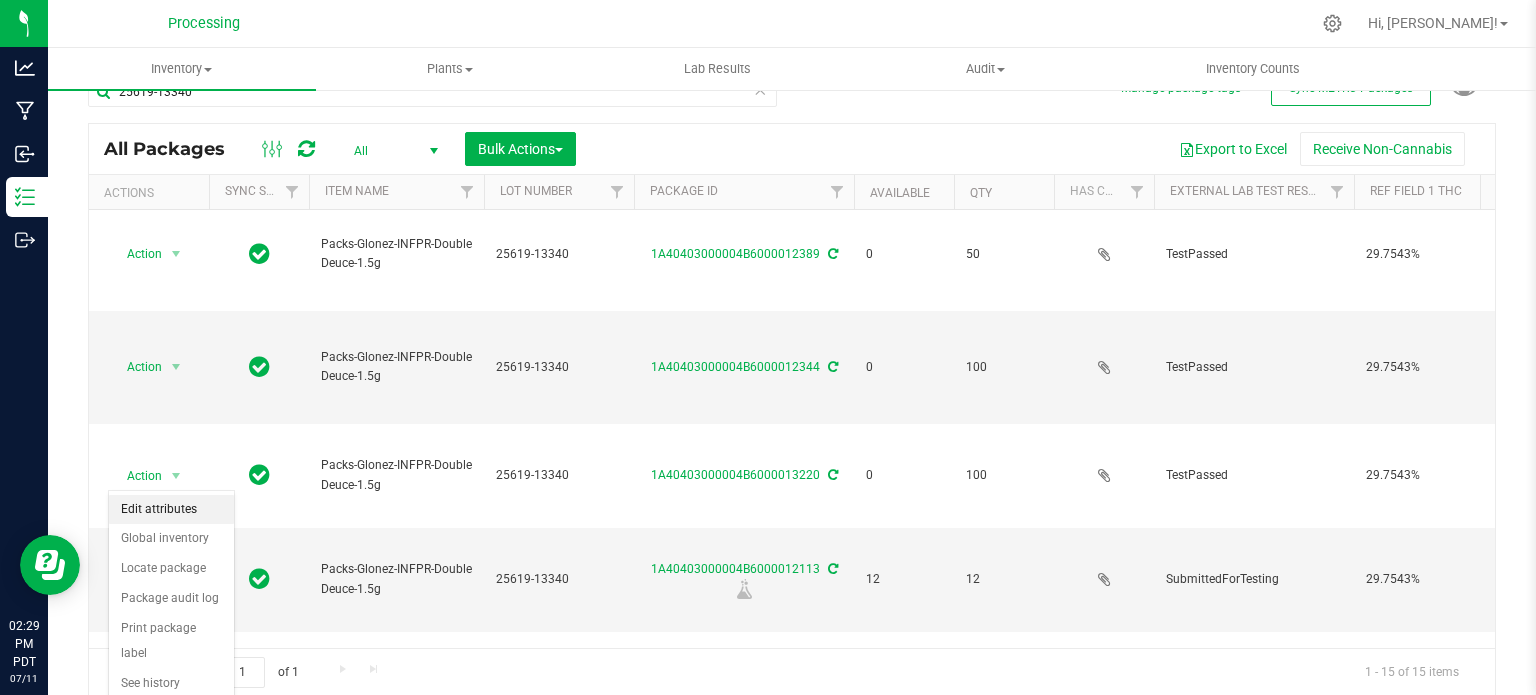 click on "Edit attributes" at bounding box center [171, 510] 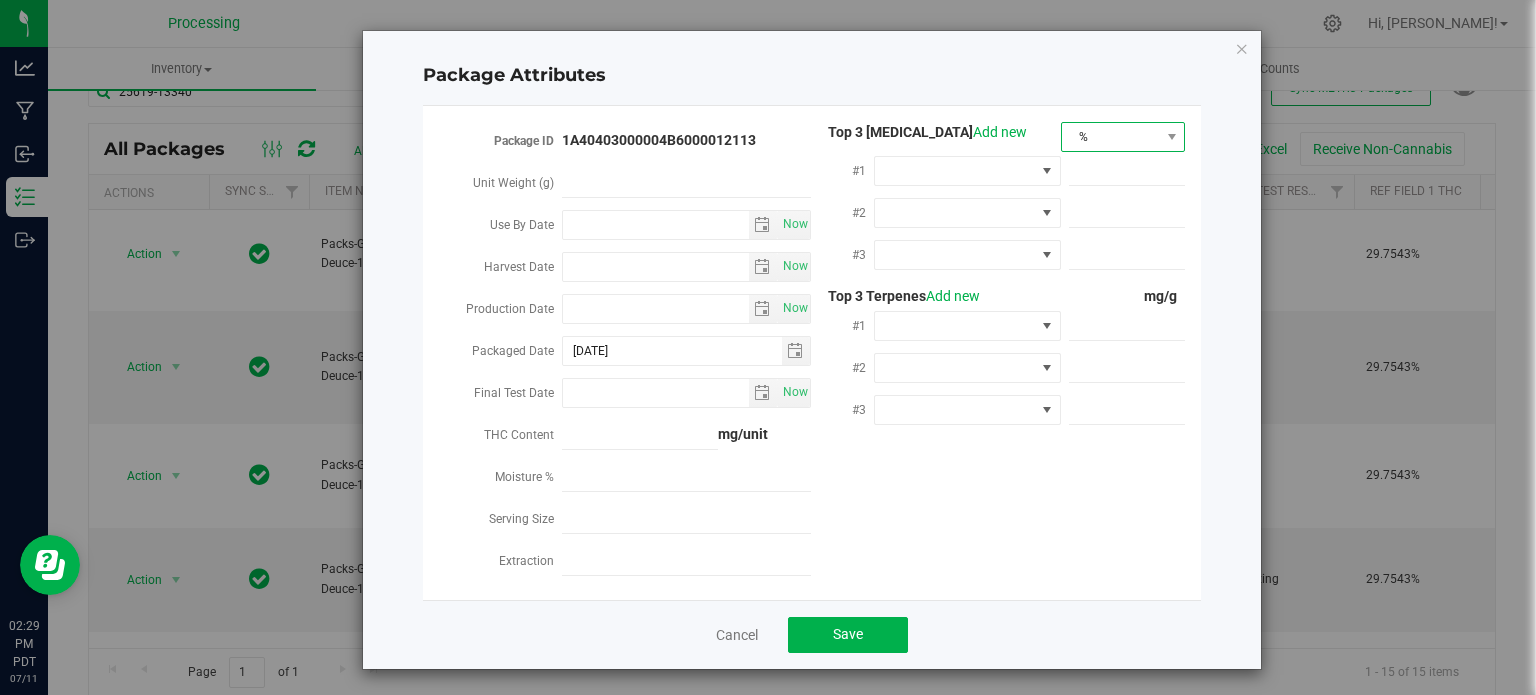 click on "%" at bounding box center [1111, 137] 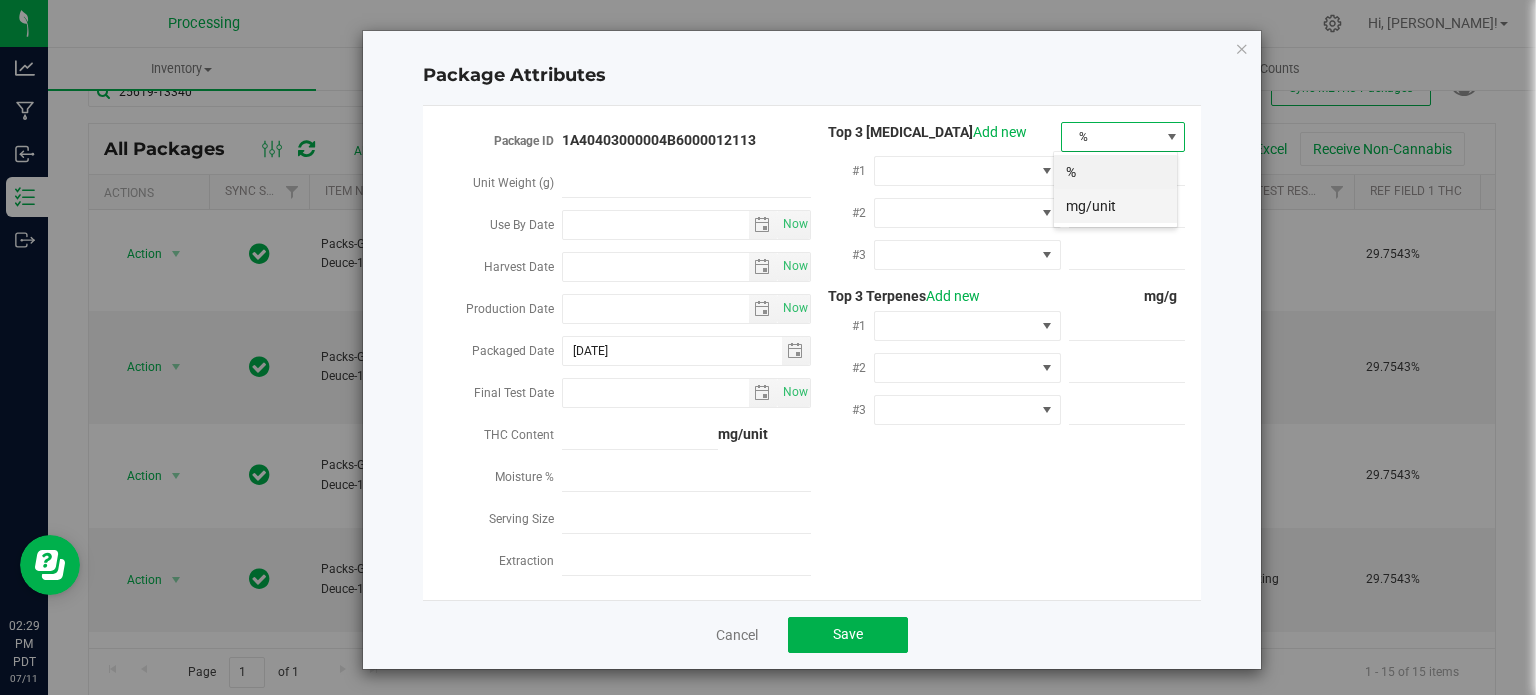 click on "mg/unit" at bounding box center [1115, 206] 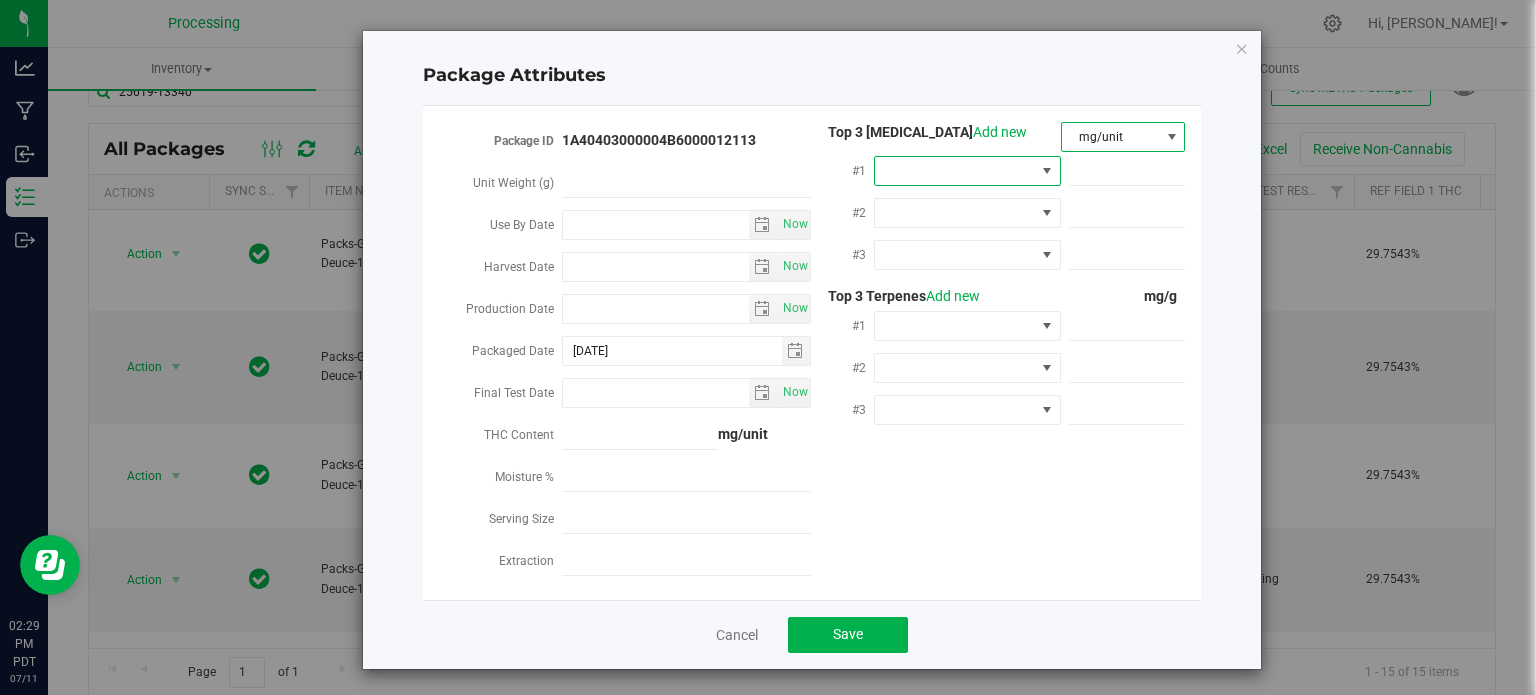click at bounding box center (1047, 171) 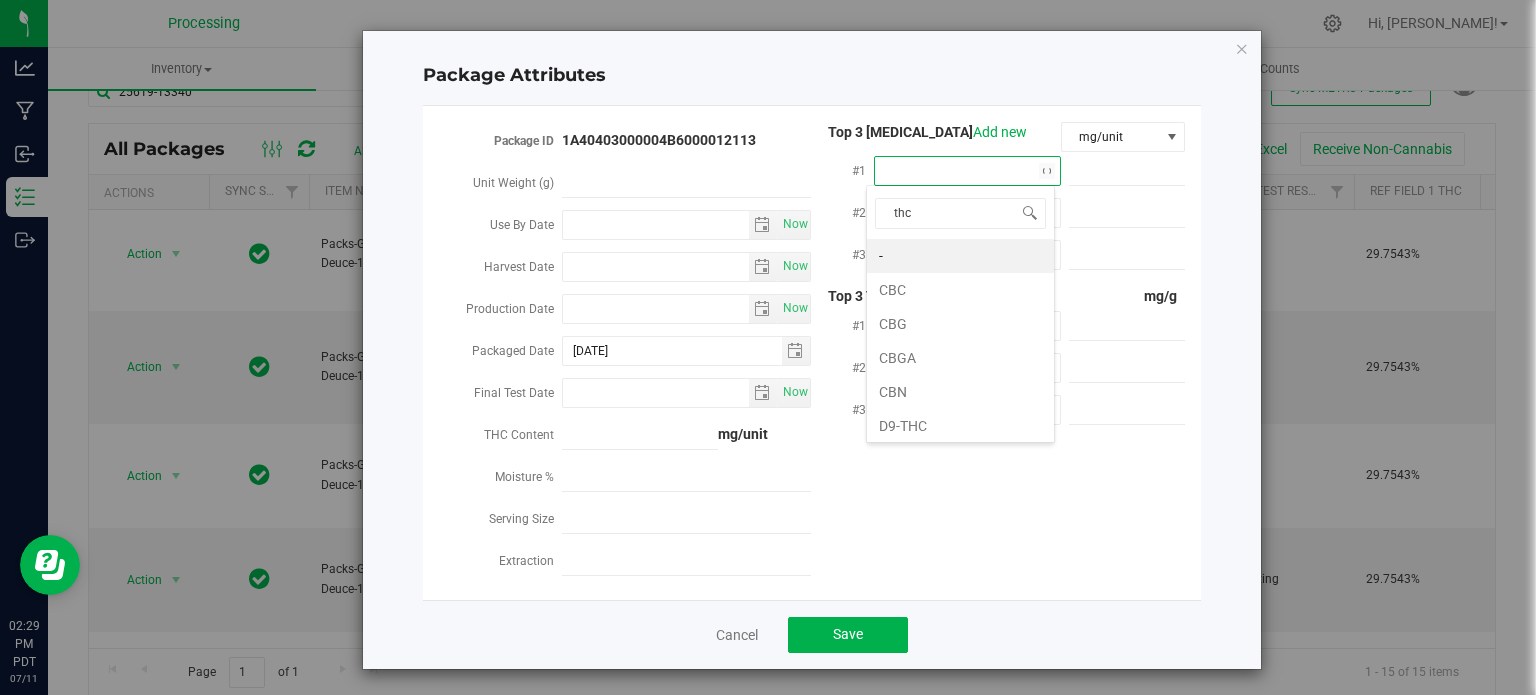 type on "thca" 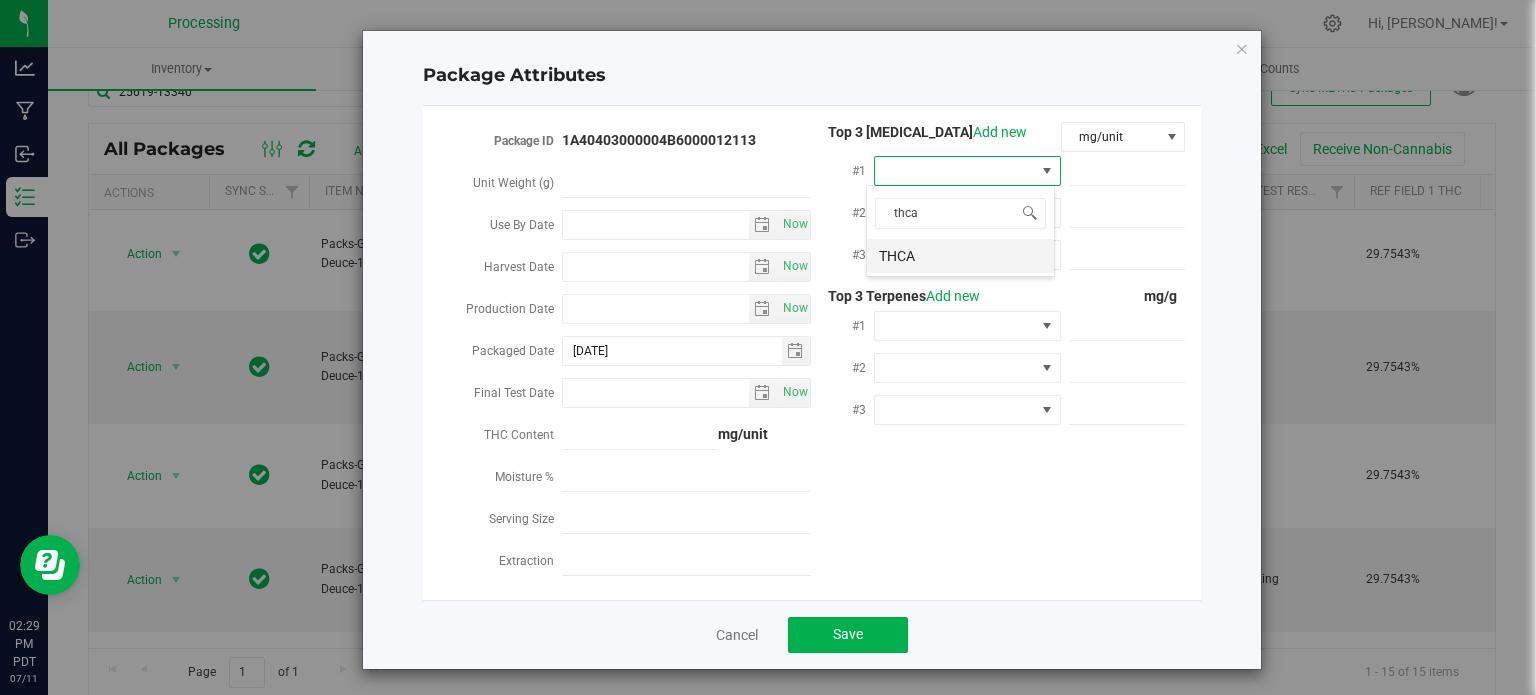 click on "THCA" at bounding box center [960, 256] 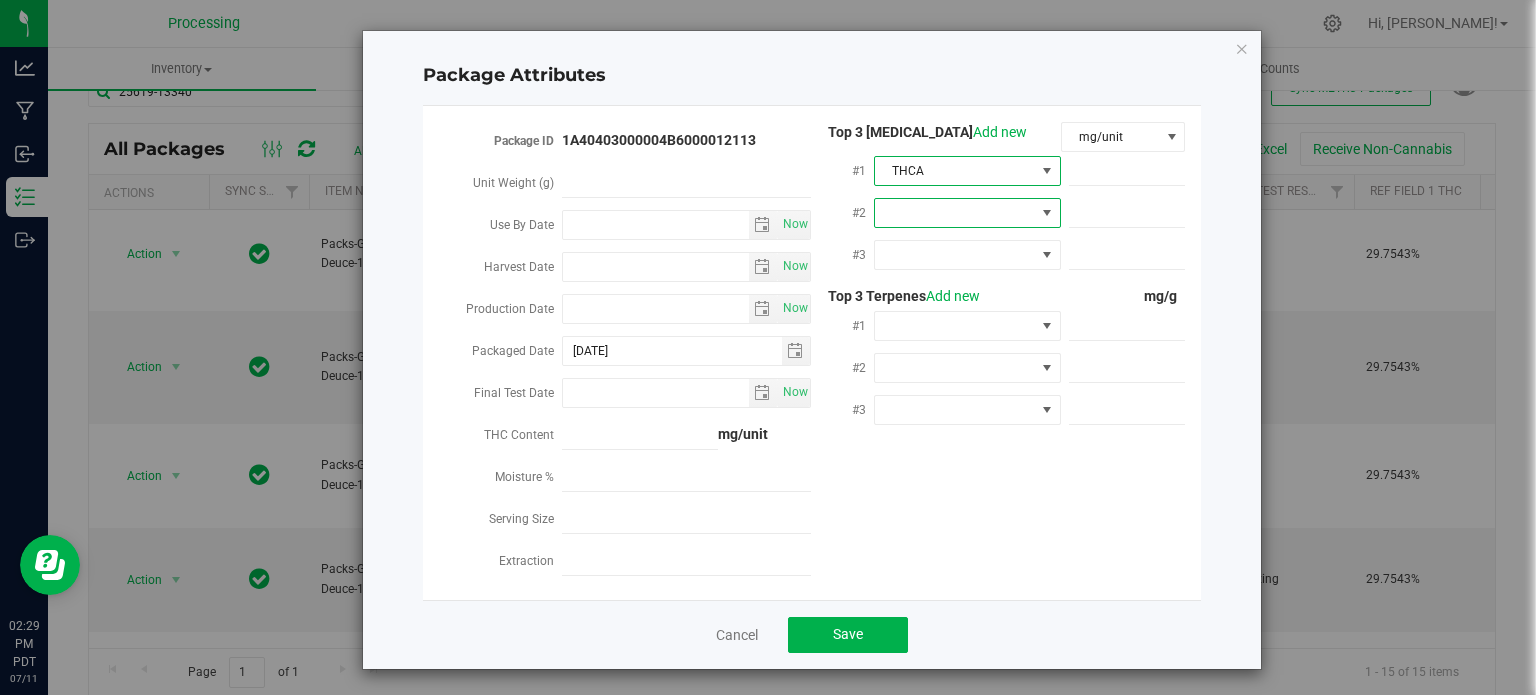 click at bounding box center (1047, 213) 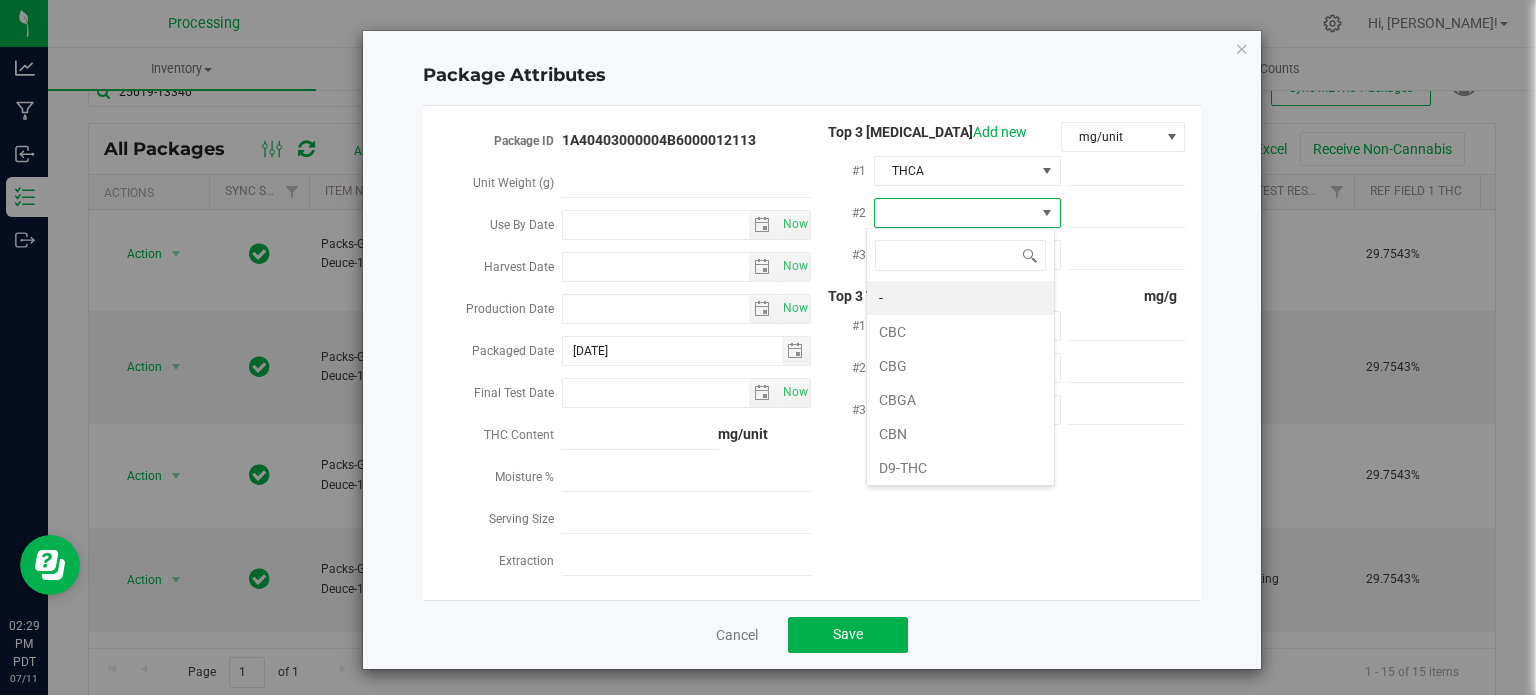 type on "9" 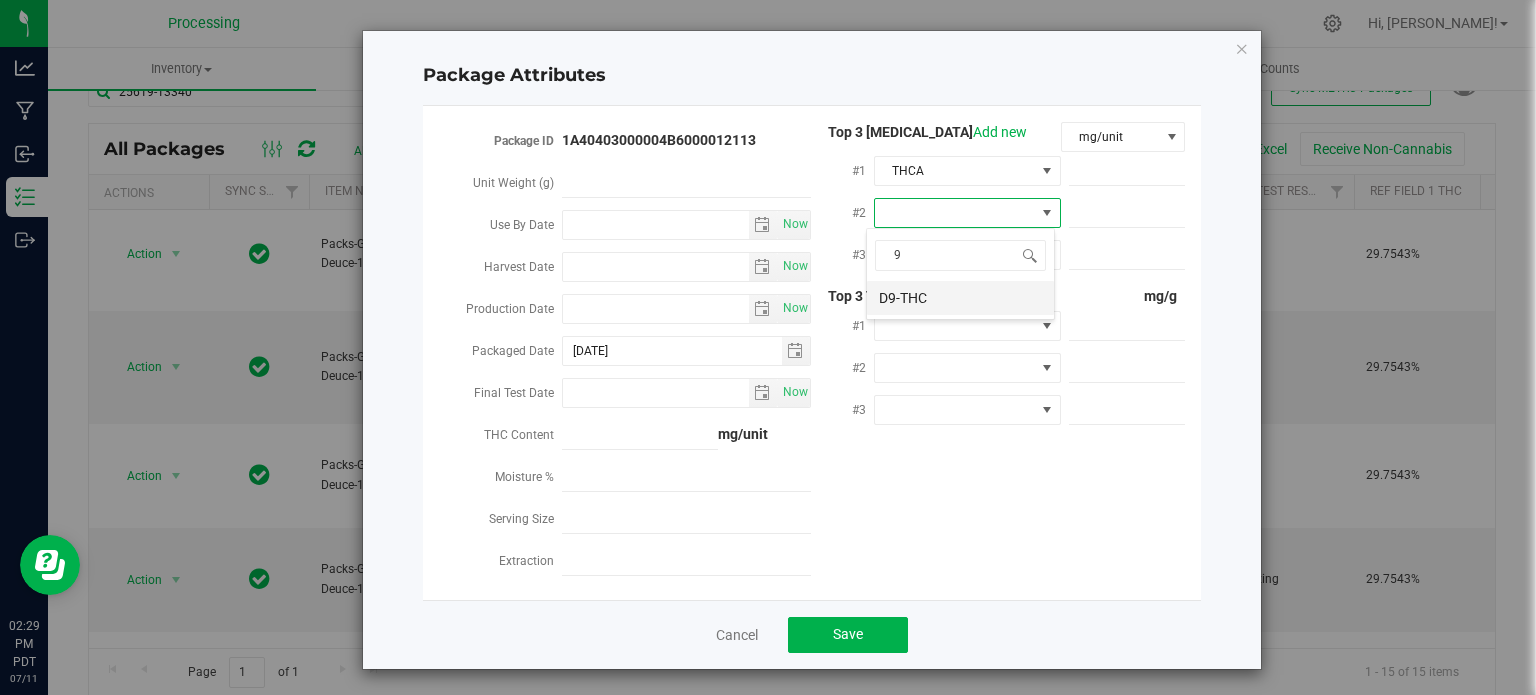 click on "D9-THC" at bounding box center (960, 298) 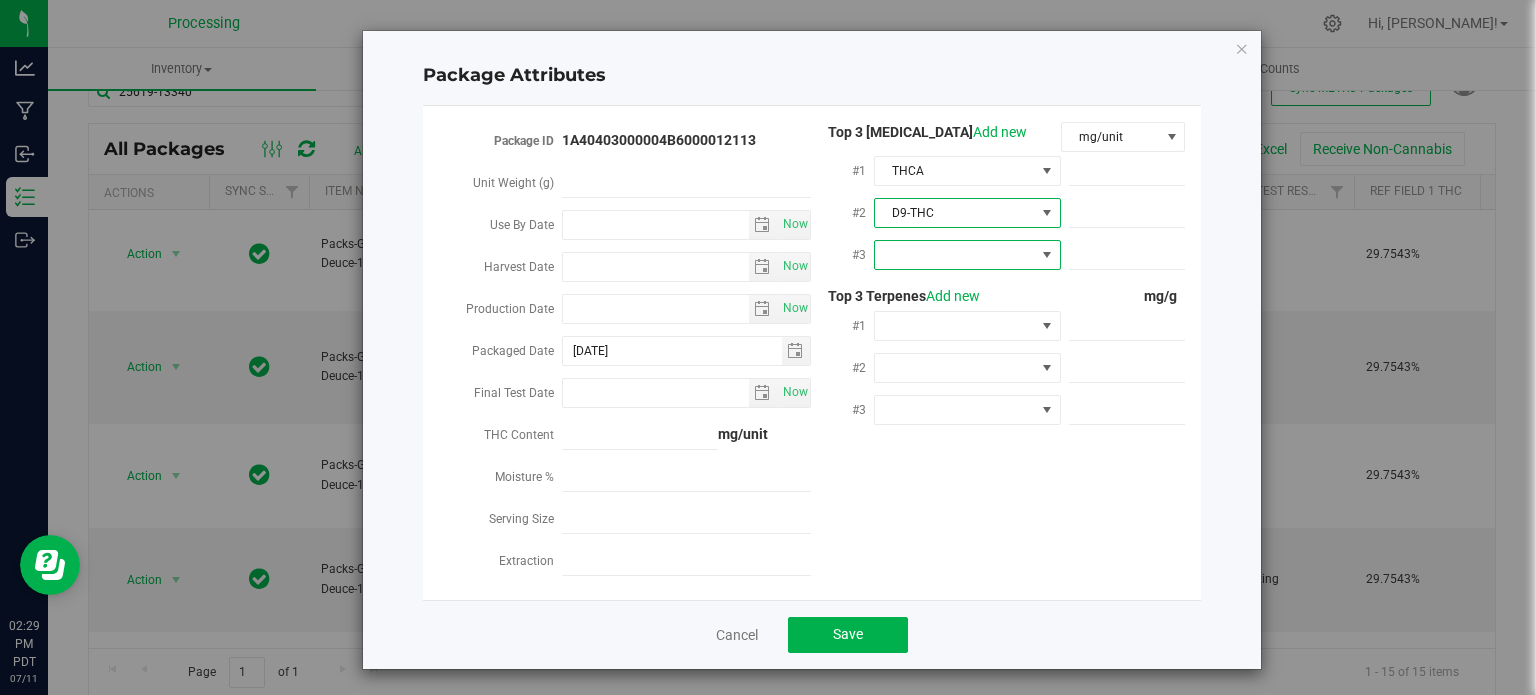 click at bounding box center [1047, 255] 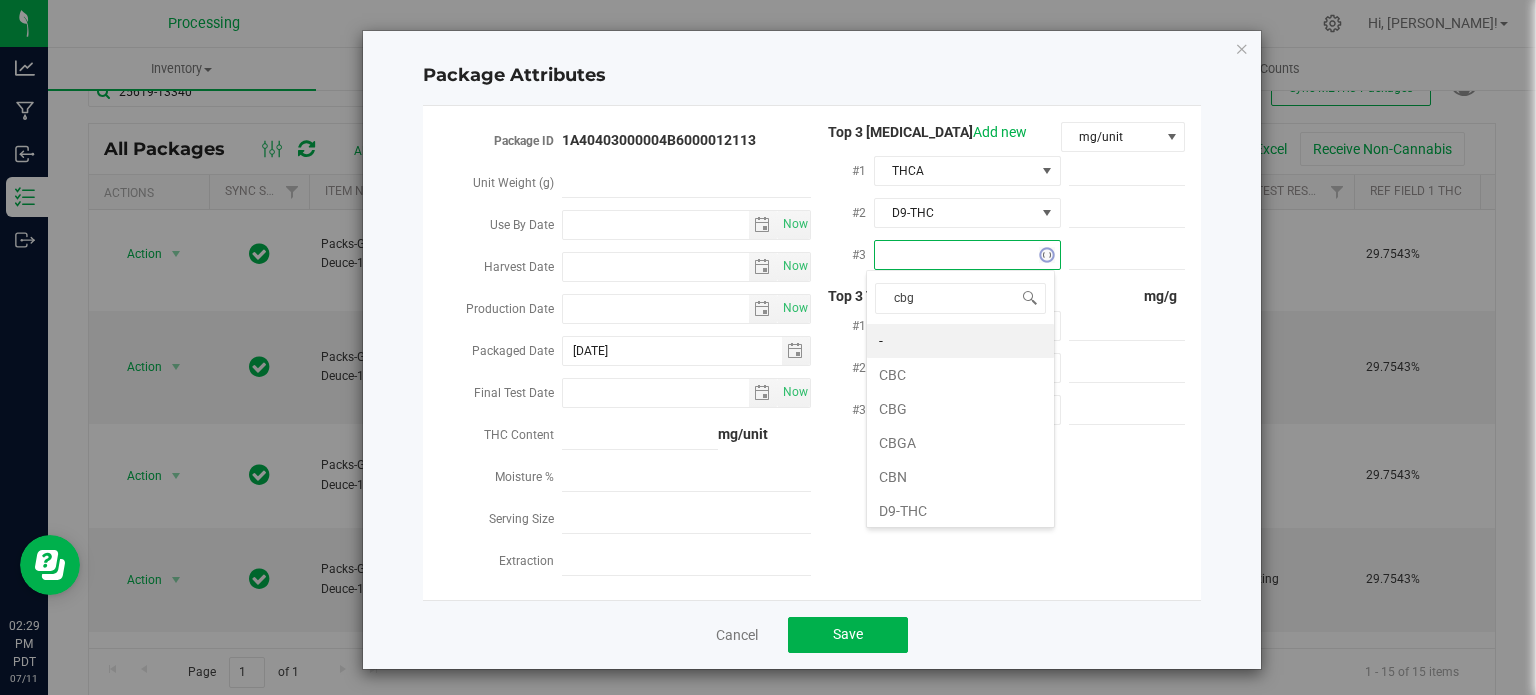 type on "cbga" 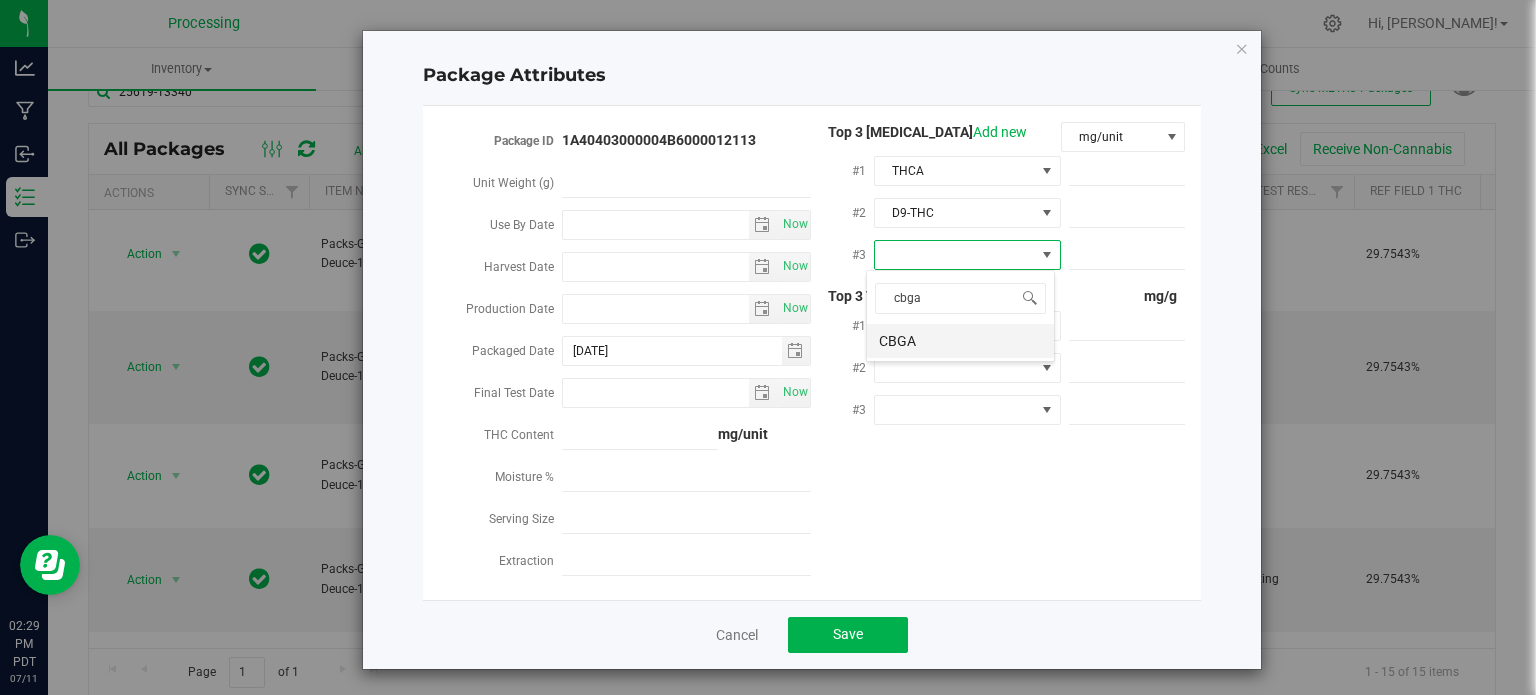 click on "CBGA" at bounding box center (960, 341) 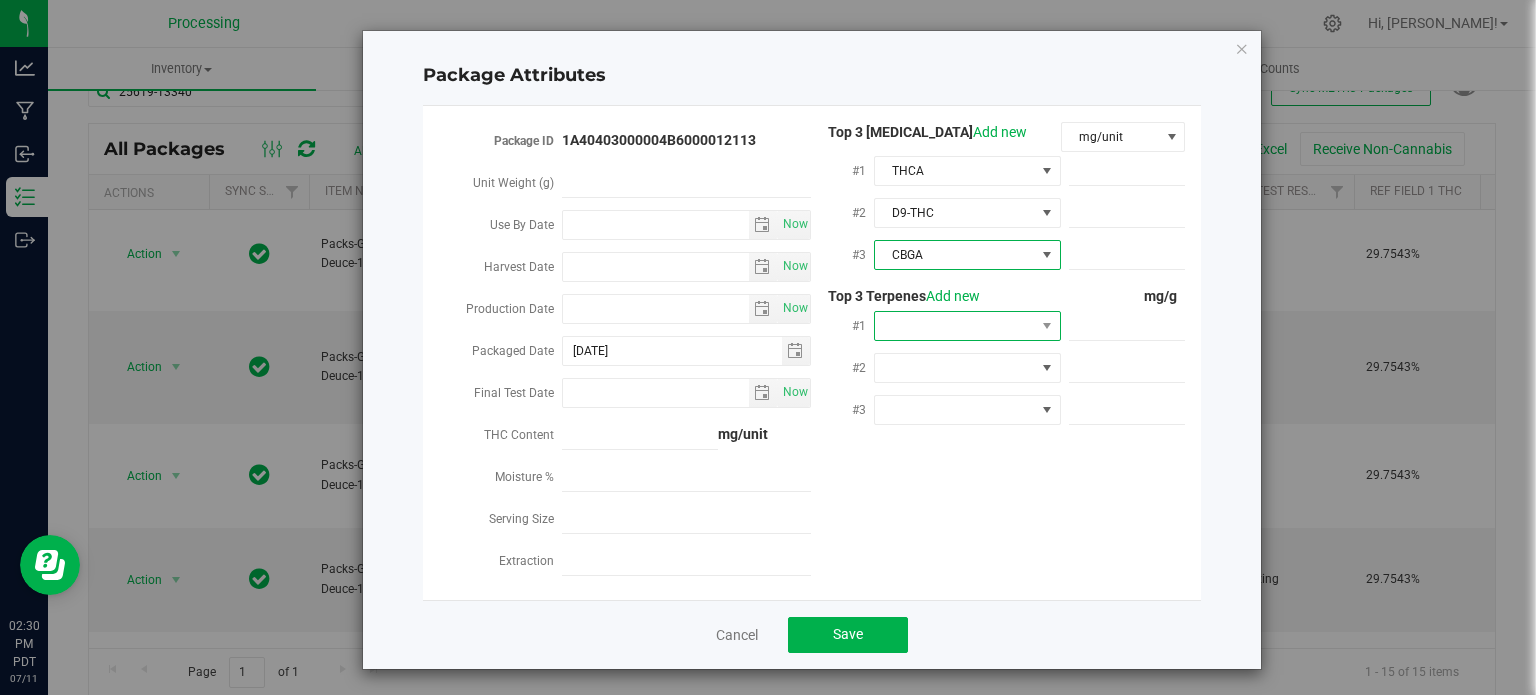 click at bounding box center (1047, 326) 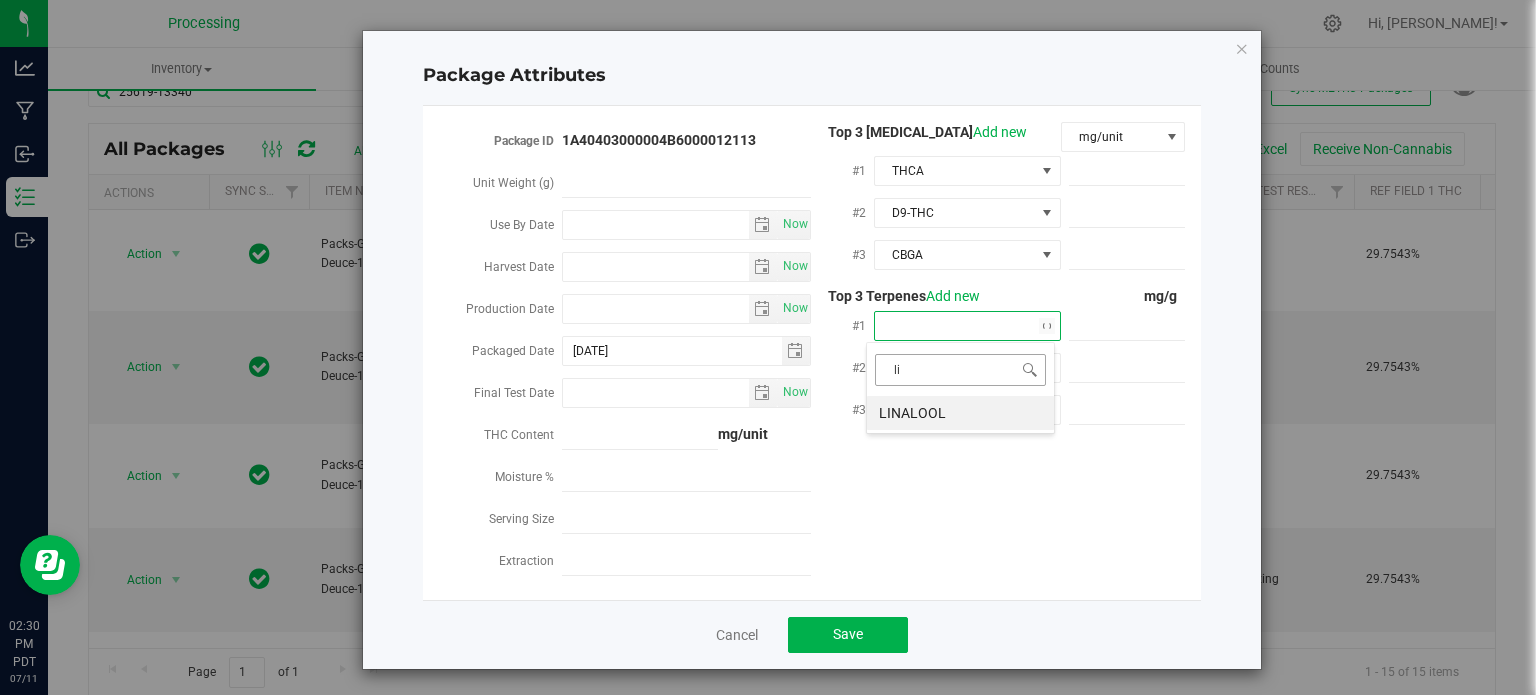 type on "l" 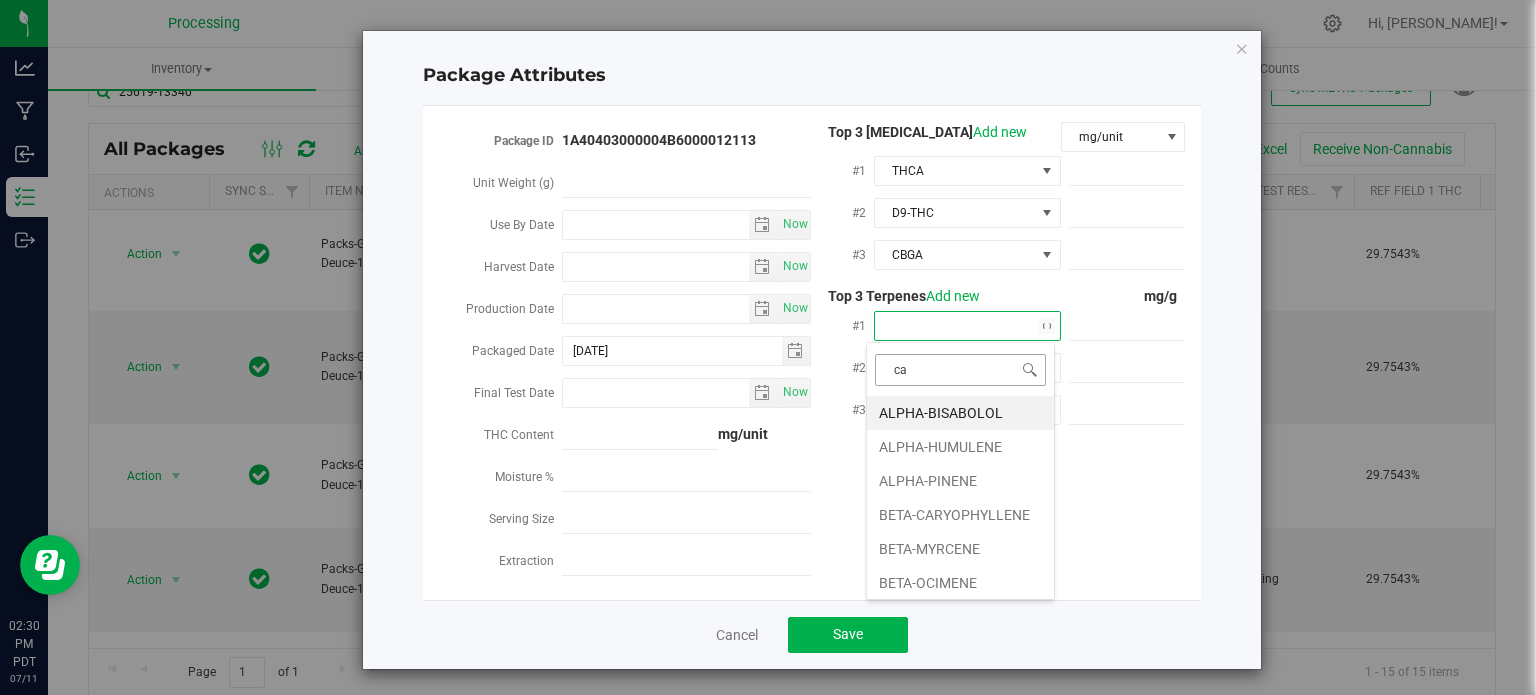 type on "car" 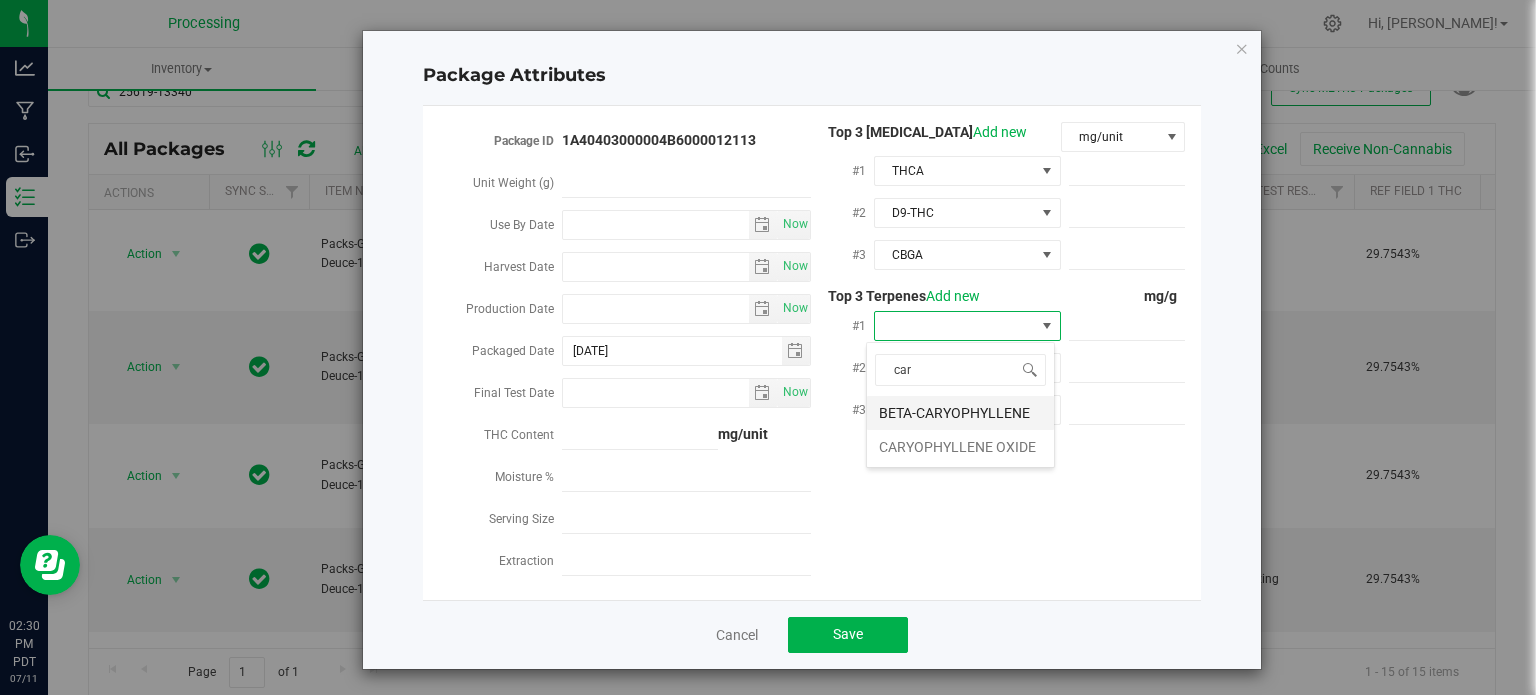 click on "BETA-CARYOPHYLLENE" at bounding box center [960, 413] 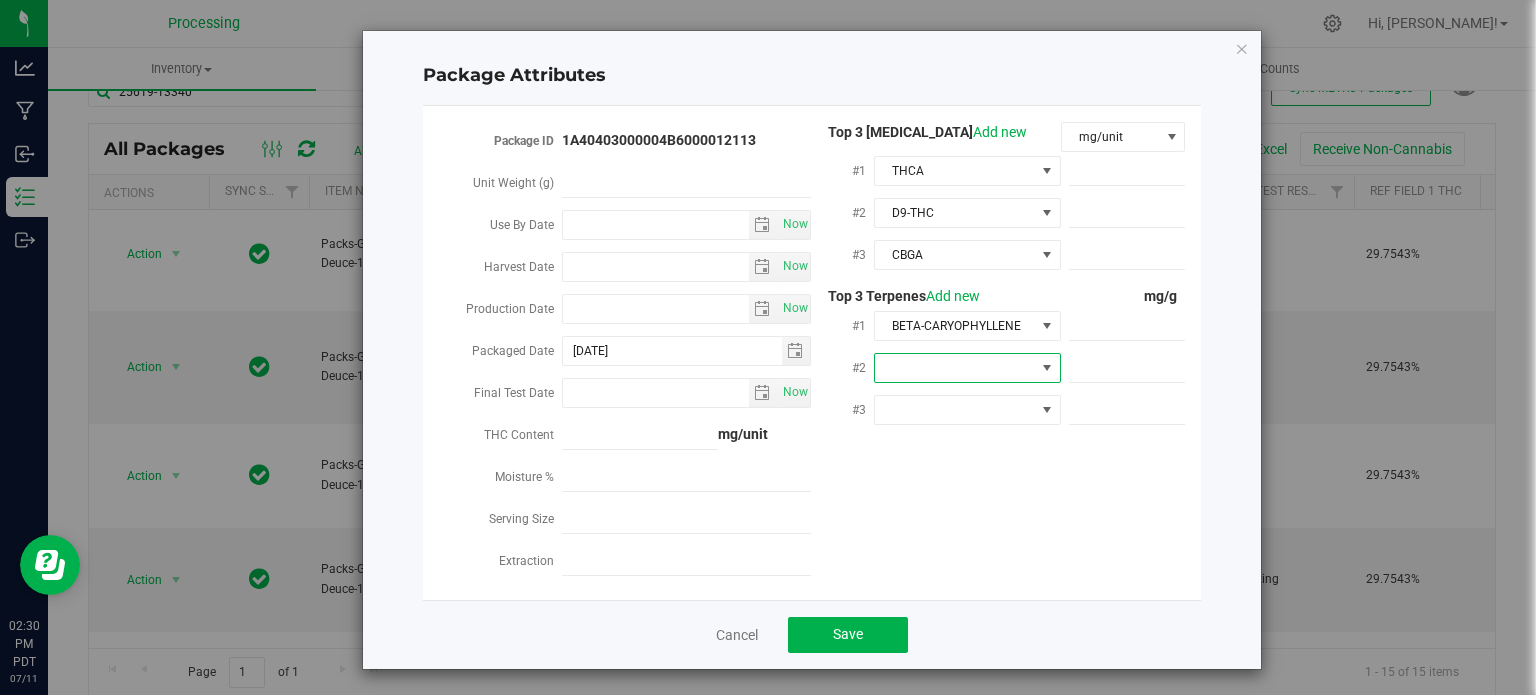 click at bounding box center (955, 368) 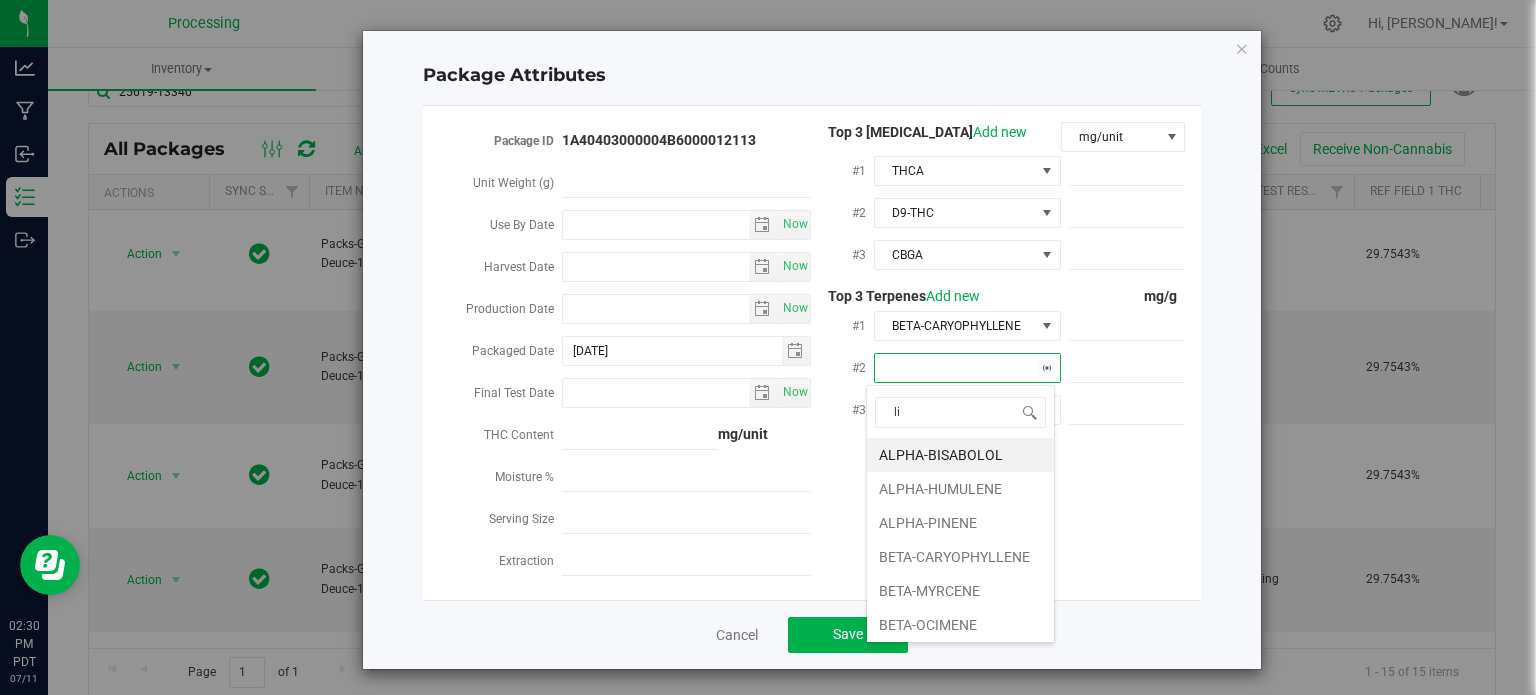 type on "lin" 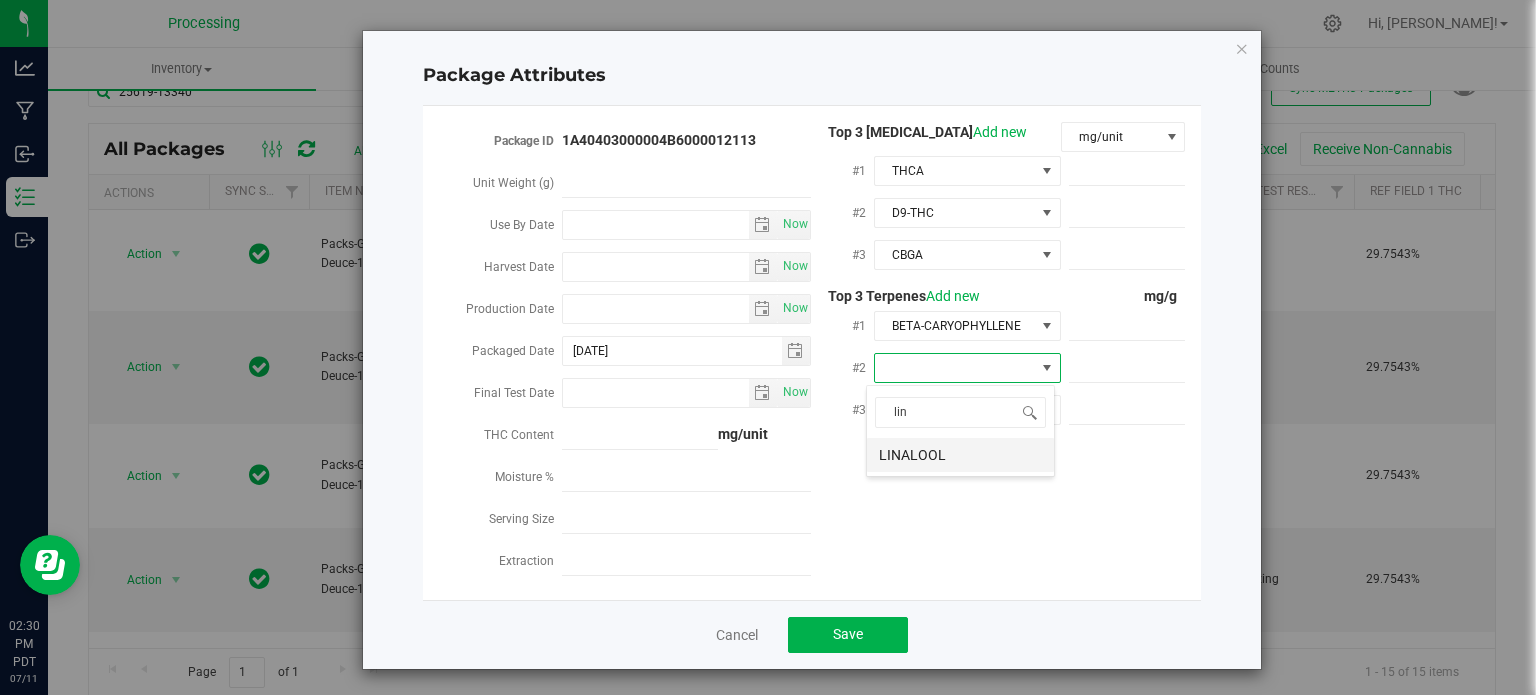 click on "LINALOOL" at bounding box center (960, 455) 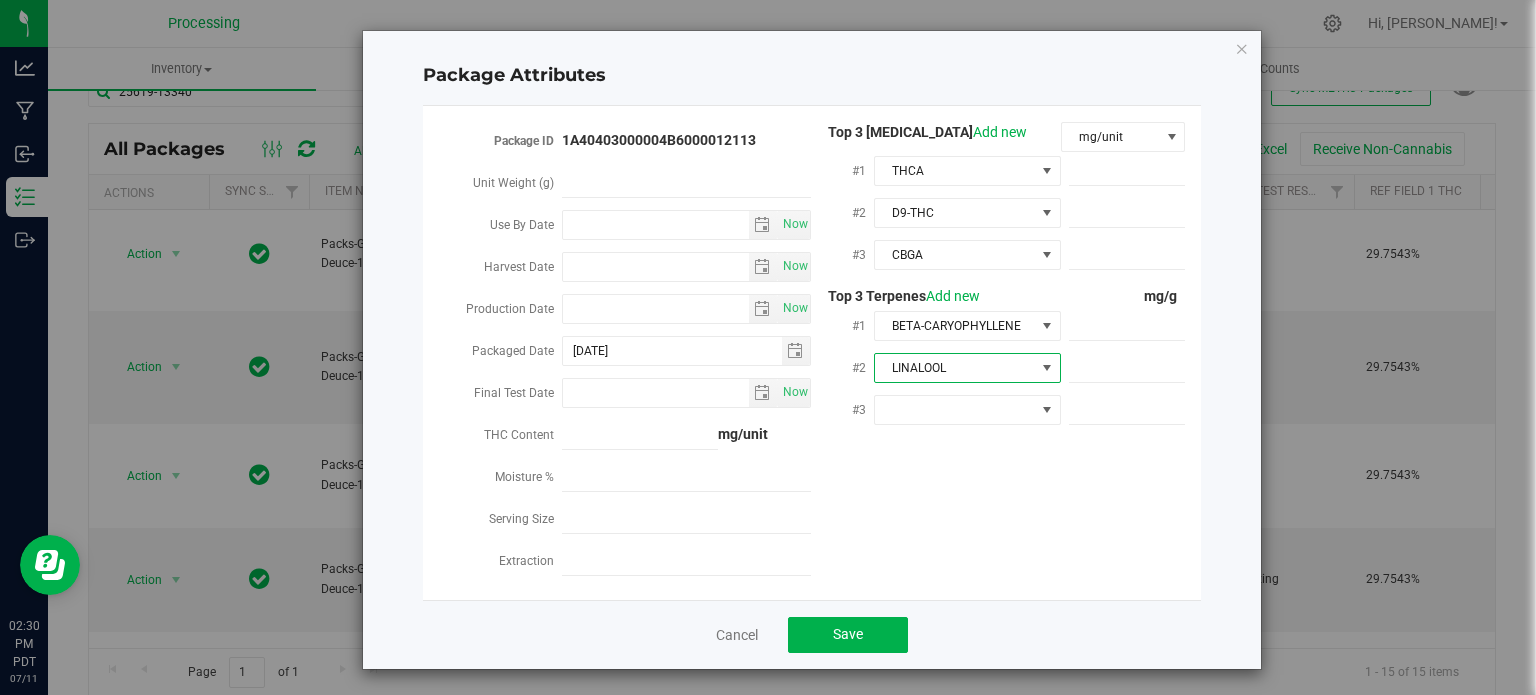 click at bounding box center [967, 409] 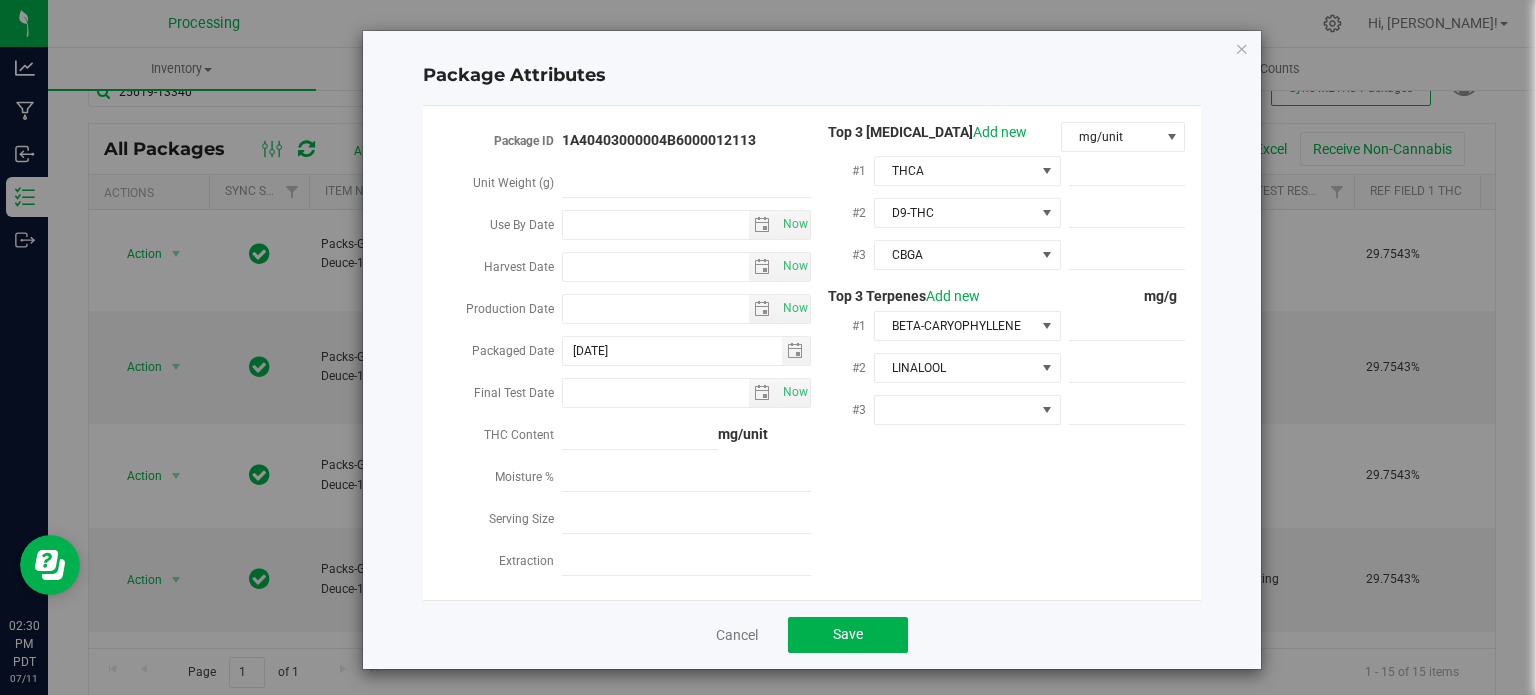 click at bounding box center [967, 409] 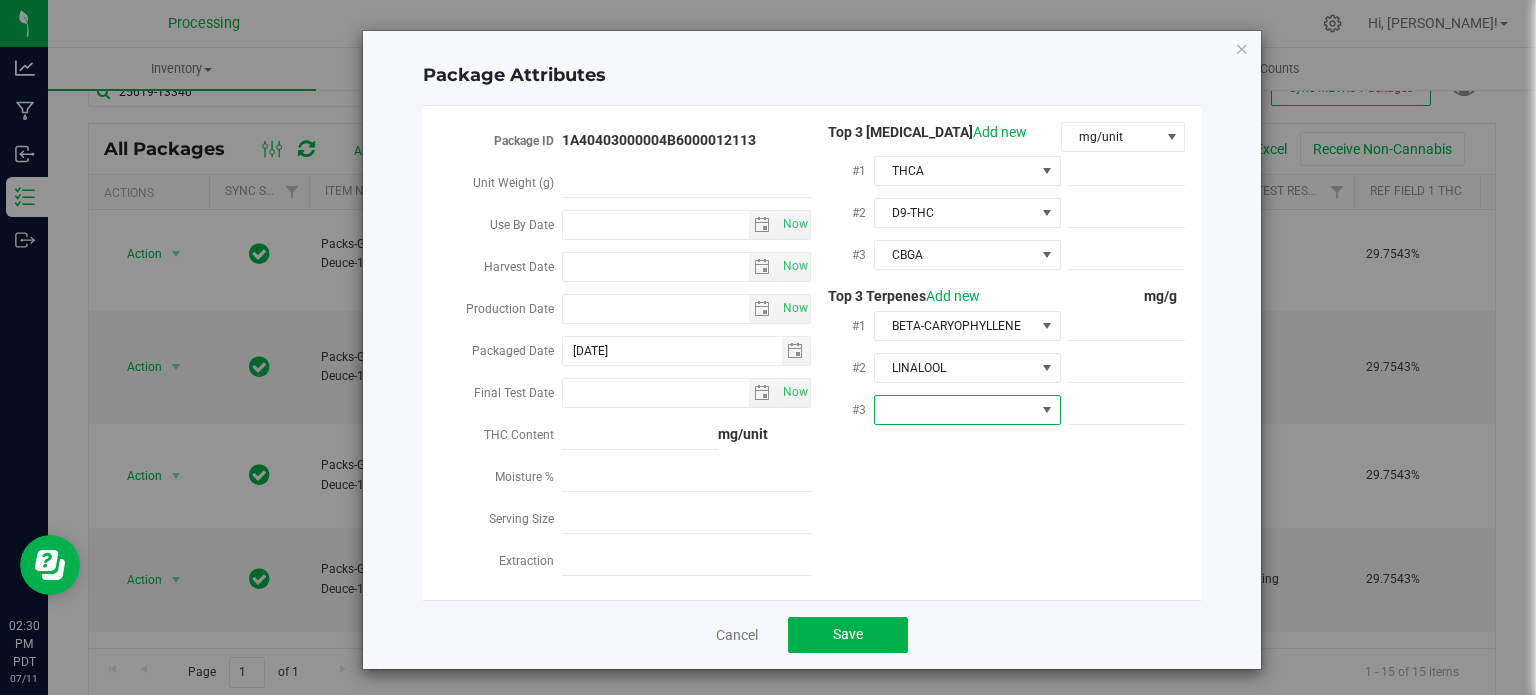 click at bounding box center (1047, 410) 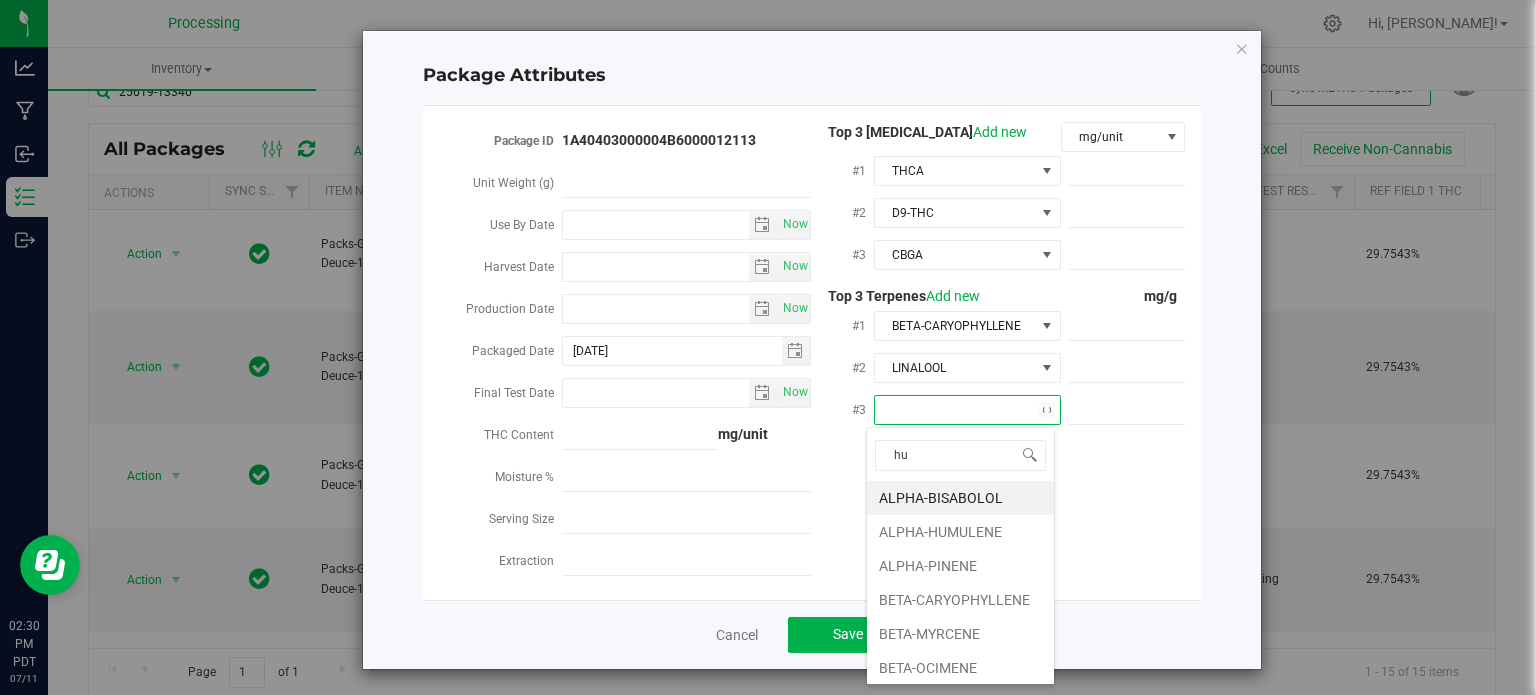 type on "hum" 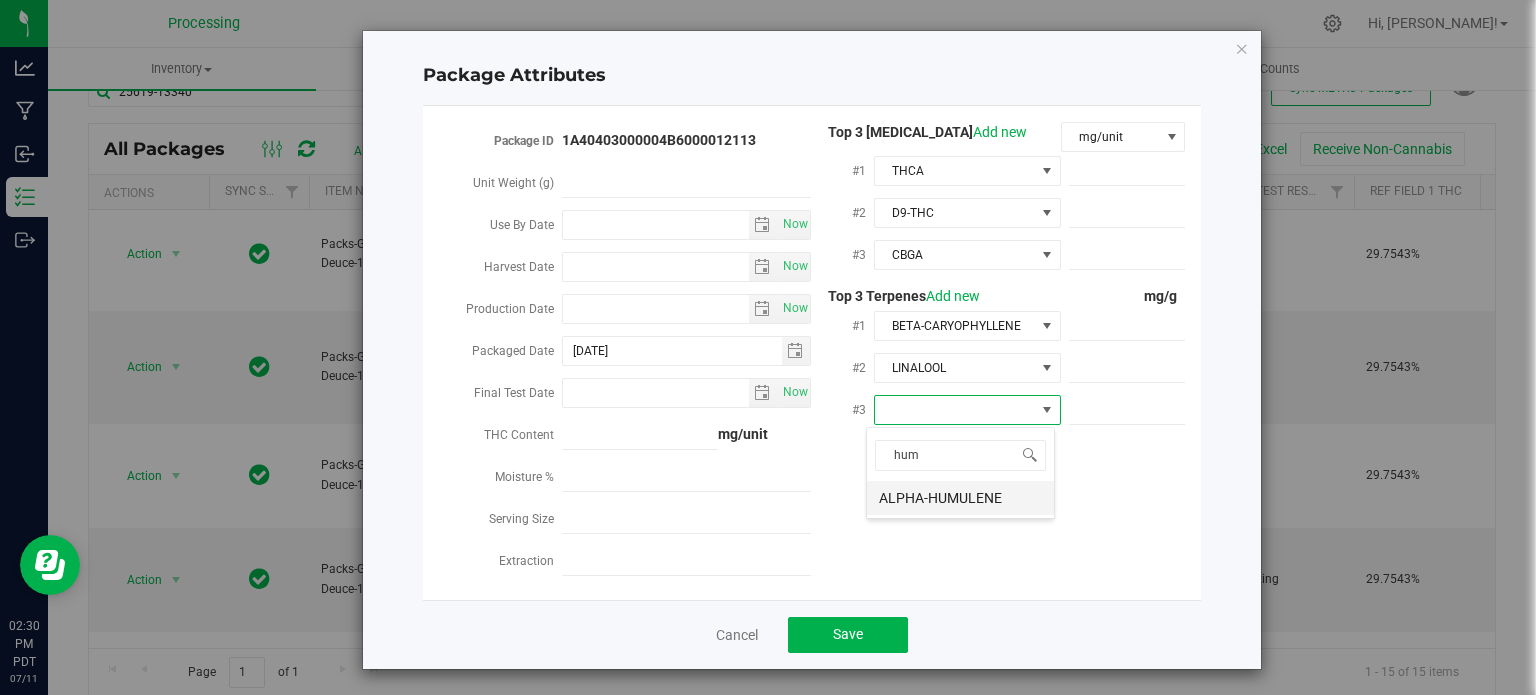 click on "ALPHA-HUMULENE" at bounding box center (960, 498) 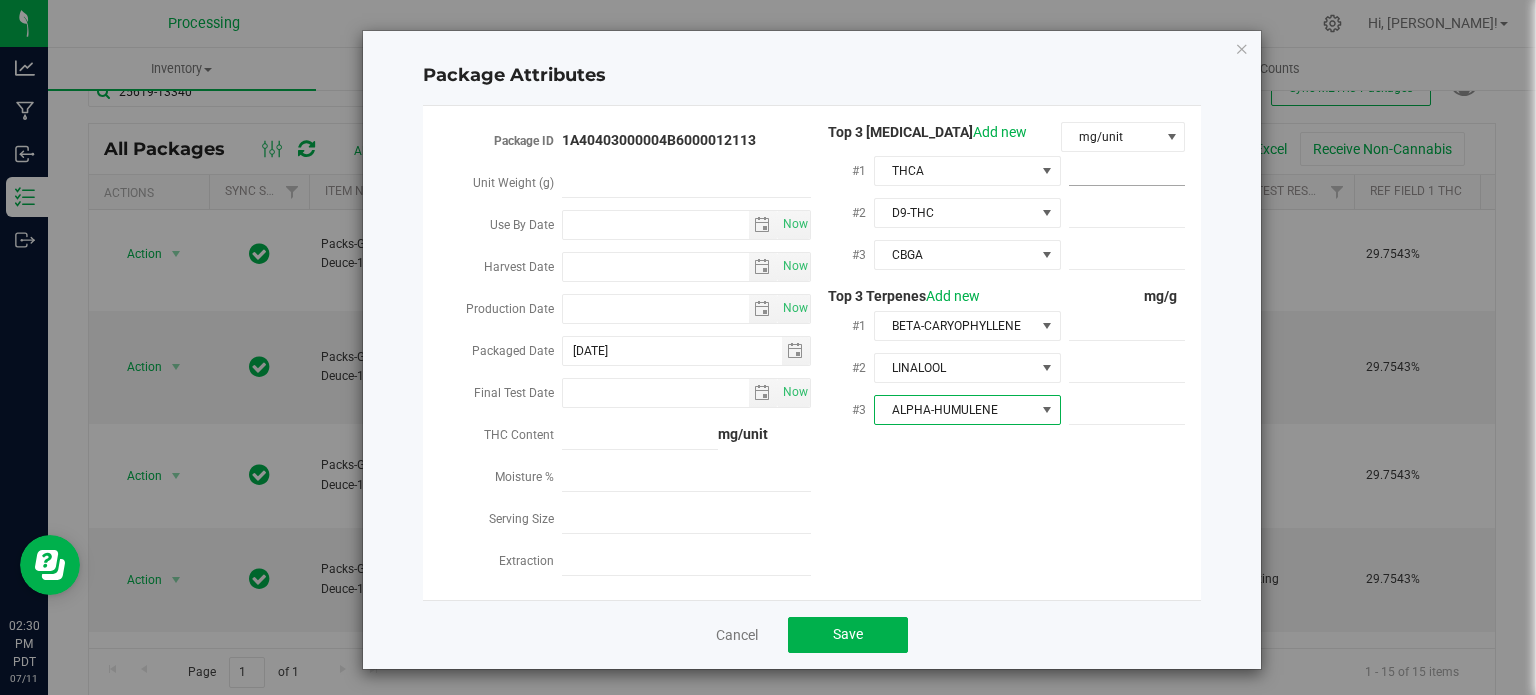 click at bounding box center (1127, 171) 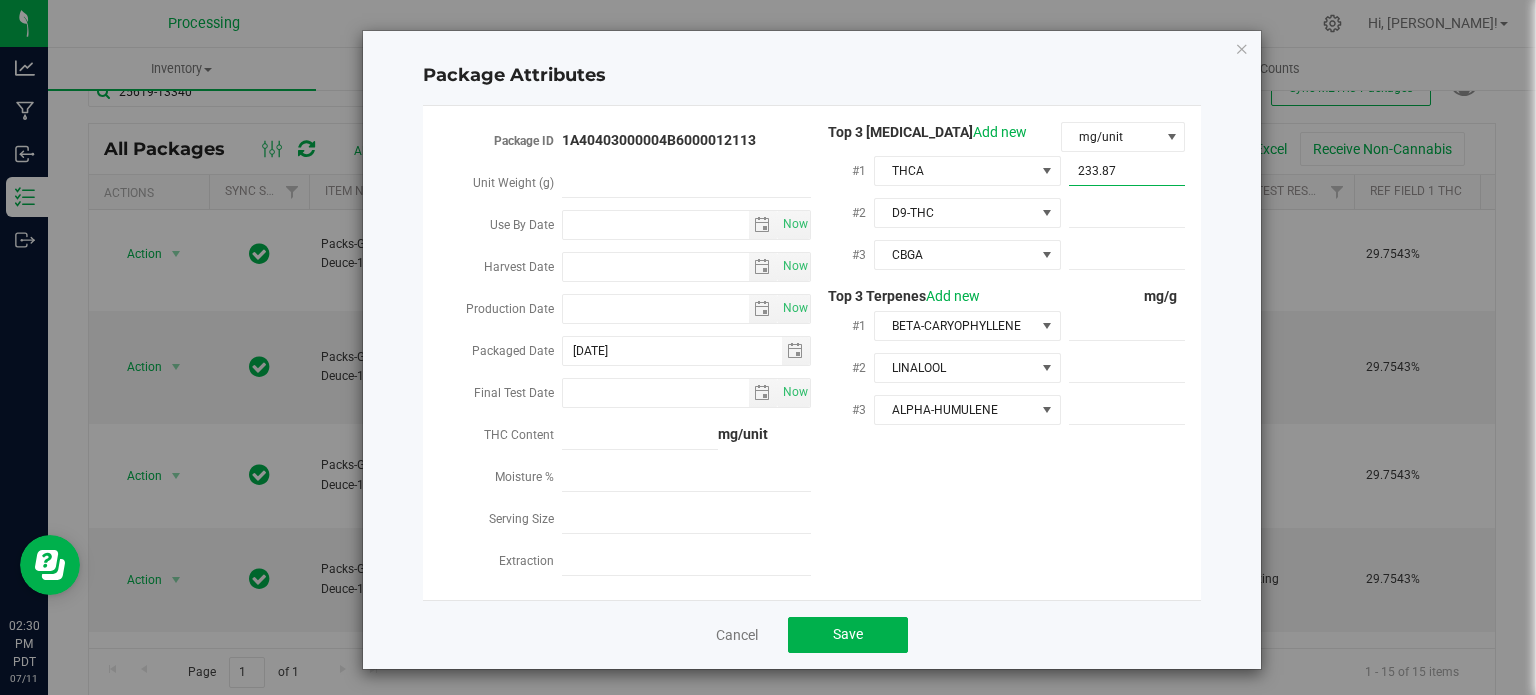 type on "233.877" 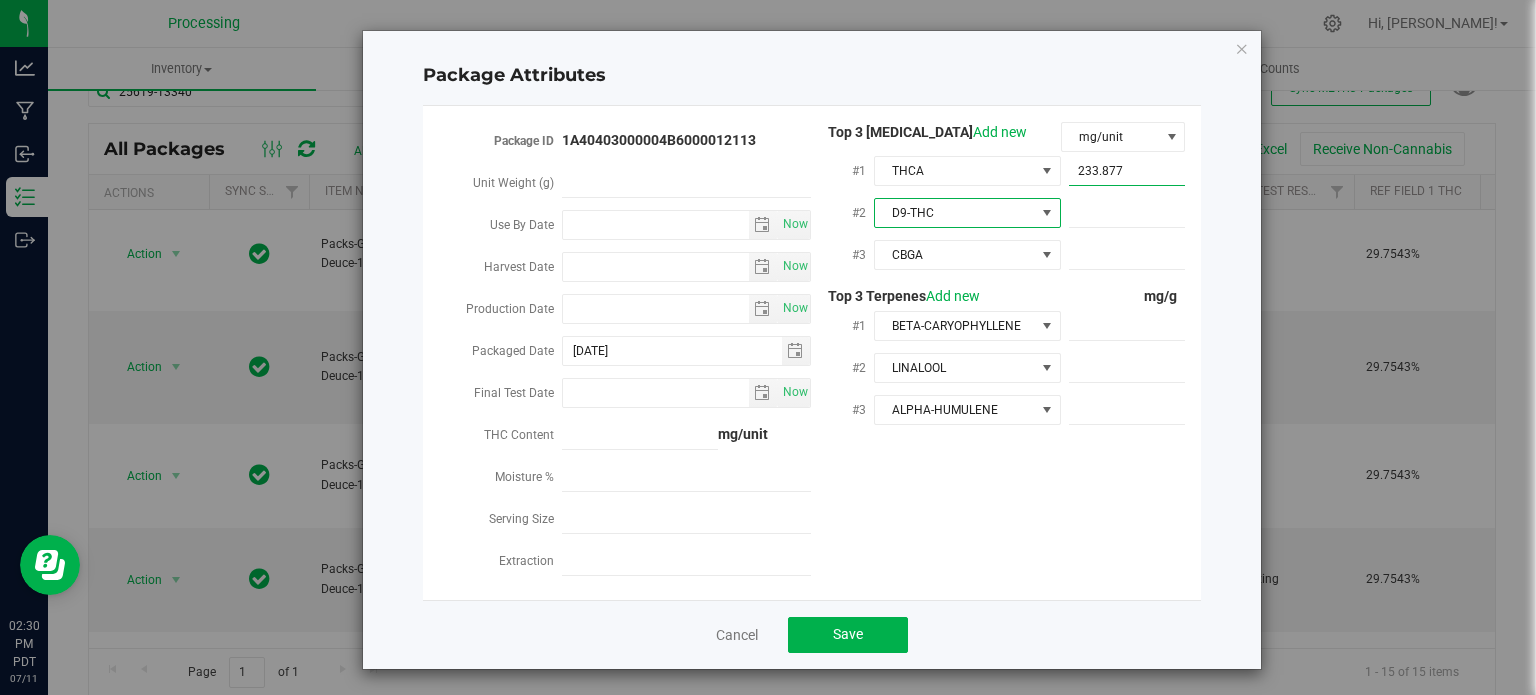 type on "233.8770" 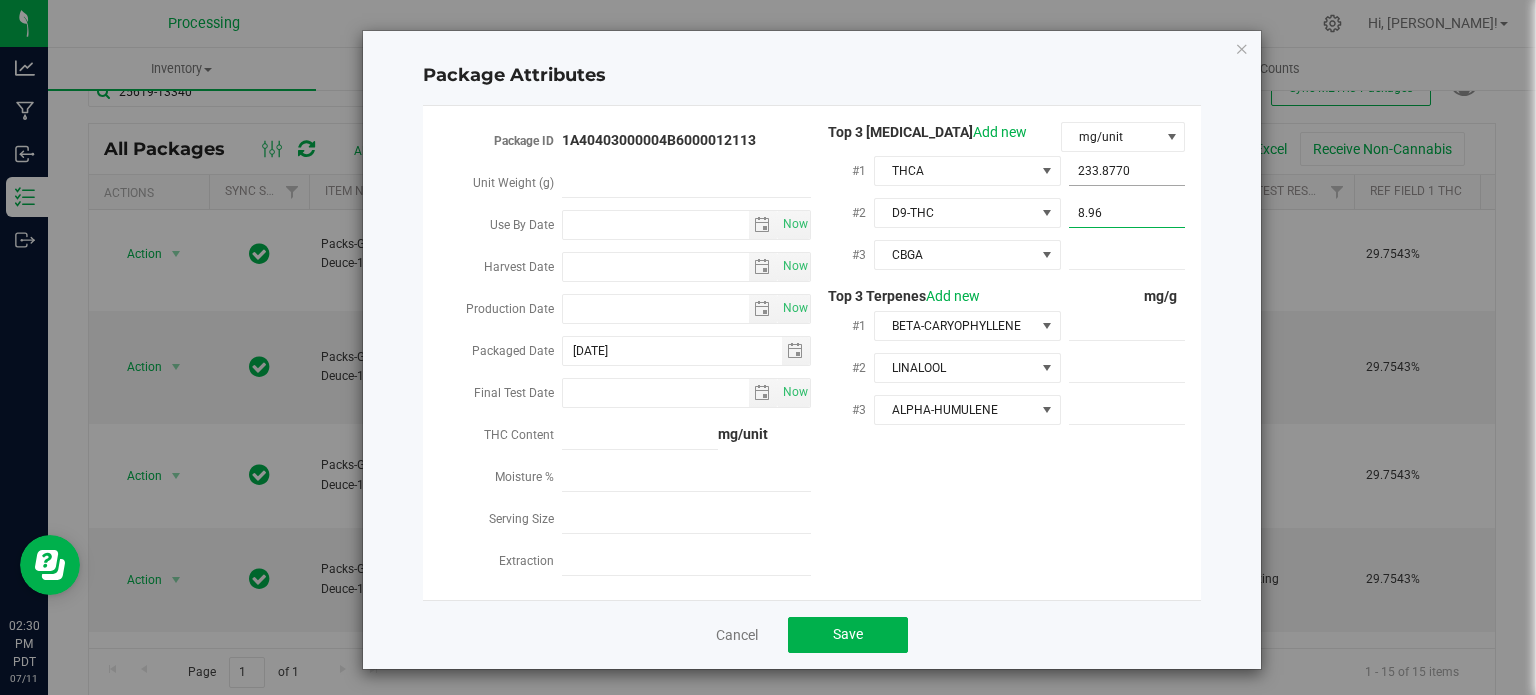 type on "8.963" 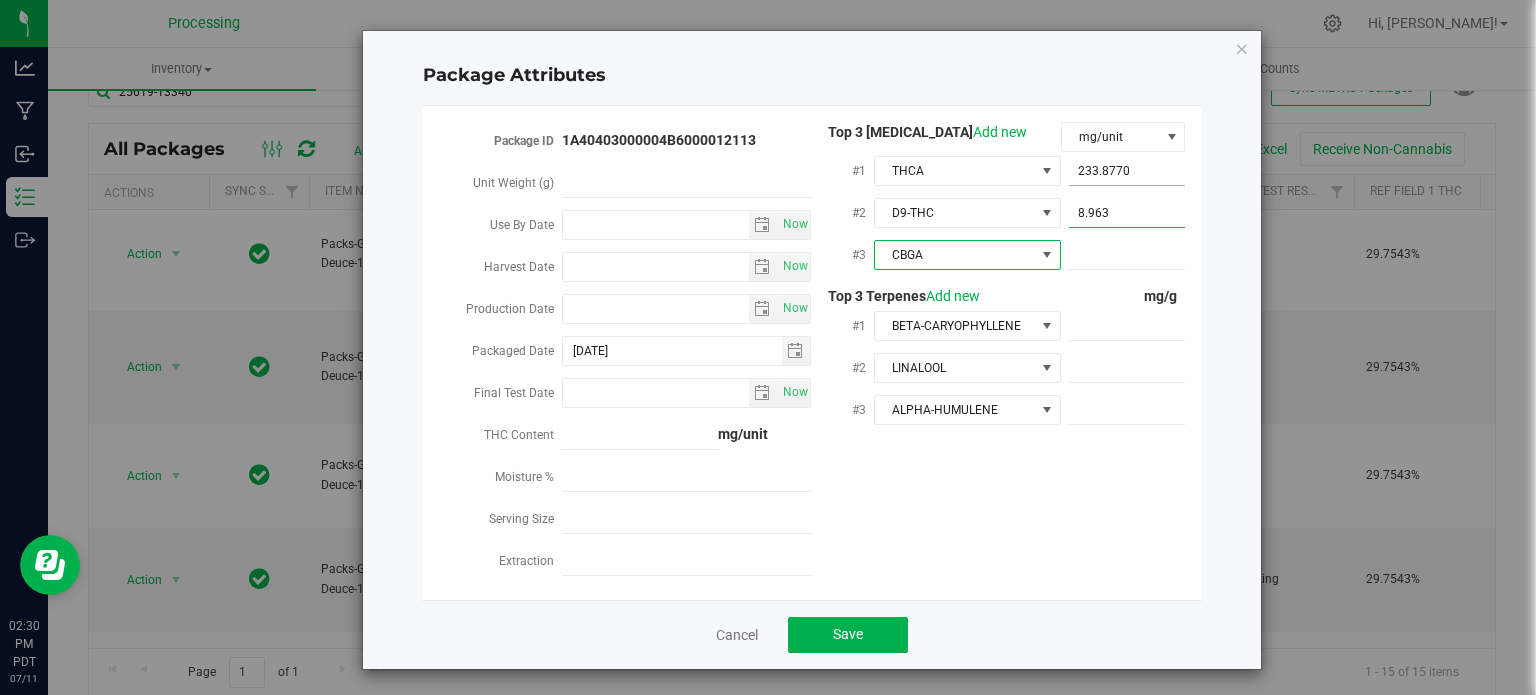 type on "8.9630" 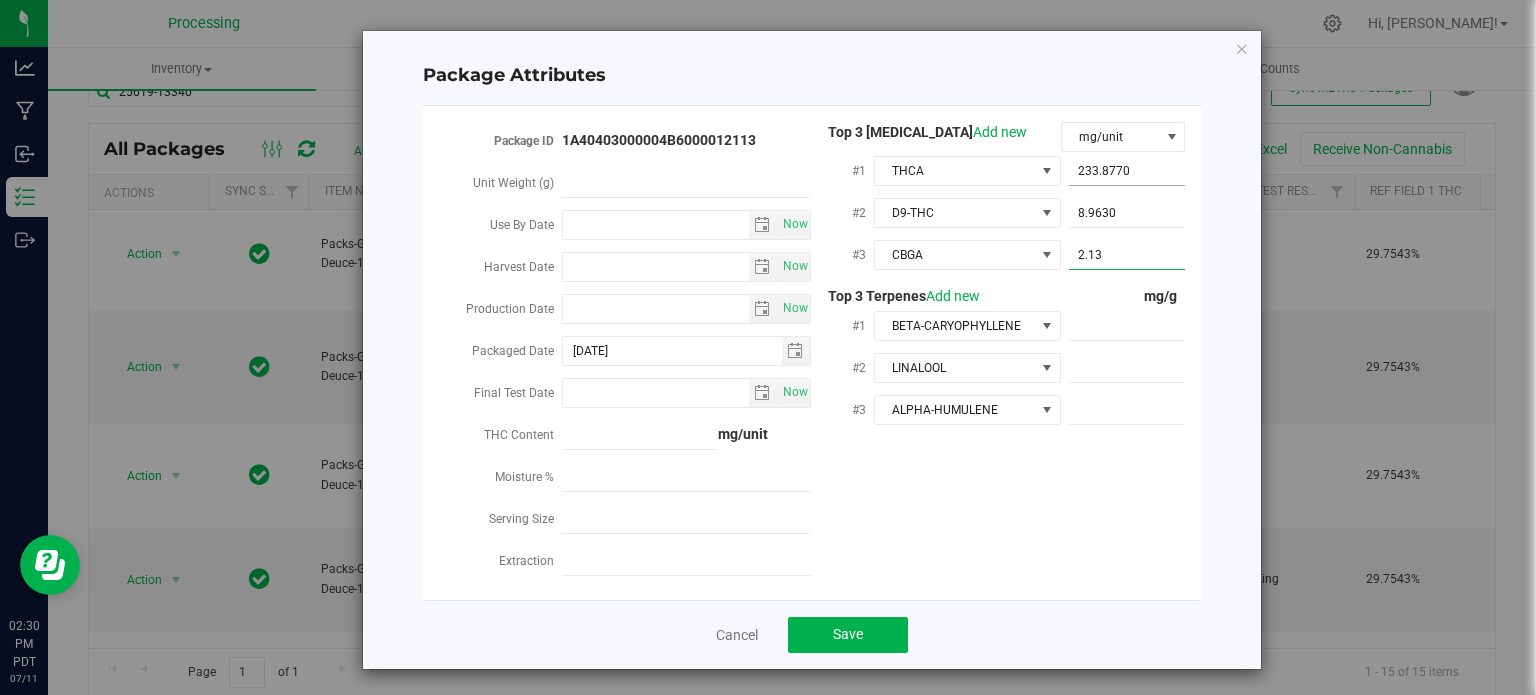 type on "2.130" 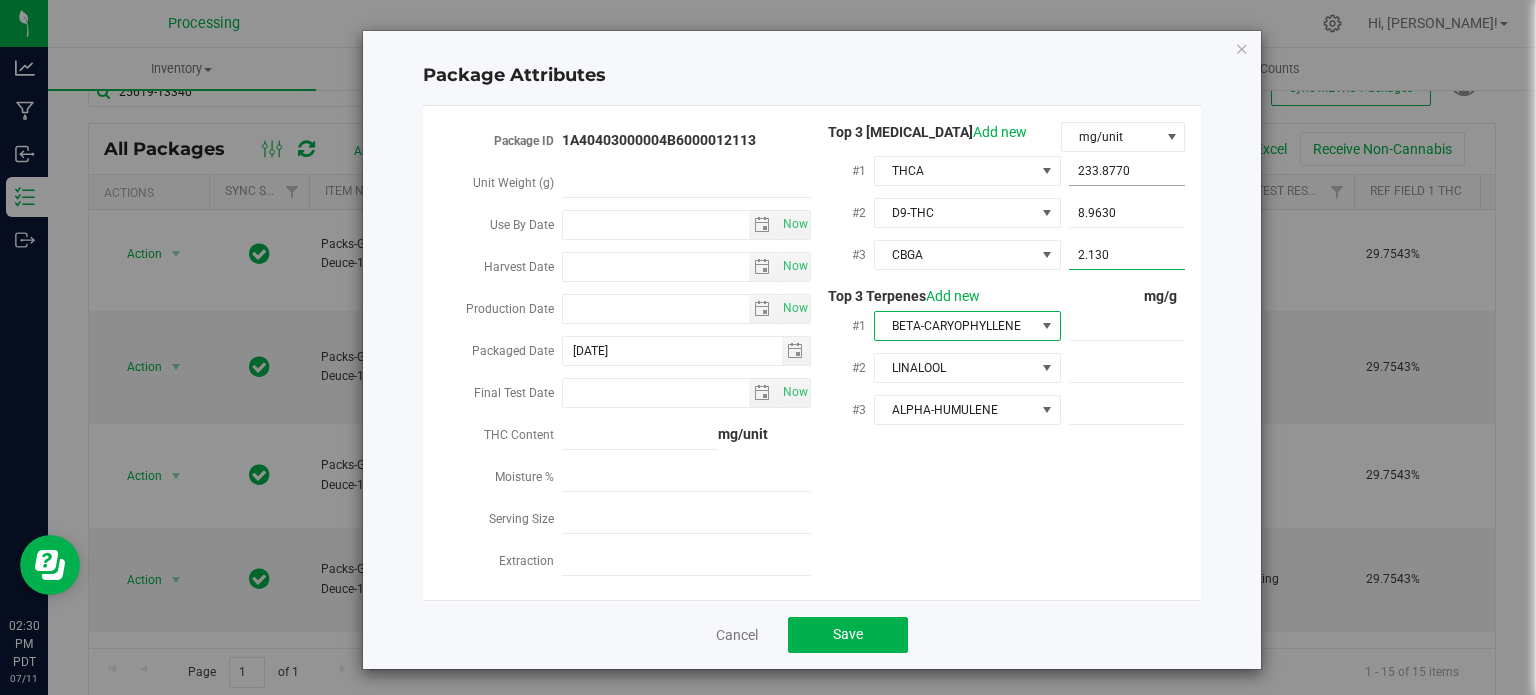type on "2.1300" 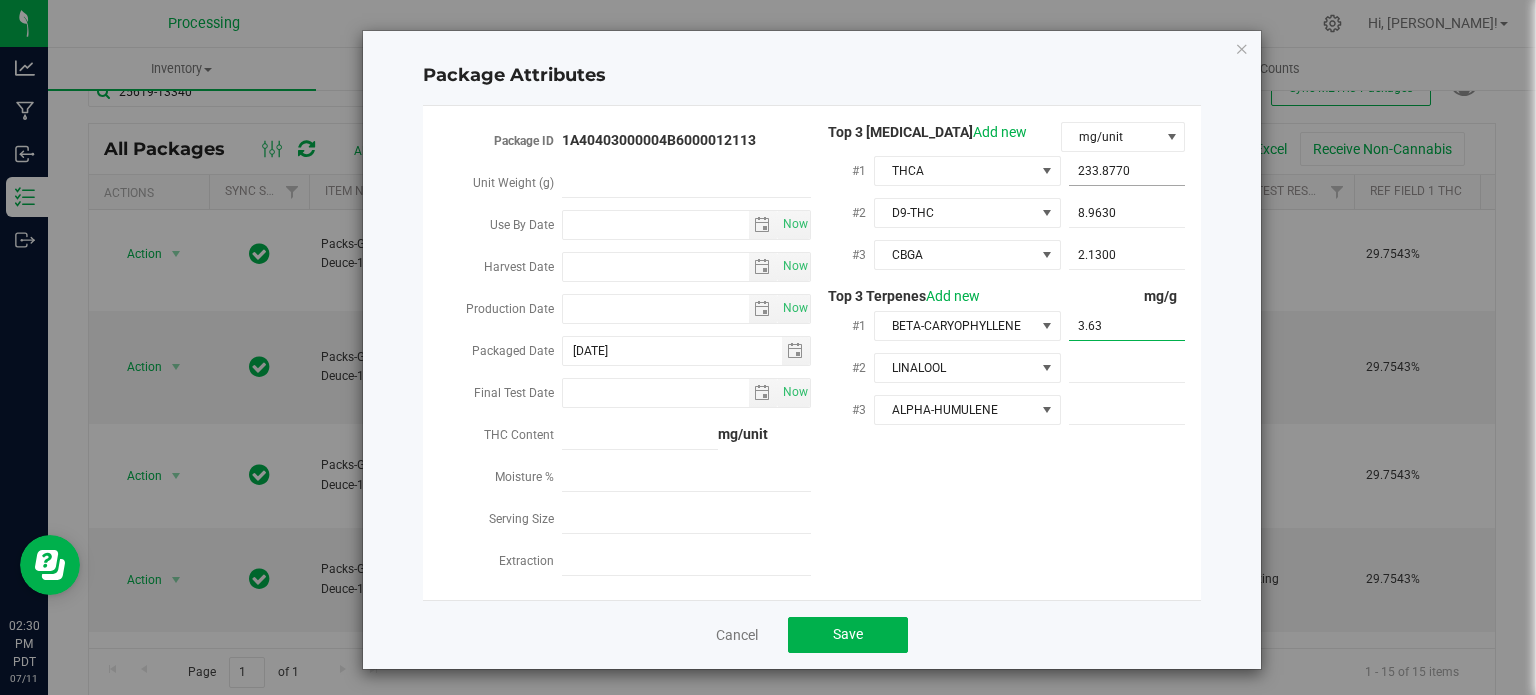 type on "3.633" 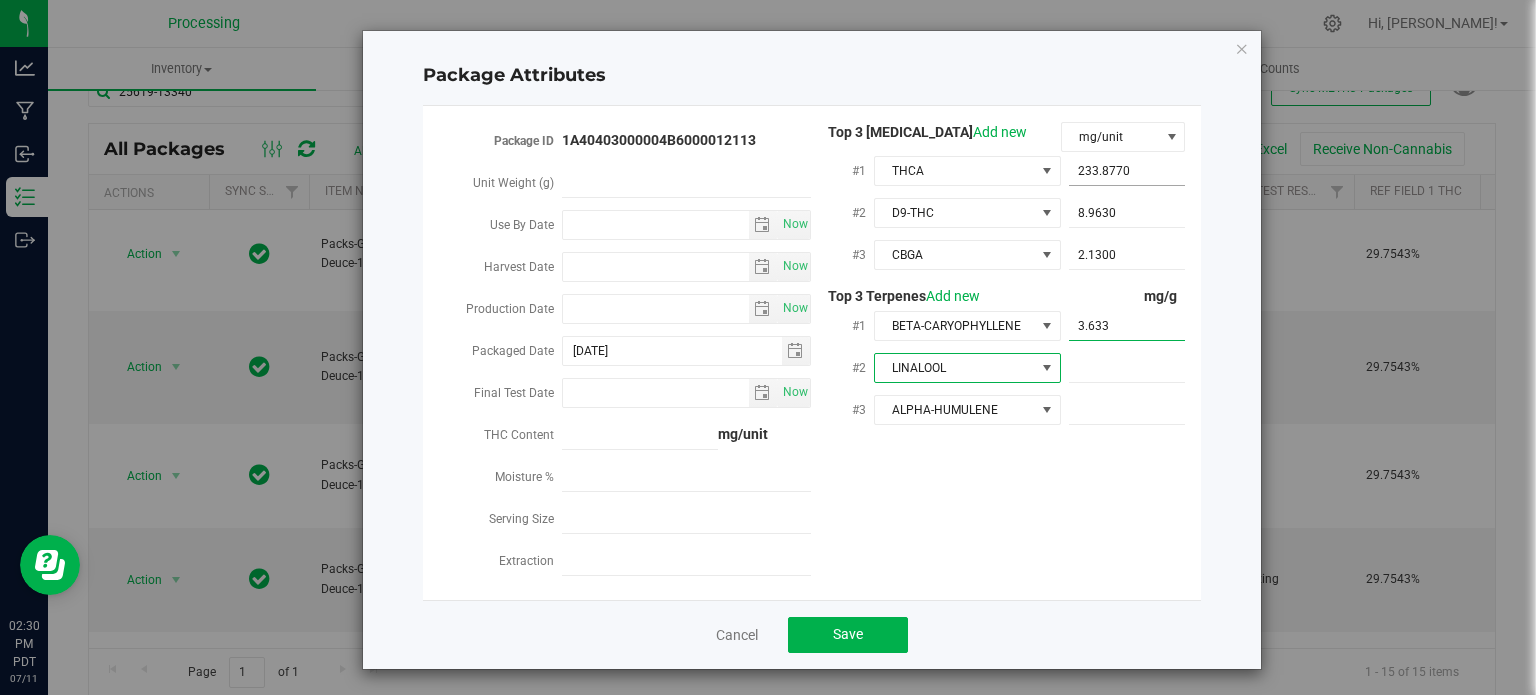 type on "3.6330" 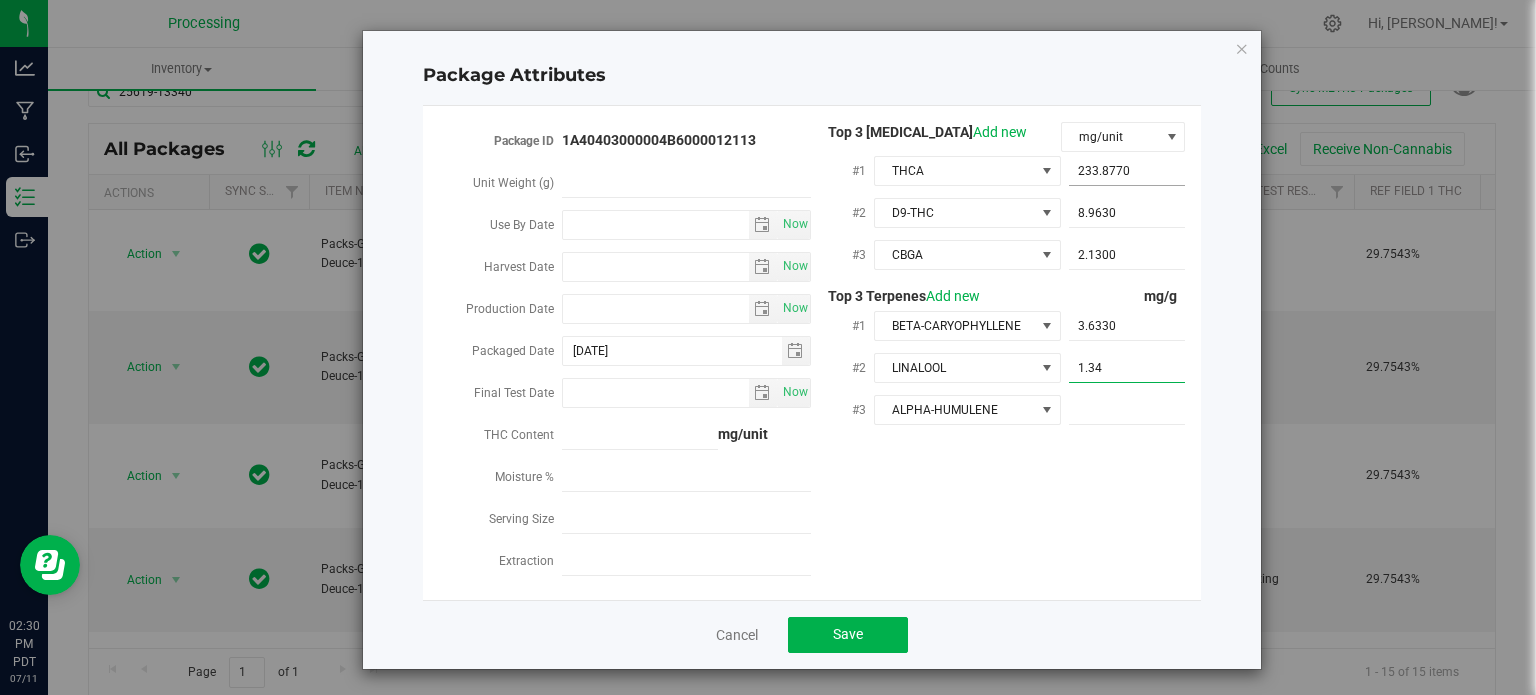 type on "1.346" 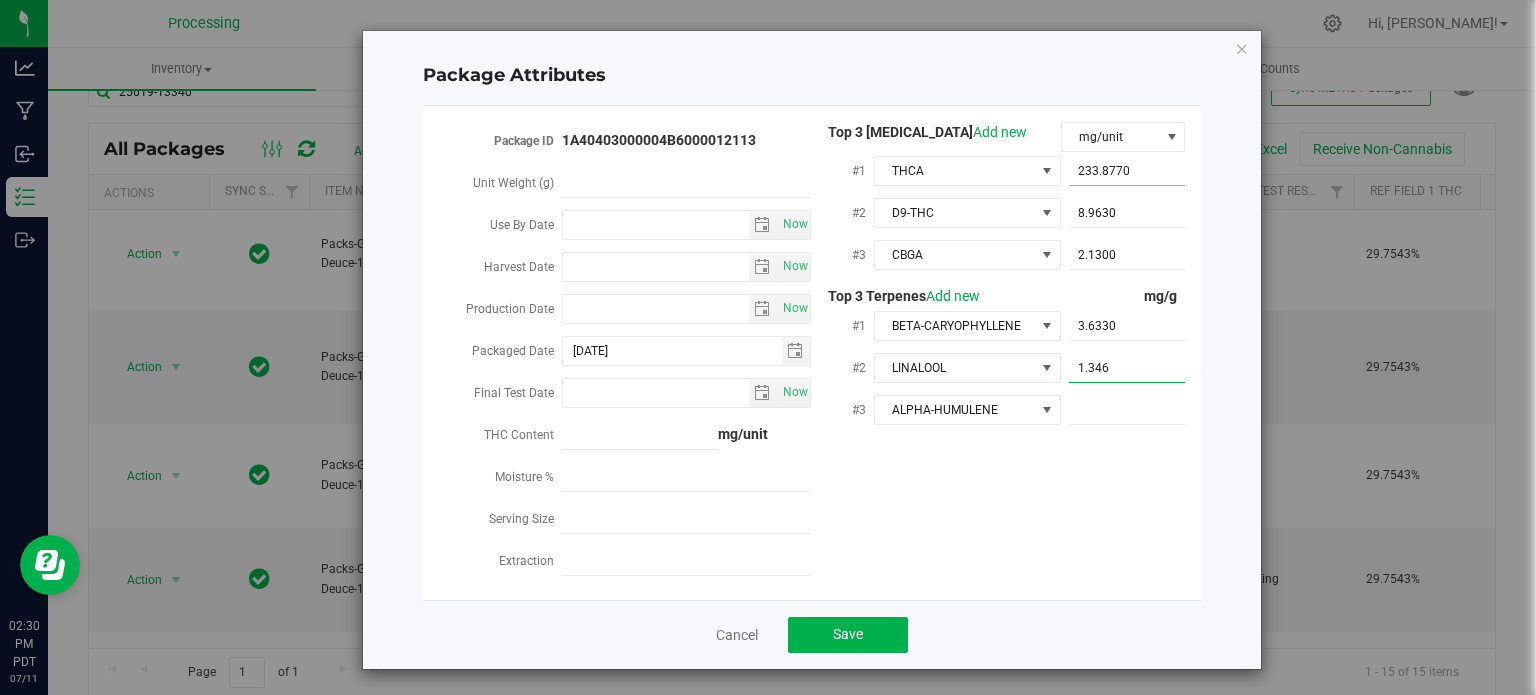 type on "1.3460" 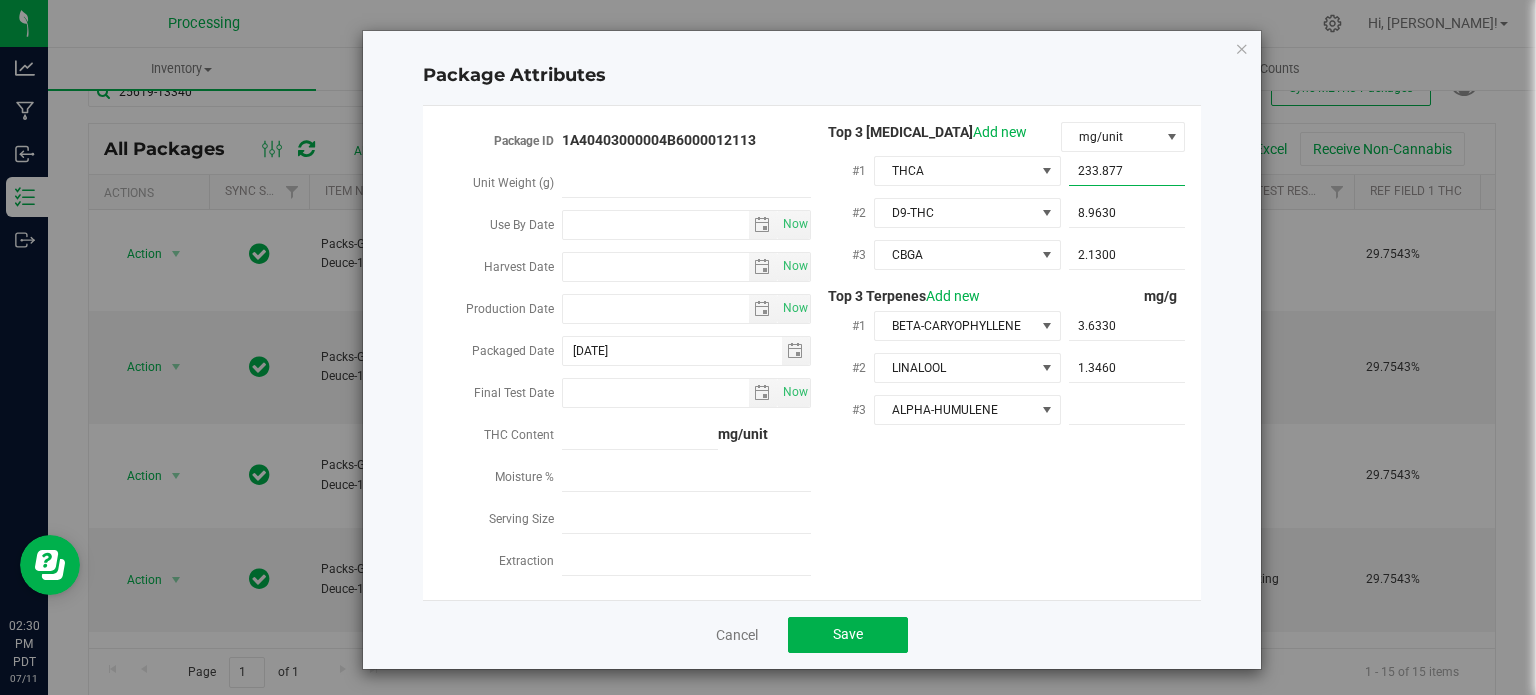drag, startPoint x: 1099, startPoint y: 175, endPoint x: 1078, endPoint y: 175, distance: 21 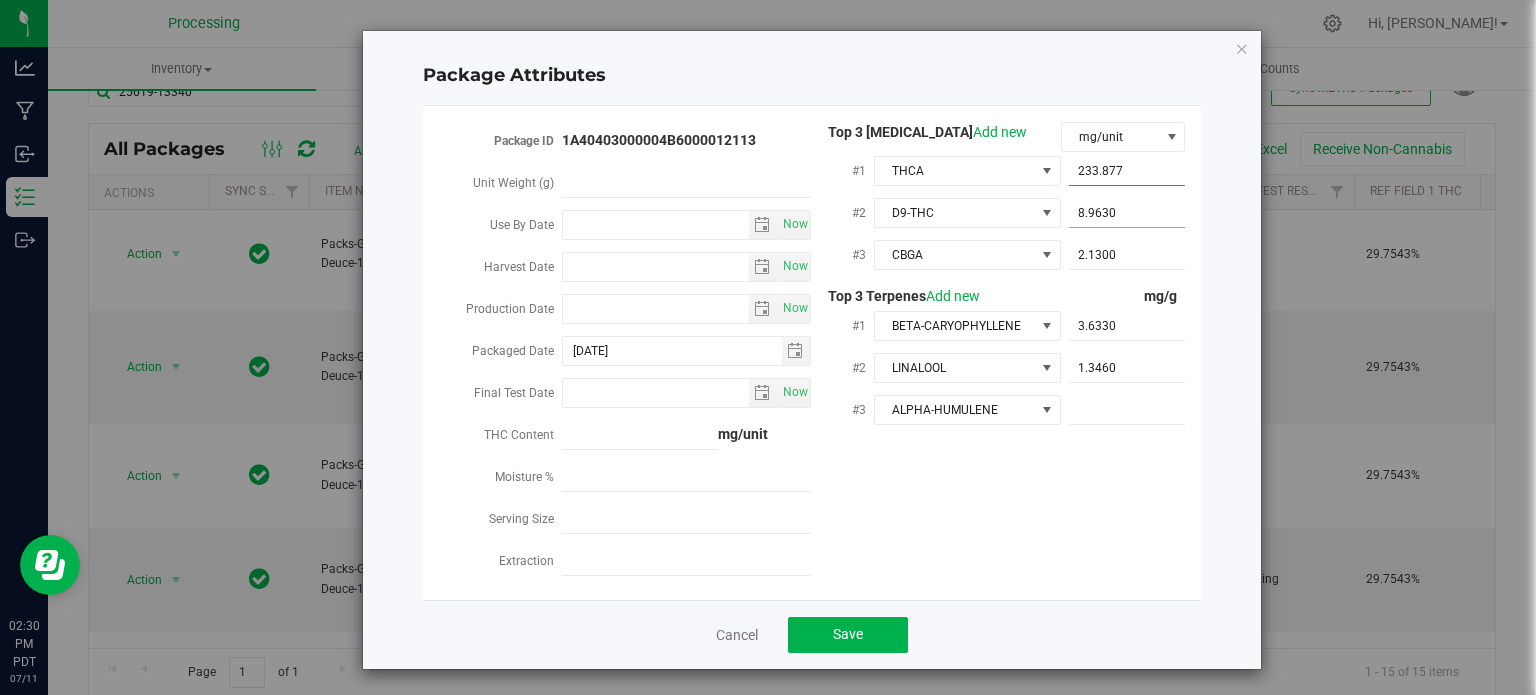 click on "8.9630 8.963" at bounding box center (1127, 213) 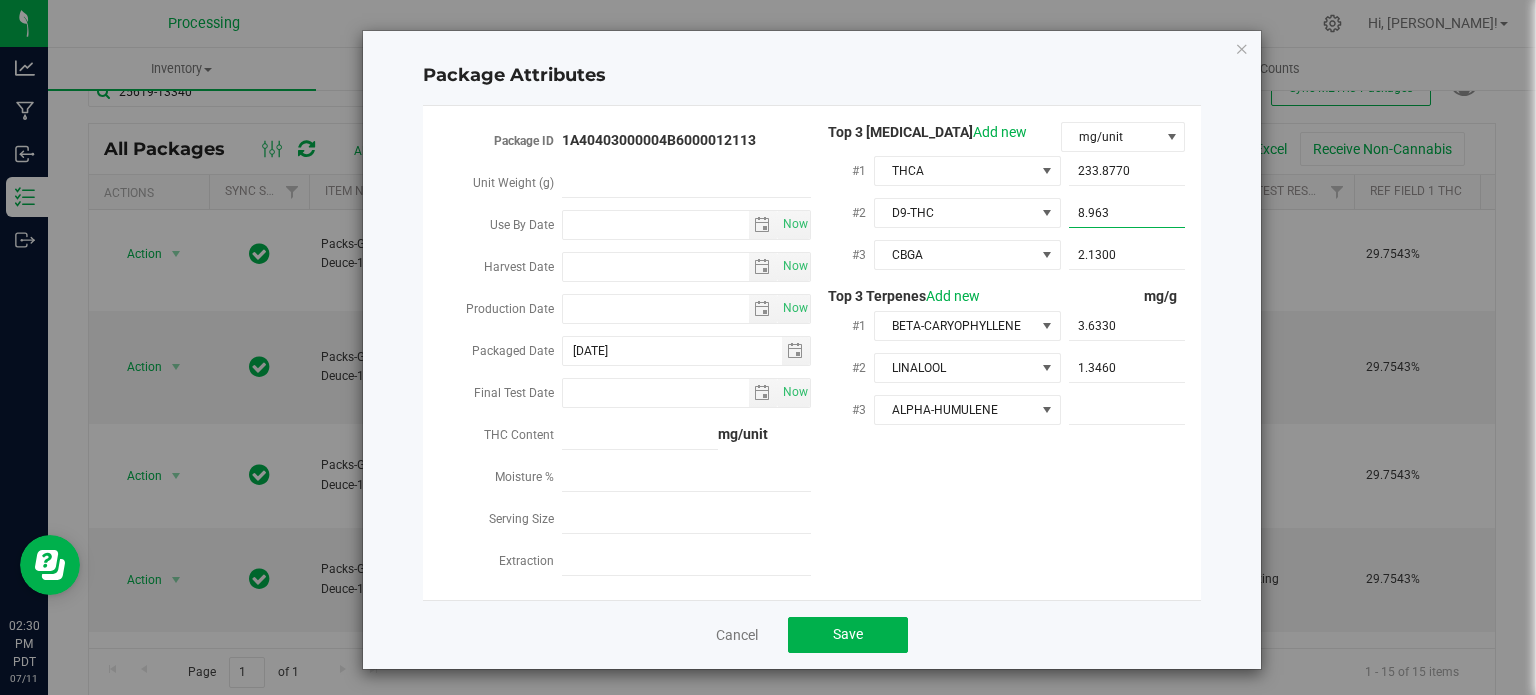 paste on "23" 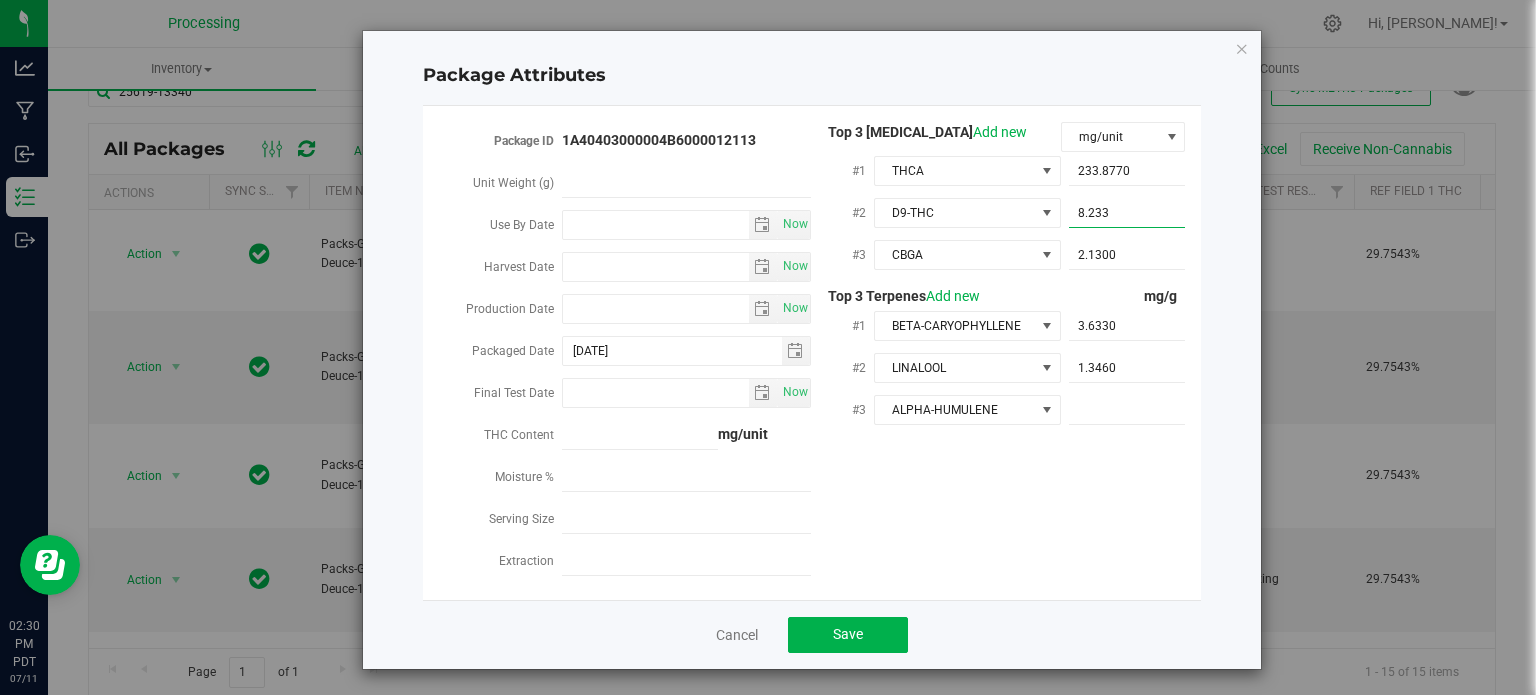 click on "8.233" at bounding box center [1127, 213] 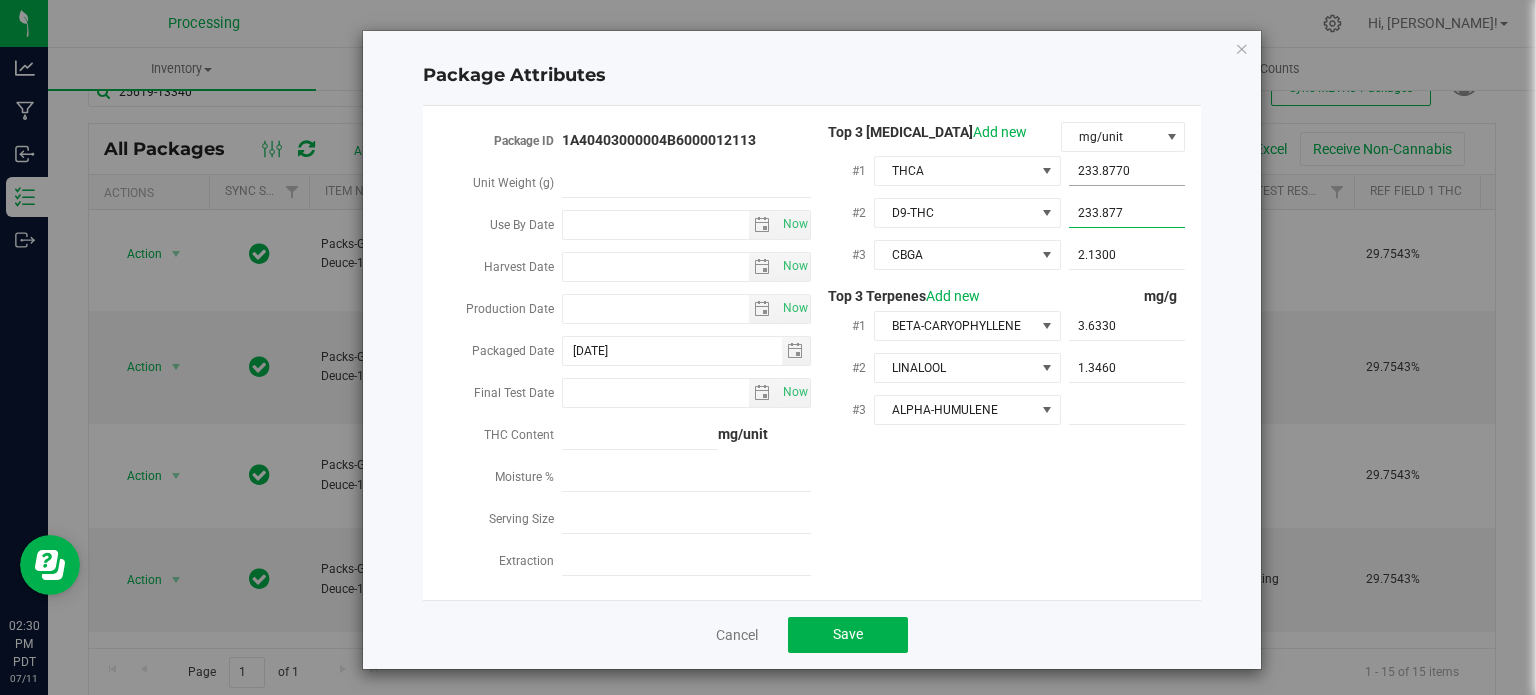 type on "233.8770" 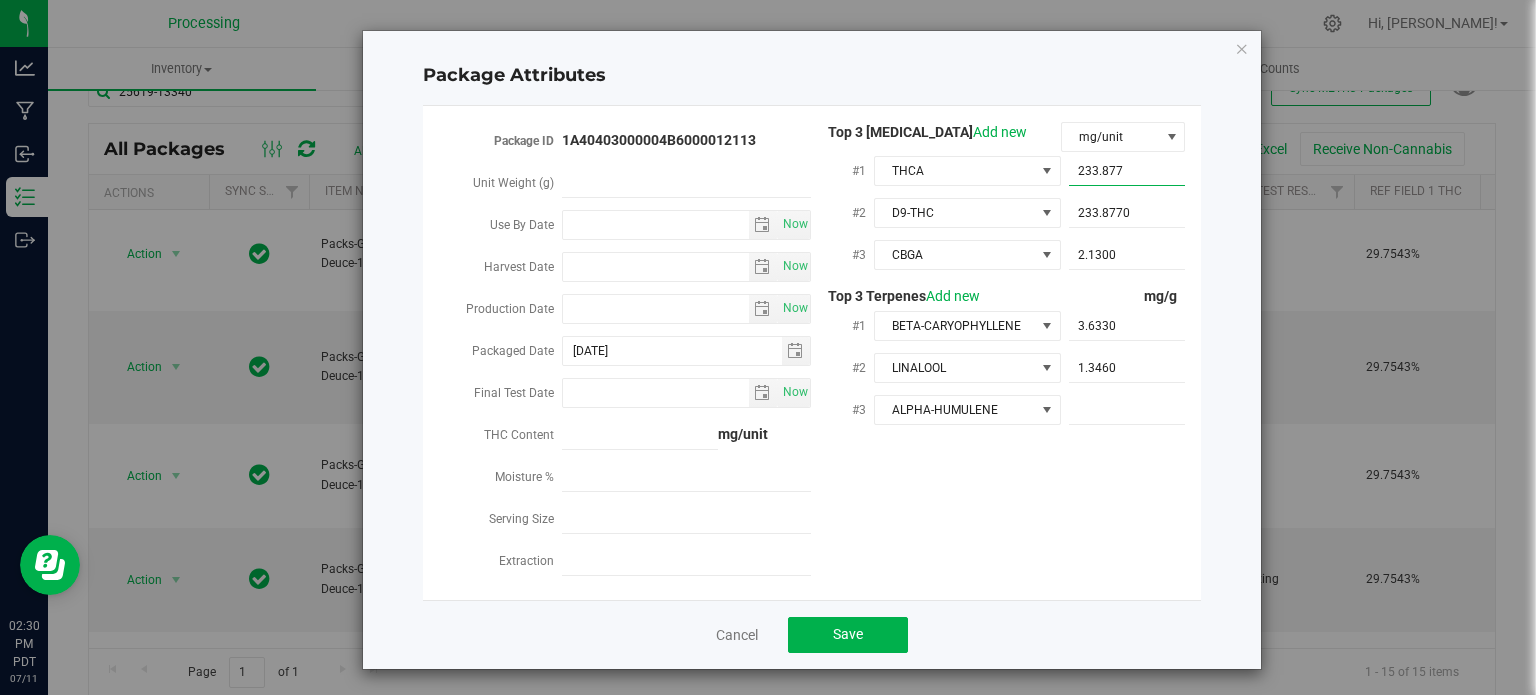 click on "233.877" at bounding box center [1127, 171] 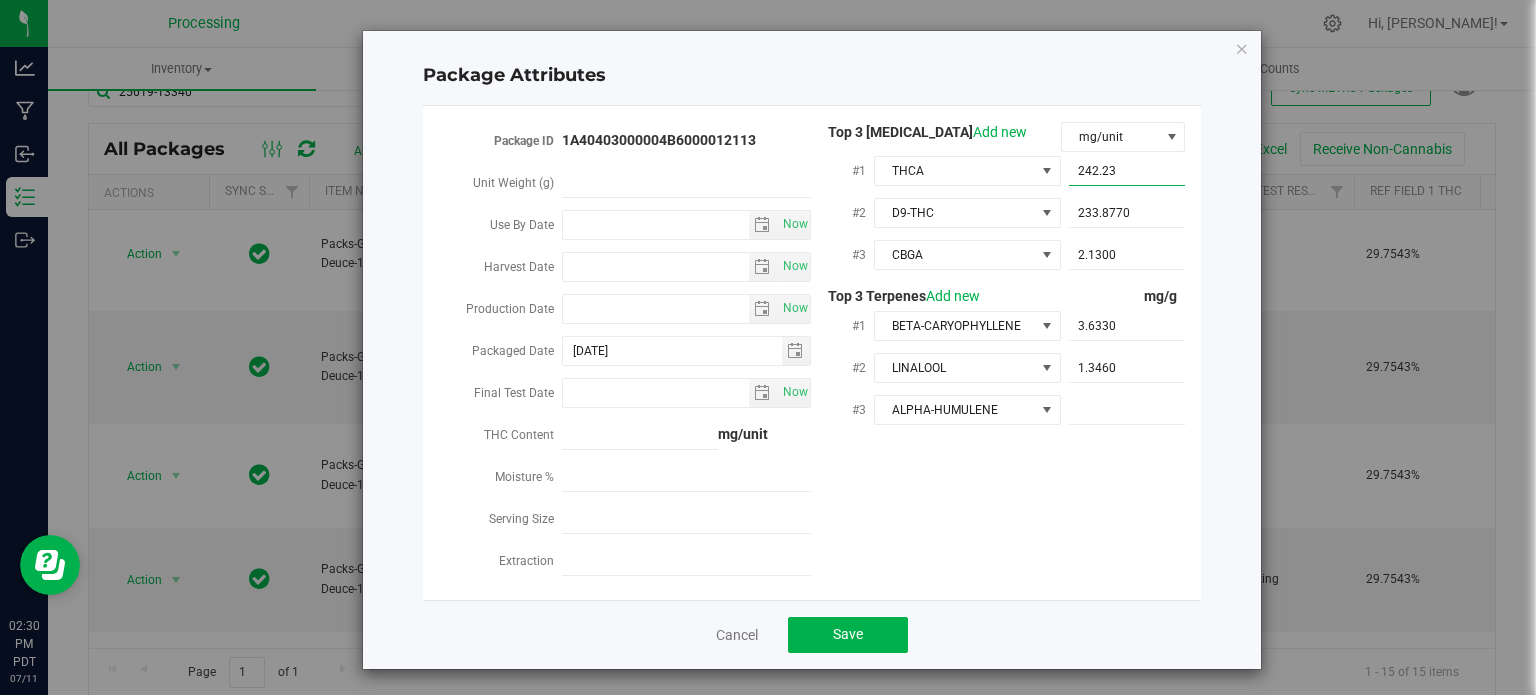 type on "242.232" 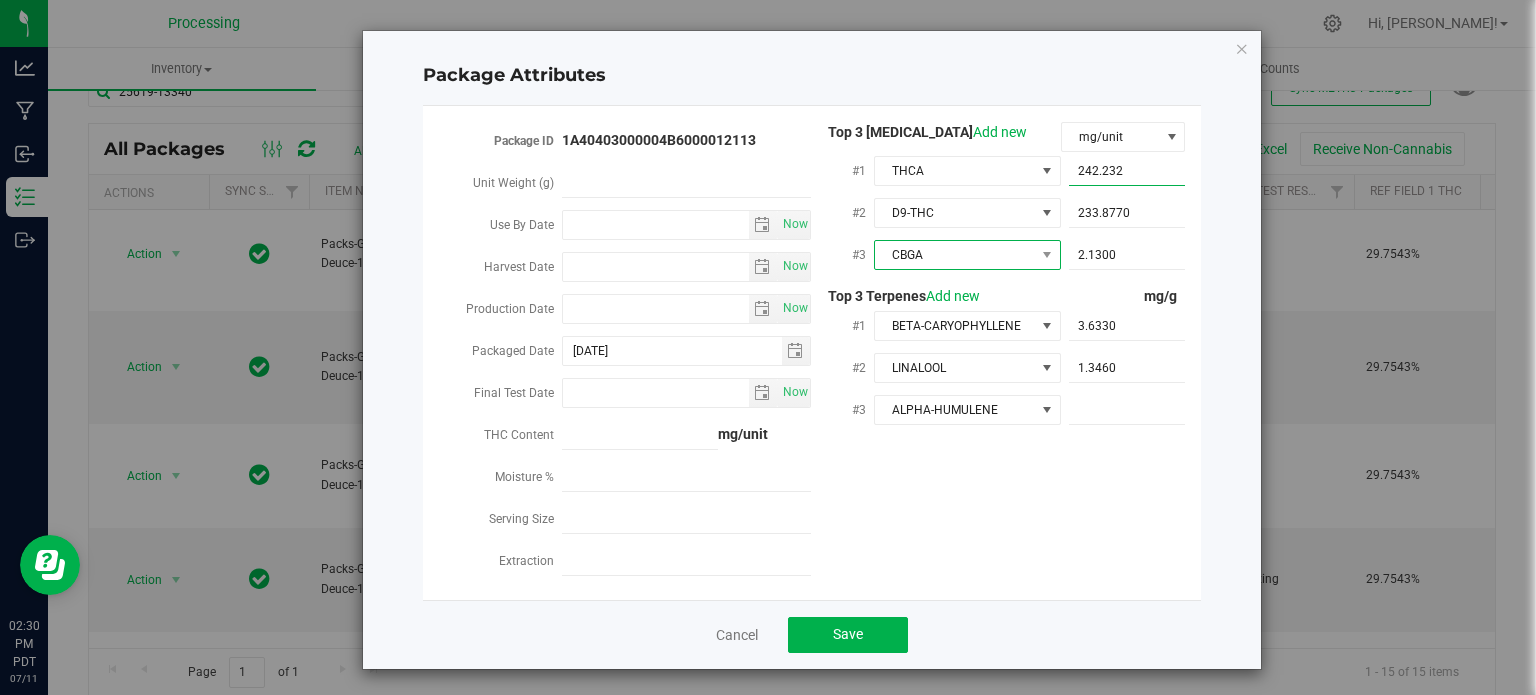 type on "242.2320" 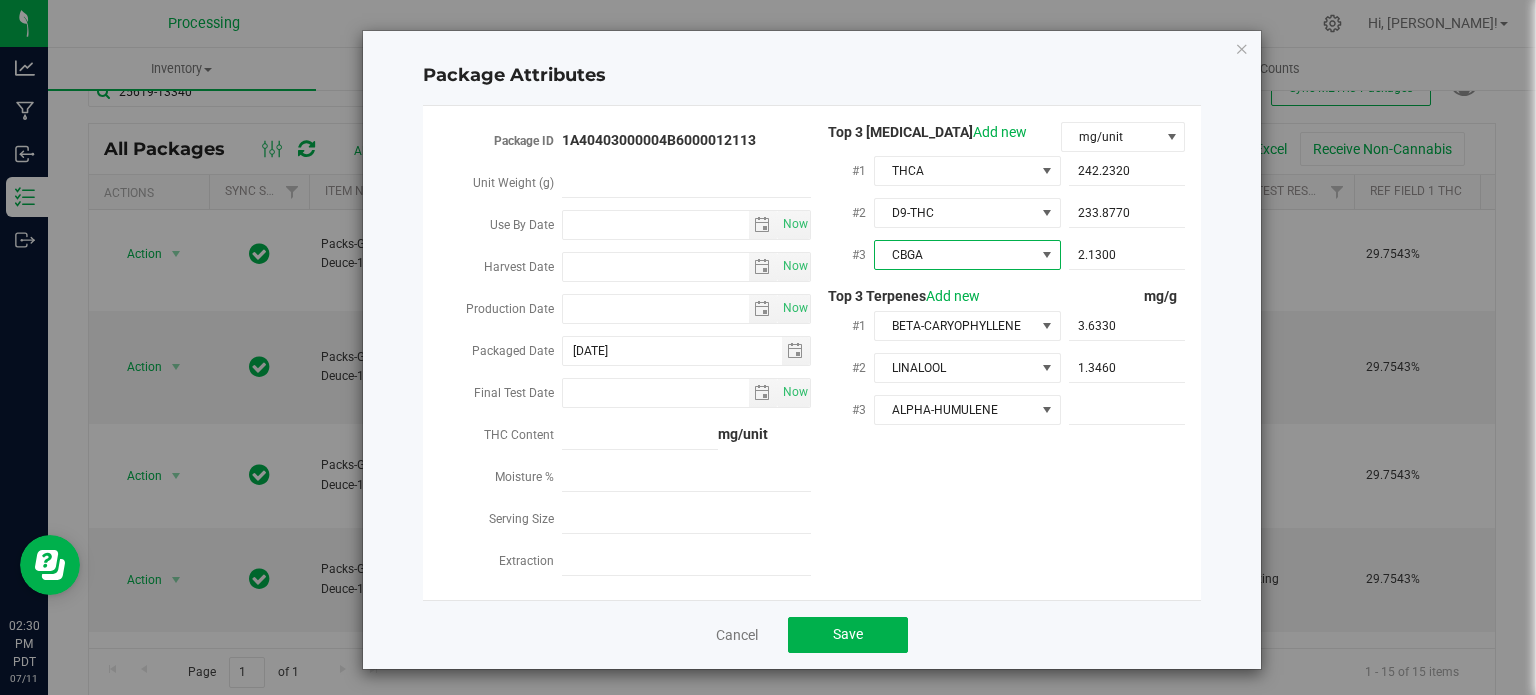 click on "CBGA" at bounding box center (955, 255) 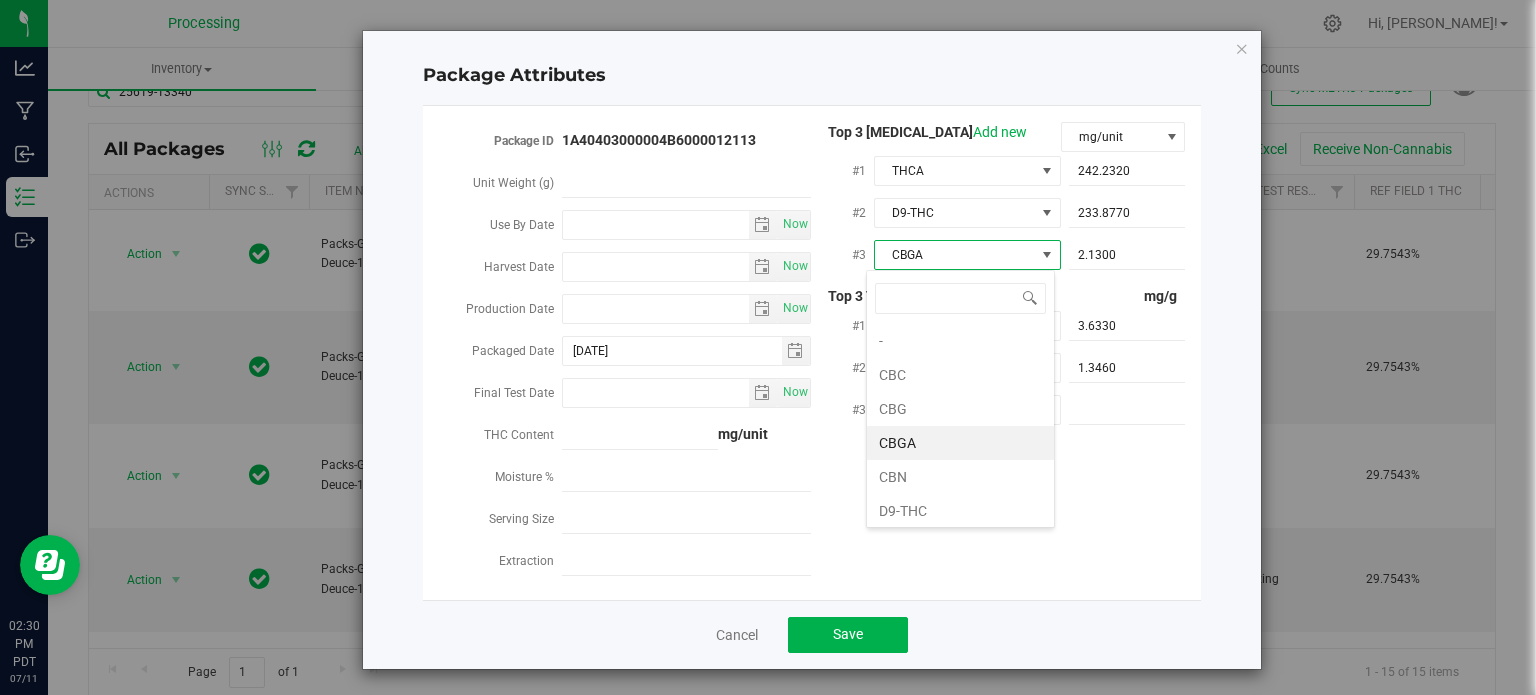 scroll, scrollTop: 99970, scrollLeft: 99812, axis: both 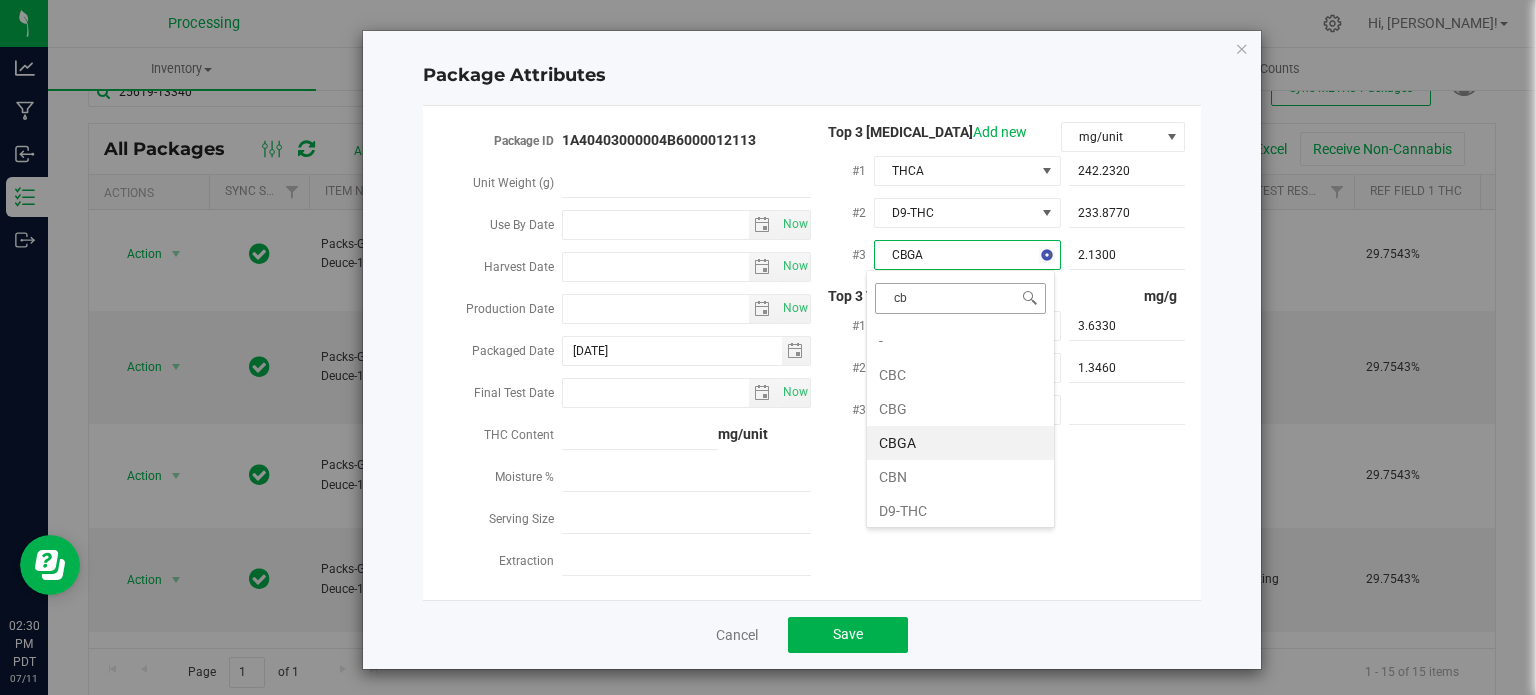 type on "cbg" 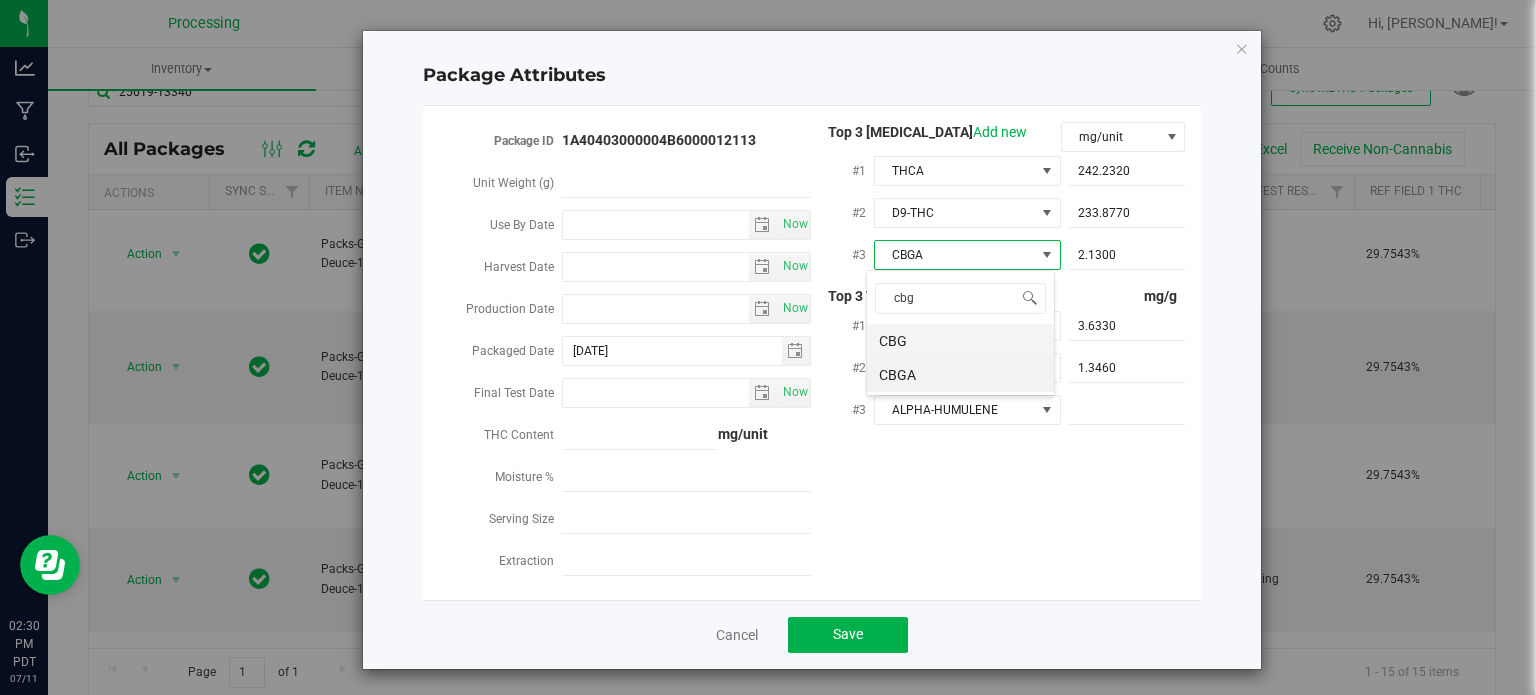 click on "CBG" at bounding box center (960, 341) 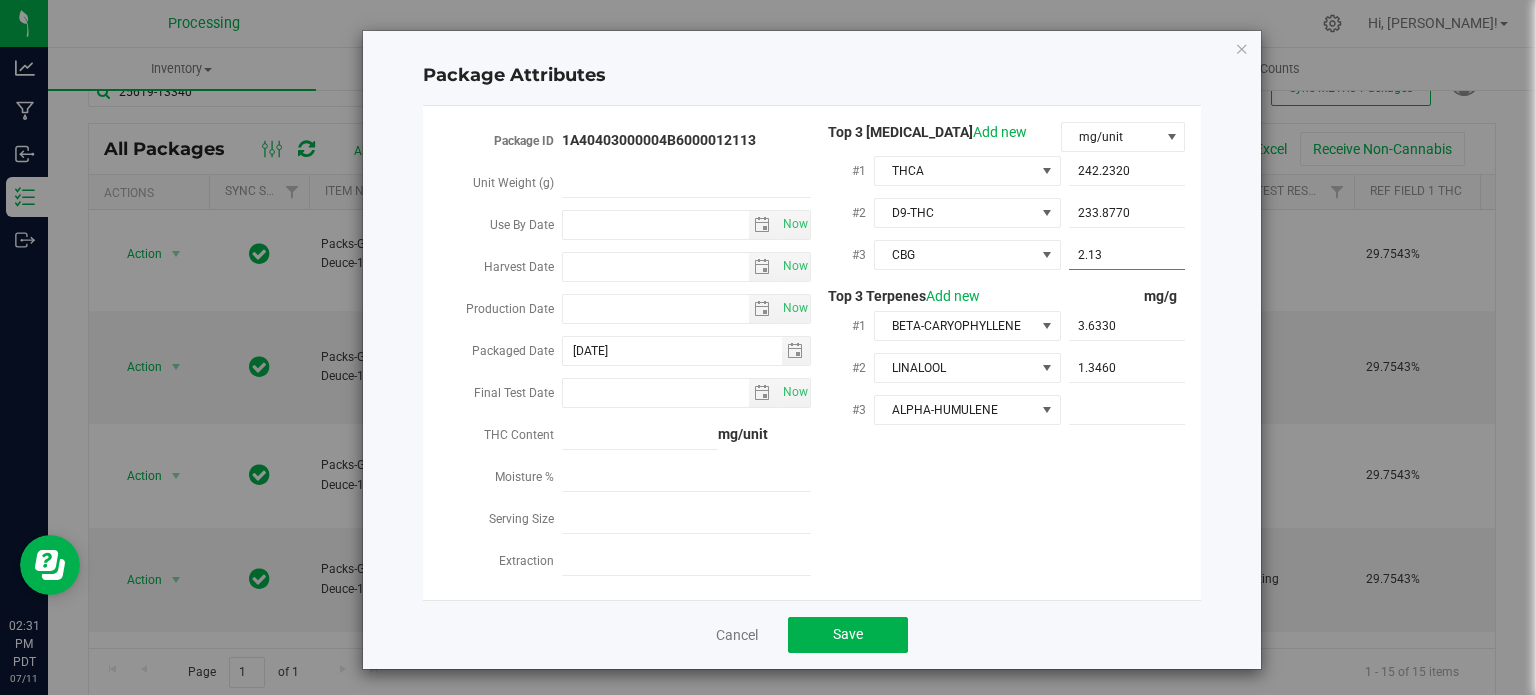 click on "2.1300 2.13" at bounding box center [1127, 255] 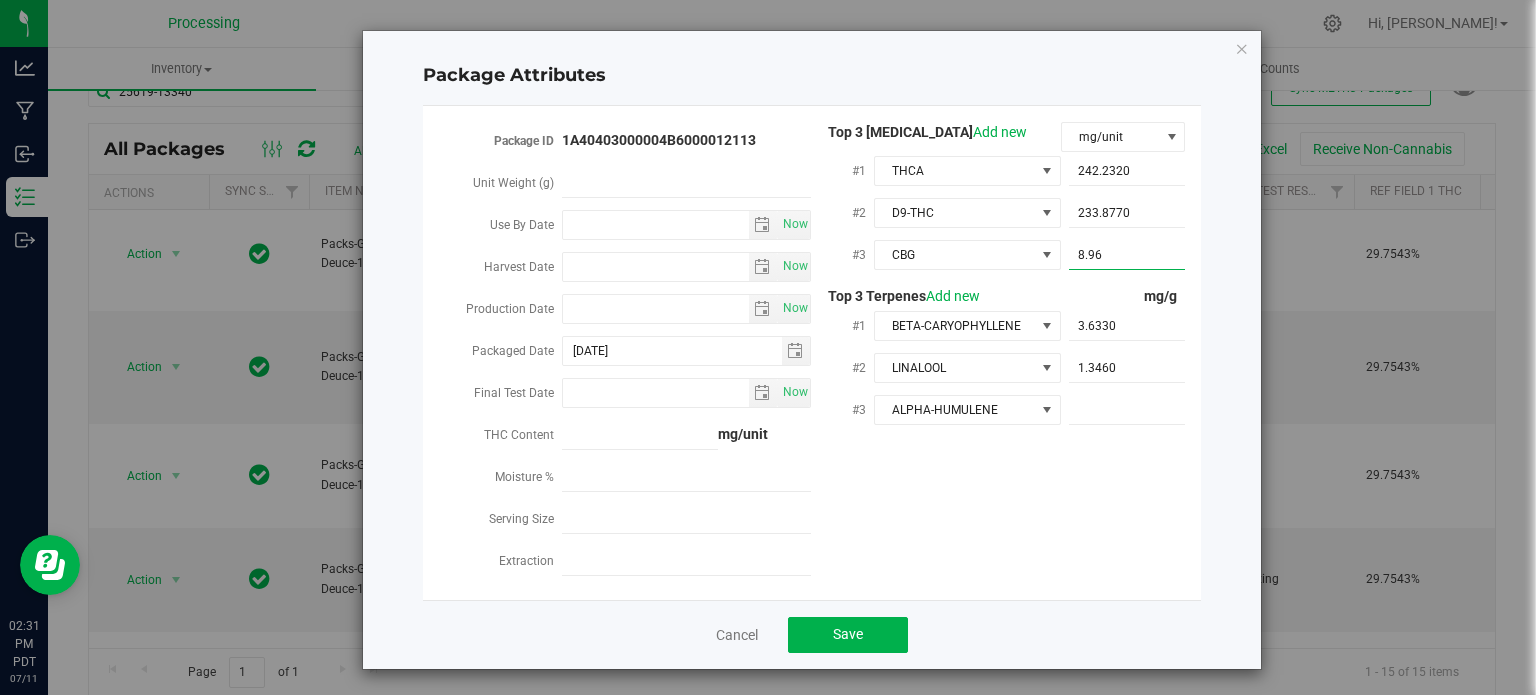 type on "8.963" 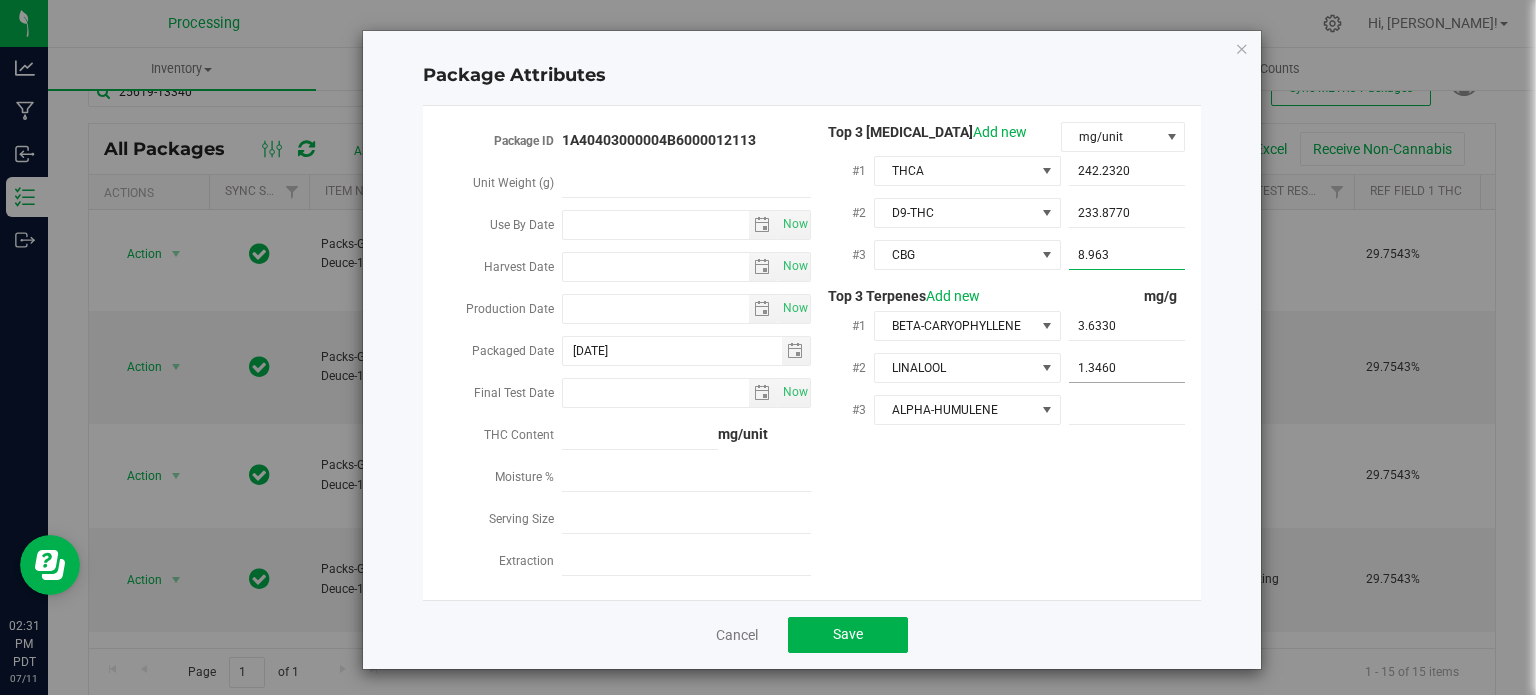 type on "8.9630" 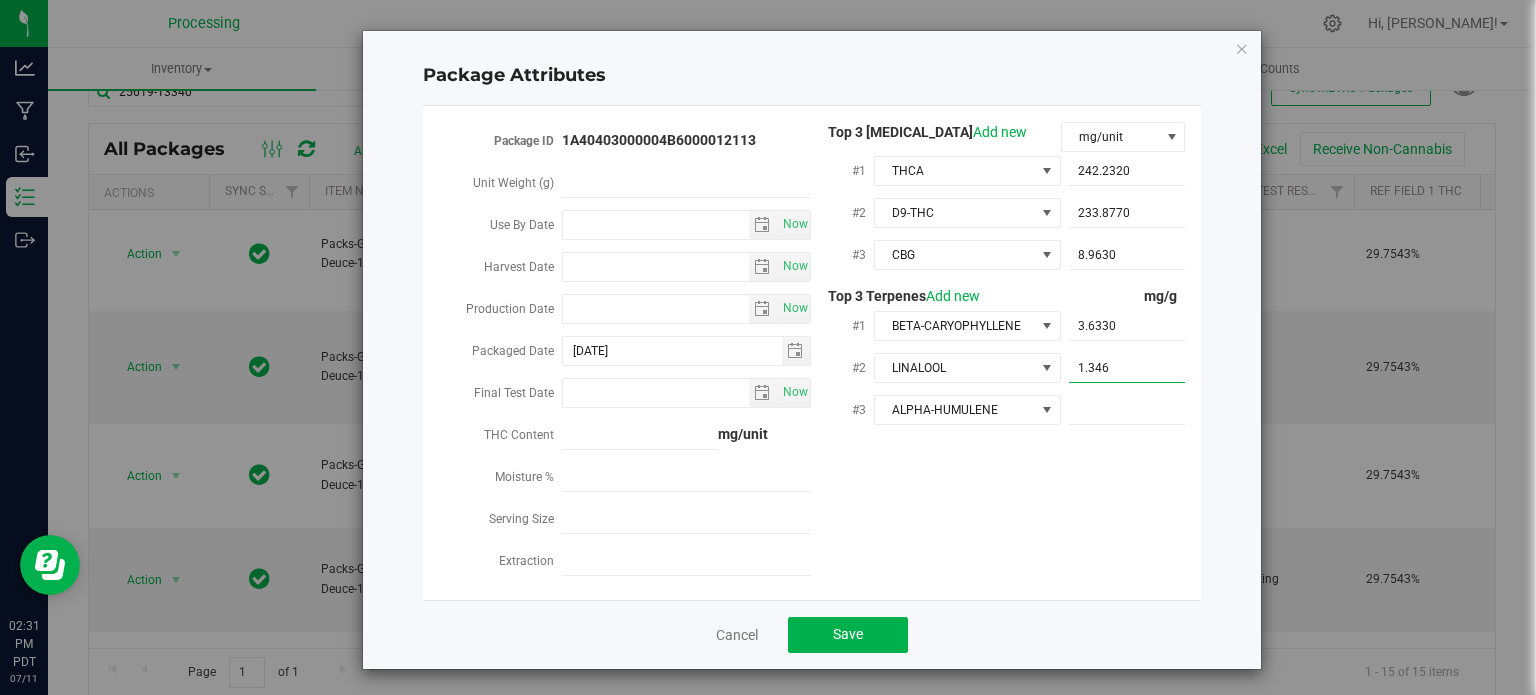 click on "1.346" at bounding box center (1127, 368) 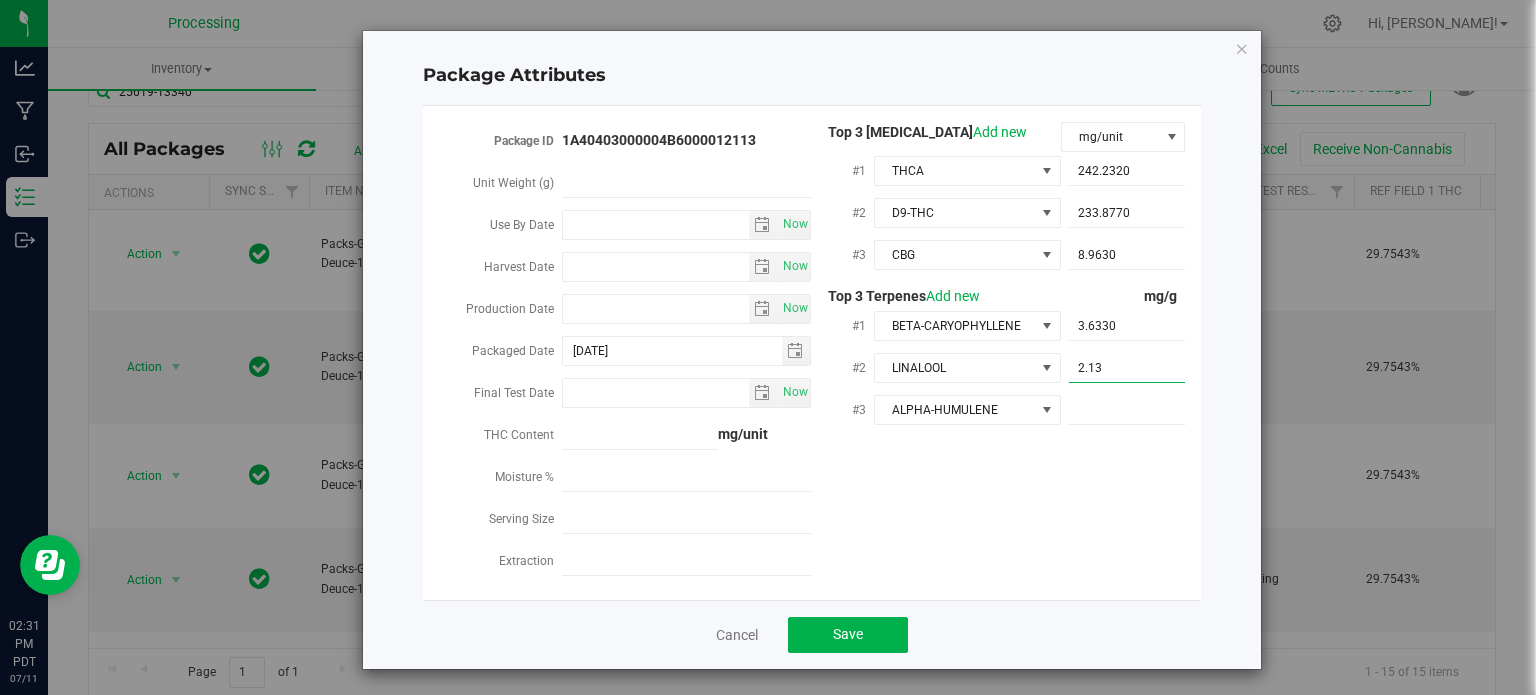 type on "2.130" 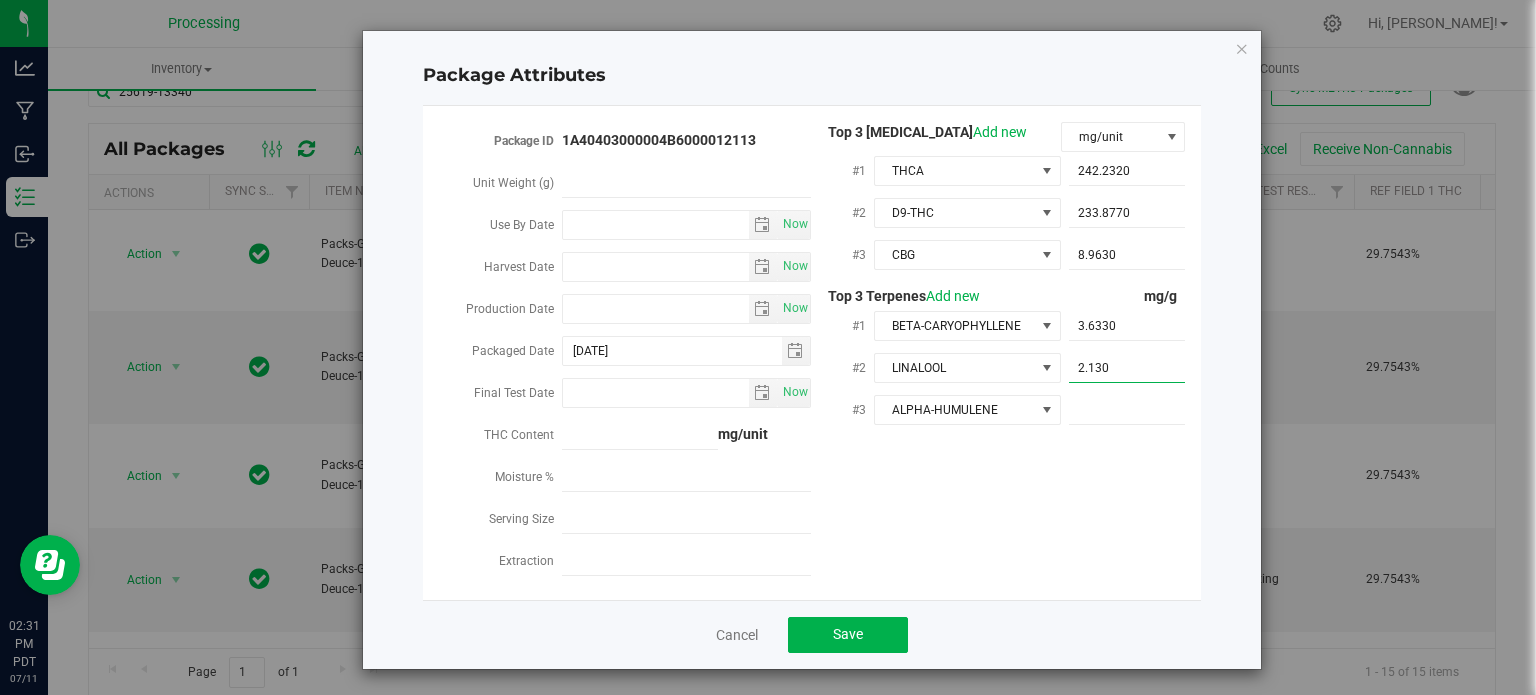 type on "2.1300" 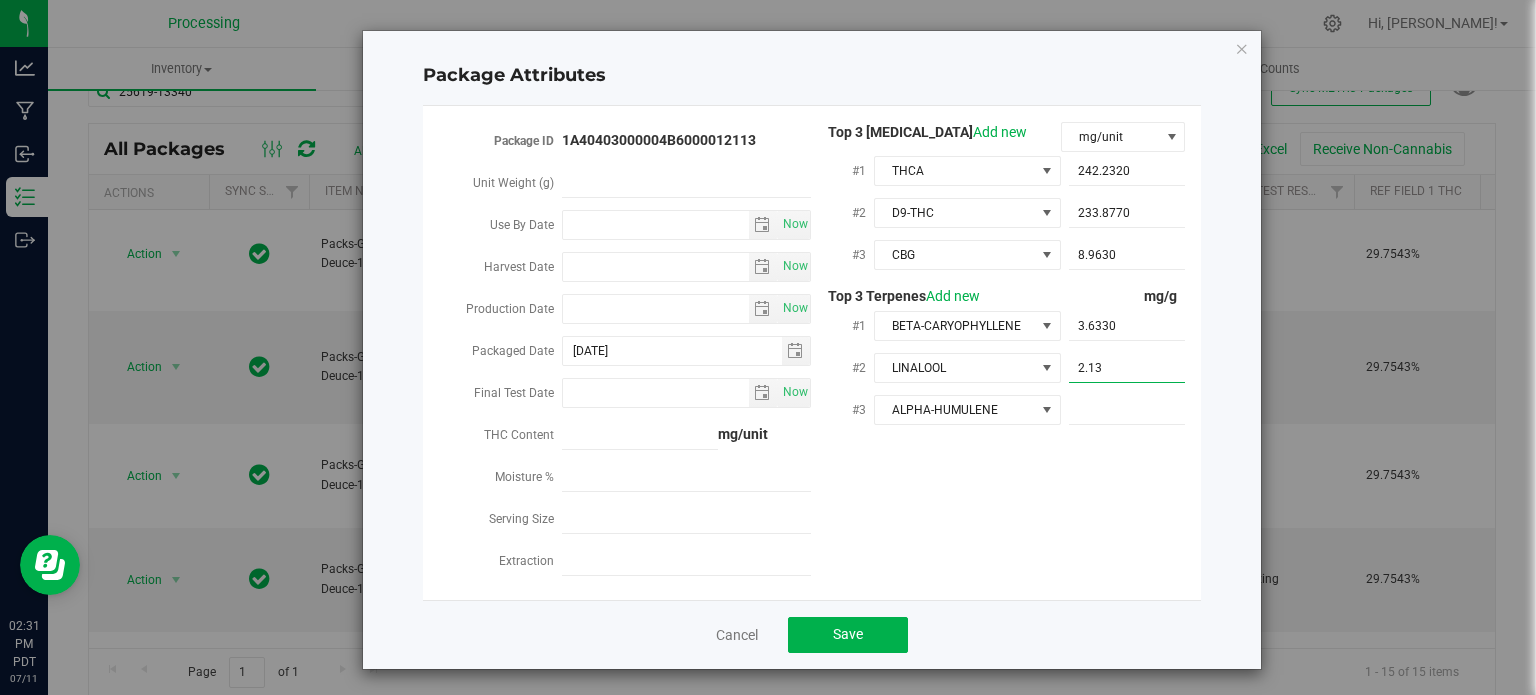 click at bounding box center [1123, 409] 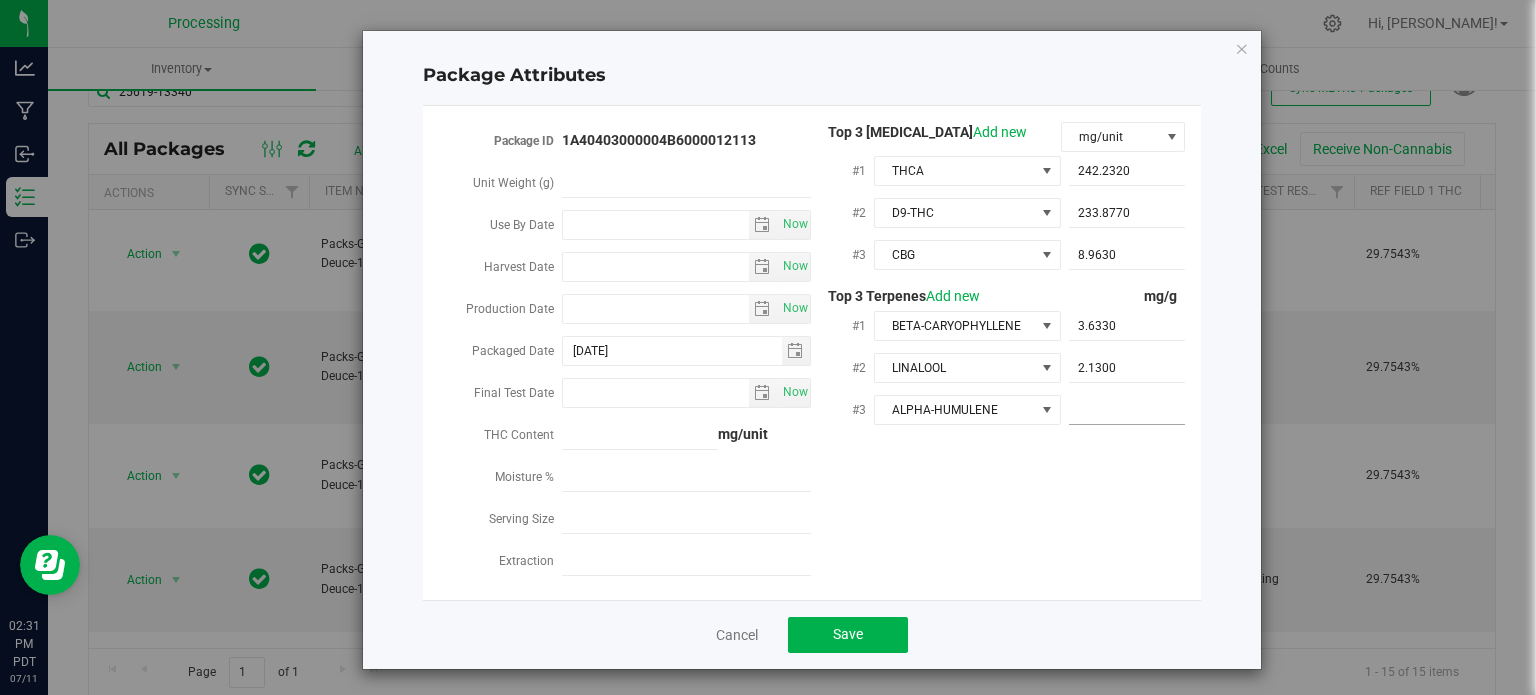 click at bounding box center (1127, 410) 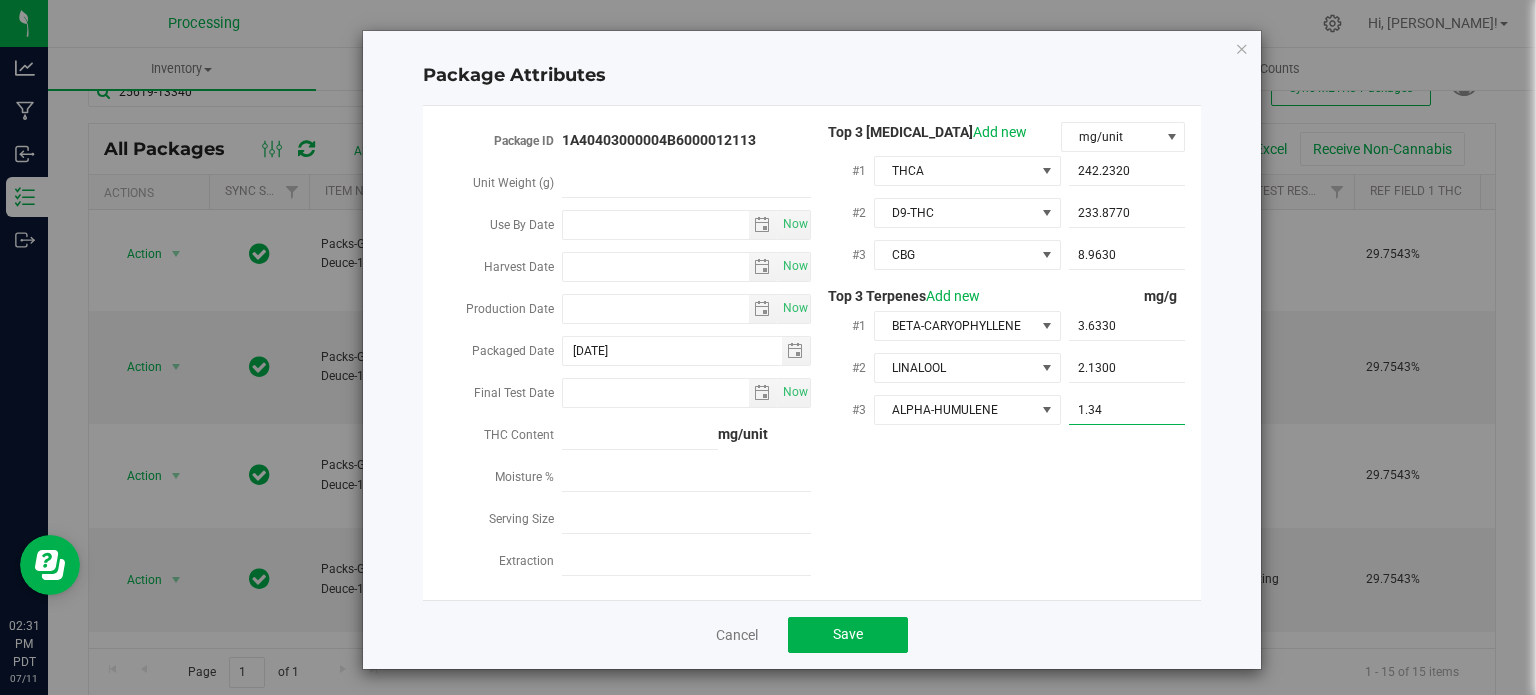 type on "1.346" 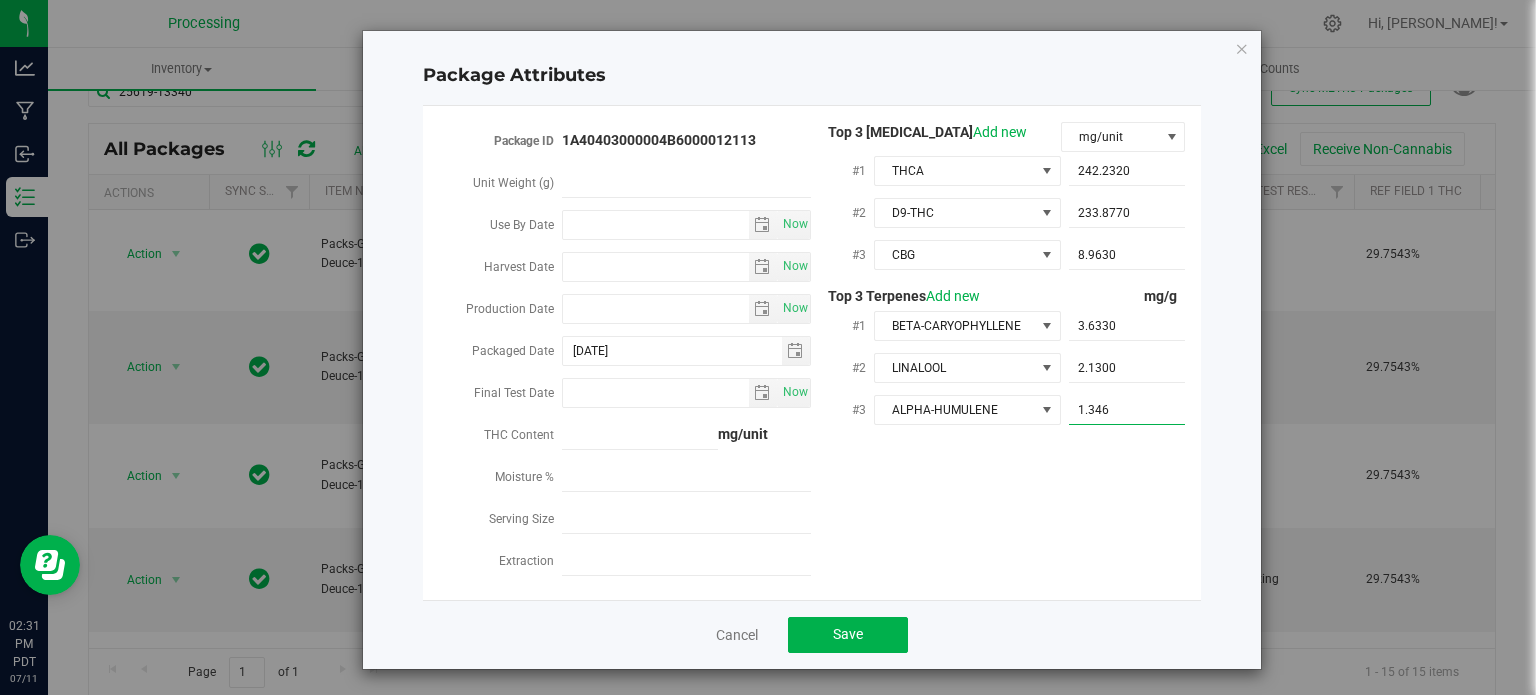 type on "1.3460" 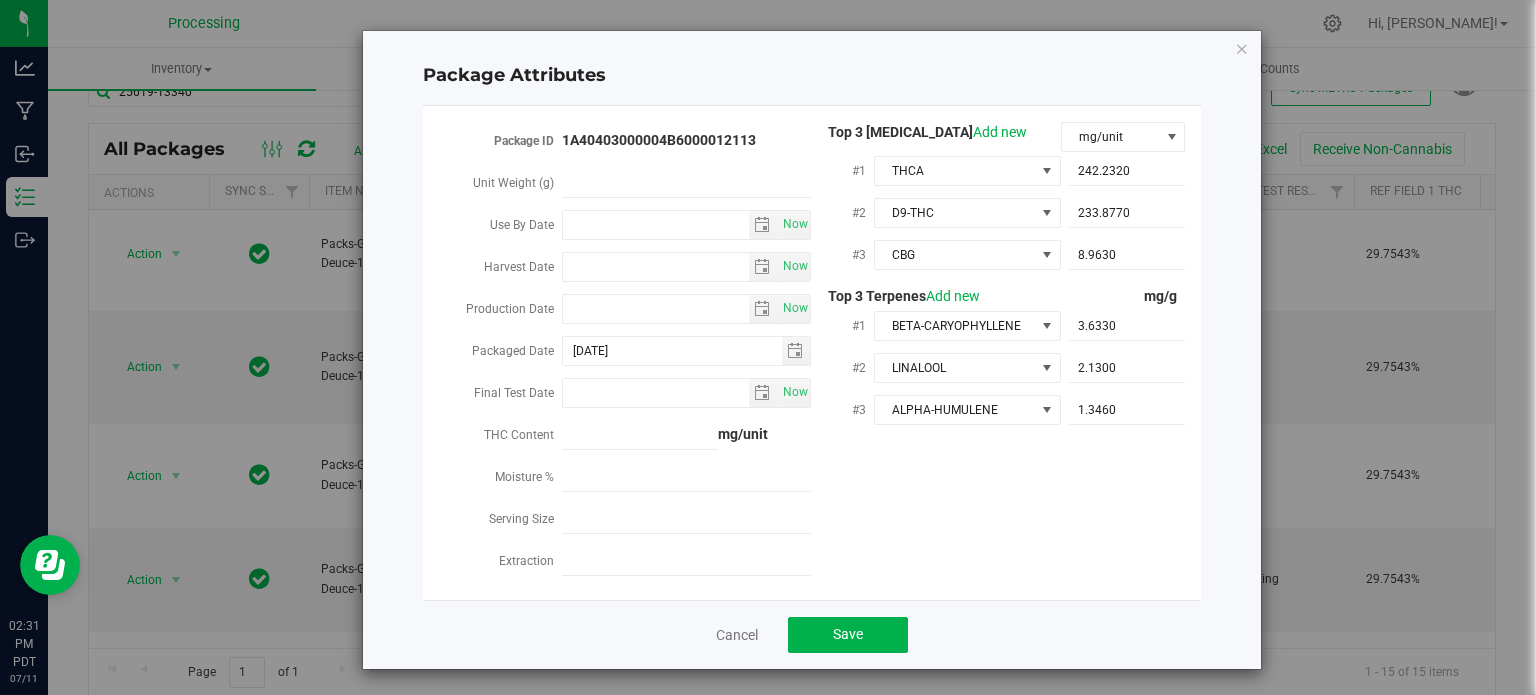 click on "Package ID
1A40403000004B6000012113
Unit Weight (g)
Use By Date
Now
Harvest Date
Now
Production Date" at bounding box center [812, 353] 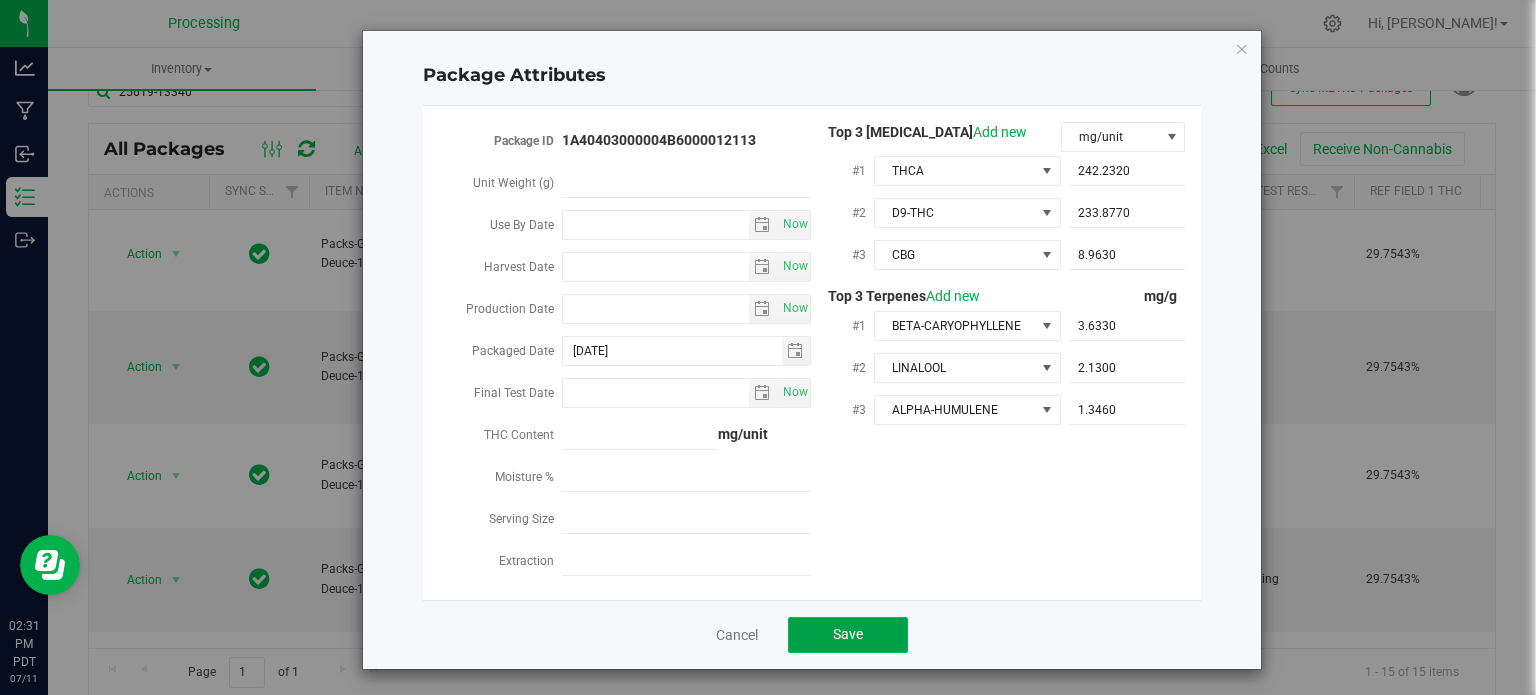 click on "Save" 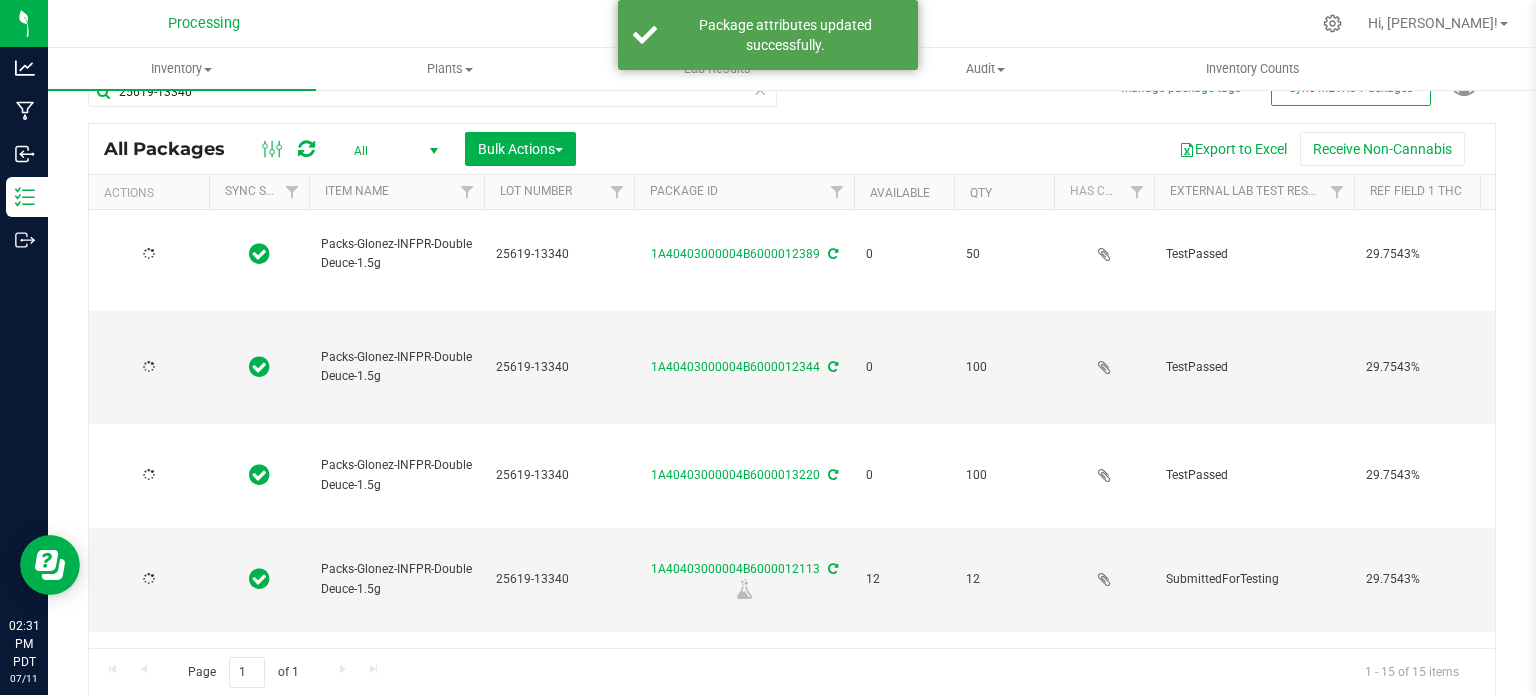 scroll, scrollTop: 0, scrollLeft: 0, axis: both 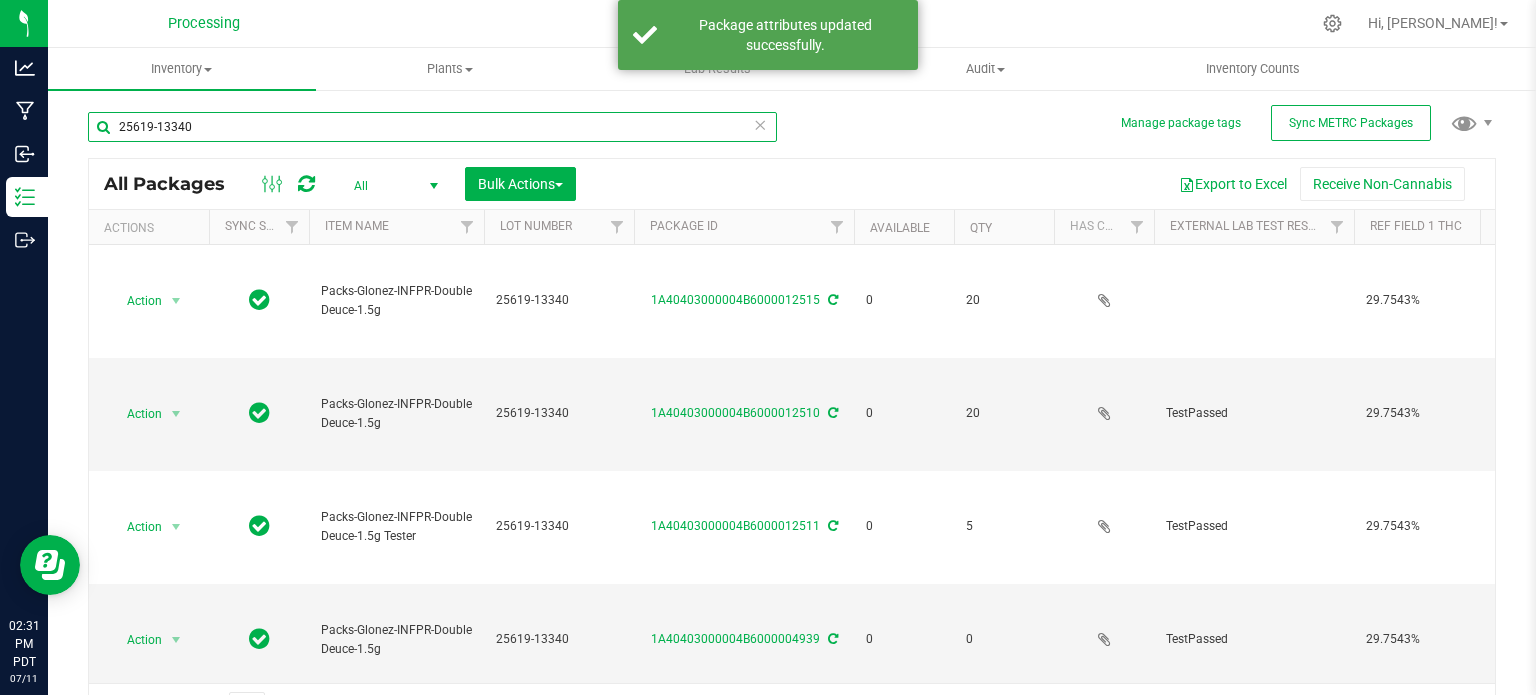 click on "25619-13340" at bounding box center (432, 127) 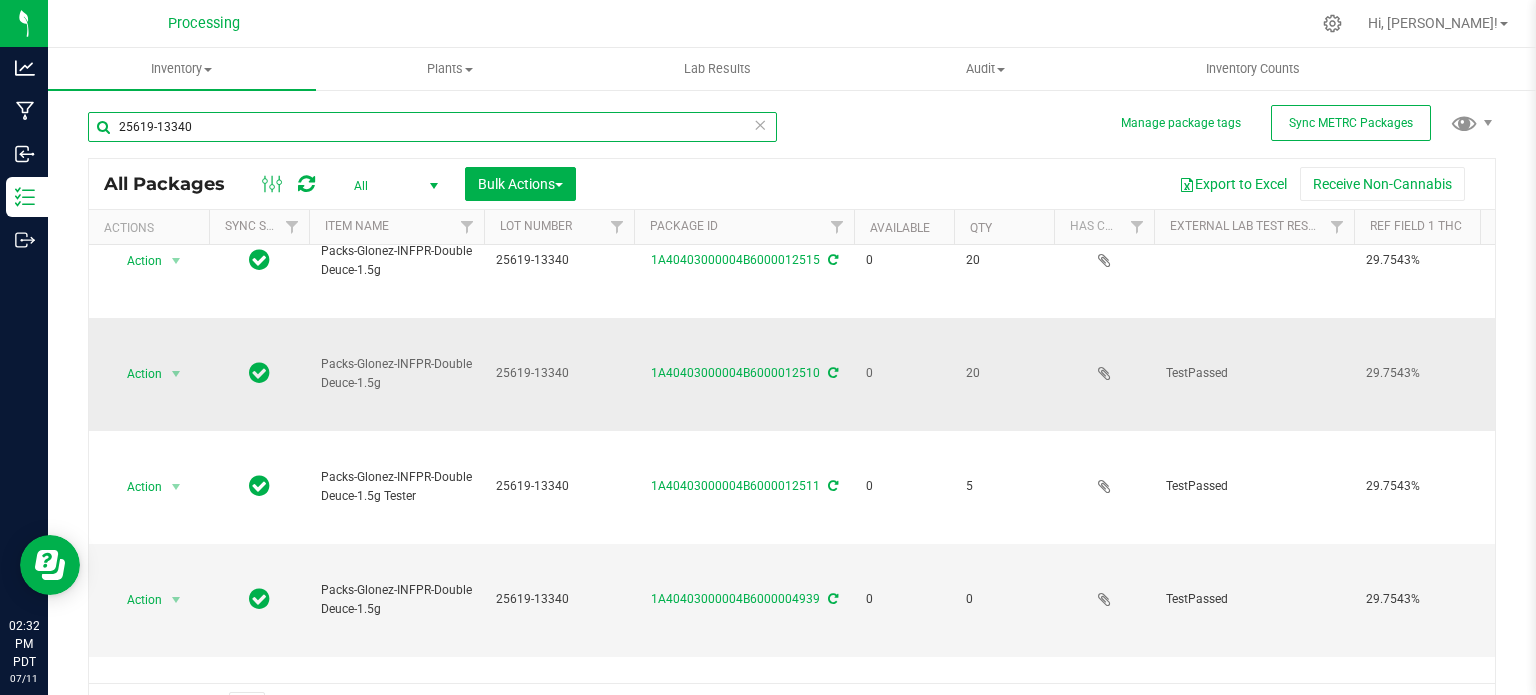 scroll, scrollTop: 0, scrollLeft: 0, axis: both 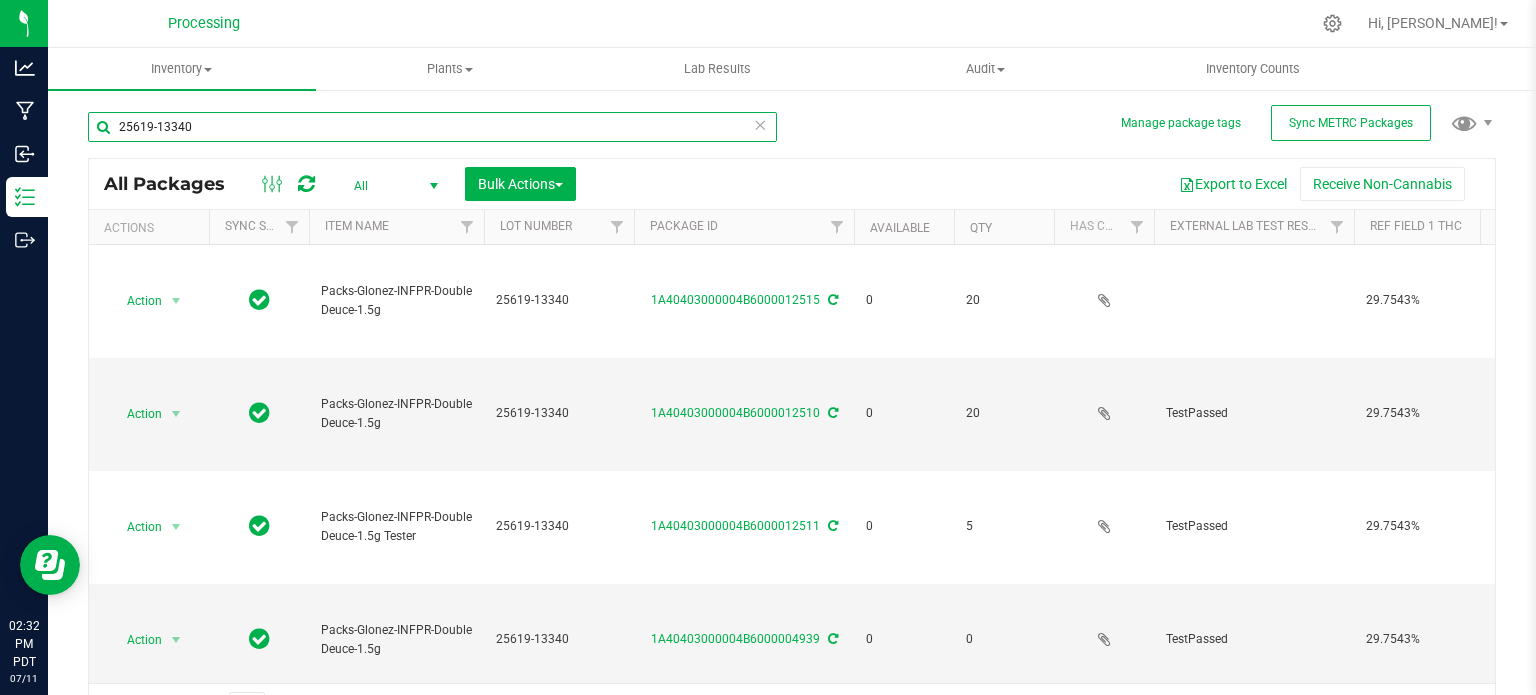 click on "25619-13340" at bounding box center (432, 127) 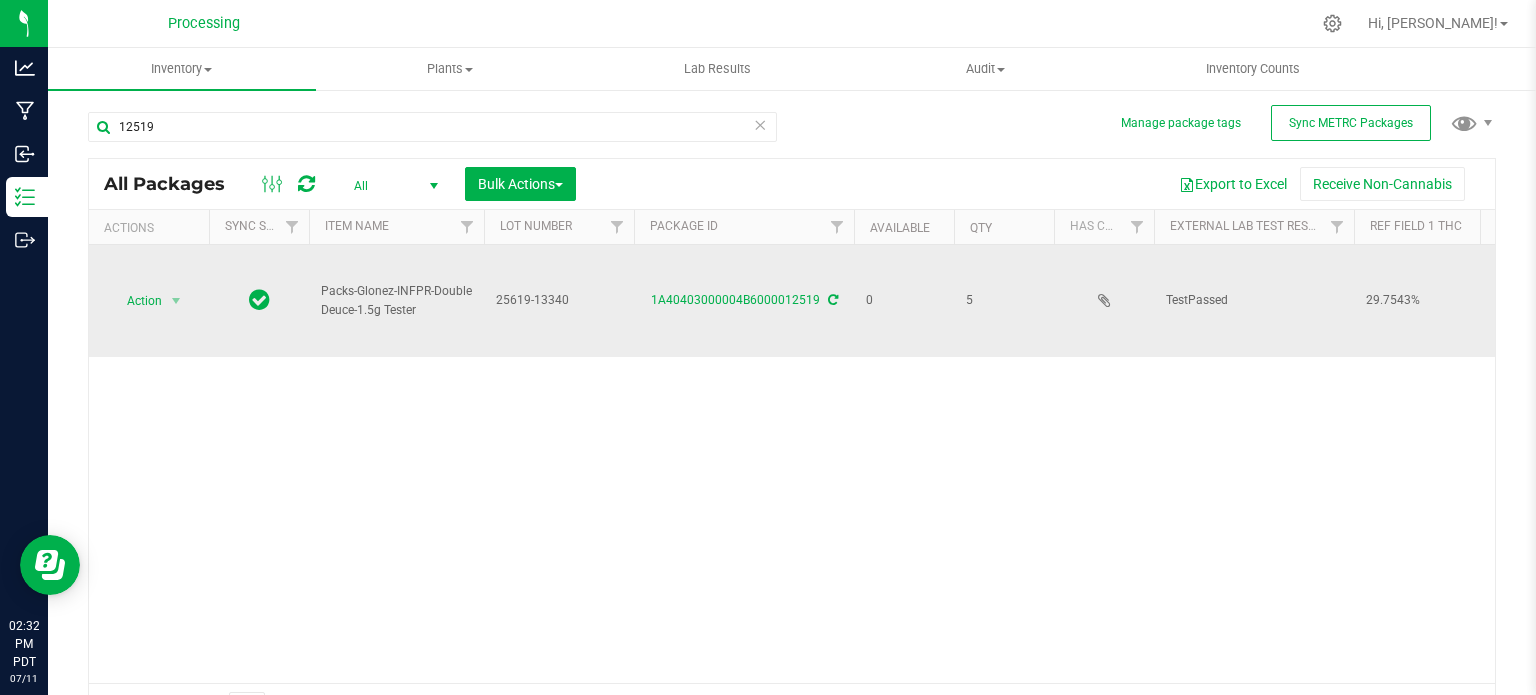click on "Action Action Edit attributes Global inventory Locate package Package audit log Print package label See history View package order" at bounding box center [149, 301] 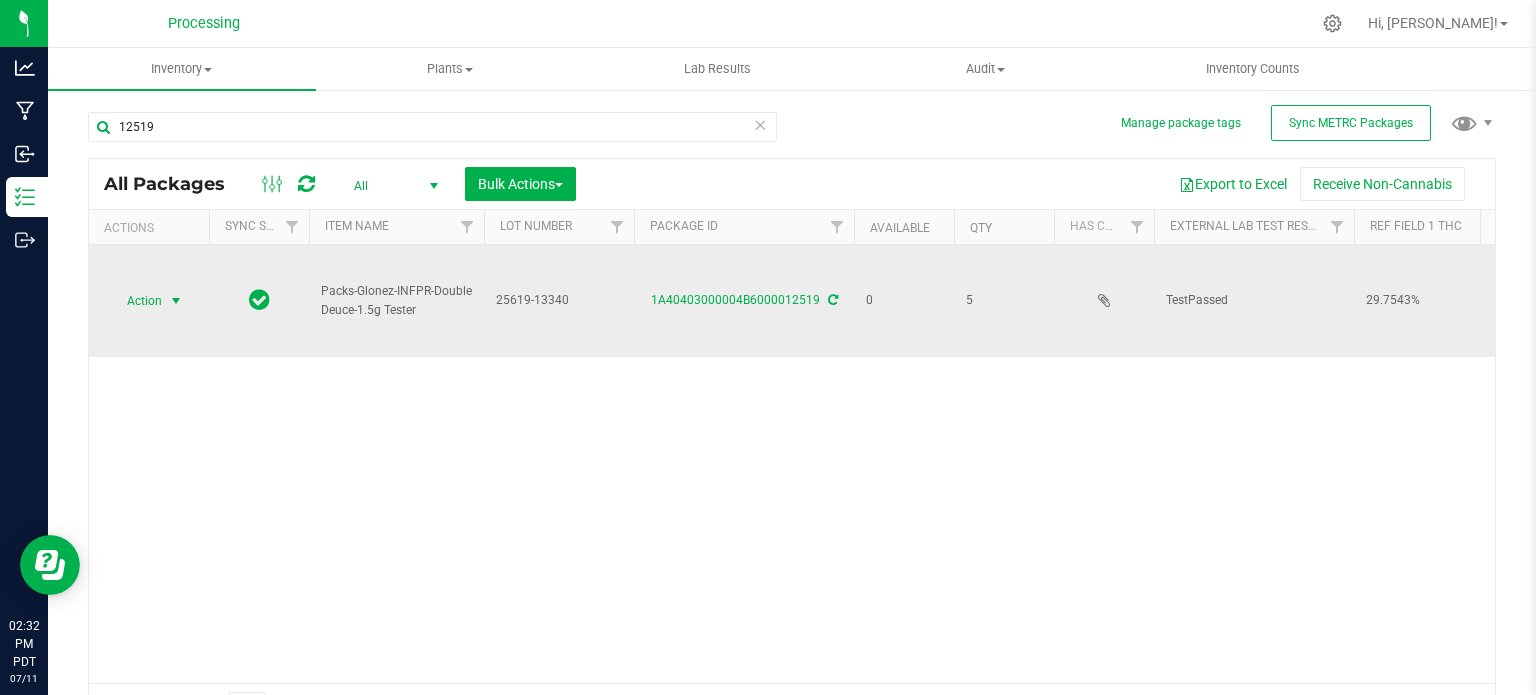 click at bounding box center (176, 301) 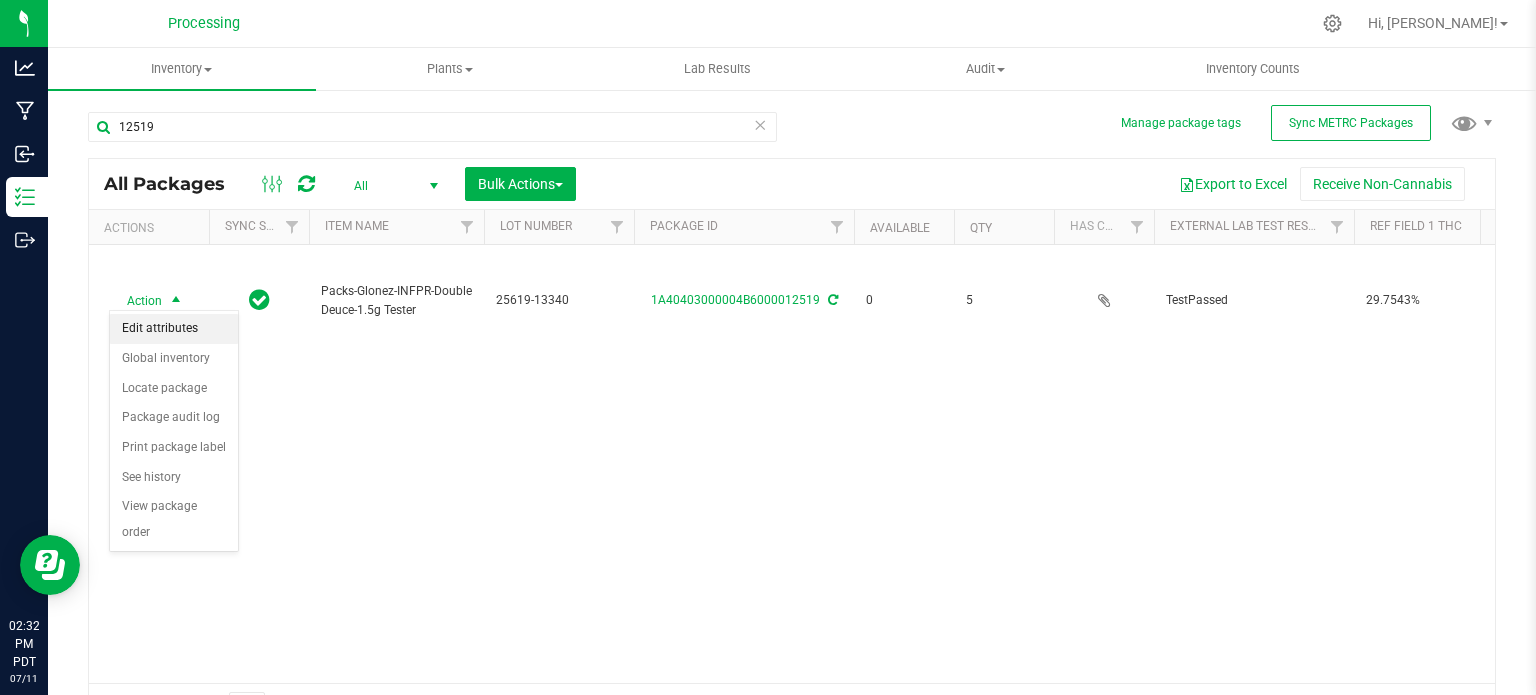 click on "Edit attributes" at bounding box center (174, 329) 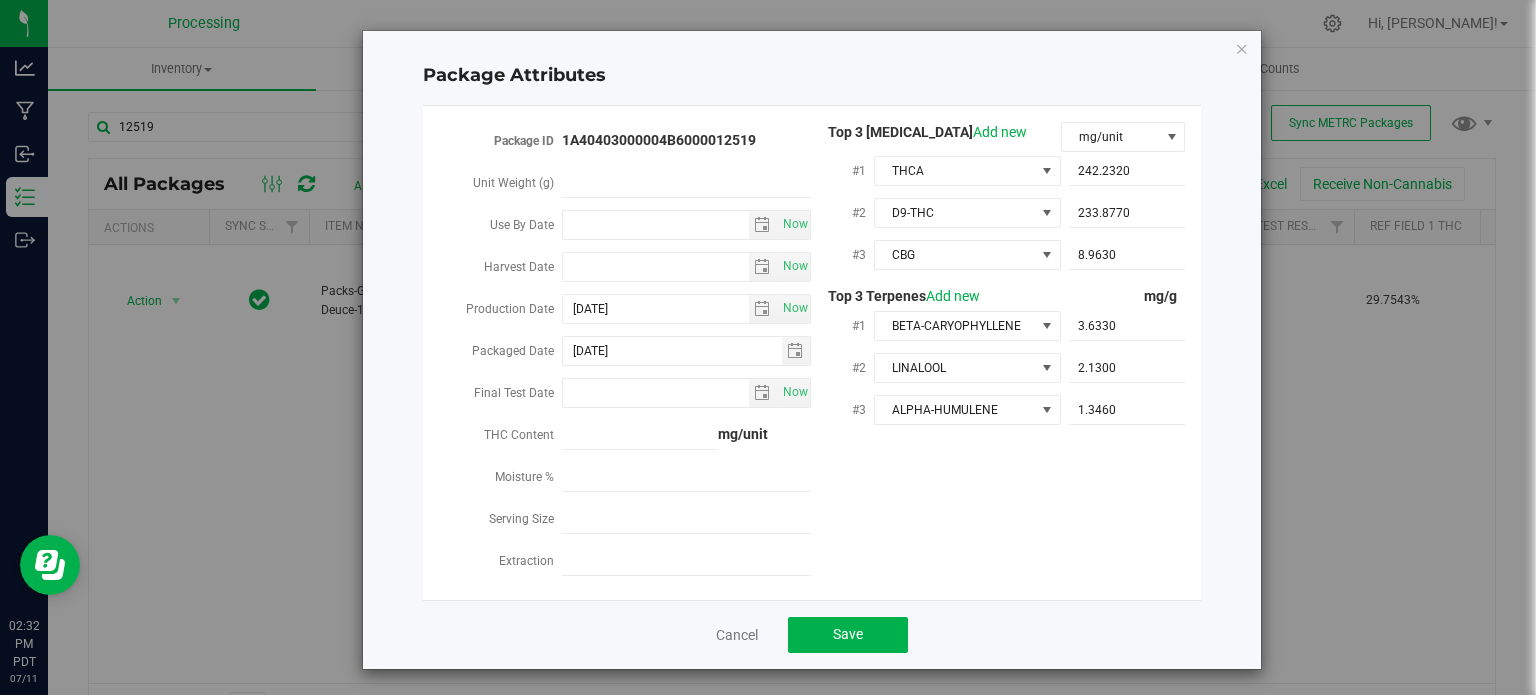 click on "Package Attributes
Package ID
1A40403000004B6000012519
Unit Weight (g)
Use By Date
Now
Harvest Date
Now" at bounding box center (812, 350) 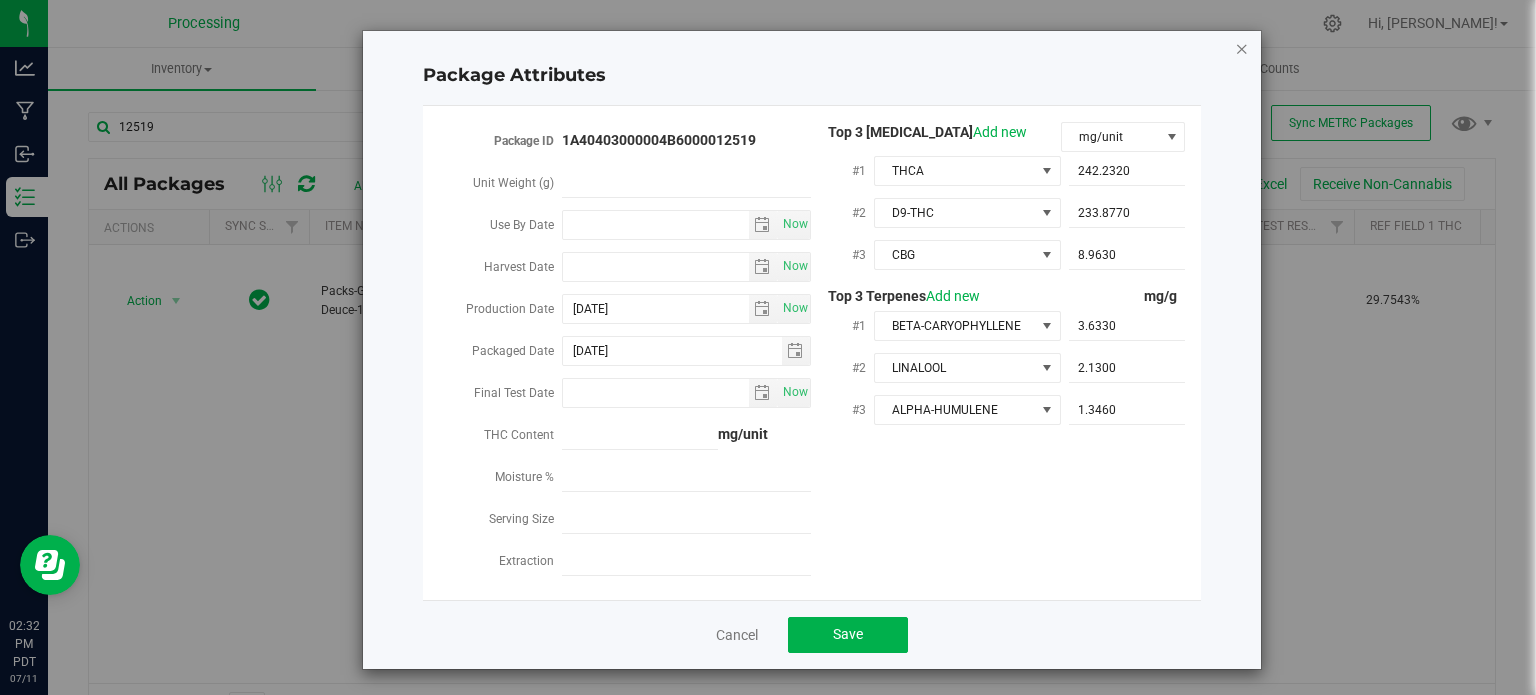 click at bounding box center (1242, 48) 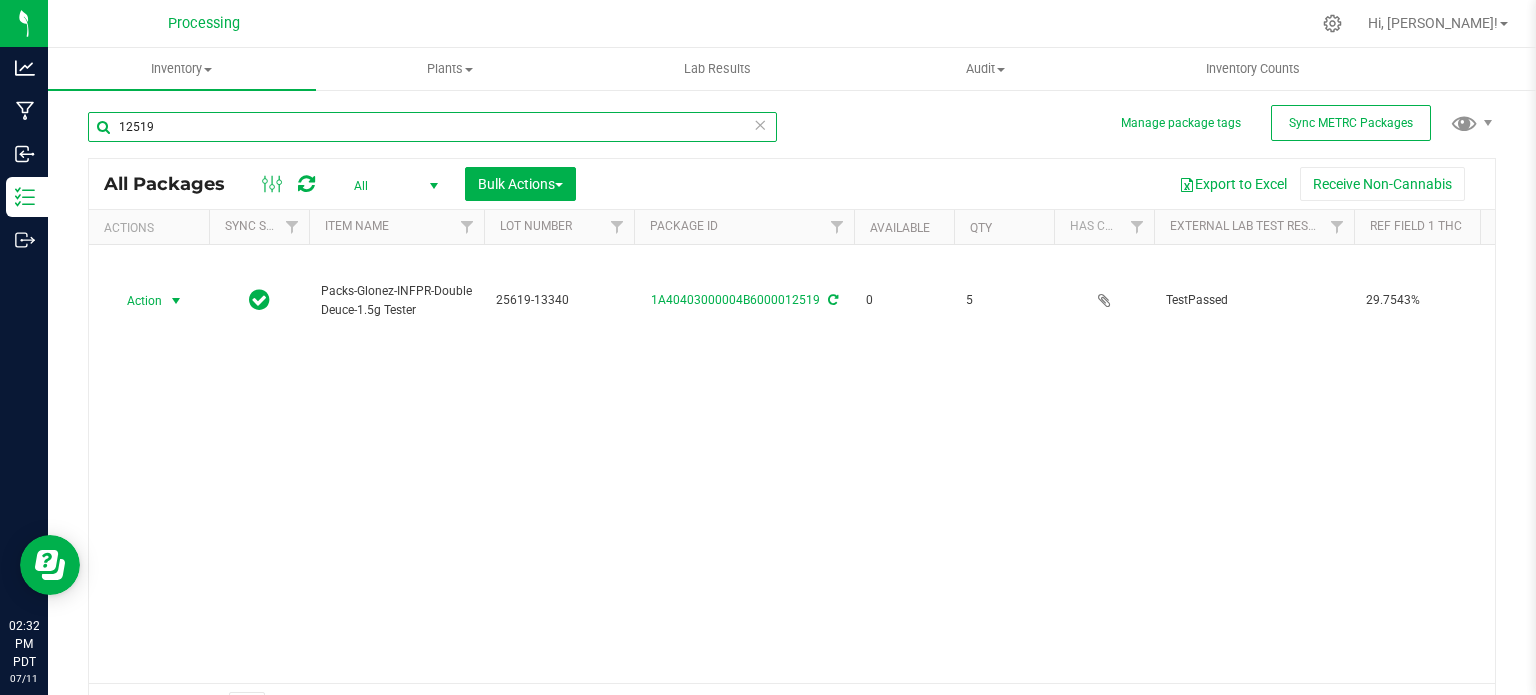 click on "12519" at bounding box center (432, 127) 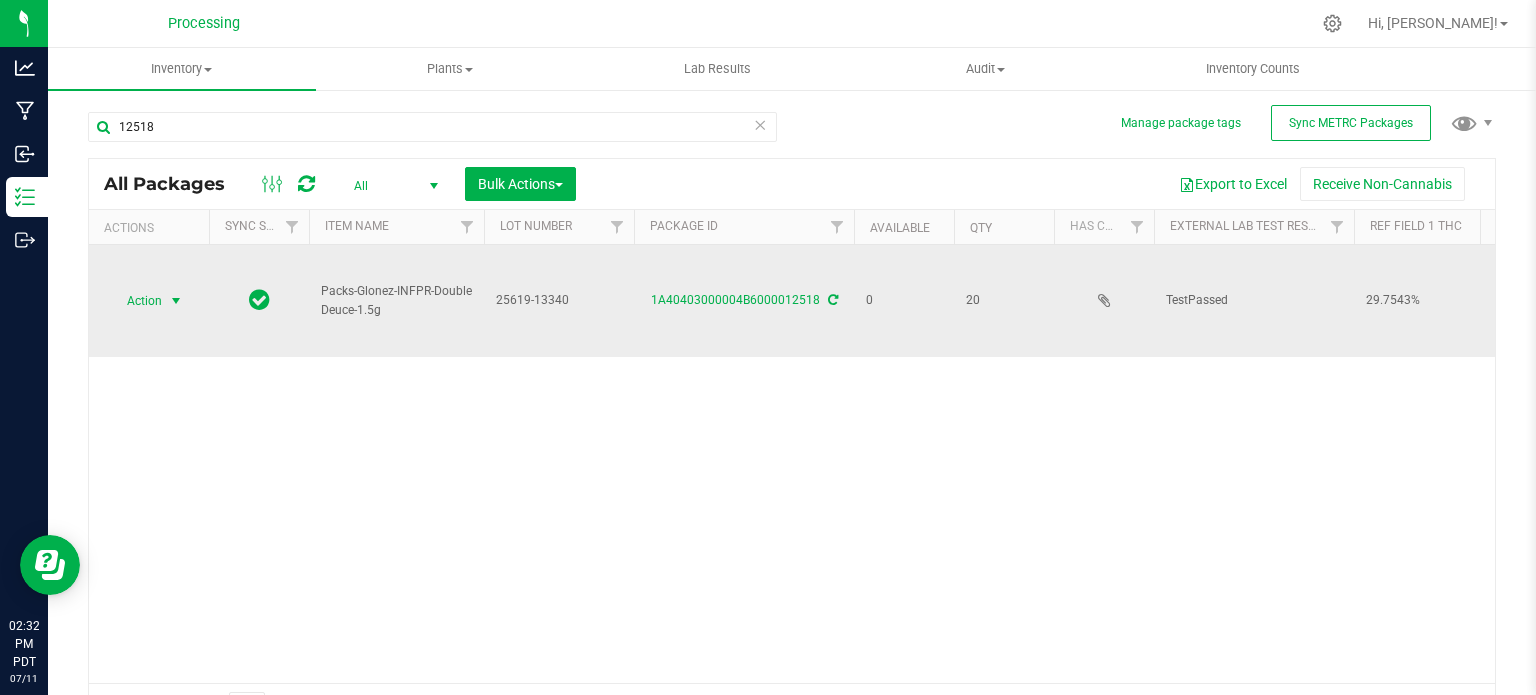 click at bounding box center (176, 301) 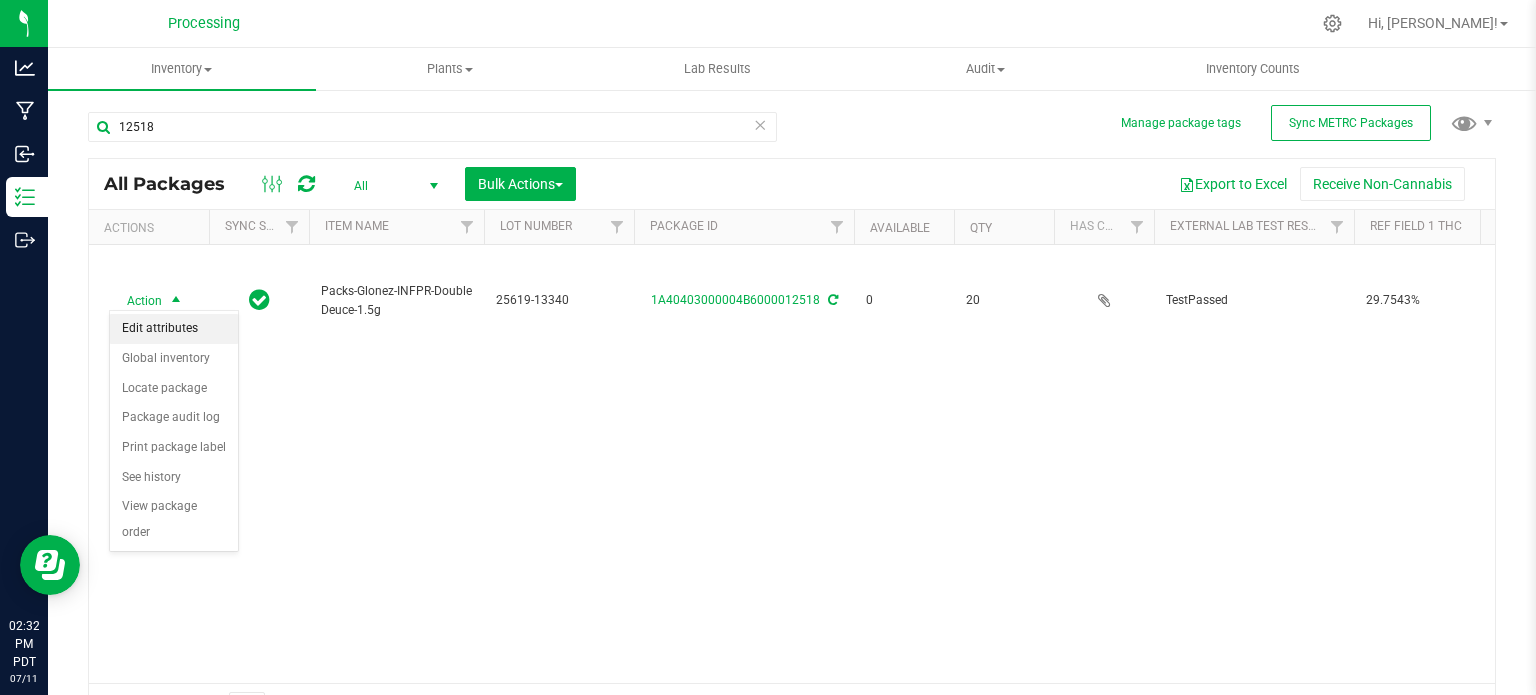 click on "Edit attributes" at bounding box center (174, 329) 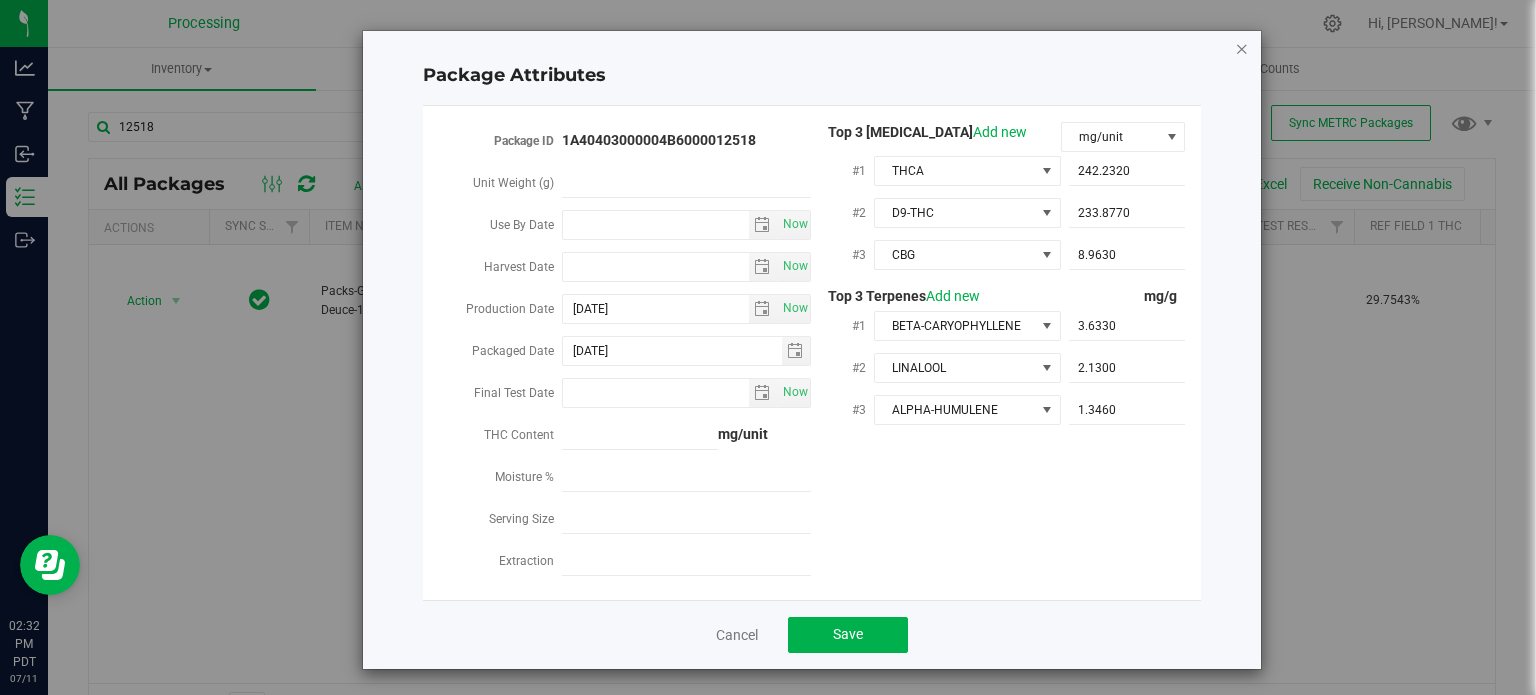 click at bounding box center [1242, 48] 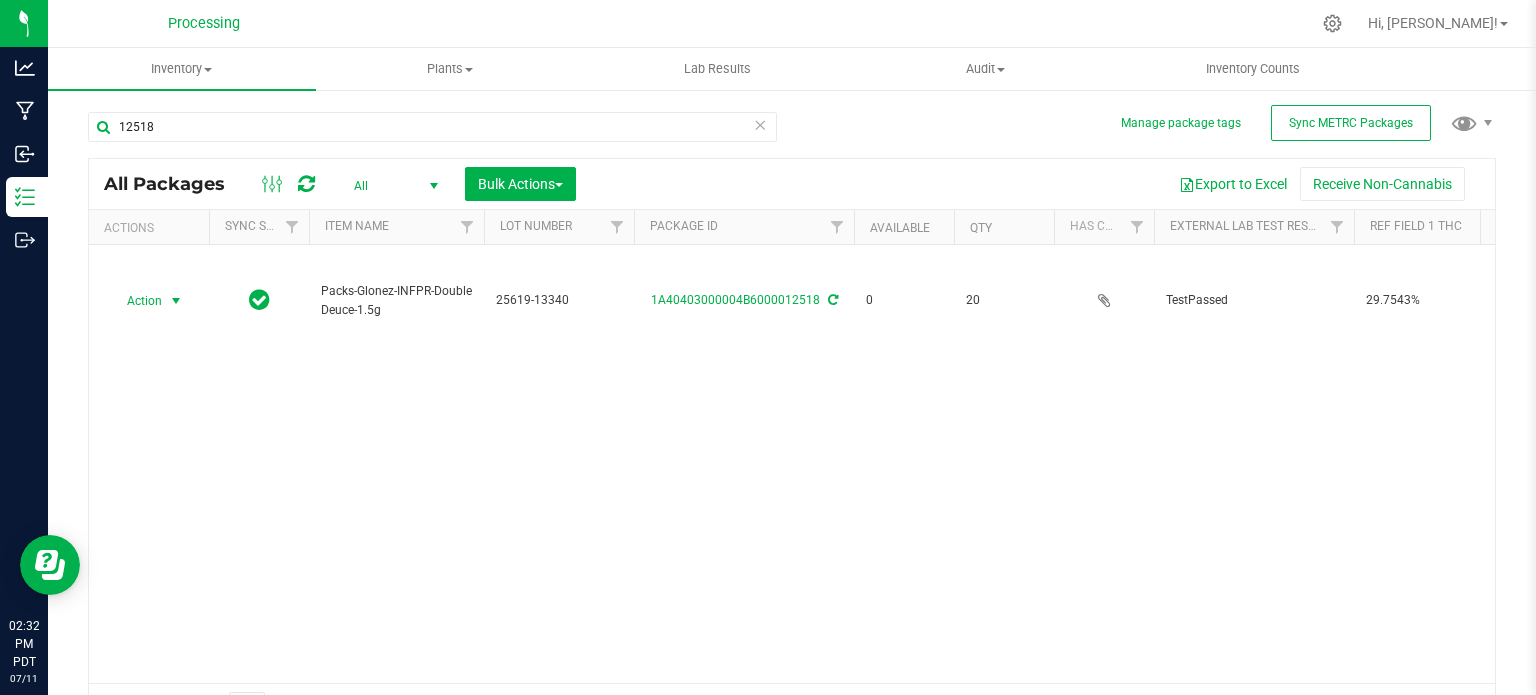 click on "12518" at bounding box center [432, 135] 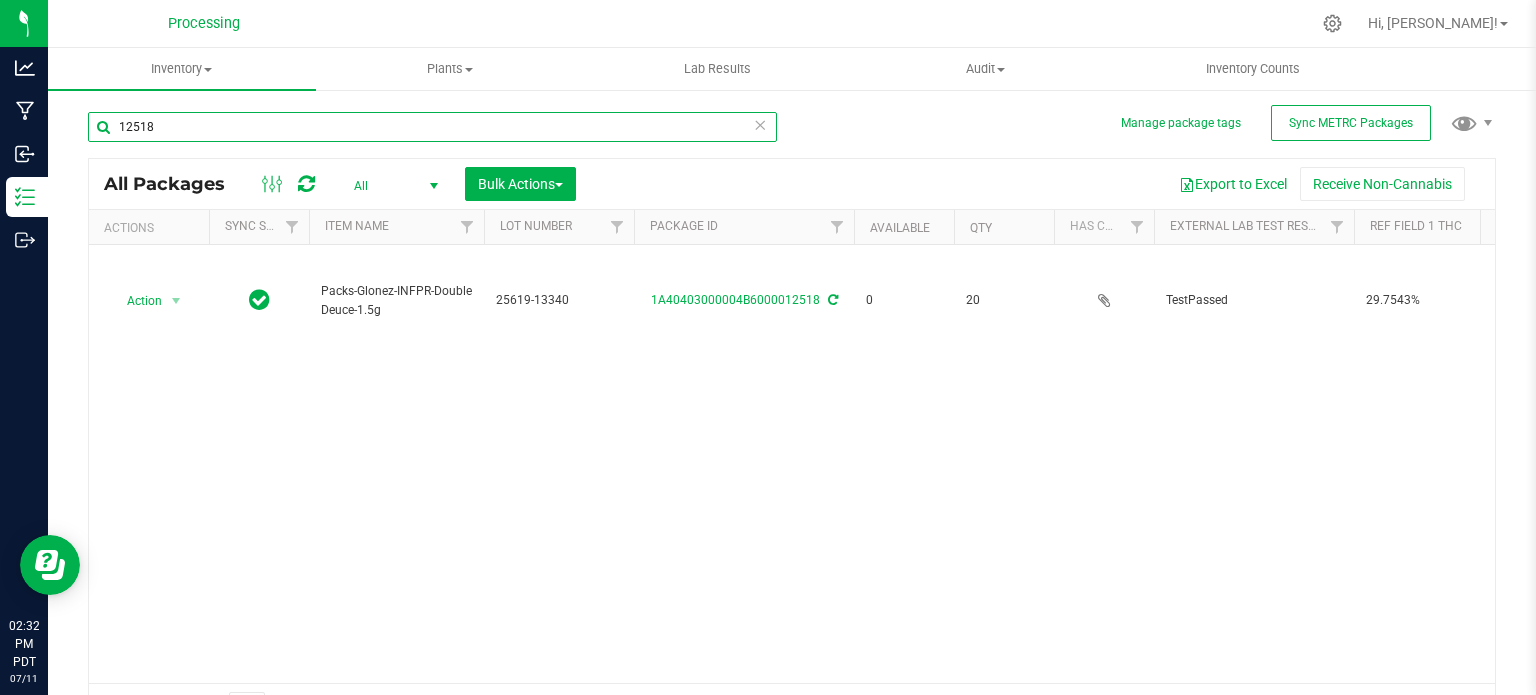 click on "12518" at bounding box center (432, 127) 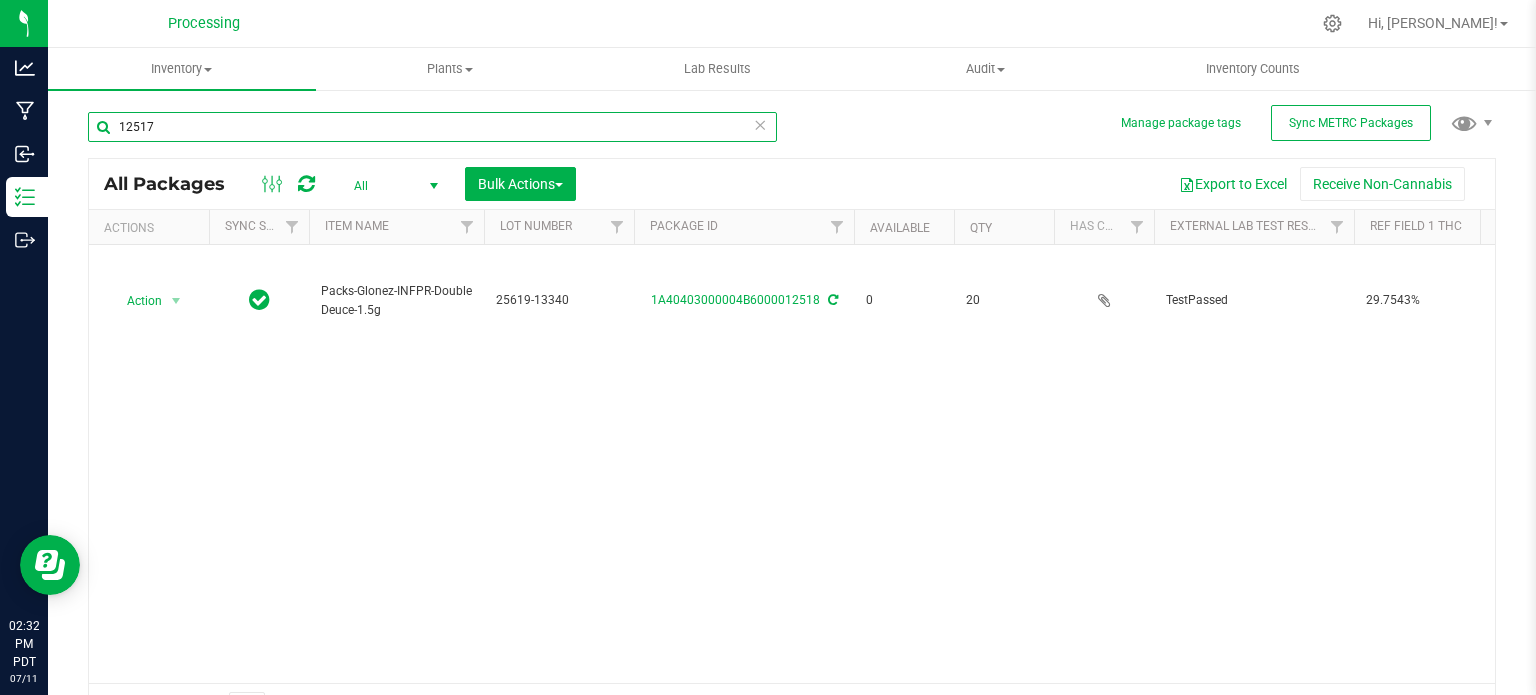 type on "12517" 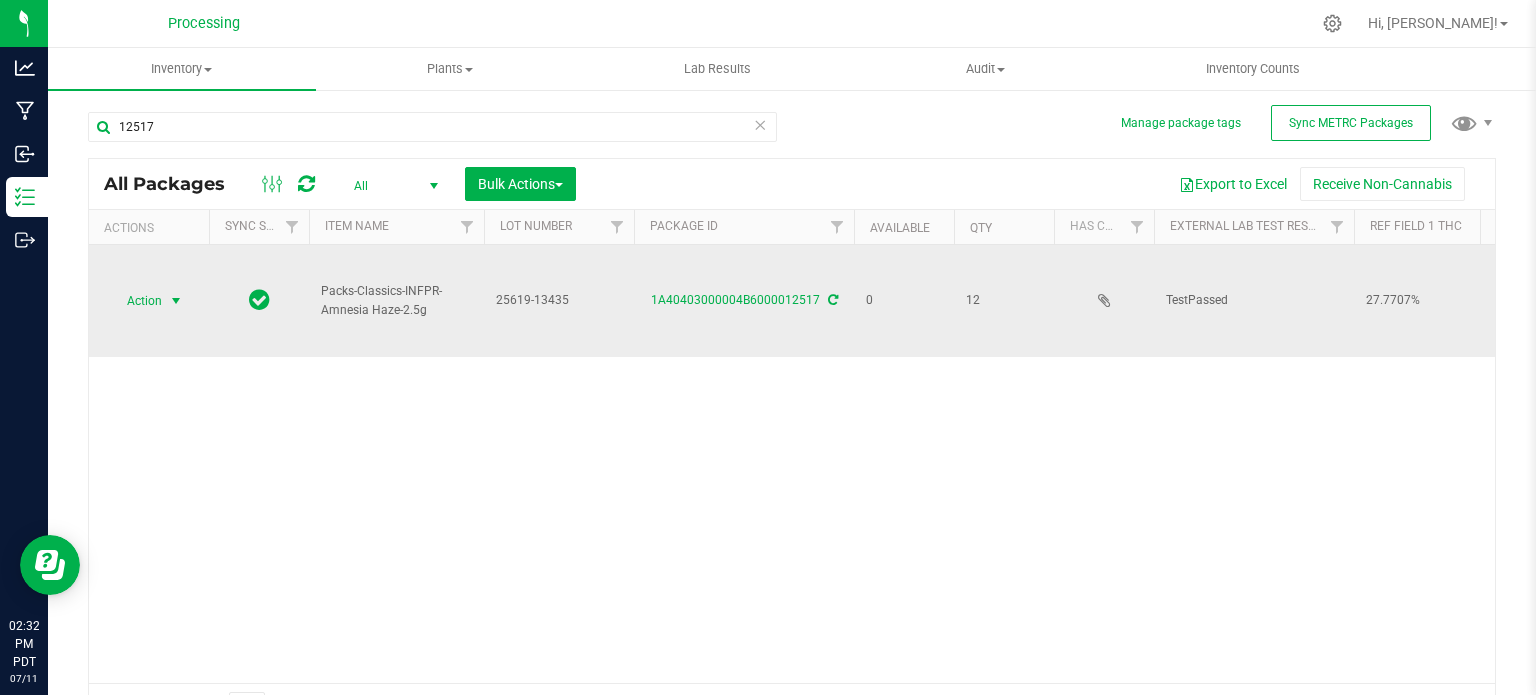 click on "Action" at bounding box center [136, 301] 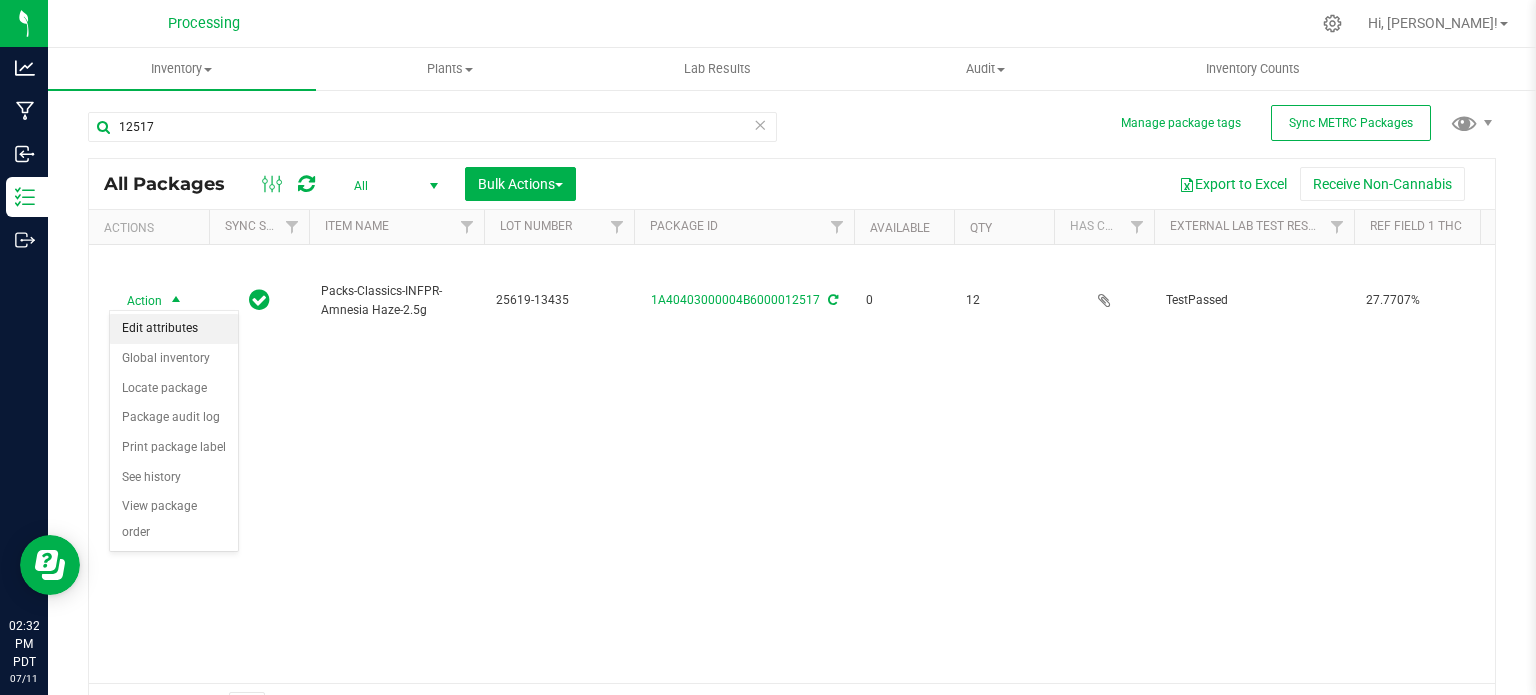 click on "Edit attributes" at bounding box center [174, 329] 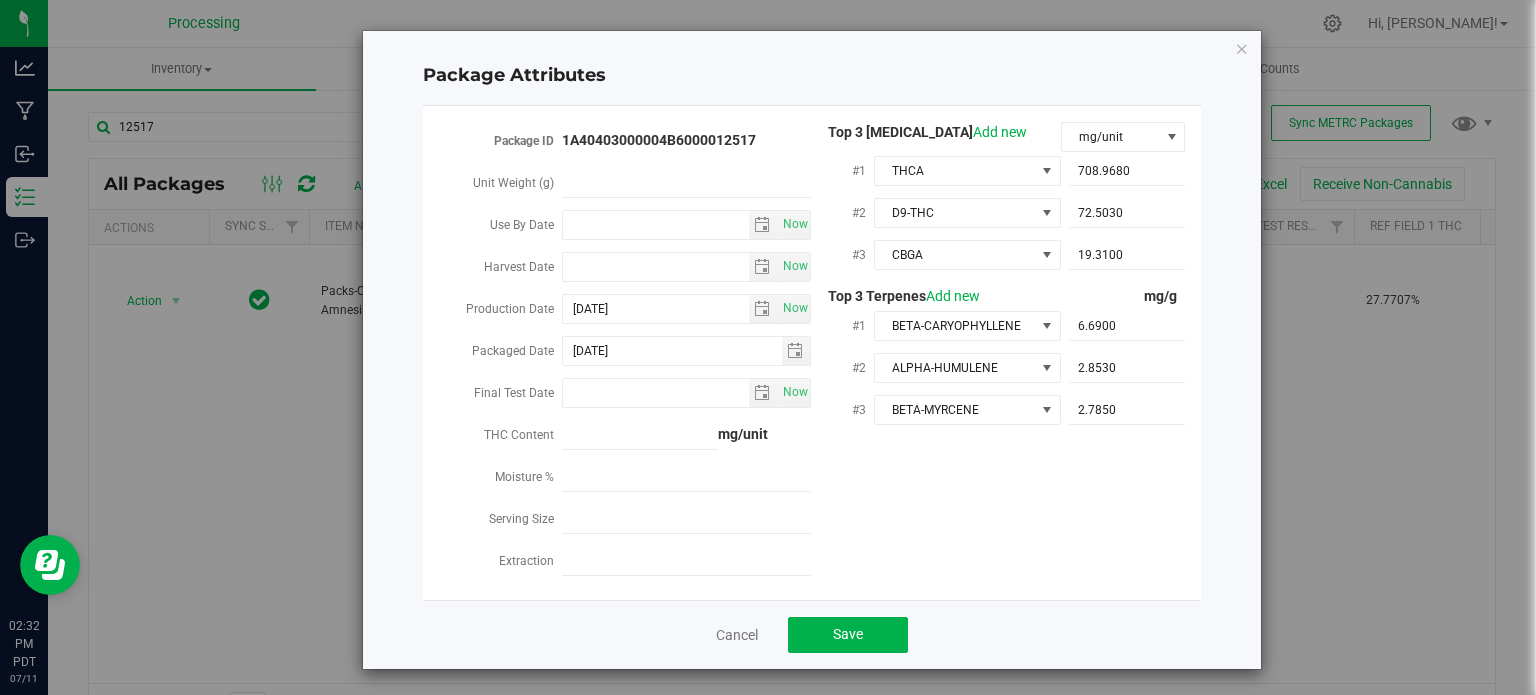 click on "Package Attributes
Package ID
1A40403000004B6000012517
Unit Weight (g)
Use By Date
Now
Harvest Date
Now" at bounding box center [812, 350] 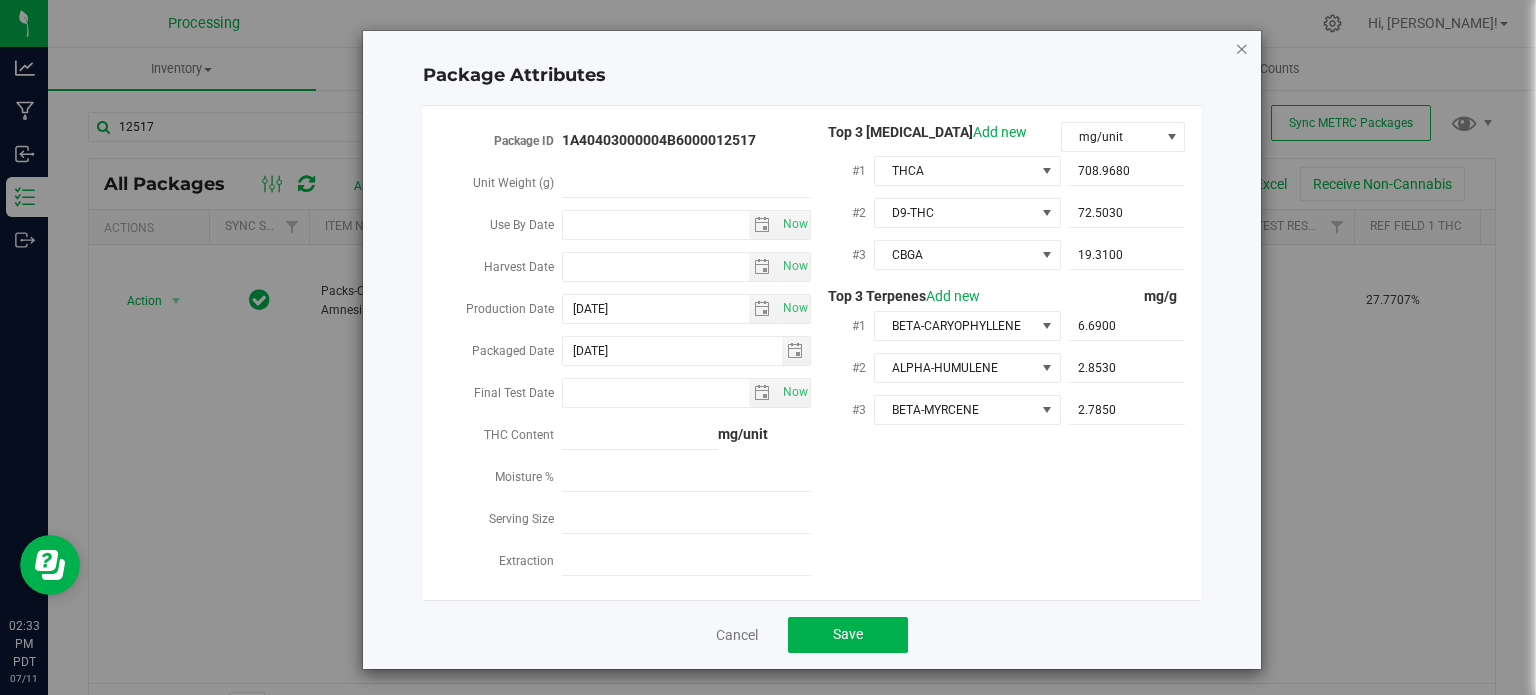 click at bounding box center [1242, 48] 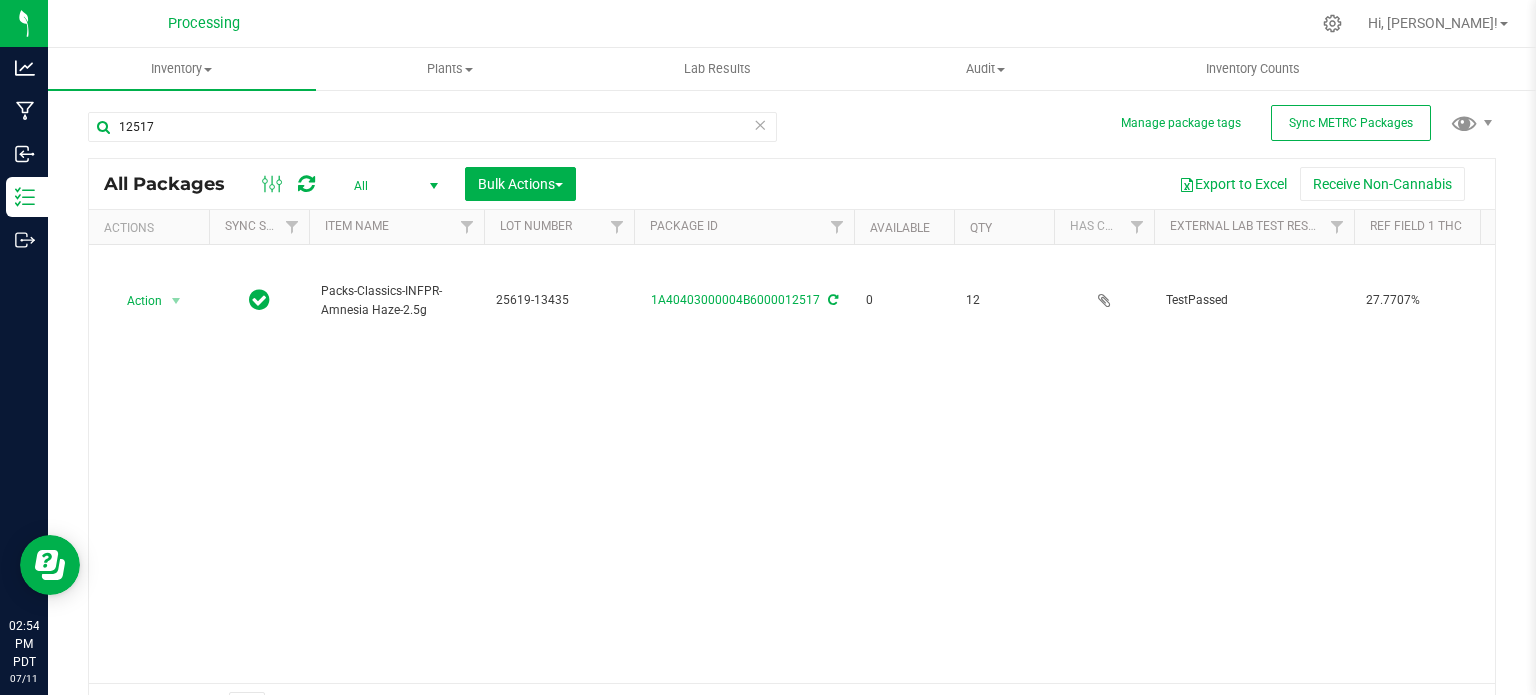 click on "Action Action Edit attributes Global inventory Locate package Package audit log Print package label See history View package order
Packs-Classics-INFPR-[MEDICAL_DATA] Haze-2.5g
25619-13435
1A40403000004B6000012517
0
12
TestPassed
27.7707%
[MEDICAL_DATA] Haze
0.0980%
Assigned To Order
00000045
Each
(2.5 g ea.)
0.2777
Storage Vault
Pass" at bounding box center (792, 464) 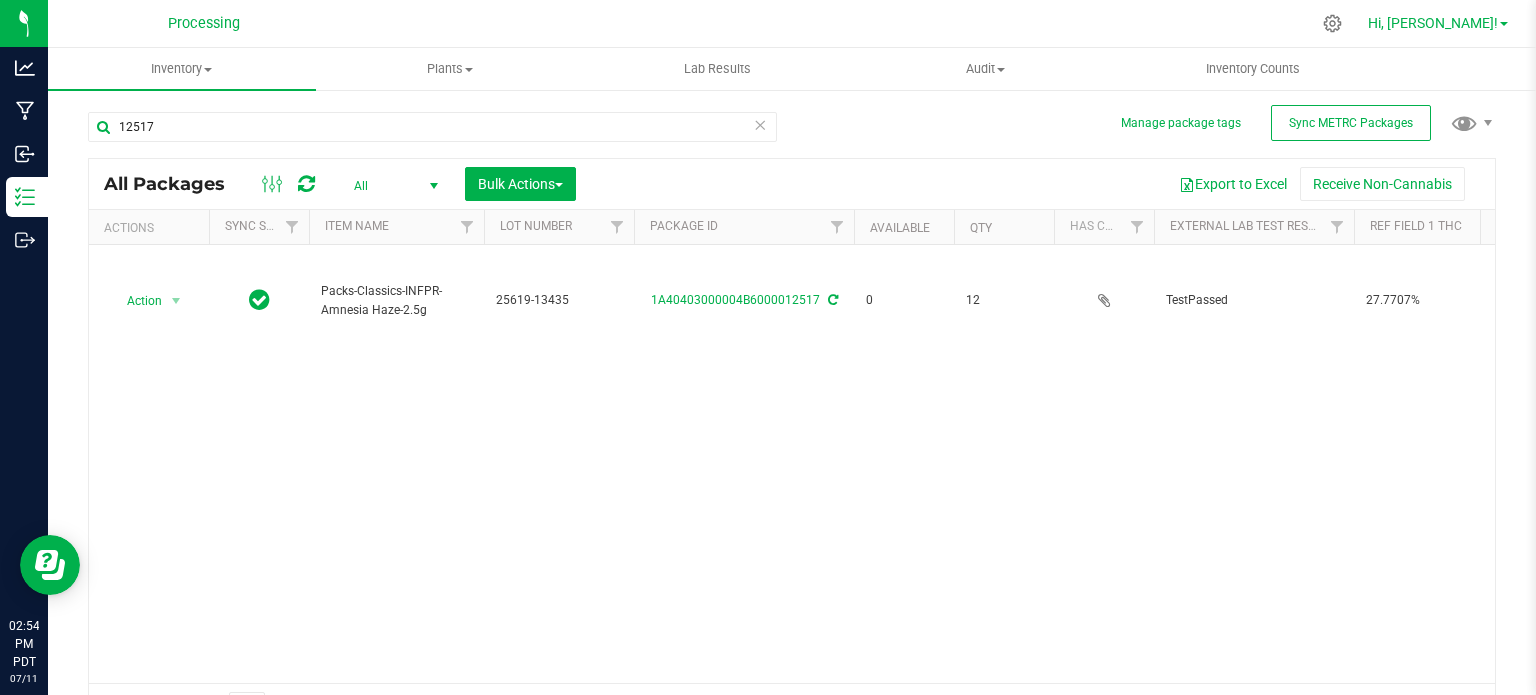 click at bounding box center [1504, 24] 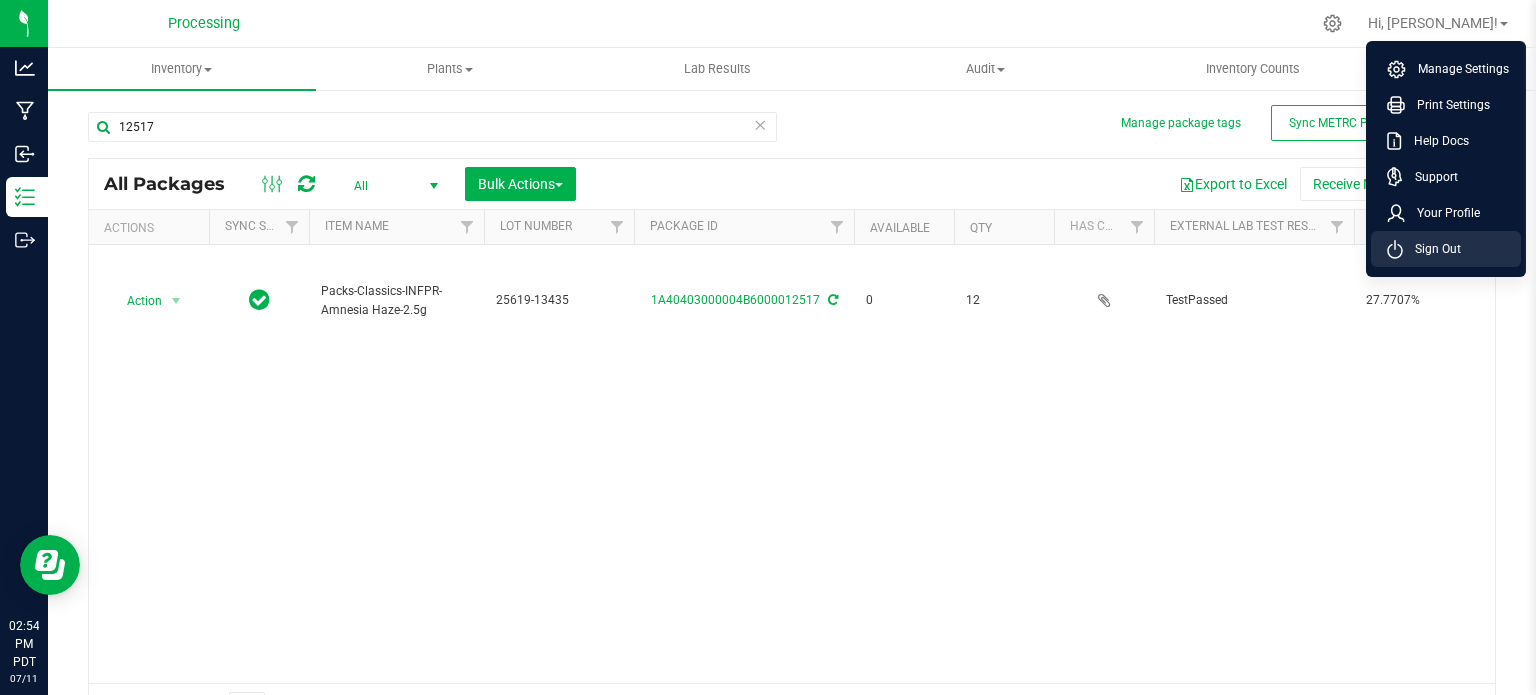 click on "Sign Out" at bounding box center [1432, 249] 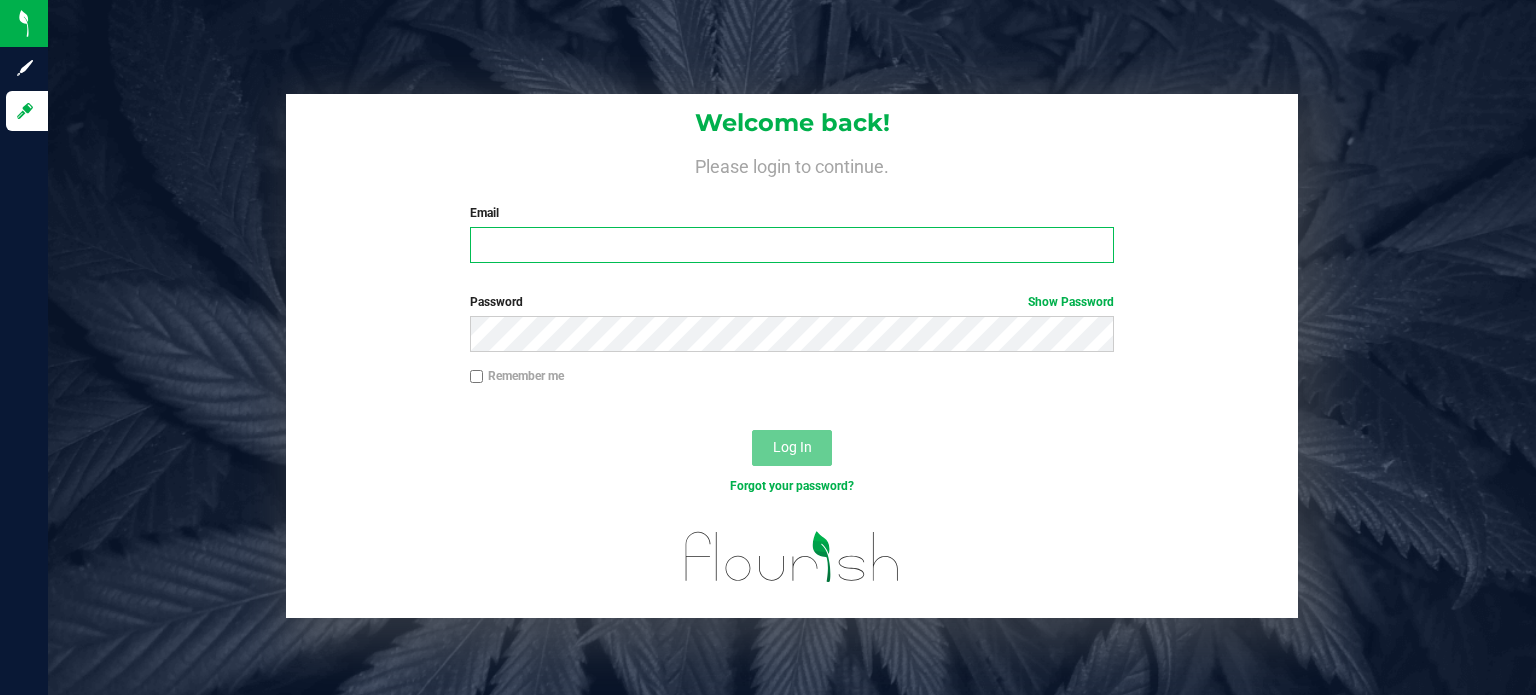 type on "[EMAIL_ADDRESS][PERSON_NAME][DOMAIN_NAME]" 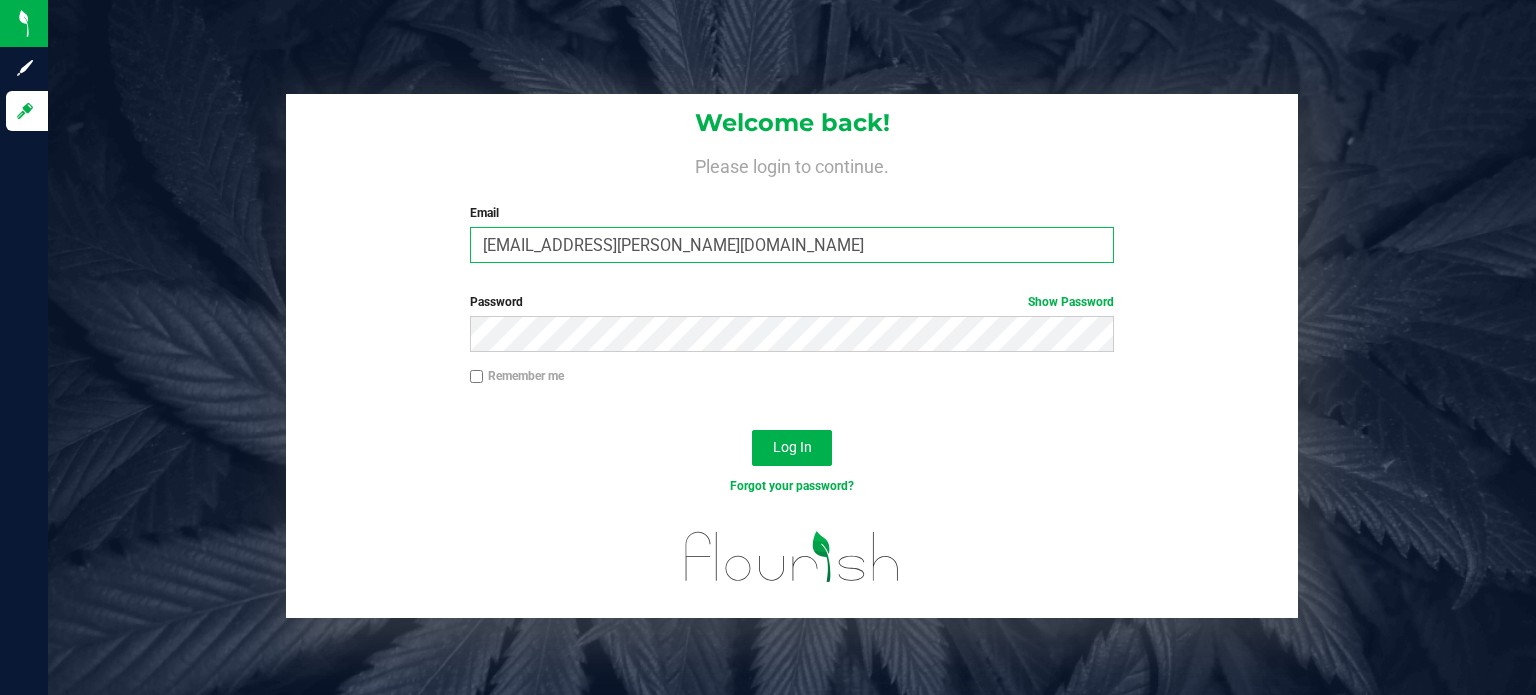 click on "[EMAIL_ADDRESS][PERSON_NAME][DOMAIN_NAME]" at bounding box center [792, 245] 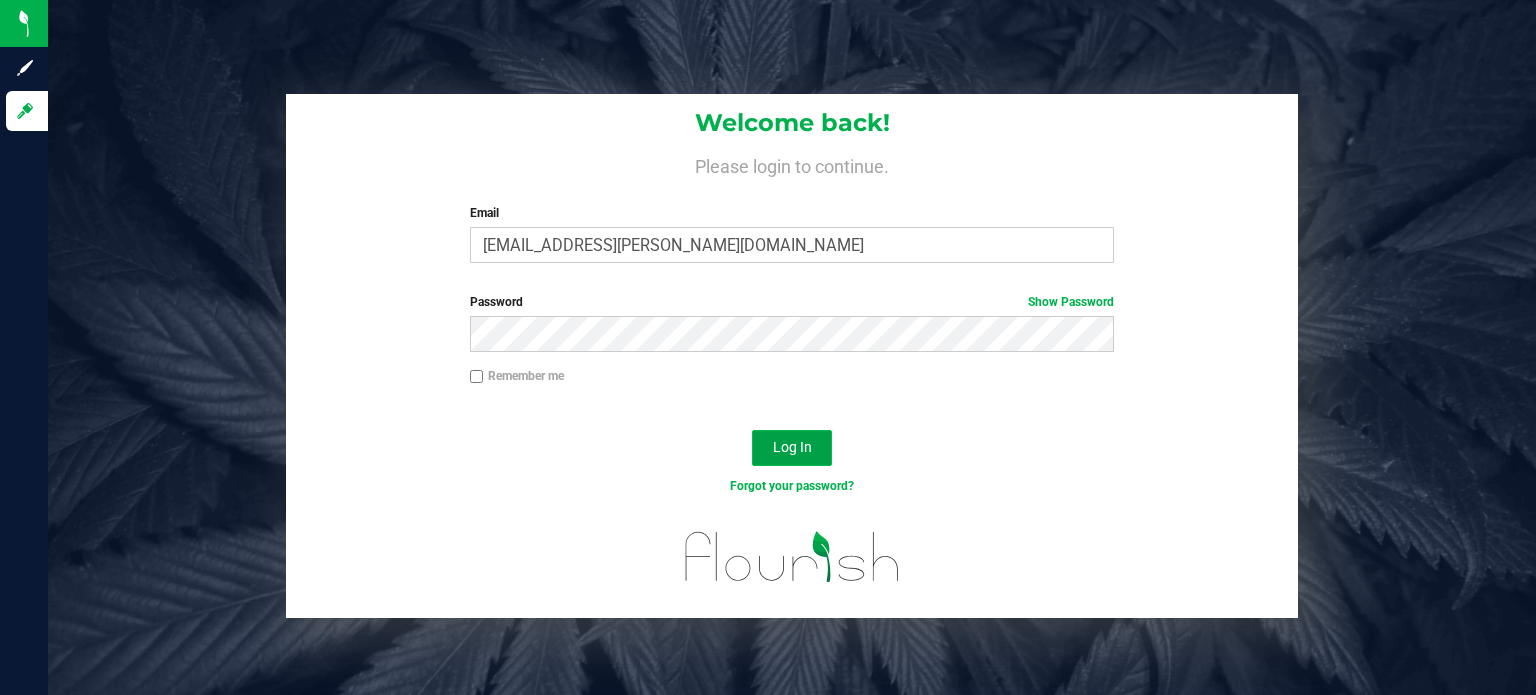 click on "Log In" at bounding box center [792, 447] 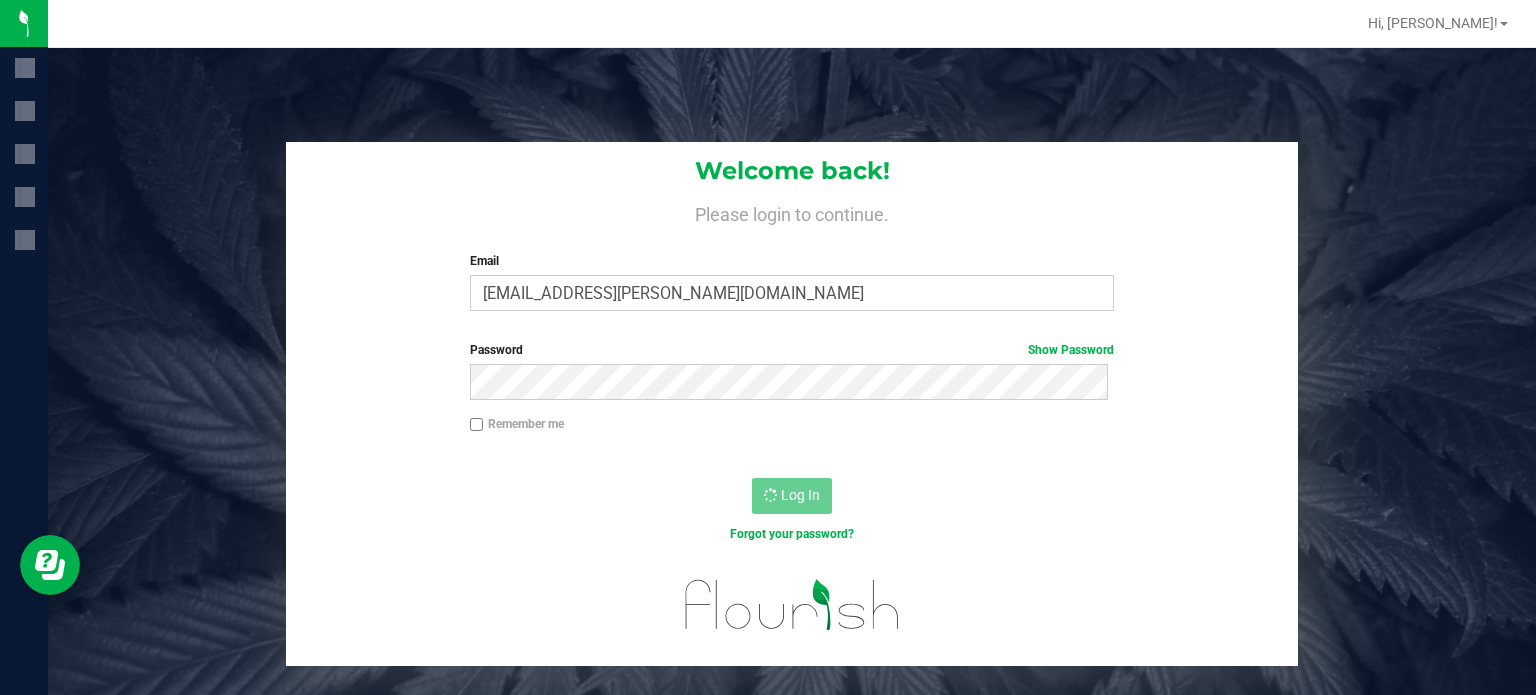 scroll, scrollTop: 0, scrollLeft: 0, axis: both 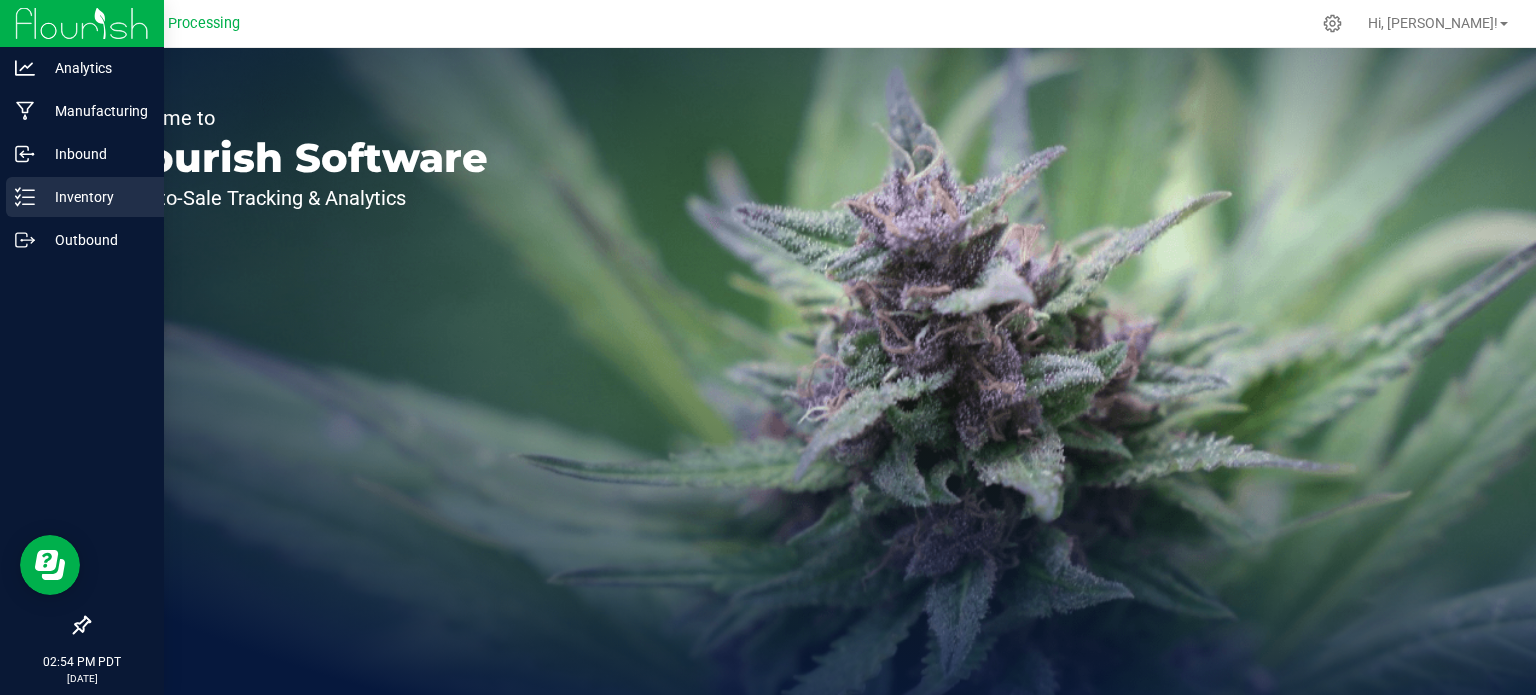 click on "Inventory" at bounding box center [95, 197] 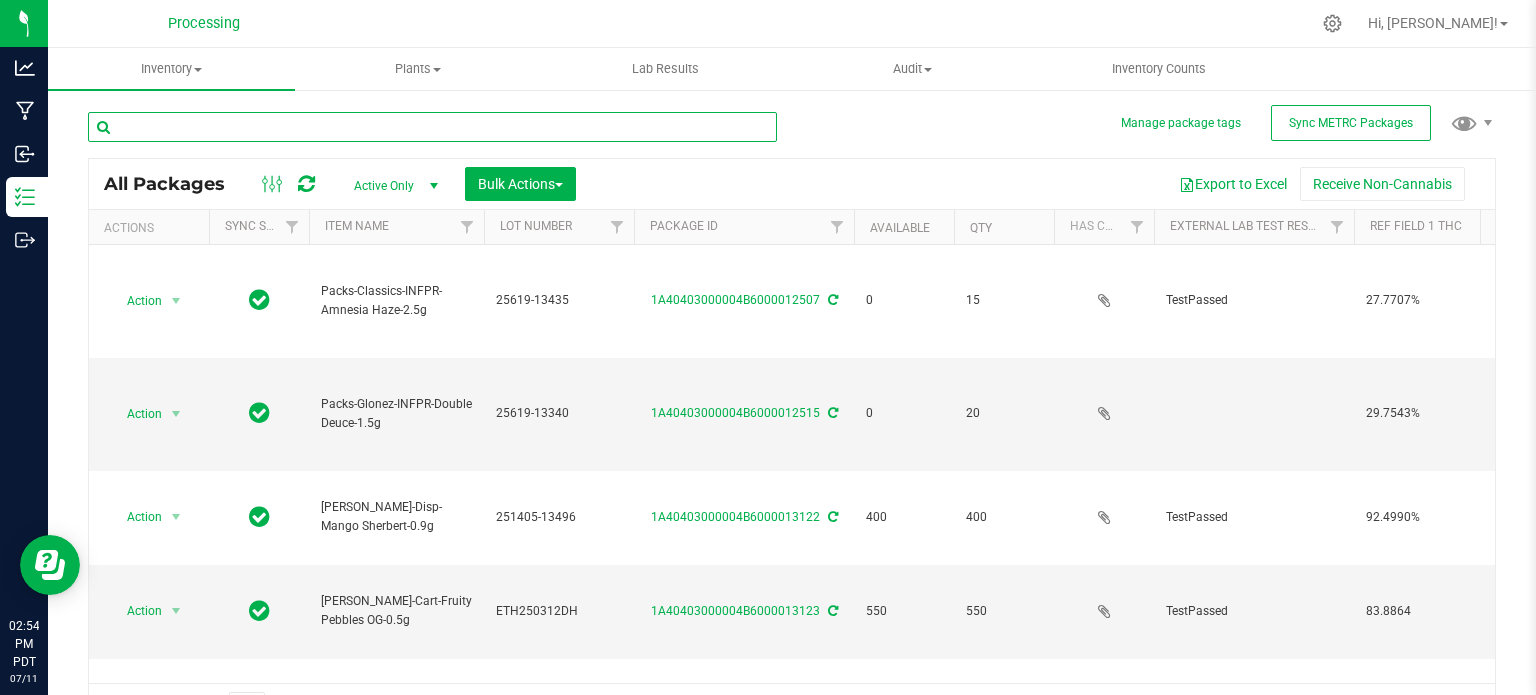 click at bounding box center (432, 127) 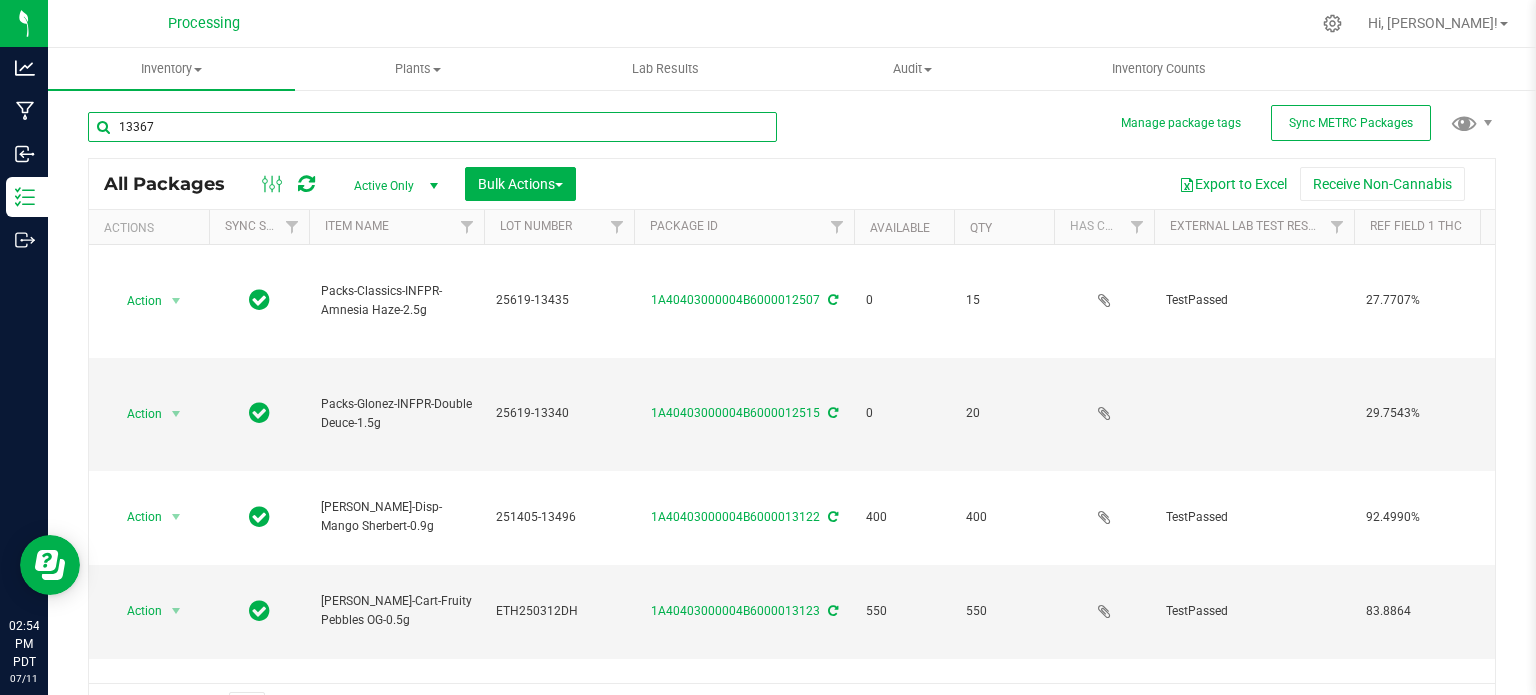 type on "13367" 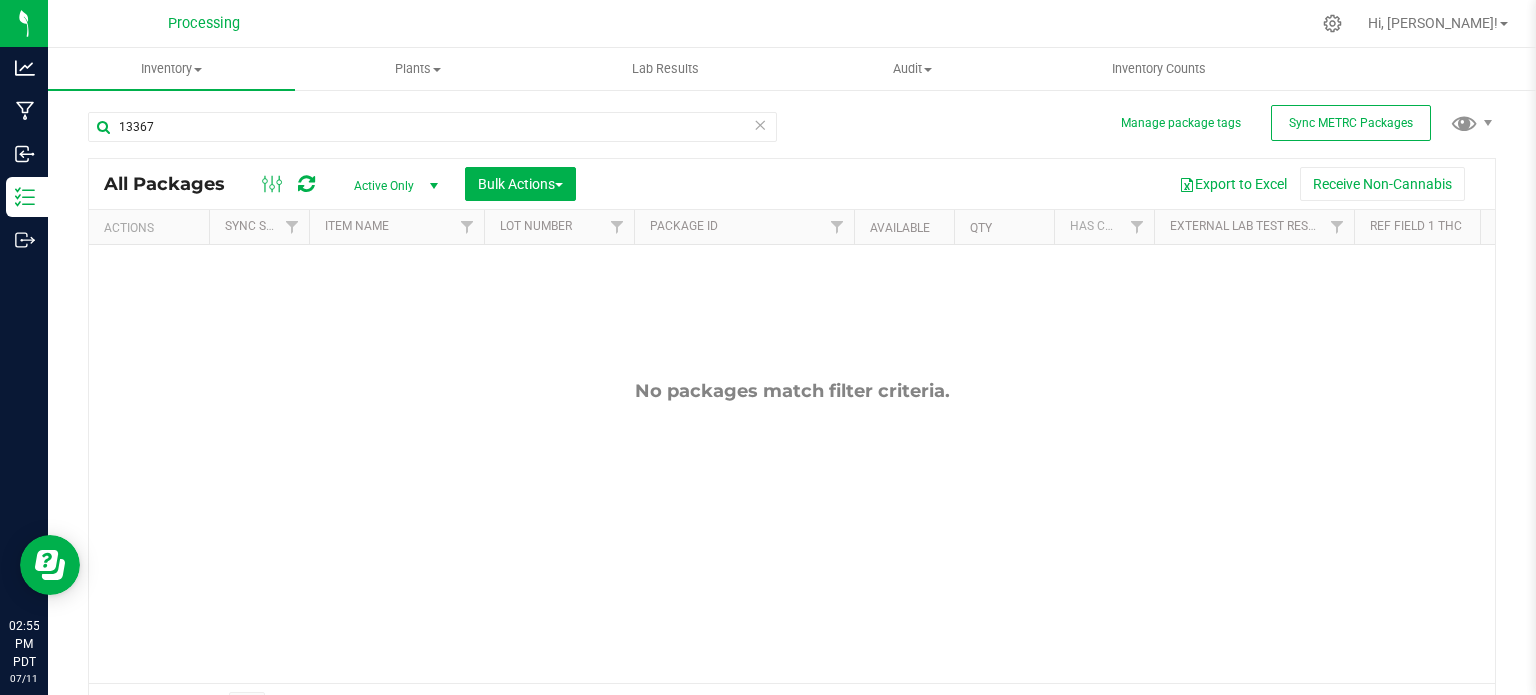 click on "Active Only" at bounding box center (392, 186) 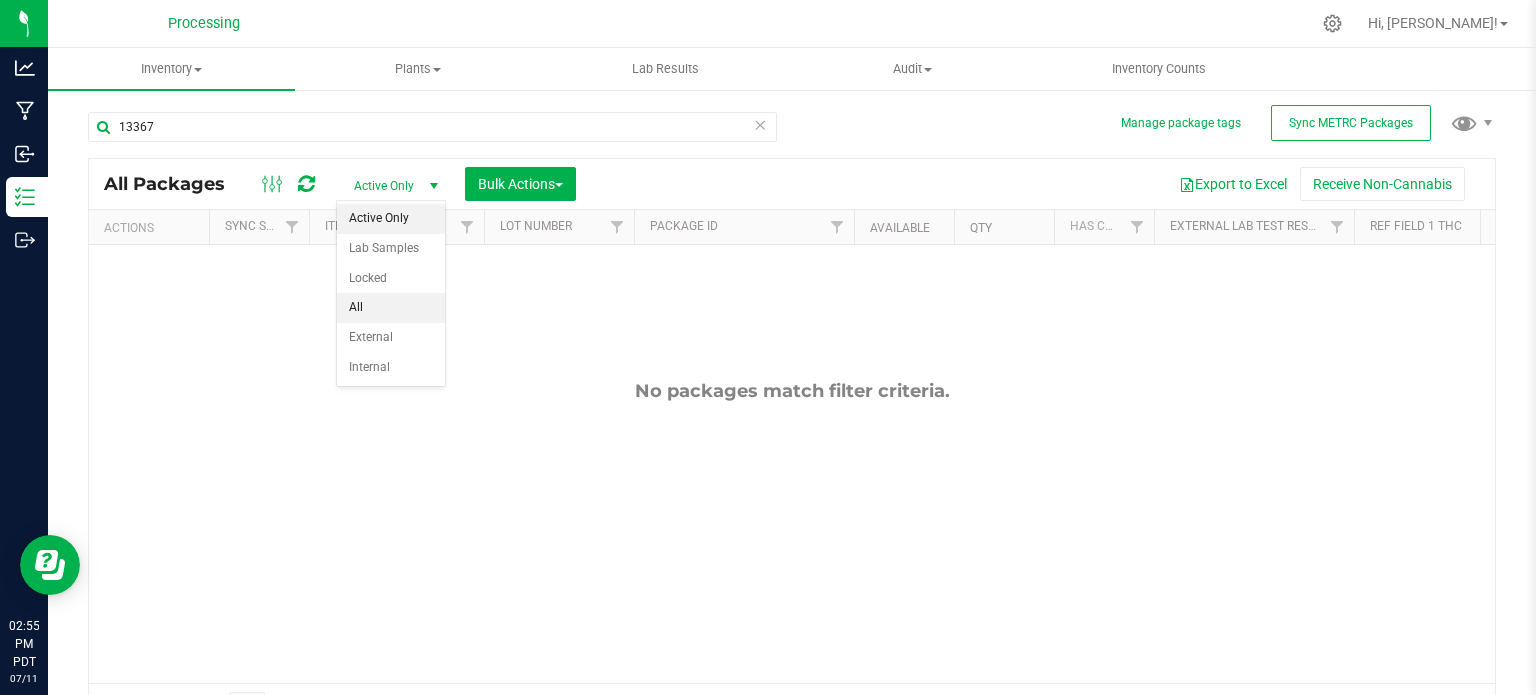 click on "All" at bounding box center (391, 308) 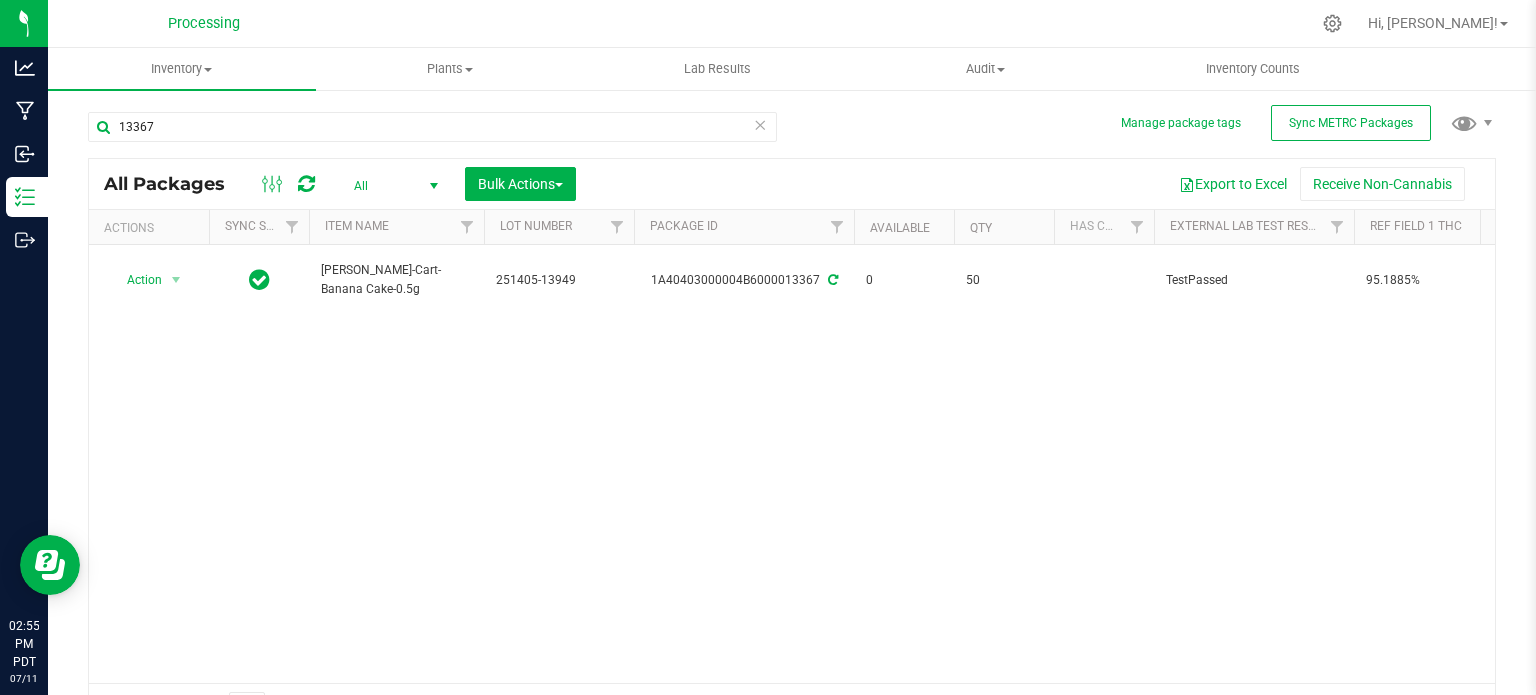 scroll, scrollTop: 0, scrollLeft: 536, axis: horizontal 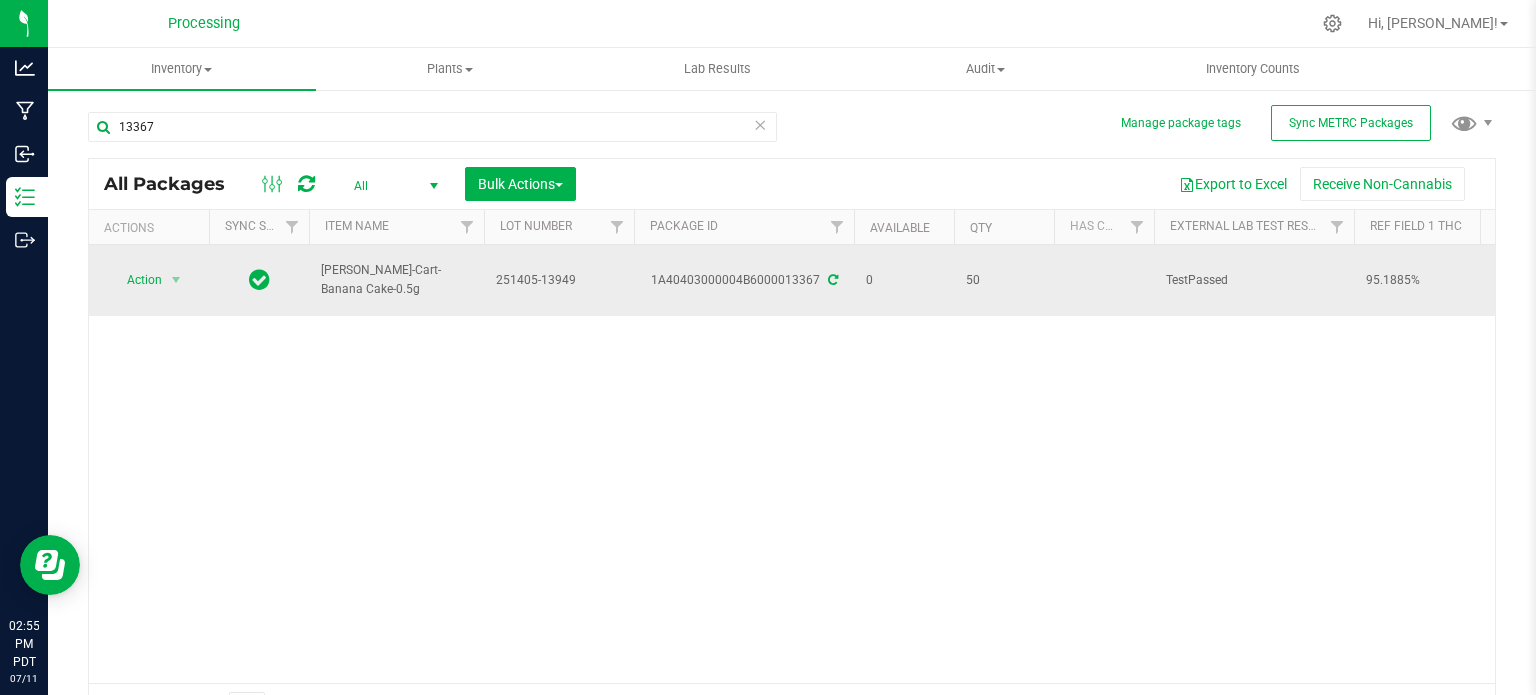 click on "251405-13949" at bounding box center (559, 280) 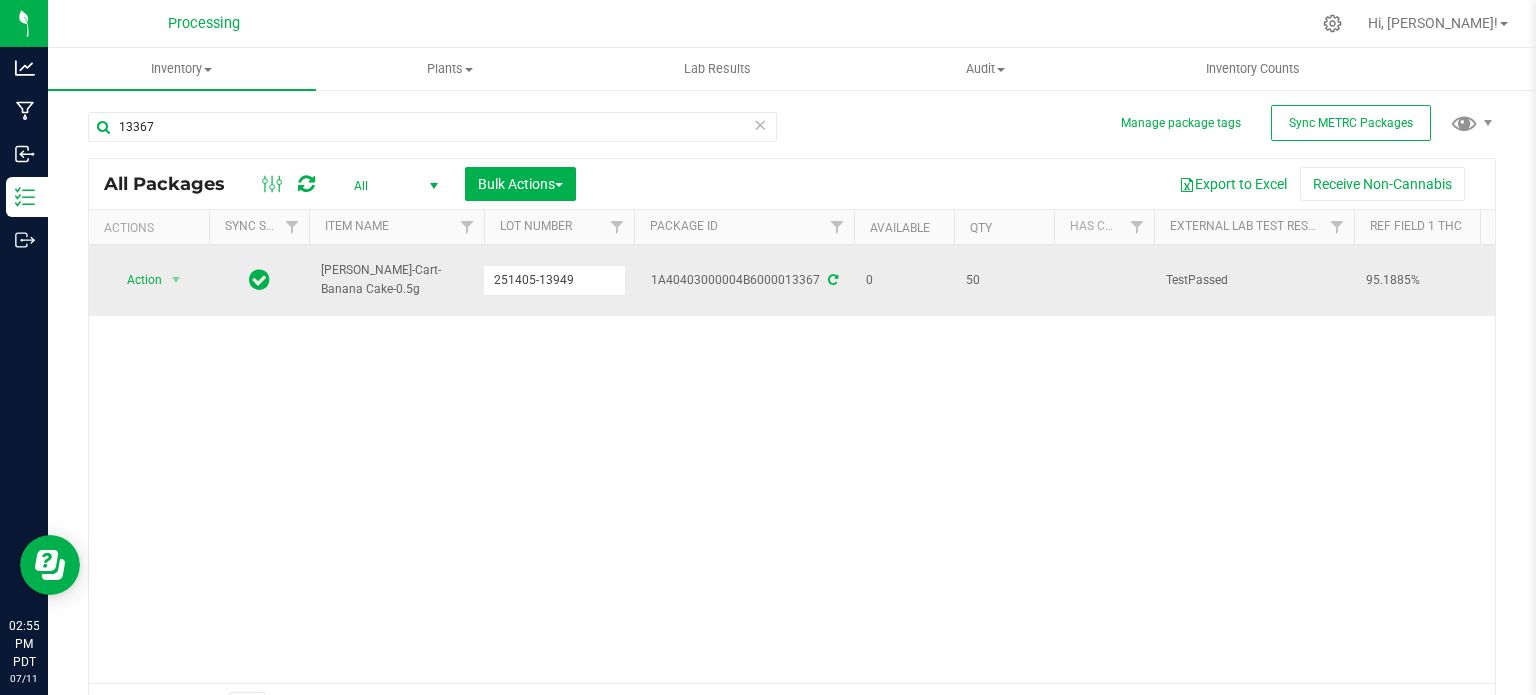 click on "251405-13949" at bounding box center (554, 280) 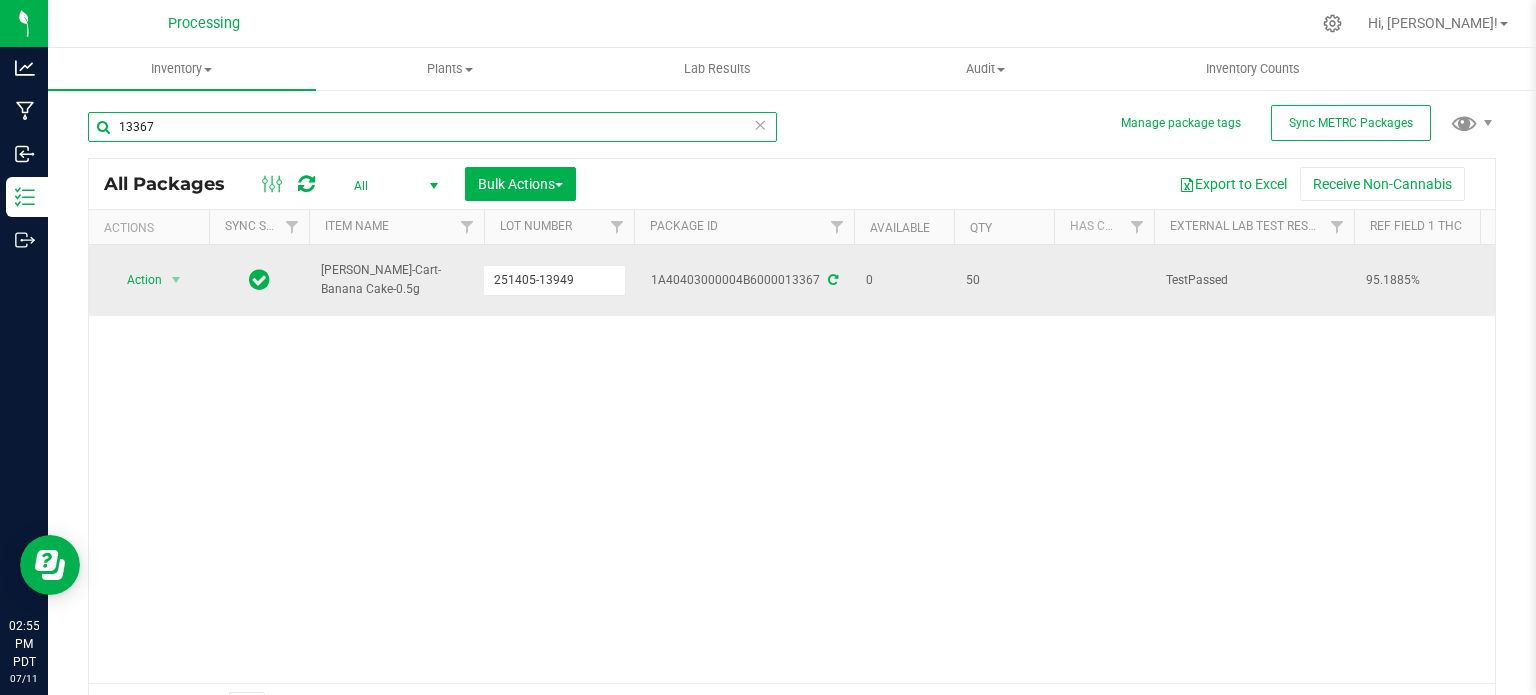 click on "13367" at bounding box center (432, 127) 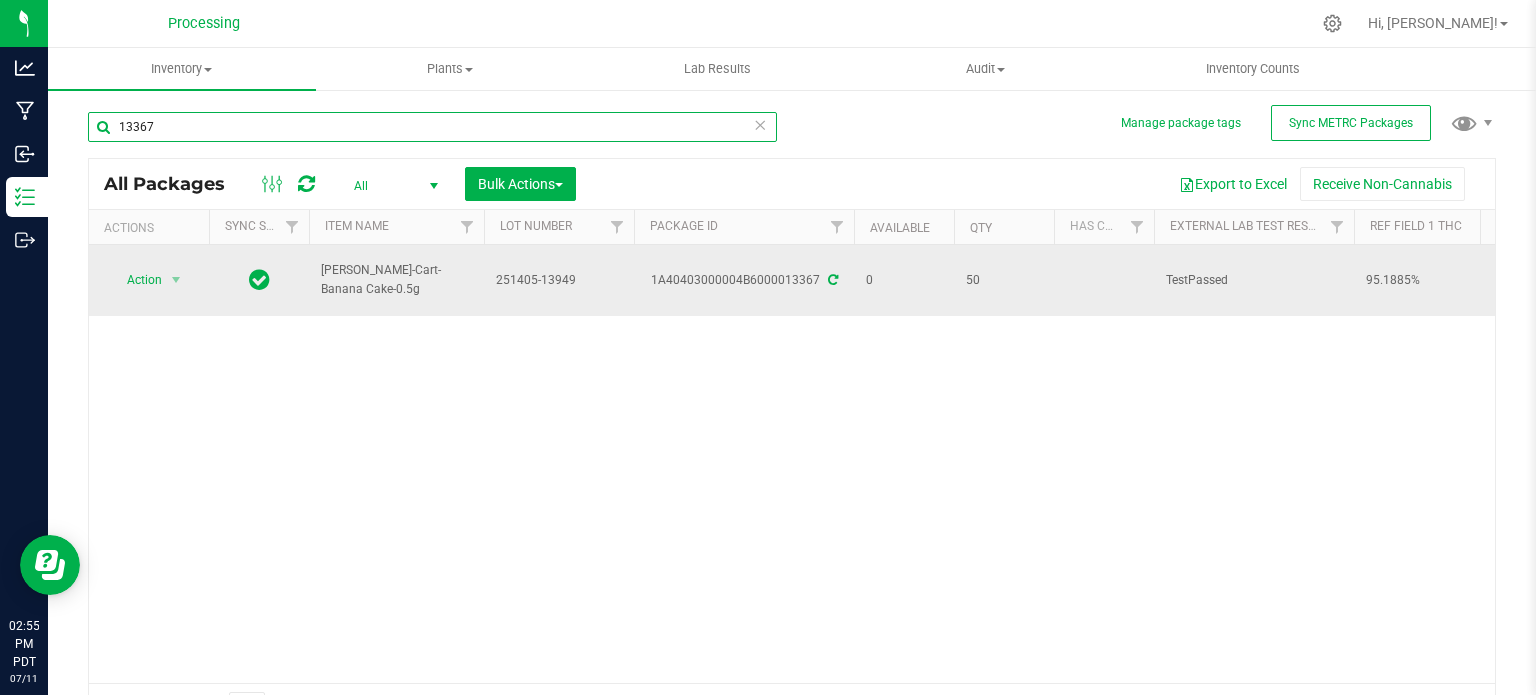 click on "13367" at bounding box center [432, 127] 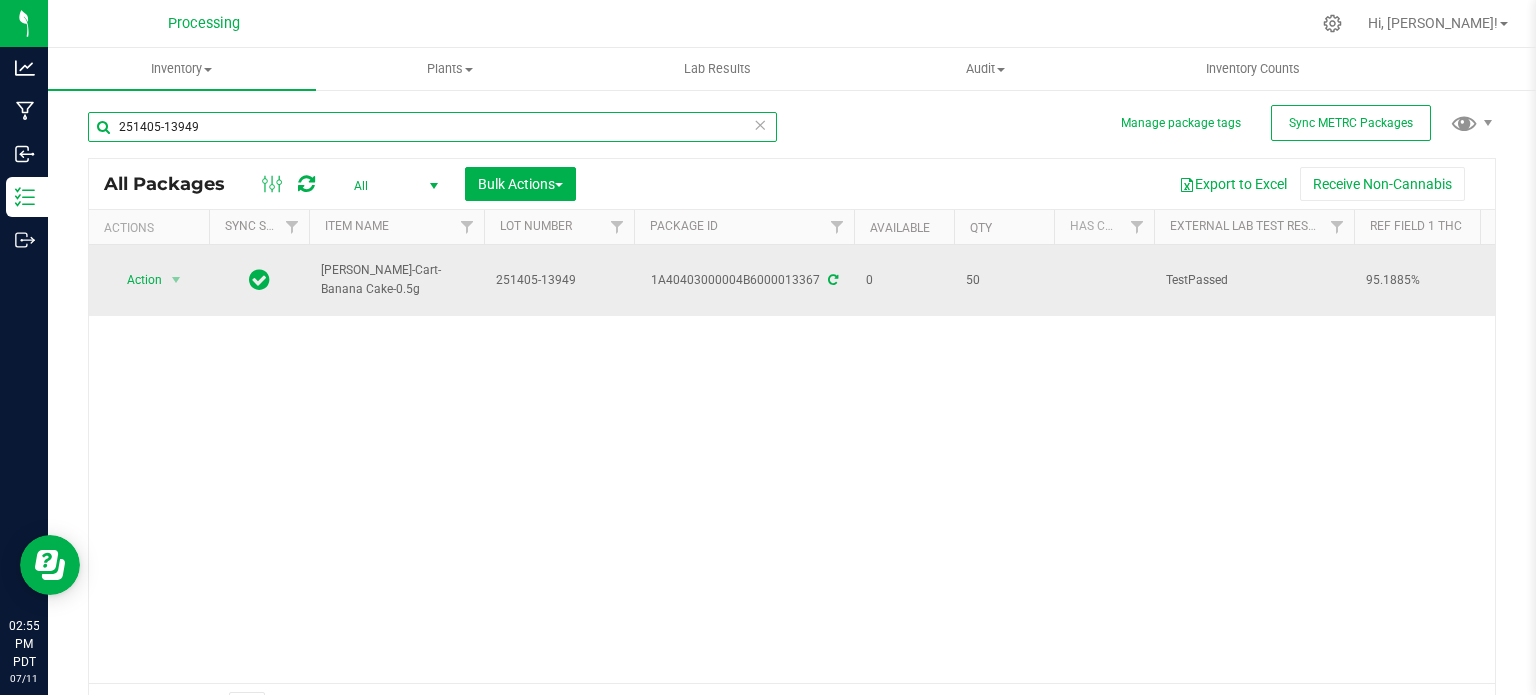 type on "251405-13949" 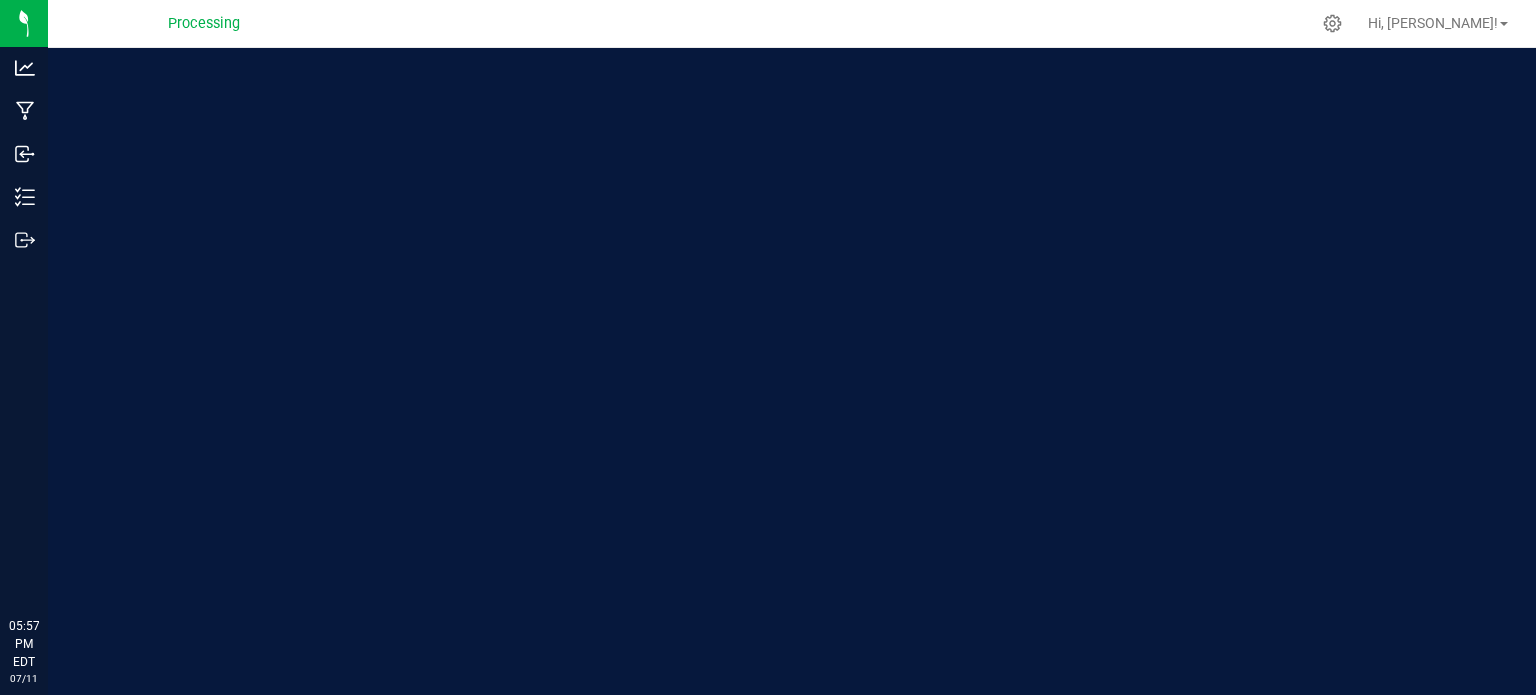 scroll, scrollTop: 0, scrollLeft: 0, axis: both 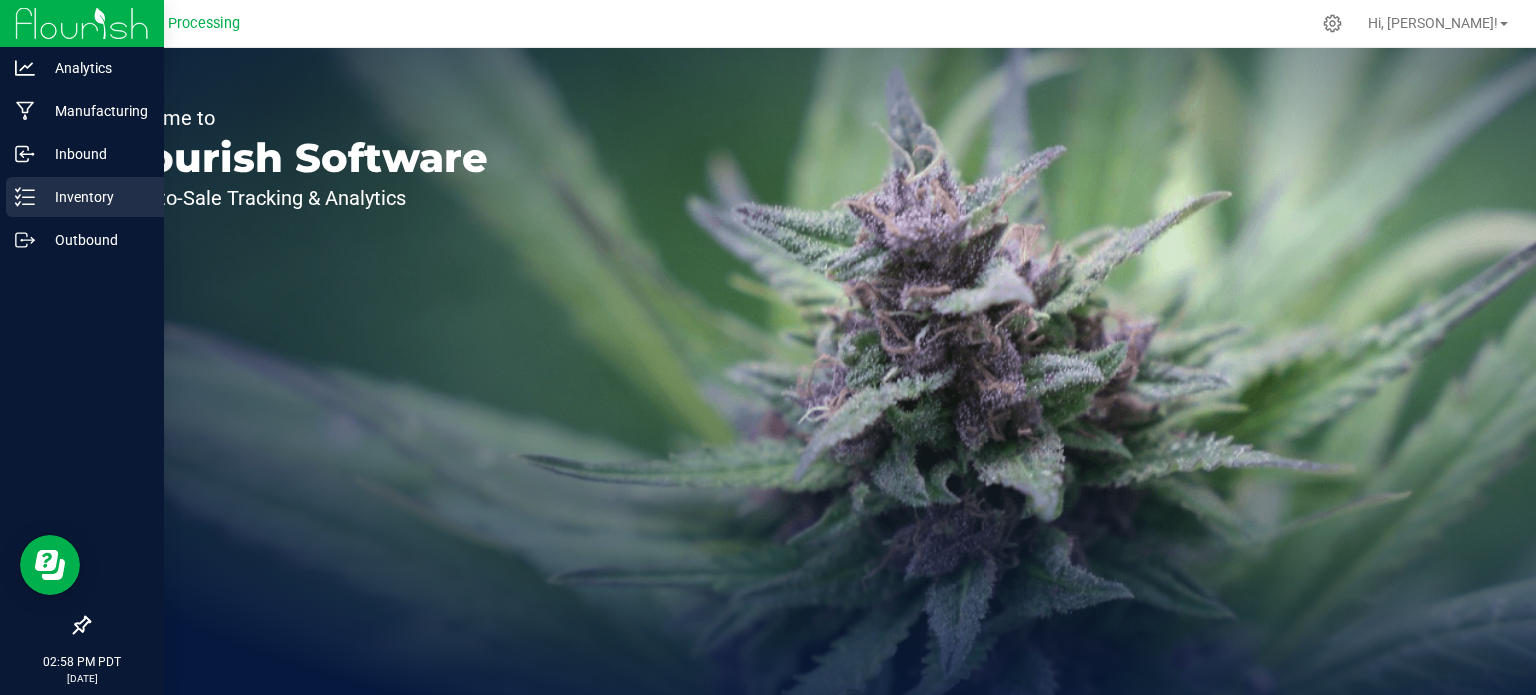 click 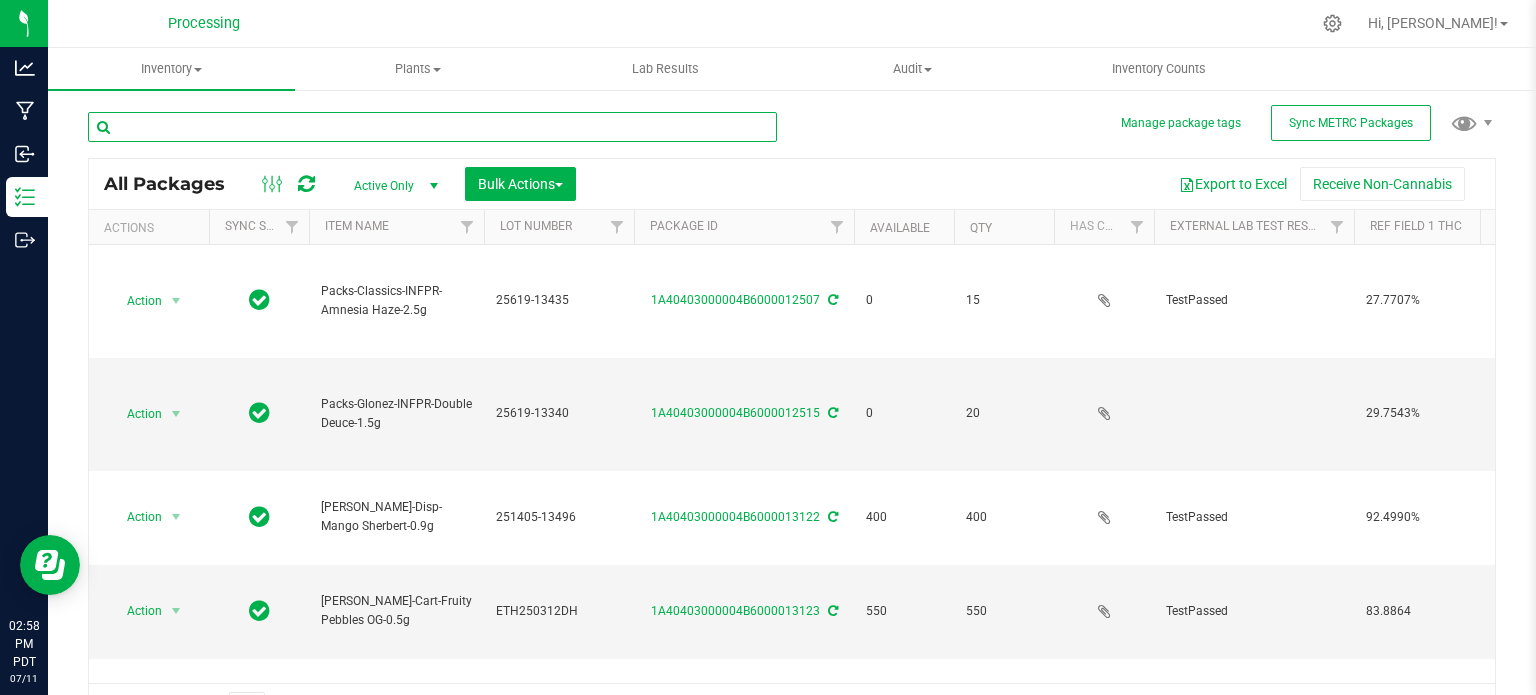 click at bounding box center [432, 127] 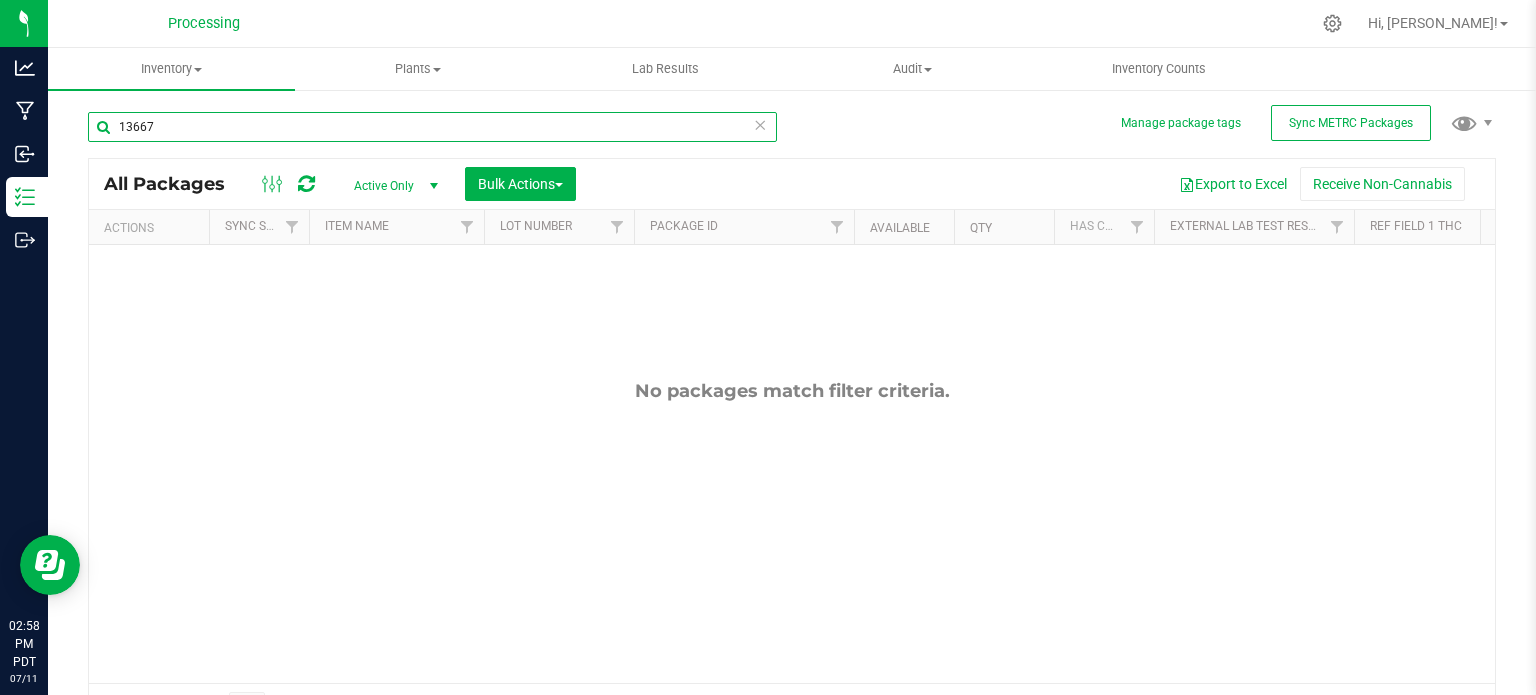 type on "13667" 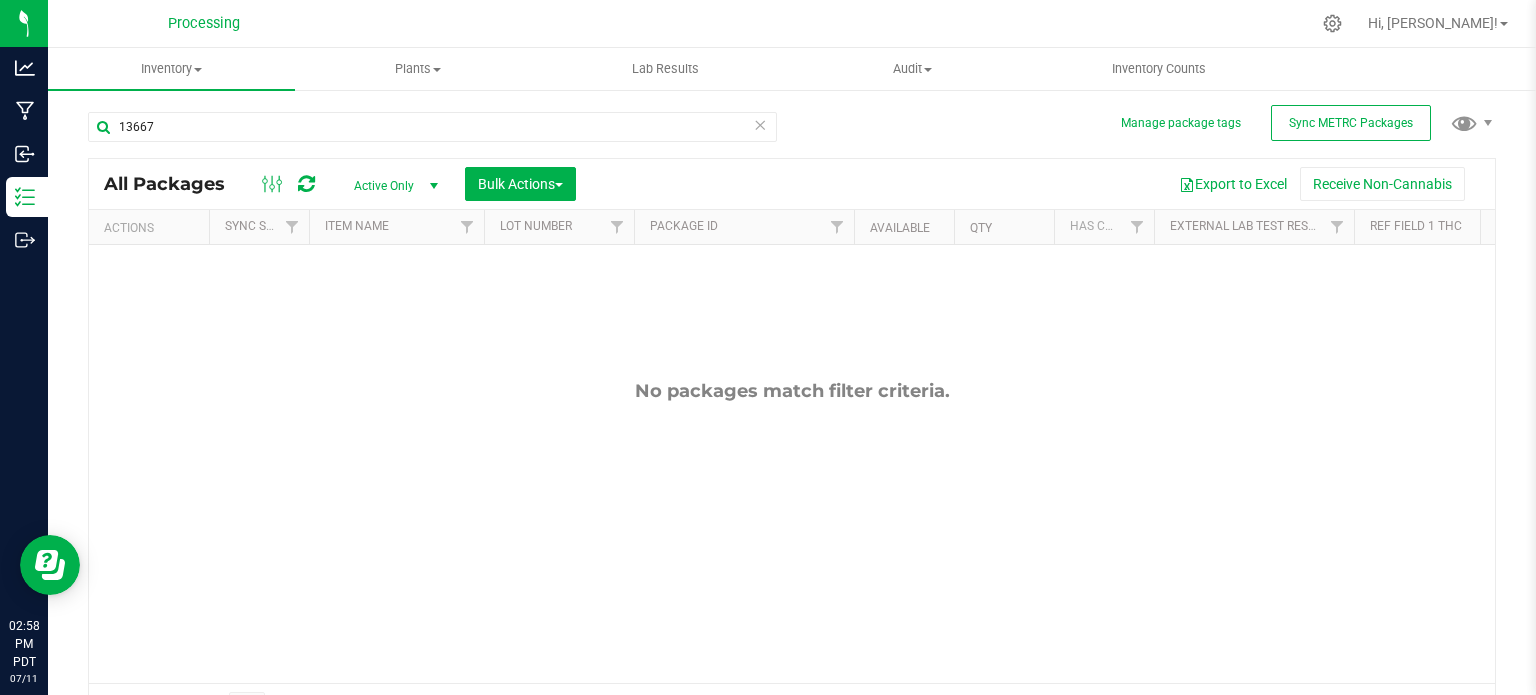 click on "Active Only" at bounding box center [392, 186] 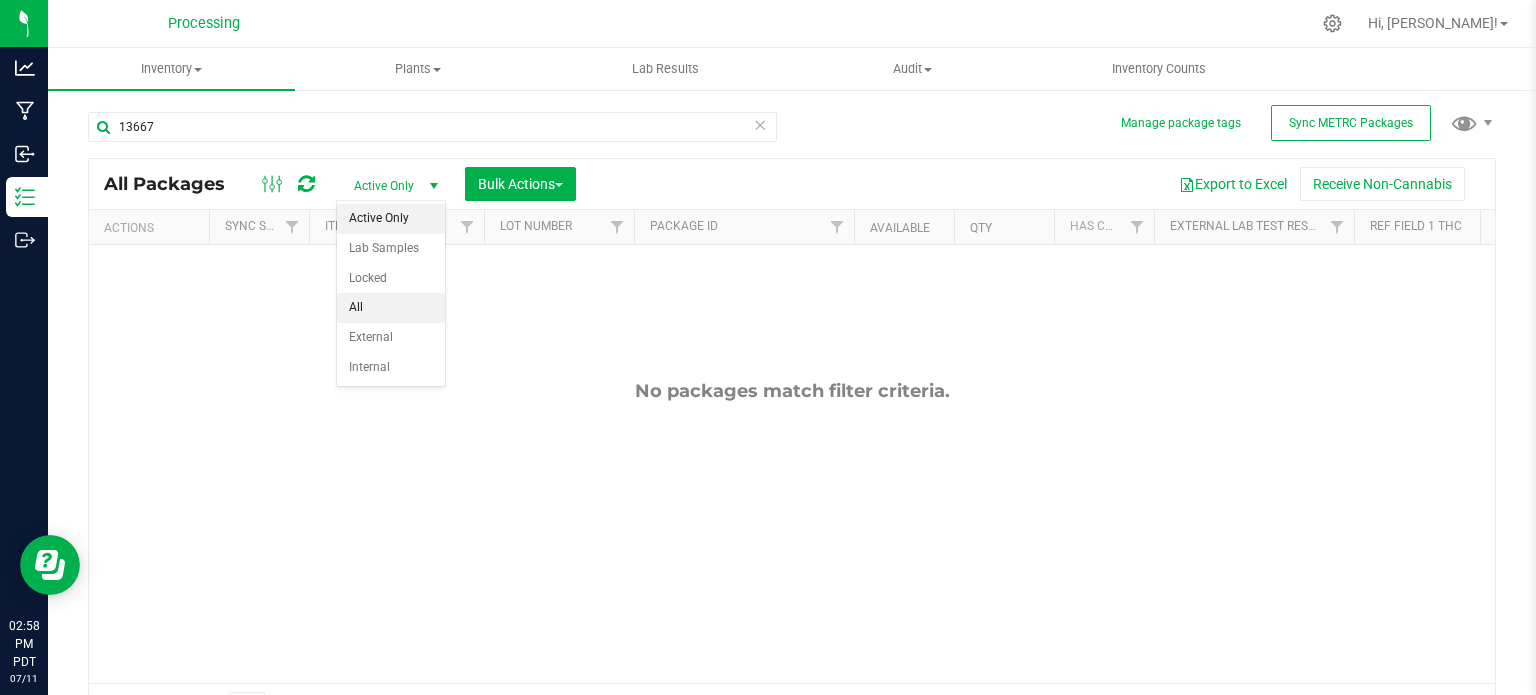 click on "All" at bounding box center [391, 308] 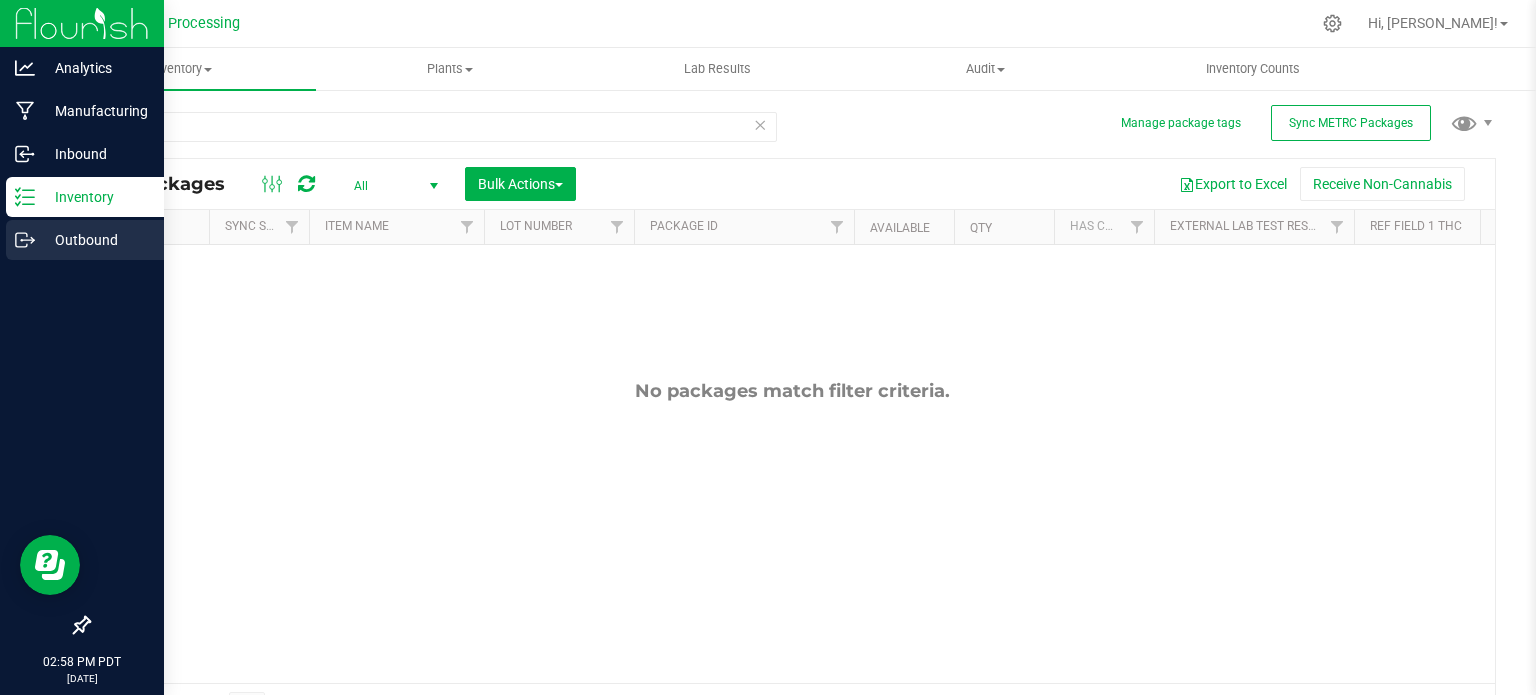 click 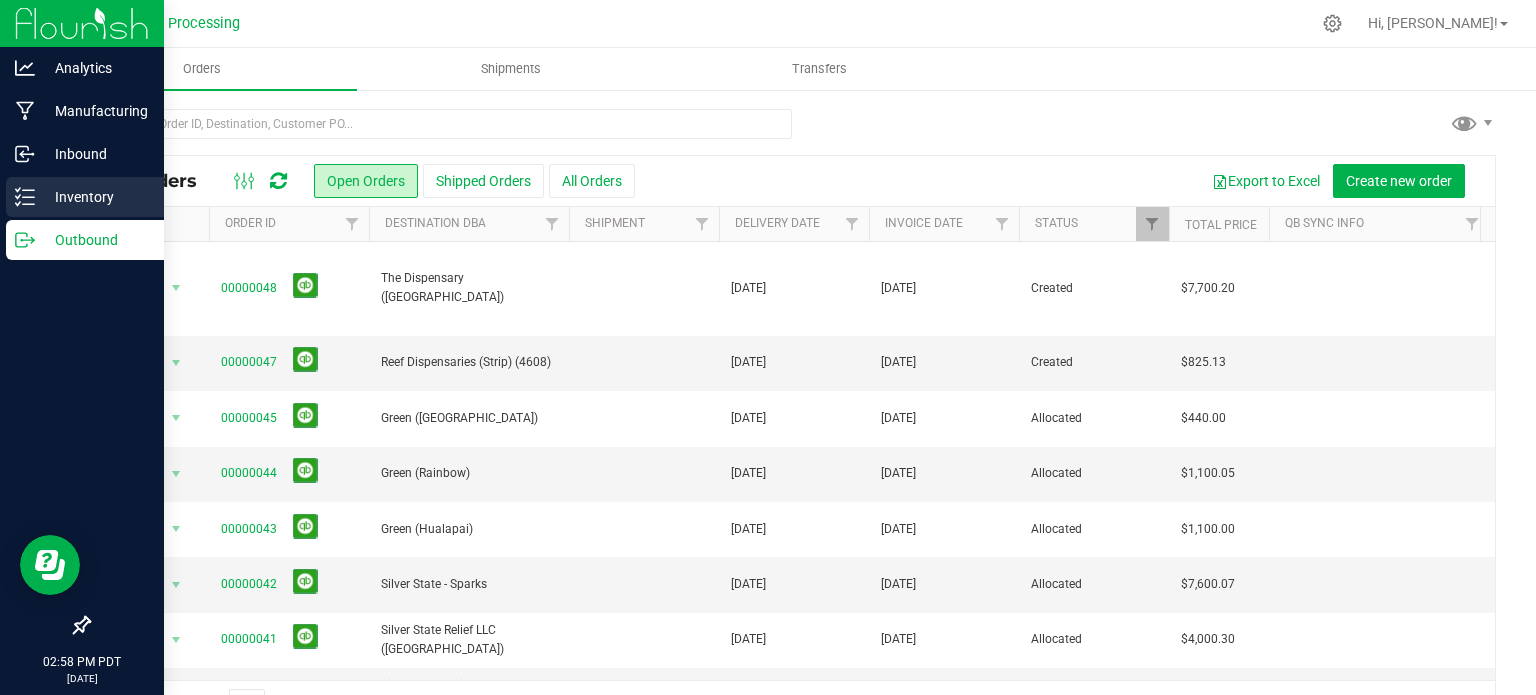 click on "Inventory" at bounding box center (95, 197) 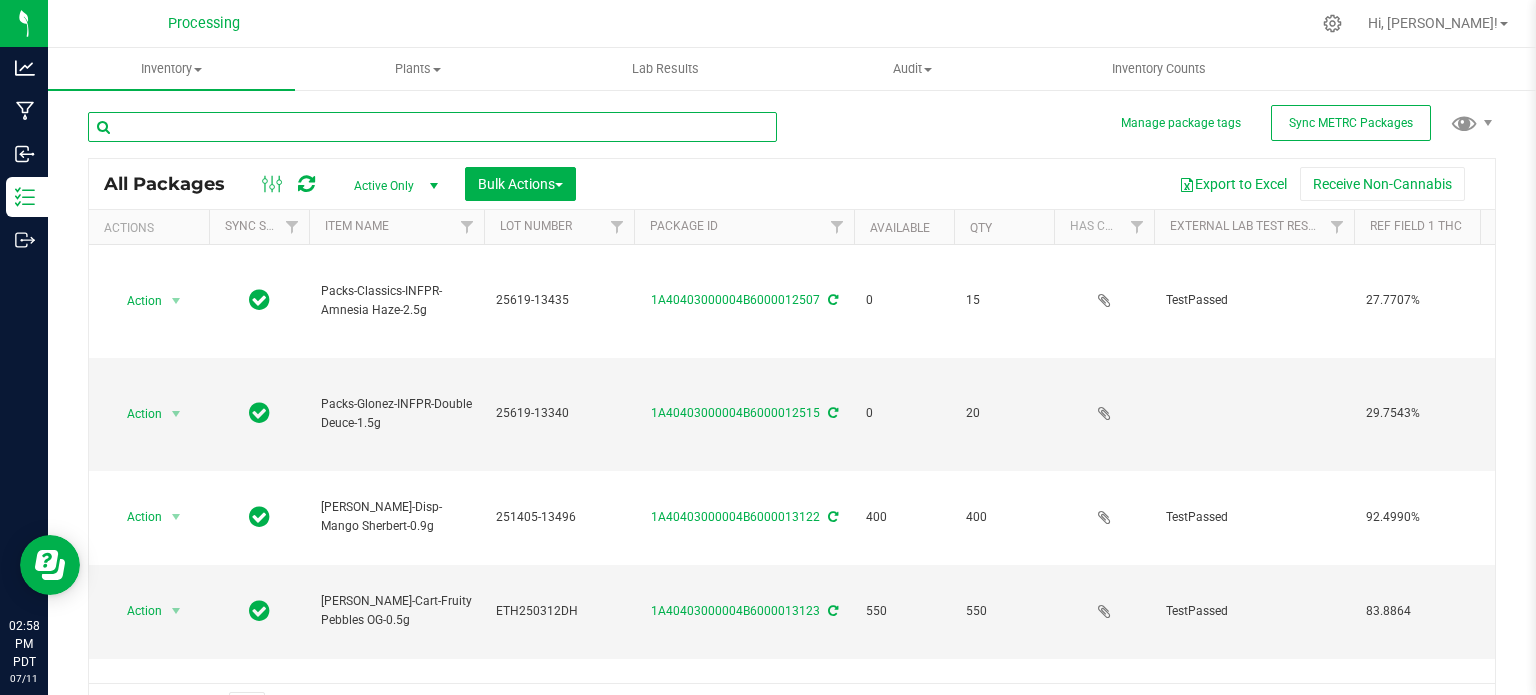 click at bounding box center [432, 127] 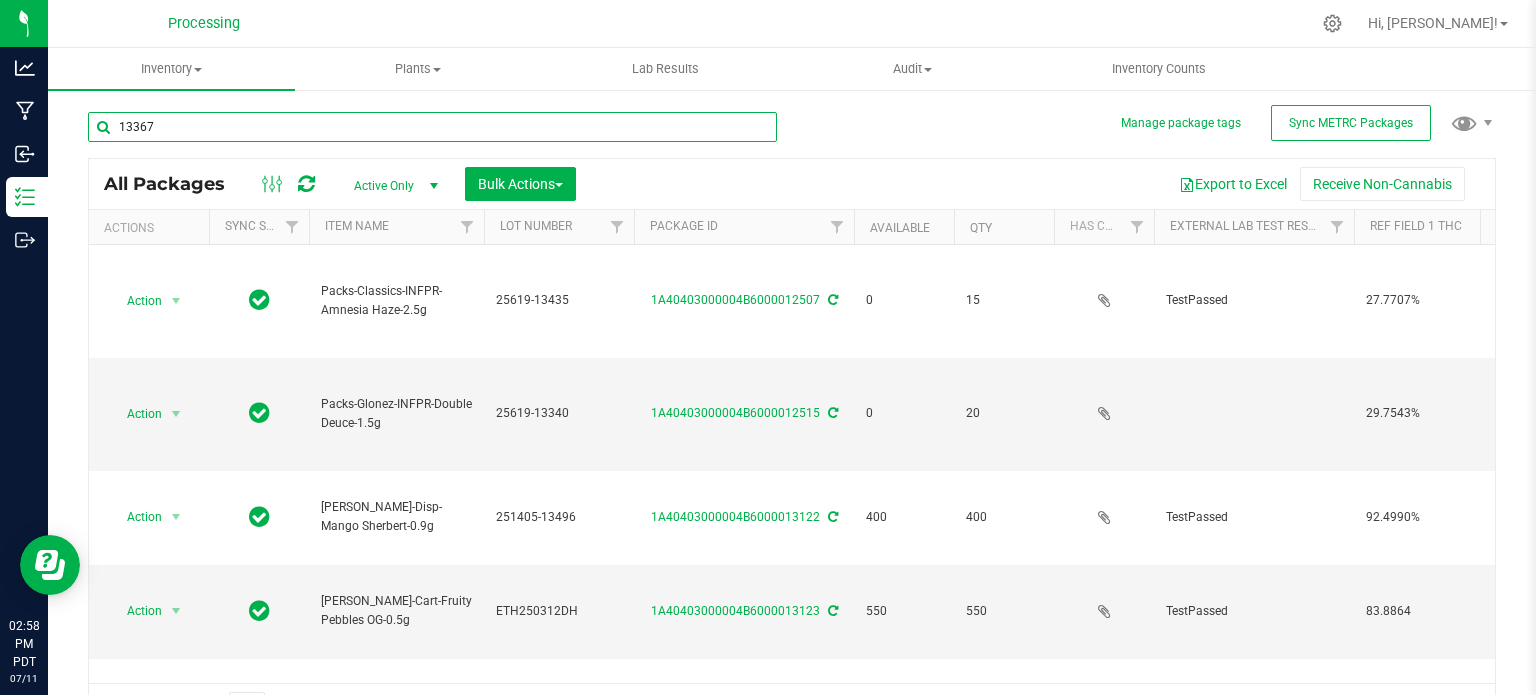 type on "13367" 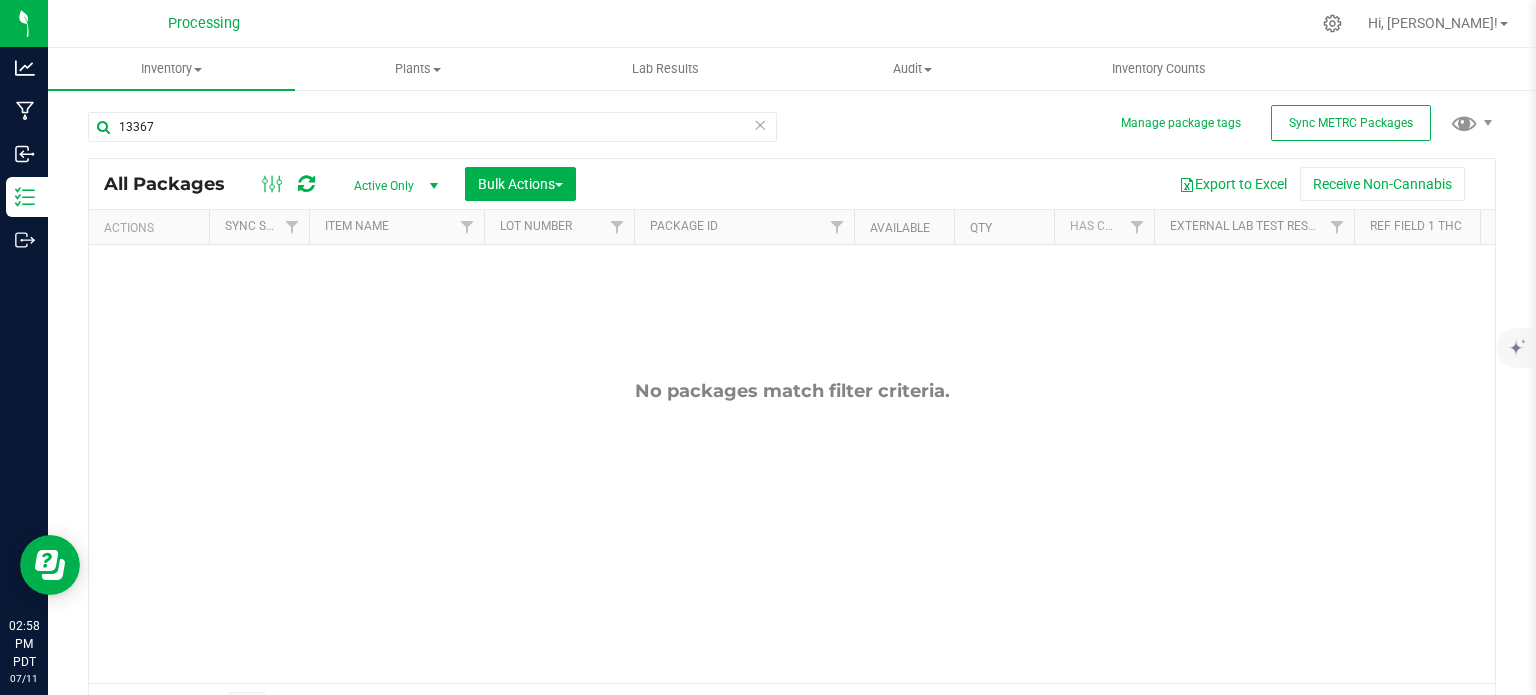 click on "Active Only" at bounding box center [392, 186] 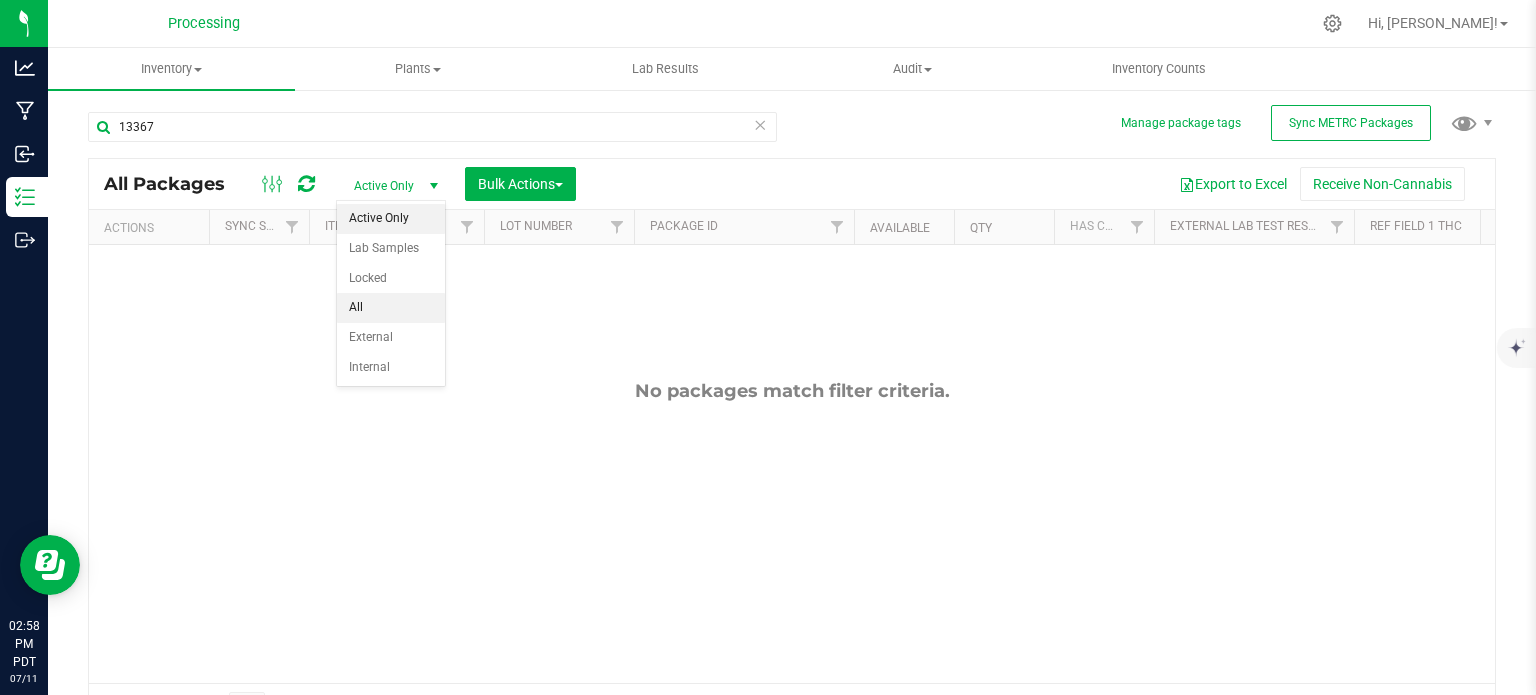click on "All" at bounding box center (391, 308) 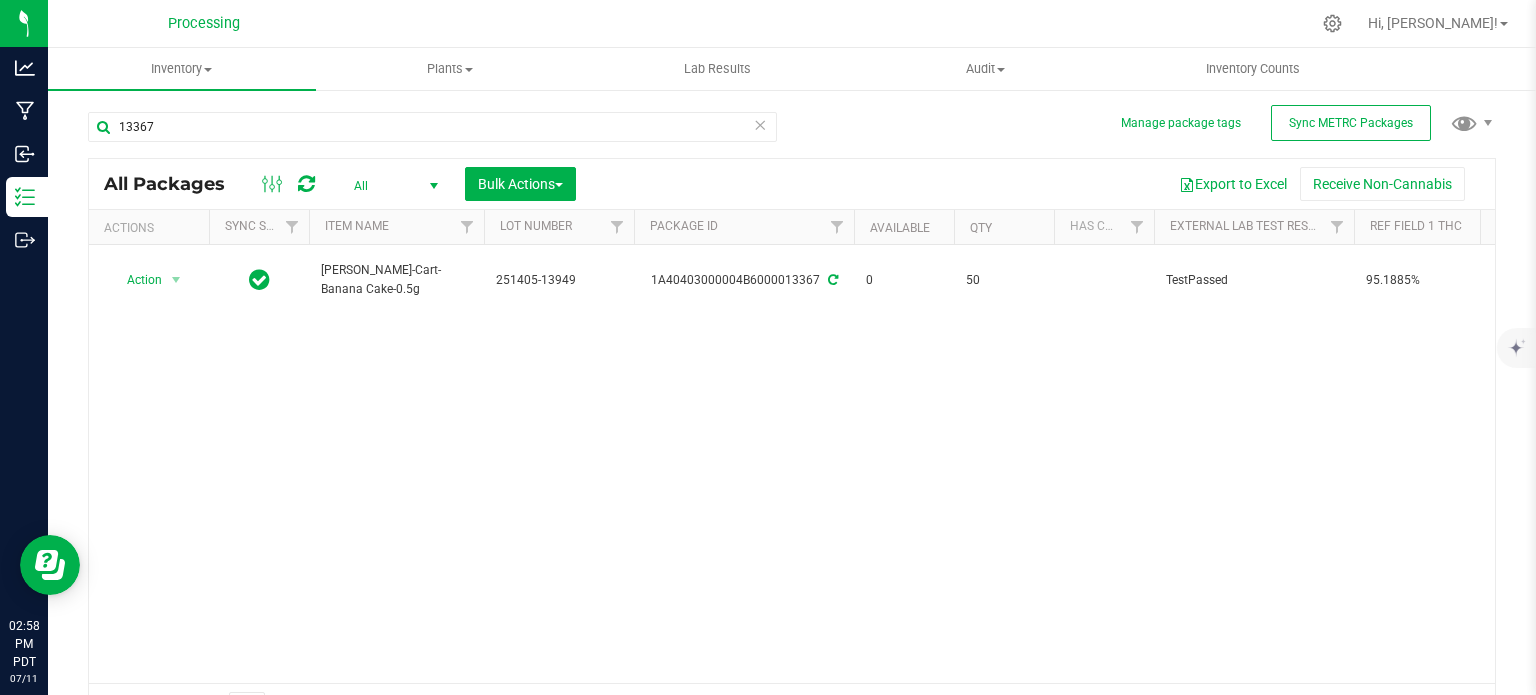 scroll, scrollTop: 0, scrollLeft: 408, axis: horizontal 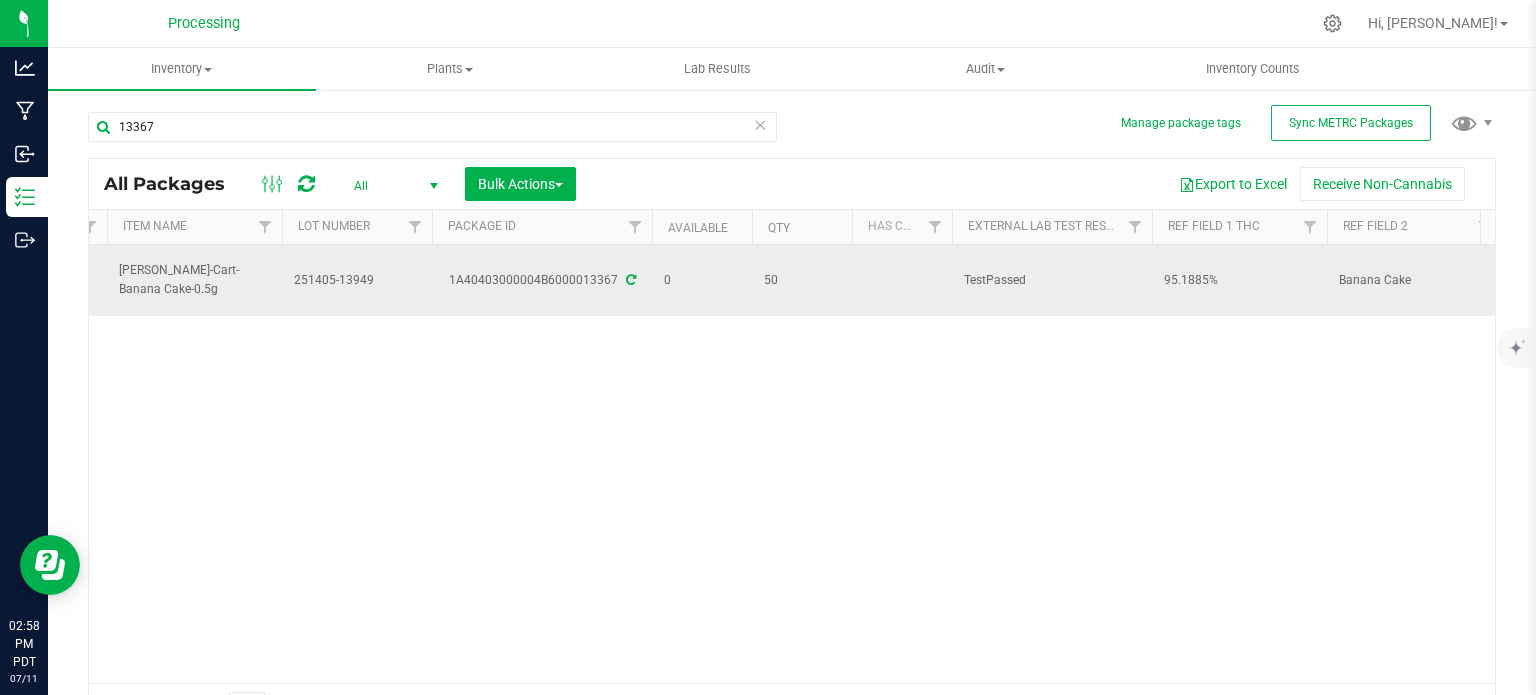 click on "251405-13949" at bounding box center [357, 280] 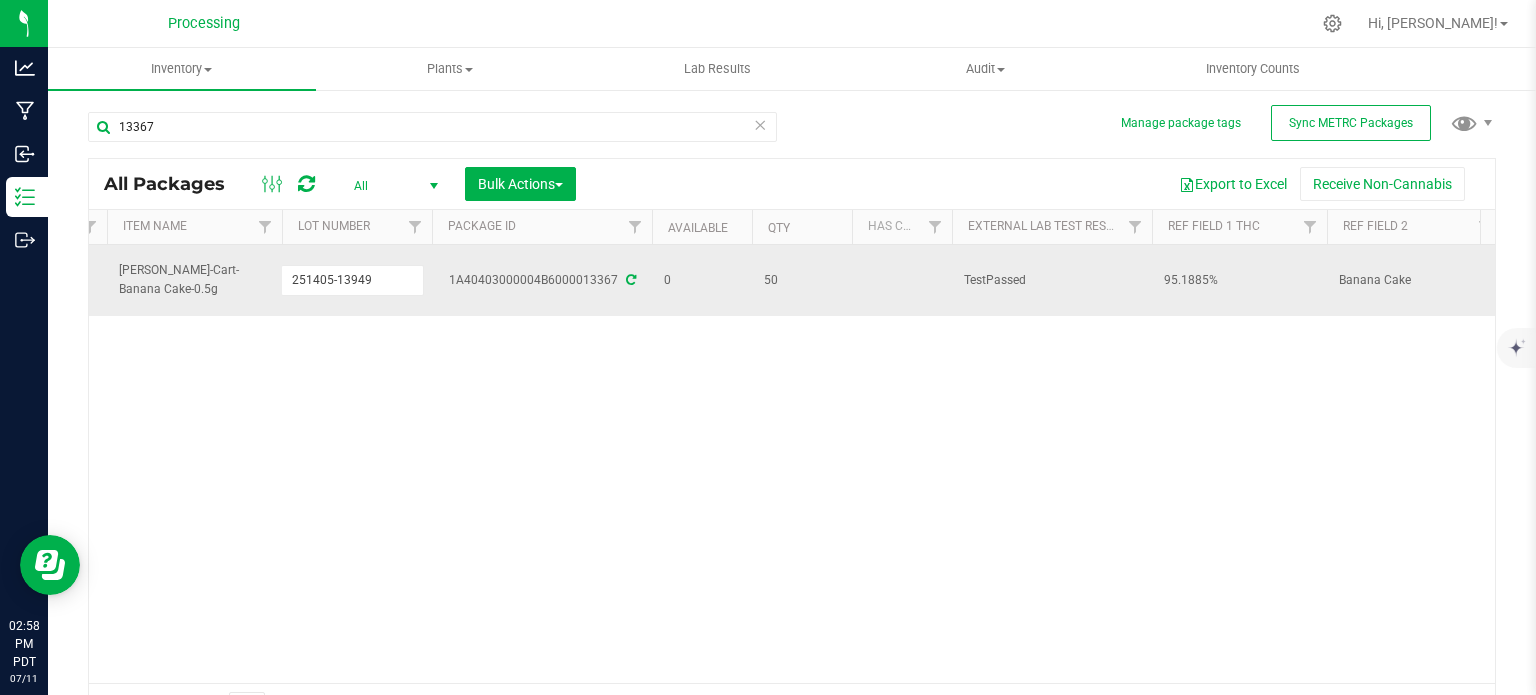 click on "251405-13949" at bounding box center (352, 280) 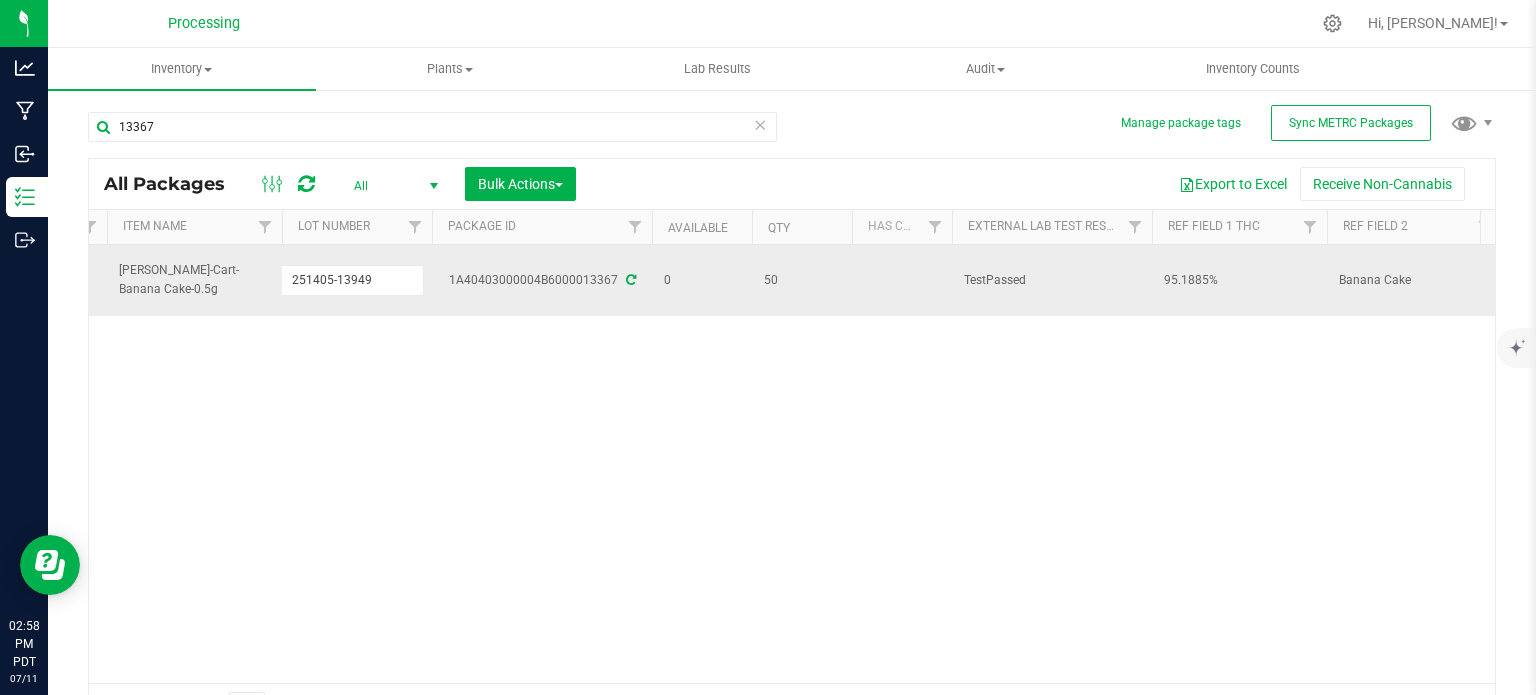click on "251405-13949" at bounding box center [352, 280] 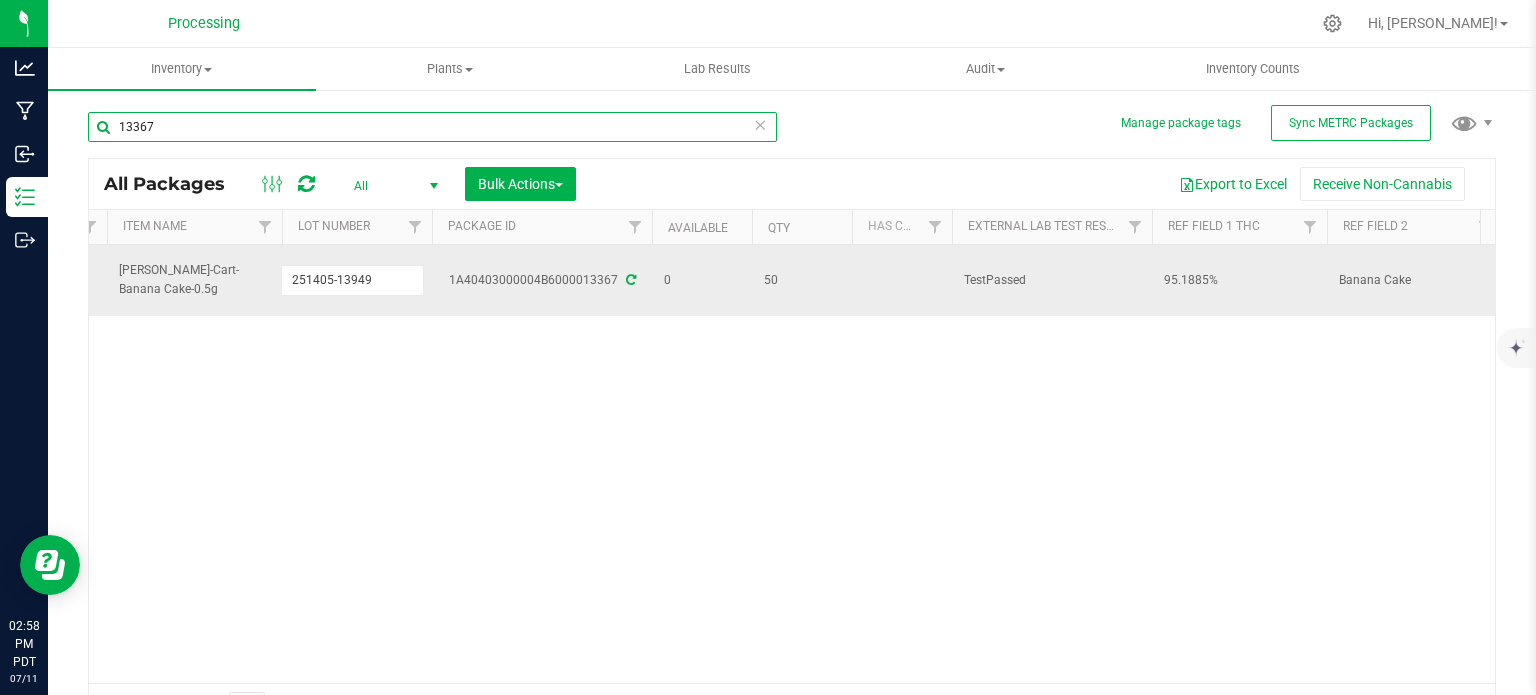 click on "13367" at bounding box center (432, 127) 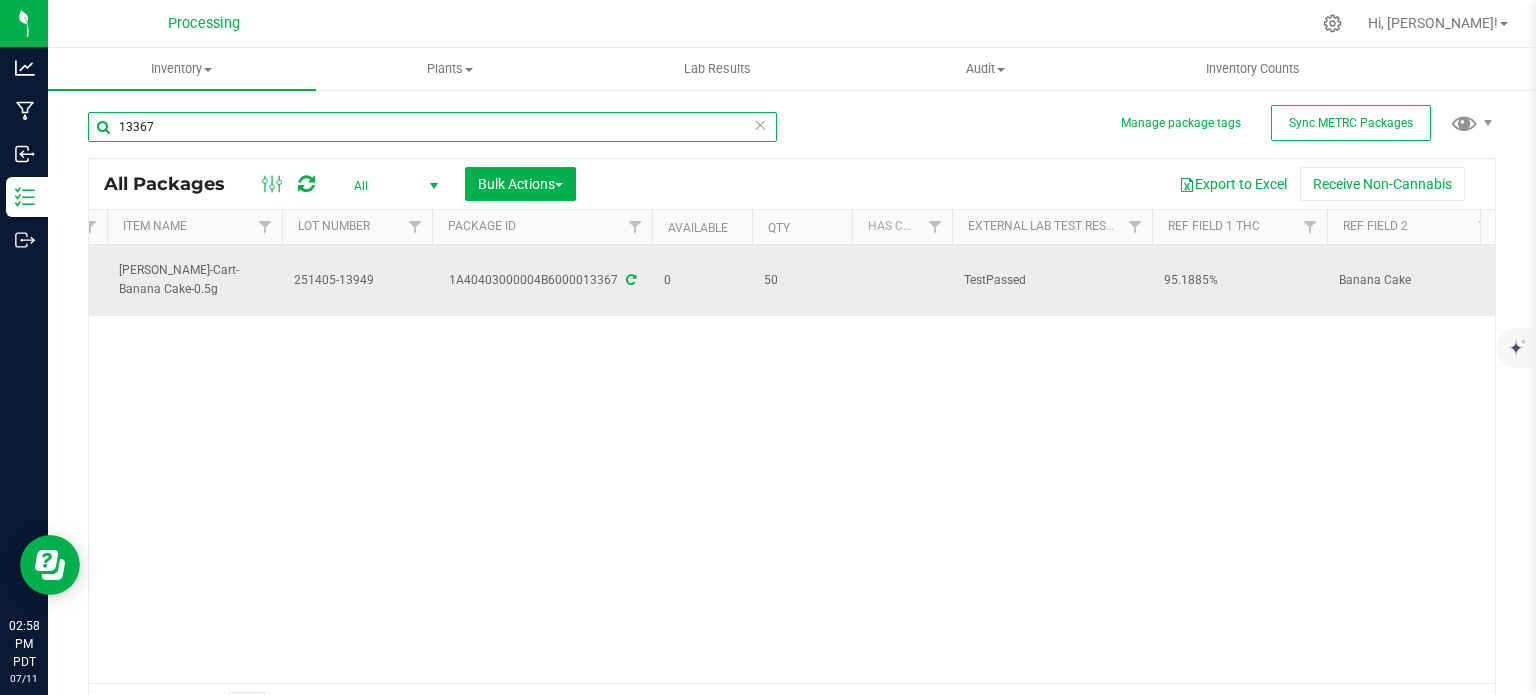 click on "13367" at bounding box center (432, 127) 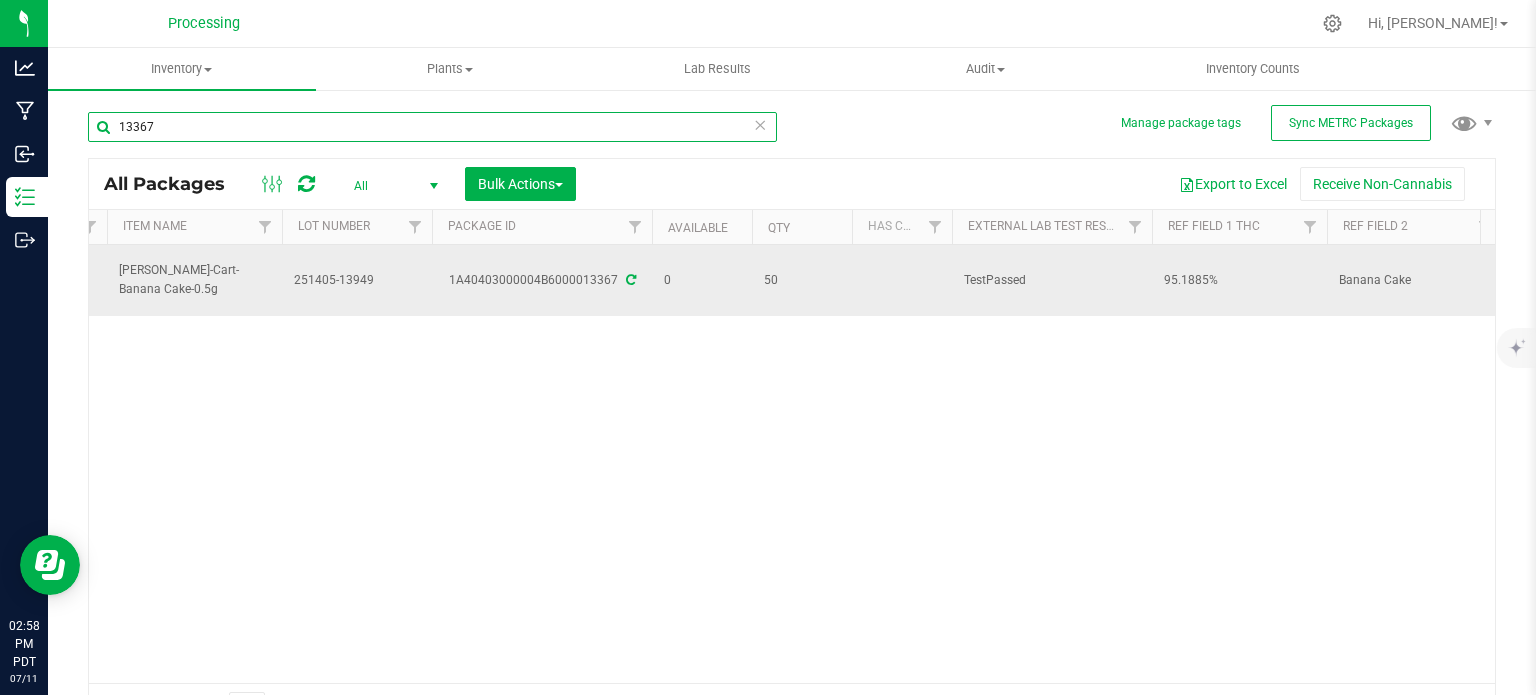 paste on "251405-13949" 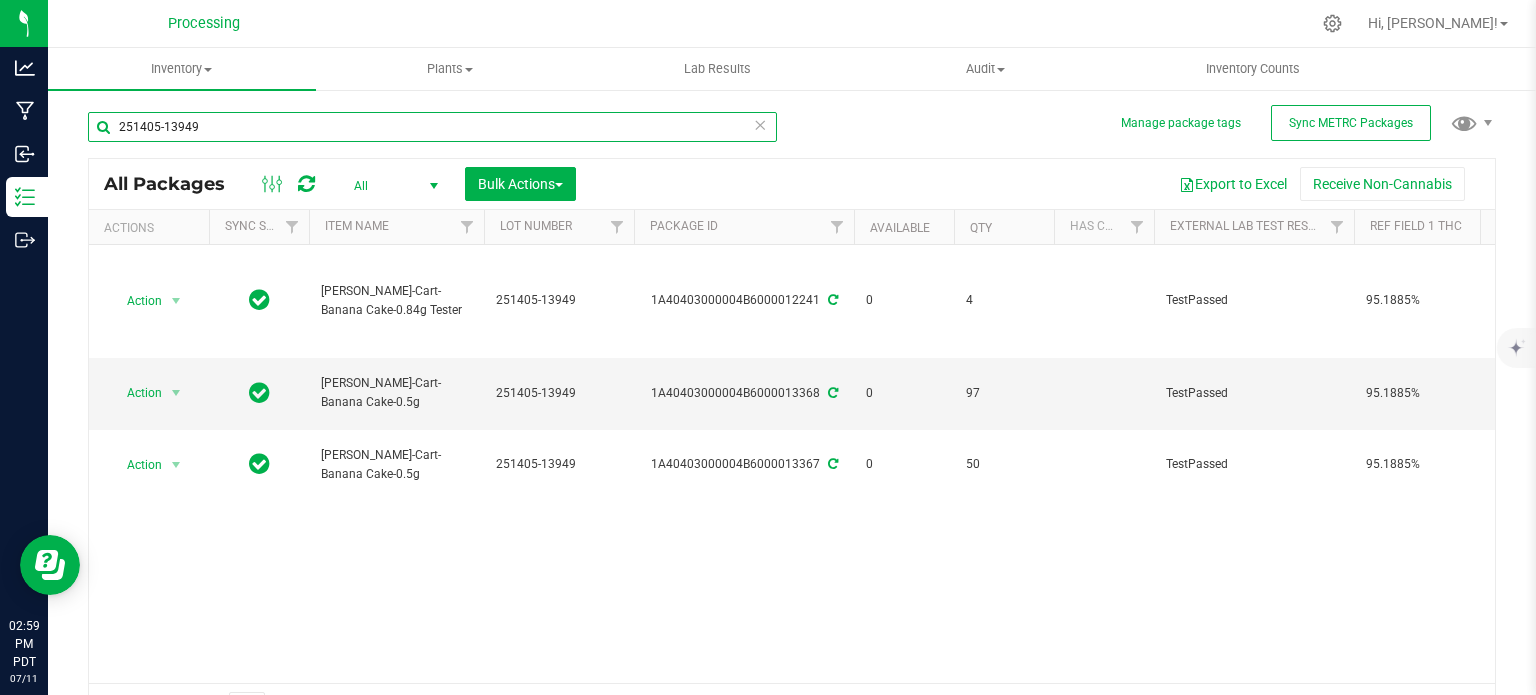 type on "251405-13949" 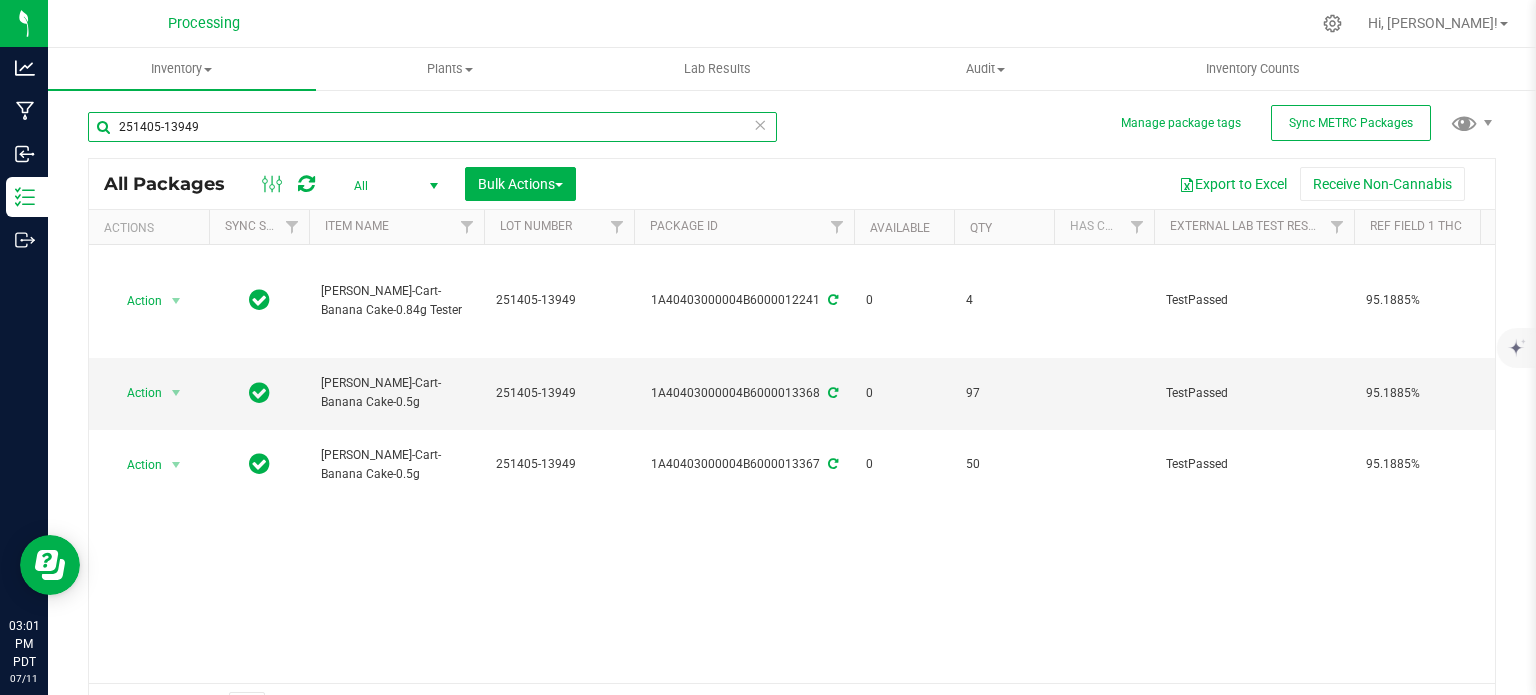 scroll, scrollTop: 0, scrollLeft: 452, axis: horizontal 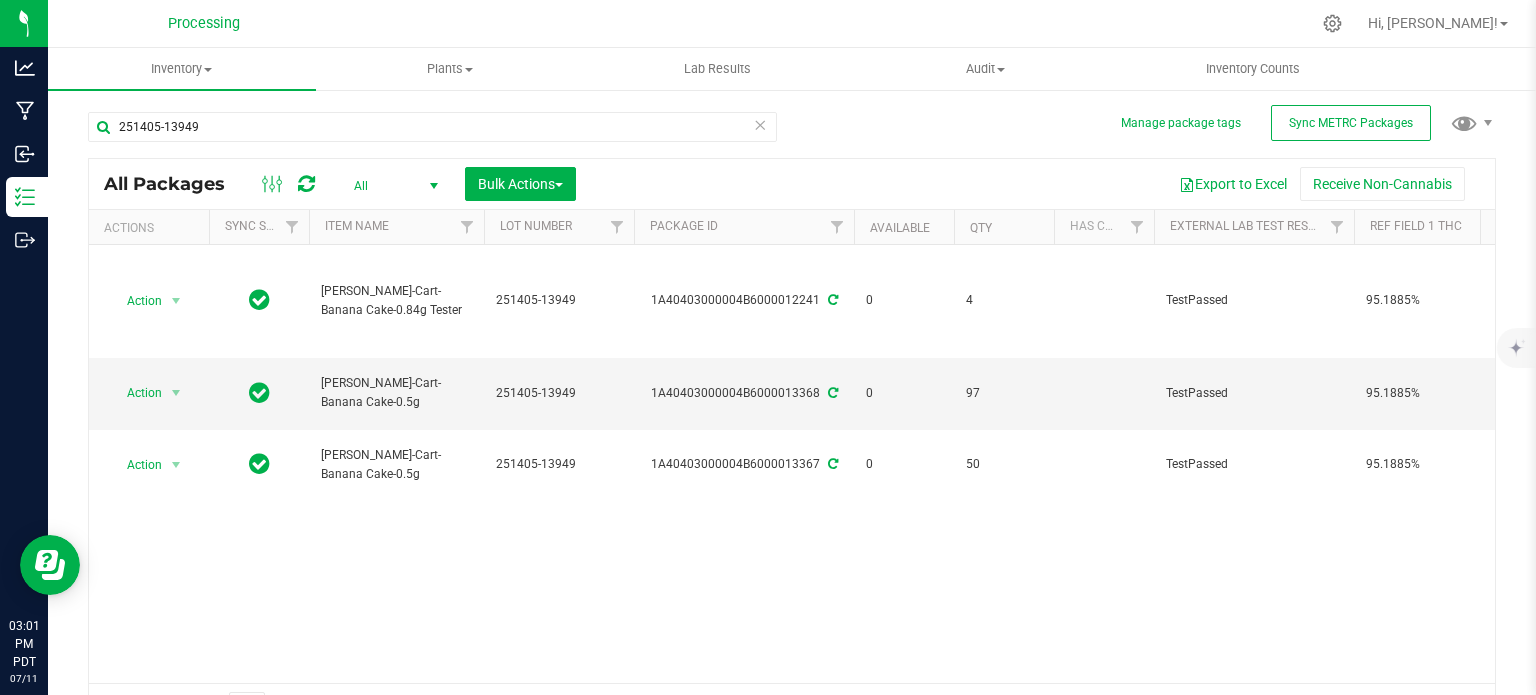 click on "Action Action Edit attributes Global inventory Locate package Package audit log Print package label See history
HUST-Cart-Banana Cake-0.84g Tester
251405-13949
1A40403000004B6000012241
0
4
TestPassed
95.1885%
Shipped
00000026 20250702-003
Each
(0.84 g ea.)
Storage Vault
1.8876.9591.1202.0
Jun 30, 2025 05:00:00 PDT
2025-05-20" at bounding box center (792, 464) 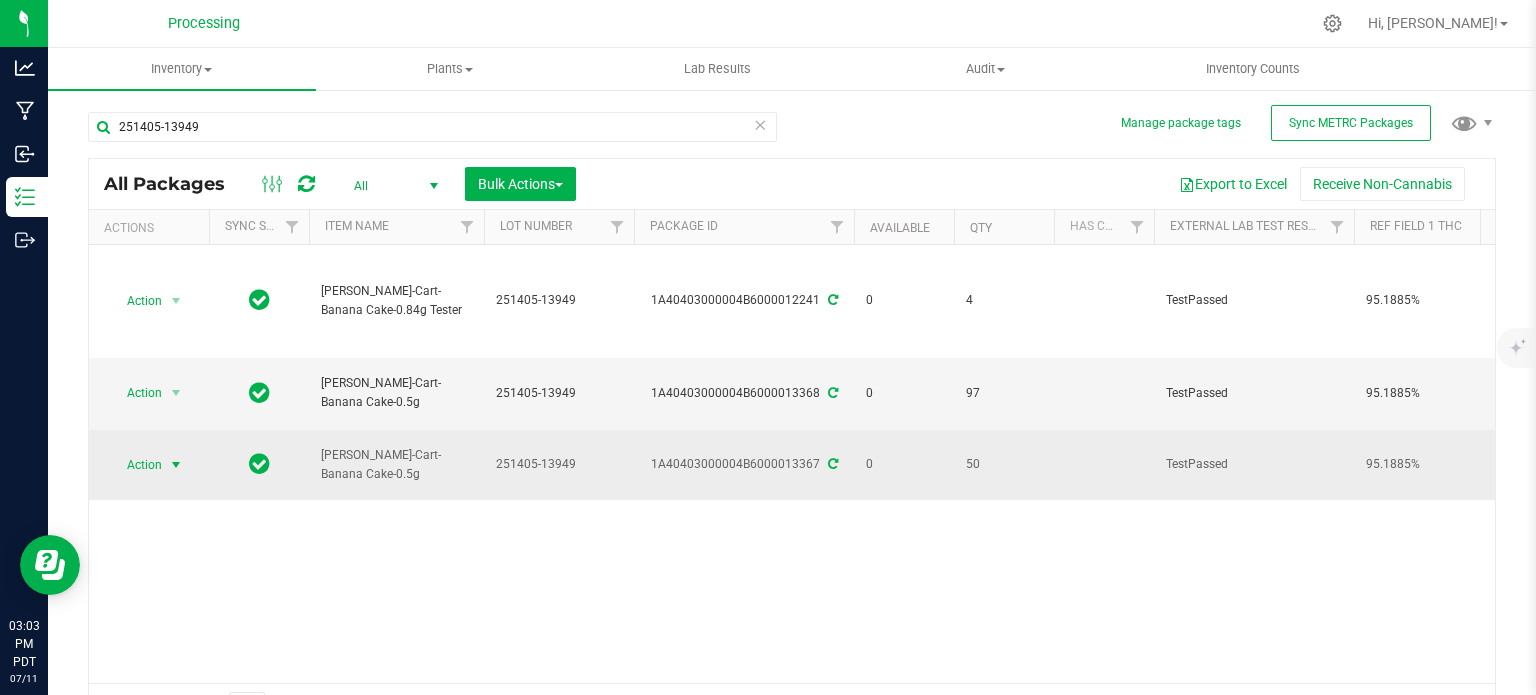 click on "Action" at bounding box center [136, 465] 